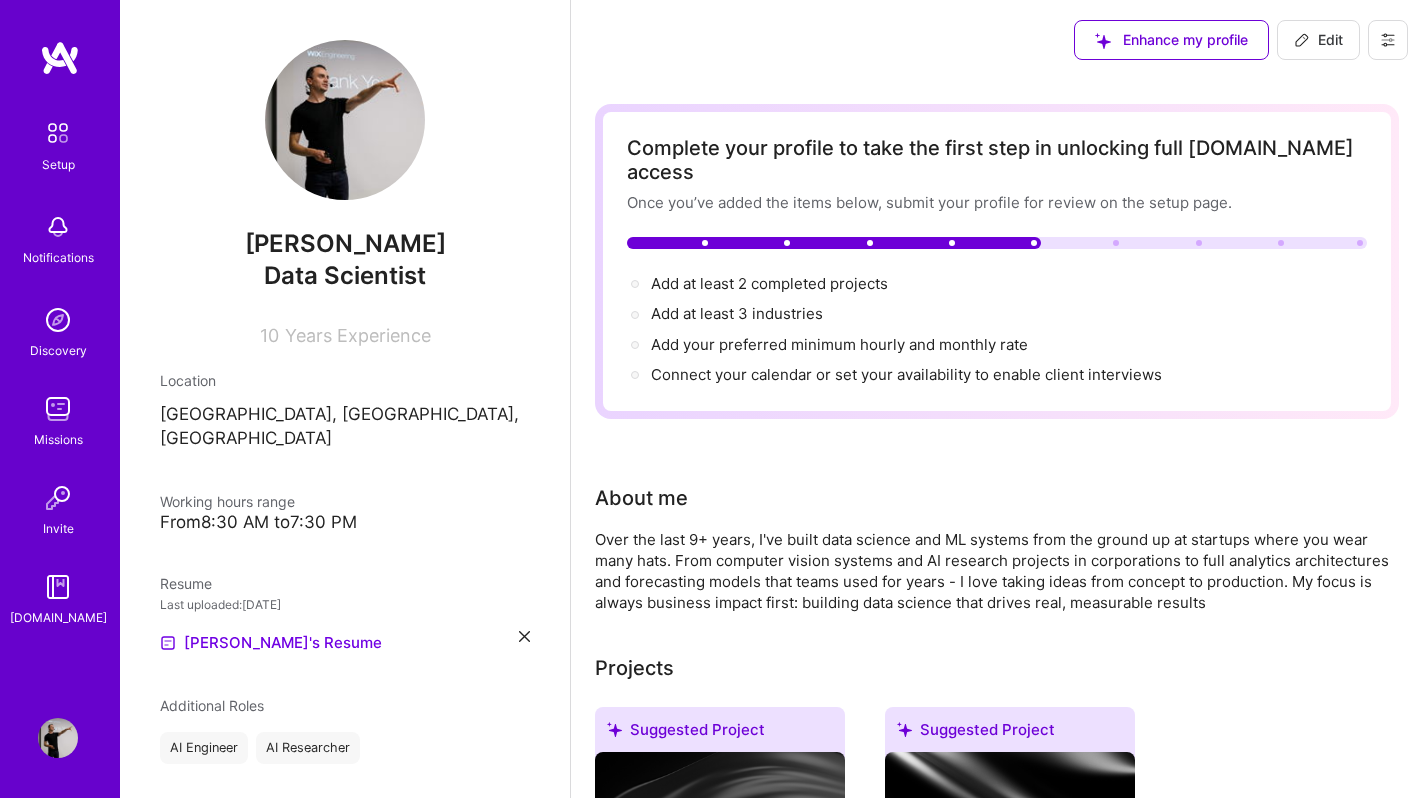 scroll, scrollTop: 0, scrollLeft: 0, axis: both 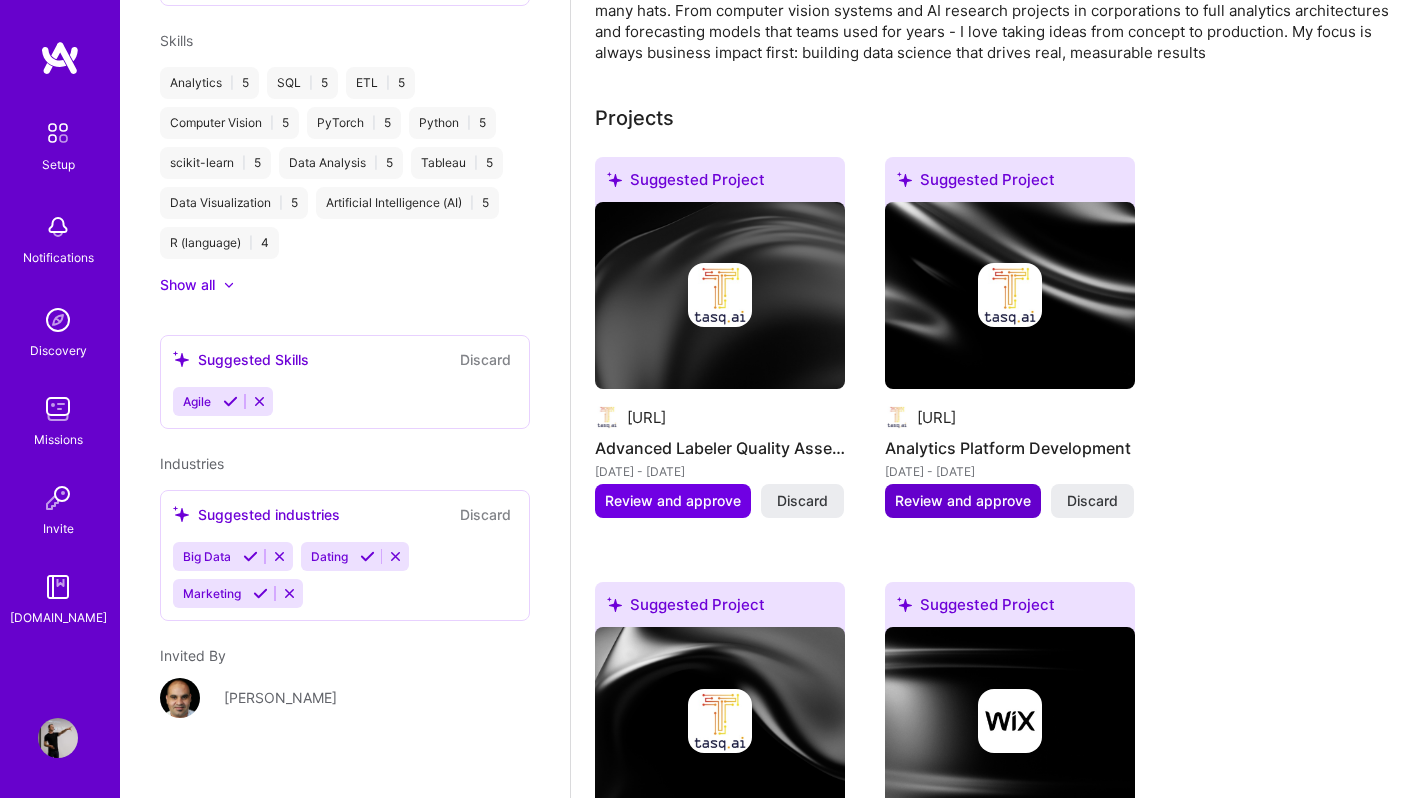 click on "Review and approve" at bounding box center (963, 501) 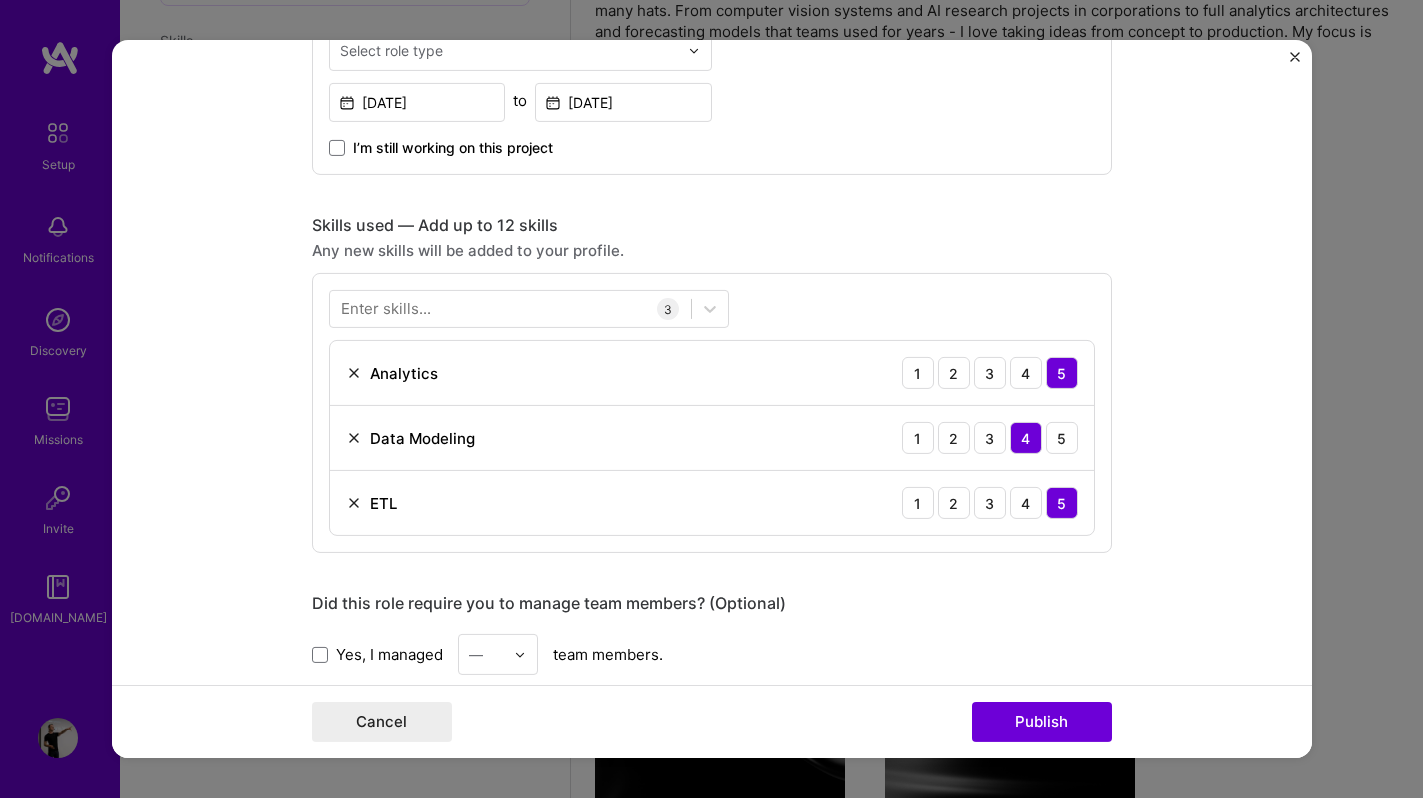 scroll, scrollTop: 830, scrollLeft: 0, axis: vertical 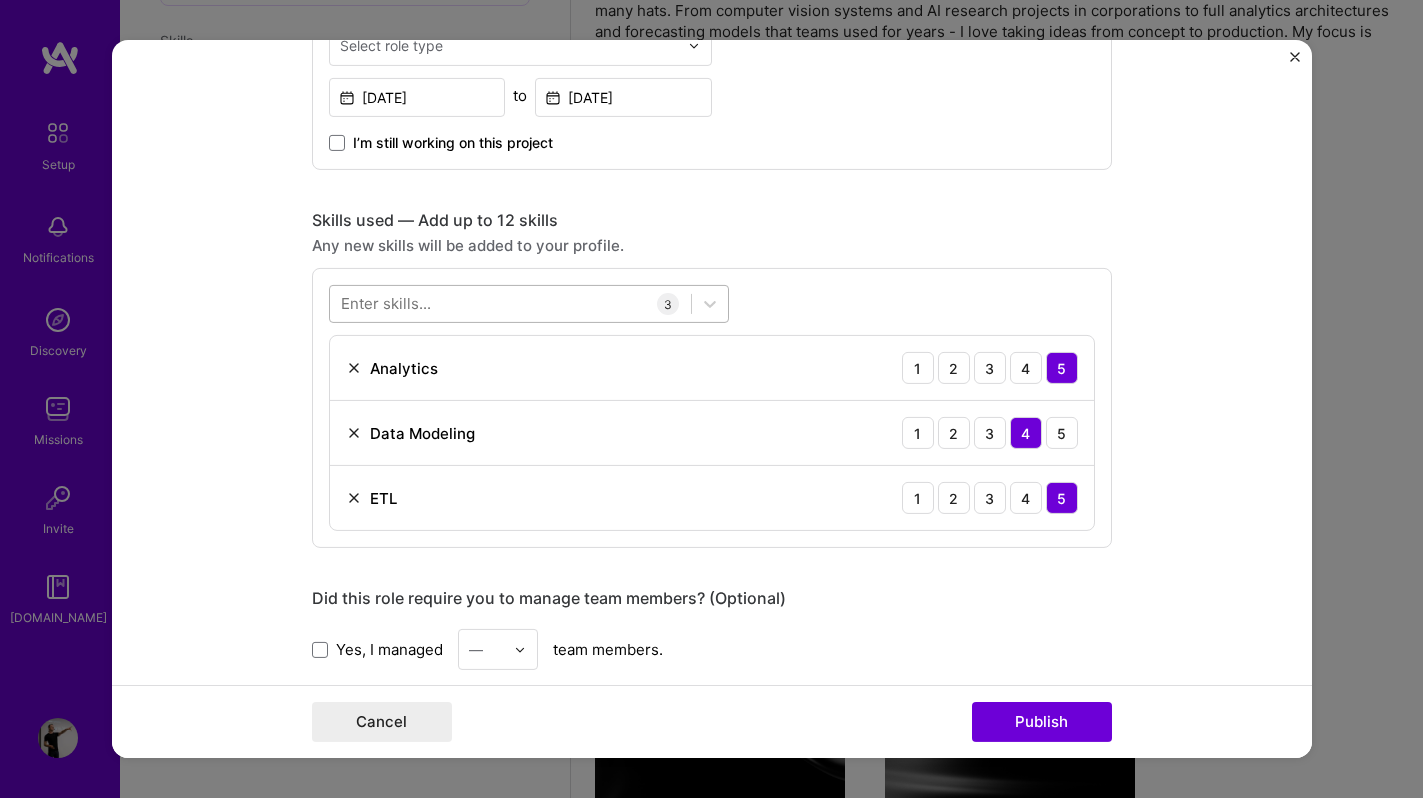 click at bounding box center (510, 303) 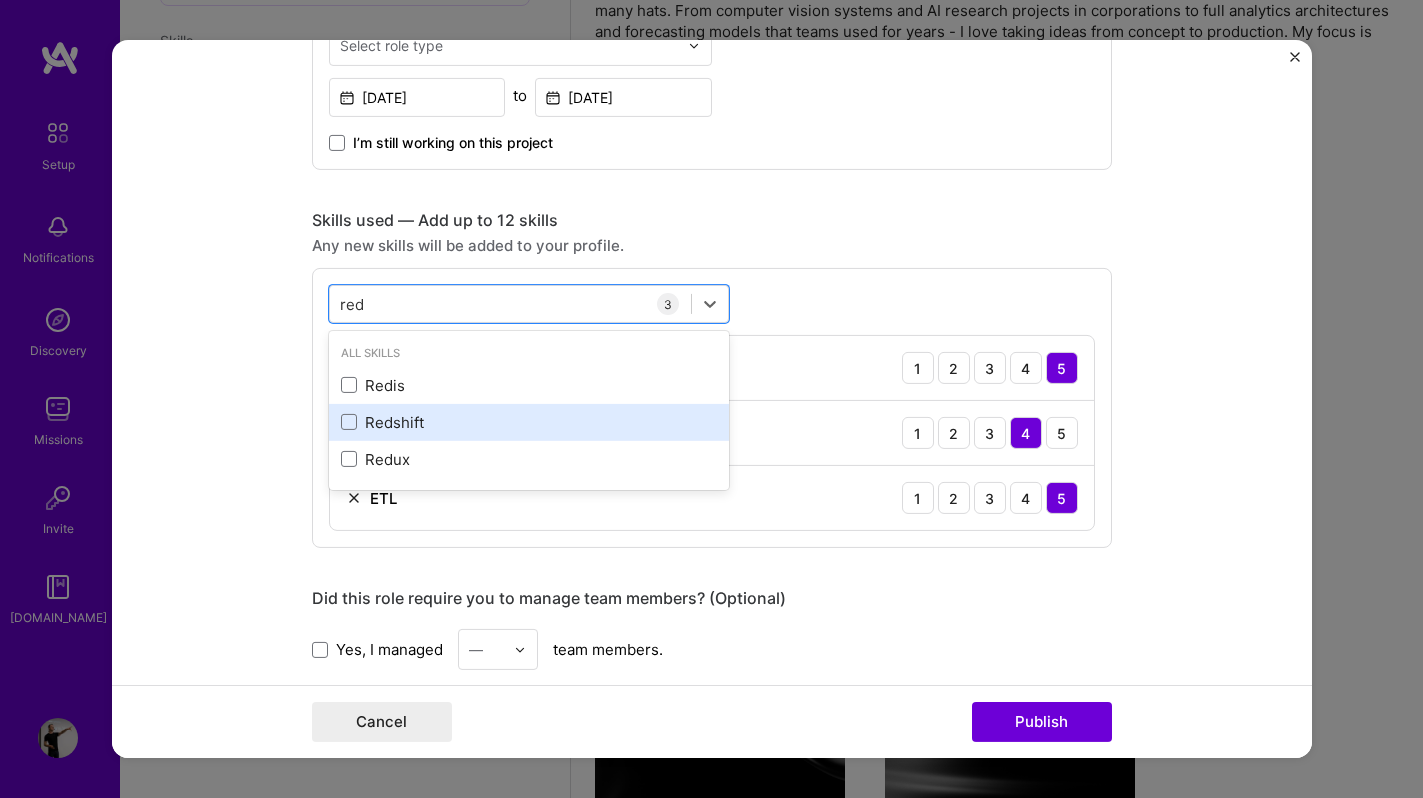 click on "Redshift" at bounding box center (529, 422) 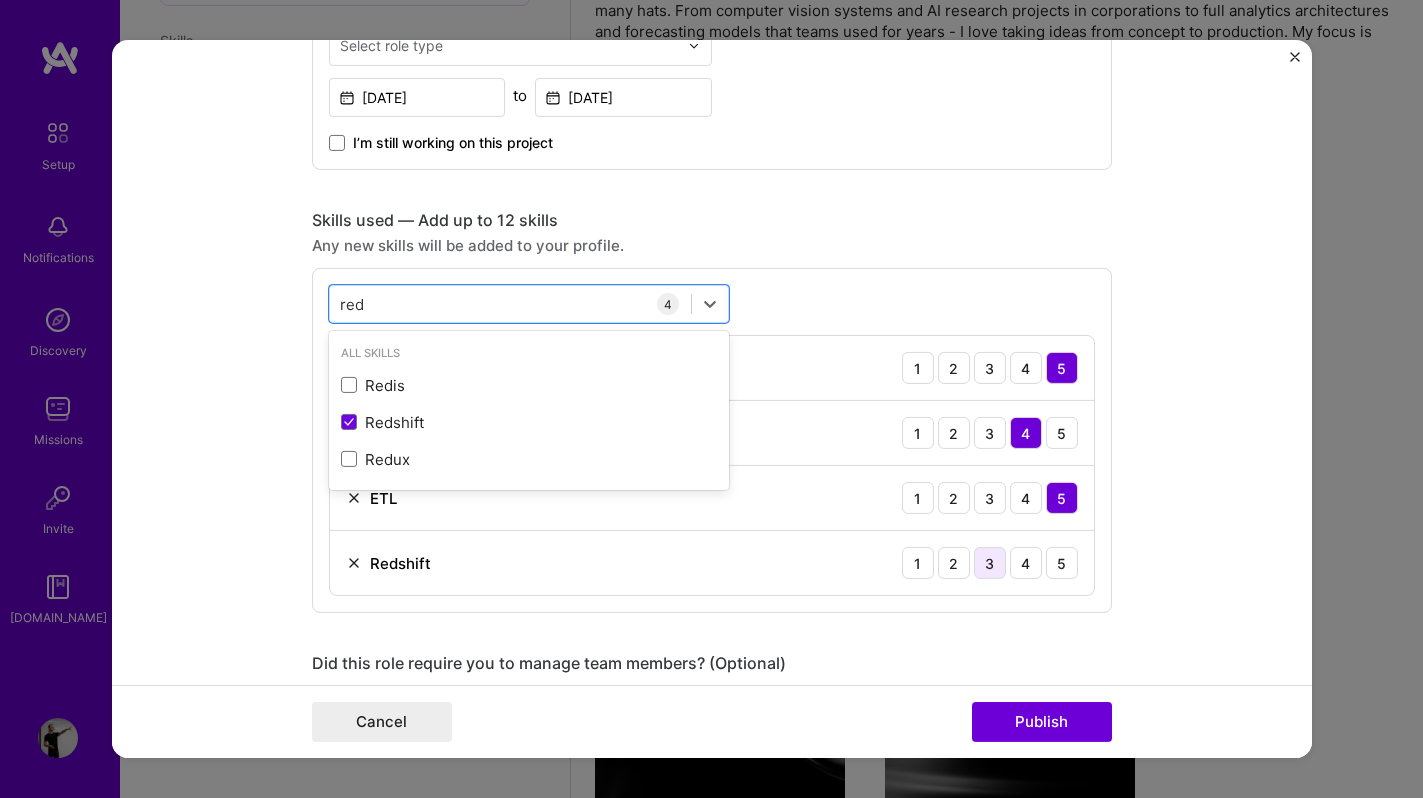 click on "3" at bounding box center (990, 563) 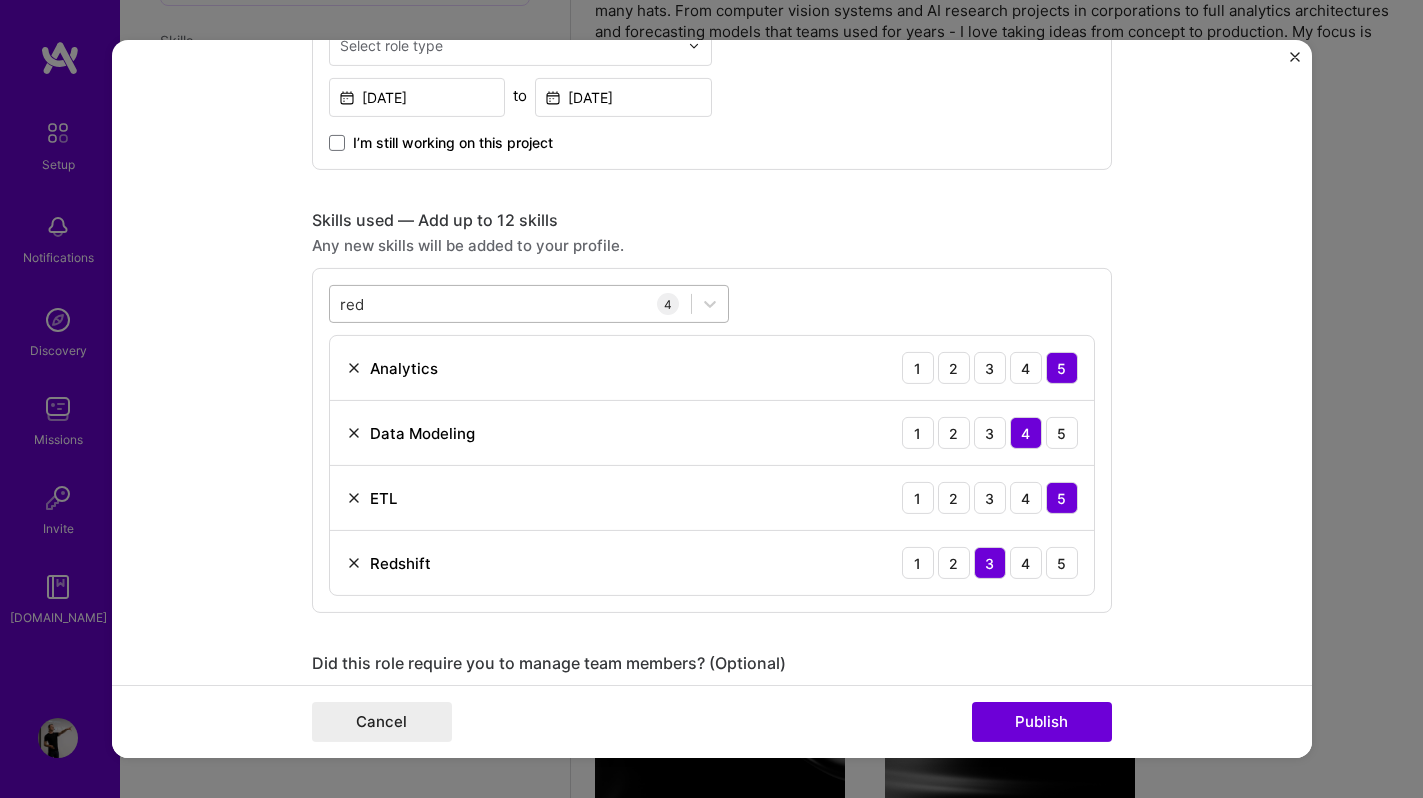 click on "red red" at bounding box center (510, 303) 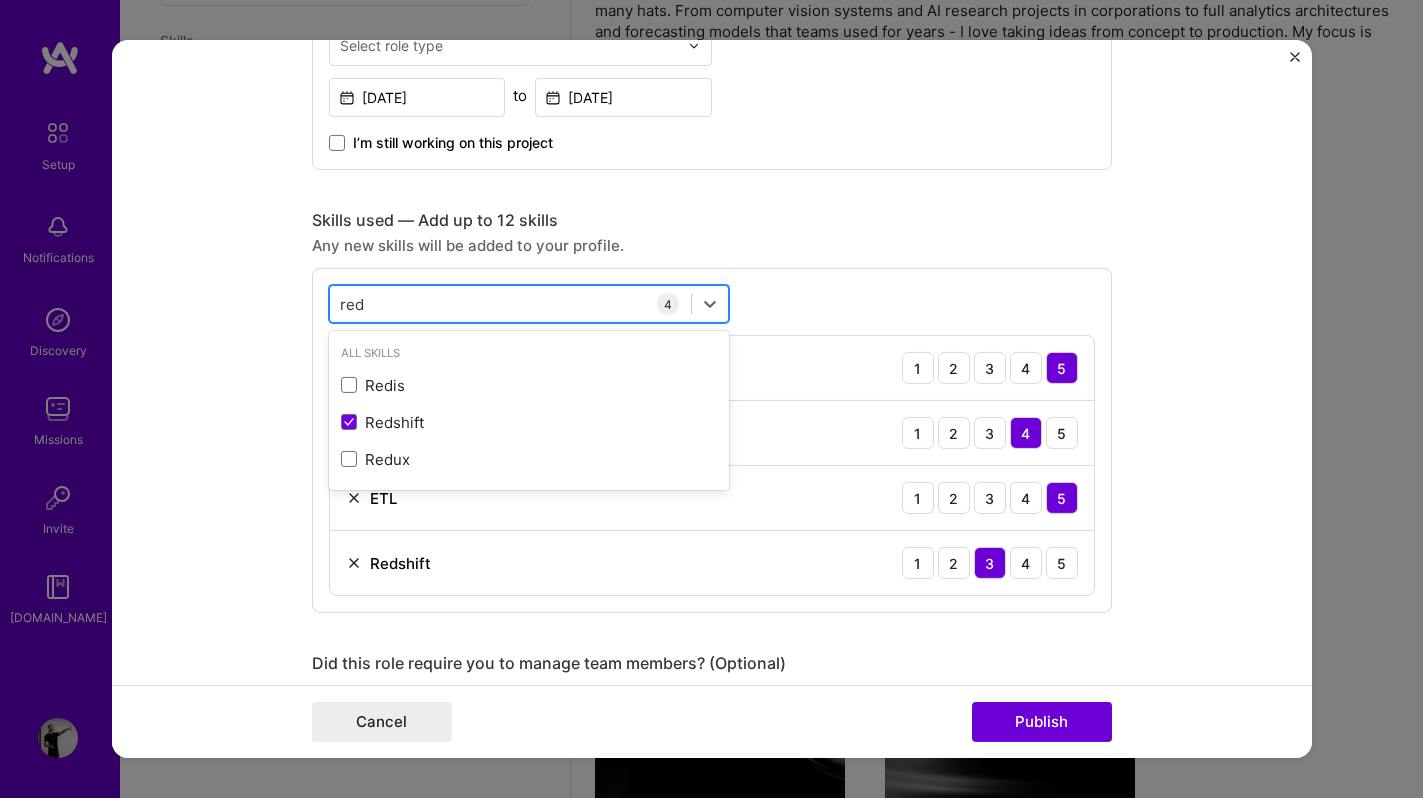 click on "red red" at bounding box center [510, 303] 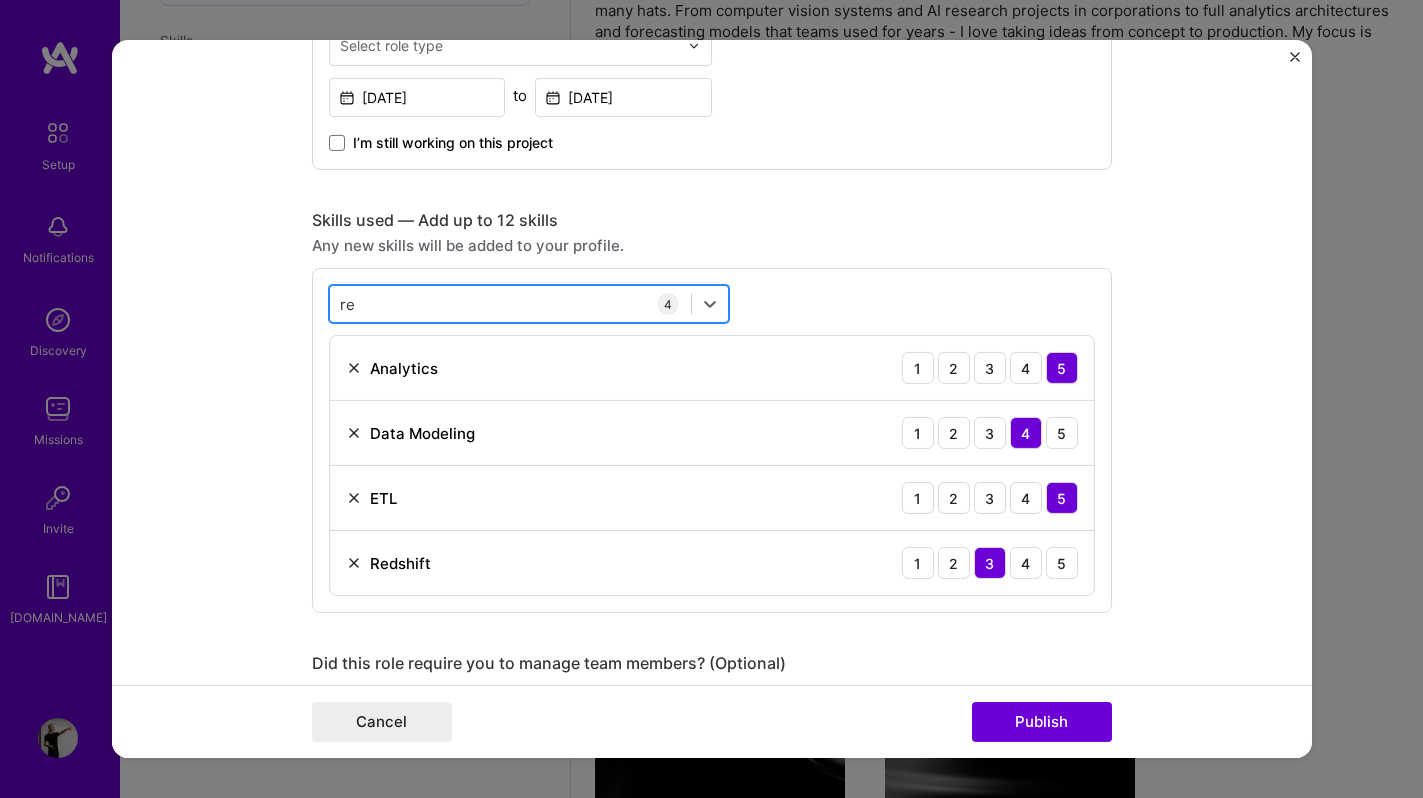 type on "r" 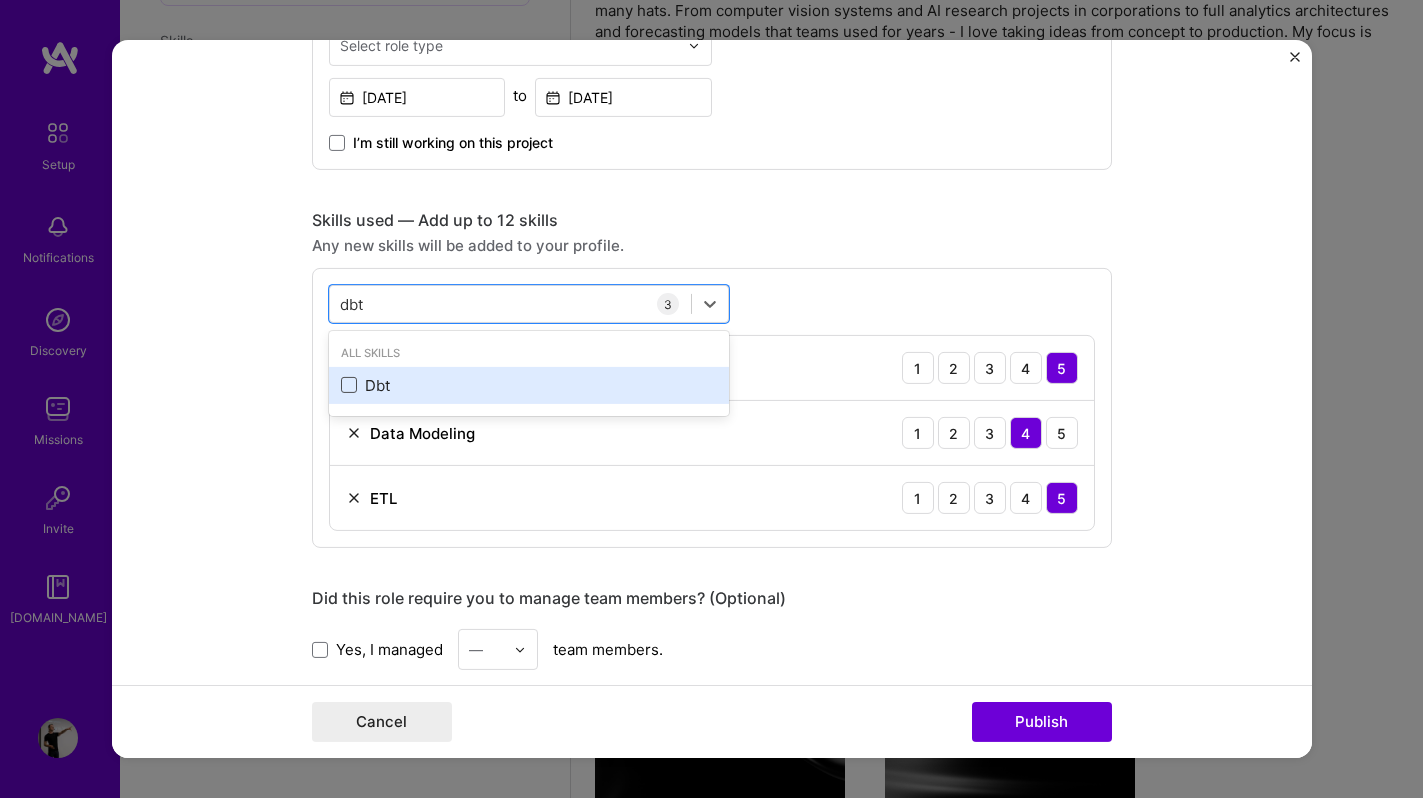 click at bounding box center (349, 385) 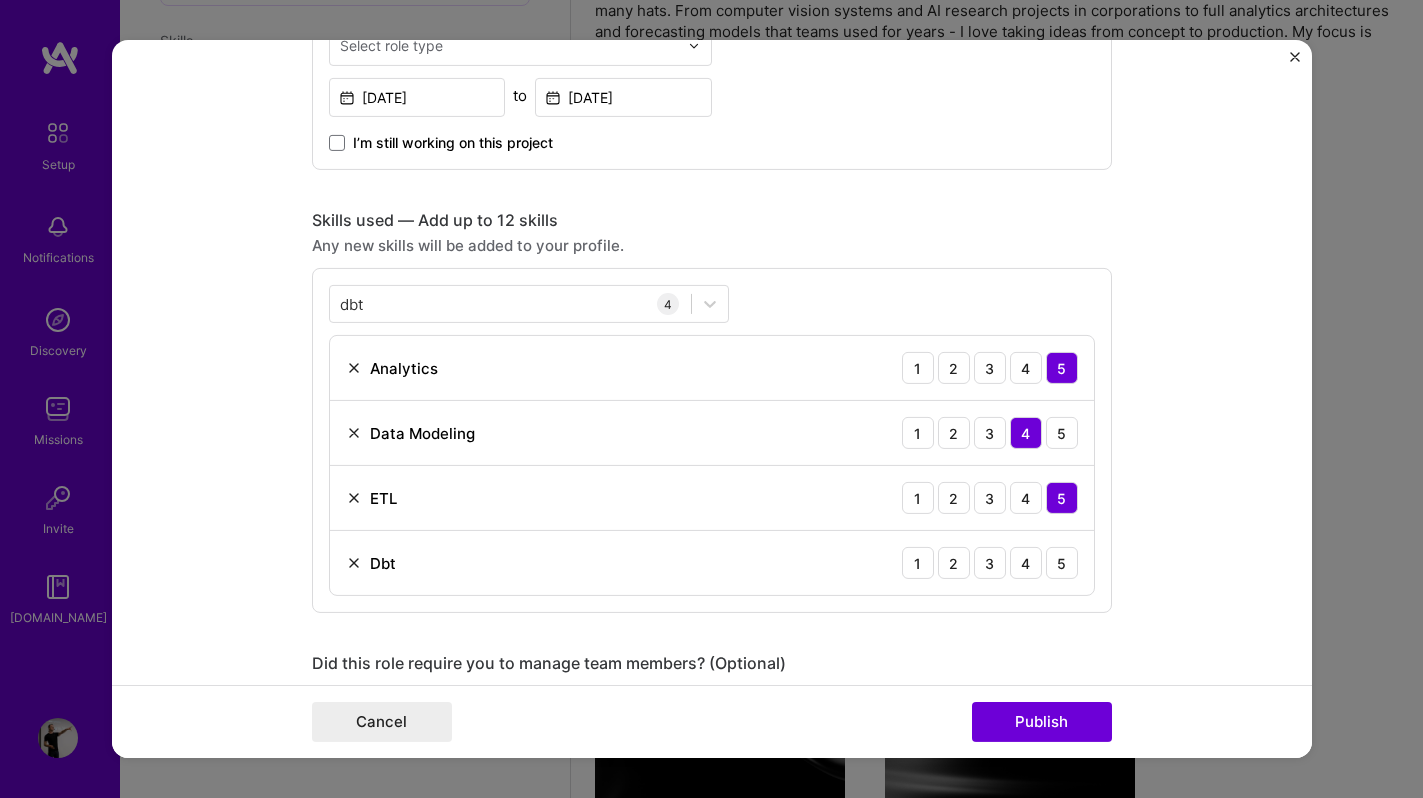 click on "Editing suggested project This project is suggested based on your LinkedIn, resume or [DOMAIN_NAME] activity. Project title Analytics Platform Development Company [URL]
Project industry Industry 2 Project Link (Optional)
Drag and drop an image or   Upload file Upload file We recommend uploading at least 4 images. 1600x1200px or higher recommended. Max 5MB each. Role Founding Data Scientist Select role type [DATE]
to [DATE]
I’m still working on this project Skills used — Add up to 12 skills Any new skills will be added to your profile. dbt dbt 4 Analytics 1 2 3 4 5 Data Modeling 1 2 3 4 5 ETL 1 2 3 4 5 Dbt 1 2 3 4 5 Did this role require you to manage team members? (Optional) Yes, I managed — team members. Were you involved from inception to launch (0  ->  1)? (Optional) Zero to one is creation and development of a unique product from the ground up. Add metrics (Optional)   267" at bounding box center [712, 399] 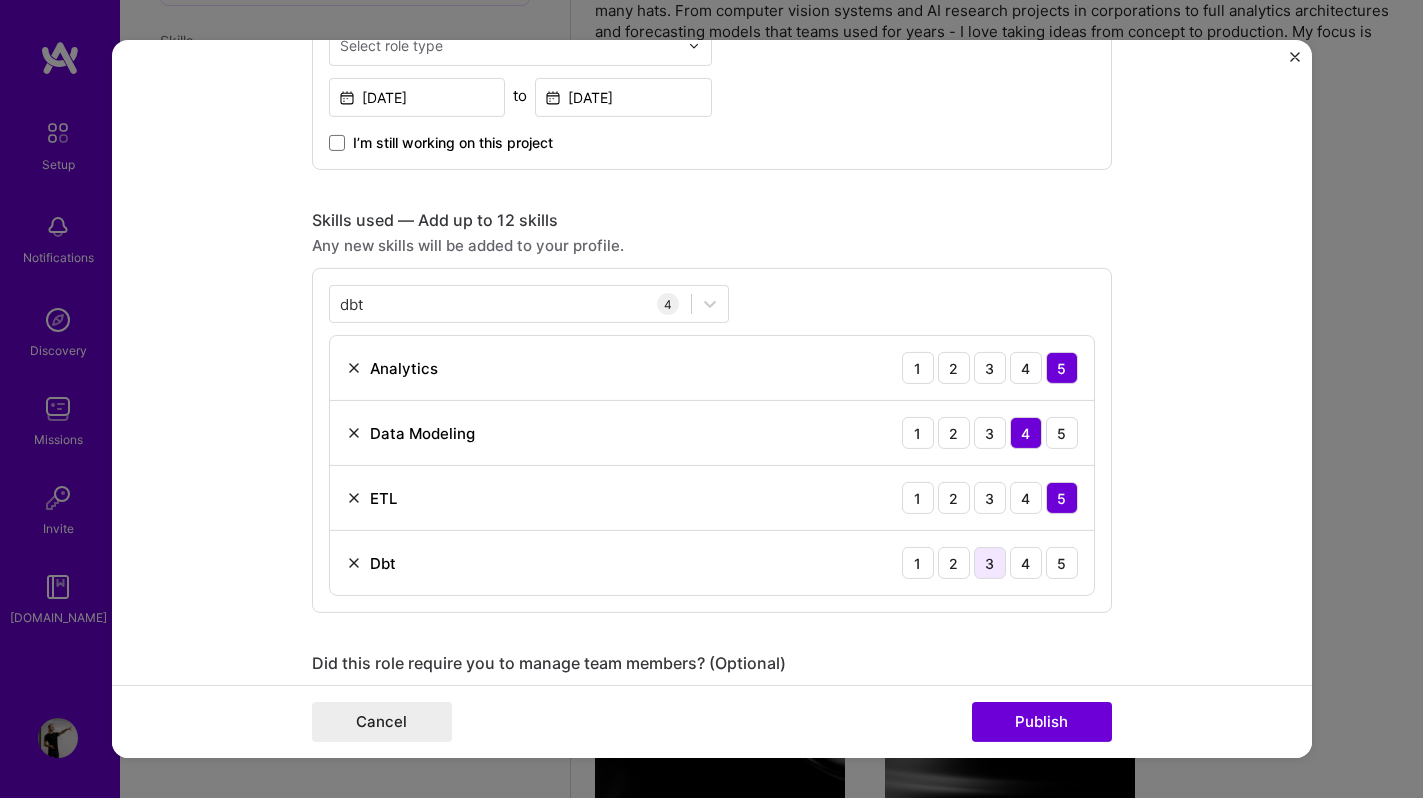 click on "3" at bounding box center [990, 563] 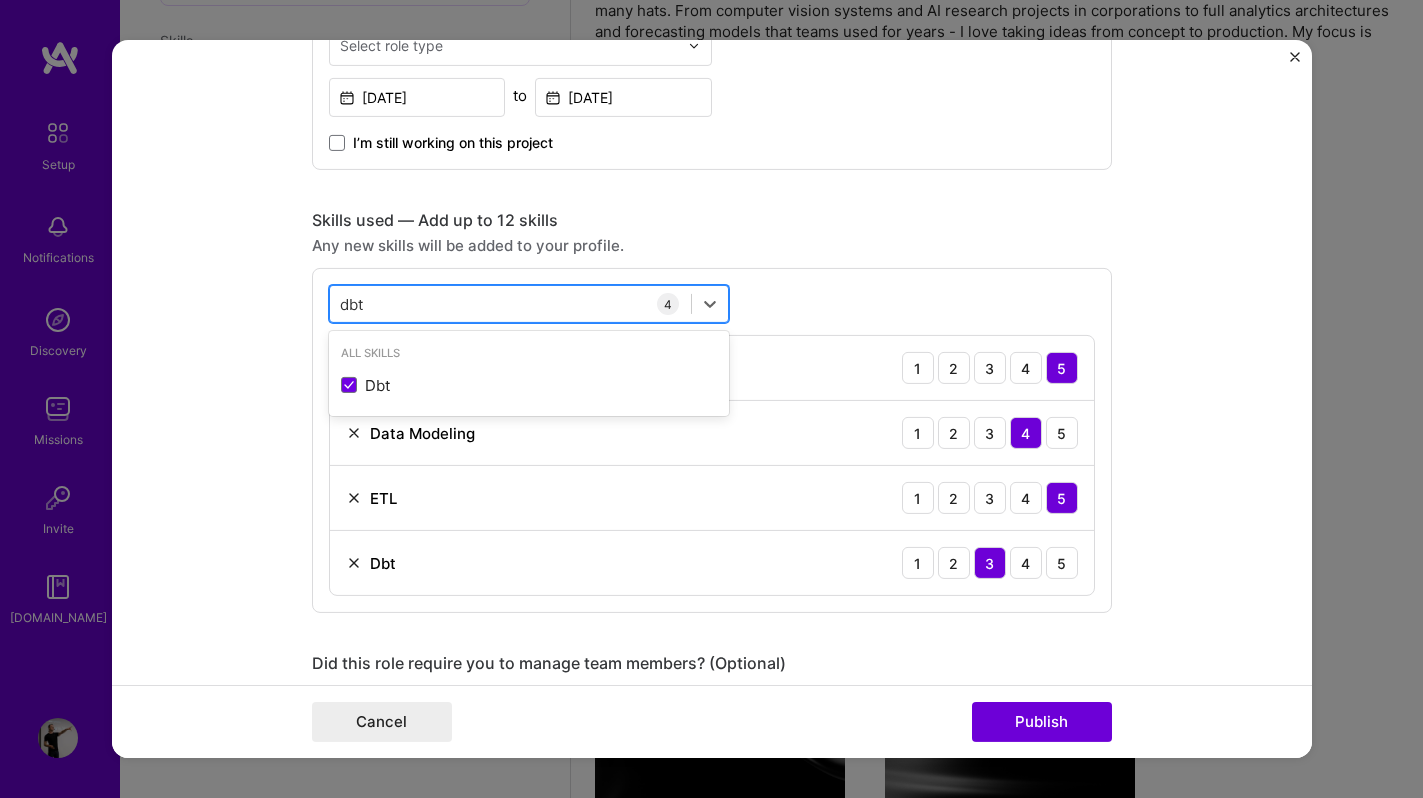 click on "dbt dbt" at bounding box center [510, 303] 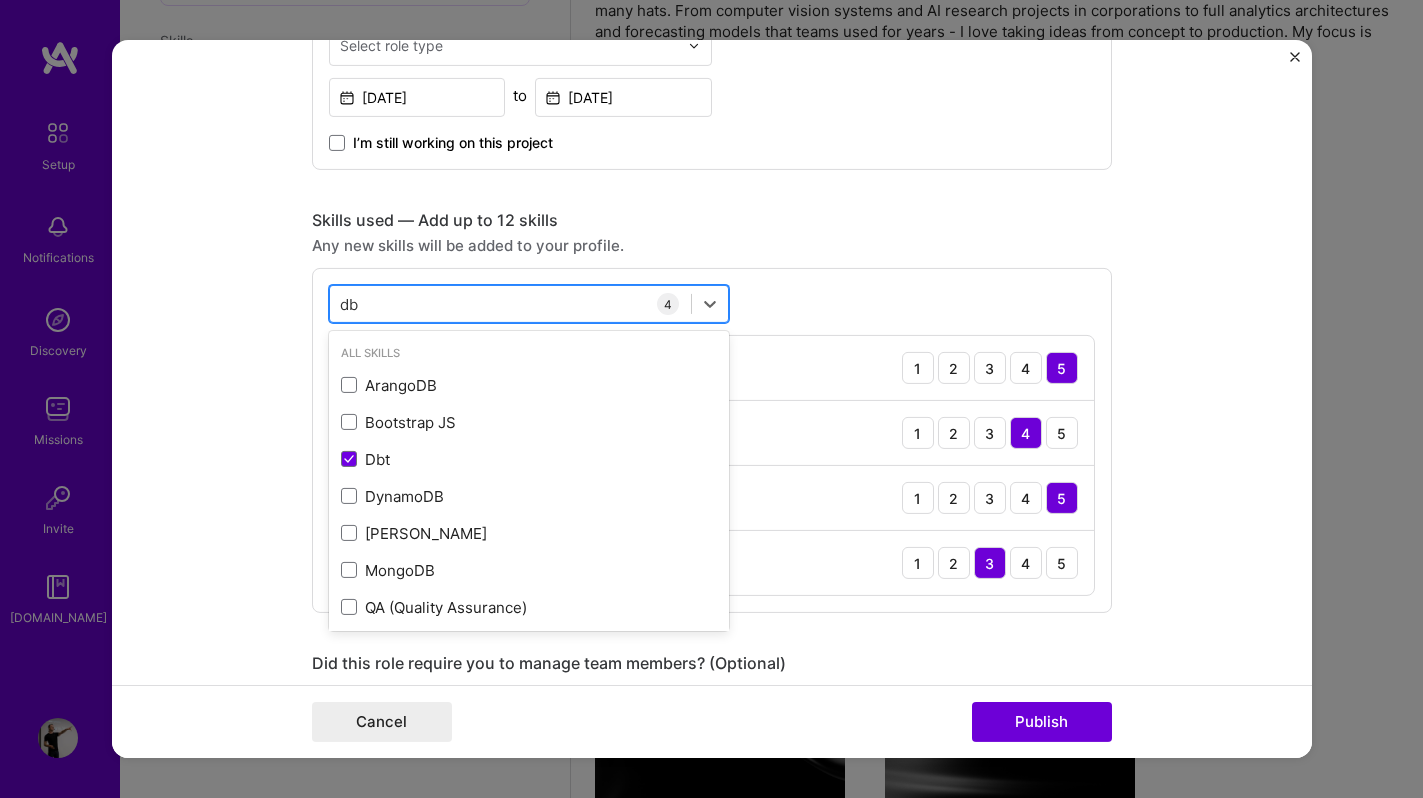 type on "d" 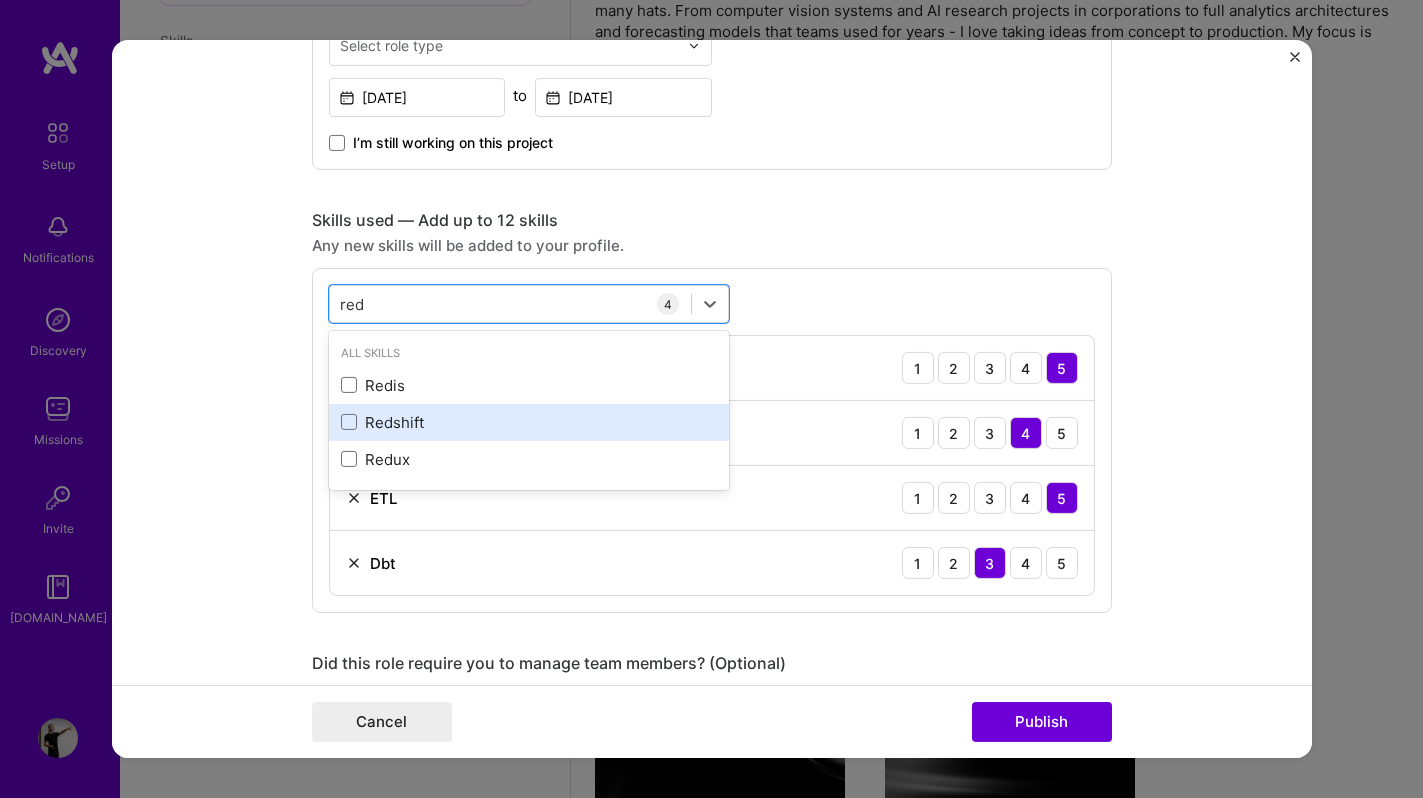 click on "Redshift" at bounding box center (529, 422) 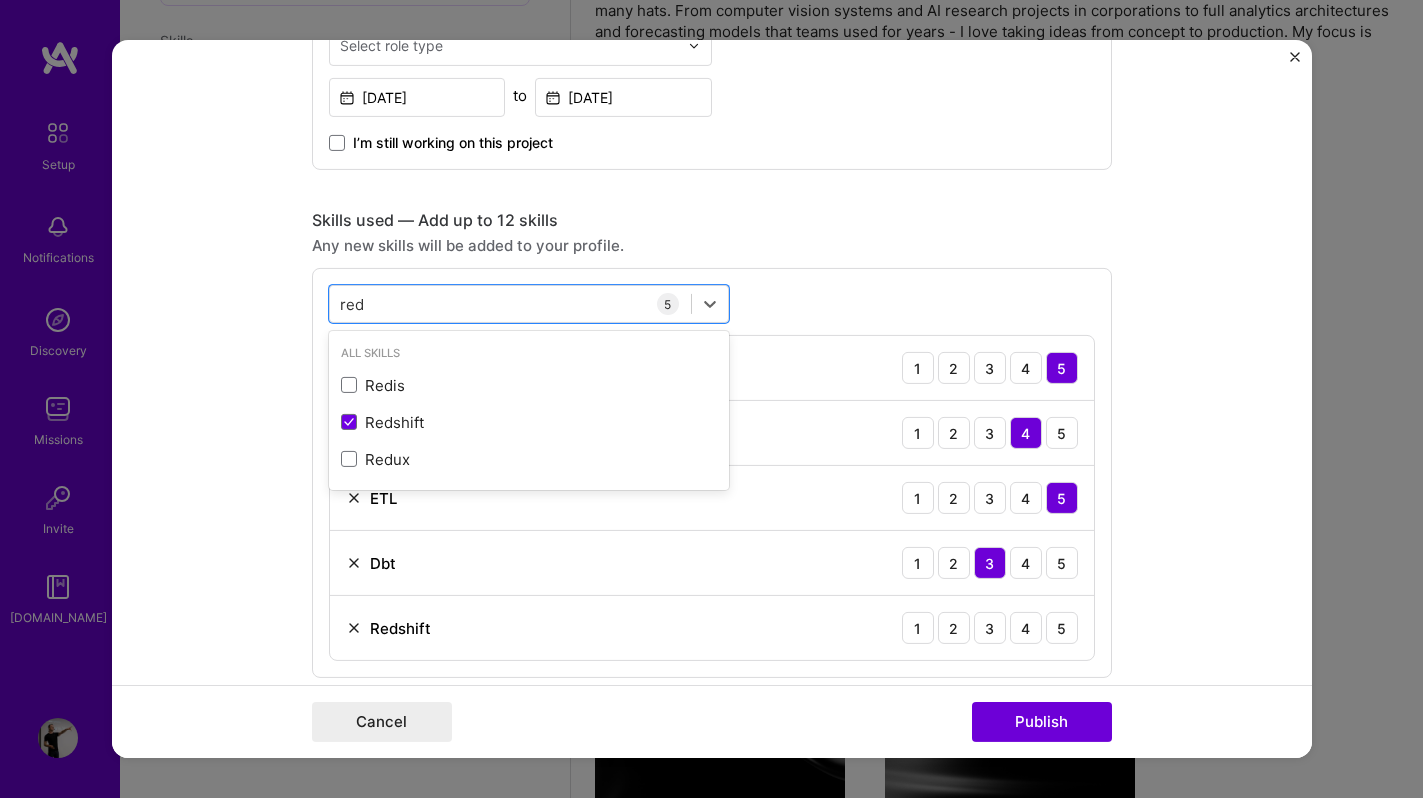 type on "red" 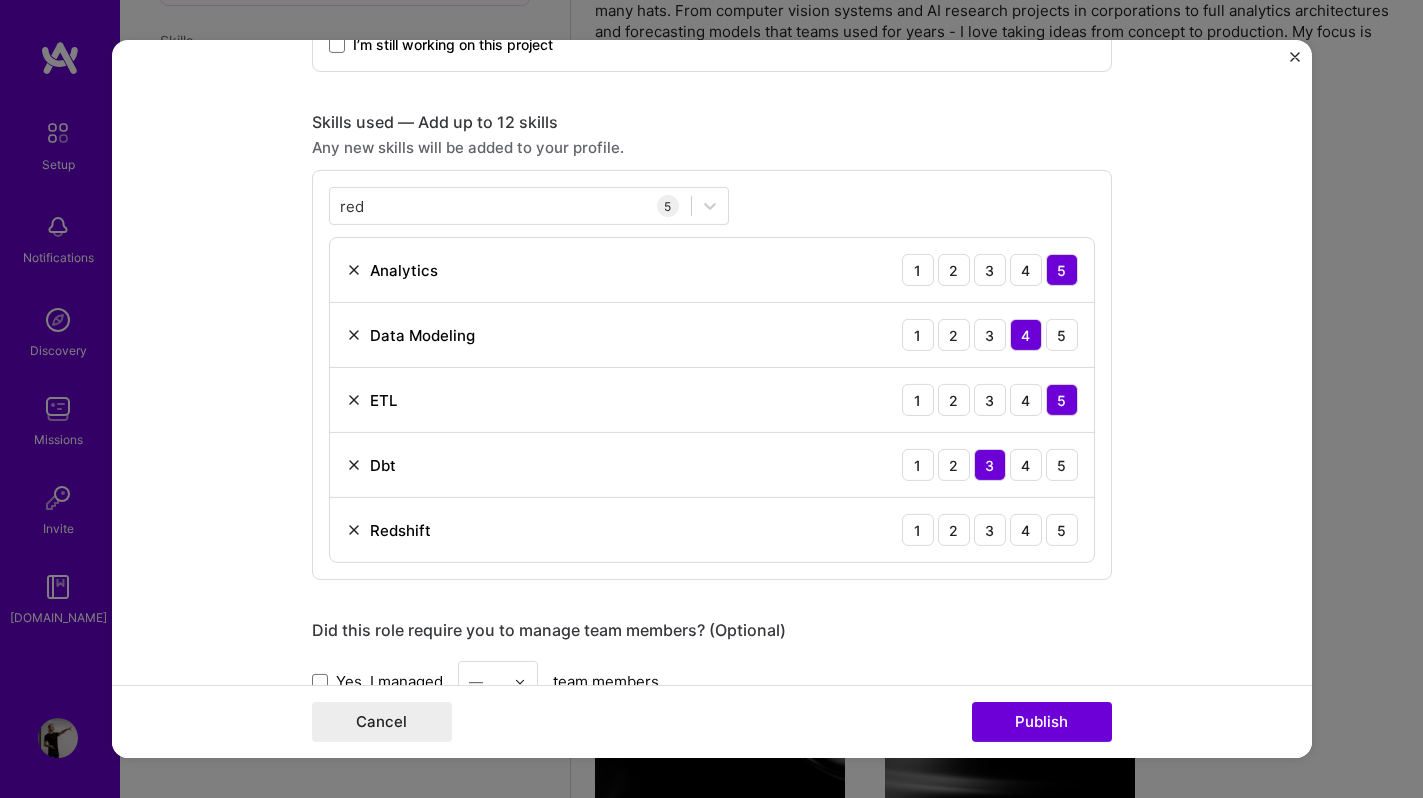 scroll, scrollTop: 947, scrollLeft: 0, axis: vertical 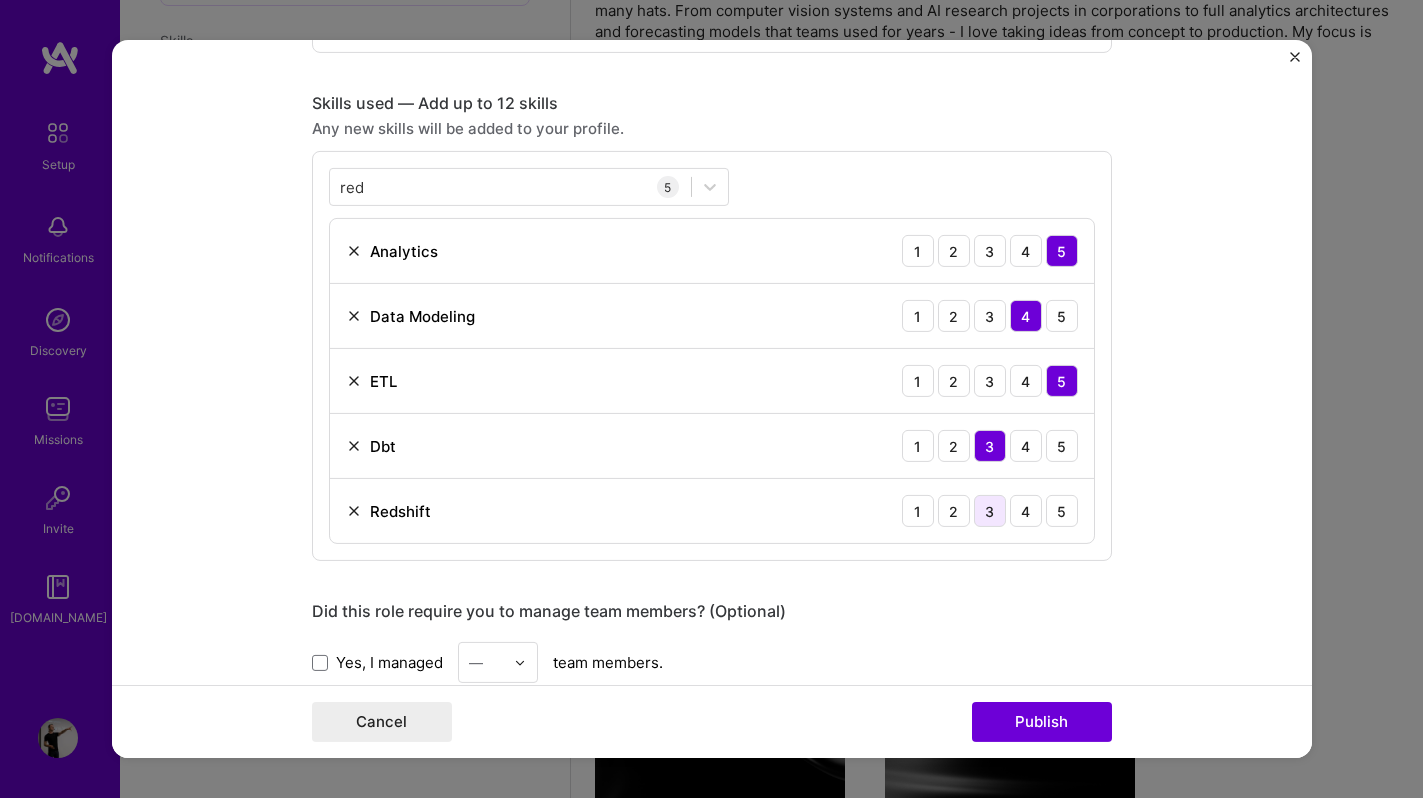 click on "3" at bounding box center [990, 511] 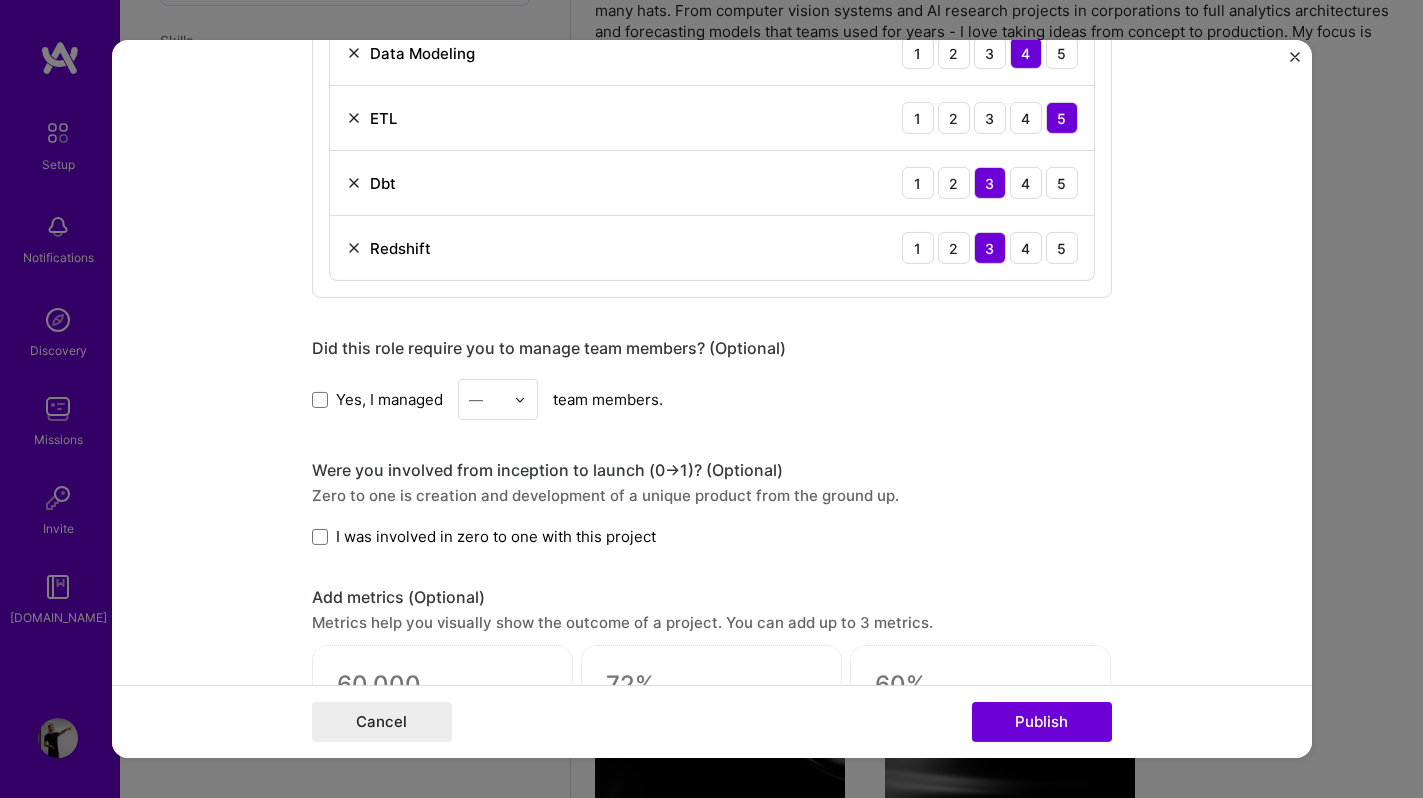 scroll, scrollTop: 1253, scrollLeft: 0, axis: vertical 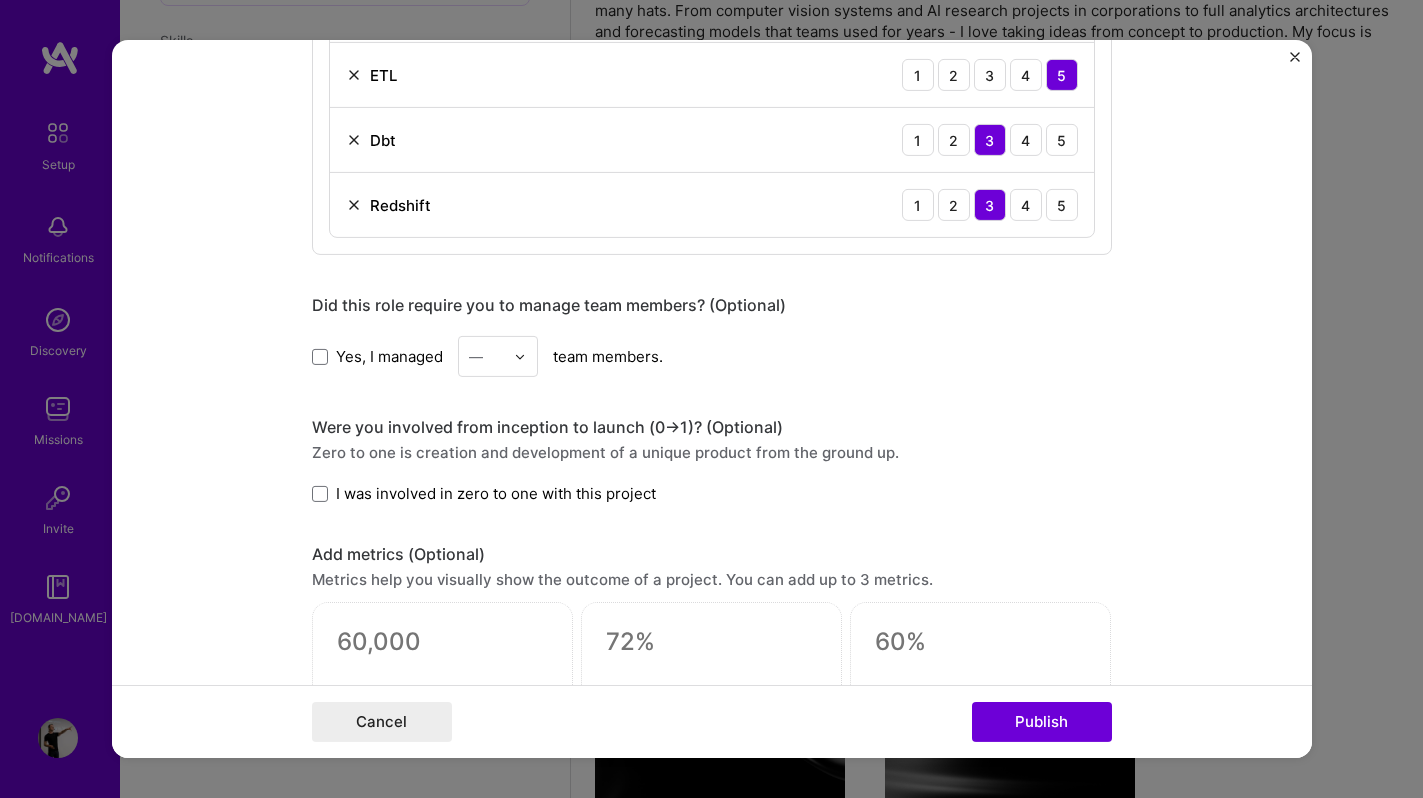click on "I was involved in zero to one with this project" at bounding box center (496, 493) 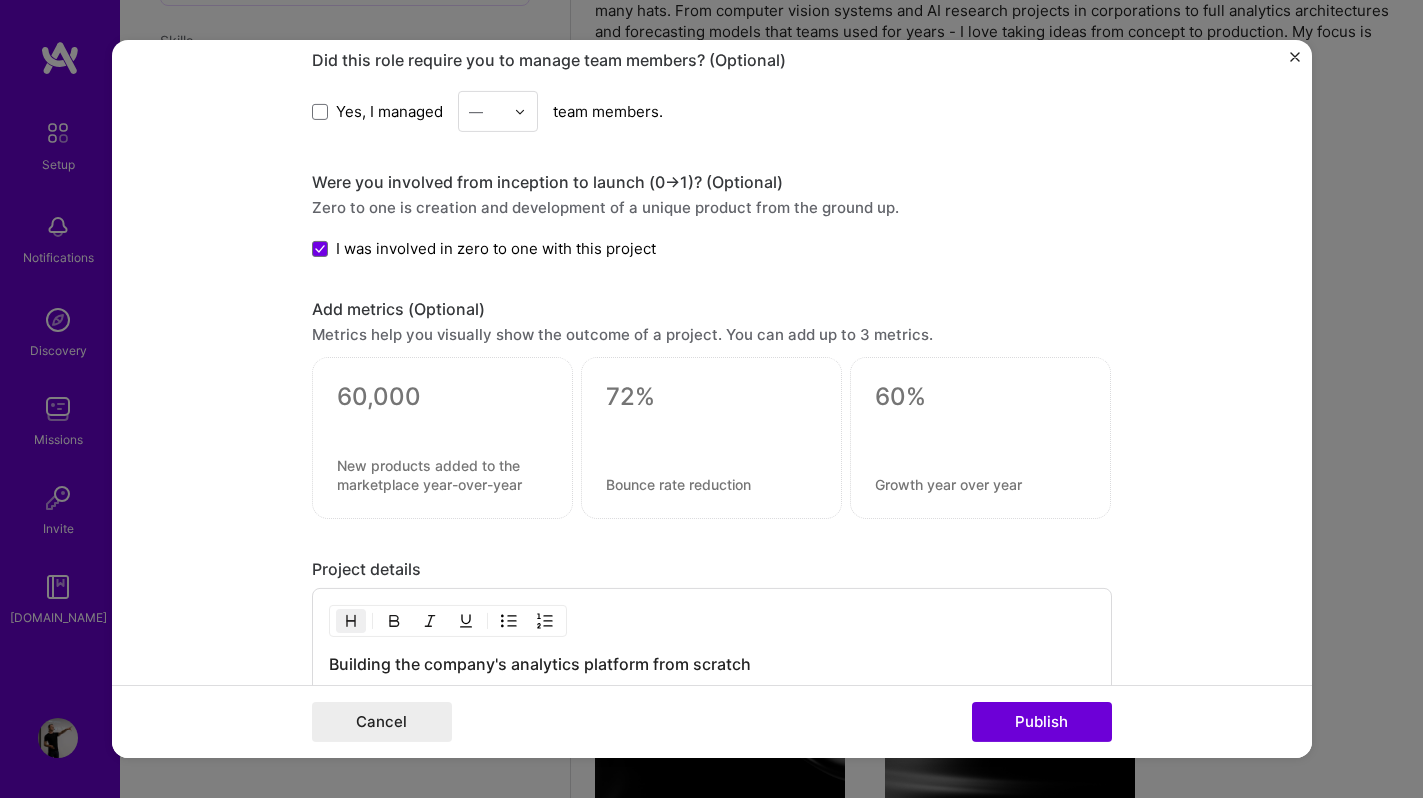 scroll, scrollTop: 1499, scrollLeft: 0, axis: vertical 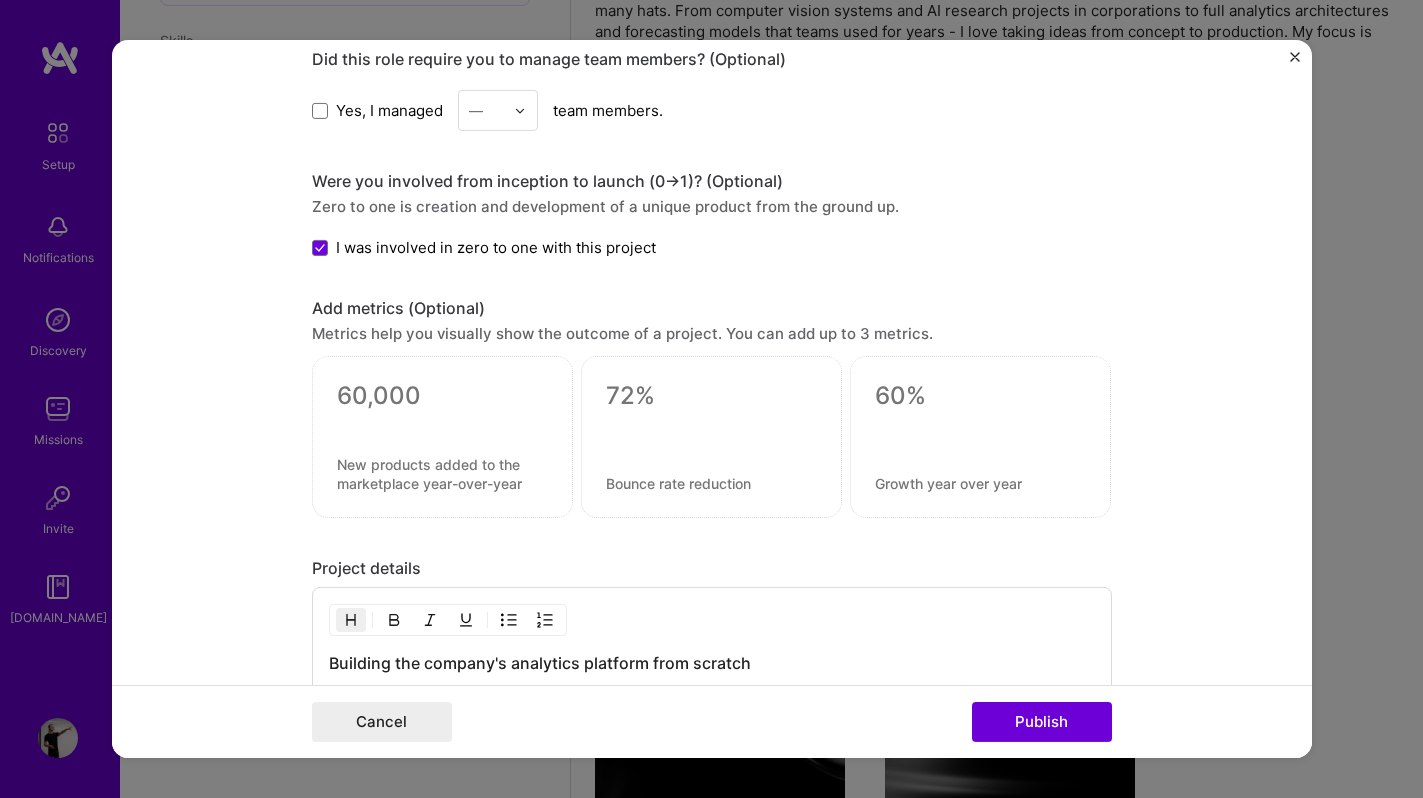 click at bounding box center [442, 474] 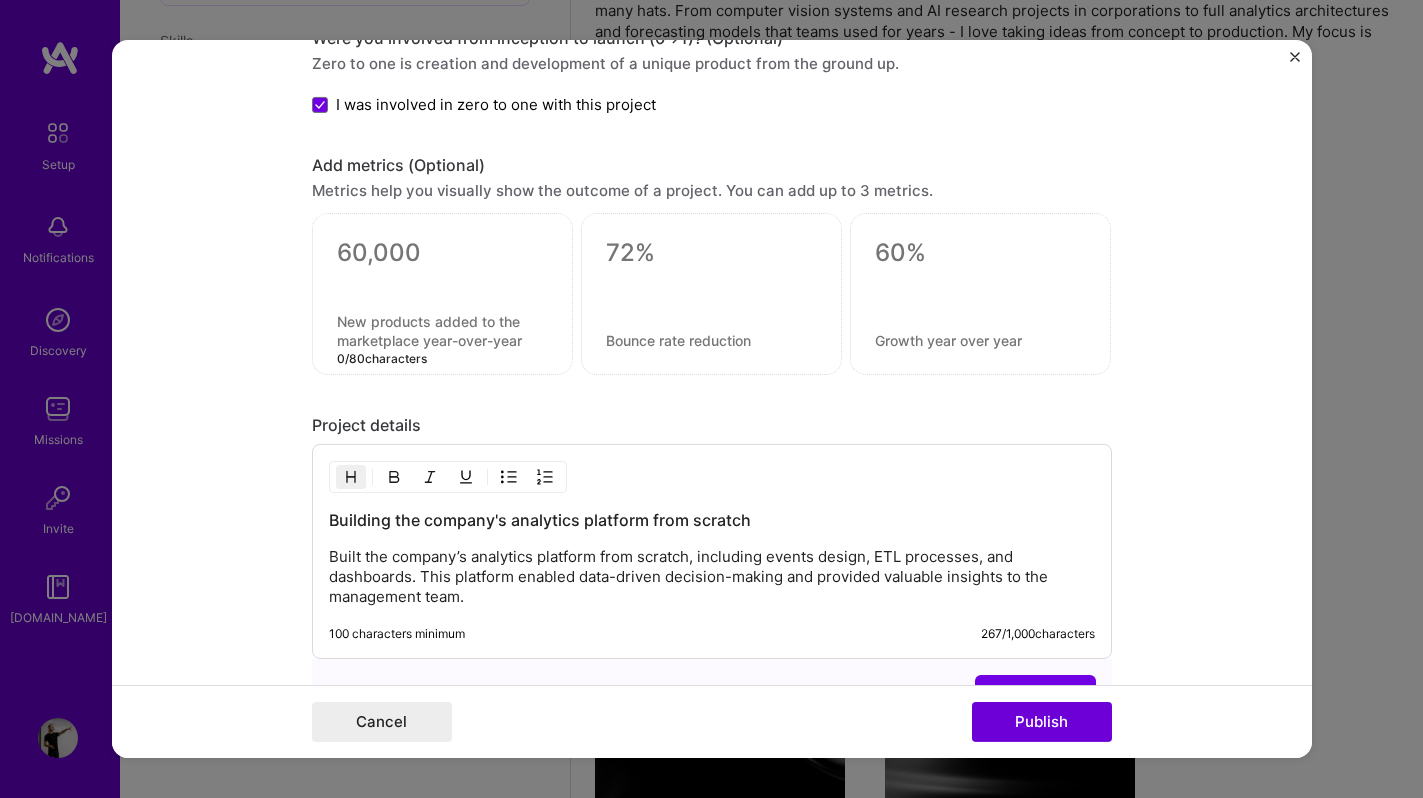 scroll, scrollTop: 1798, scrollLeft: 0, axis: vertical 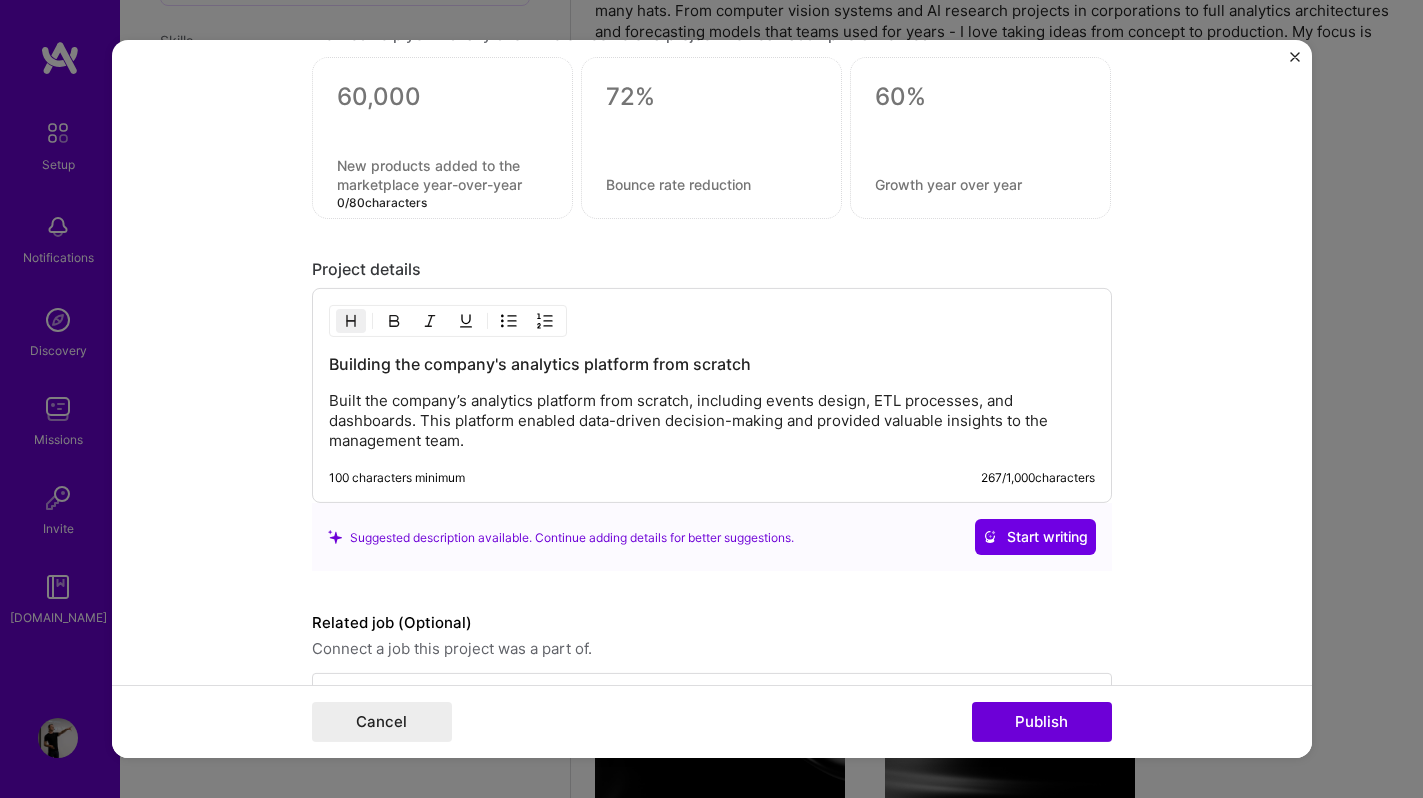 click on "Built the company’s analytics platform from scratch, including events design, ETL processes, and dashboards. This platform enabled data-driven decision-making and provided valuable insights to the management team." at bounding box center [712, 421] 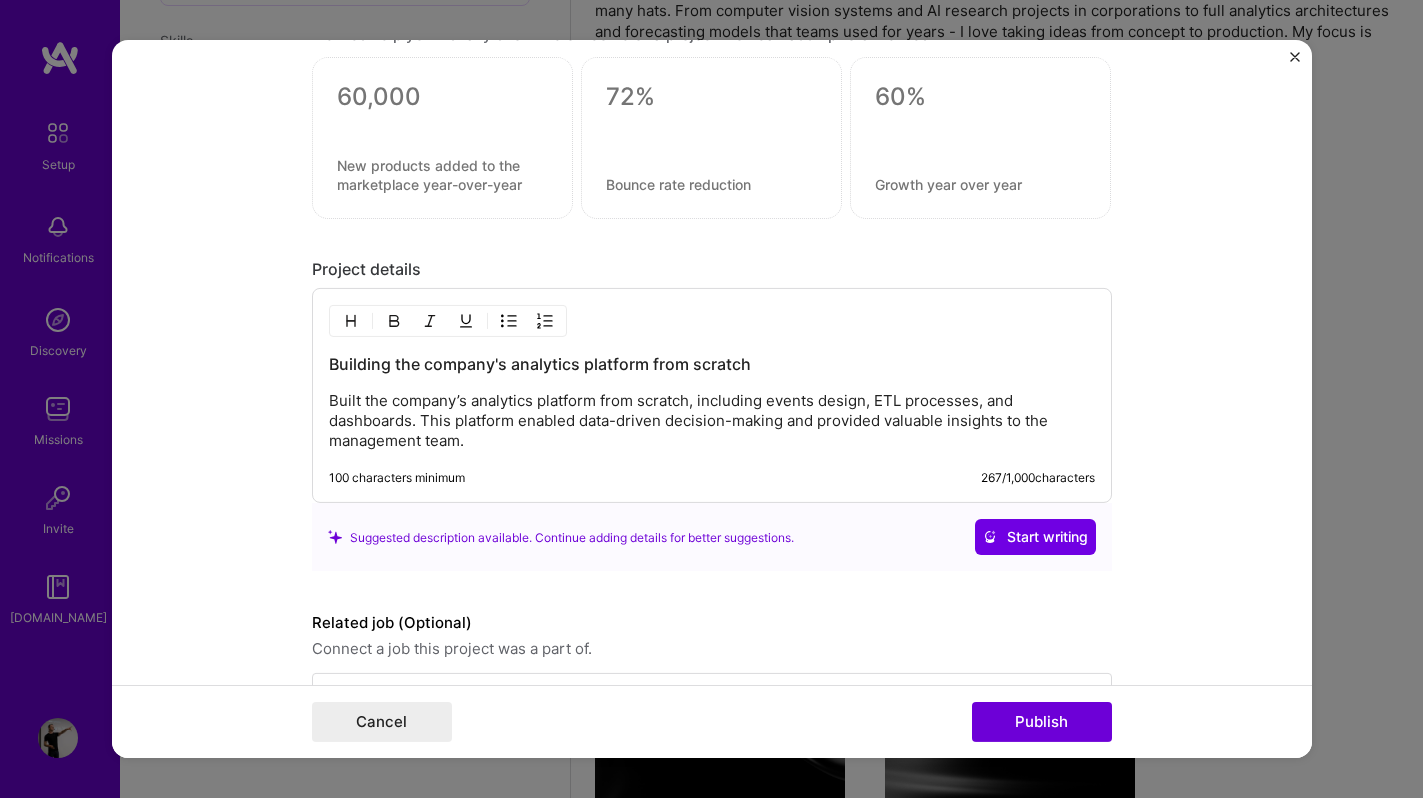 click on "Built the company’s analytics platform from scratch, including events design, ETL processes, and dashboards. This platform enabled data-driven decision-making and provided valuable insights to the management team." at bounding box center (712, 421) 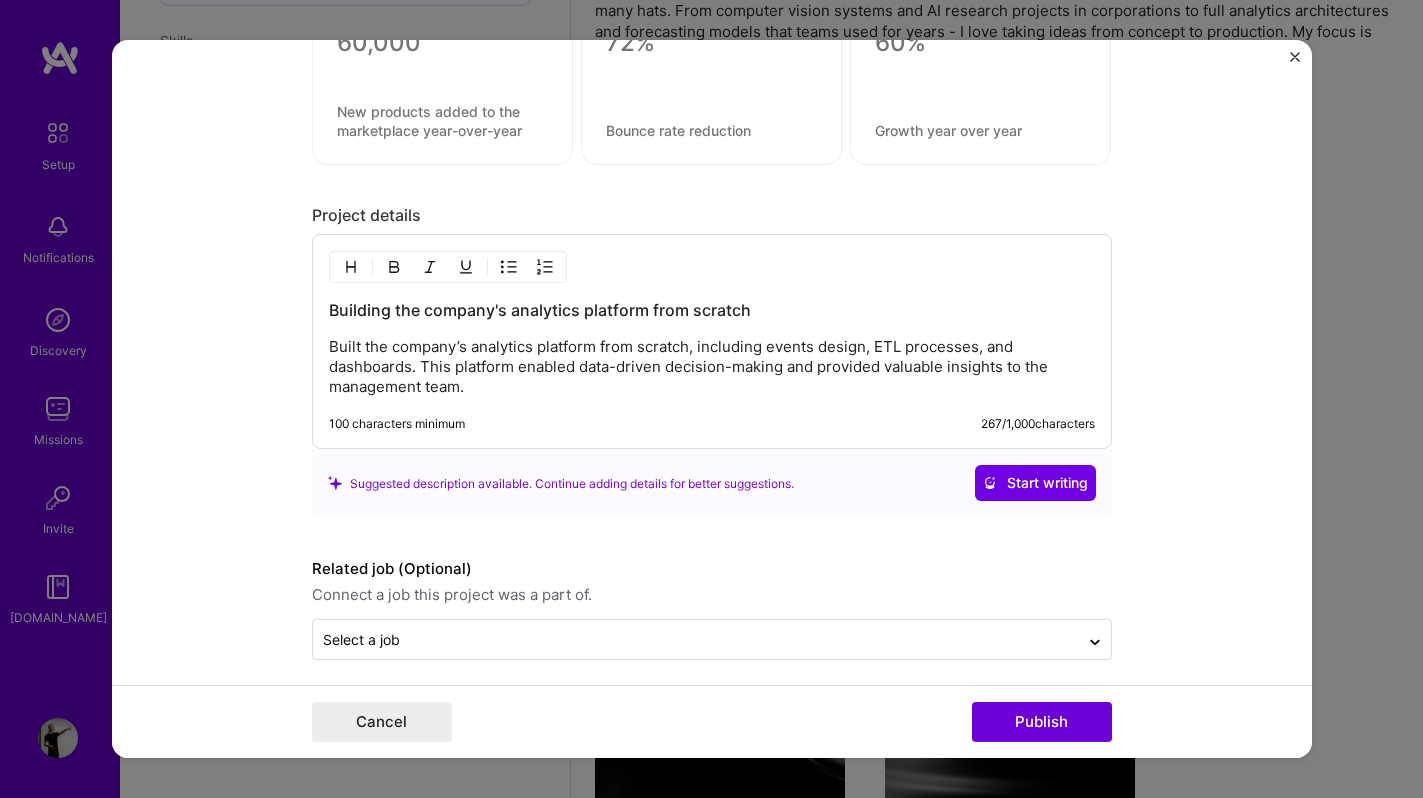 scroll, scrollTop: 1865, scrollLeft: 0, axis: vertical 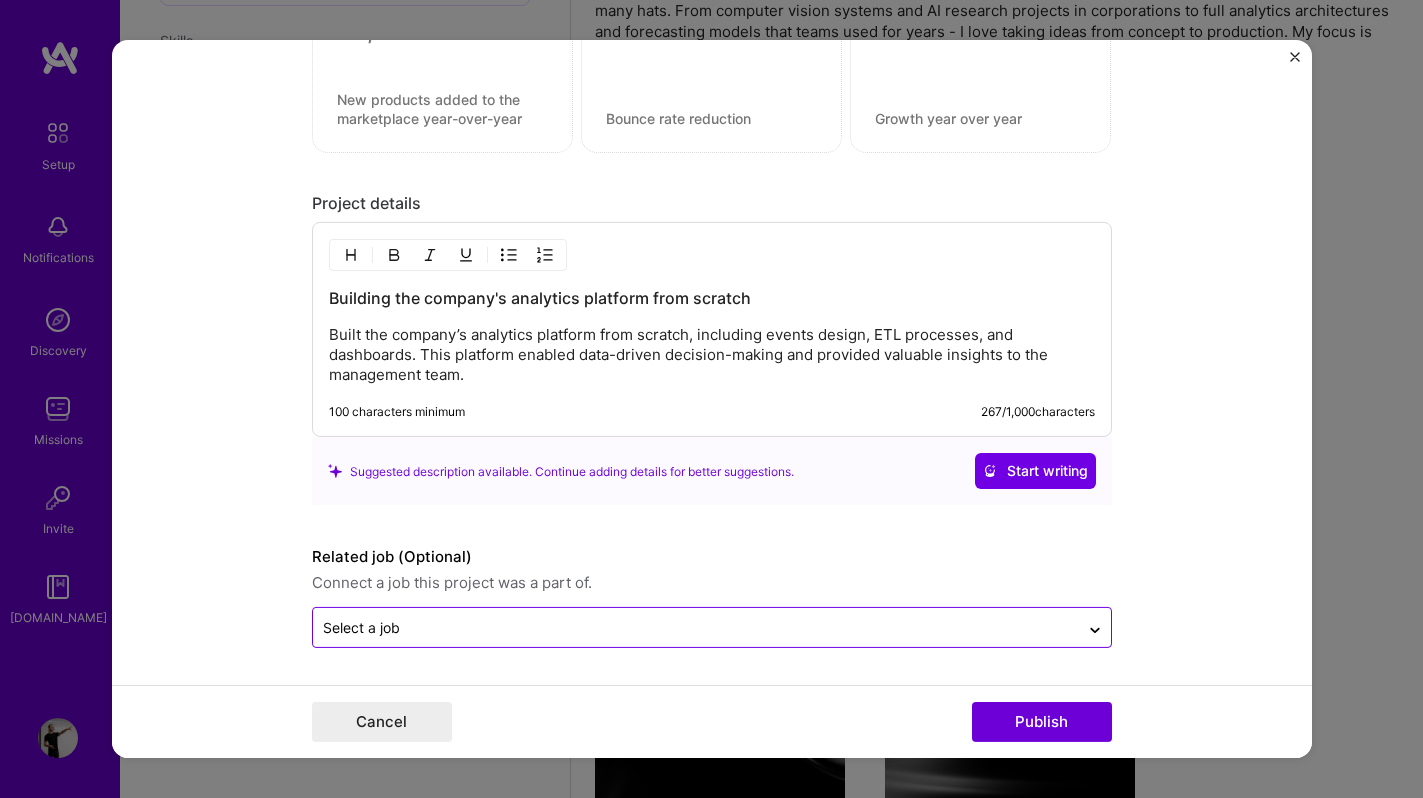 click at bounding box center [696, 627] 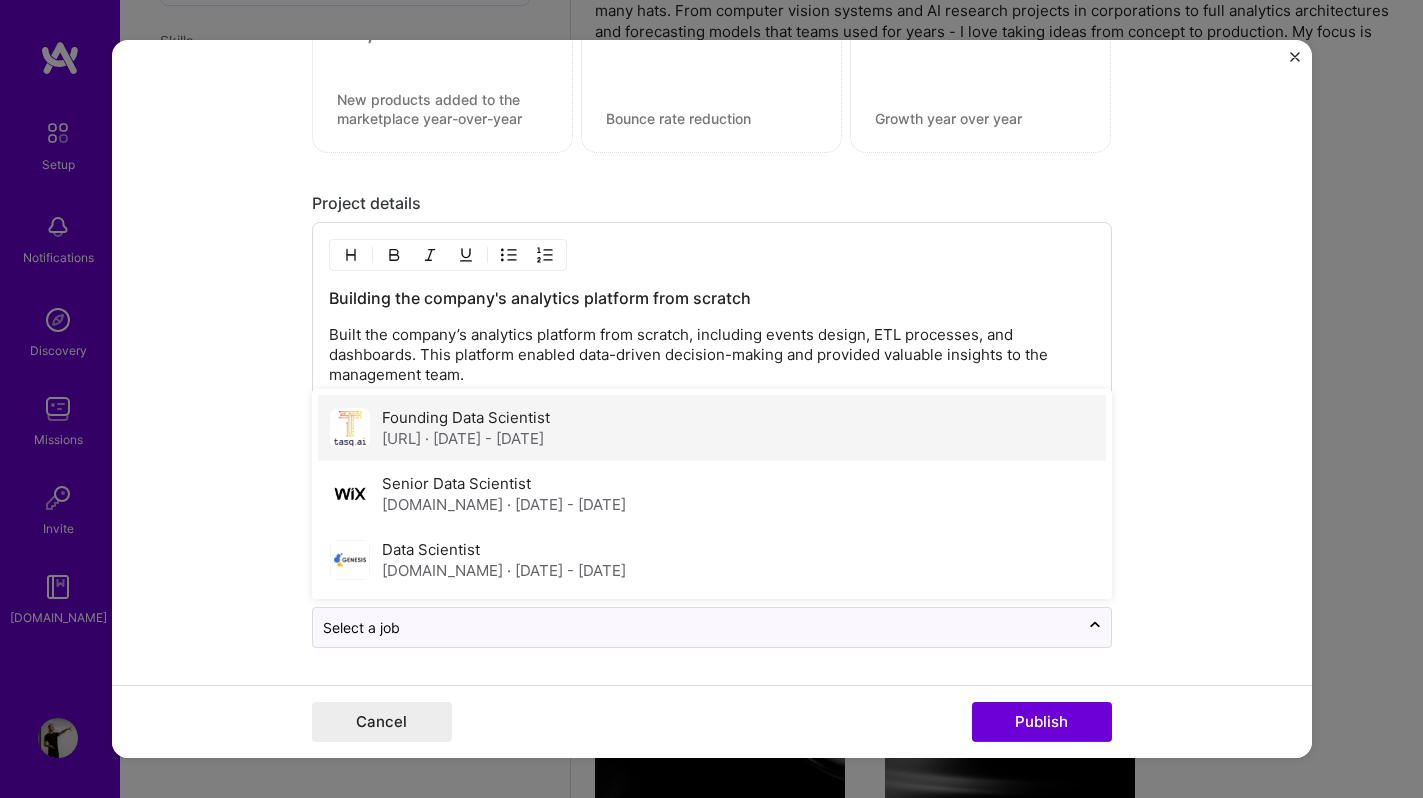 click on "Founding Data Scientist [URL]   ·   [DATE]   -   [DATE]" at bounding box center (712, 428) 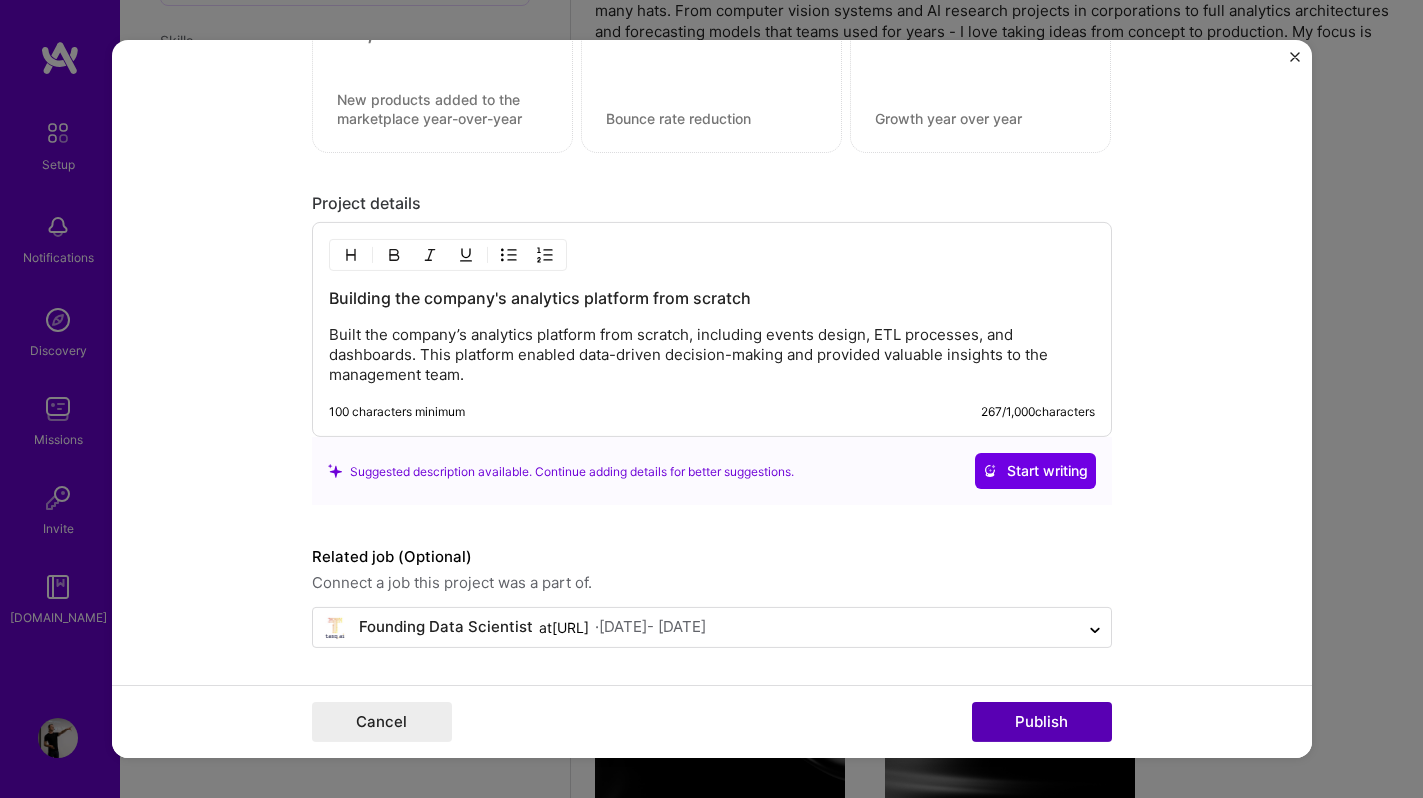 click on "Publish" at bounding box center (1042, 722) 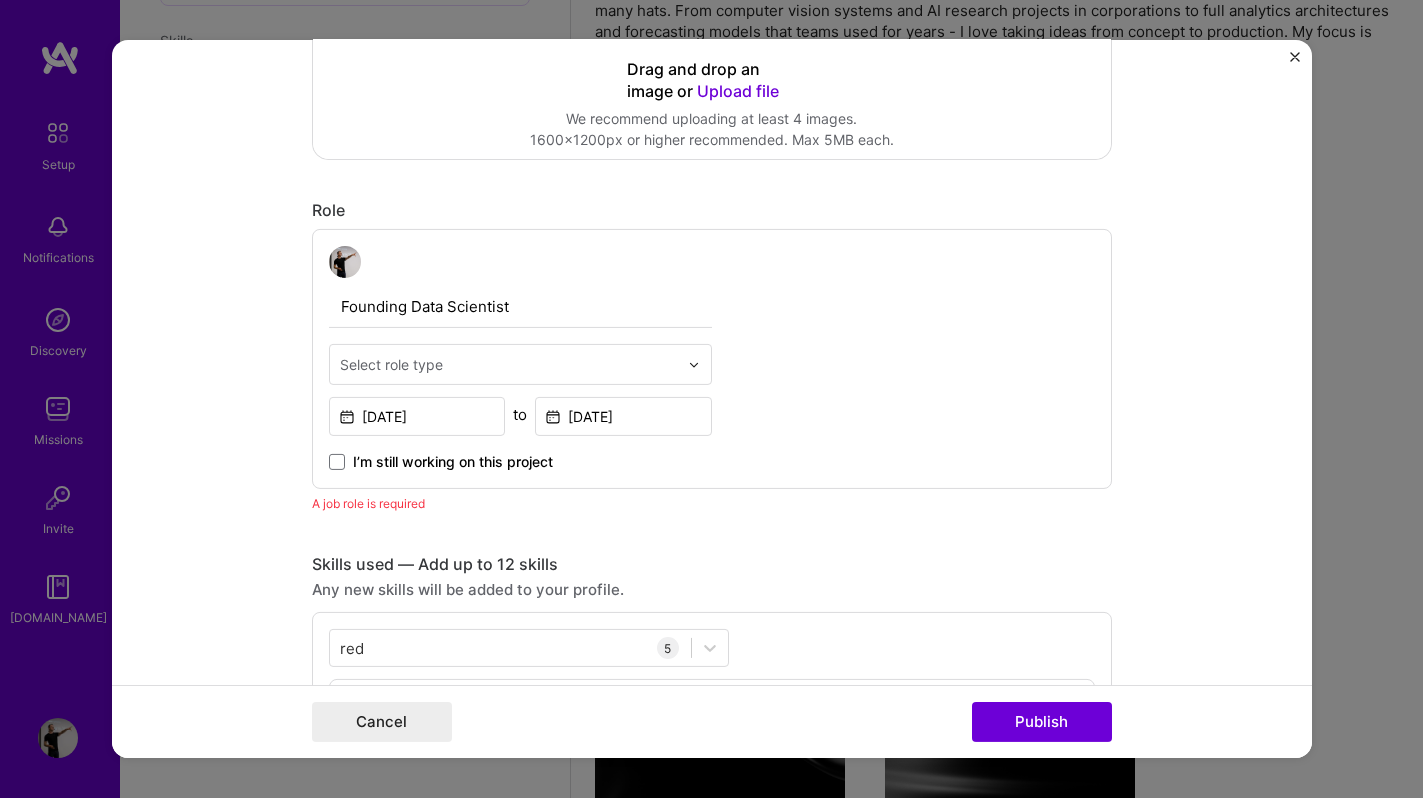 scroll, scrollTop: 504, scrollLeft: 0, axis: vertical 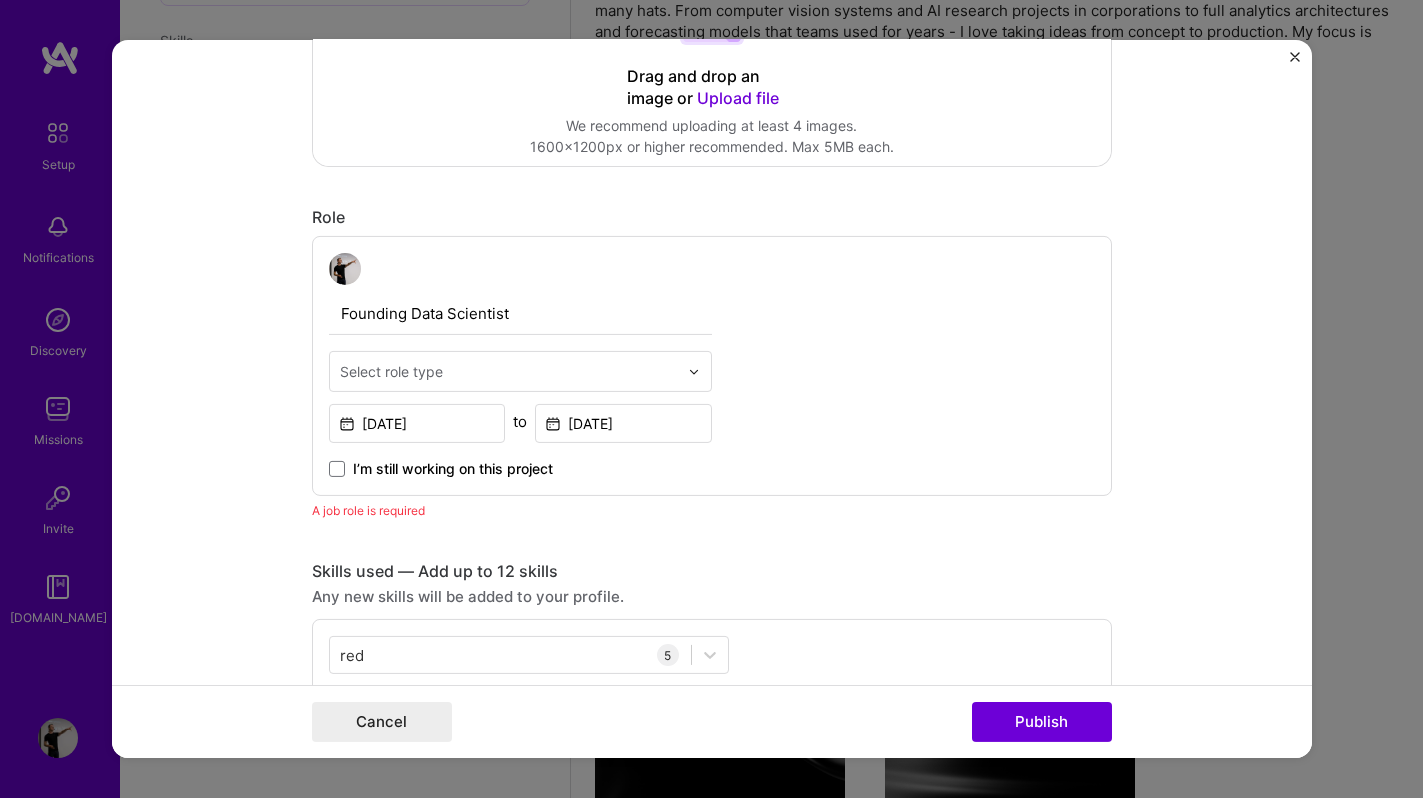 click at bounding box center (694, 371) 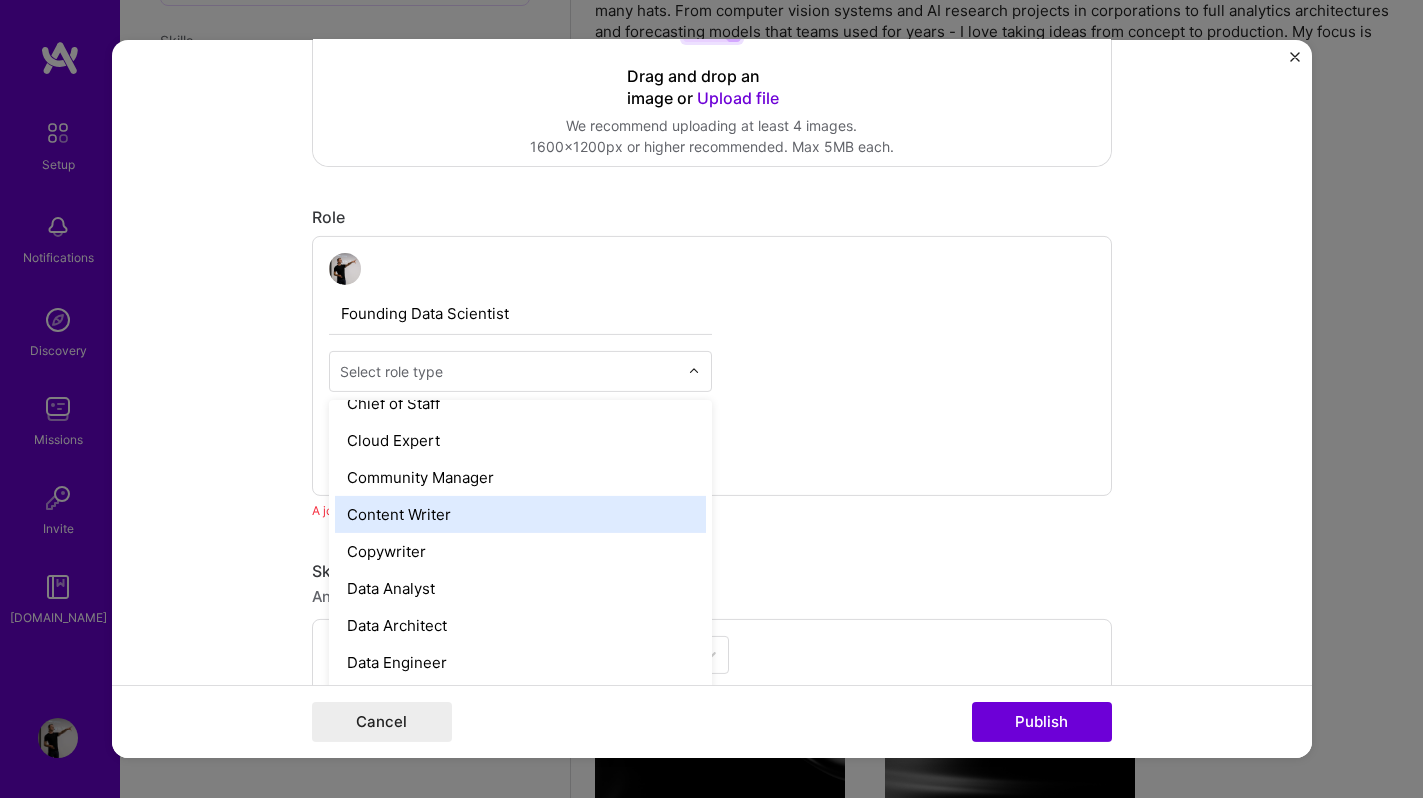 scroll, scrollTop: 580, scrollLeft: 0, axis: vertical 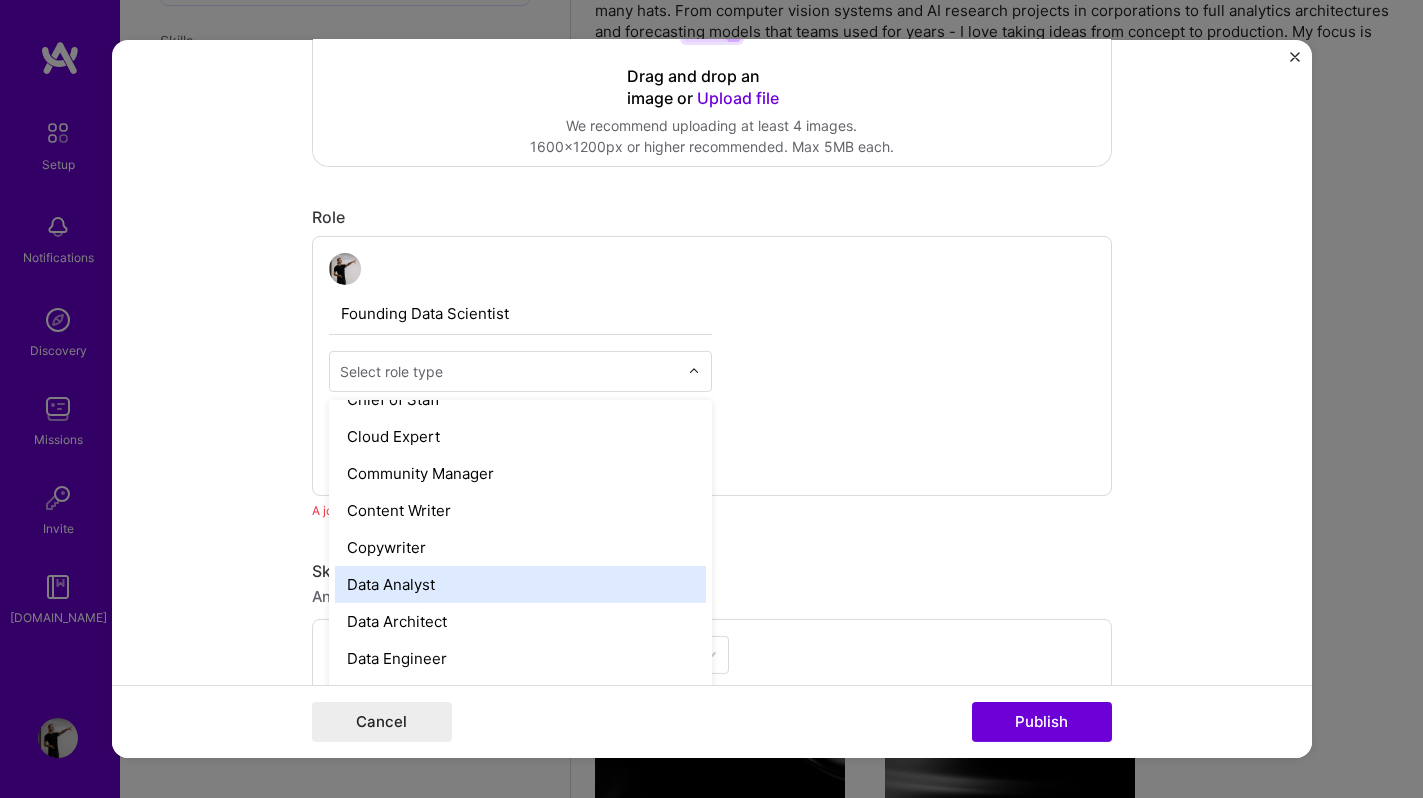 click on "Data Analyst" at bounding box center (520, 584) 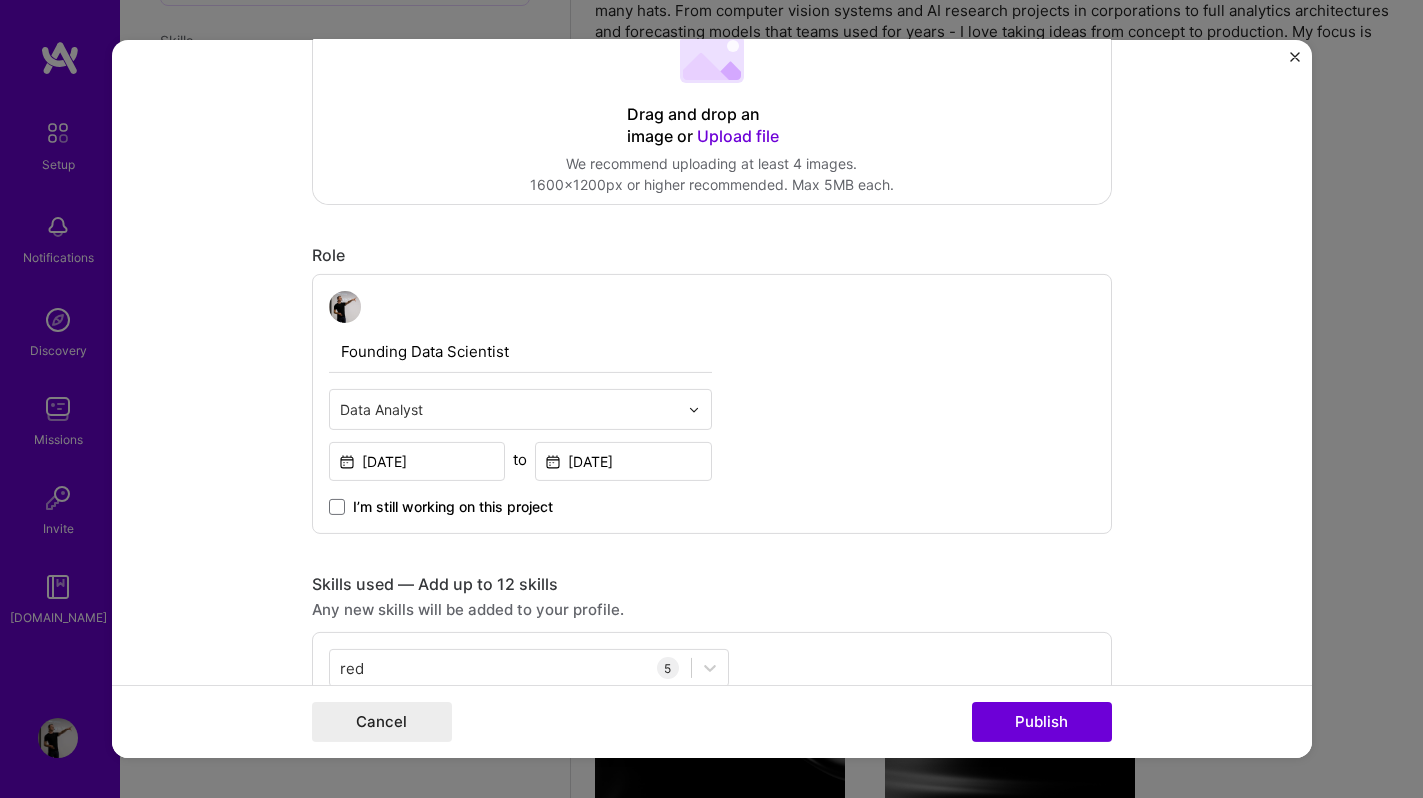 scroll, scrollTop: 460, scrollLeft: 0, axis: vertical 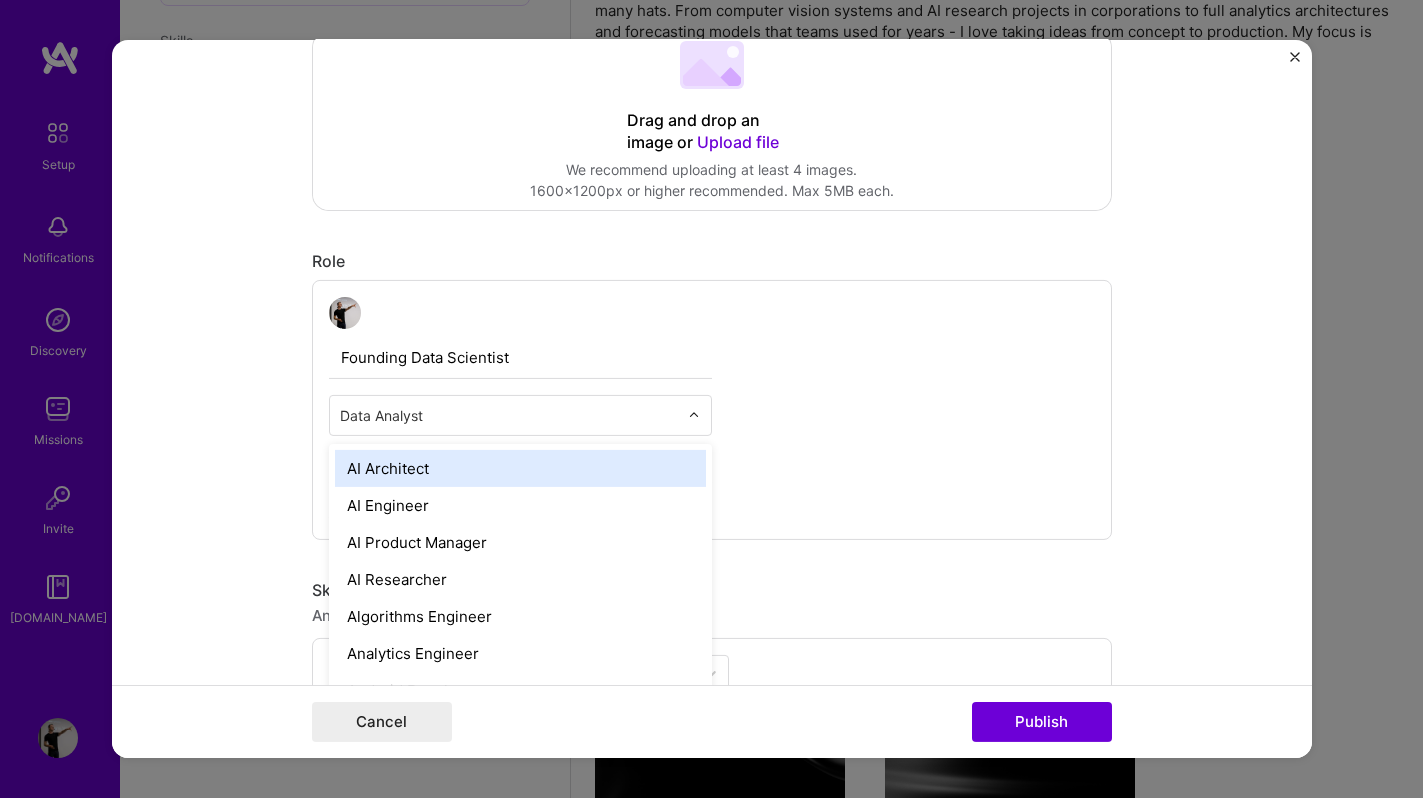 click at bounding box center [509, 415] 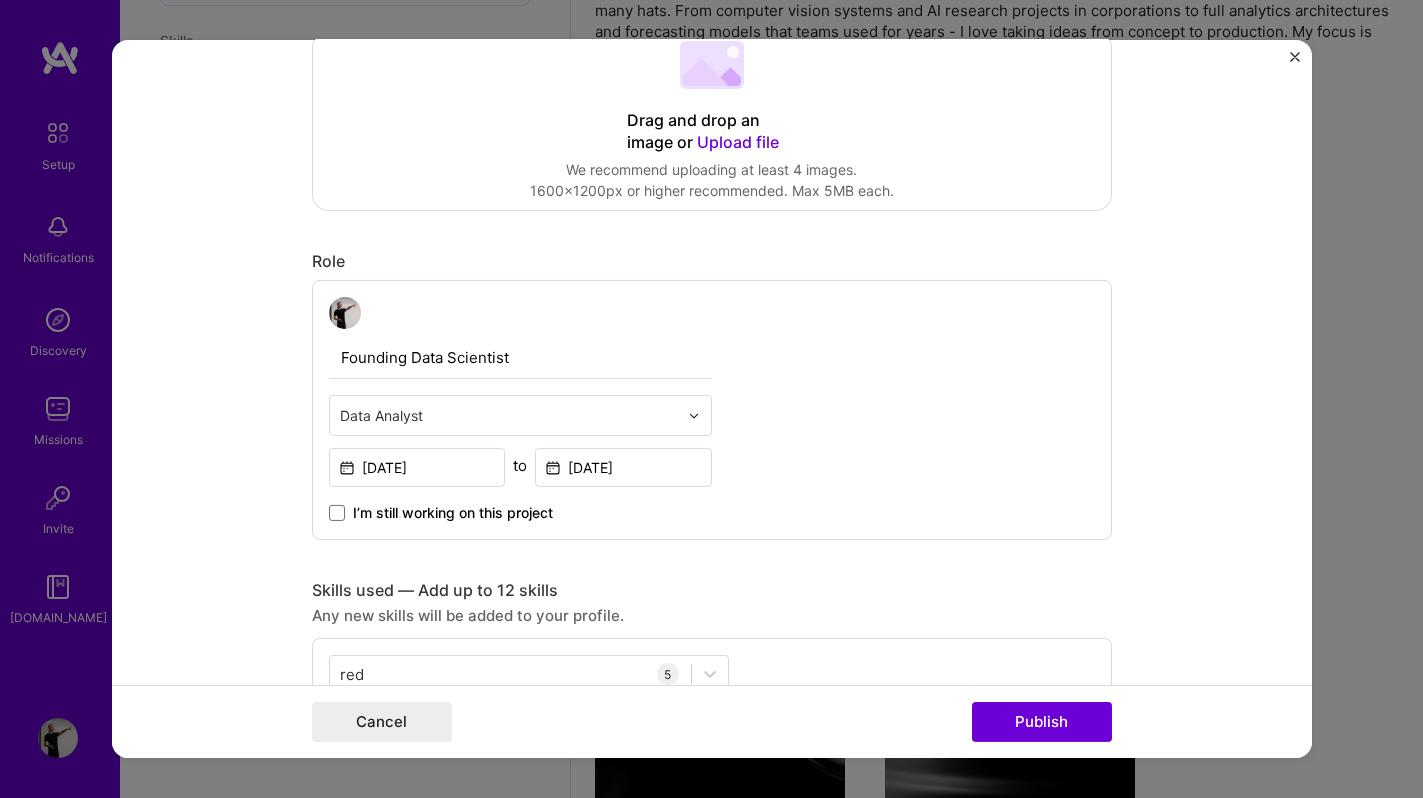 click on "Data Analyst" at bounding box center (509, 415) 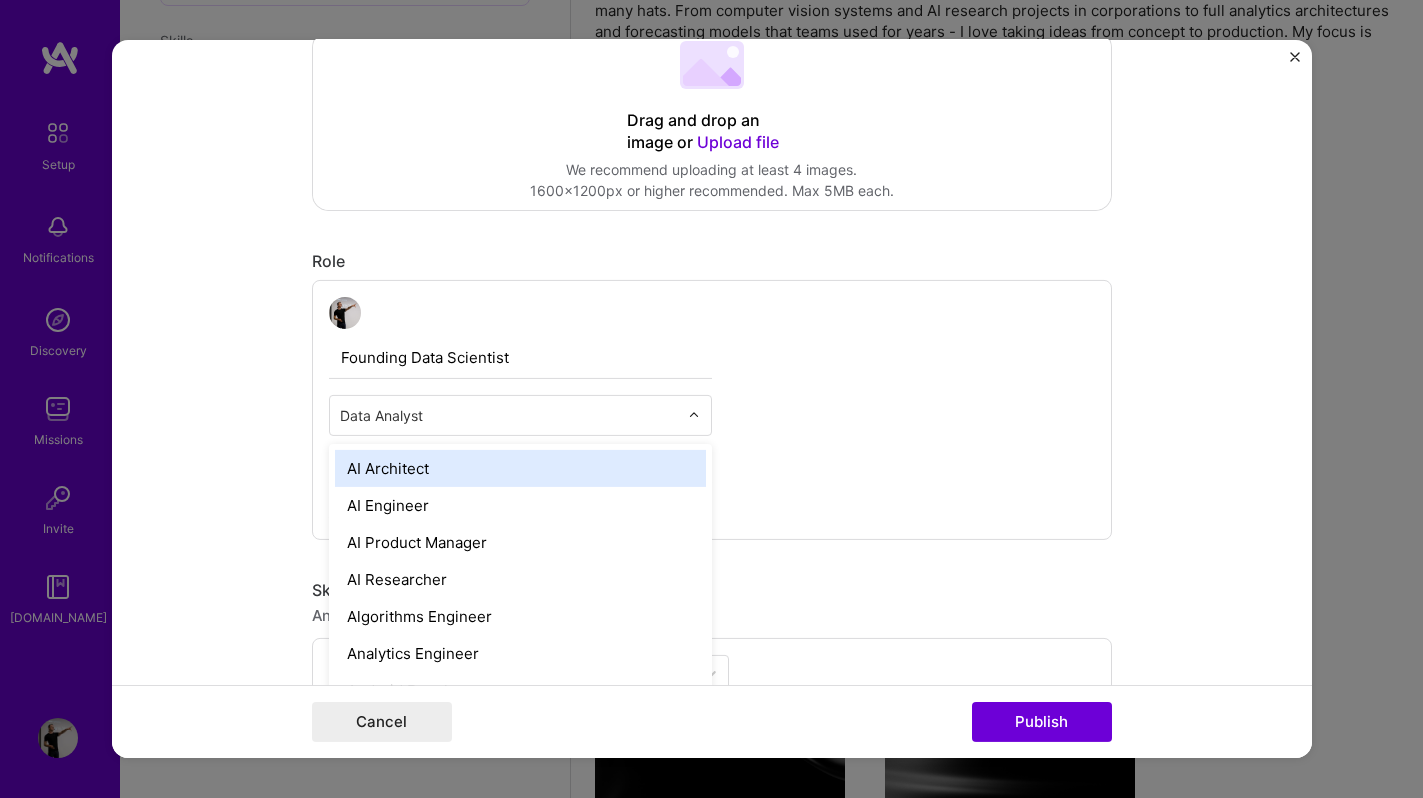 click at bounding box center (509, 415) 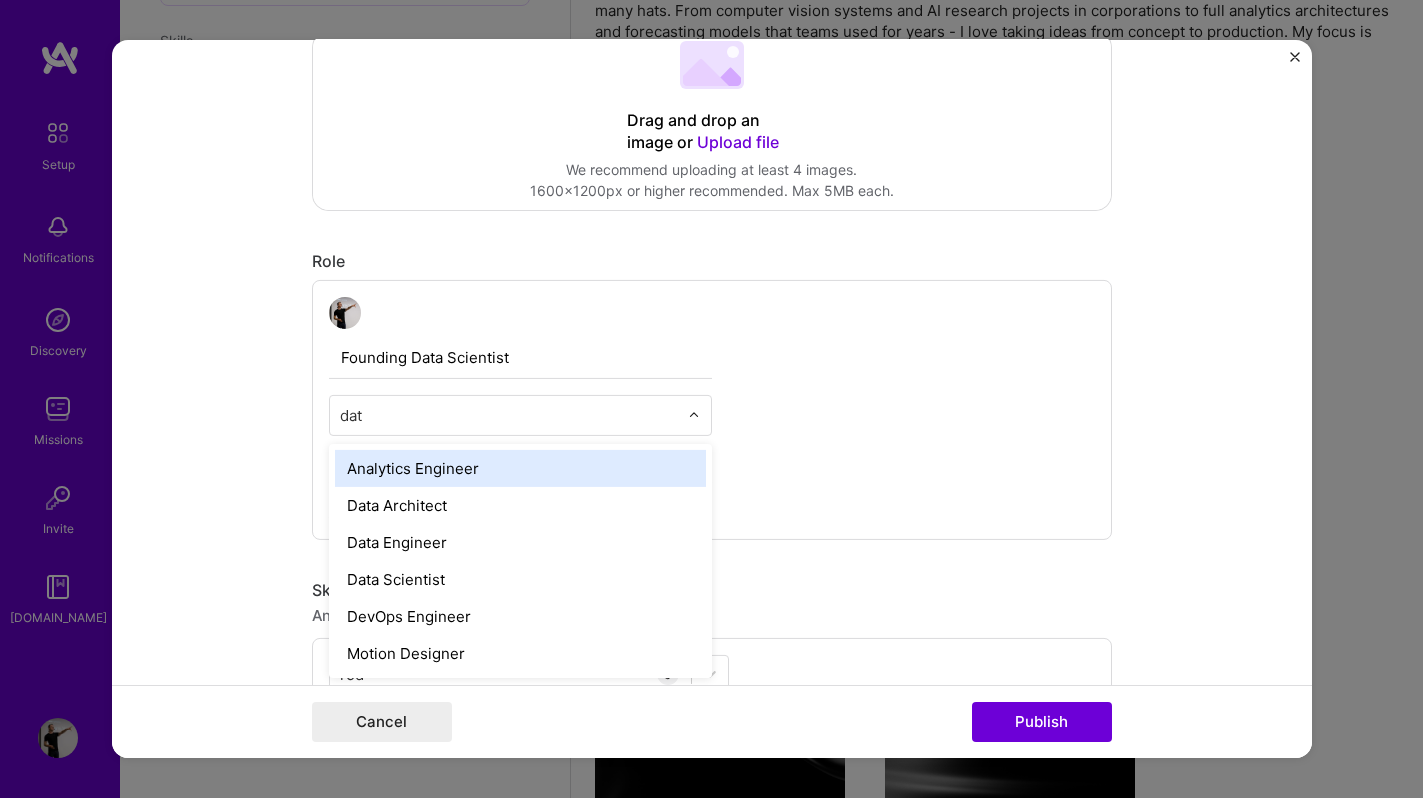 type on "data" 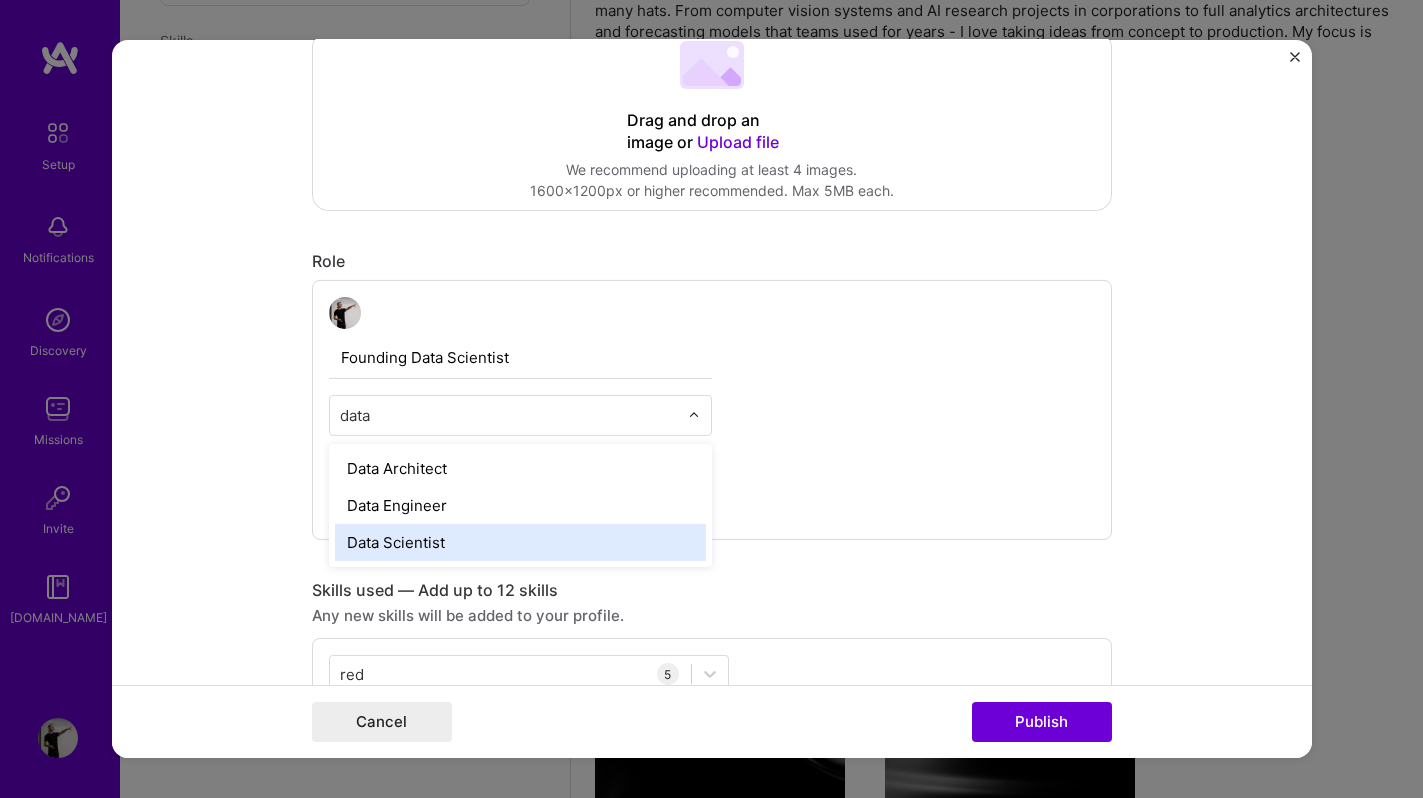 click on "Data Scientist" at bounding box center [520, 542] 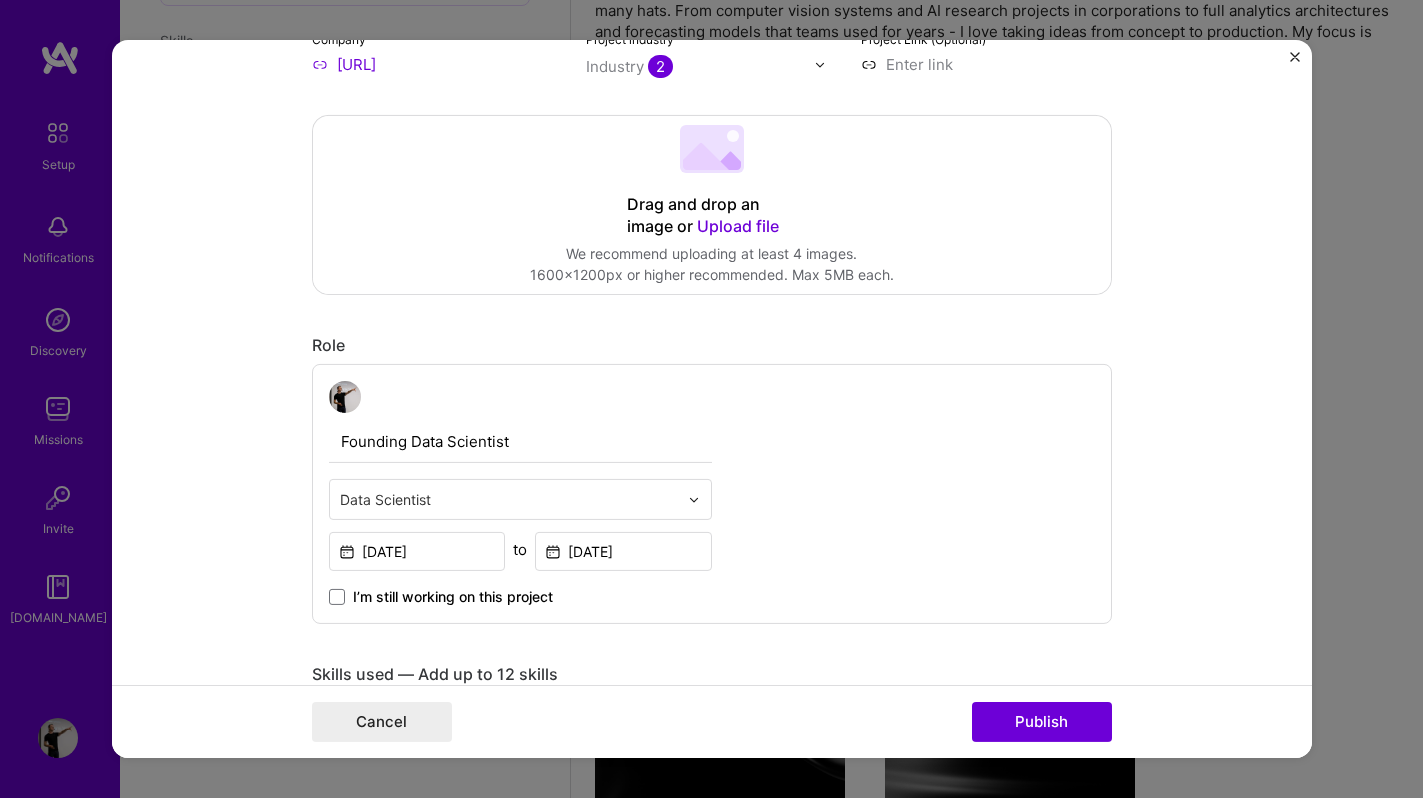 scroll, scrollTop: 441, scrollLeft: 0, axis: vertical 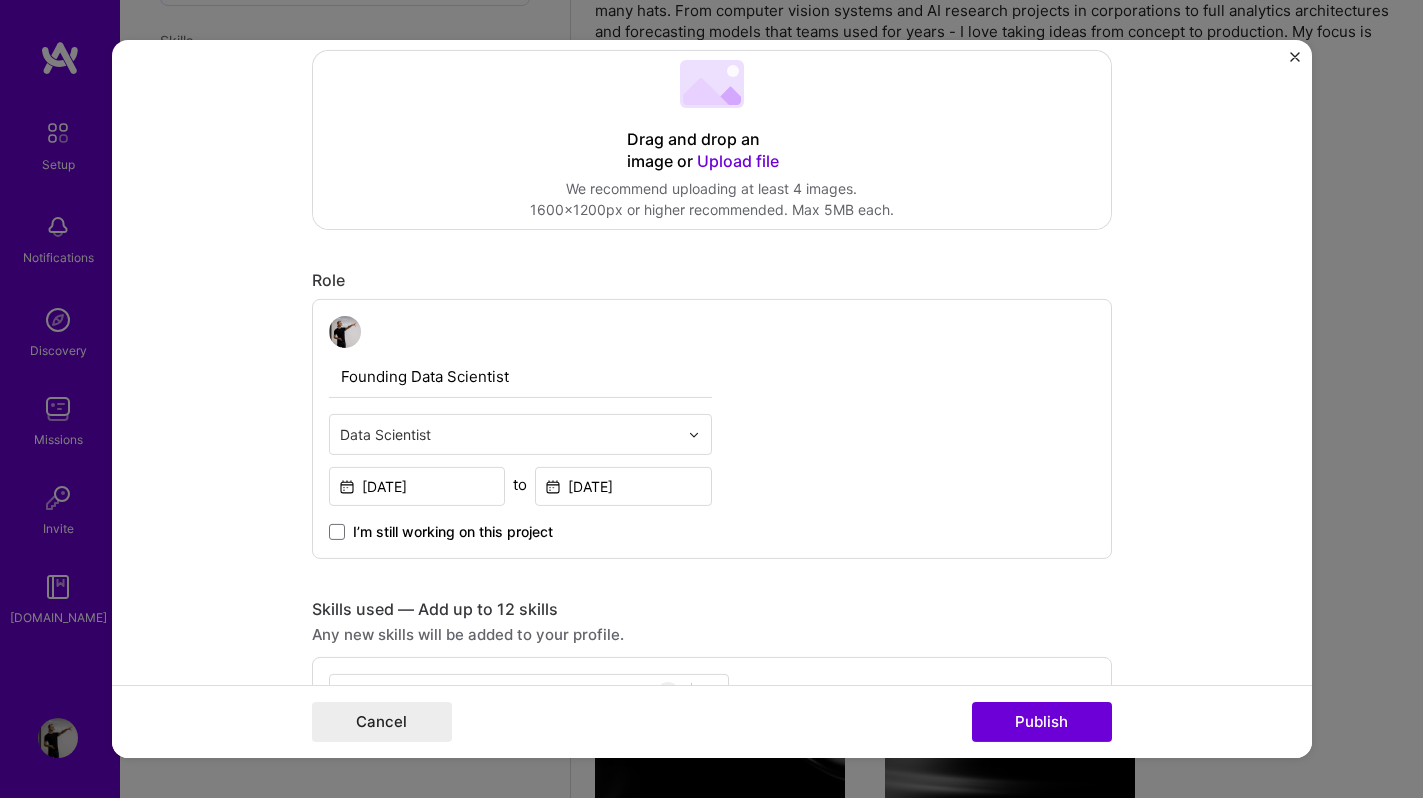 click at bounding box center [509, 434] 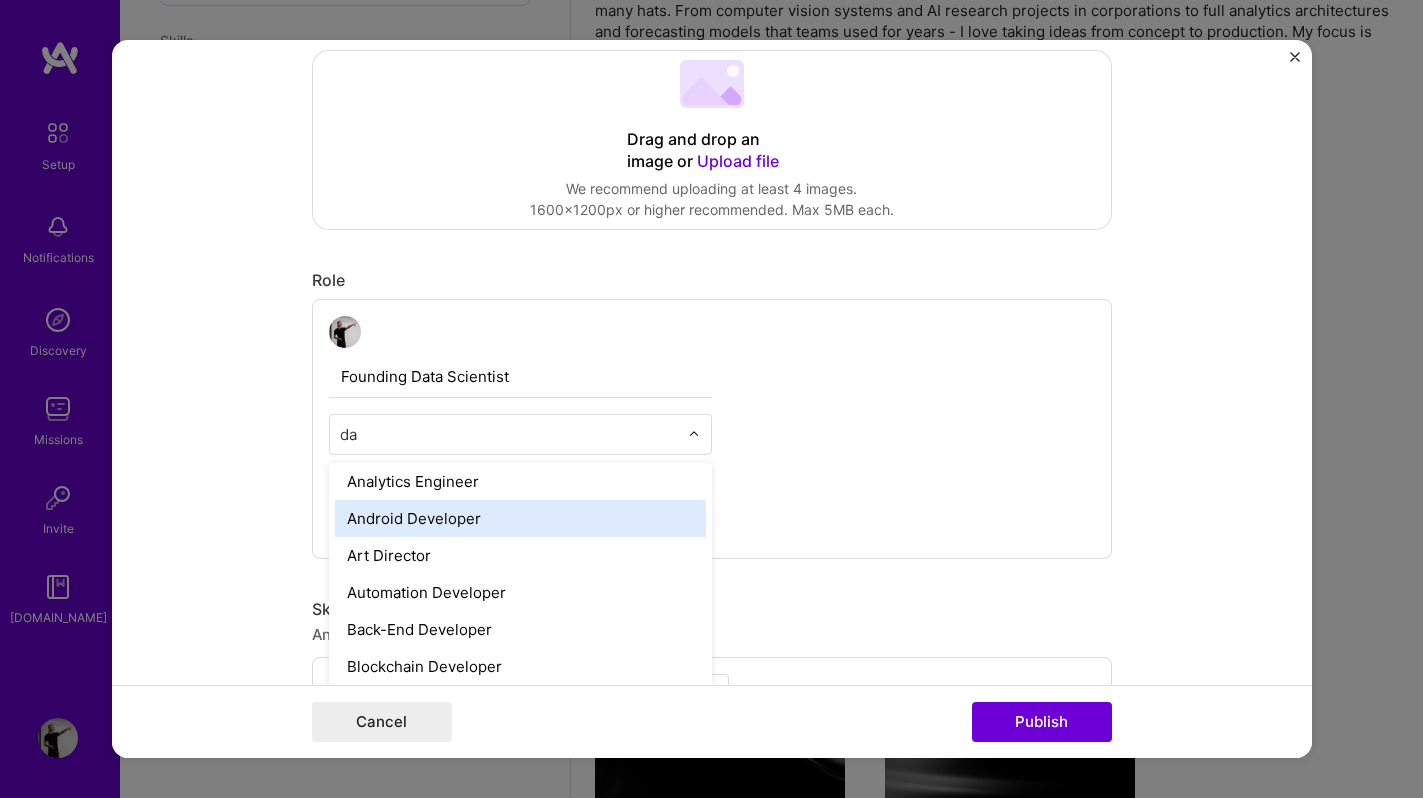 scroll, scrollTop: 0, scrollLeft: 0, axis: both 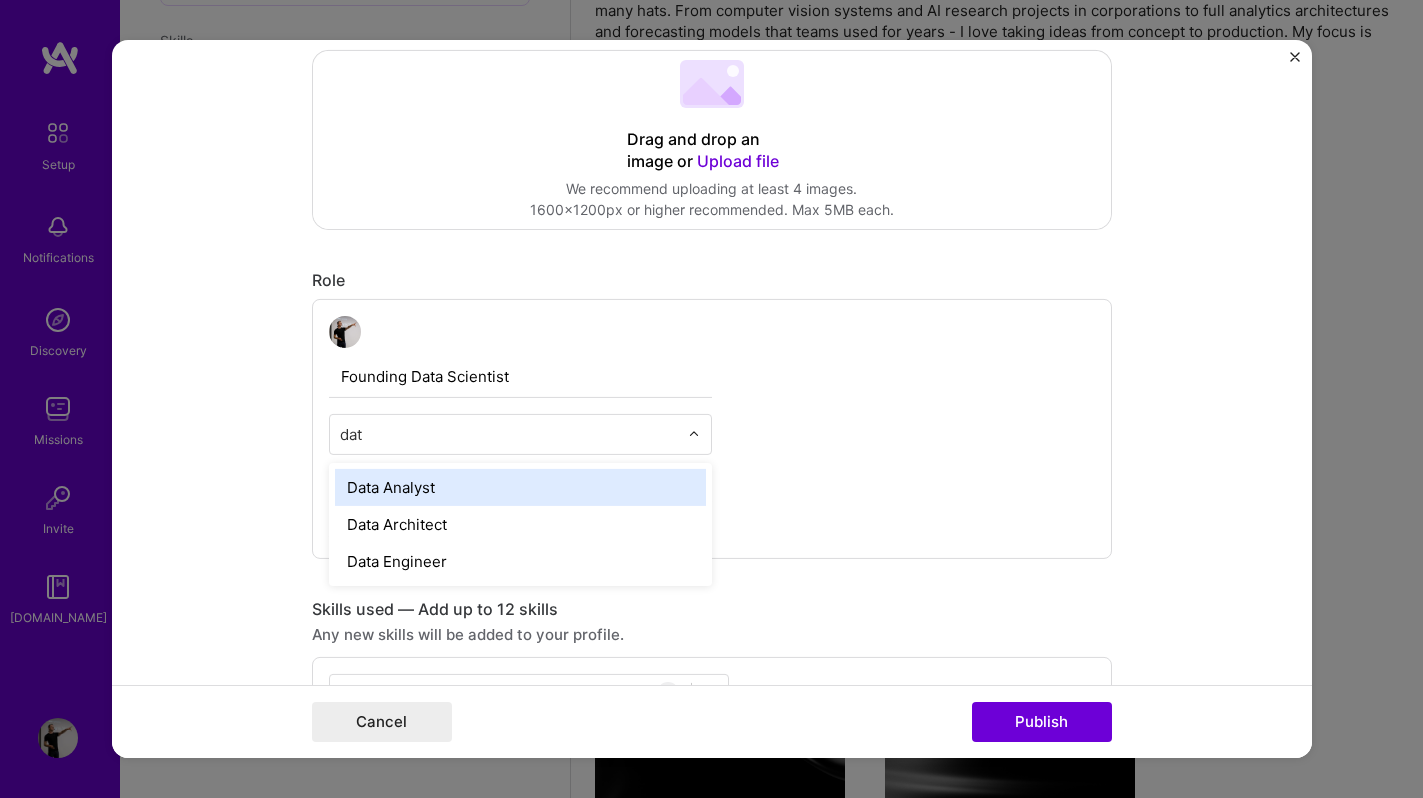 type on "data" 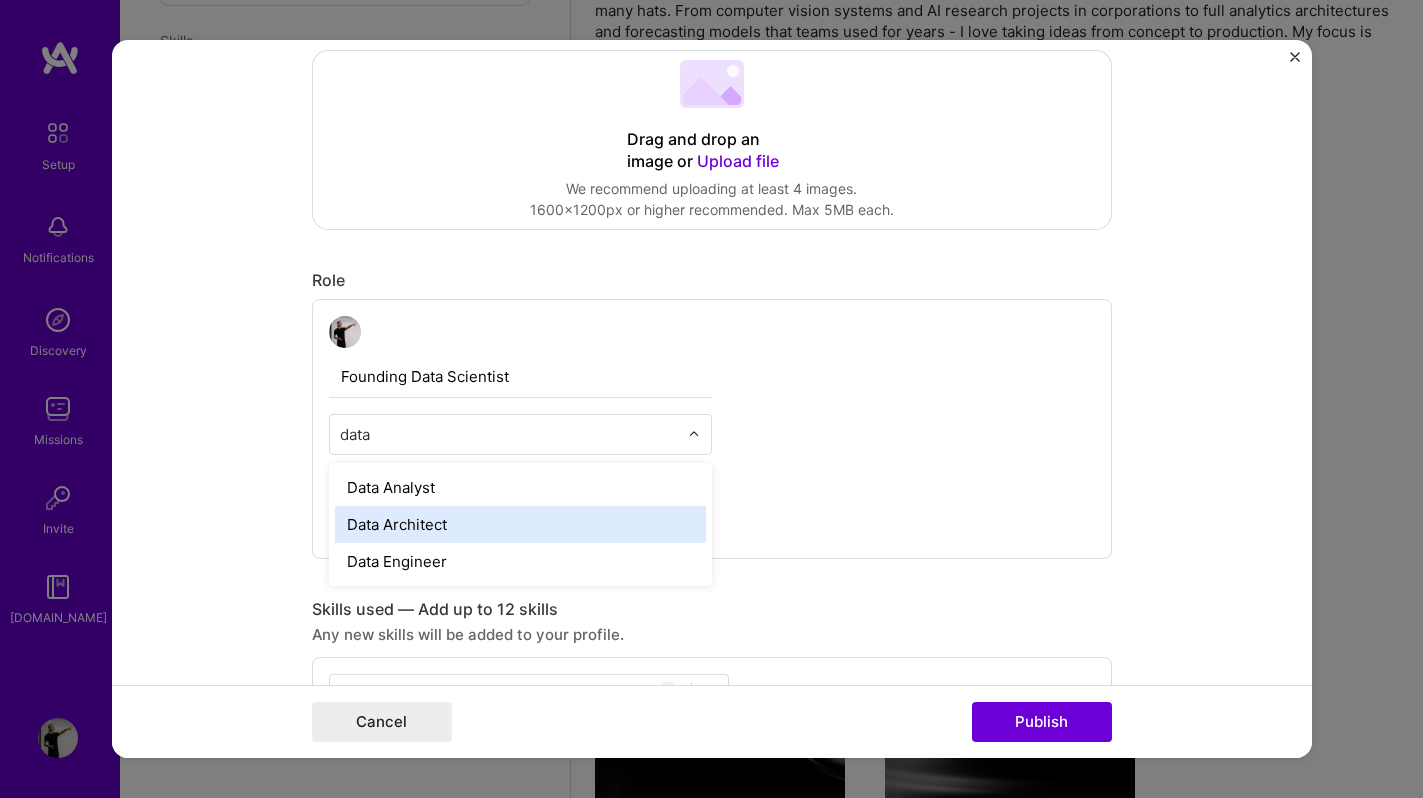 click on "Data Architect" at bounding box center [520, 524] 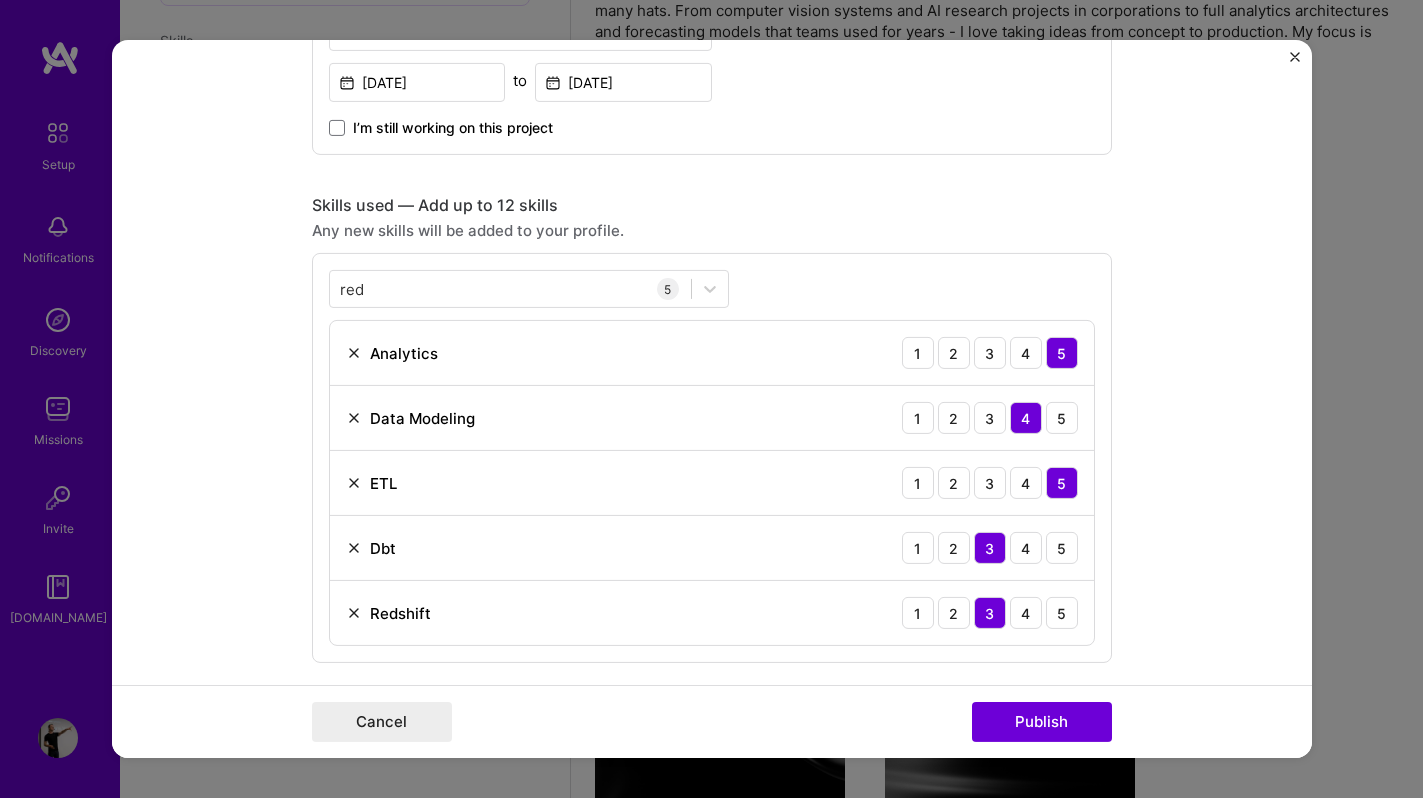 scroll, scrollTop: 1564, scrollLeft: 0, axis: vertical 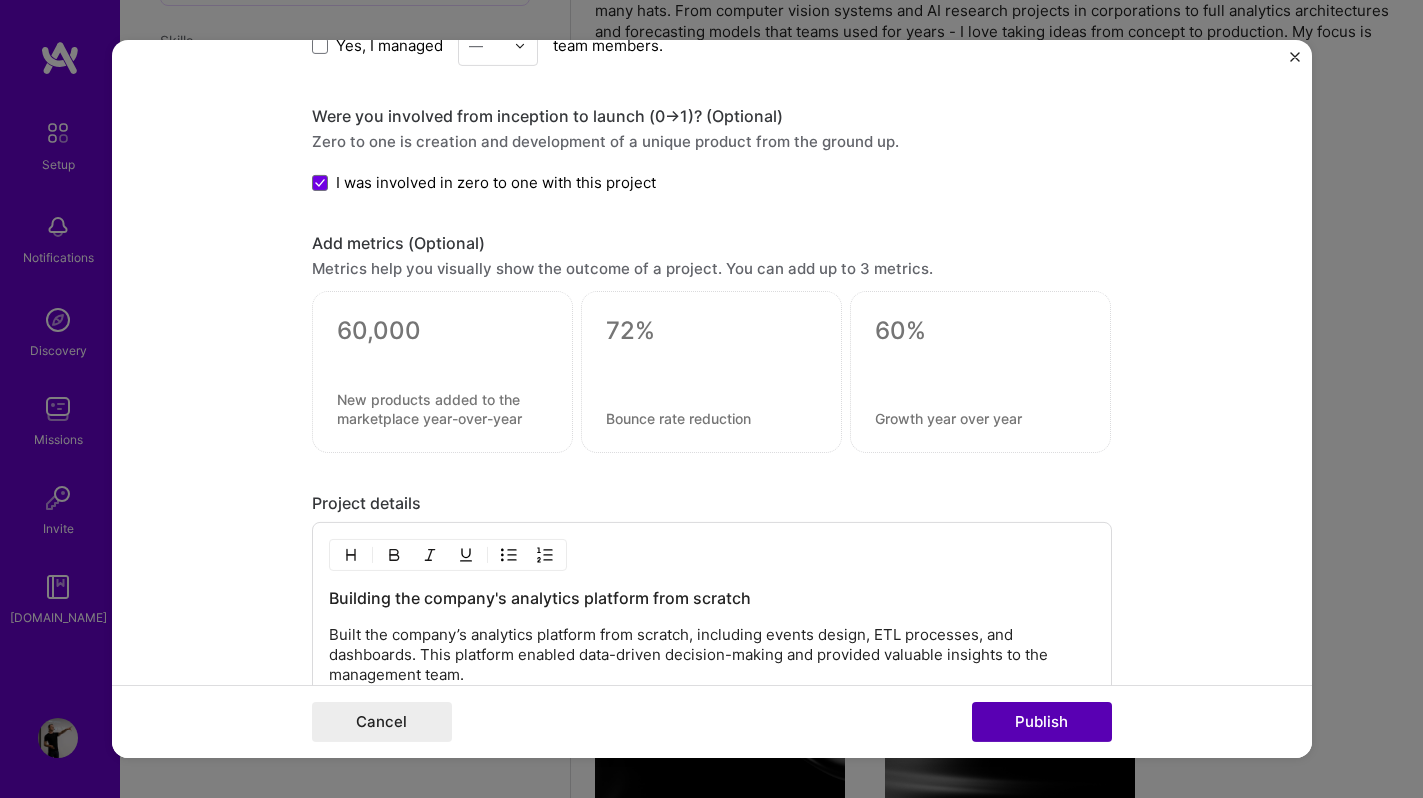 click on "Publish" at bounding box center [1042, 722] 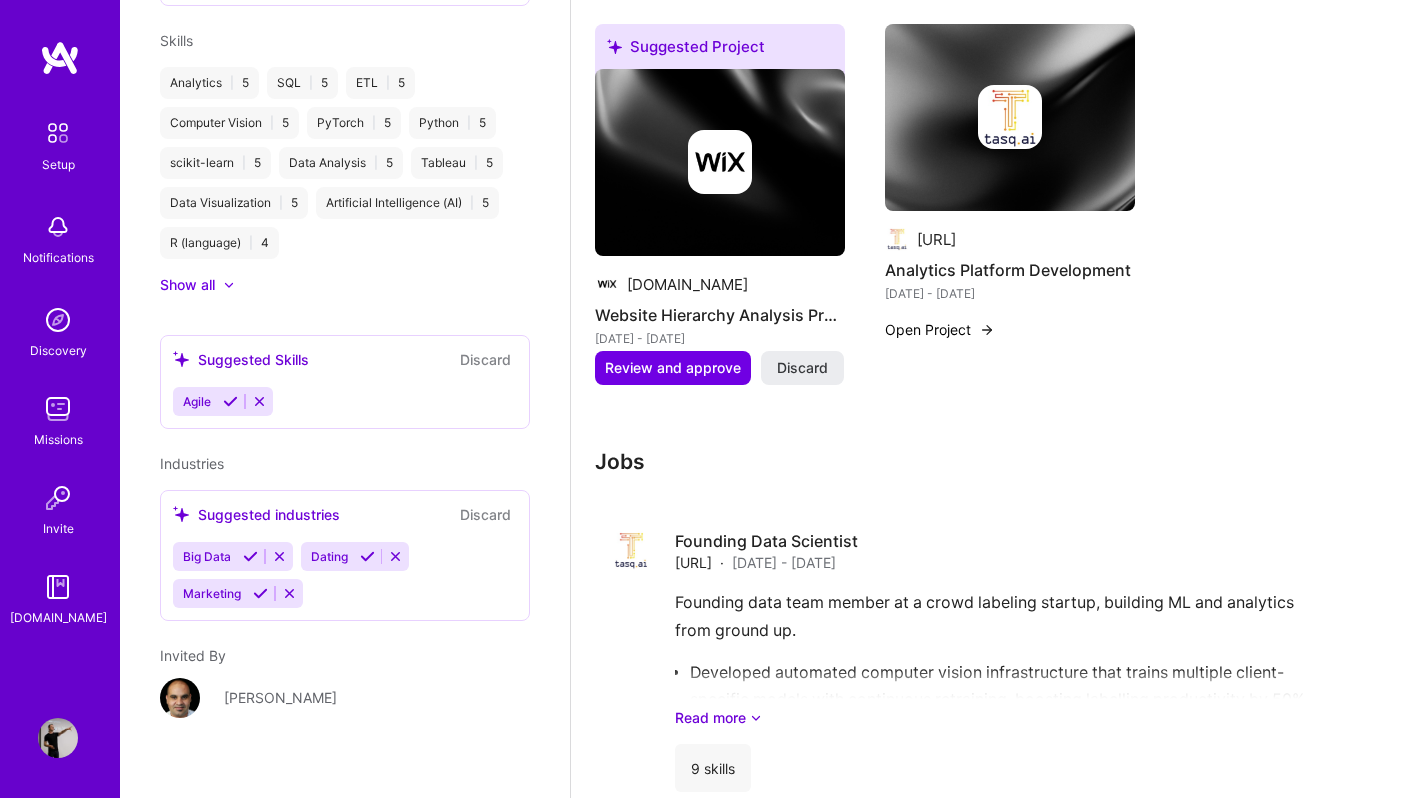scroll, scrollTop: 1519, scrollLeft: 0, axis: vertical 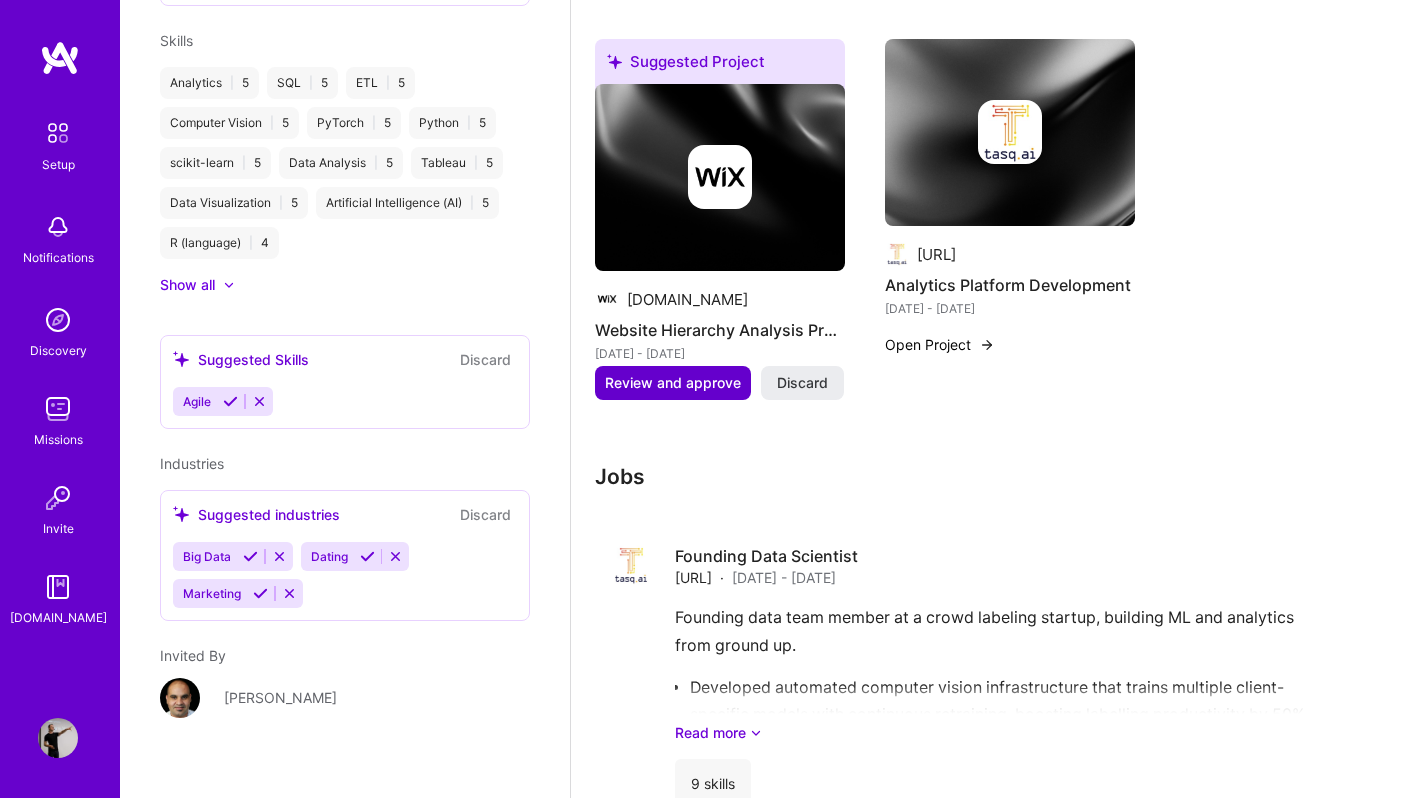 click on "Review and approve" at bounding box center (673, 383) 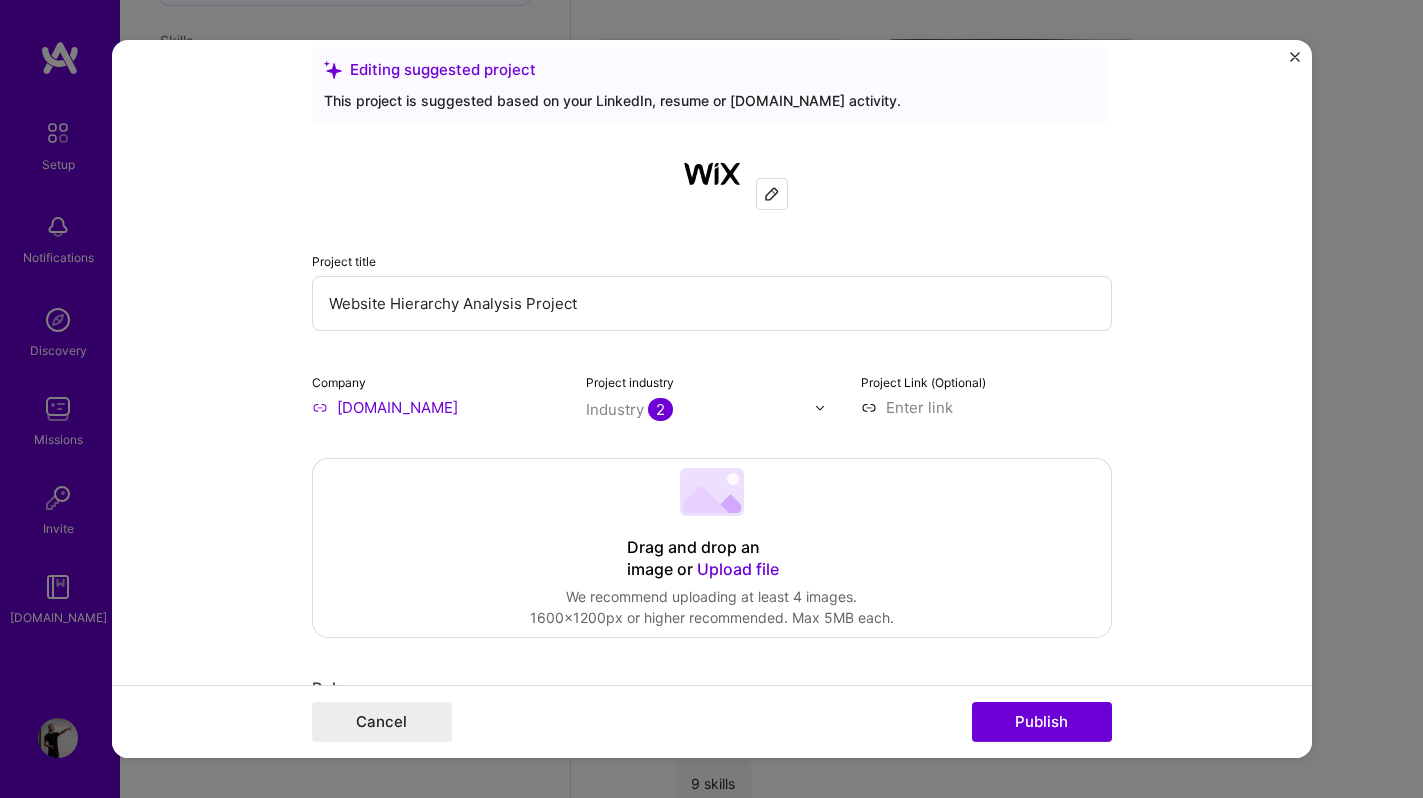 scroll, scrollTop: 41, scrollLeft: 0, axis: vertical 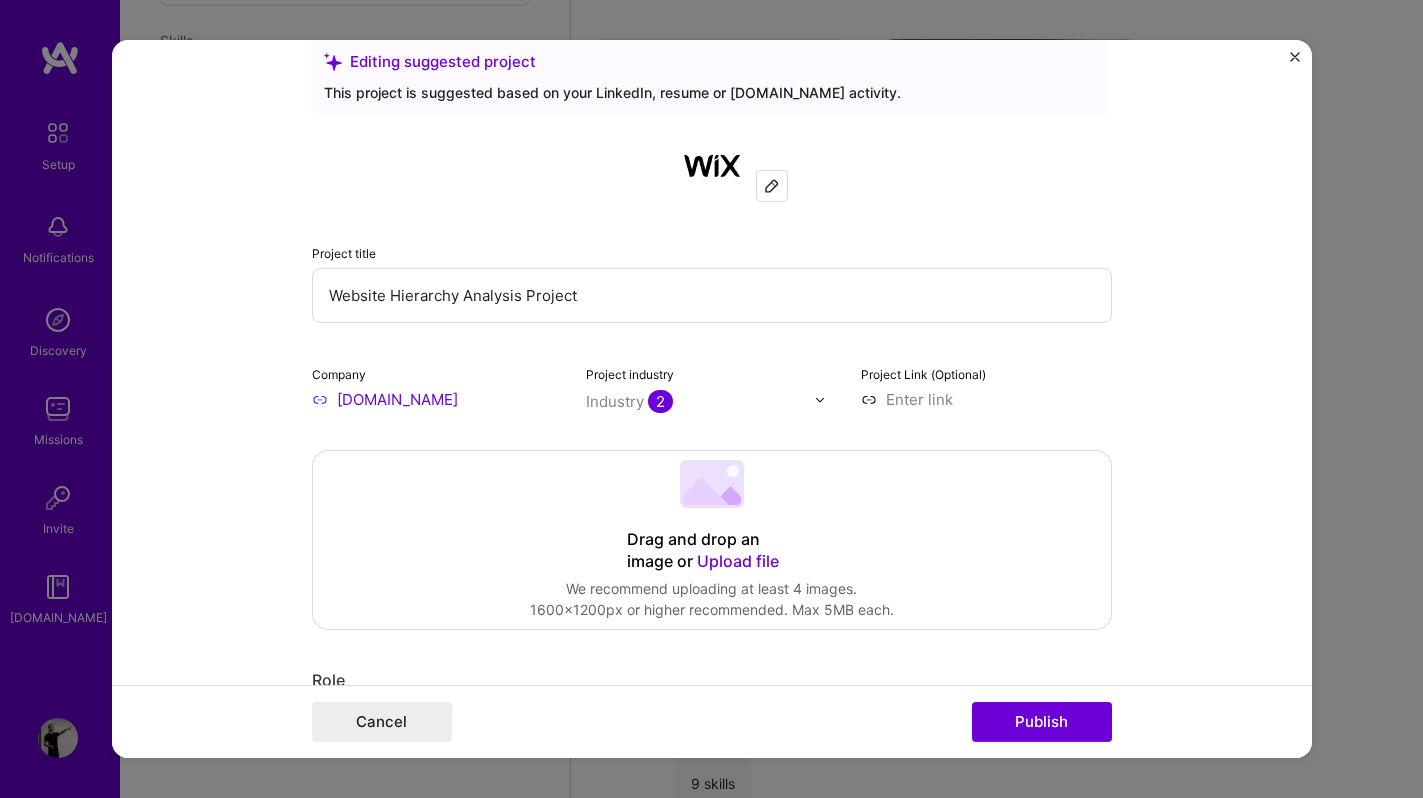 click on "Website Hierarchy Analysis Project" at bounding box center [712, 295] 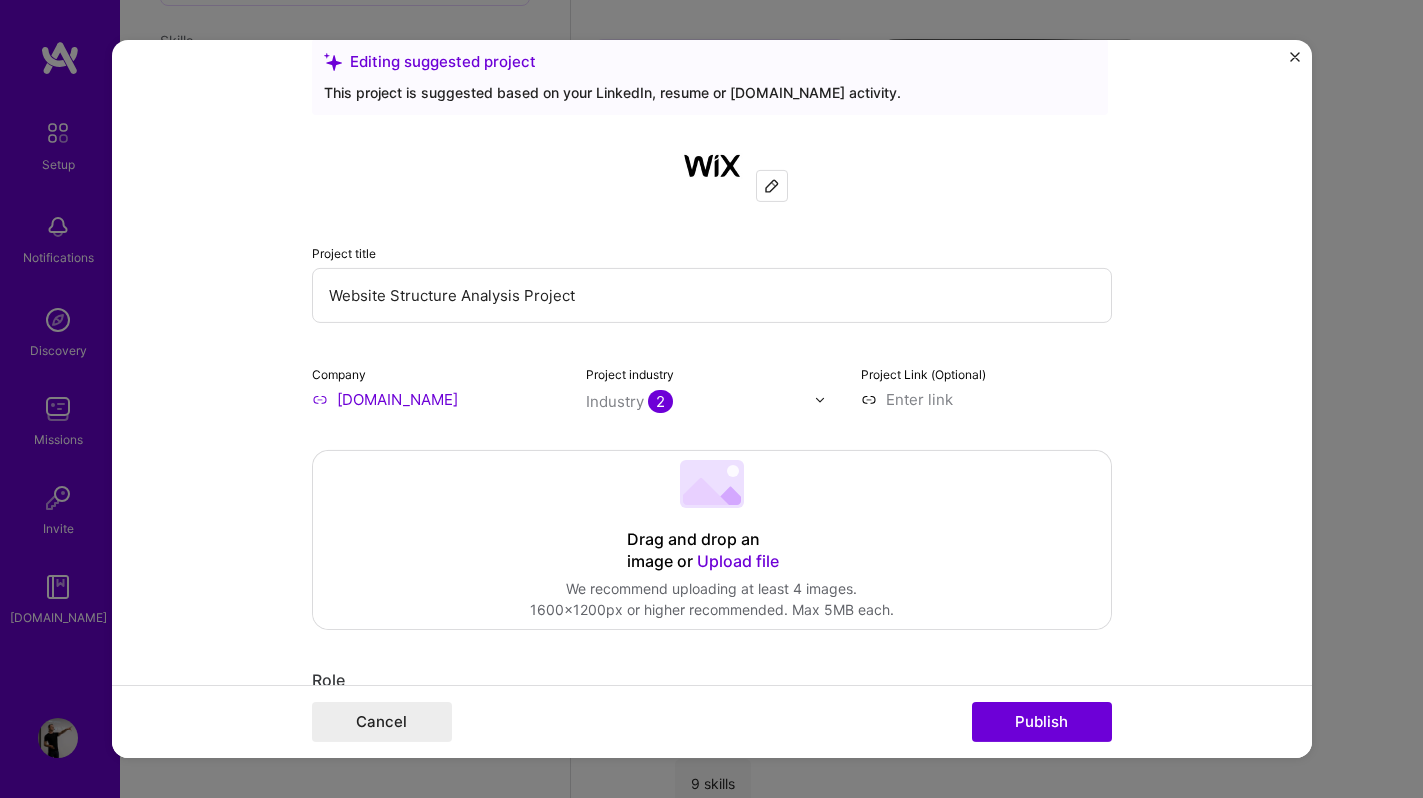 click on "Website Structure Analysis Project" at bounding box center (712, 295) 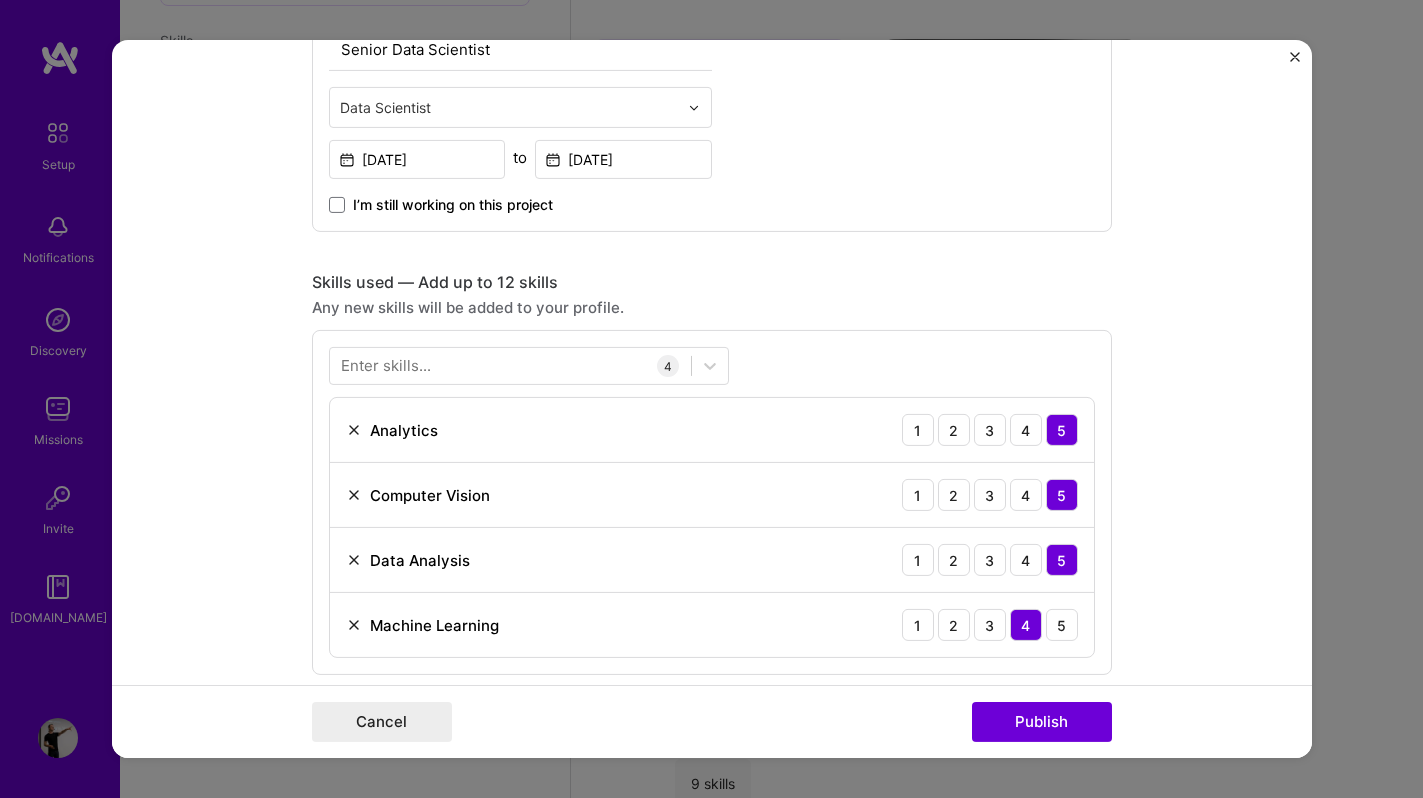 scroll, scrollTop: 865, scrollLeft: 0, axis: vertical 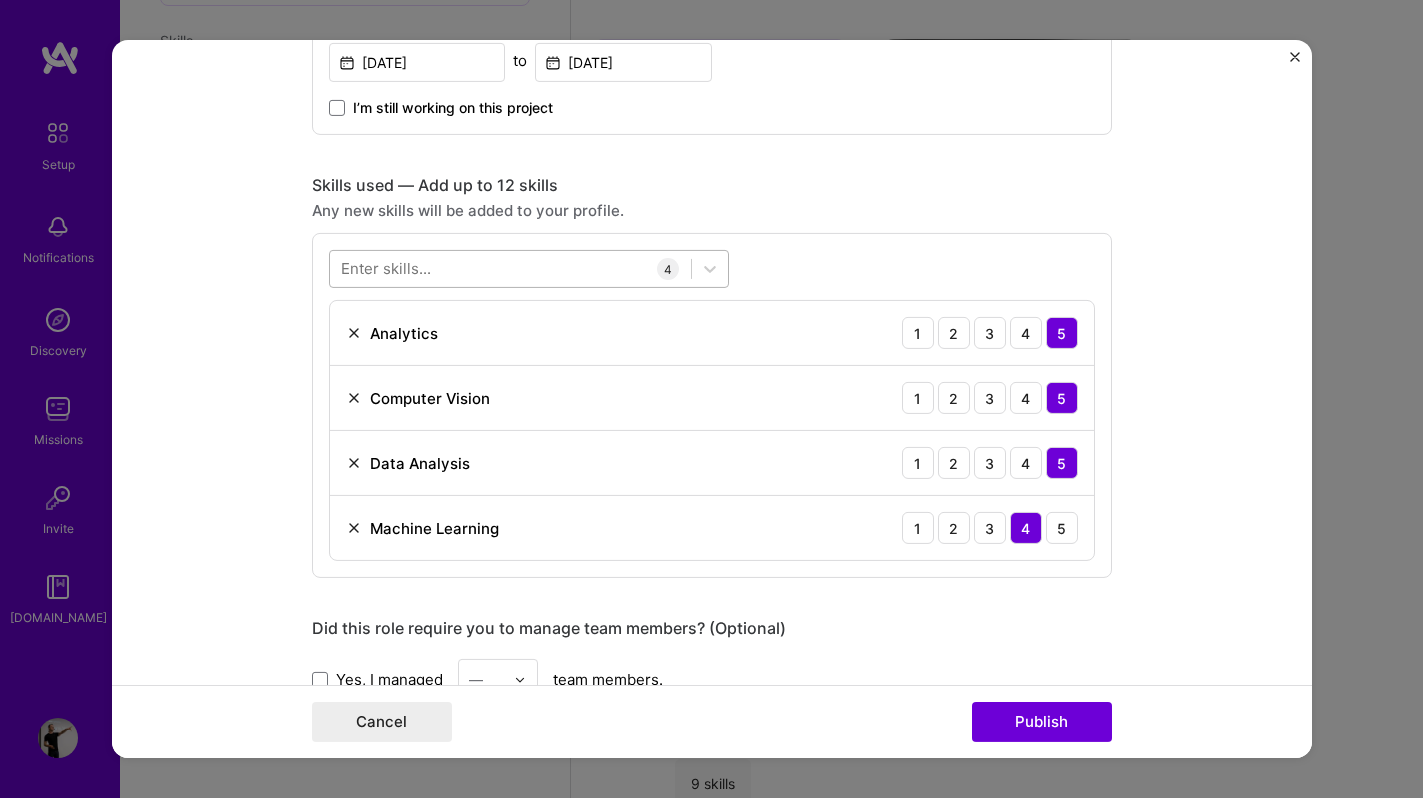 type on "Website Structure Understaing with AI" 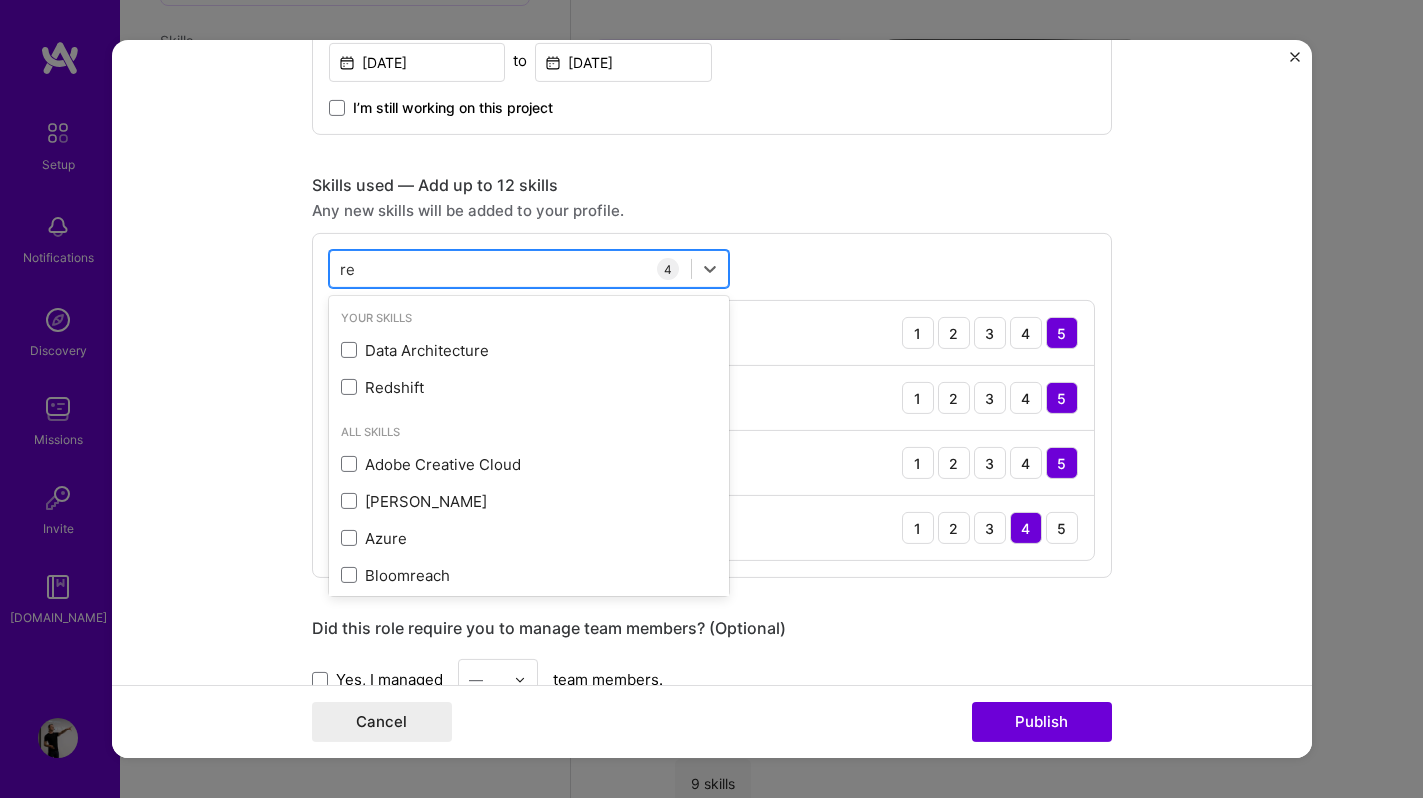 type on "r" 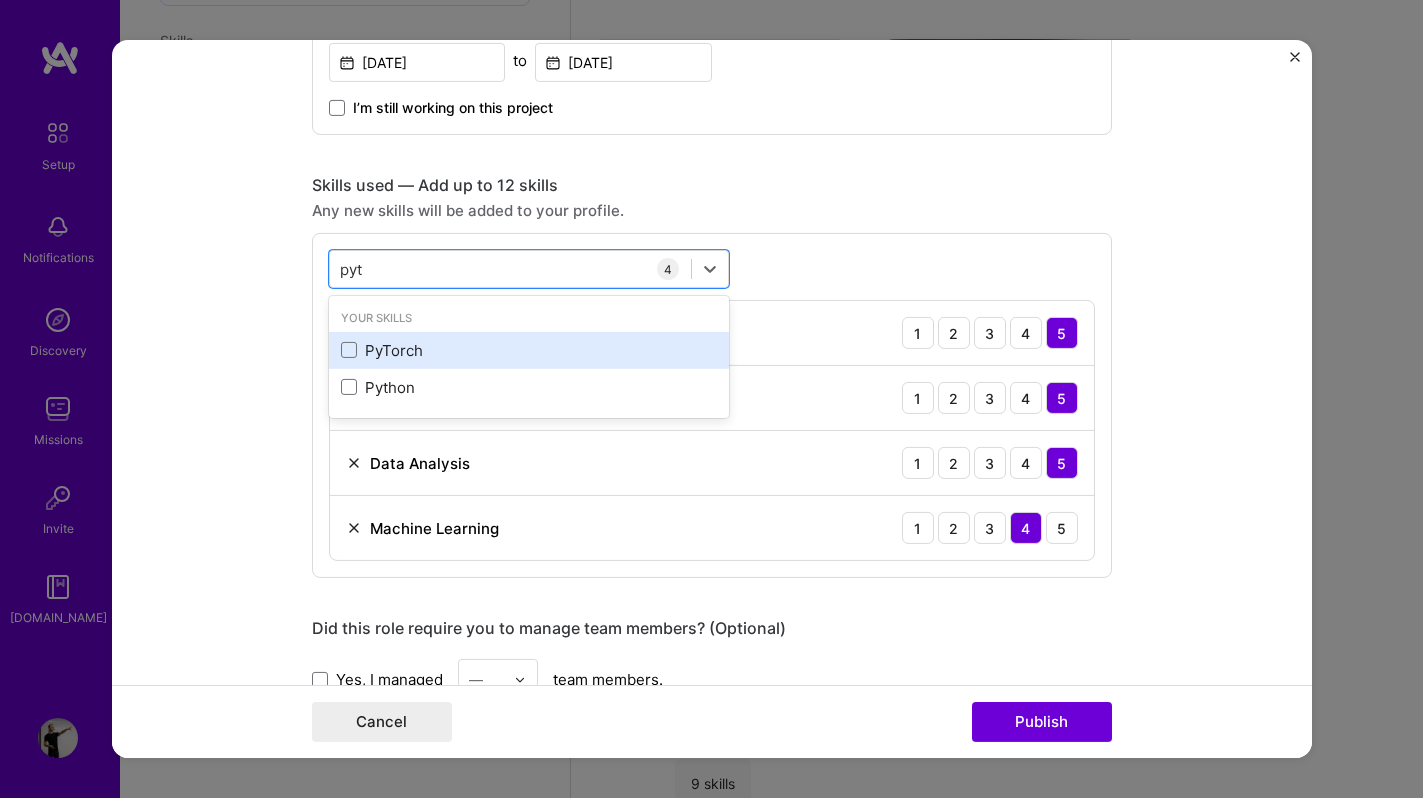 click on "PyTorch" at bounding box center [529, 350] 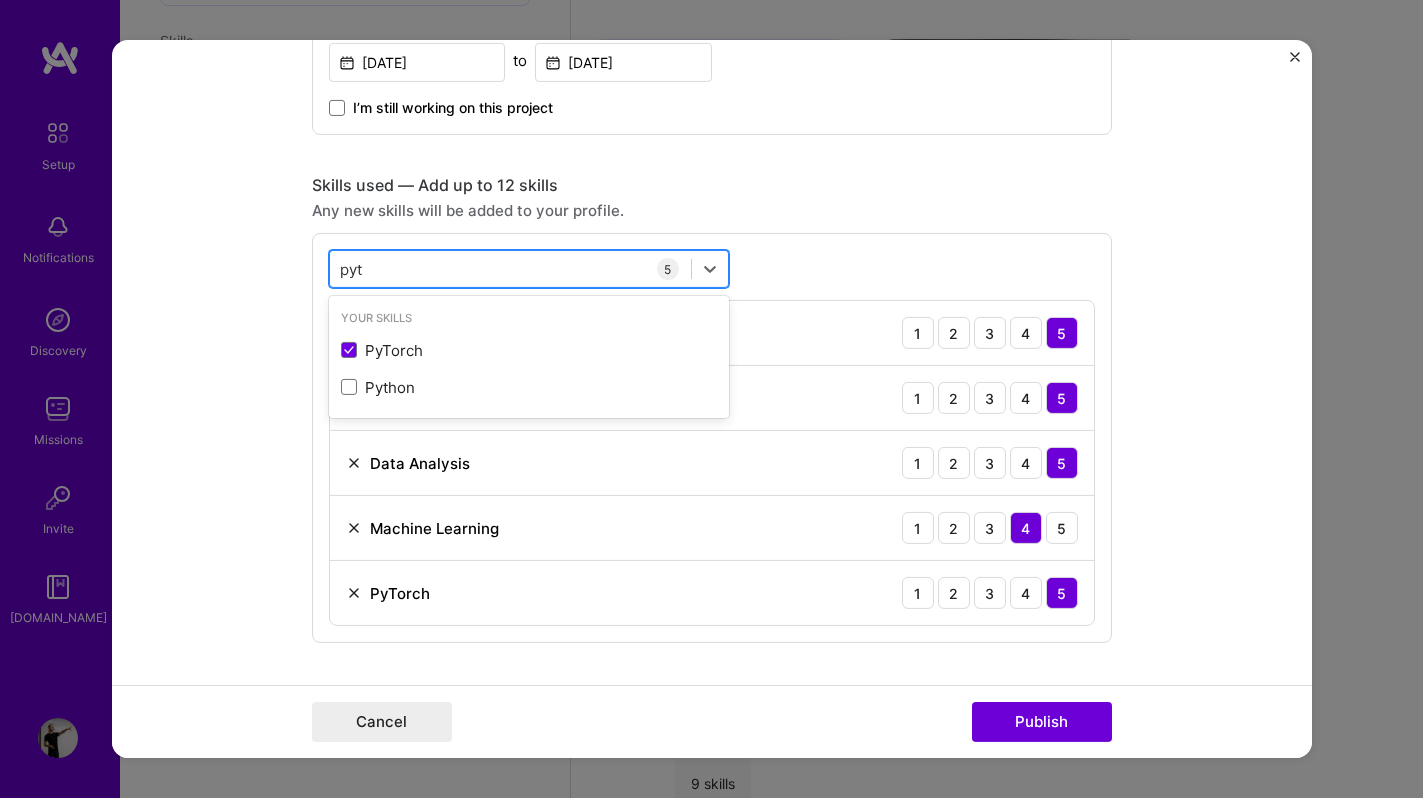 click on "pyt" at bounding box center (352, 268) 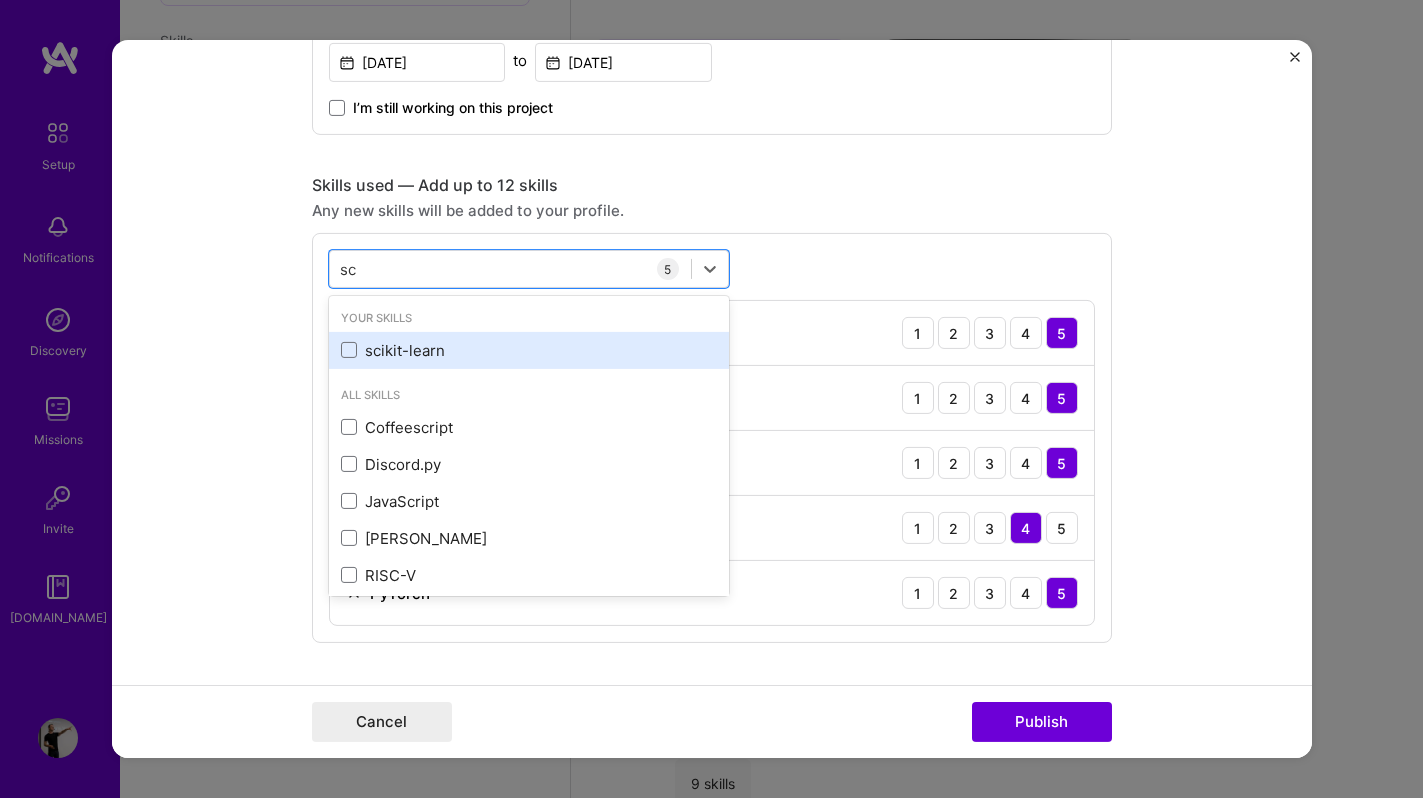 click on "scikit-learn" at bounding box center [529, 350] 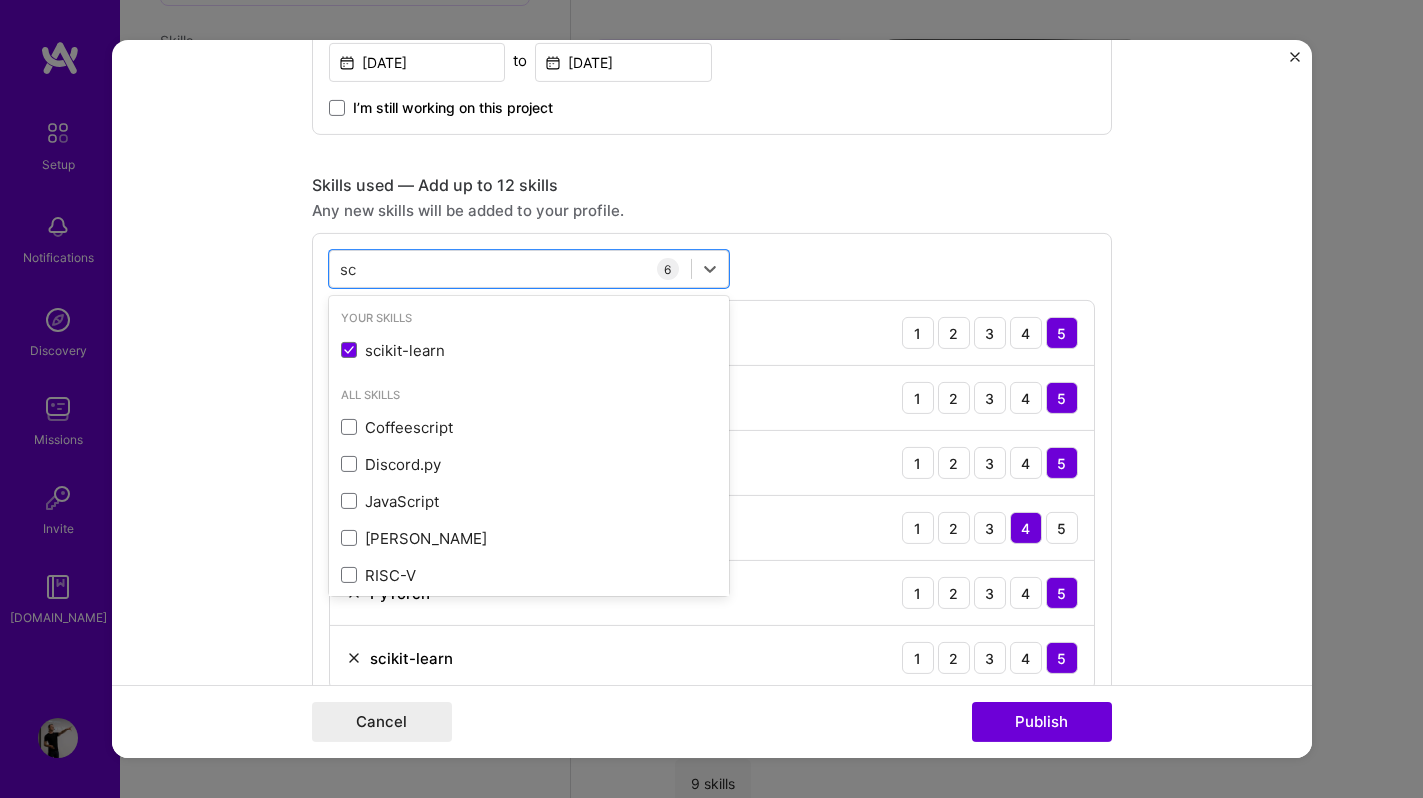 type on "sc" 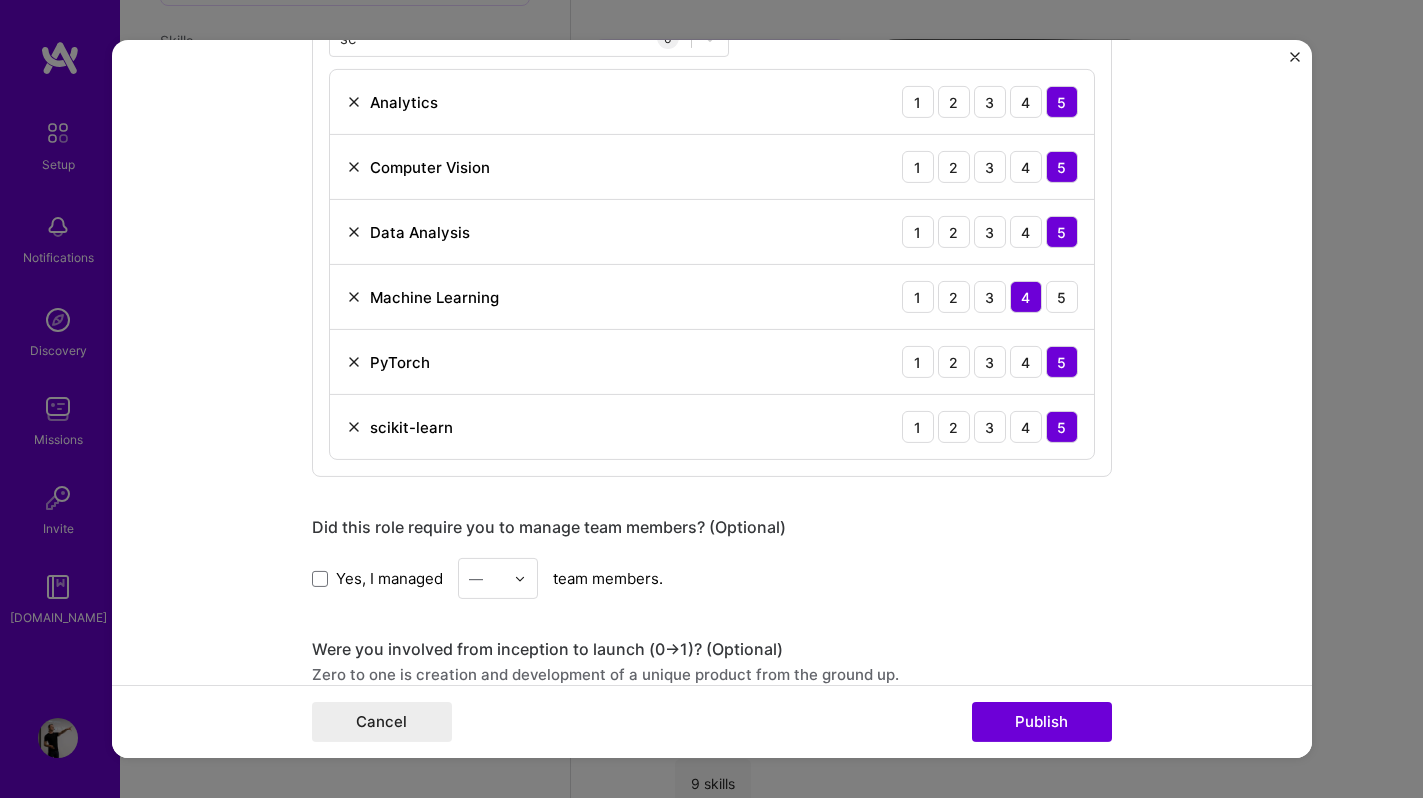 scroll, scrollTop: 1252, scrollLeft: 0, axis: vertical 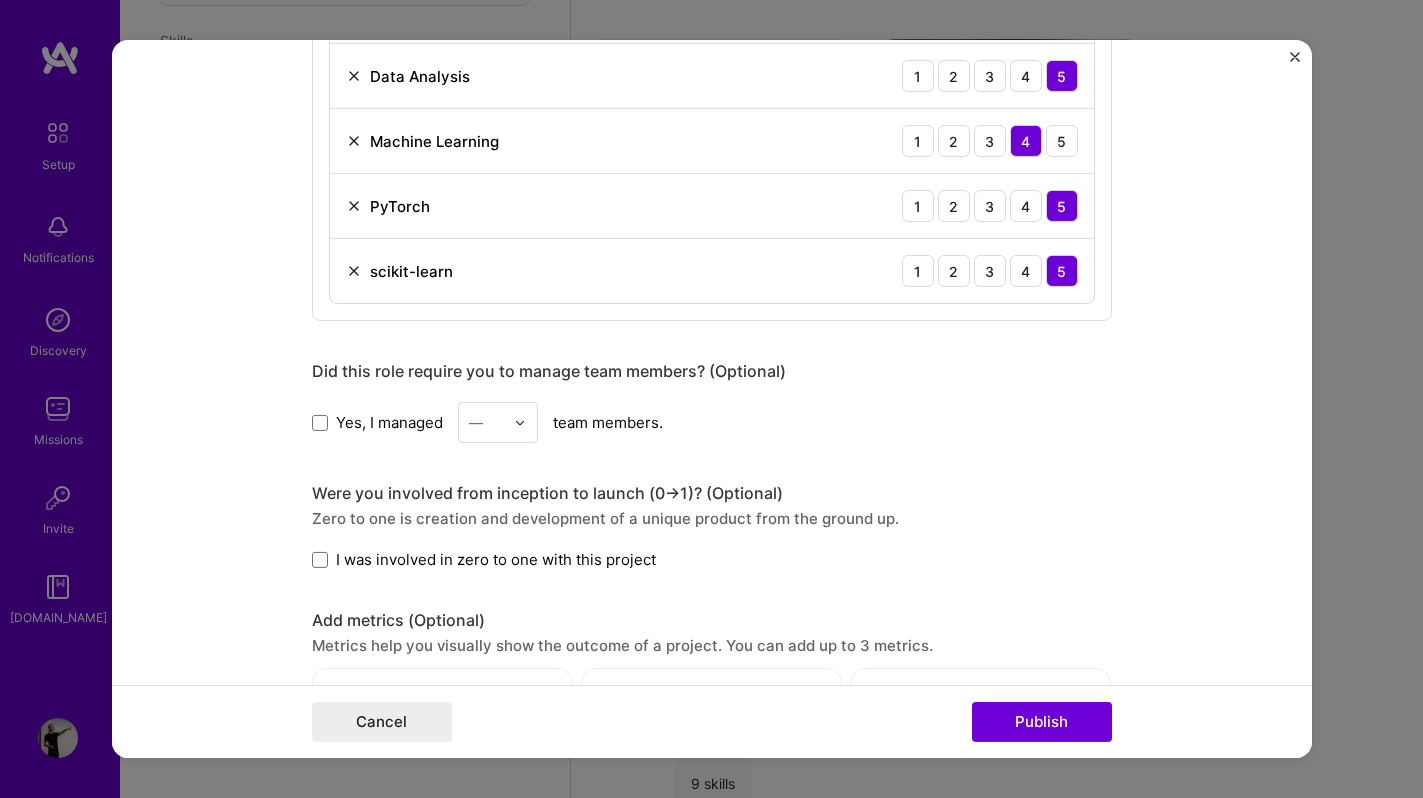 click on "I was involved in zero to one with this project" at bounding box center (496, 559) 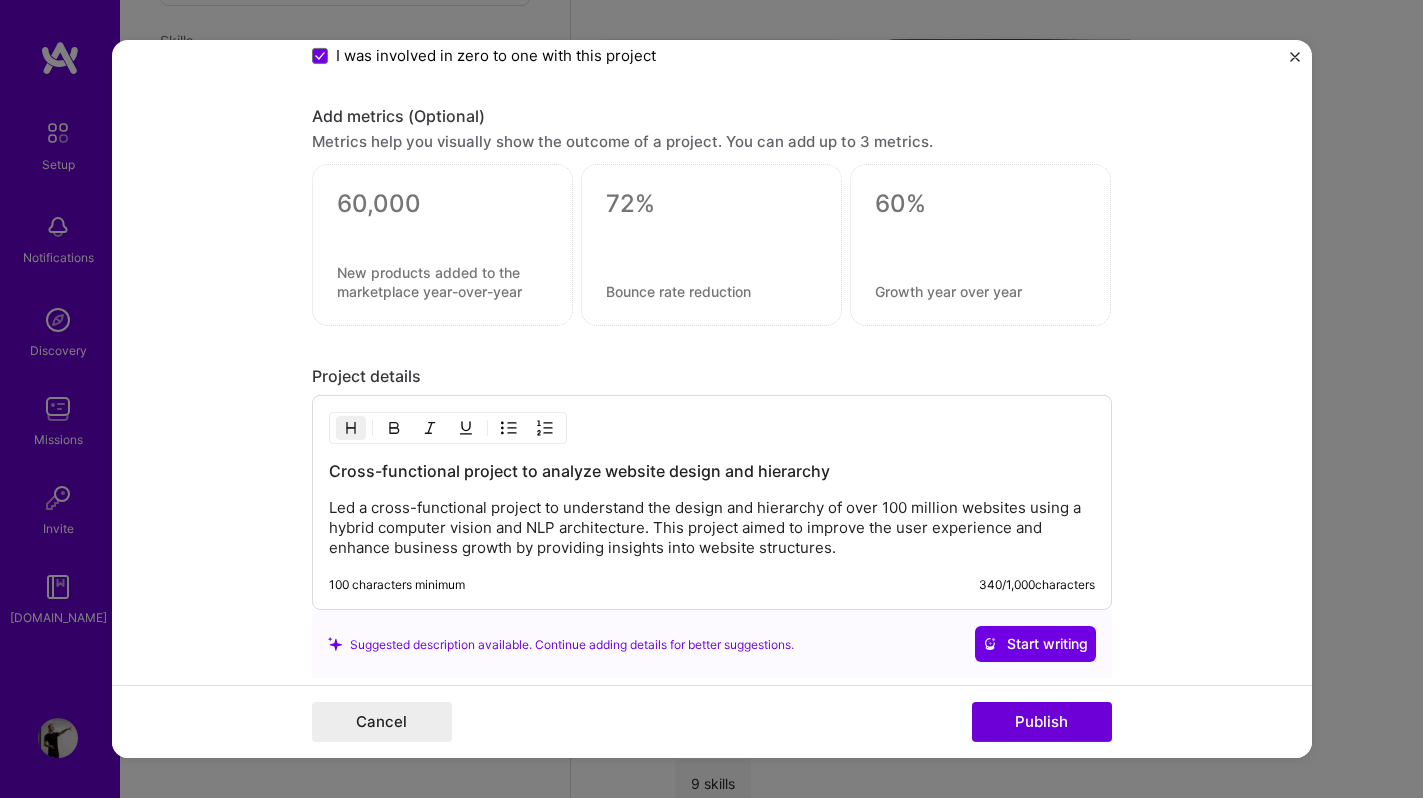 scroll, scrollTop: 1832, scrollLeft: 0, axis: vertical 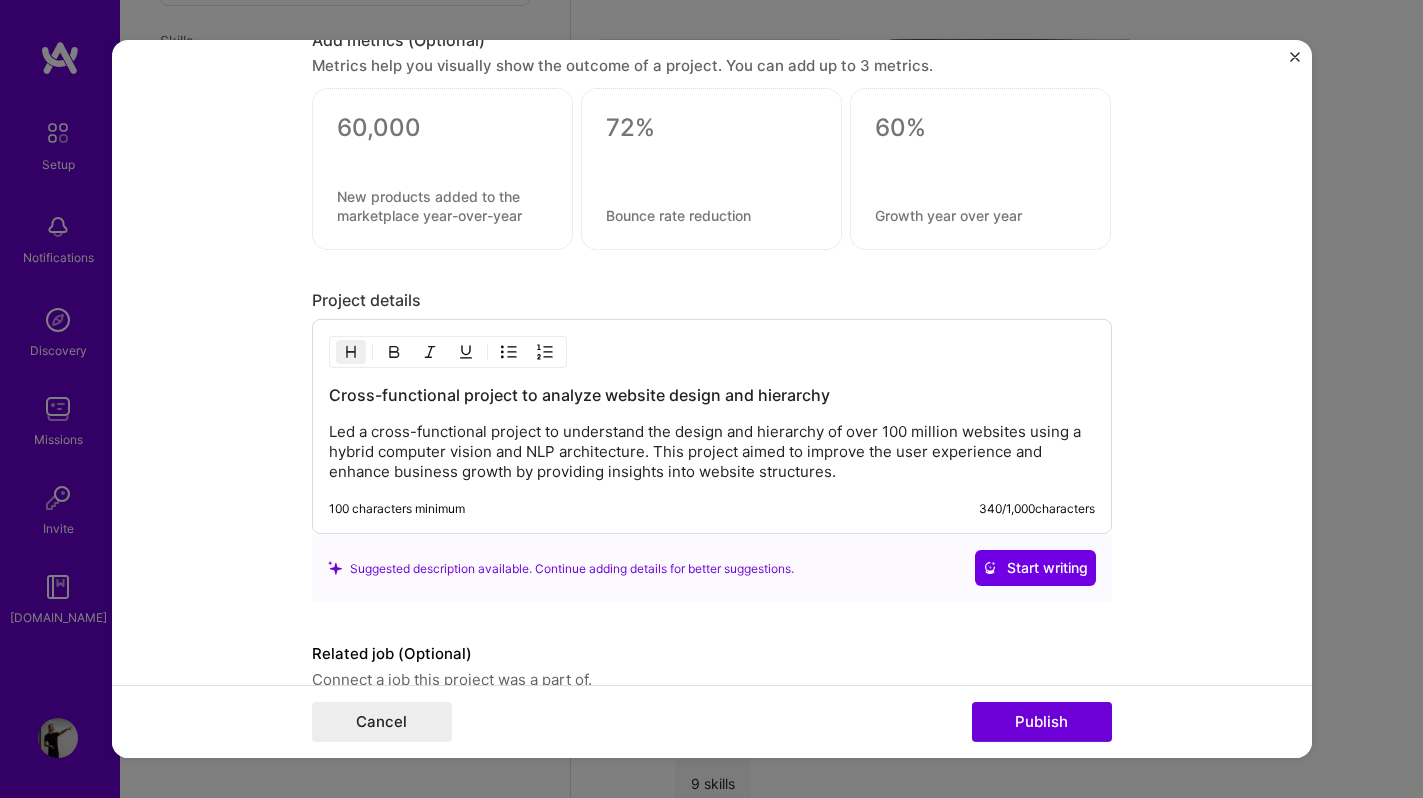 click on "Cross-functional project to analyze website design and hierarchy" at bounding box center (712, 395) 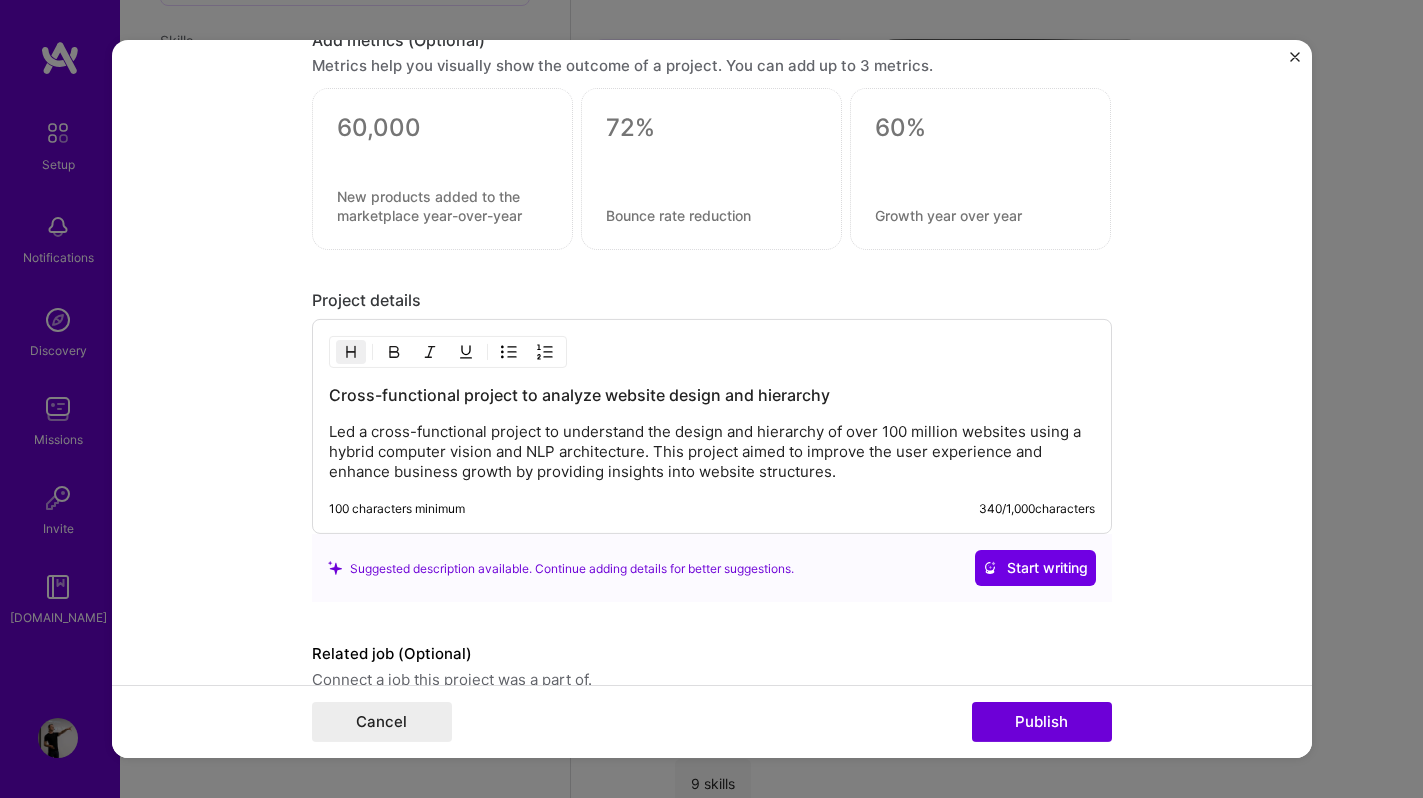 click on "Led a cross-functional project to understand the design and hierarchy of over 100 million websites using a hybrid computer vision and NLP architecture. This project aimed to improve the user experience and enhance business growth by providing insights into website structures." at bounding box center (712, 452) 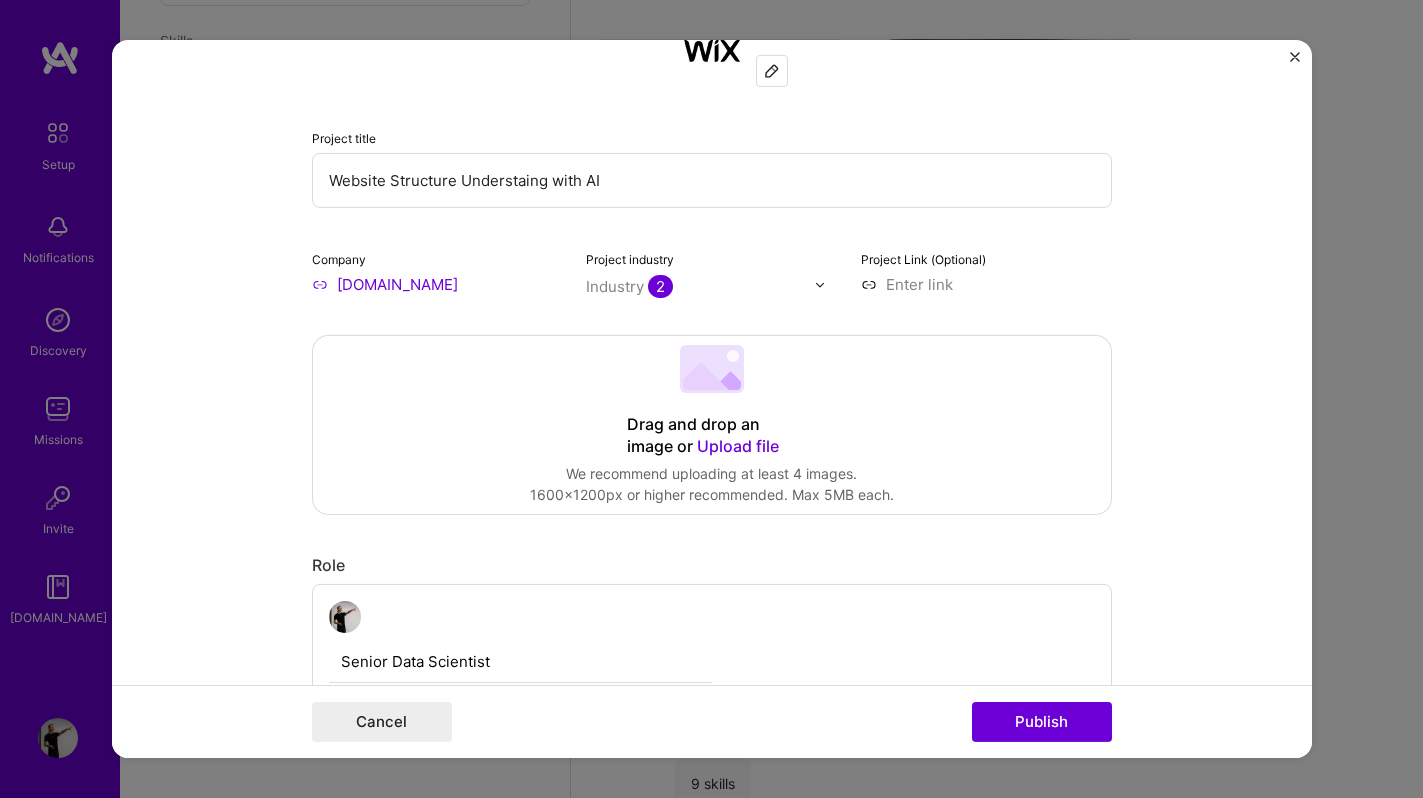 scroll, scrollTop: 0, scrollLeft: 0, axis: both 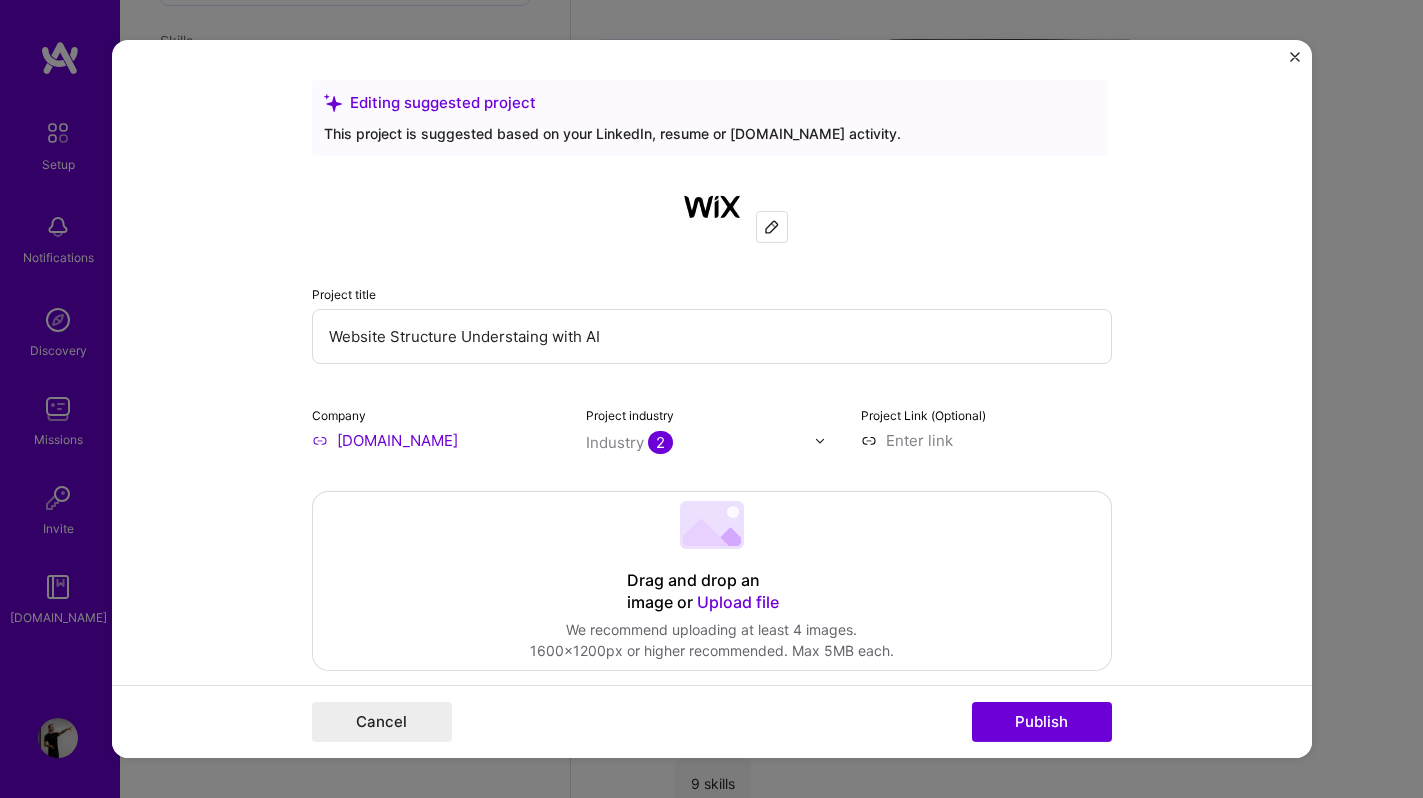 click on "Website Structure Understaing with AI" at bounding box center [712, 336] 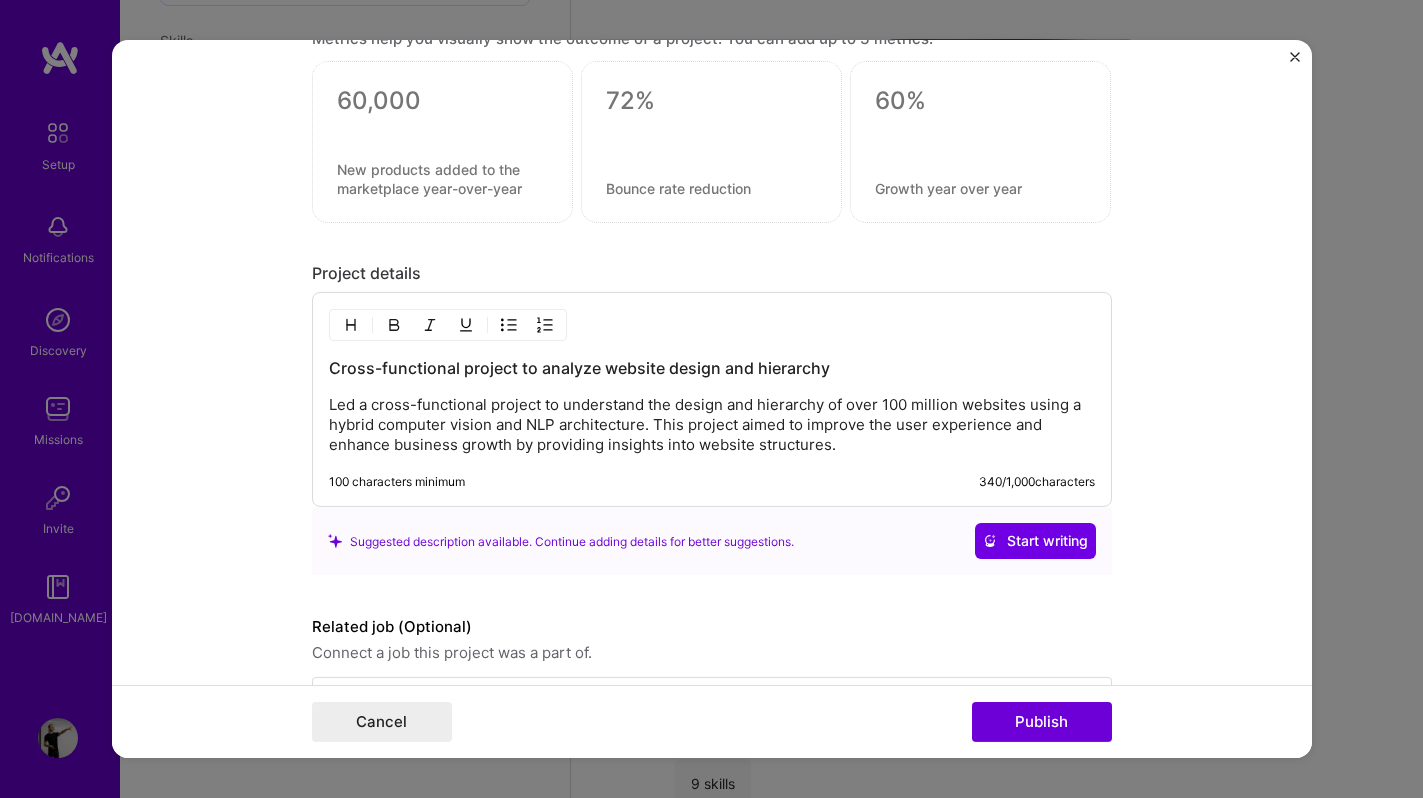 scroll, scrollTop: 1887, scrollLeft: 0, axis: vertical 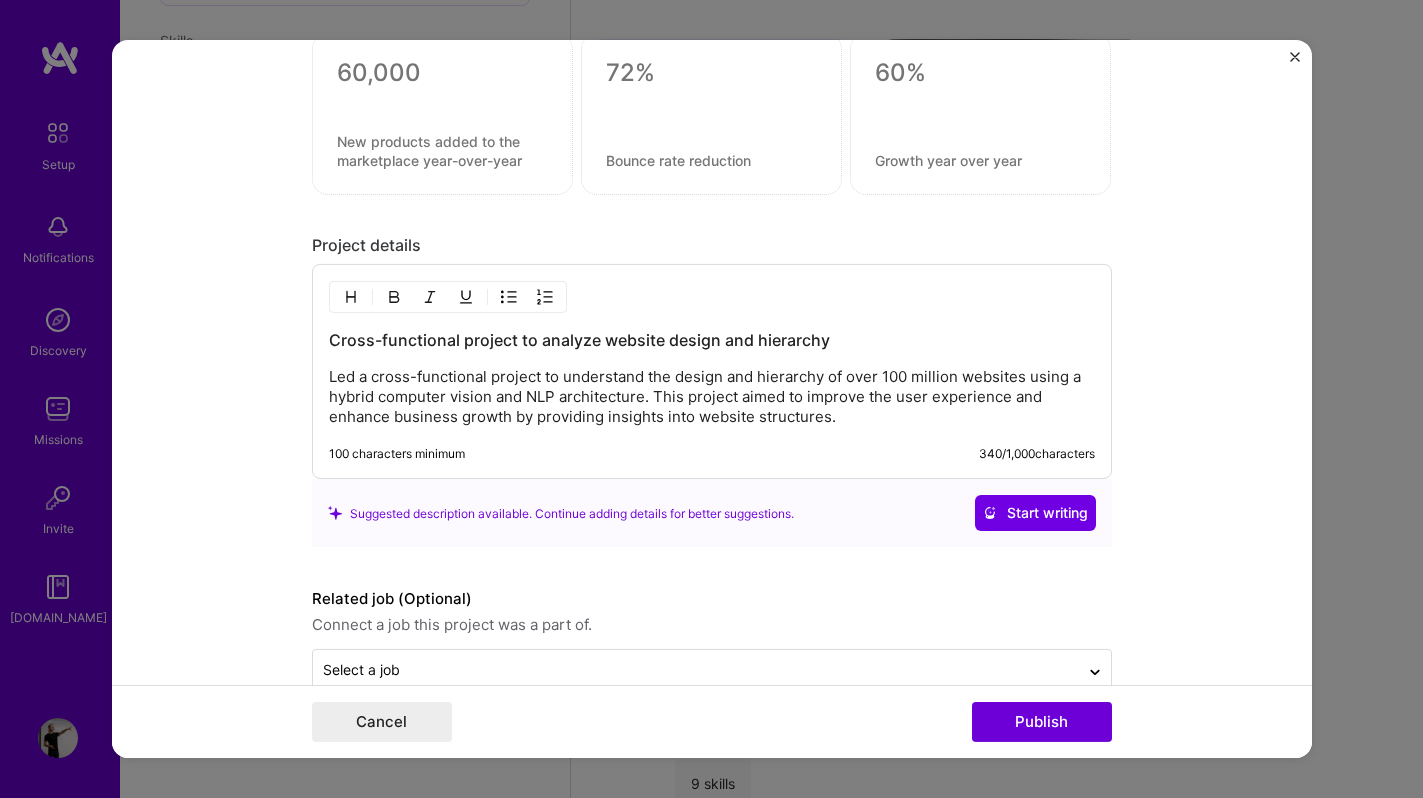 type on "Website Design Understanding with AI" 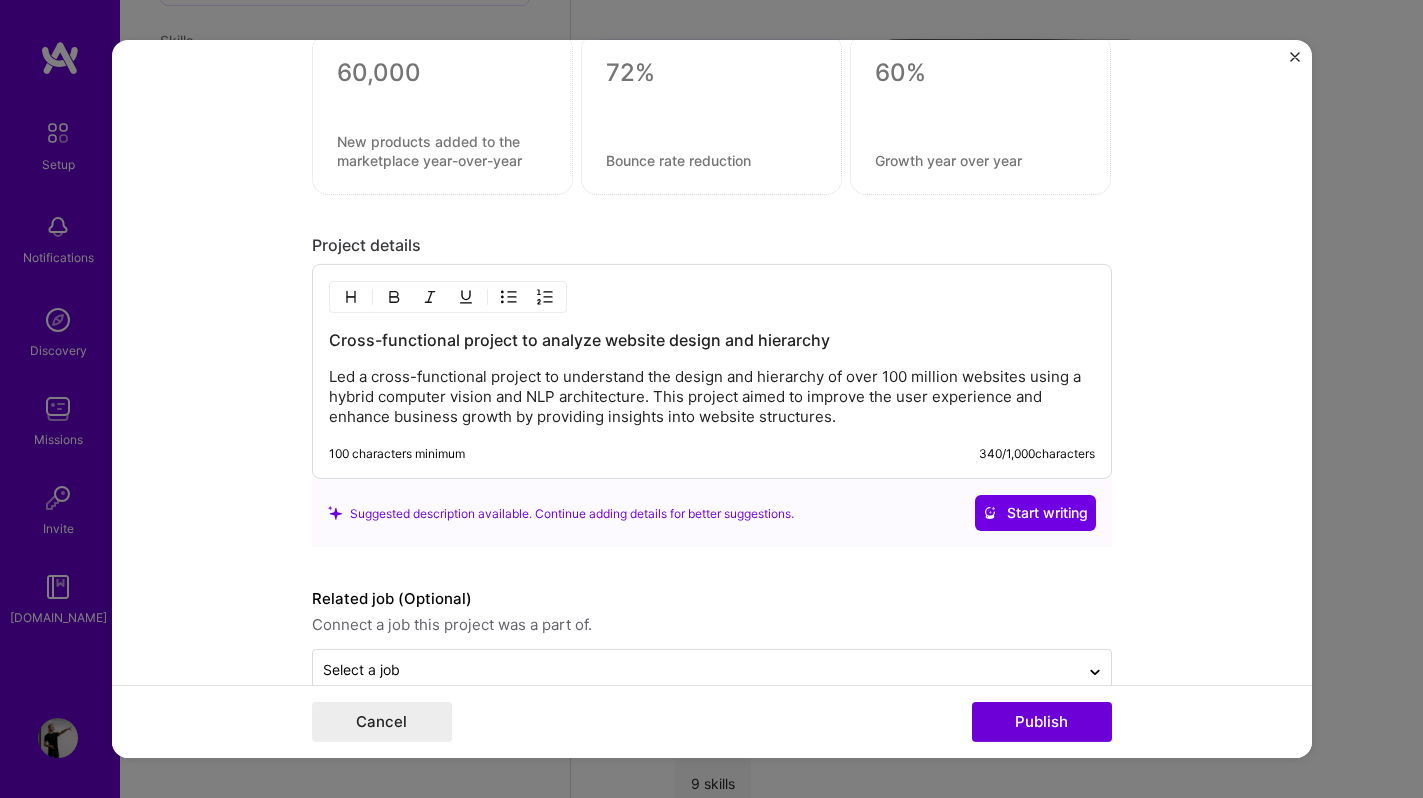 click on "Led a cross-functional project to understand the design and hierarchy of over 100 million websites using a hybrid computer vision and NLP architecture. This project aimed to improve the user experience and enhance business growth by providing insights into website structures." at bounding box center [712, 397] 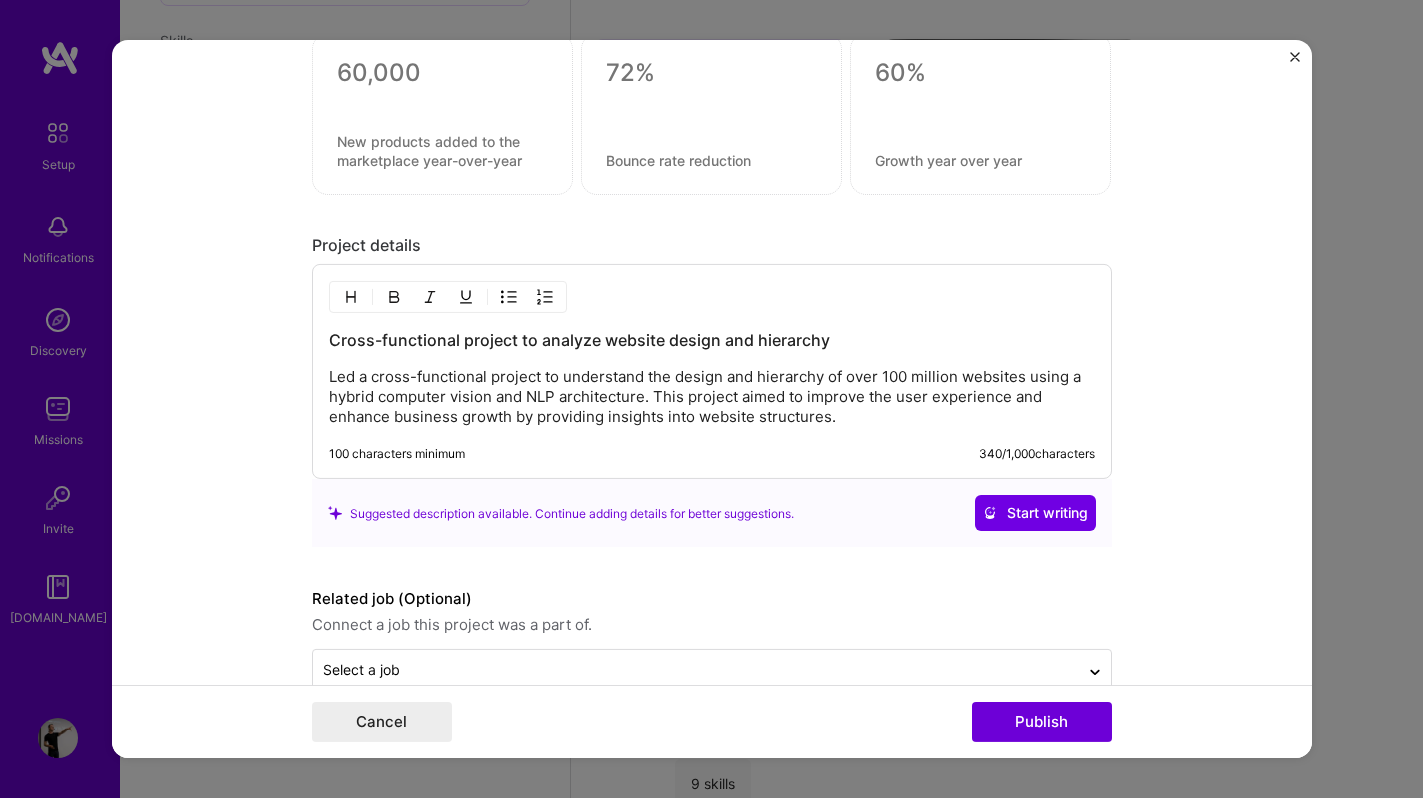 click on "Led a cross-functional project to understand the design and hierarchy of over 100 million websites using a hybrid computer vision and NLP architecture. This project aimed to improve the user experience and enhance business growth by providing insights into website structures." at bounding box center (712, 397) 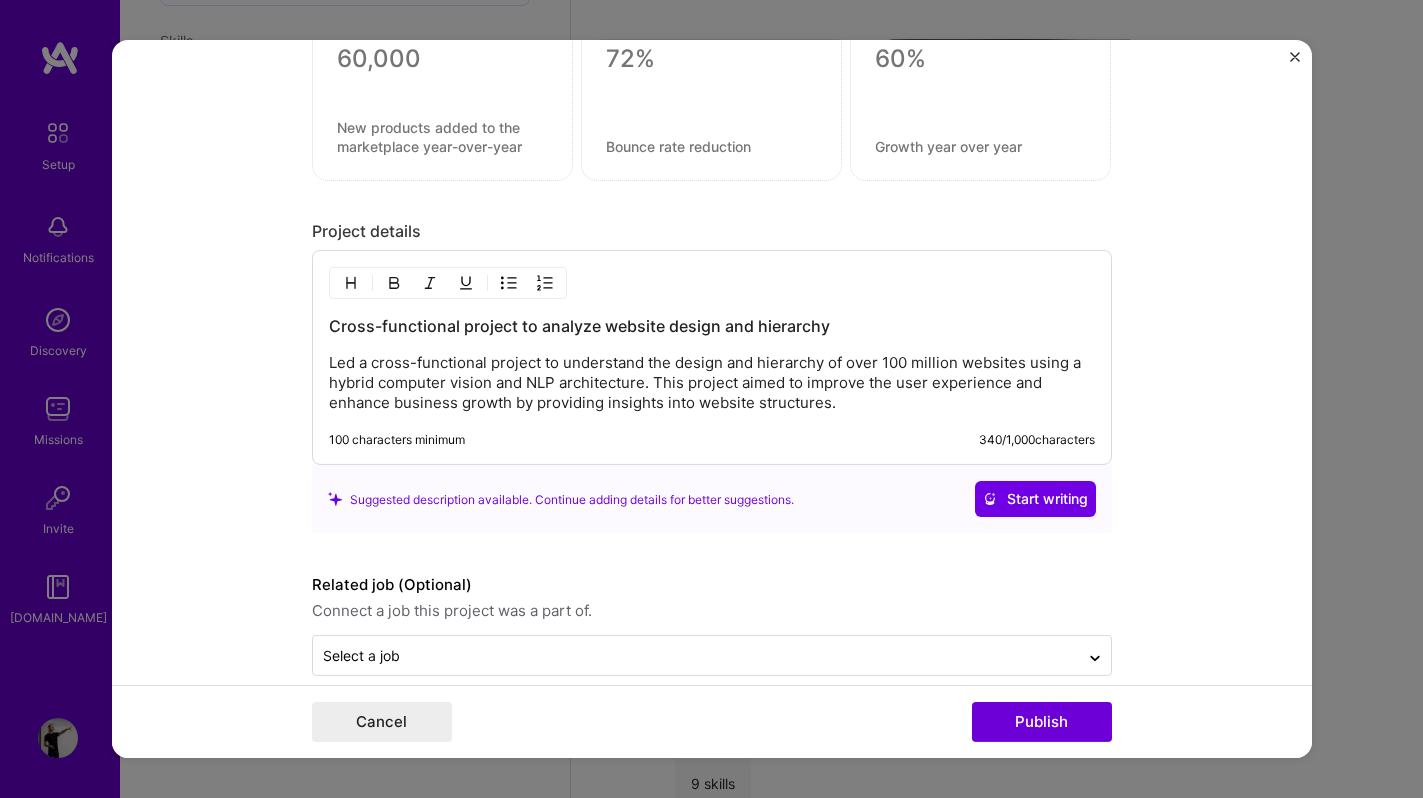scroll, scrollTop: 1911, scrollLeft: 0, axis: vertical 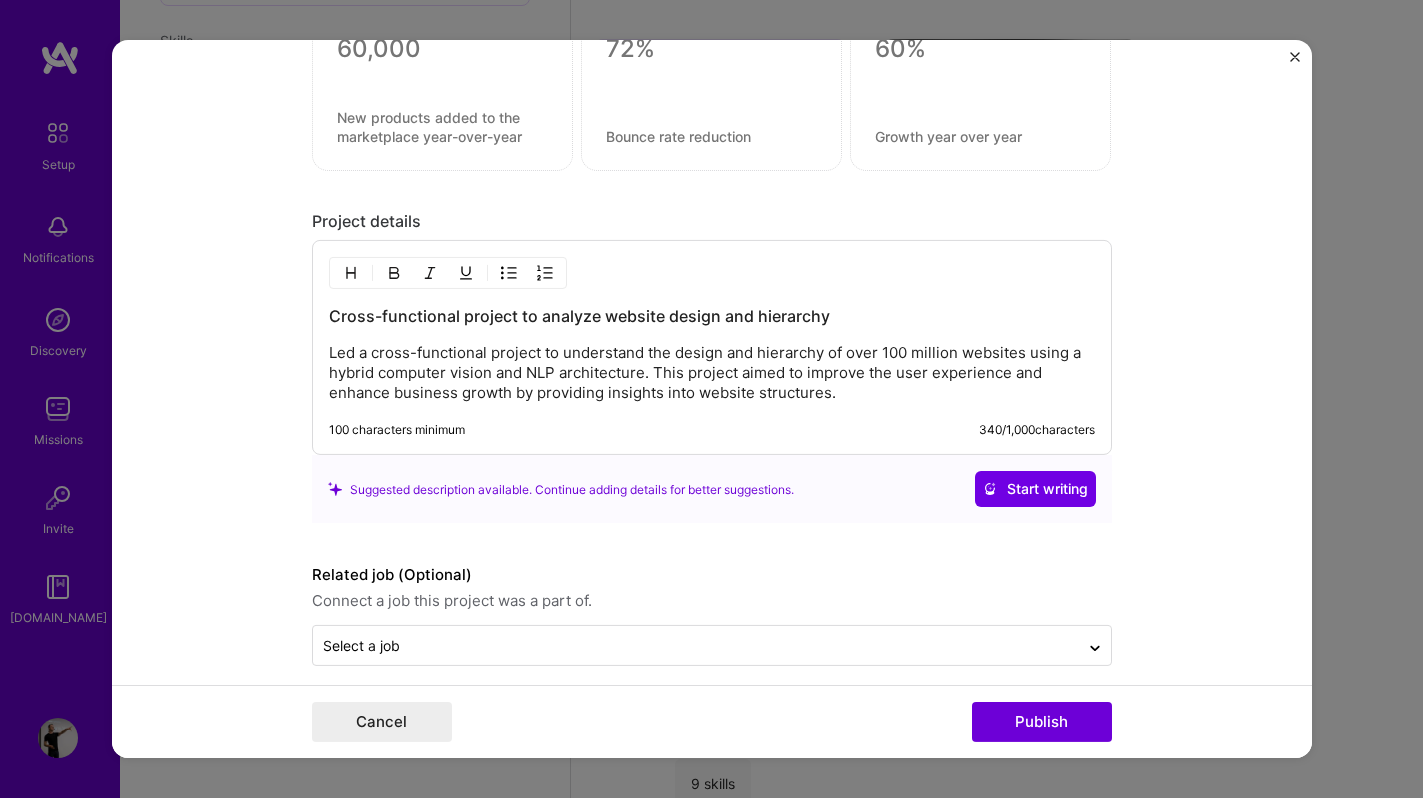 click on "Cross-functional project to analyze website design and hierarchy Led a cross-functional project to understand the design and hierarchy of over 100 million websites using a hybrid computer vision and NLP architecture. This project aimed to improve the user experience and enhance business growth by providing insights into website structures. 100 characters minimum 340 / 1,000  characters" at bounding box center (712, 347) 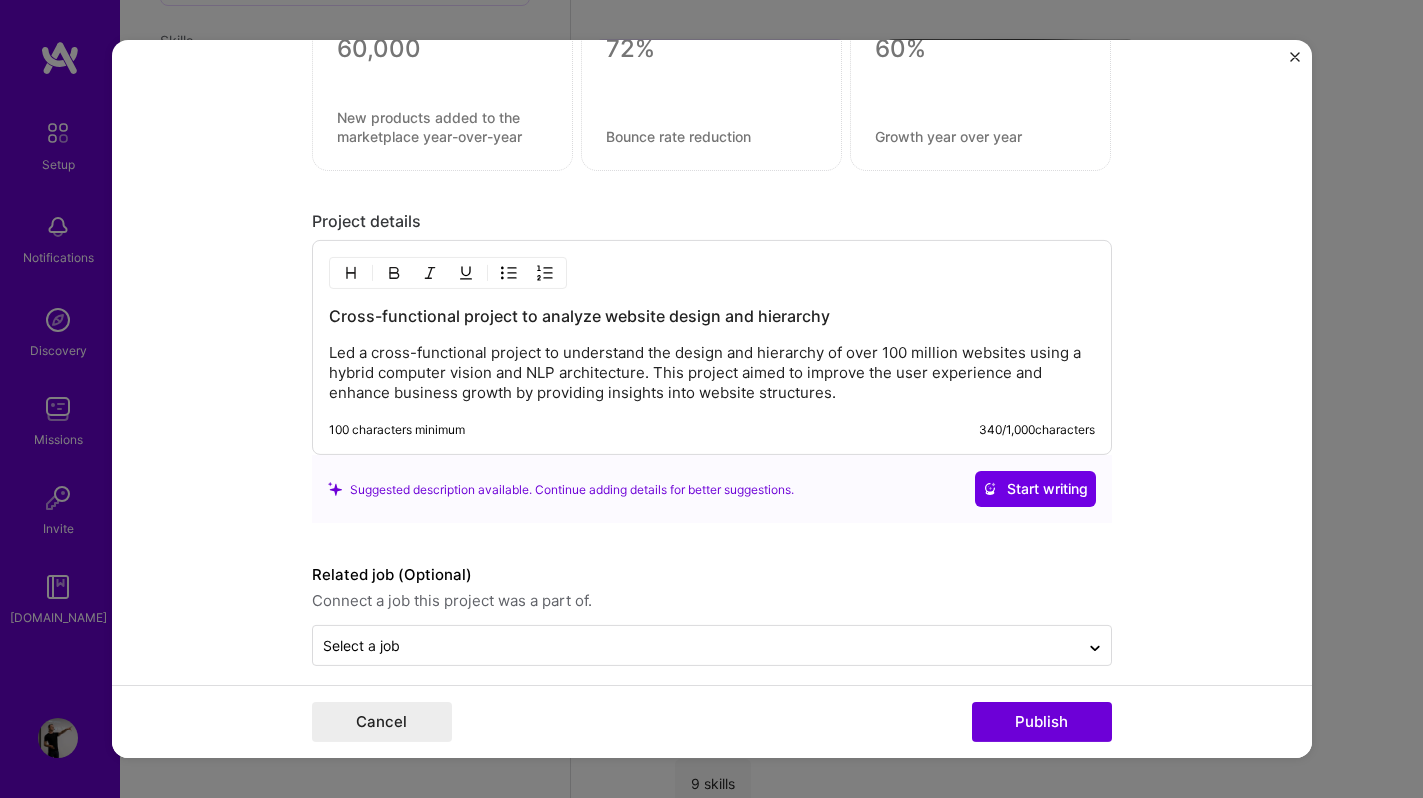 click on "Led a cross-functional project to understand the design and hierarchy of over 100 million websites using a hybrid computer vision and NLP architecture. This project aimed to improve the user experience and enhance business growth by providing insights into website structures." at bounding box center [712, 373] 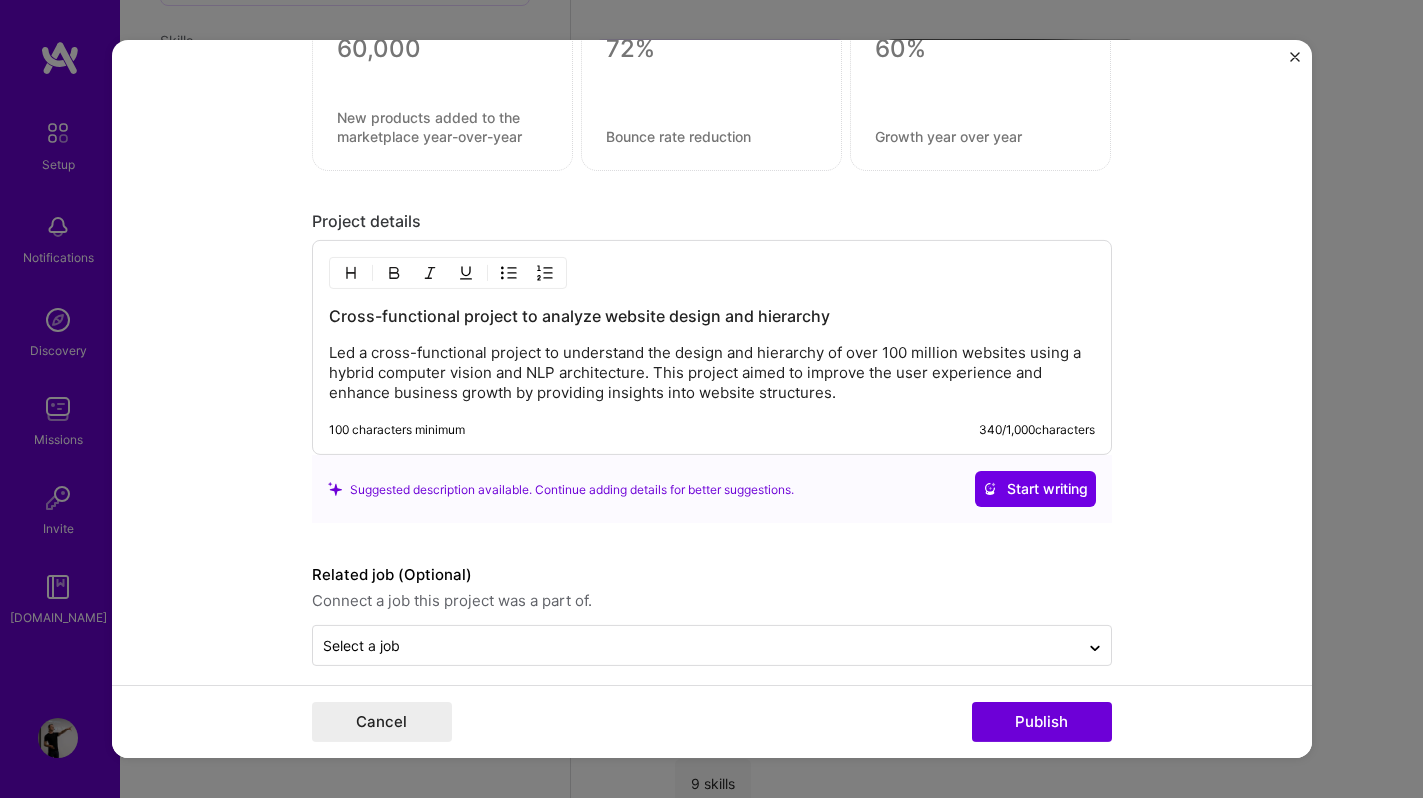 click on "Led a cross-functional project to understand the design and hierarchy of over 100 million websites using a hybrid computer vision and NLP architecture. This project aimed to improve the user experience and enhance business growth by providing insights into website structures." at bounding box center (712, 373) 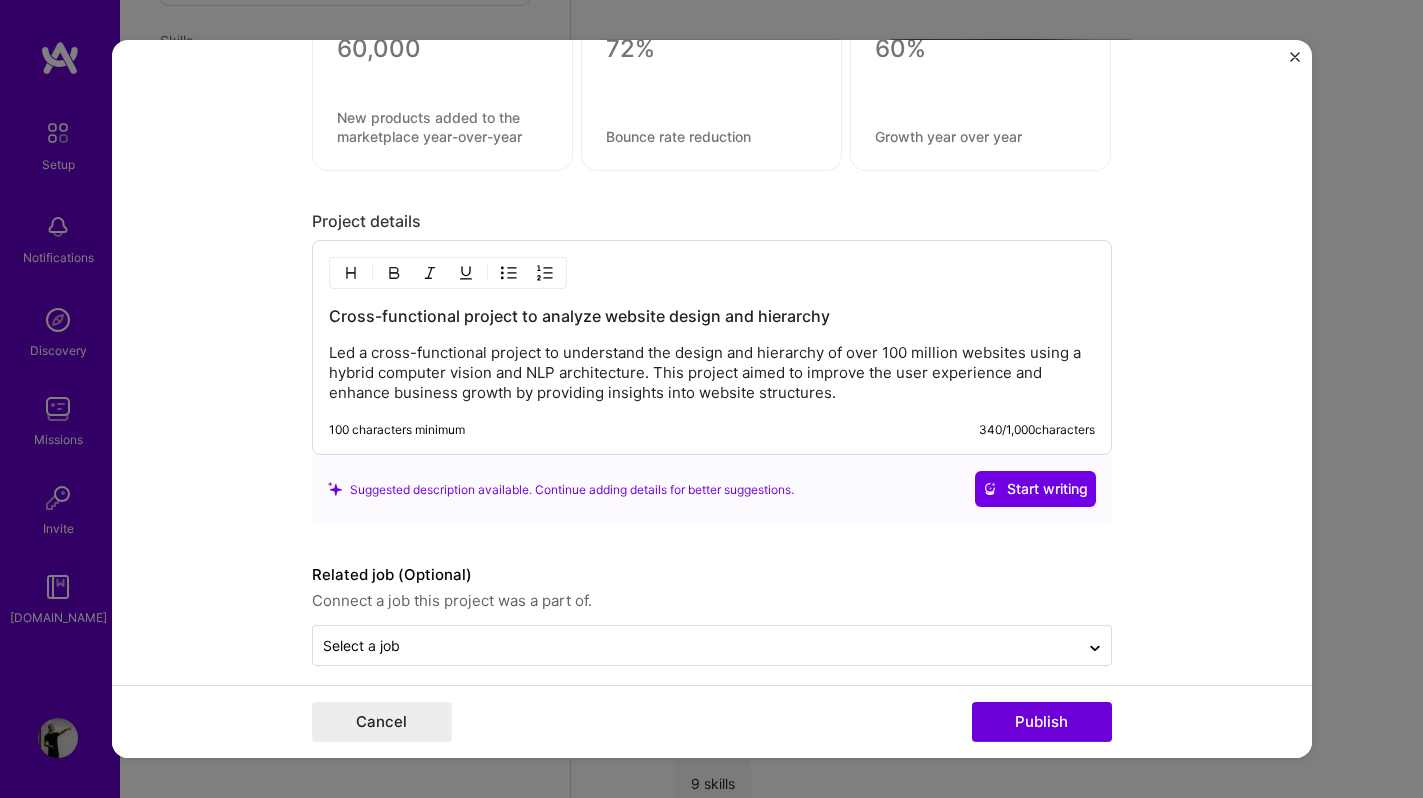 click on "100 characters minimum 340 / 1,000  characters" at bounding box center [712, 430] 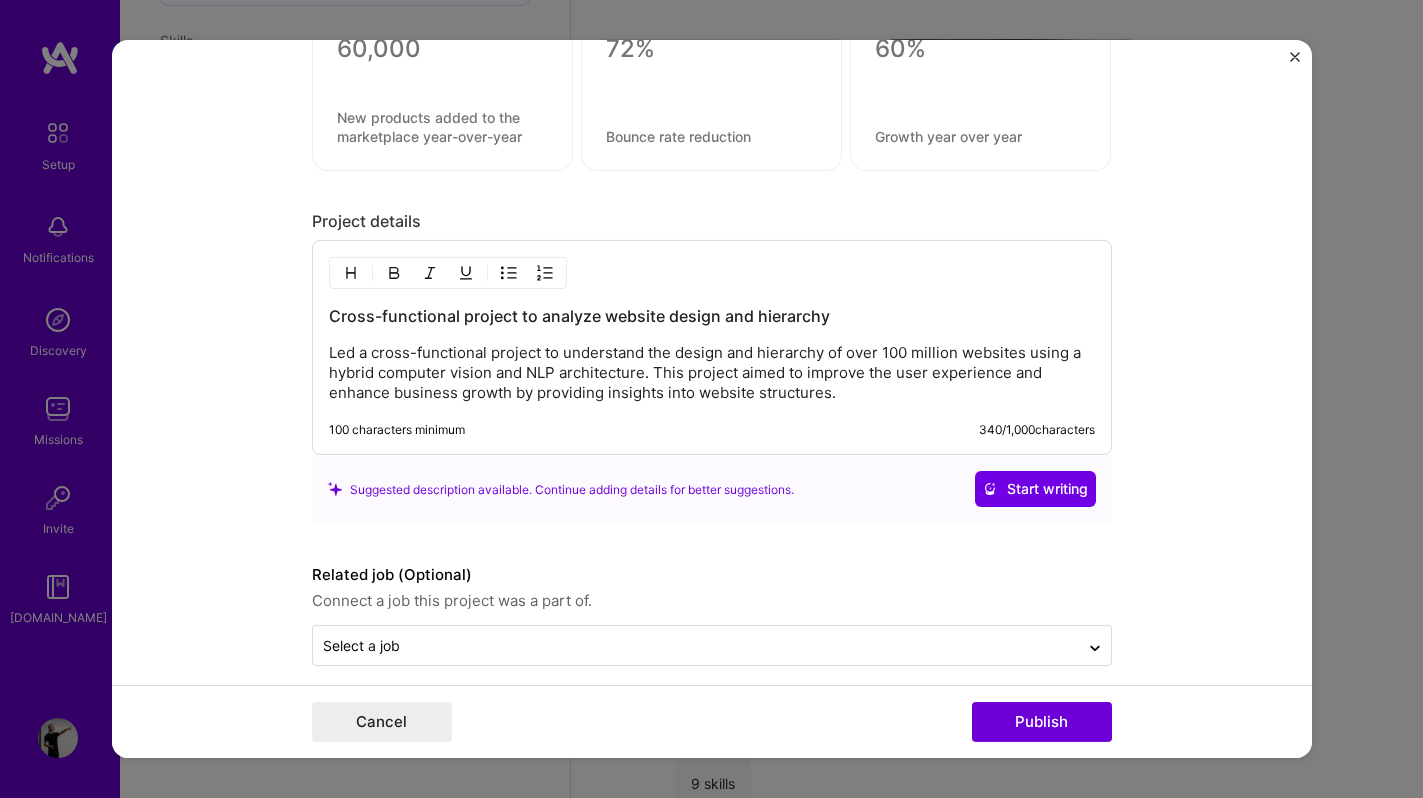 click on "Led a cross-functional project to understand the design and hierarchy of over 100 million websites using a hybrid computer vision and NLP architecture. This project aimed to improve the user experience and enhance business growth by providing insights into website structures." at bounding box center (712, 373) 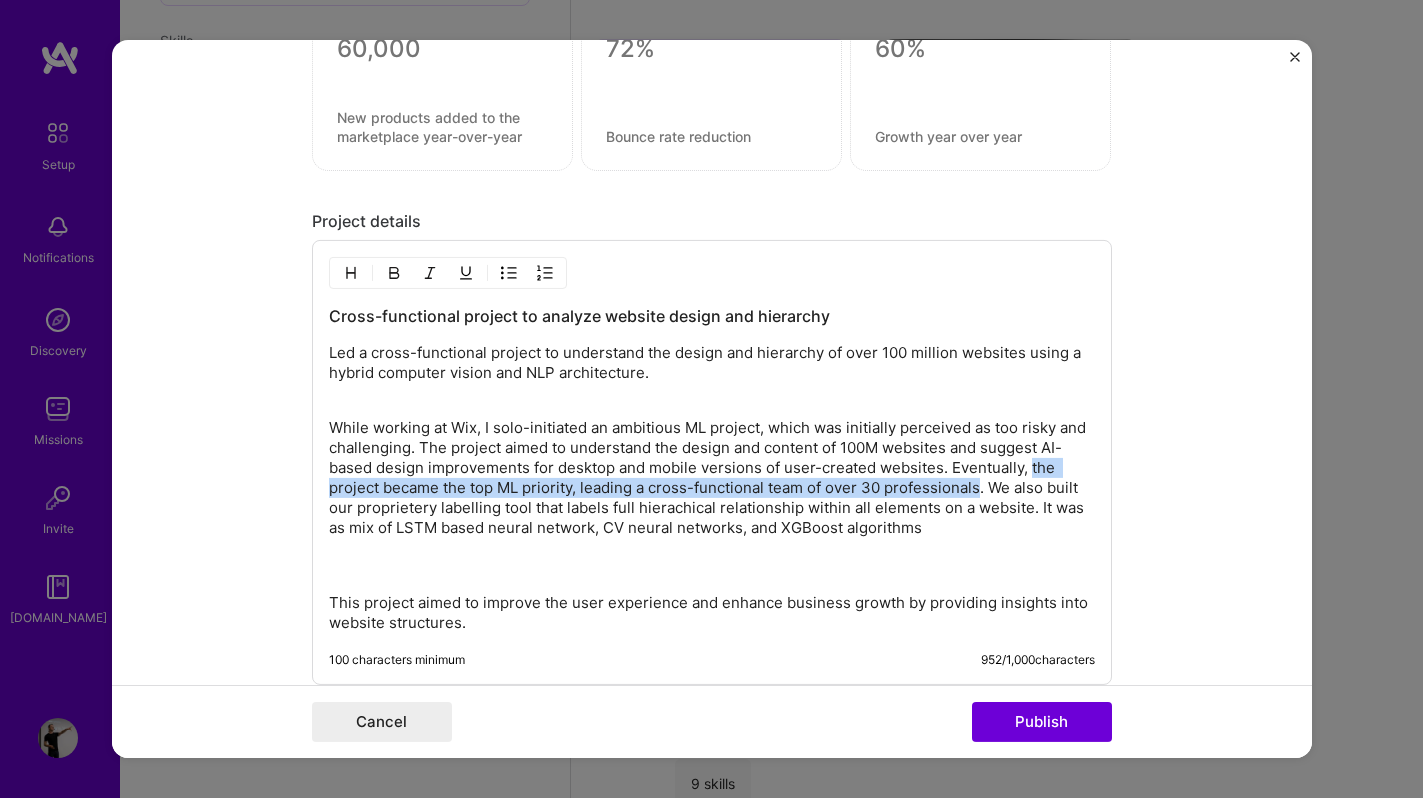copy on "the project became the top ML priority, leading a cross-functional team of over 30 professionals" 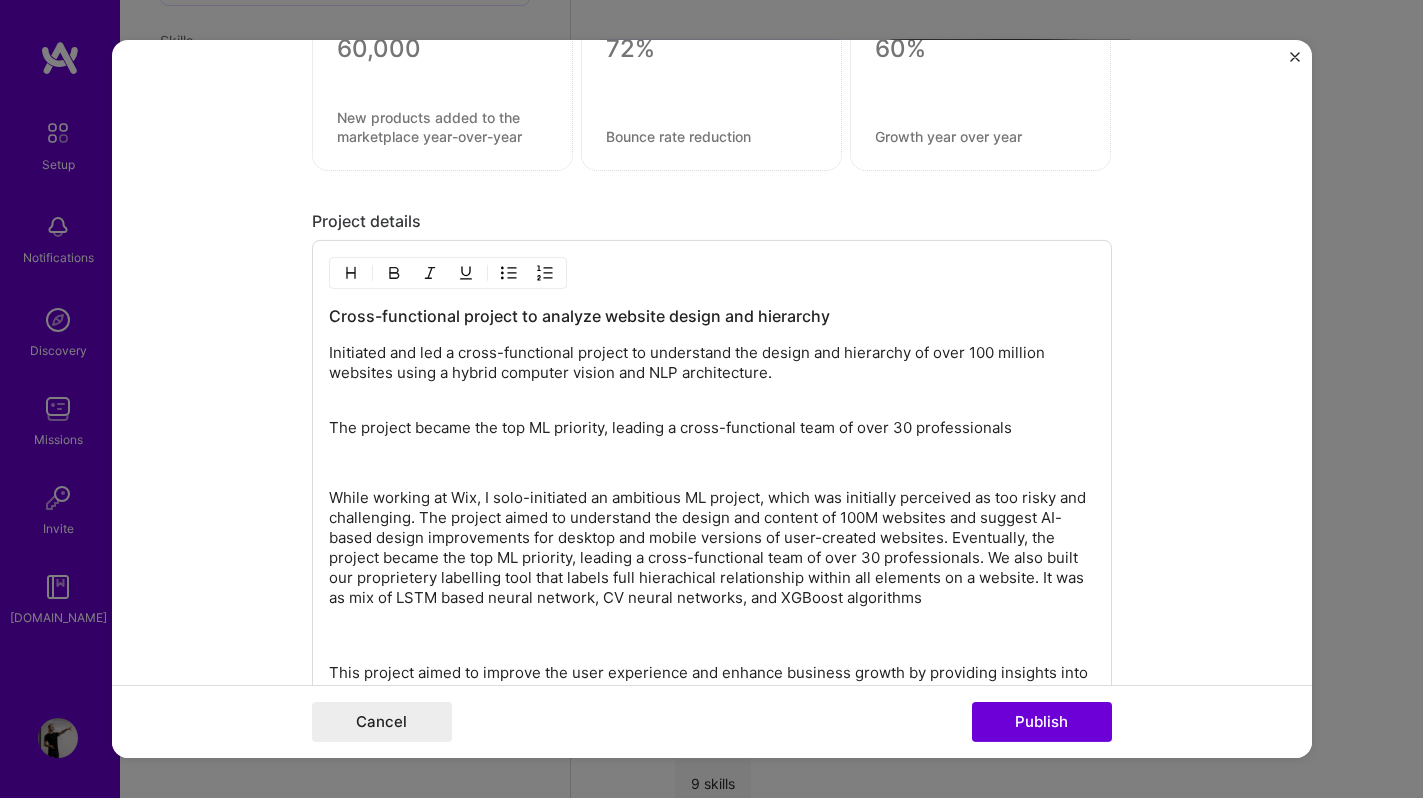 click on "While working at Wix, I solo-initiated an ambitious ML project, which was initially perceived as too risky and challenging. The project aimed to understand the design and content of 100M websites and suggest AI-based design improvements for desktop and mobile versions of user-created websites. Eventually, the project became the top ML priority, leading a cross-functional team of over 30 professionals. We also built our proprietery labelling tool that labels full hierachical relationship within all elements on a website. It was as mix of LSTM based neural network, CV neural networks, and XGBoost algorithms" at bounding box center [712, 548] 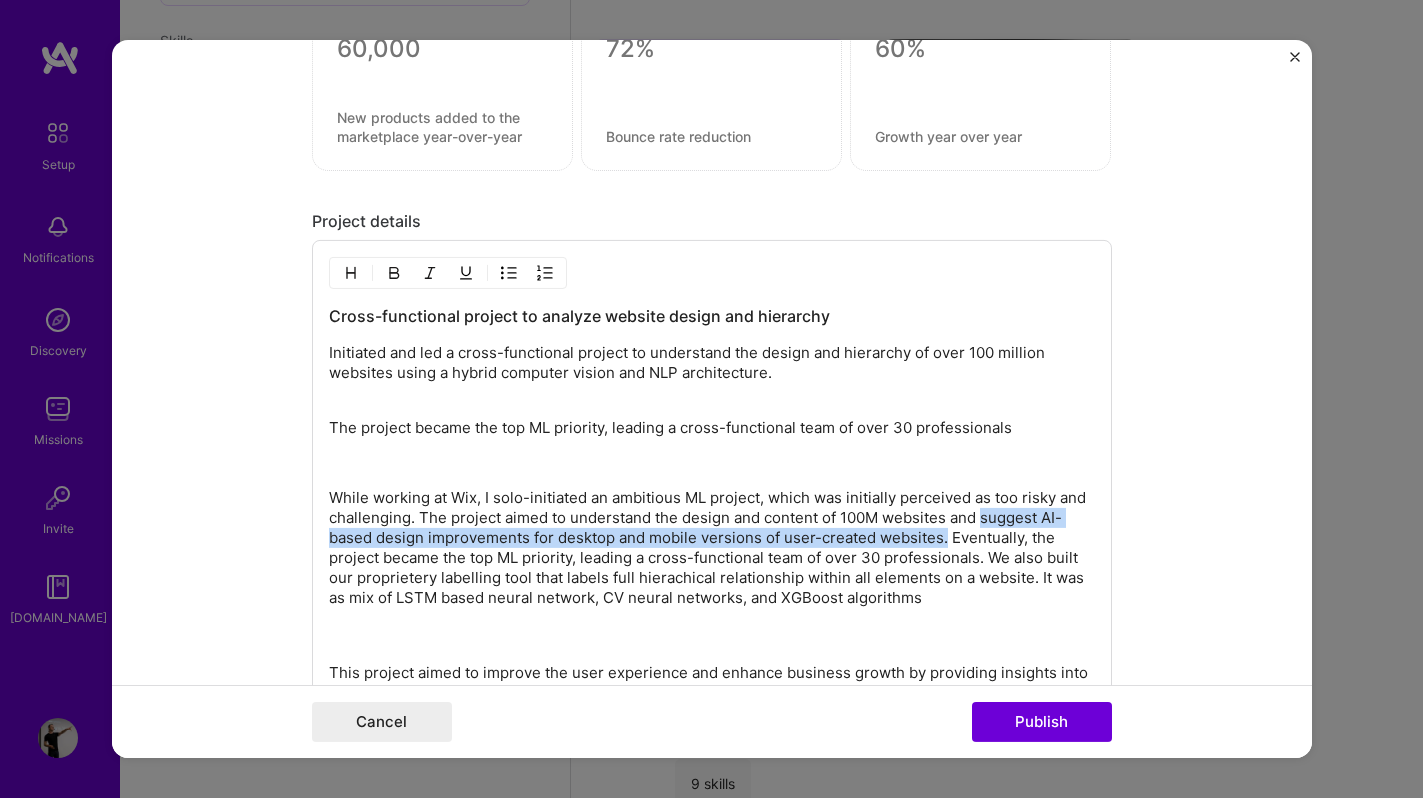 drag, startPoint x: 982, startPoint y: 518, endPoint x: 946, endPoint y: 541, distance: 42.72002 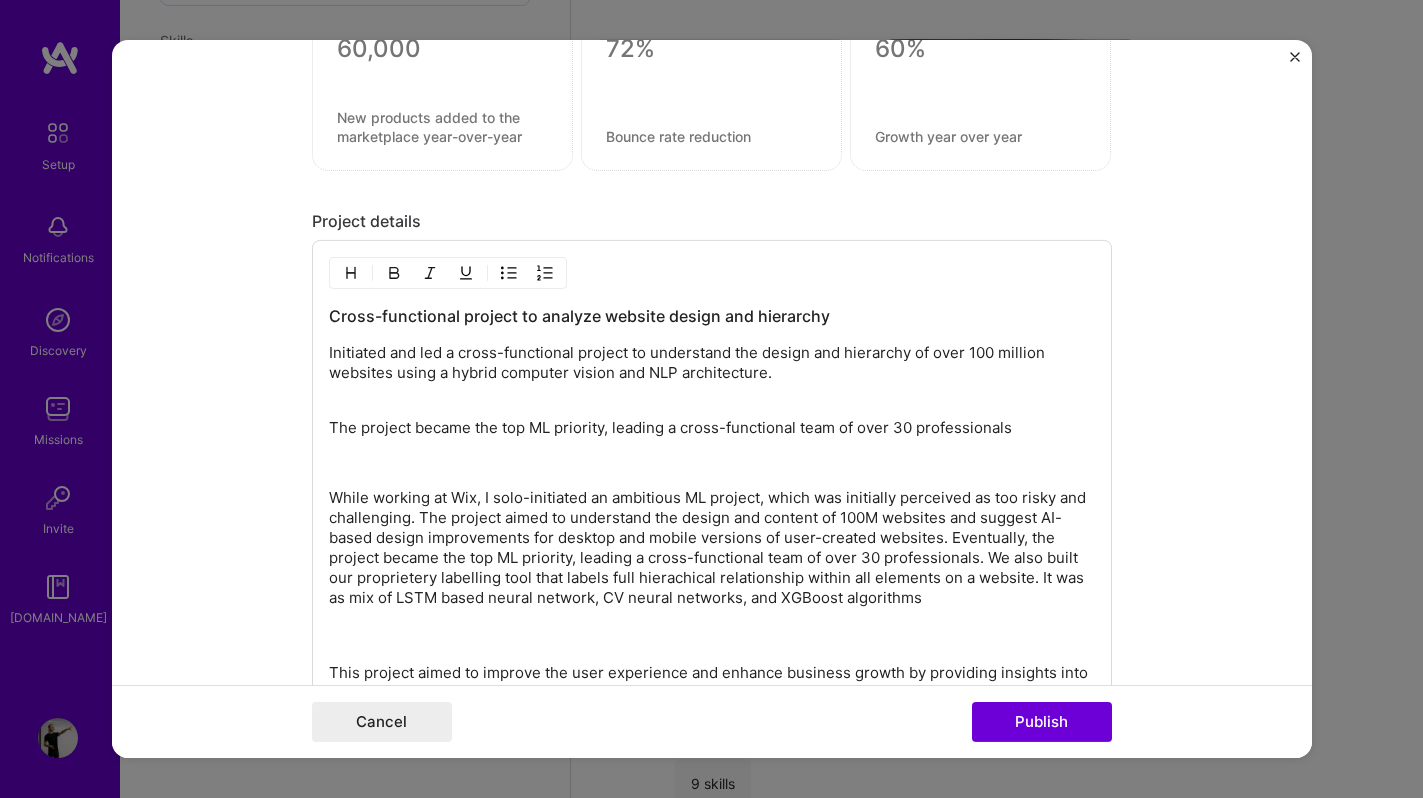 click on "Initiated and led a cross-functional project to understand the design and hierarchy of over 100 million websites using a hybrid computer vision and NLP architecture." at bounding box center (712, 373) 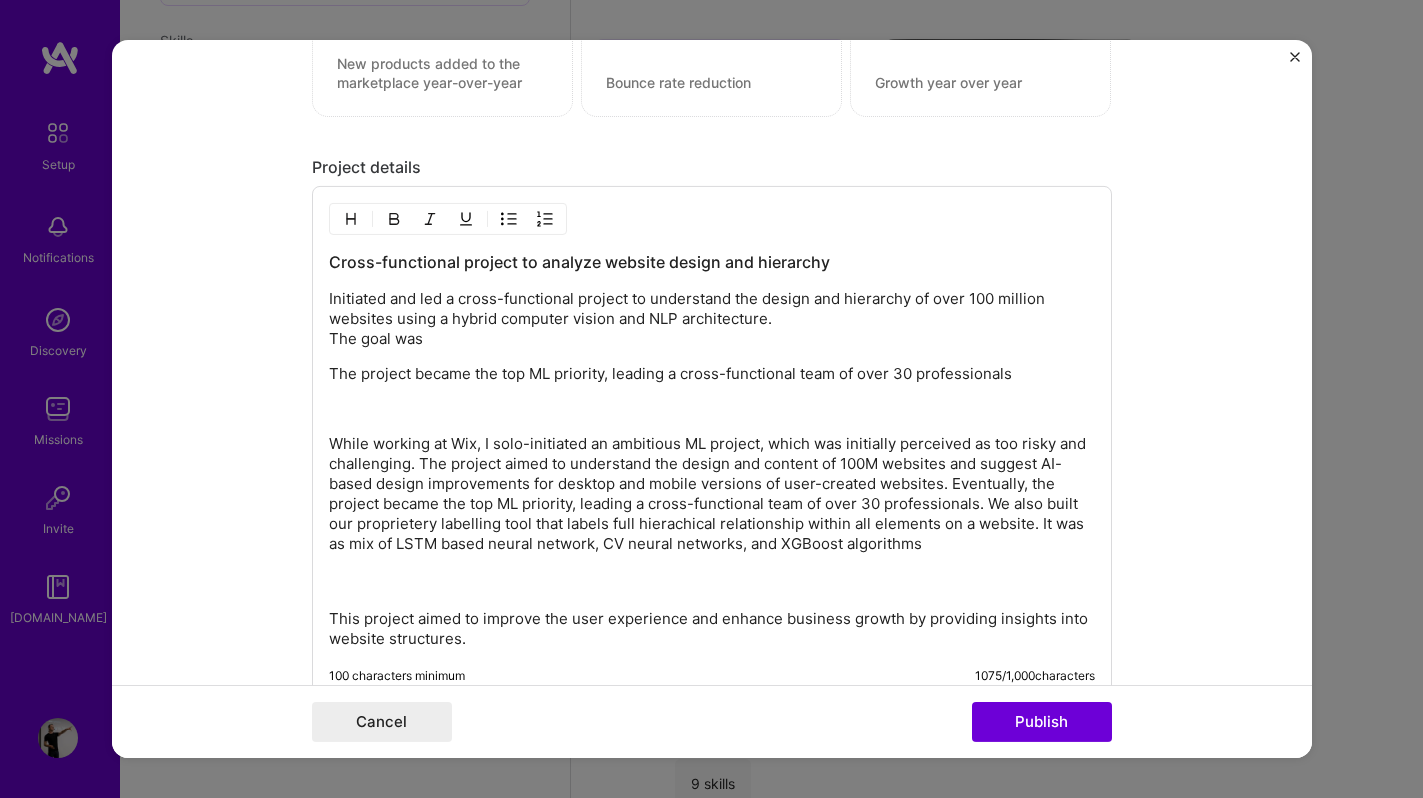 scroll, scrollTop: 1979, scrollLeft: 0, axis: vertical 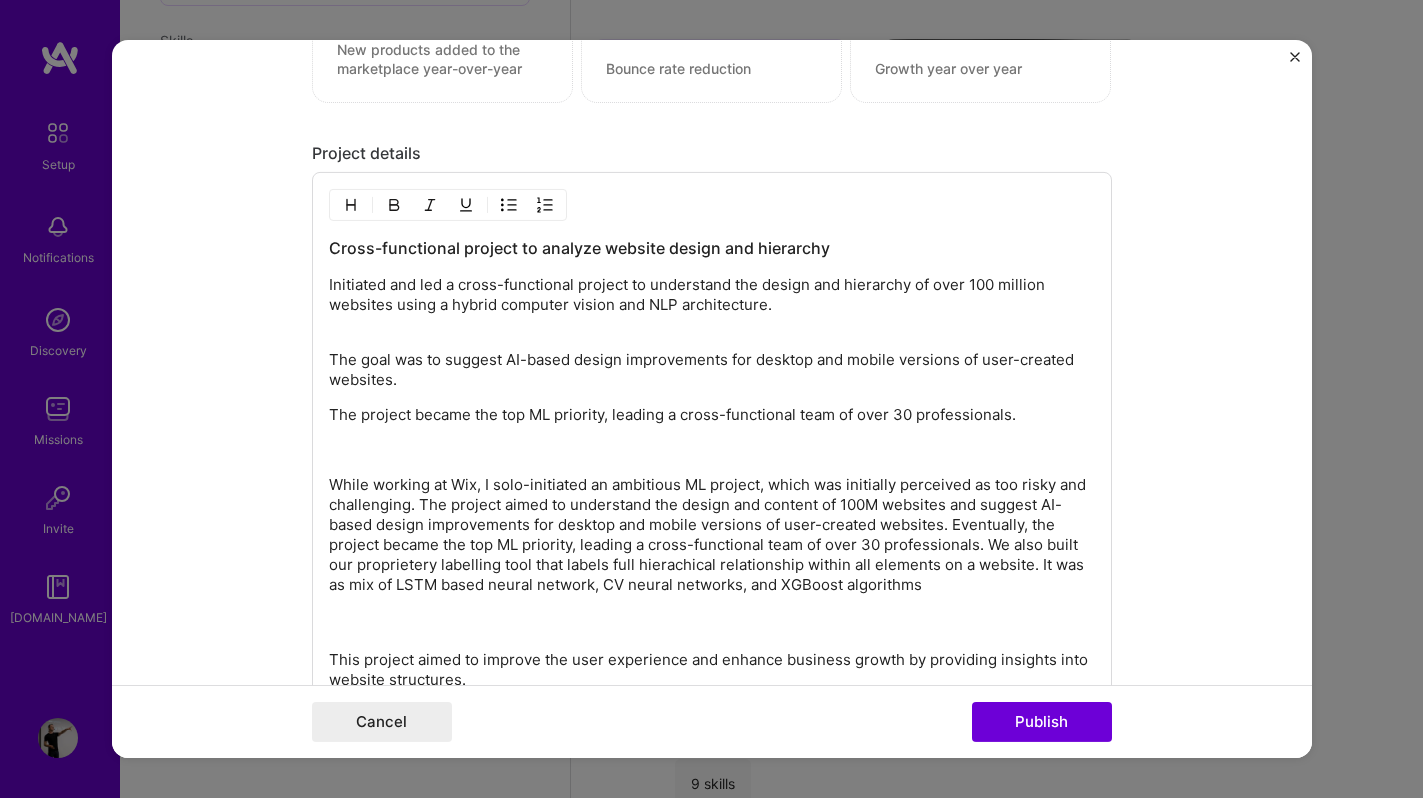 click on "Cross-functional project to analyze website design and hierarchy Initiated and led a cross-functional project to understand the design and hierarchy of over 100 million websites using a hybrid computer vision and NLP architecture.  The goal was to suggest AI-based design improvements for desktop and mobile versions of user-created websites. The project became the top ML priority, leading a cross-functional team of over 30 professionals. This project aimed to improve the user experience and enhance business growth by providing insights into website structures." at bounding box center (712, 463) 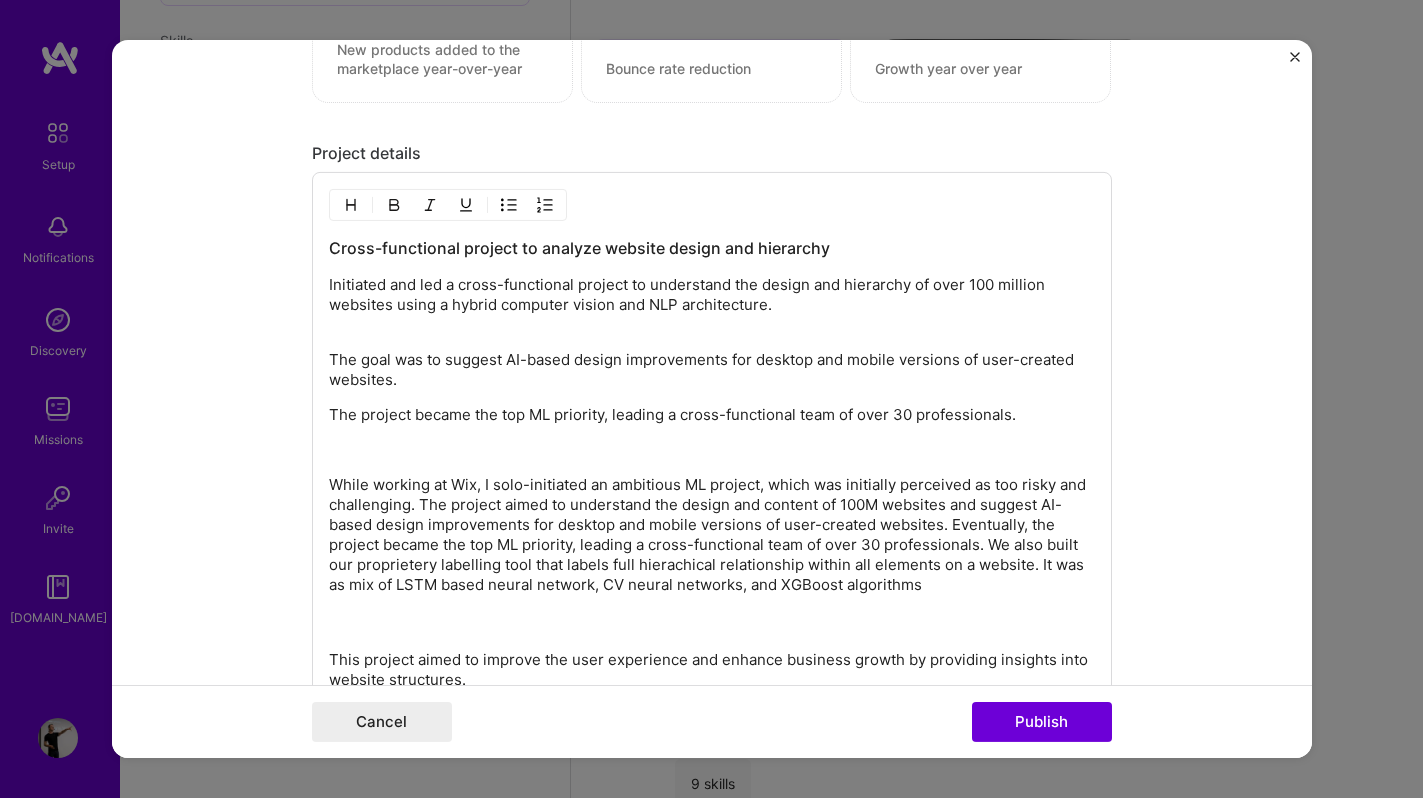 click on "While working at Wix, I solo-initiated an ambitious ML project, which was initially perceived as too risky and challenging. The project aimed to understand the design and content of 100M websites and suggest AI-based design improvements for desktop and mobile versions of user-created websites. Eventually, the project became the top ML priority, leading a cross-functional team of over 30 professionals. We also built our proprietery labelling tool that labels full hierachical relationship within all elements on a website. It was as mix of LSTM based neural network, CV neural networks, and XGBoost algorithms" at bounding box center [712, 535] 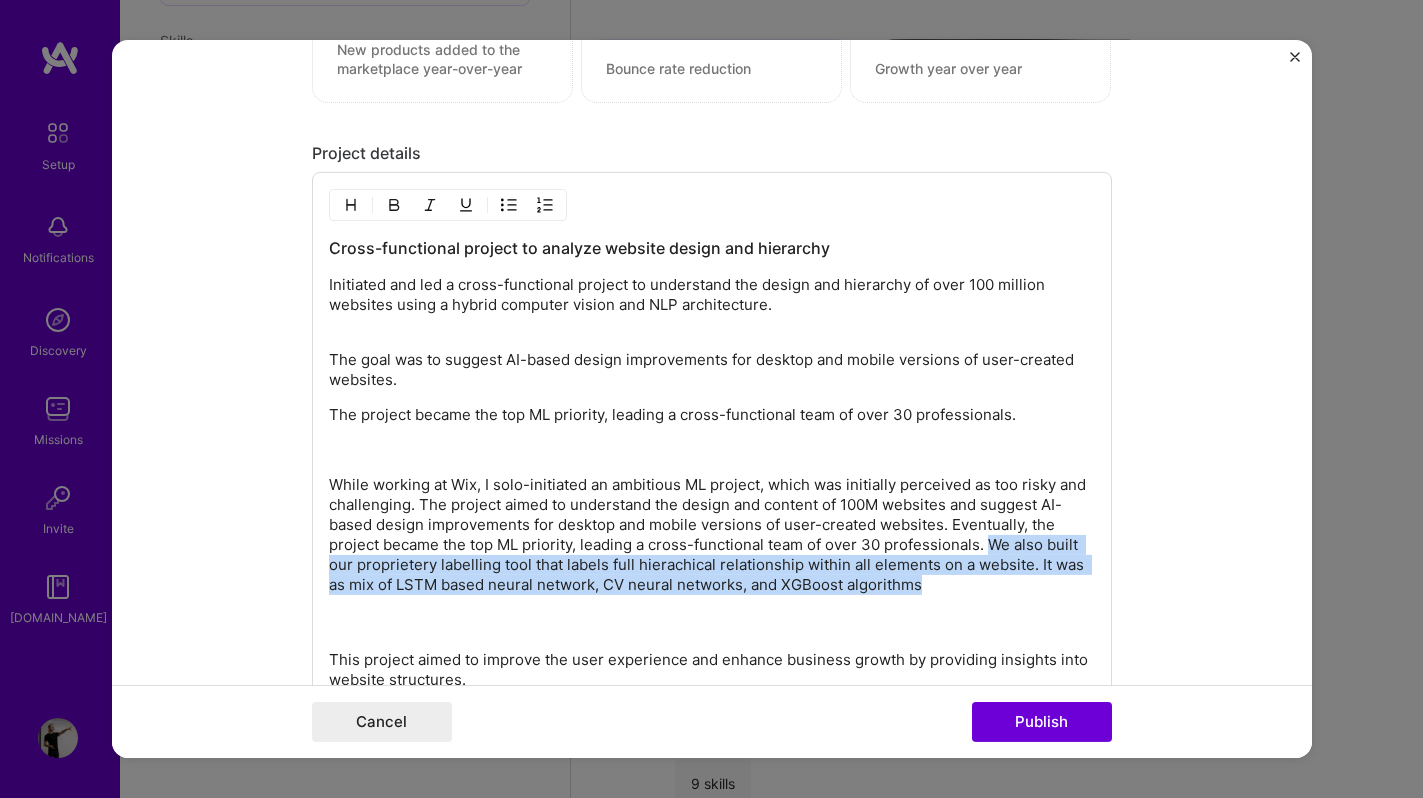 copy on "We also built our proprietery labelling tool that labels full hierachical relationship within all elements on a website. It was as mix of LSTM based neural network, CV neural networks, and XGBoost algorithms" 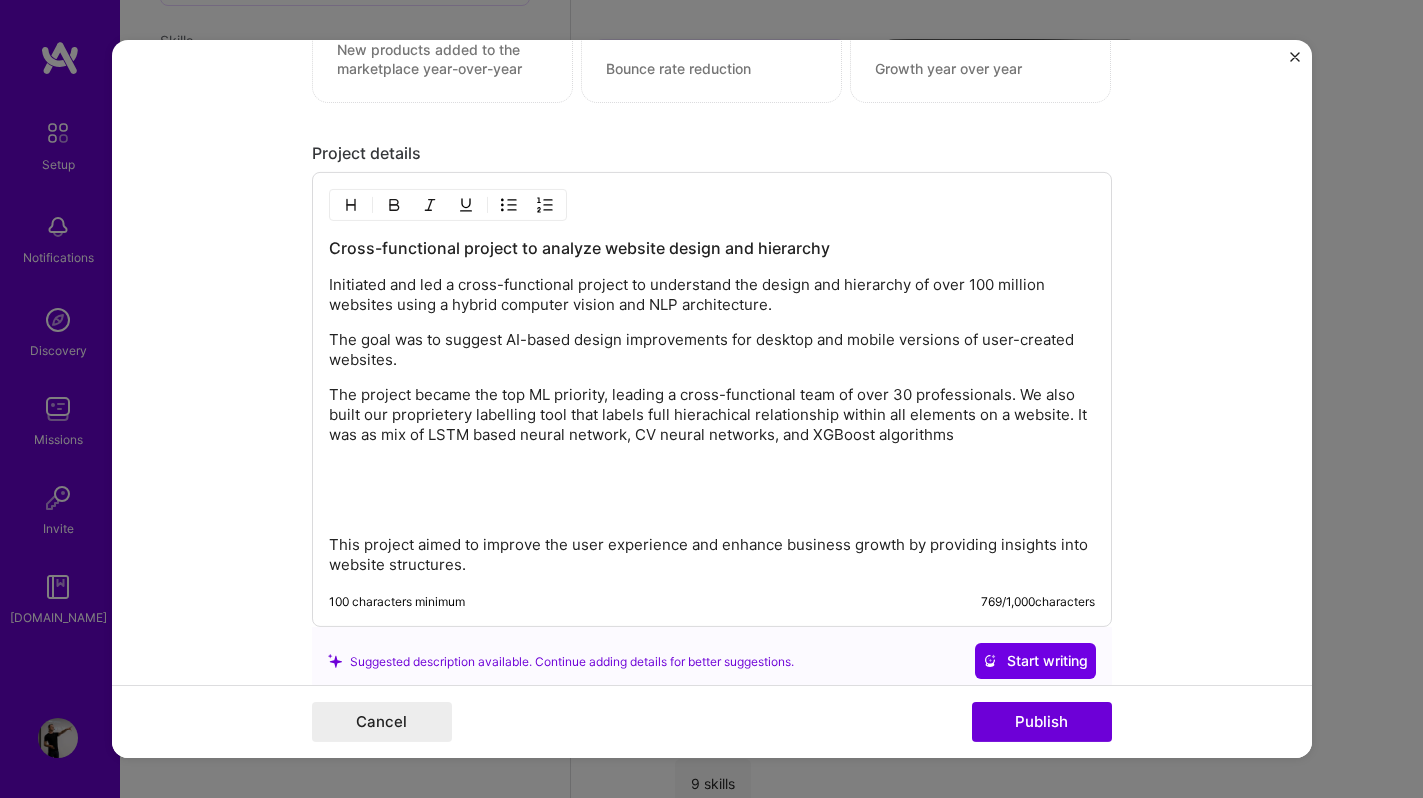 click on "The project became the top ML priority, leading a cross-functional team of over 30 professionals. We also built our proprietery labelling tool that labels full hierachical relationship within all elements on a website. It was as mix of LSTM based neural network, CV neural networks, and XGBoost algorithms" at bounding box center [712, 415] 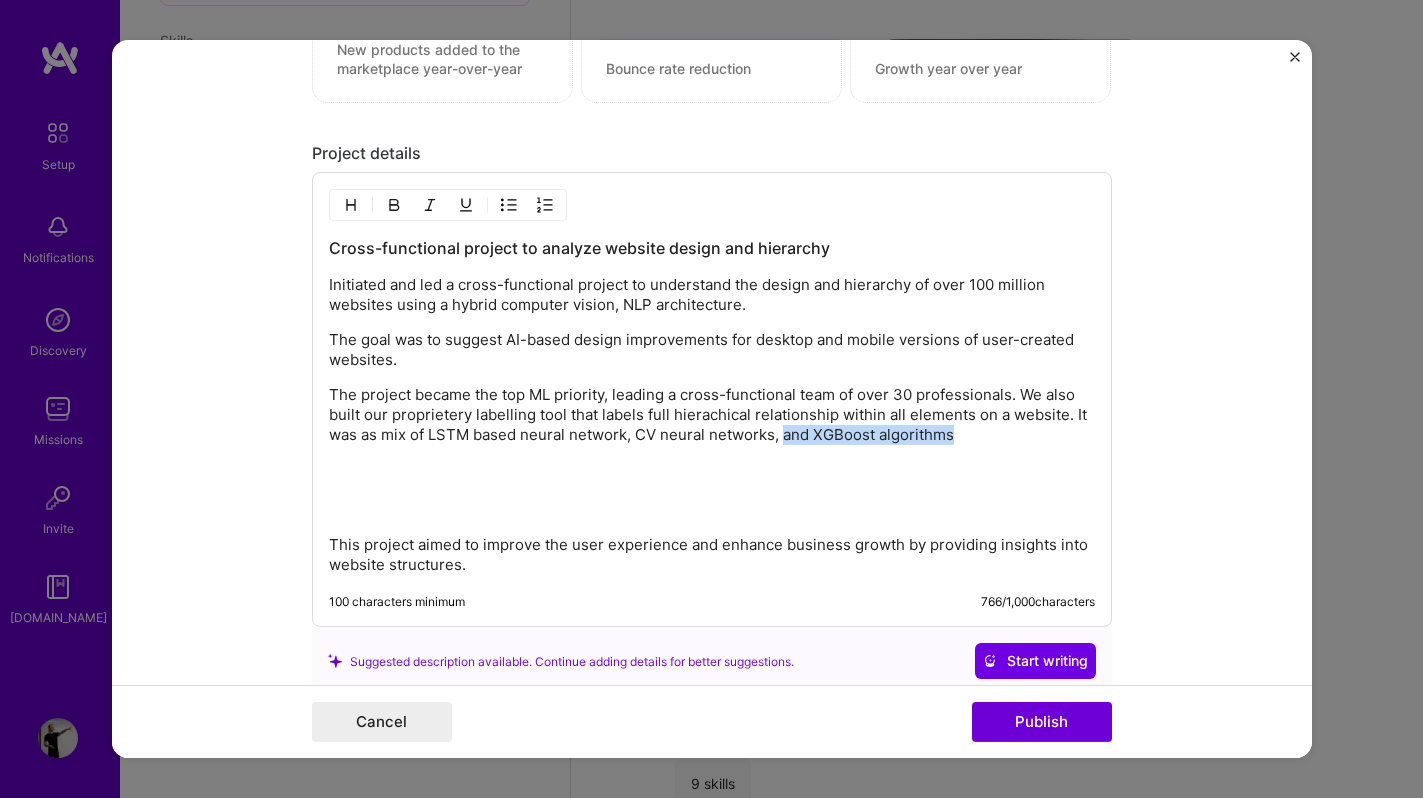 copy on "and XGBoost algorithms" 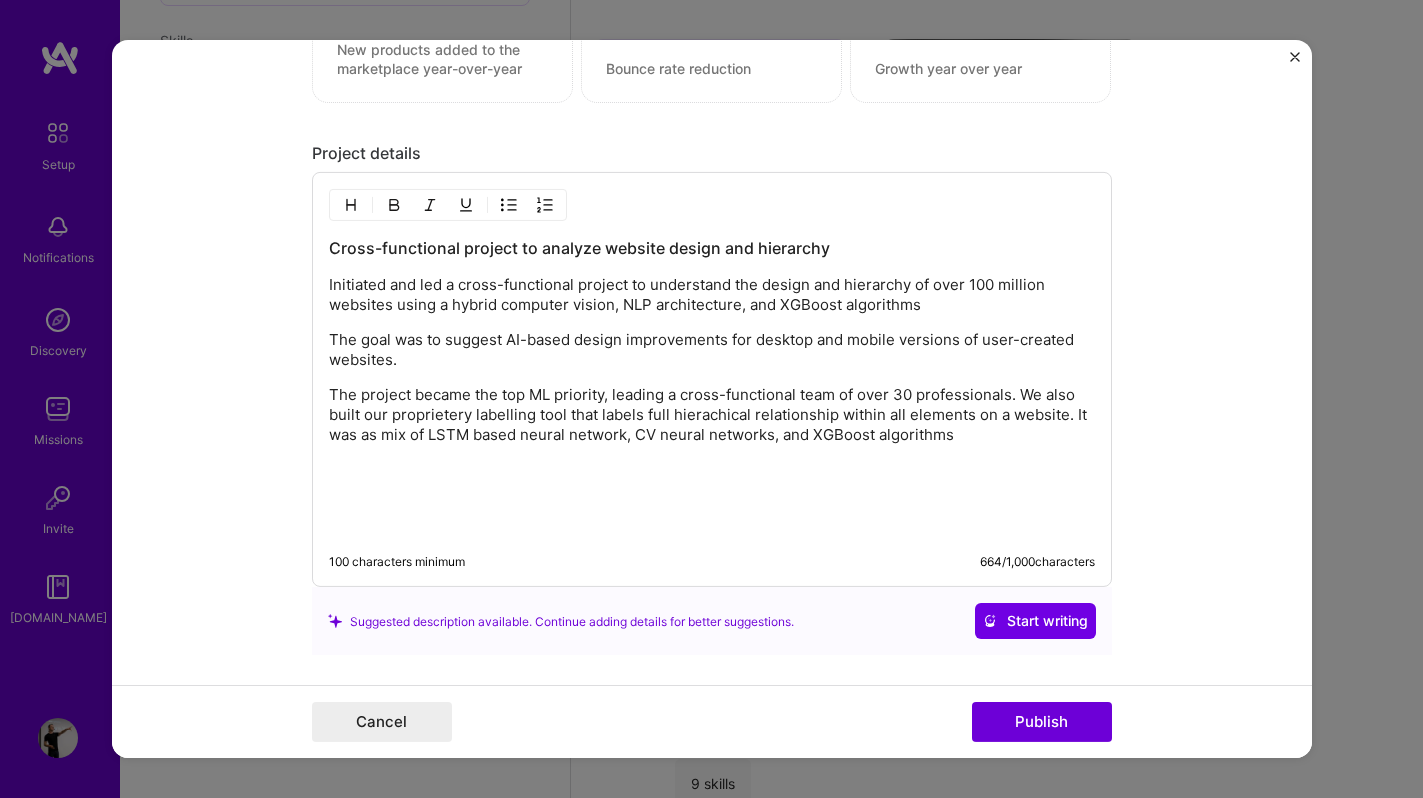 click on "Initiated and led a cross-functional project to understand the design and hierarchy of over 100 million websites using a hybrid computer vision, NLP architecture, and XGBoost algorithms" at bounding box center (712, 295) 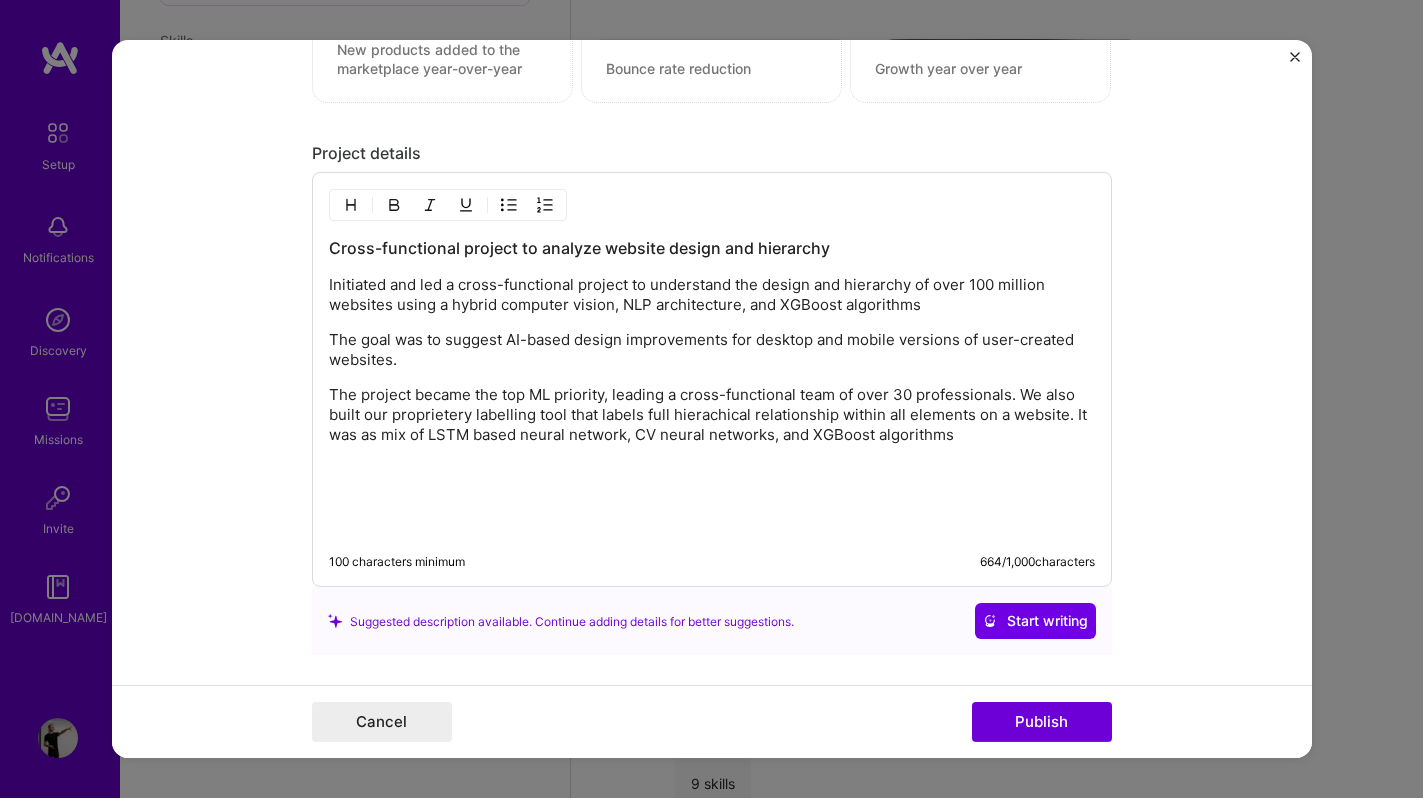 click on "Initiated and led a cross-functional project to understand the design and hierarchy of over 100 million websites using a hybrid computer vision, NLP architecture, and XGBoost algorithms" at bounding box center [712, 295] 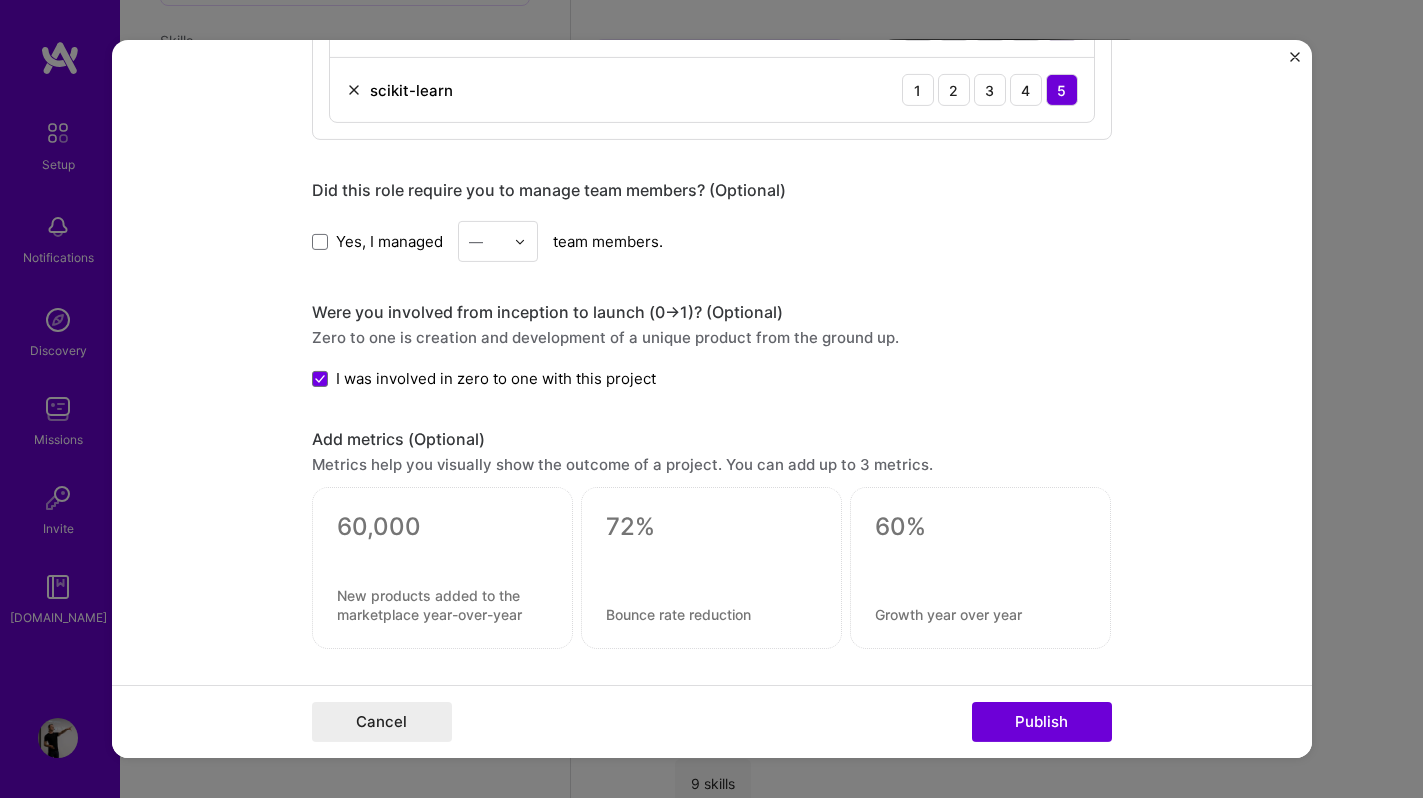 scroll, scrollTop: 1426, scrollLeft: 0, axis: vertical 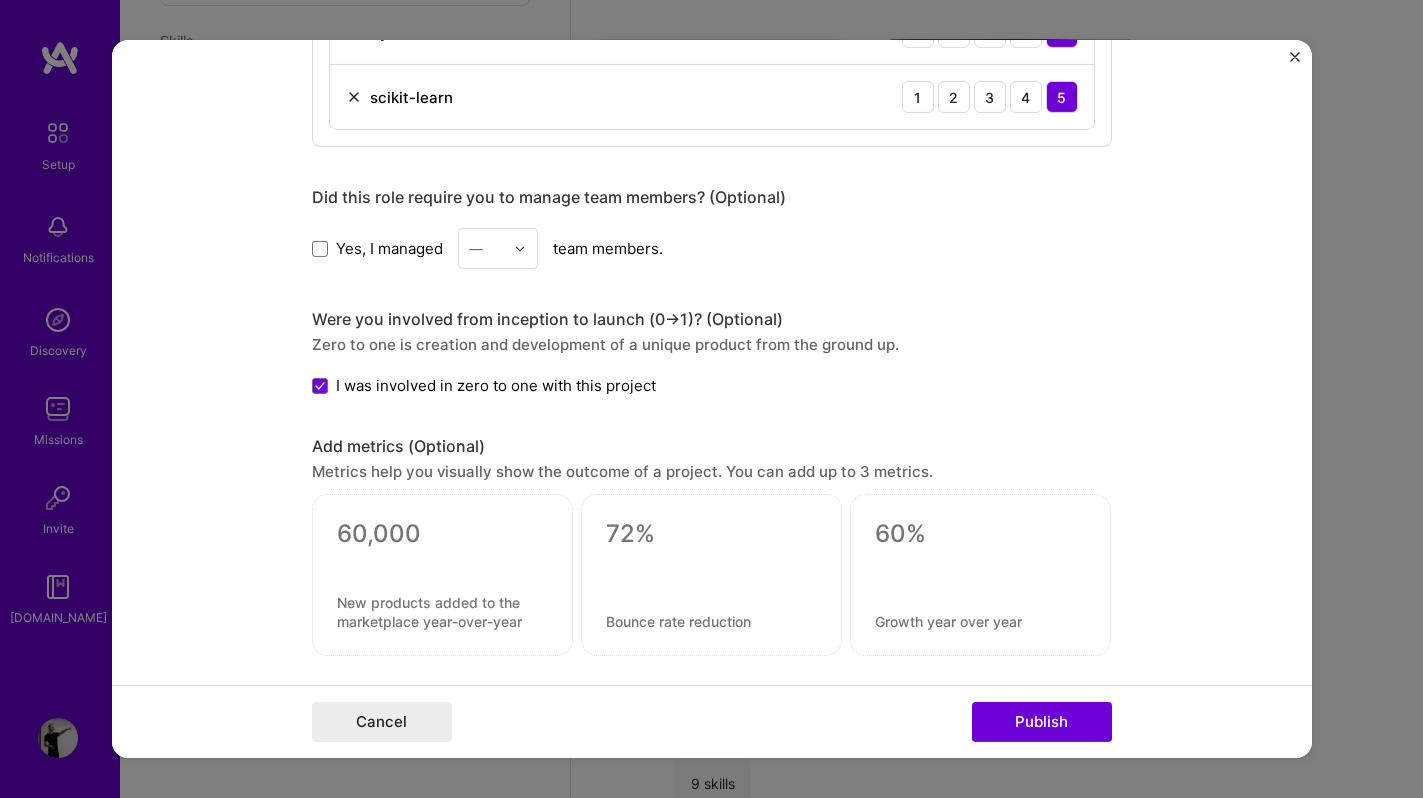 click on "Yes, I managed" at bounding box center [389, 248] 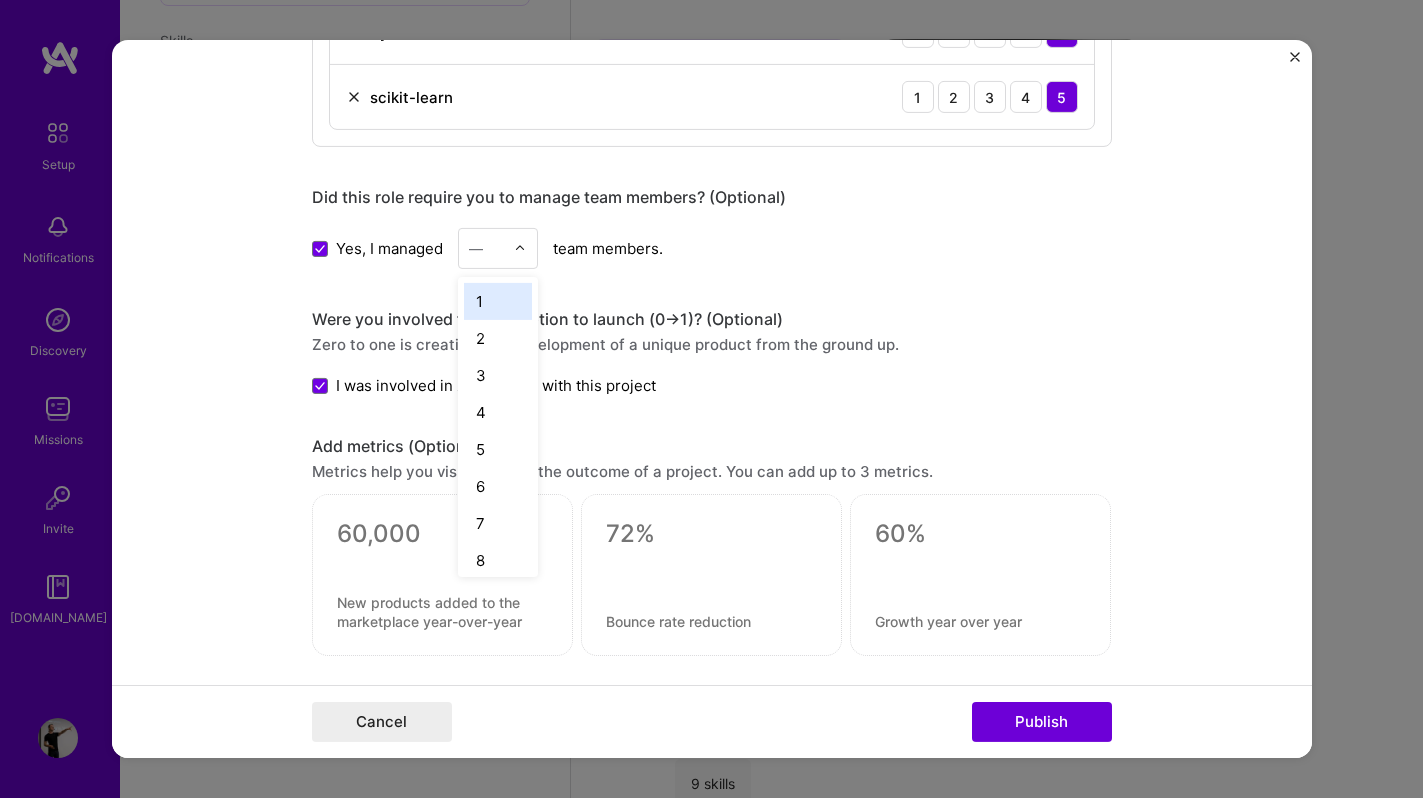click at bounding box center (486, 248) 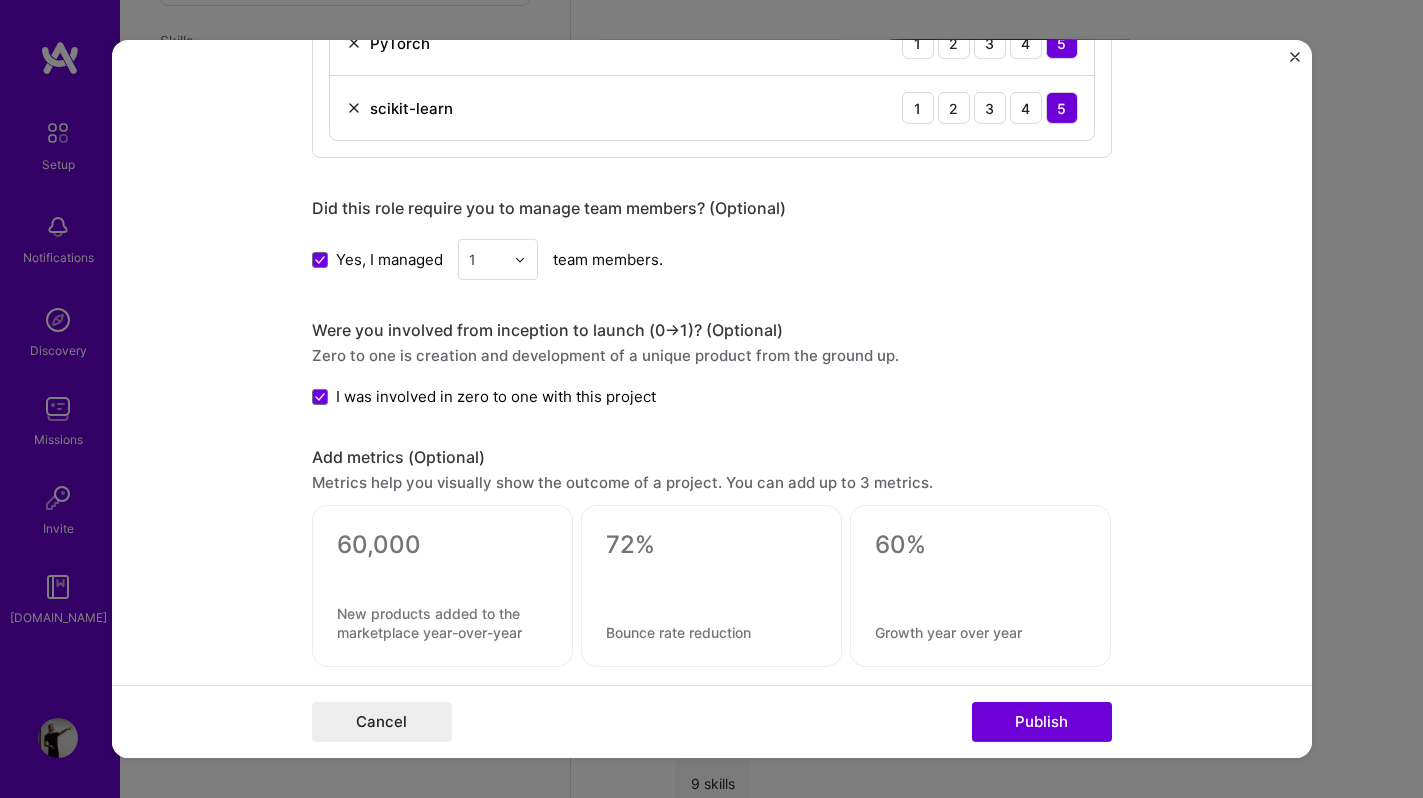 scroll, scrollTop: 1411, scrollLeft: 0, axis: vertical 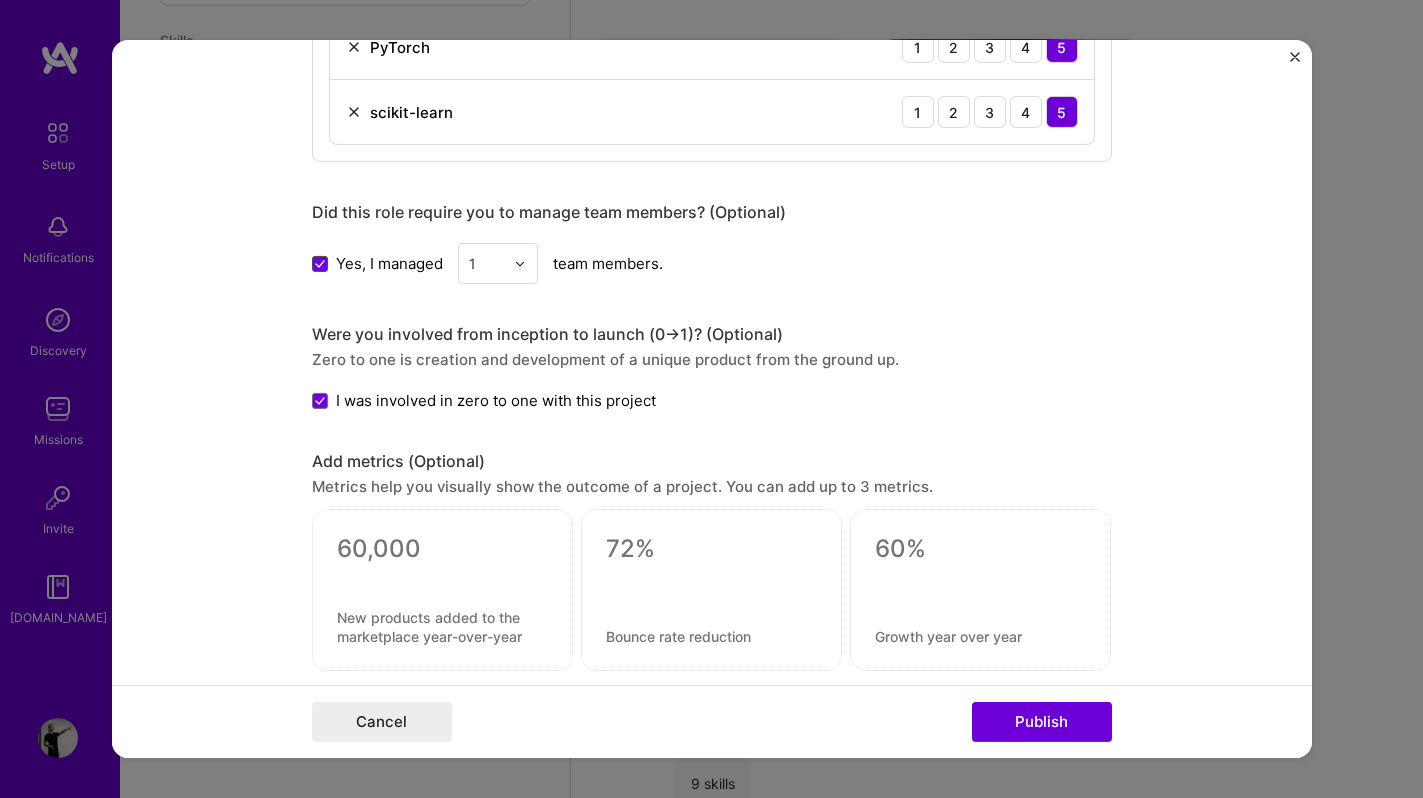 click 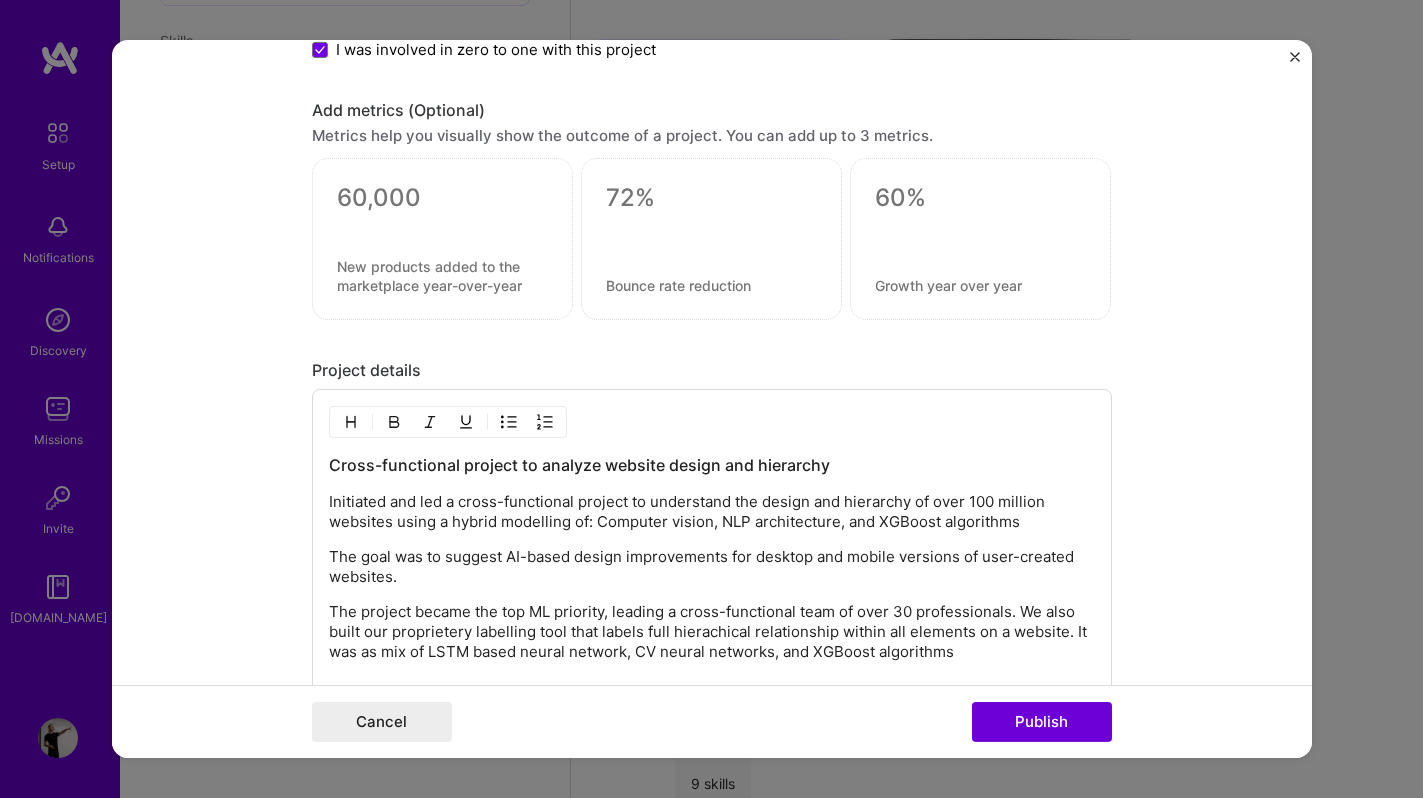 scroll, scrollTop: 2130, scrollLeft: 0, axis: vertical 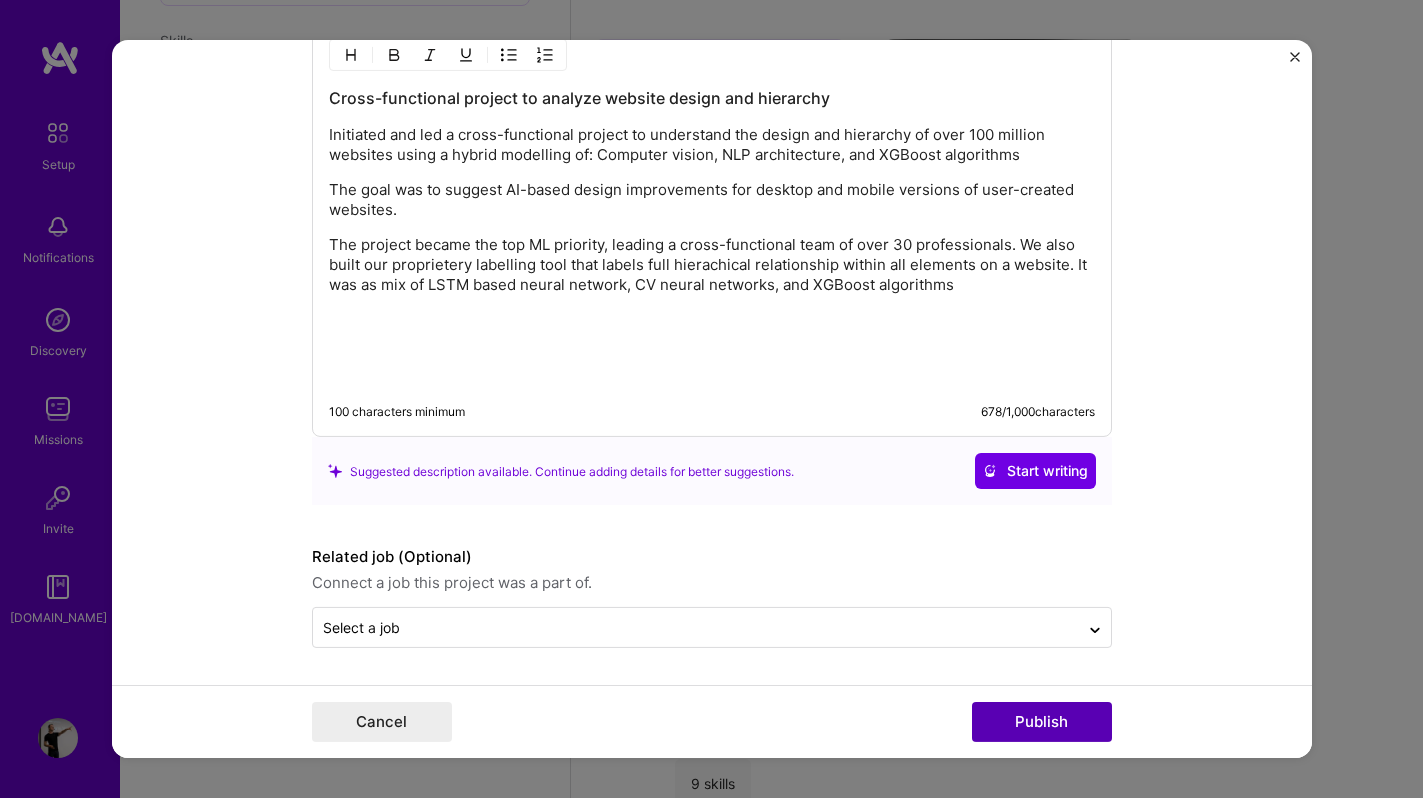 click on "Publish" at bounding box center (1042, 722) 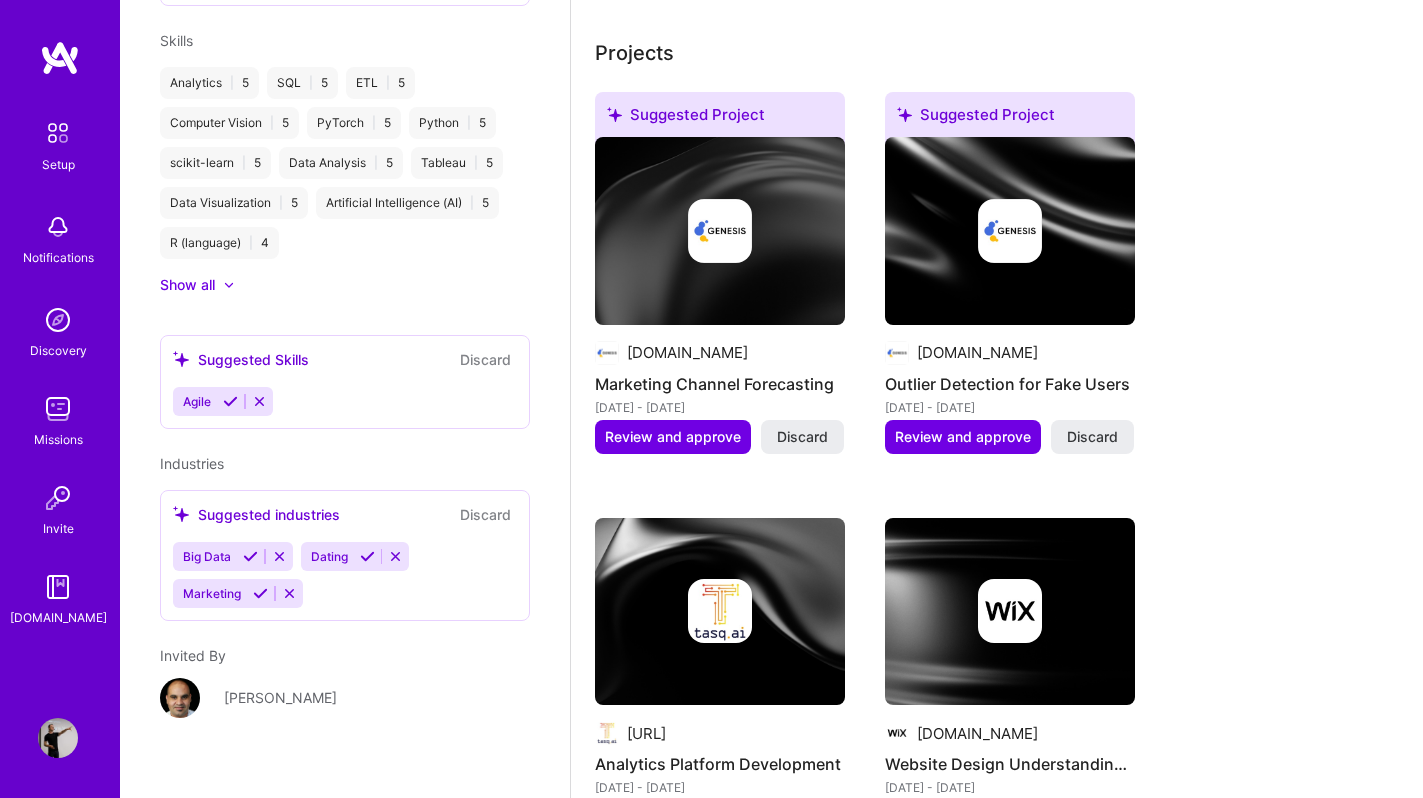 scroll, scrollTop: 585, scrollLeft: 0, axis: vertical 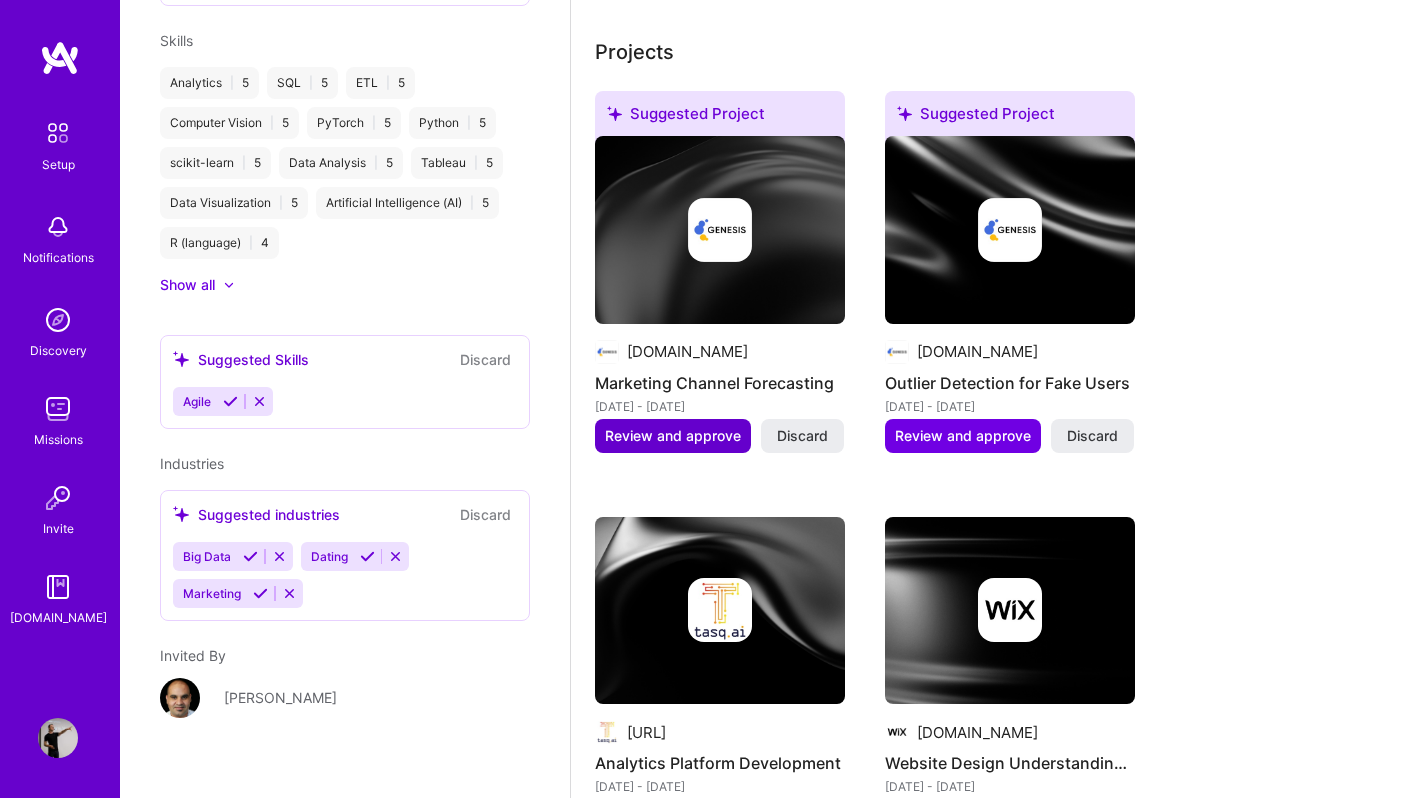 click on "Review and approve" at bounding box center (673, 436) 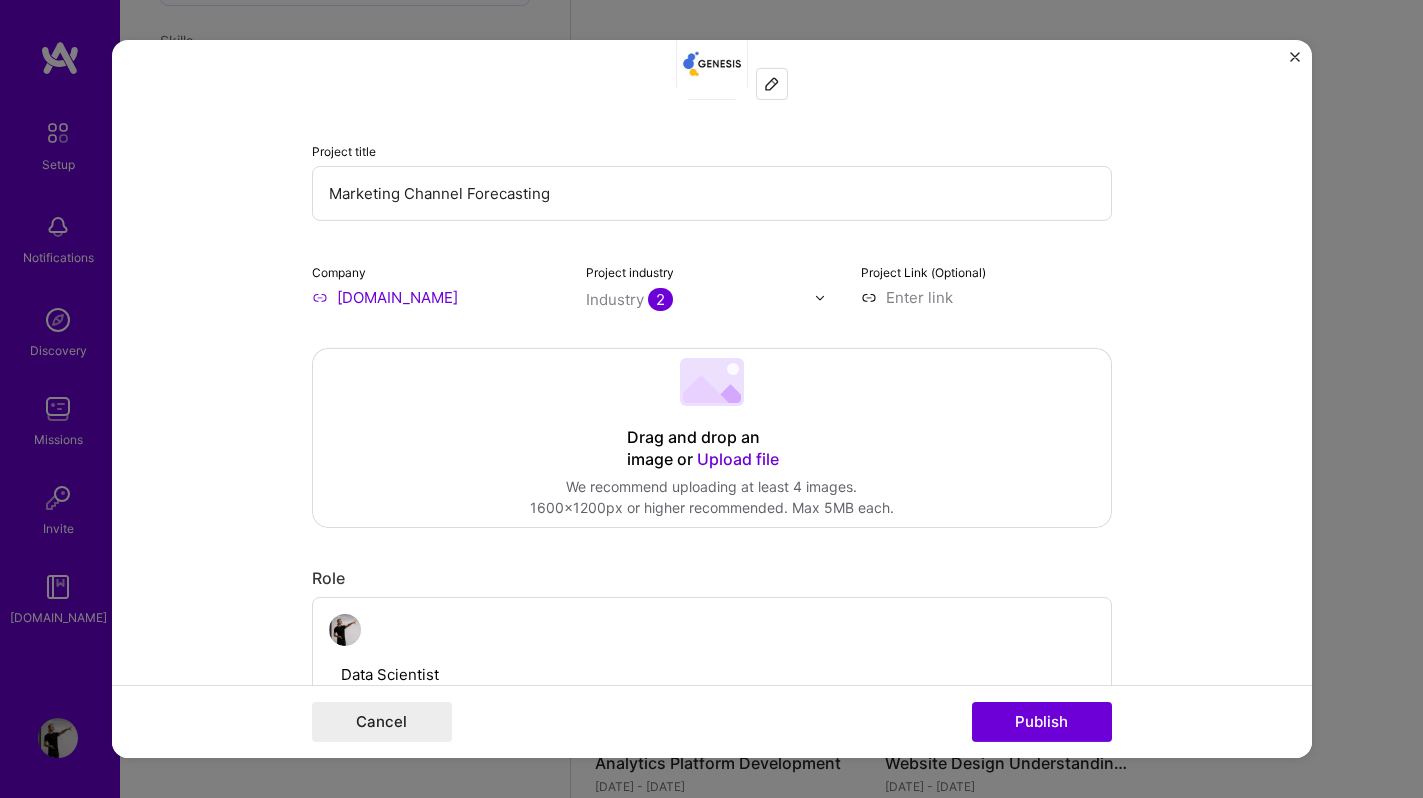 scroll, scrollTop: 142, scrollLeft: 0, axis: vertical 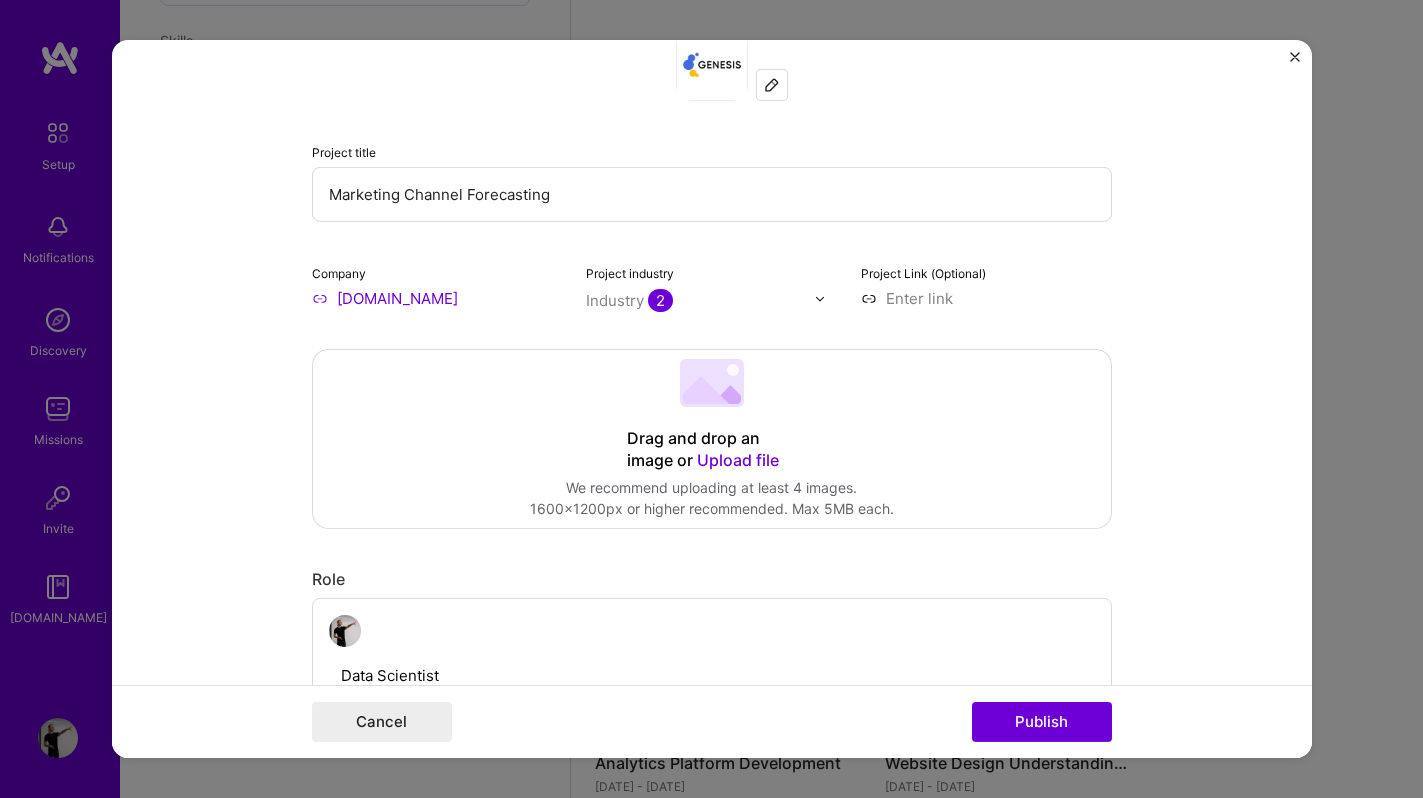 click on "Marketing Channel Forecasting" at bounding box center [712, 194] 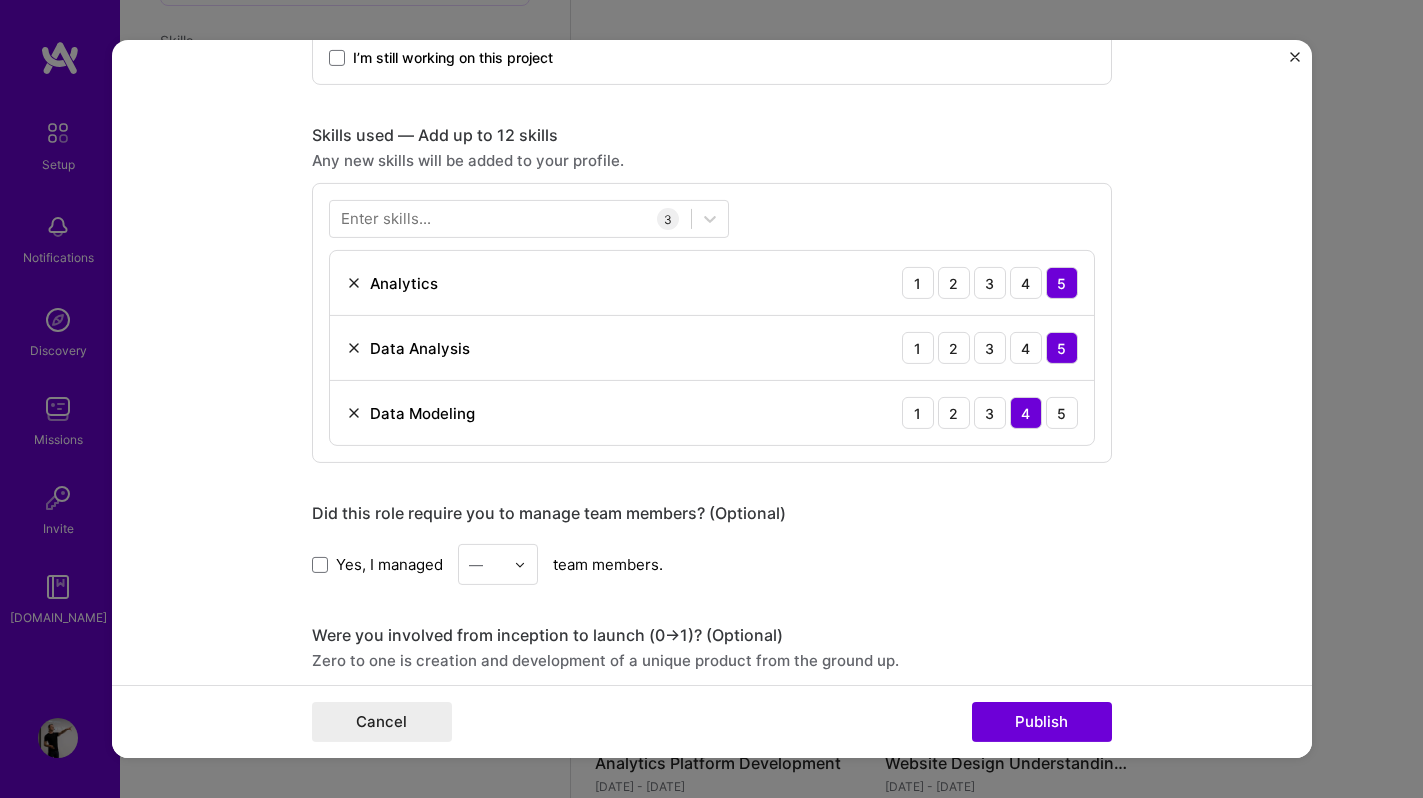scroll, scrollTop: 919, scrollLeft: 0, axis: vertical 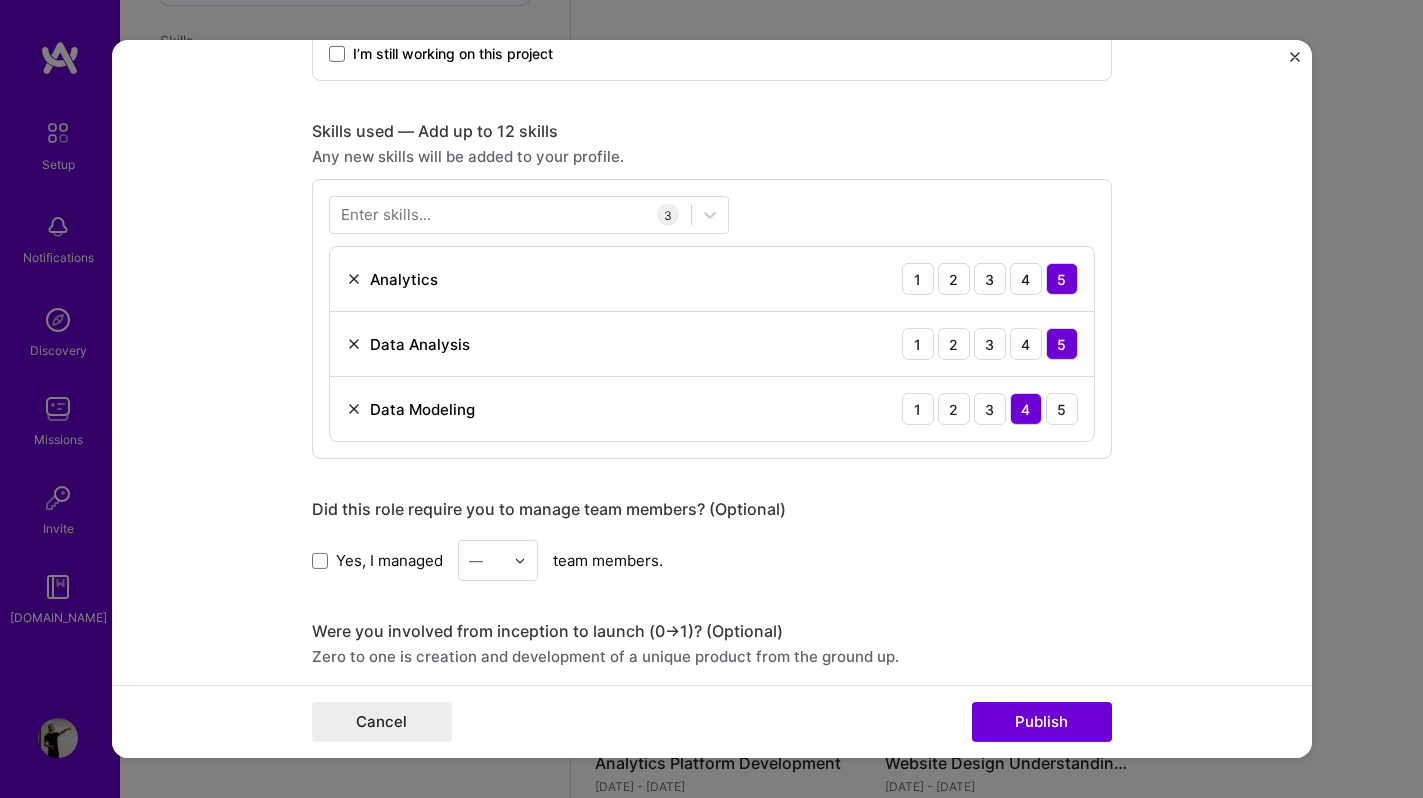 type on "Marketing ROI Forecasting" 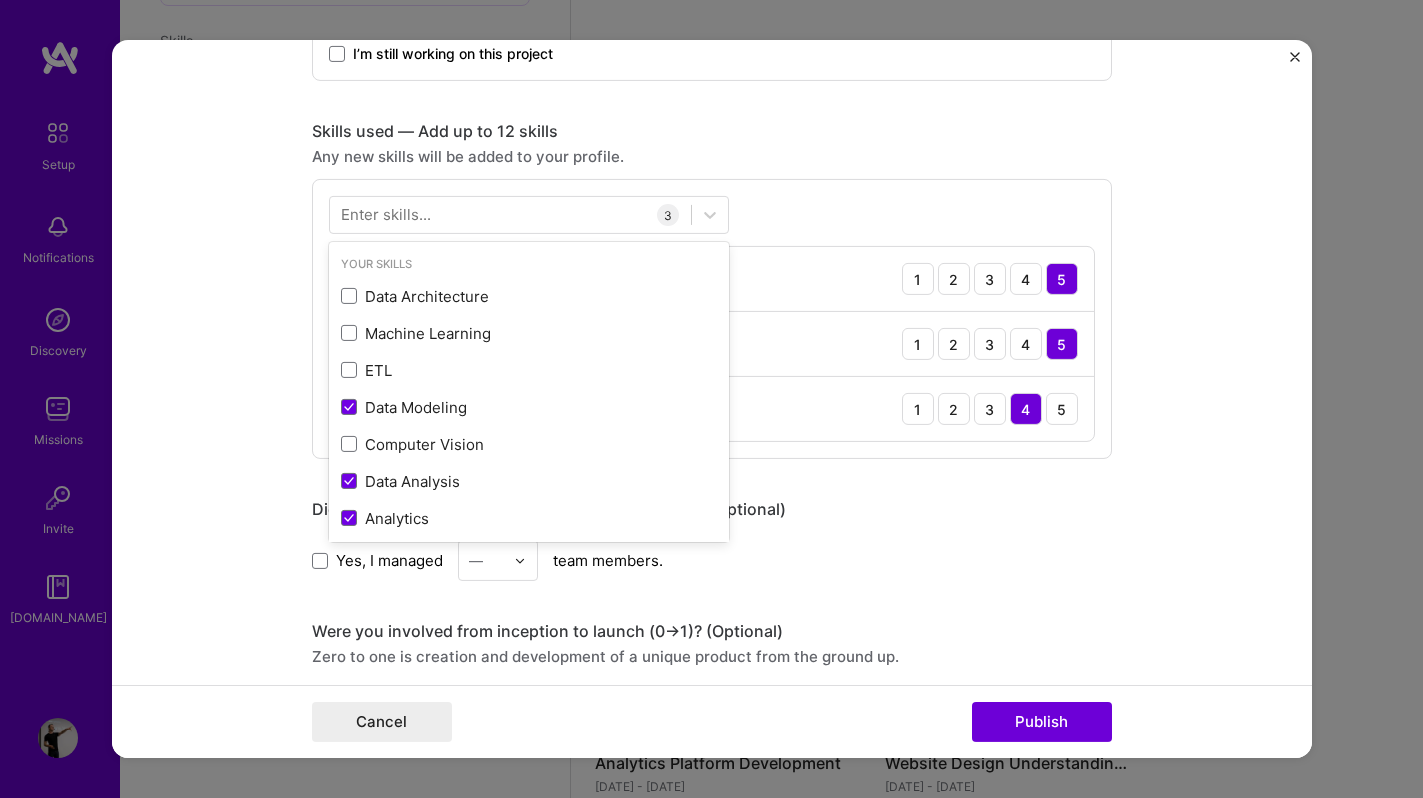 click on "Enter skills..." at bounding box center [386, 214] 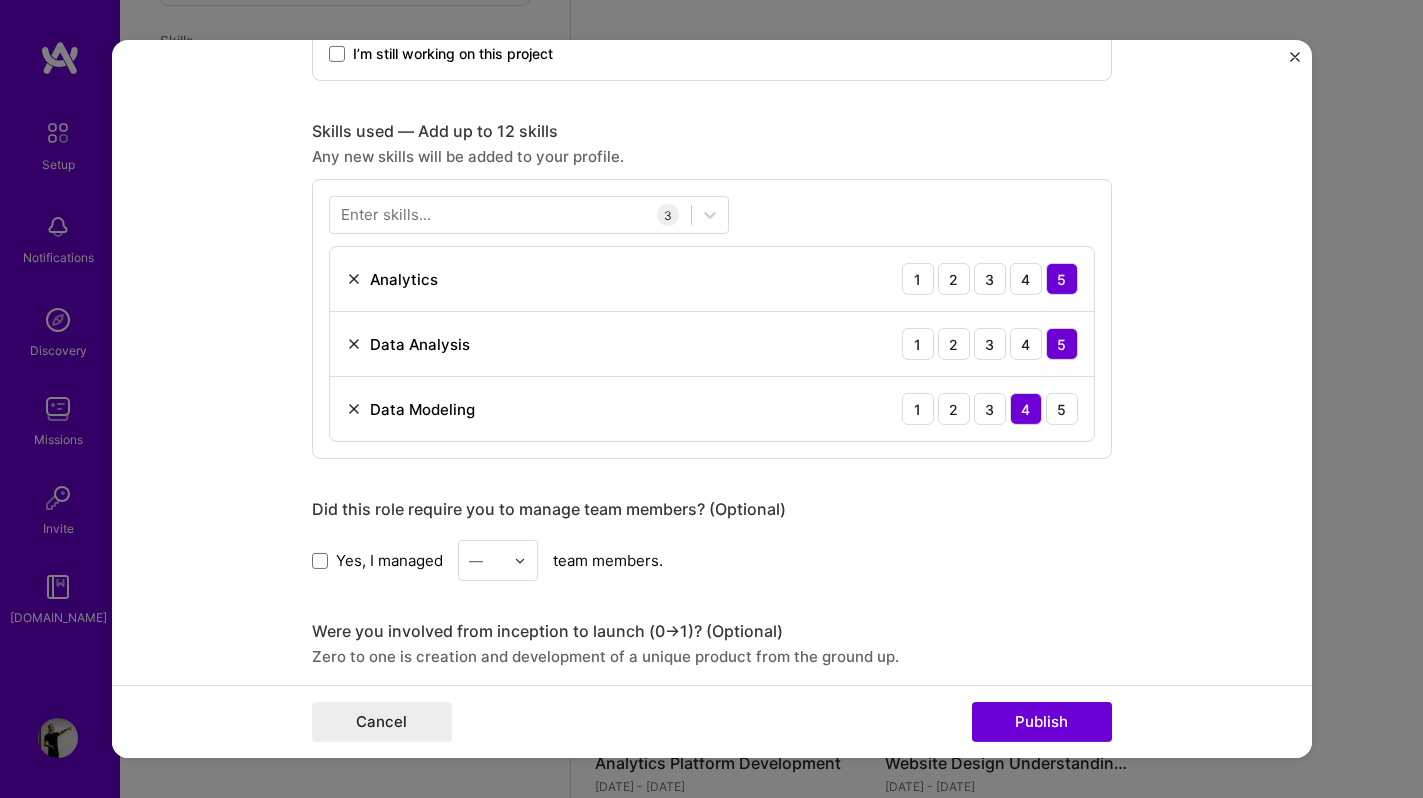 click on "Enter skills..." at bounding box center (386, 214) 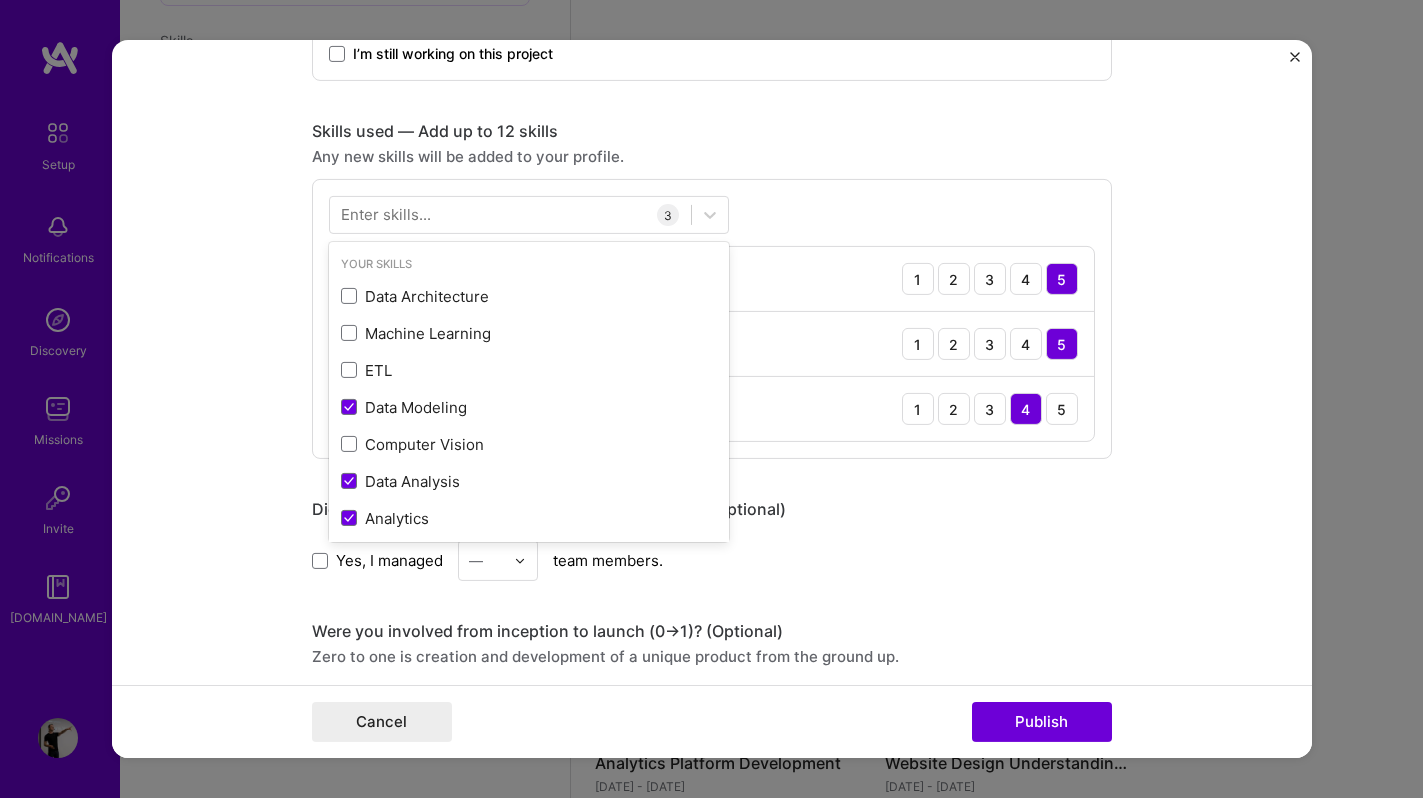 click on "Enter skills..." at bounding box center (386, 214) 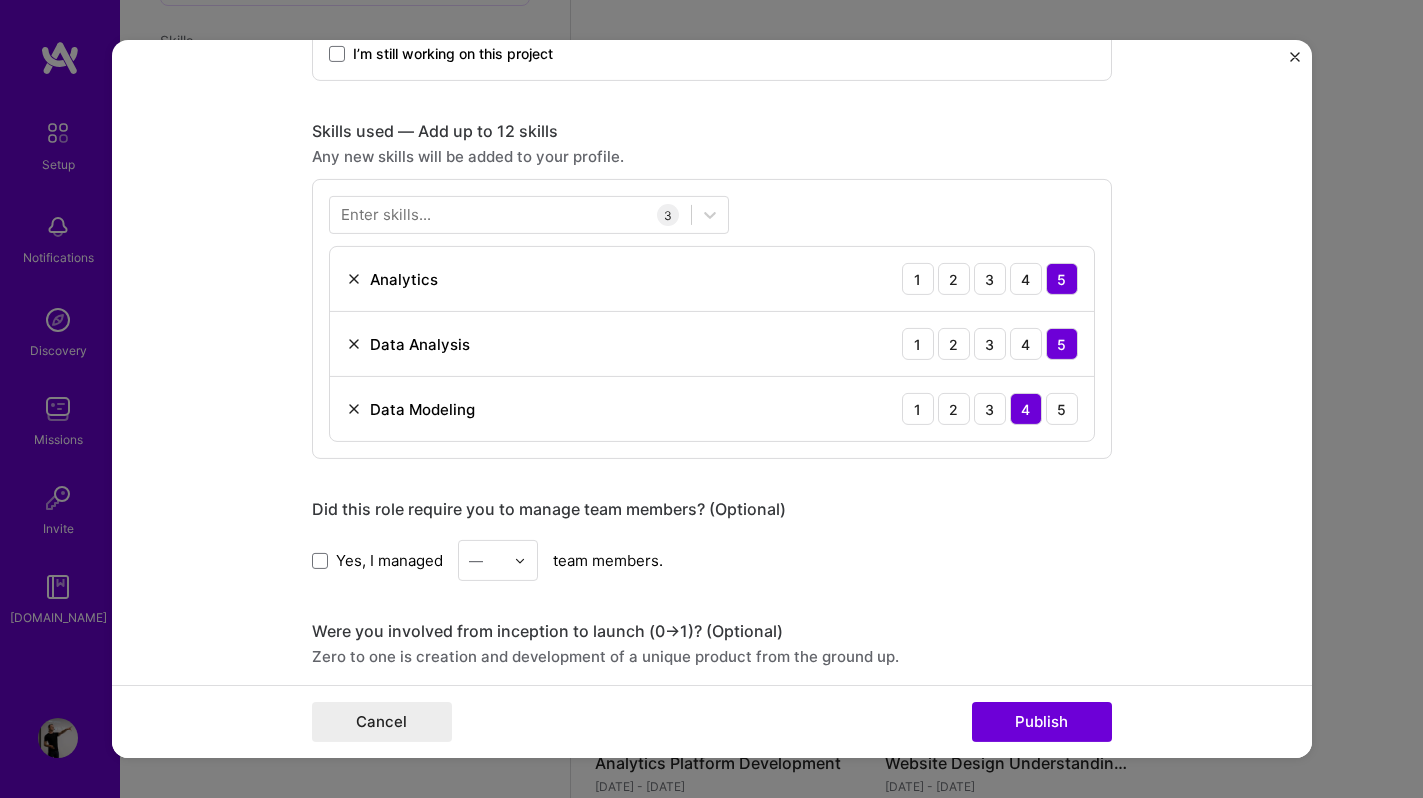 click on "Enter skills... 3 Analytics 1 2 3 4 5 Data Analysis 1 2 3 4 5 Data Modeling 1 2 3 4 5" at bounding box center (712, 319) 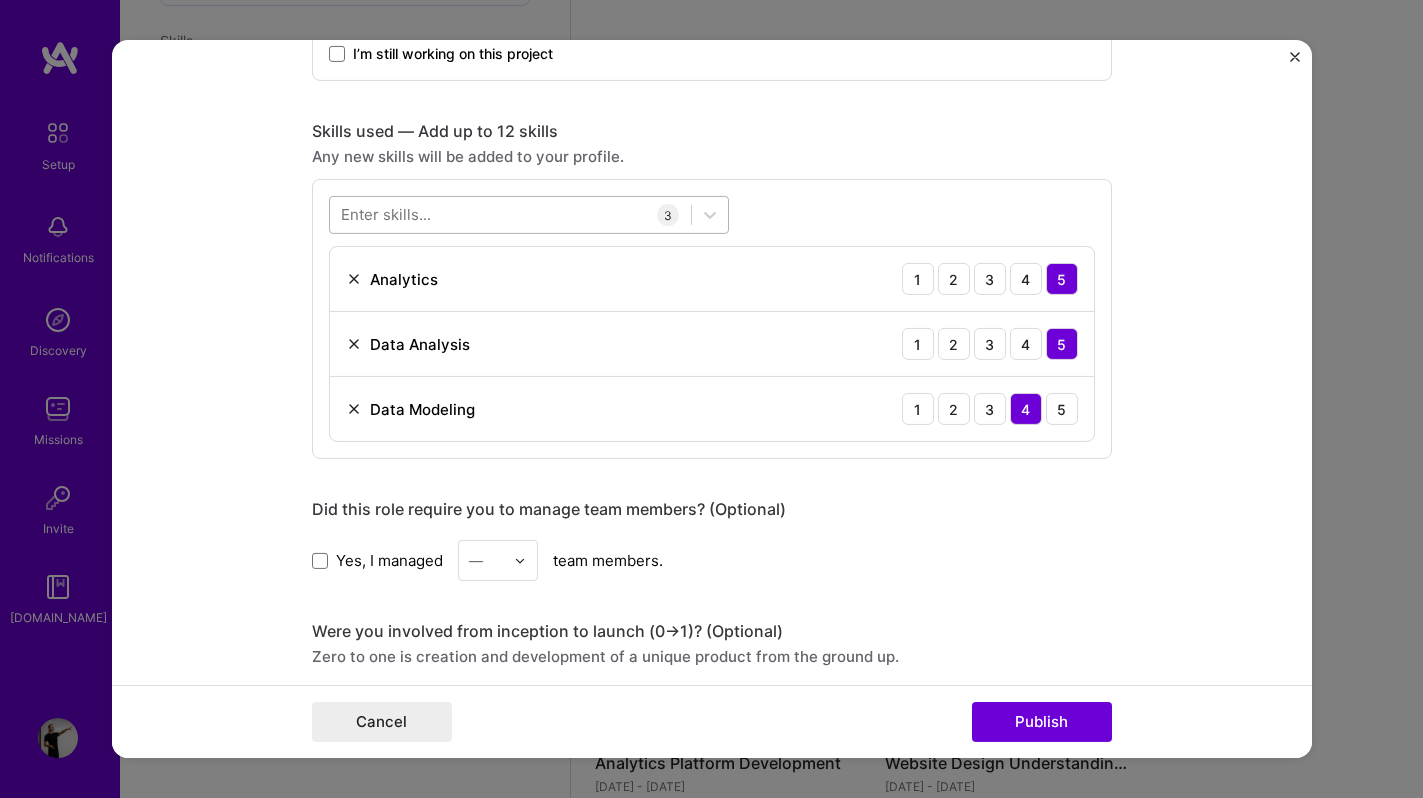 click at bounding box center (510, 214) 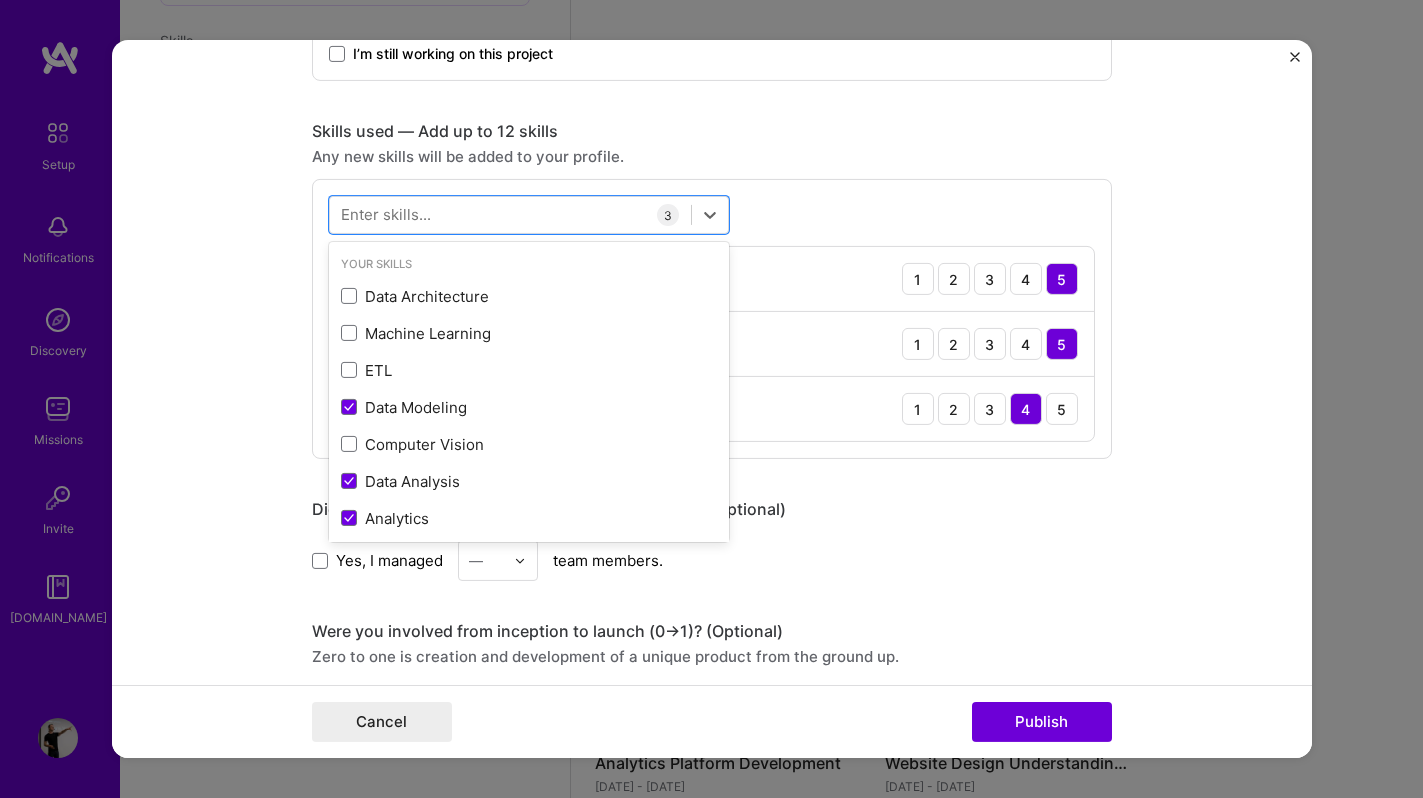 type on "R" 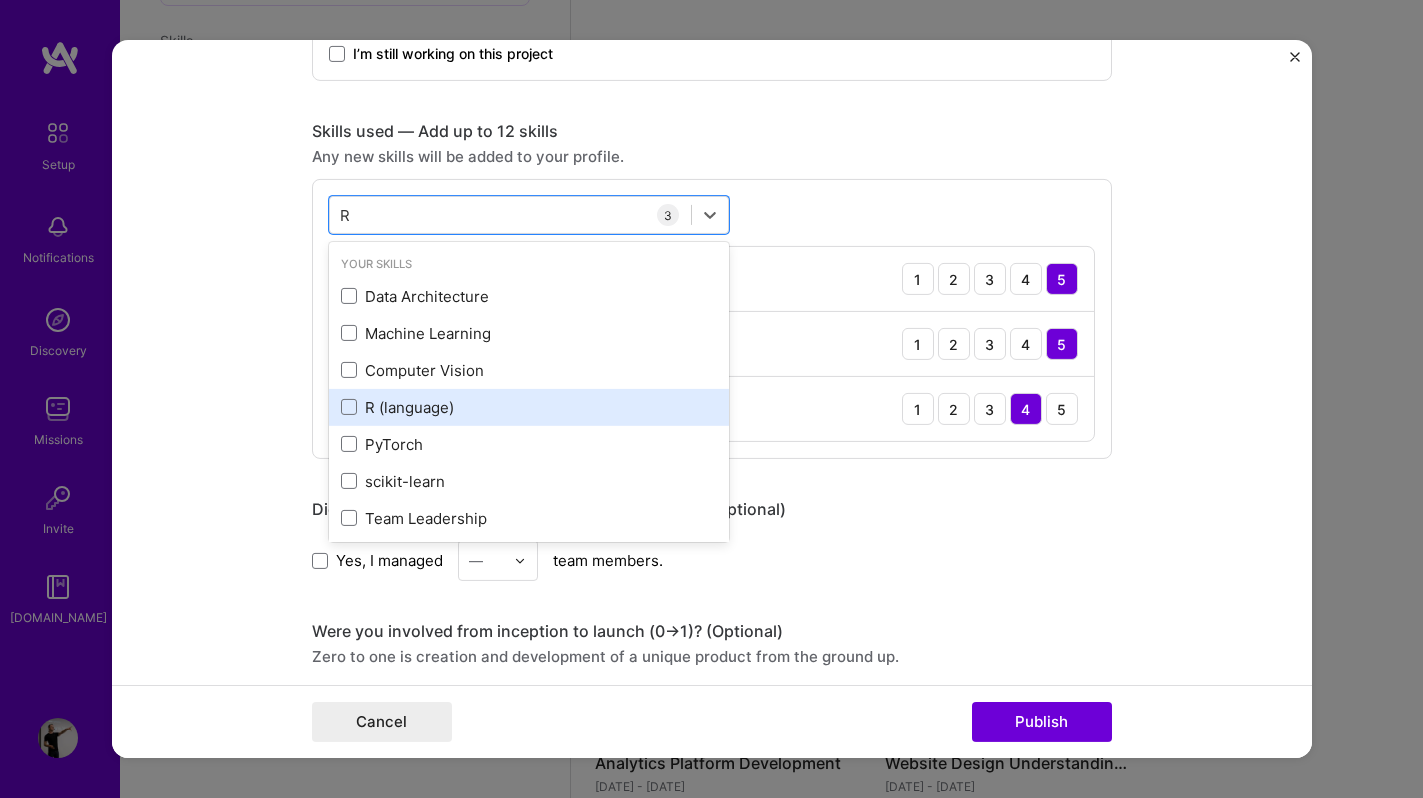 click on "R (language)" at bounding box center [529, 407] 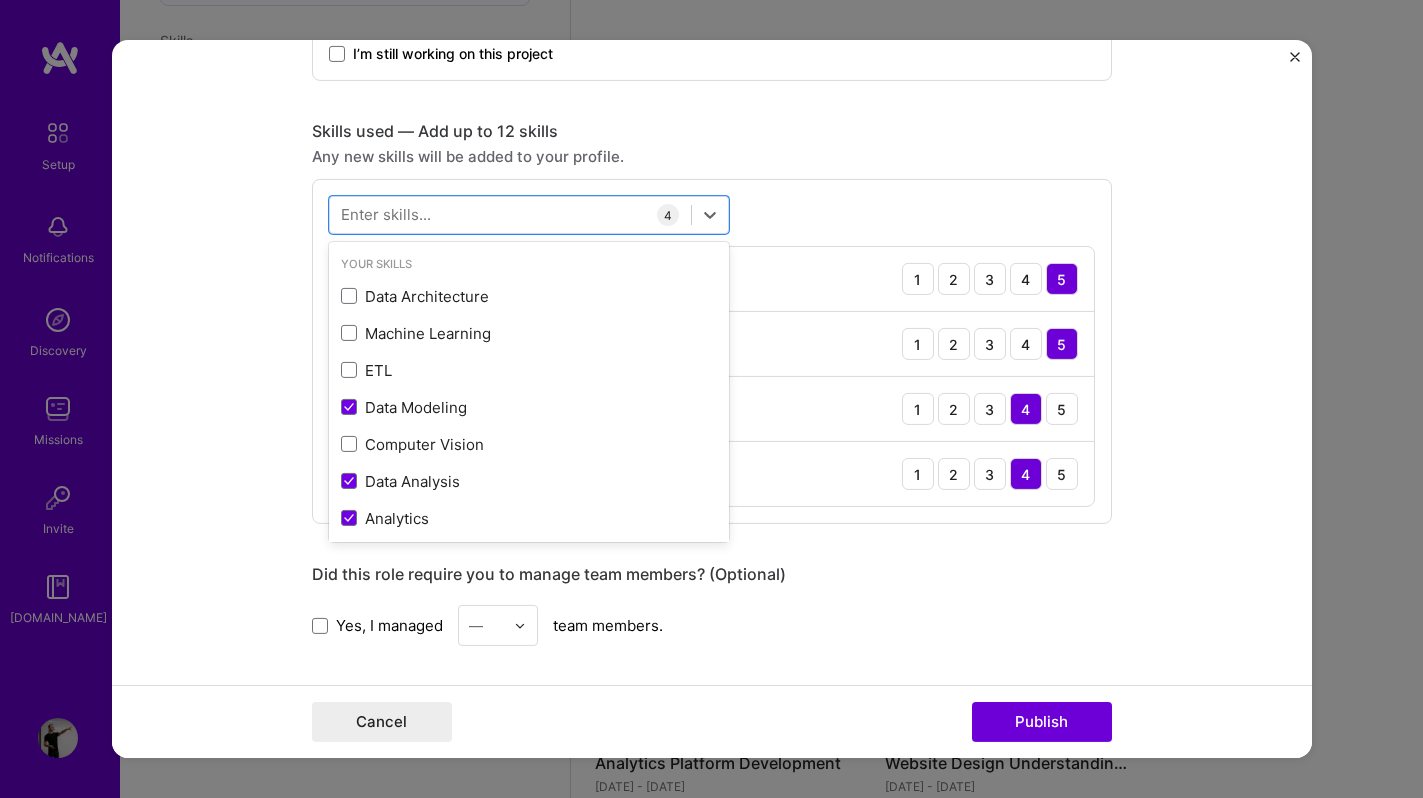 click on "Editing suggested project This project is suggested based on your LinkedIn, resume or [DOMAIN_NAME] activity. Project title Marketing ROI Forecasting Company [DOMAIN_NAME]
Project industry Industry 2 Project Link (Optional)
Drag and drop an image or   Upload file Upload file We recommend uploading at least 4 images. 1600x1200px or higher recommended. Max 5MB each. Role Data Scientist Data Scientist [DATE]
to [DATE]
I’m still working on this project Skills used — Add up to 12 skills Any new skills will be added to your profile. option R (language), selected. option Data Architecture focused, 0 of 2. 378 results available. Use Up and Down to choose options, press Enter to select the currently focused option, press Escape to exit the menu, press Tab to select the option and exit the menu. Your Skills Data Architecture Machine Learning ETL Data Modeling Computer Vision Data Analysis Python" at bounding box center [712, 399] 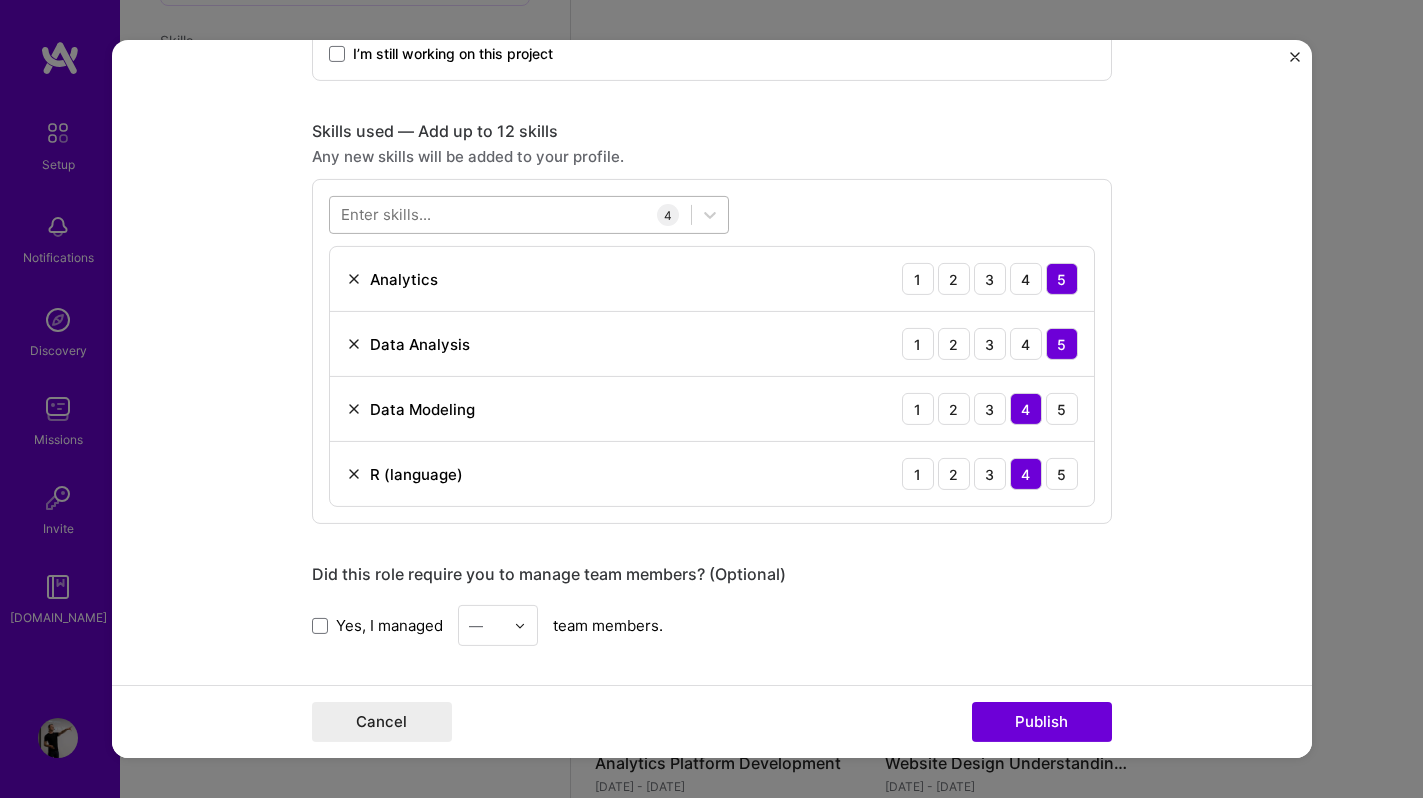 click at bounding box center [510, 214] 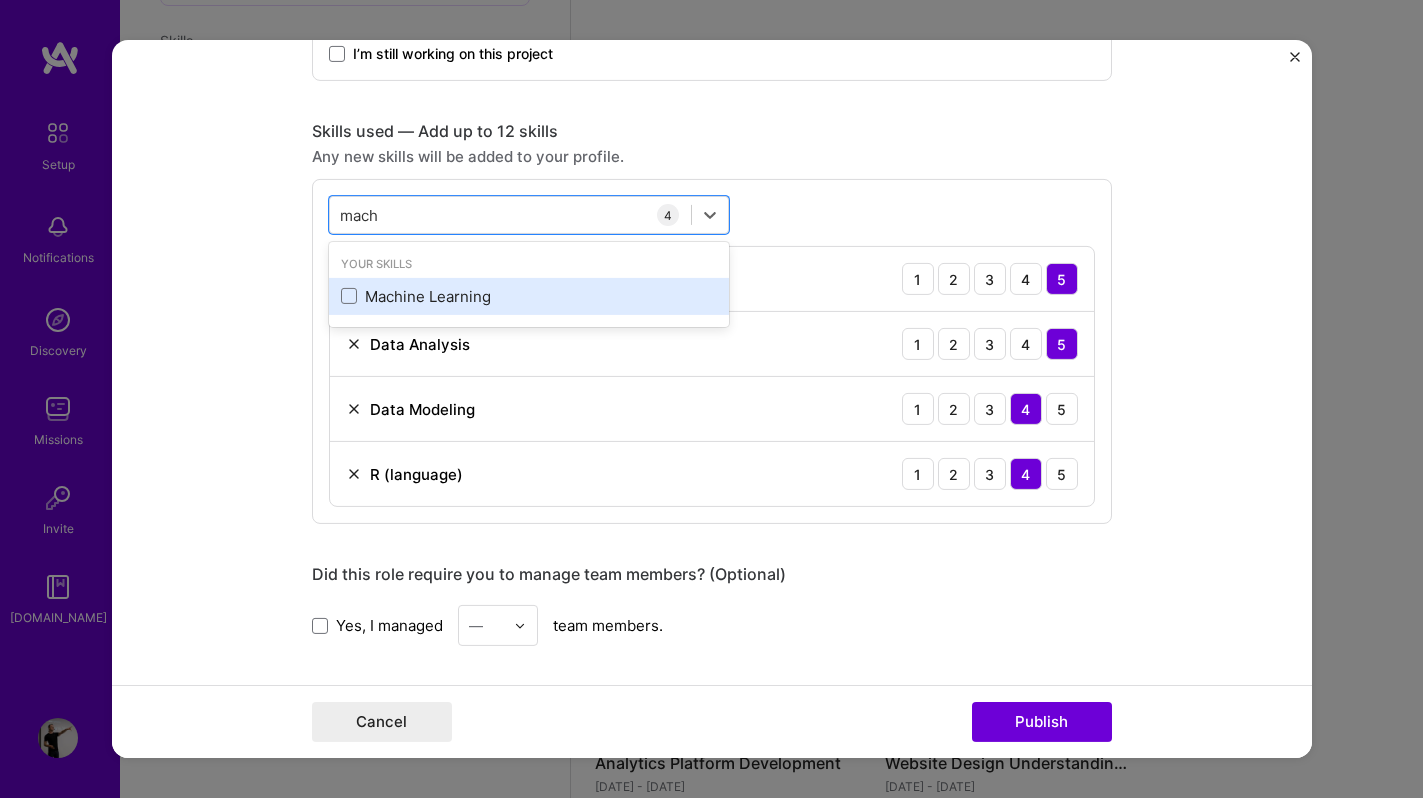 click on "Machine Learning" at bounding box center [529, 296] 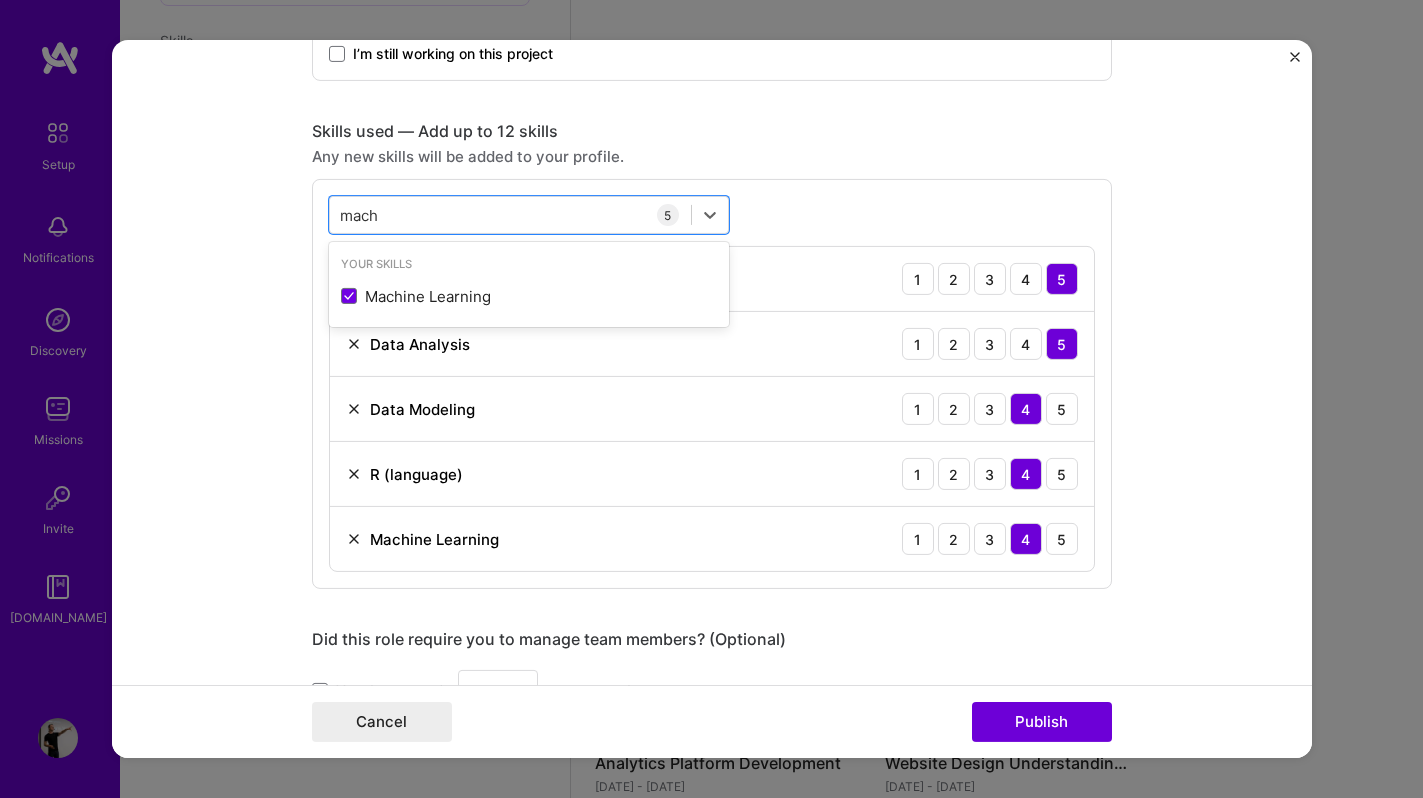 type on "mach" 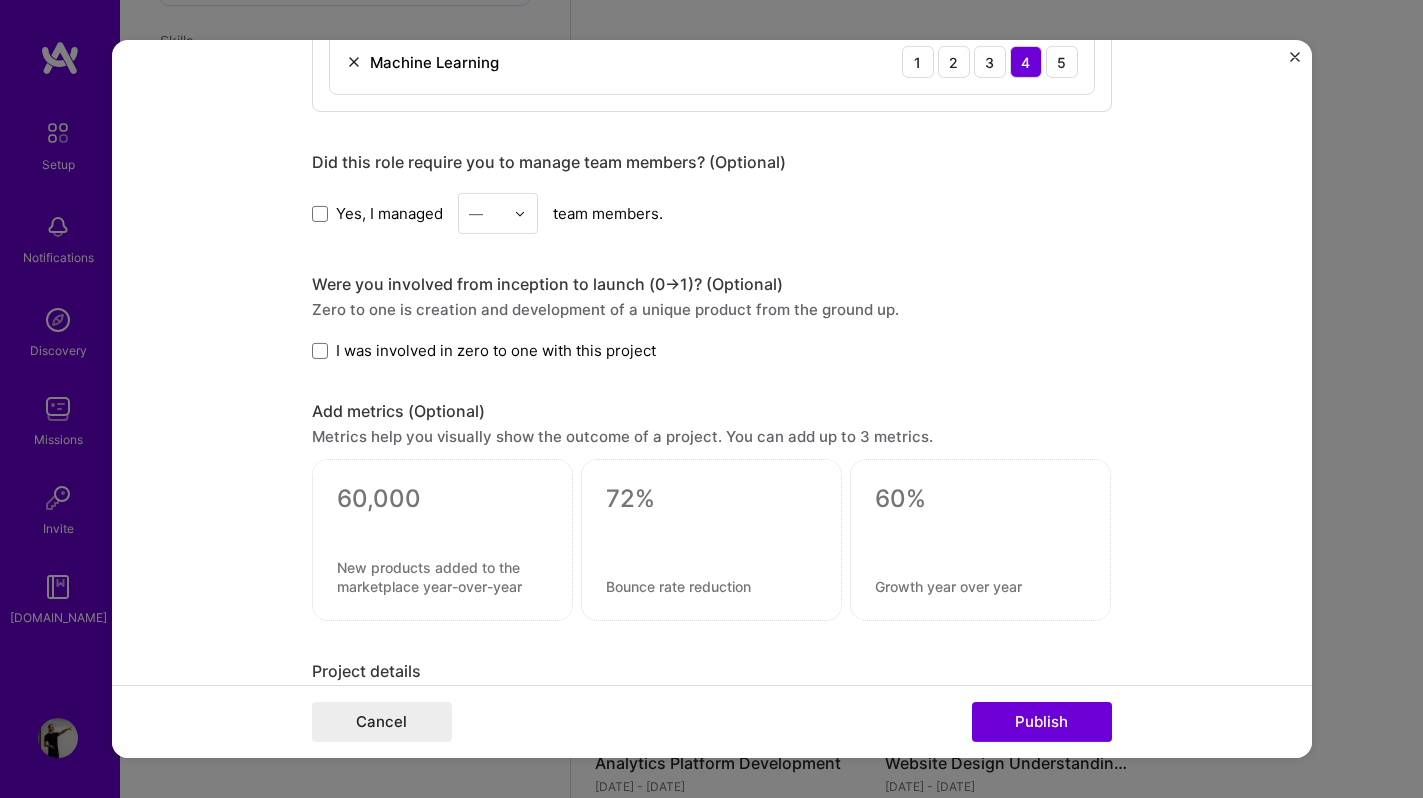 scroll, scrollTop: 1693, scrollLeft: 0, axis: vertical 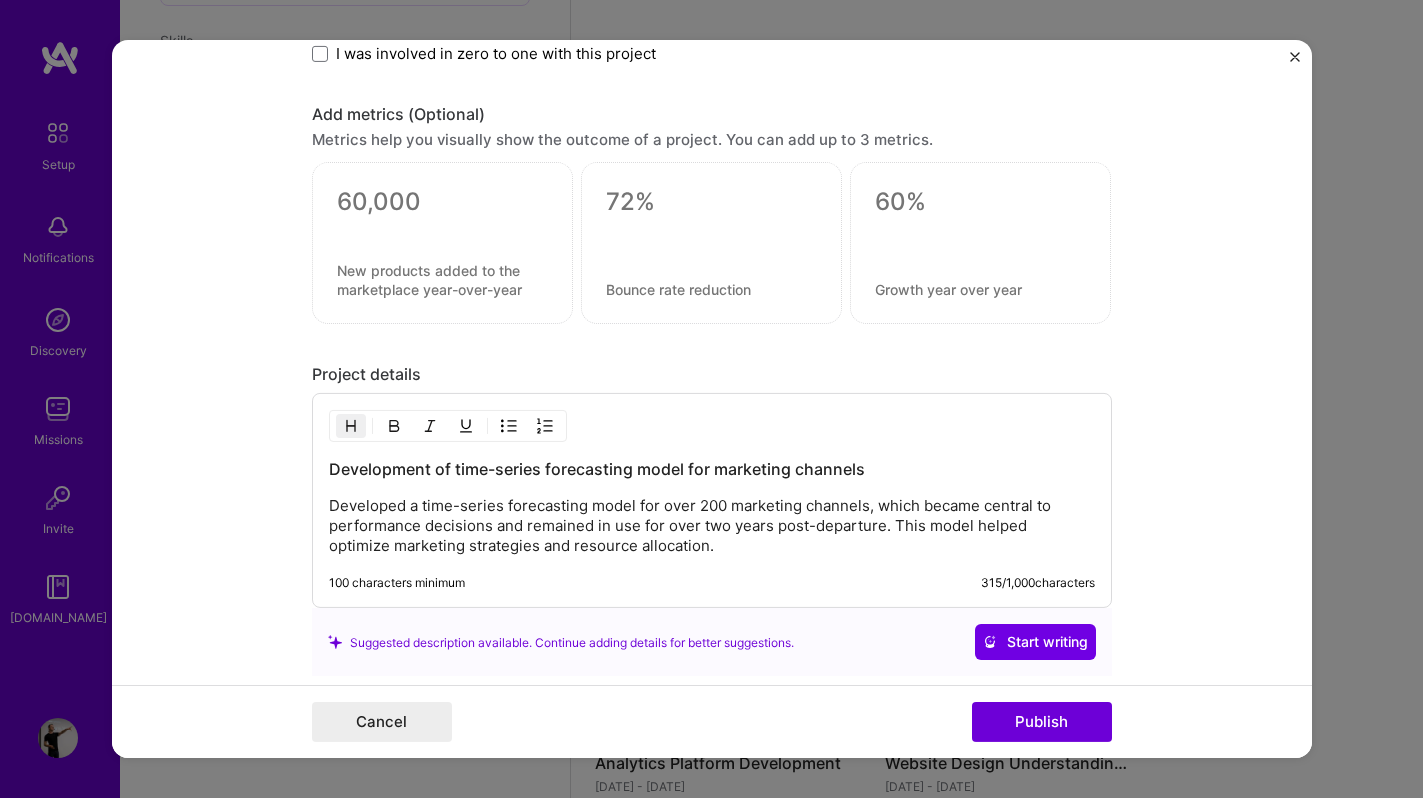 click on "Developed a time-series forecasting model for over 200 marketing channels, which became central to performance decisions and remained in use for over two years post-departure. This model helped optimize marketing strategies and resource allocation." at bounding box center (712, 526) 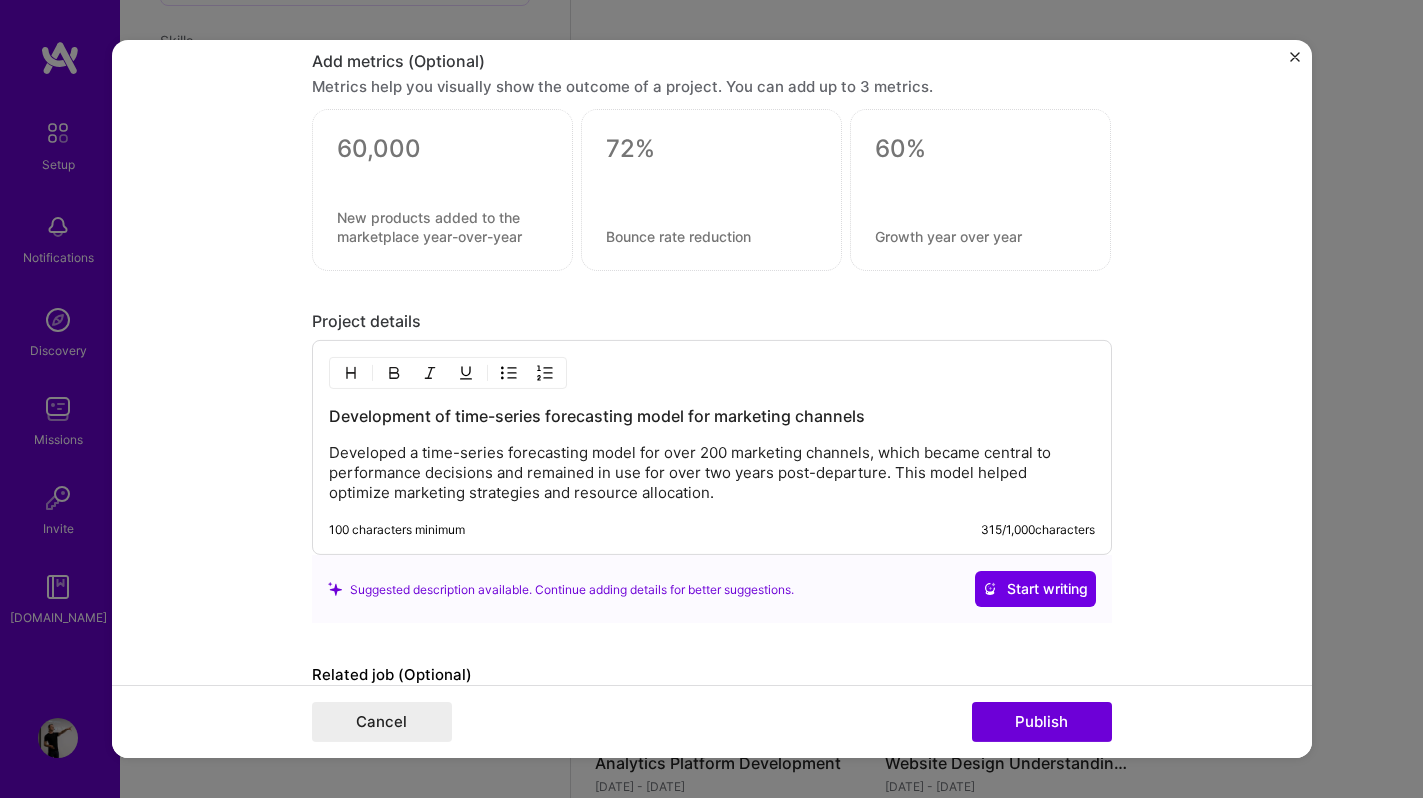 scroll, scrollTop: 1751, scrollLeft: 0, axis: vertical 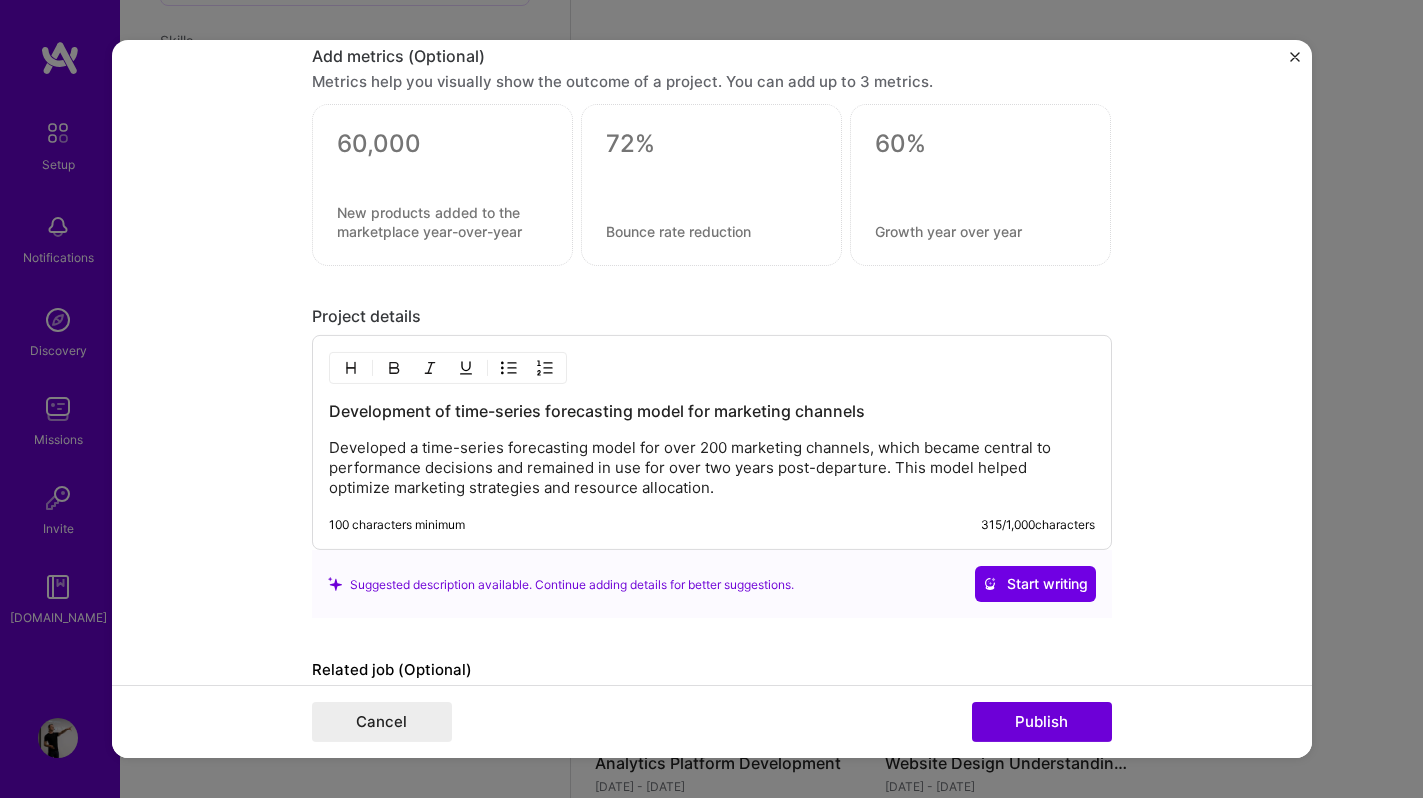 click on "Developed a time-series forecasting model for over 200 marketing channels, which became central to performance decisions and remained in use for over two years post-departure. This model helped optimize marketing strategies and resource allocation." at bounding box center (712, 468) 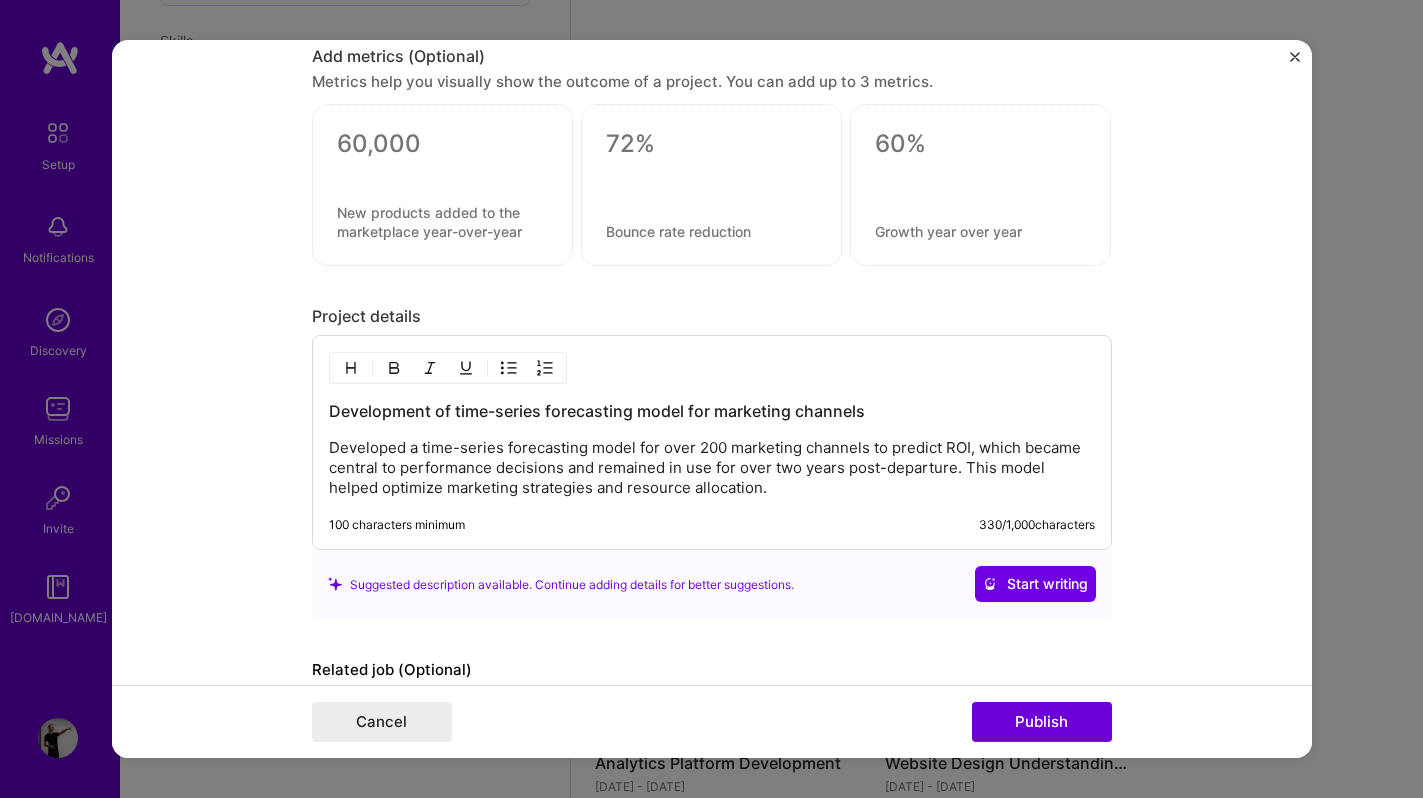 scroll, scrollTop: 1865, scrollLeft: 0, axis: vertical 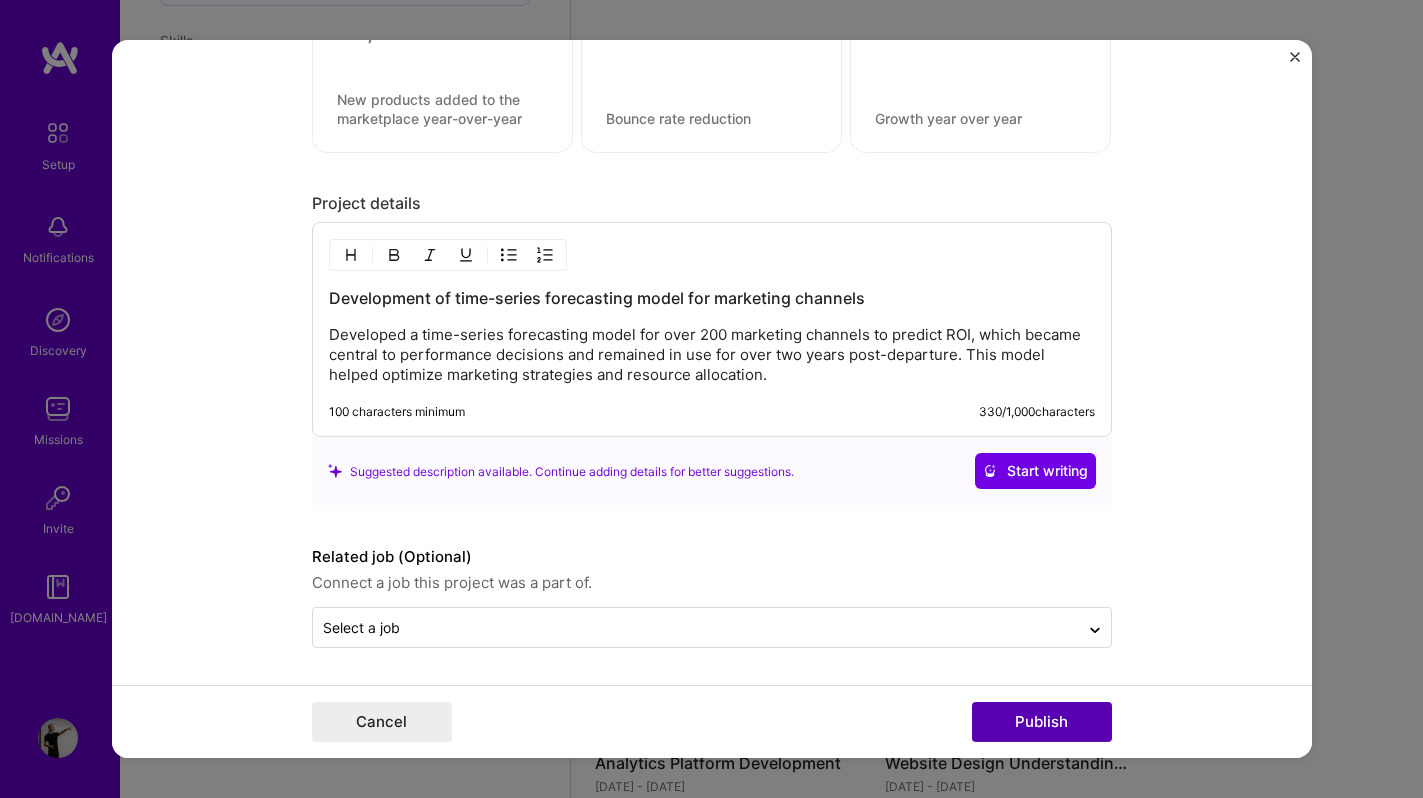 click on "Publish" at bounding box center (1042, 722) 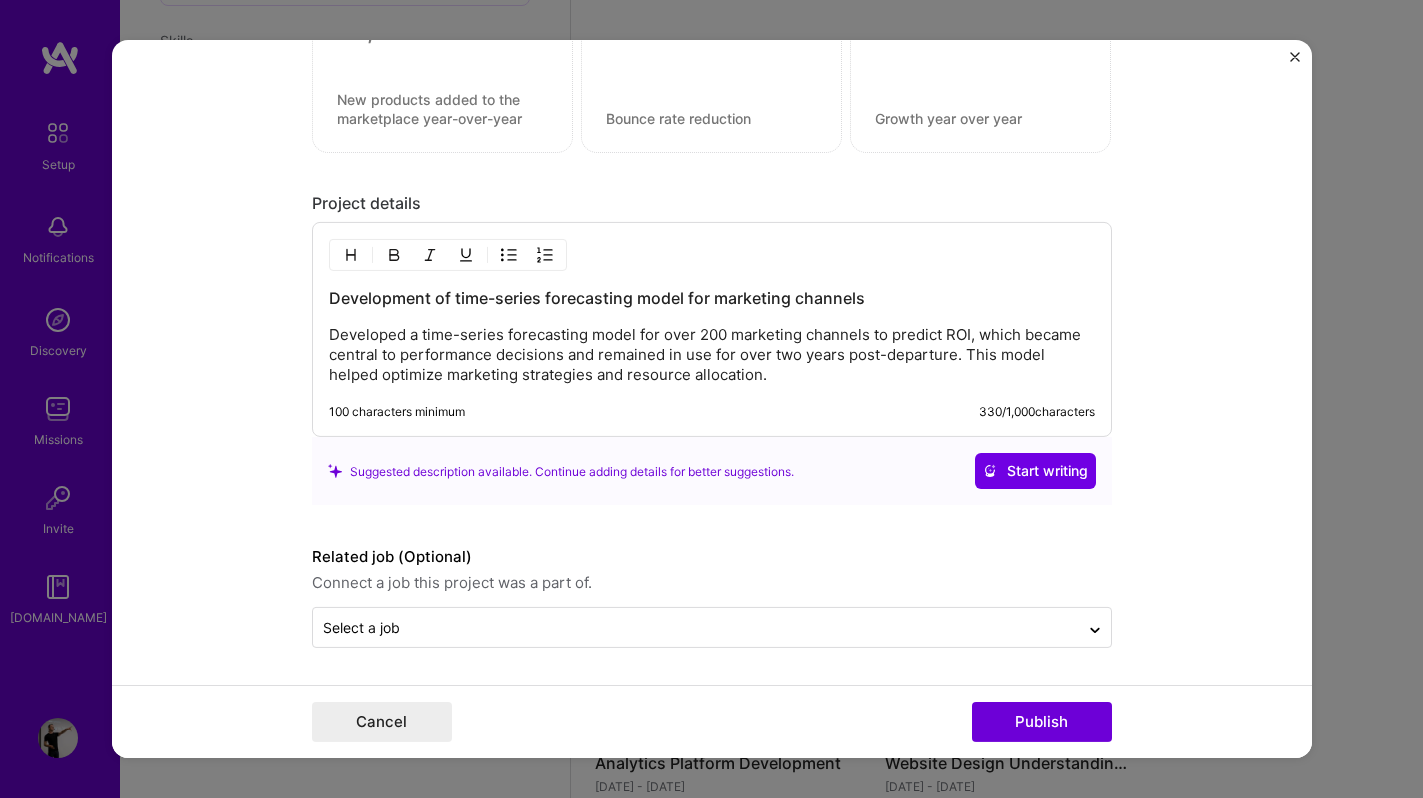 type 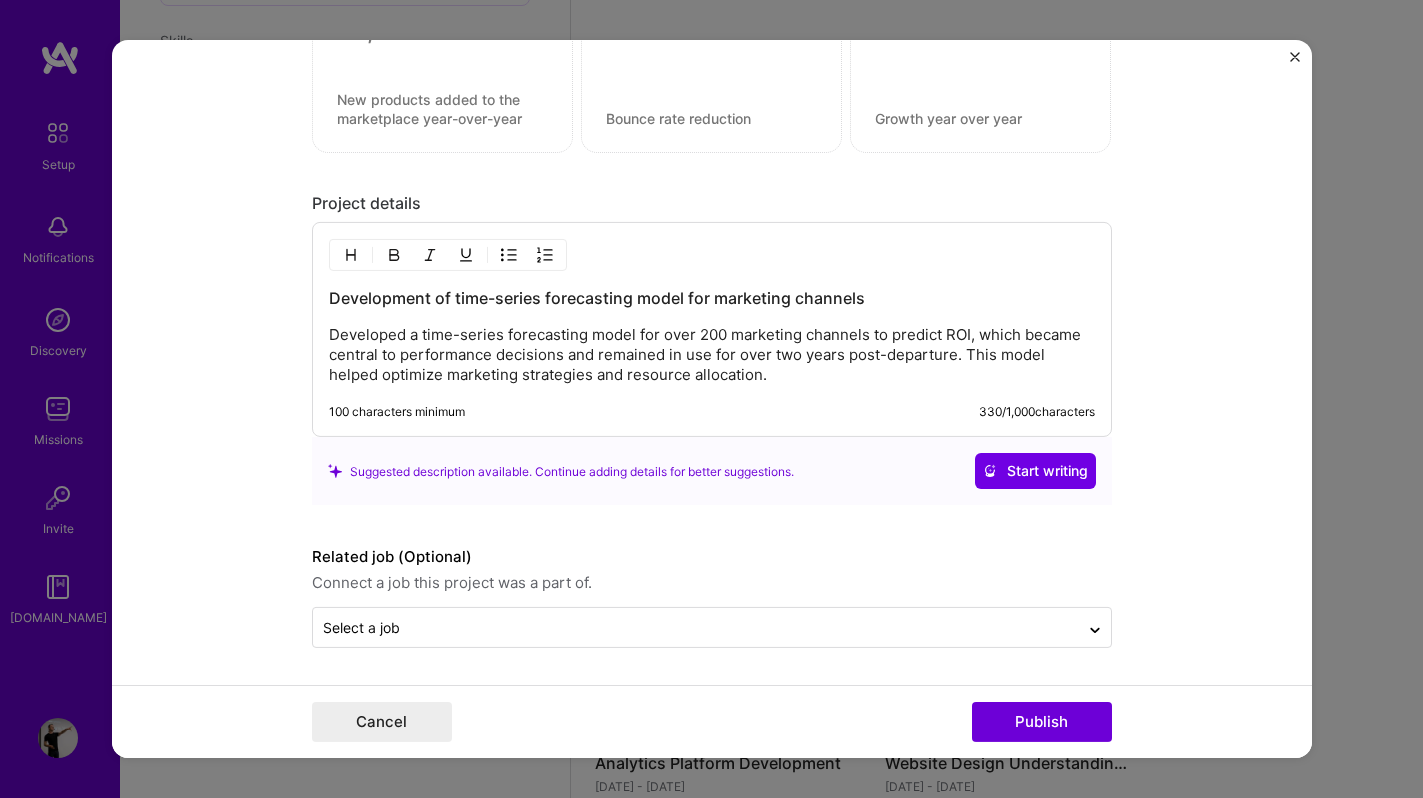 scroll, scrollTop: 1774, scrollLeft: 0, axis: vertical 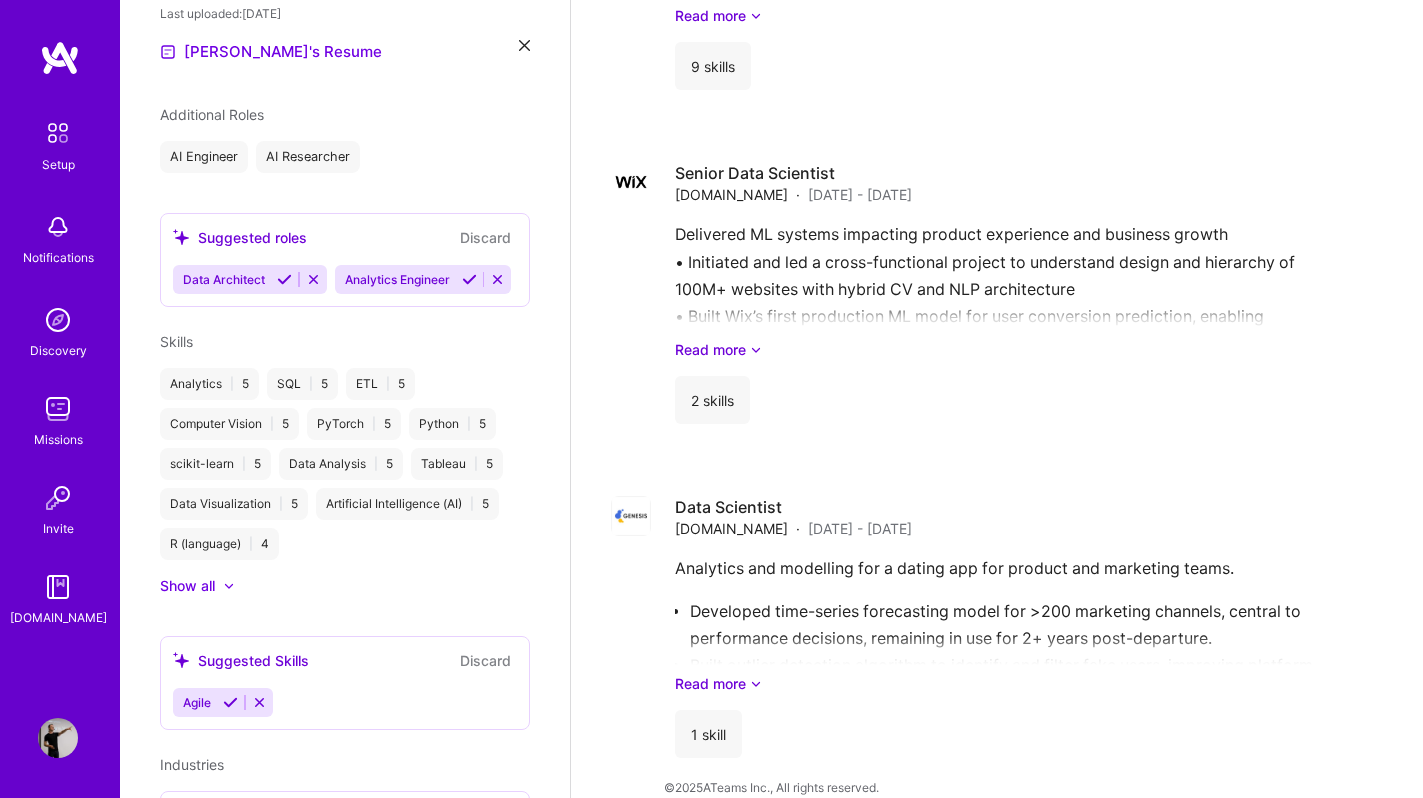 click at bounding box center (259, 702) 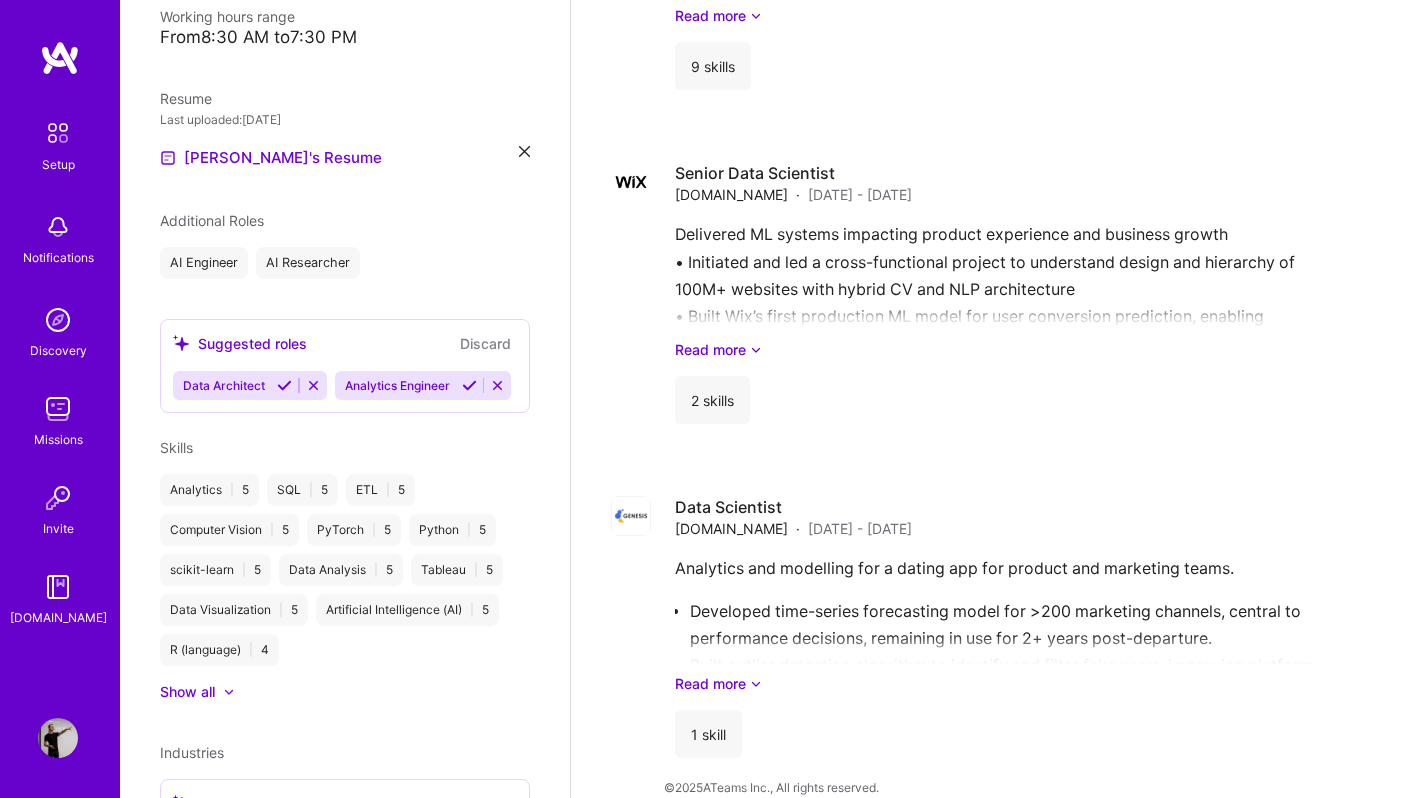 scroll, scrollTop: 481, scrollLeft: 0, axis: vertical 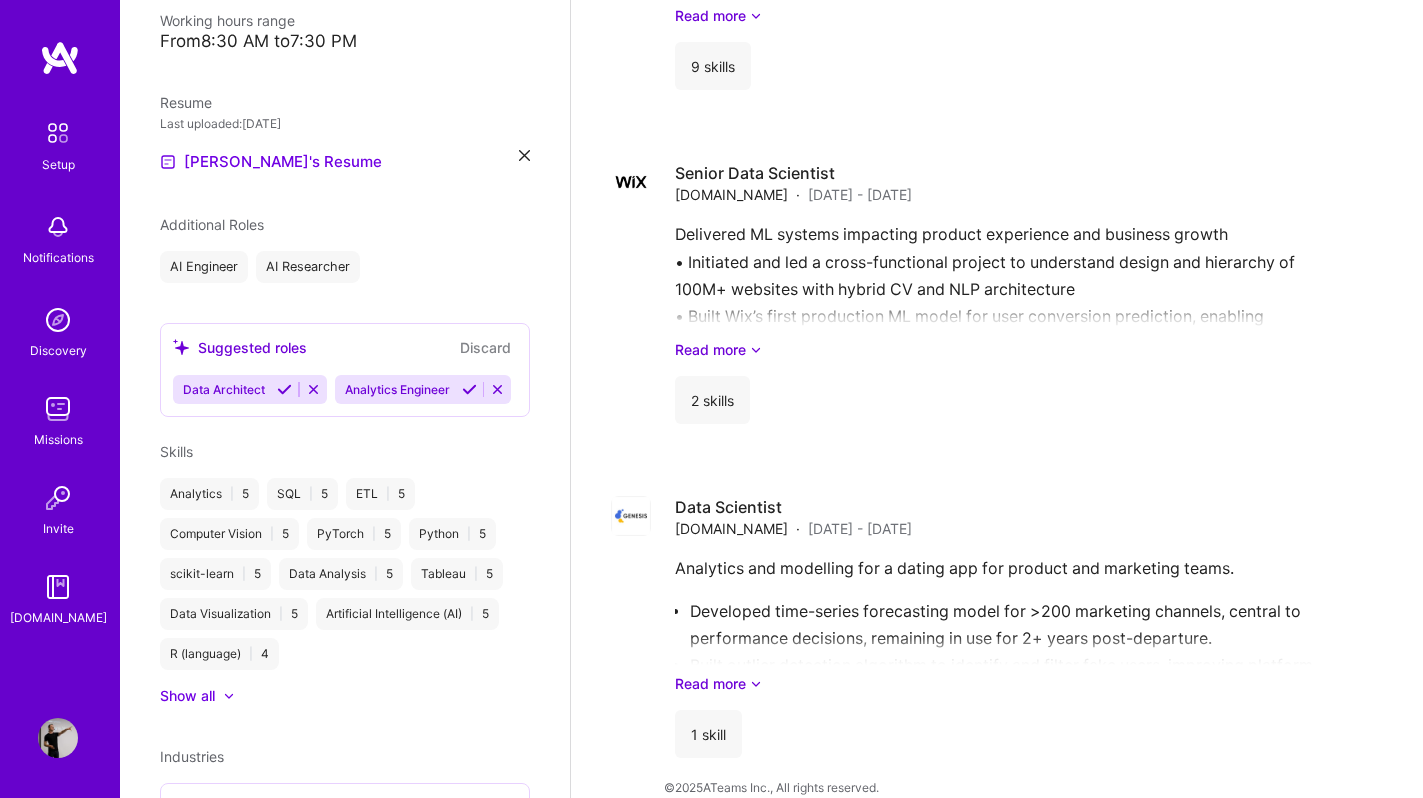 click at bounding box center (469, 389) 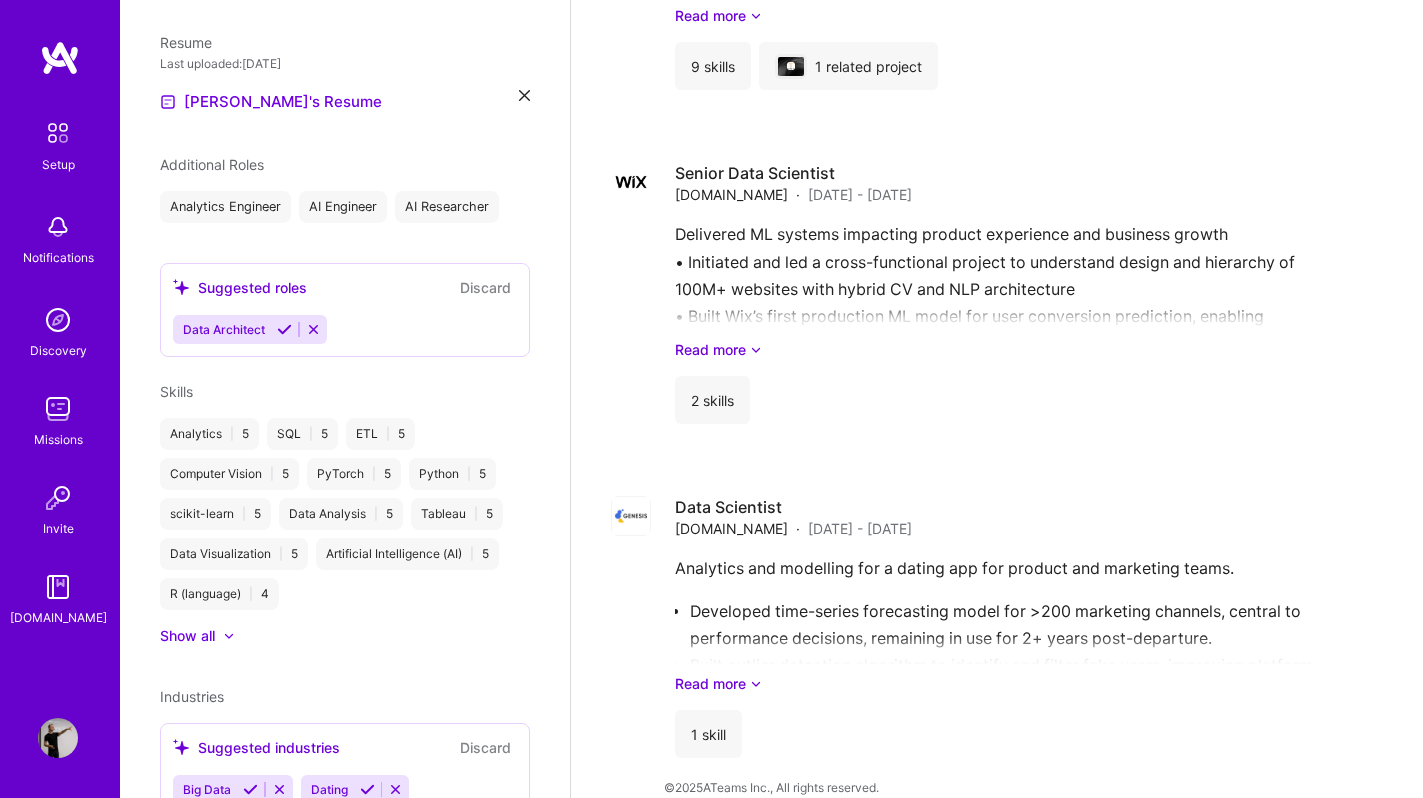 scroll, scrollTop: 518, scrollLeft: 0, axis: vertical 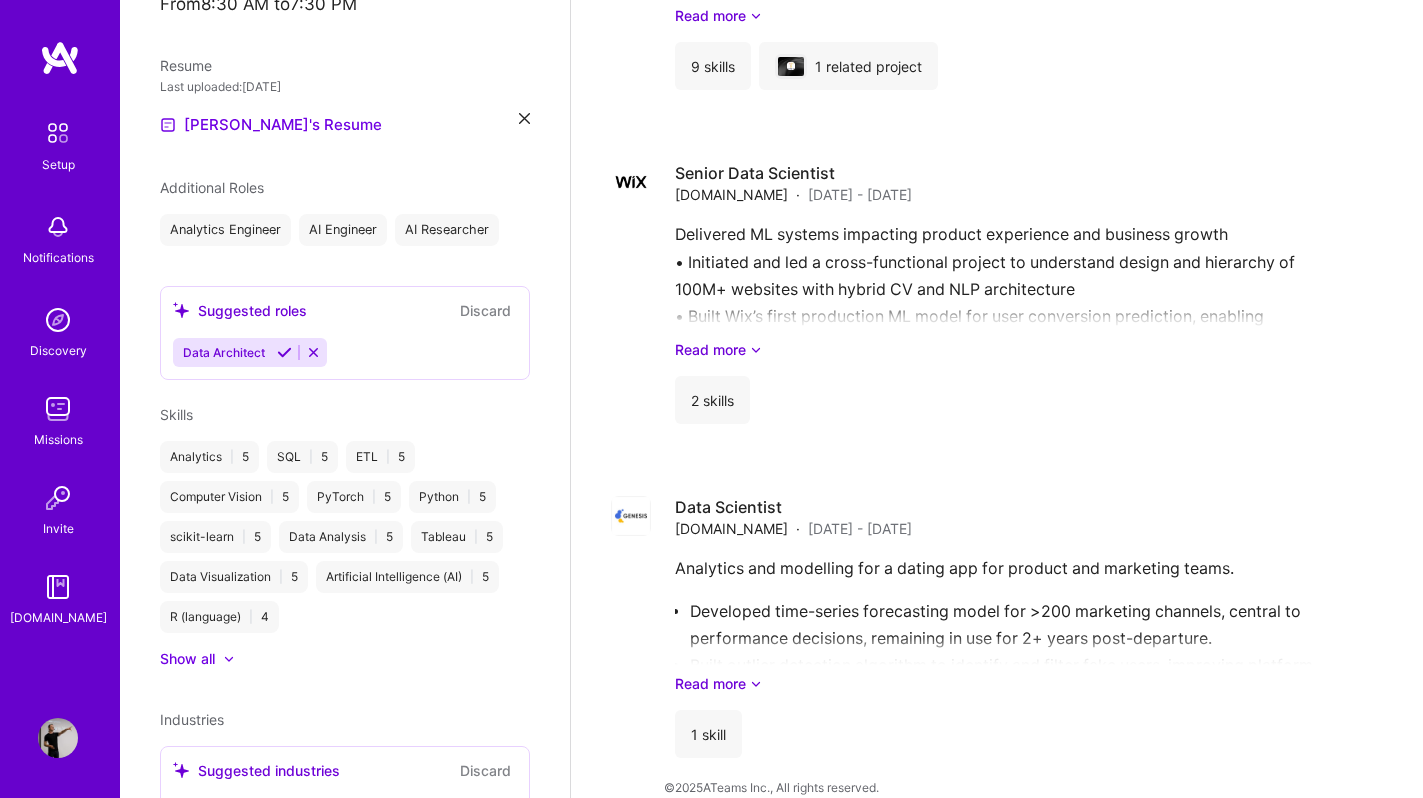 click at bounding box center [284, 352] 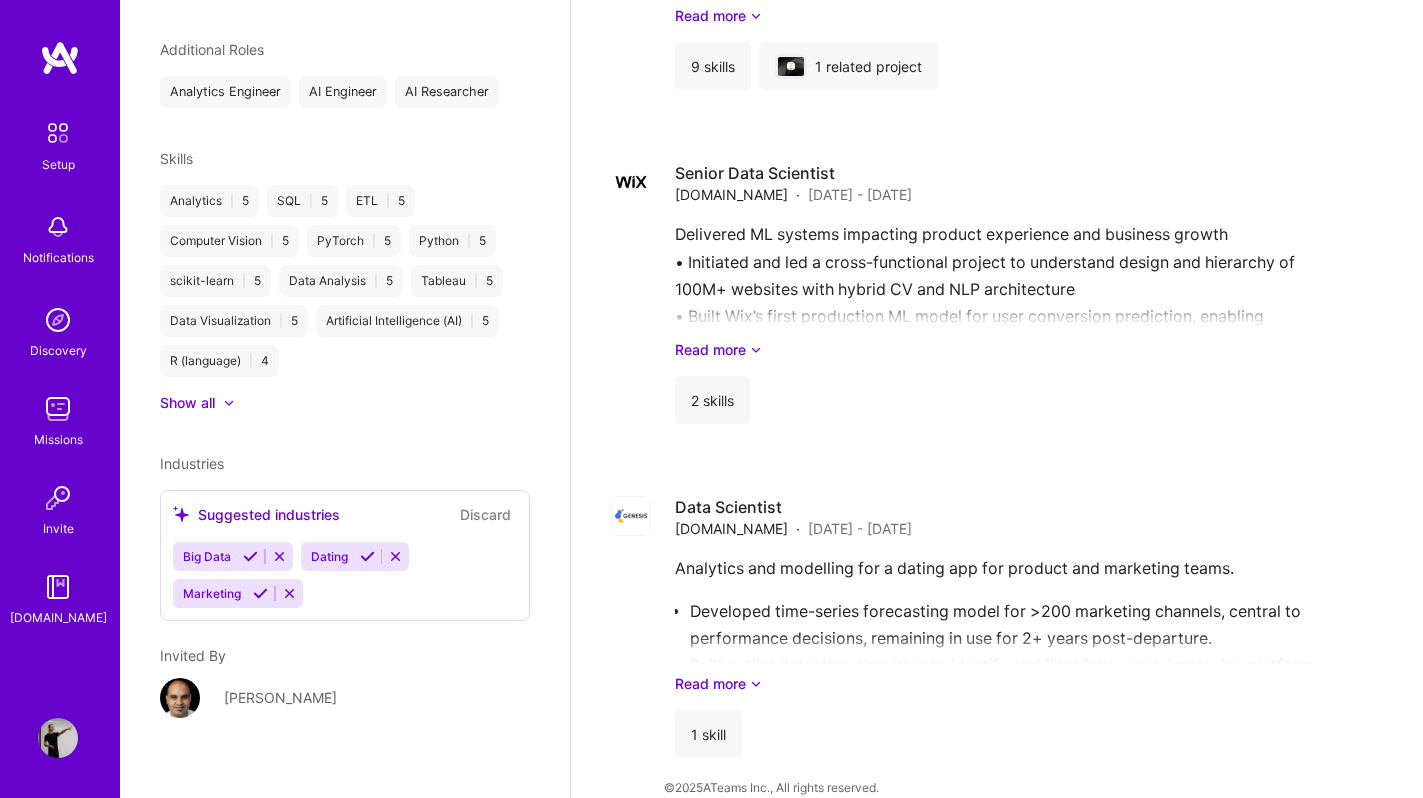 scroll, scrollTop: 676, scrollLeft: 0, axis: vertical 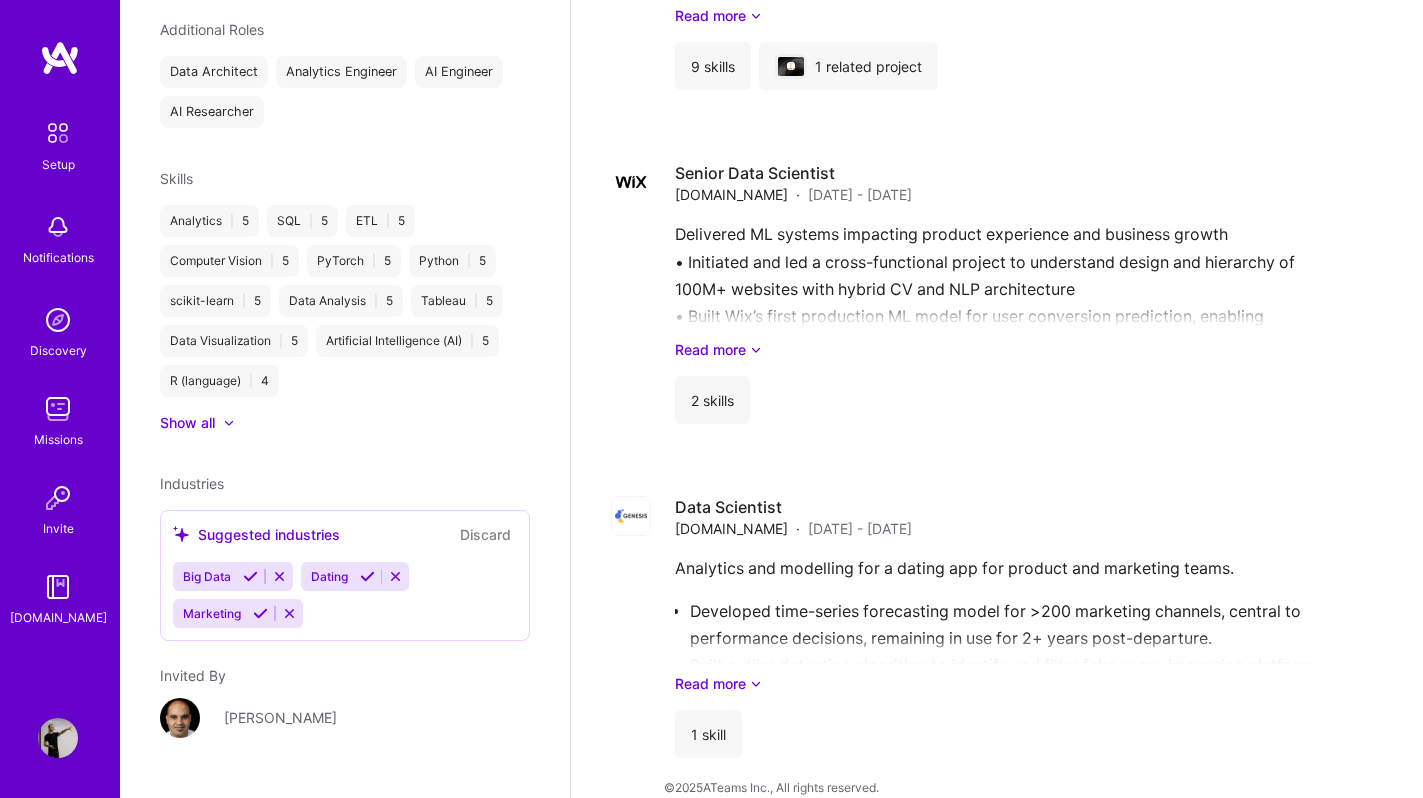 click on "Discard" at bounding box center (485, 534) 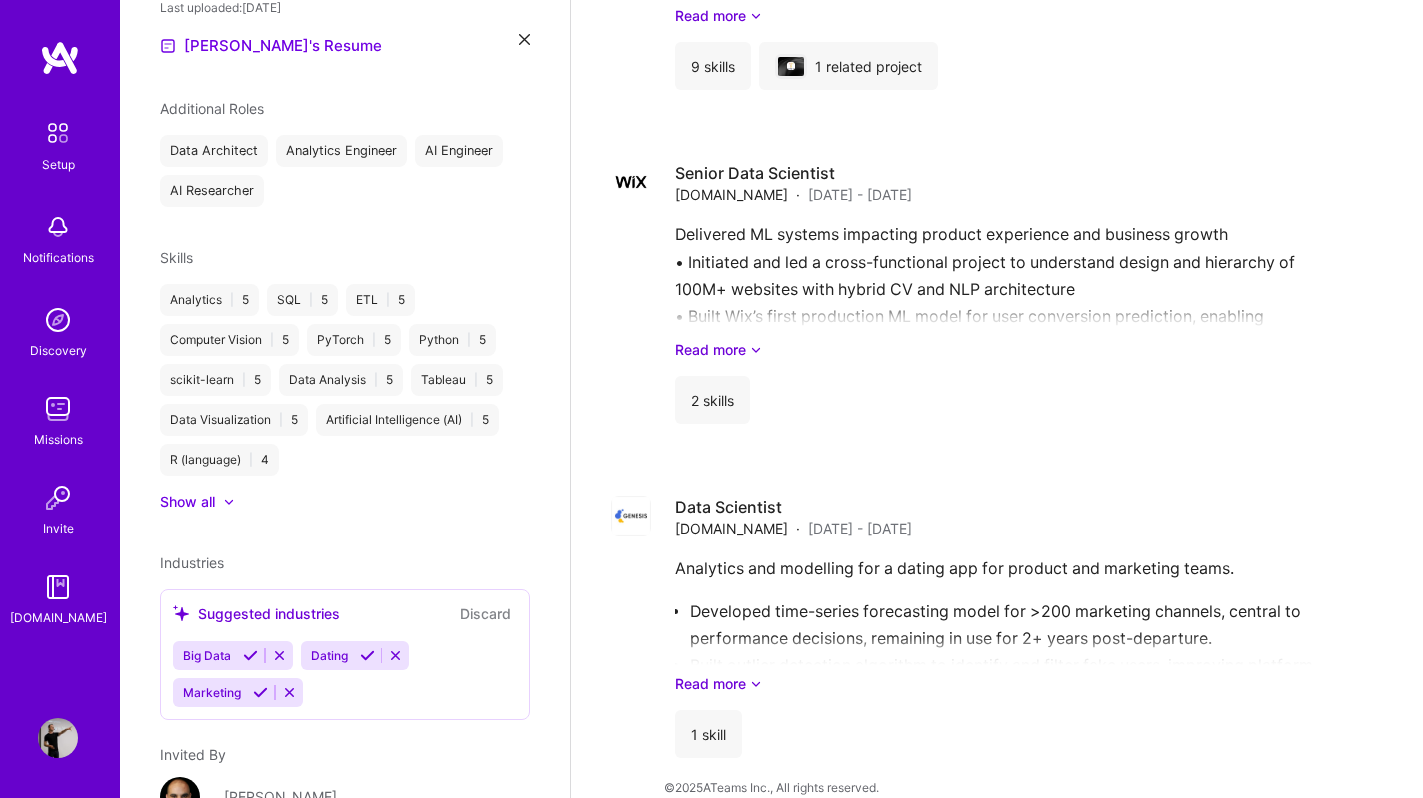 scroll, scrollTop: 592, scrollLeft: 0, axis: vertical 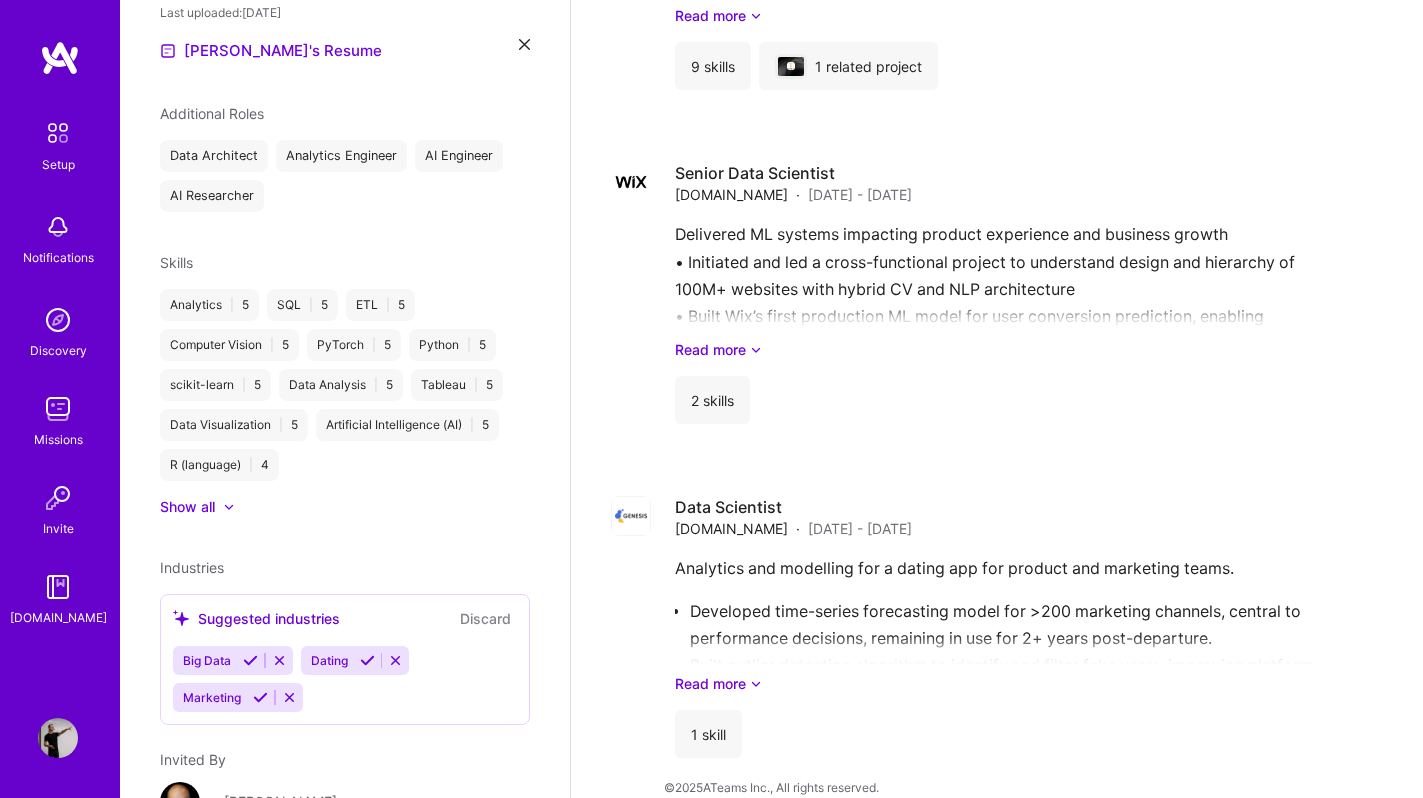 click at bounding box center (250, 660) 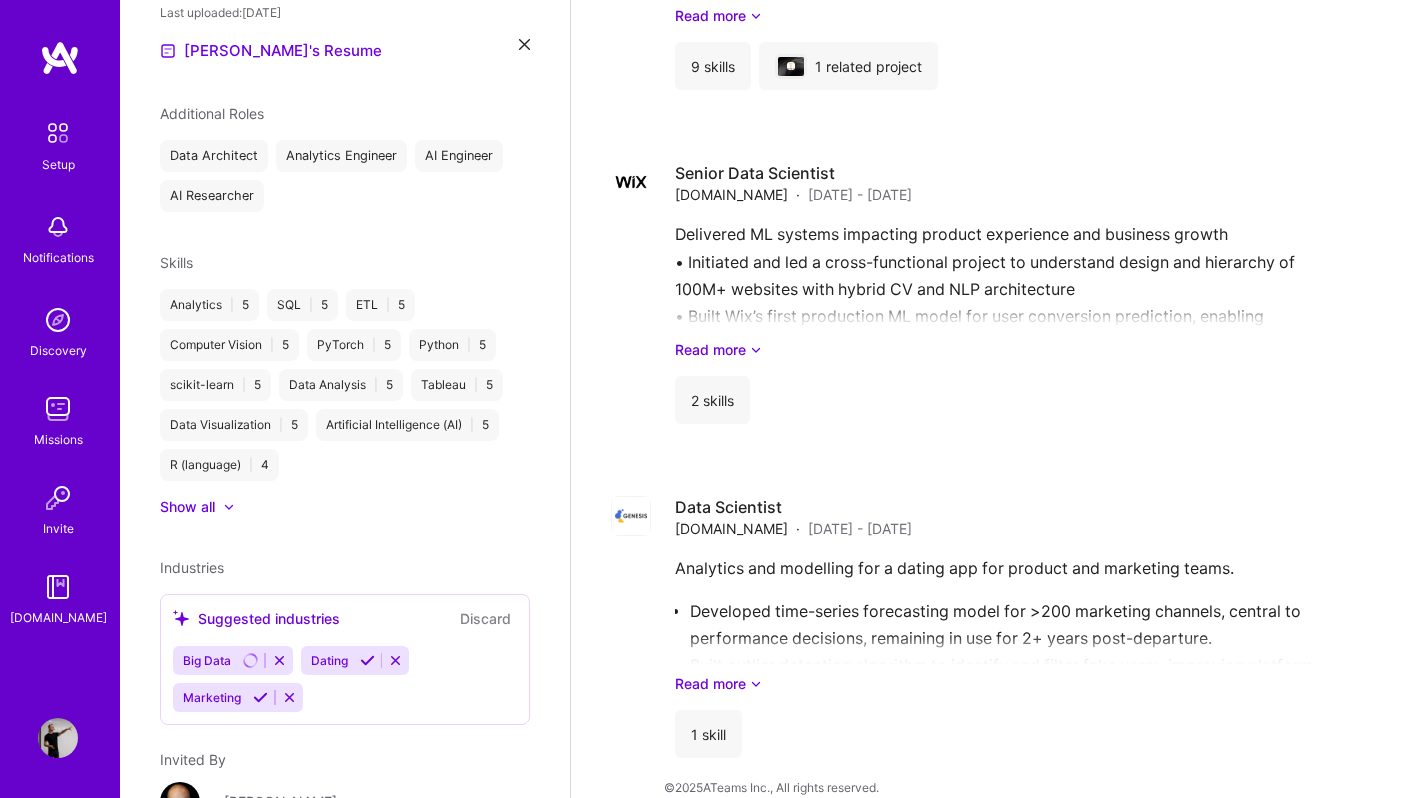 scroll, scrollTop: 0, scrollLeft: 0, axis: both 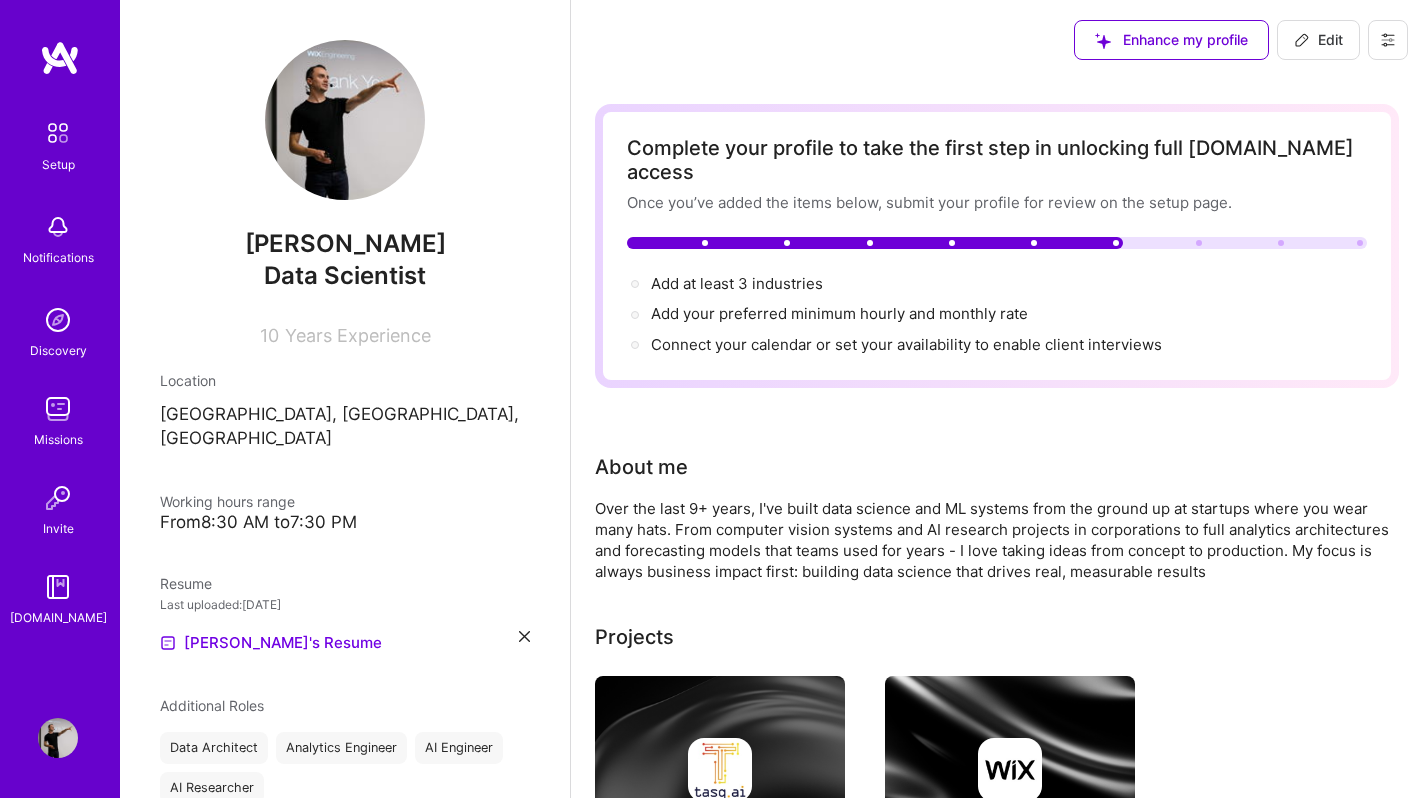 click at bounding box center [58, 738] 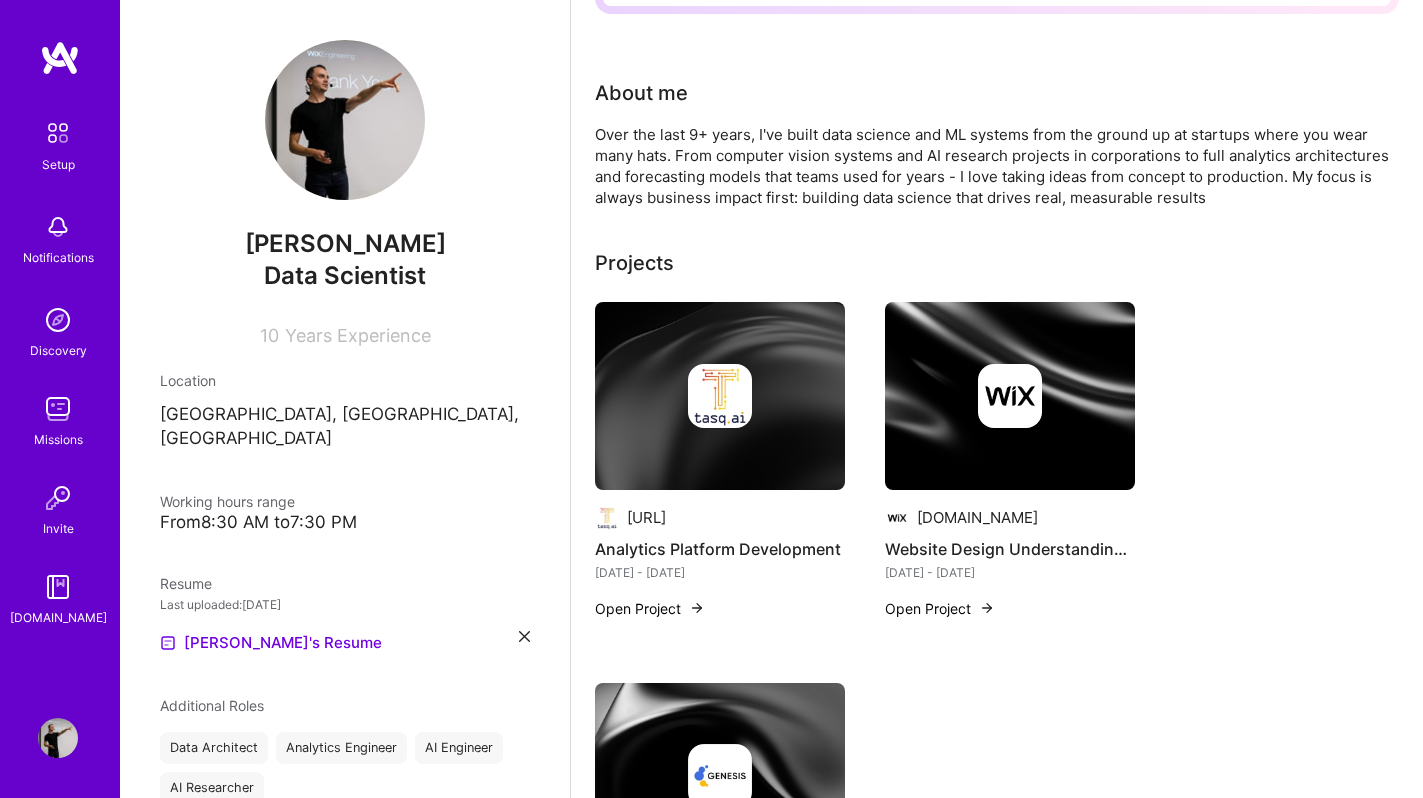 scroll, scrollTop: 0, scrollLeft: 0, axis: both 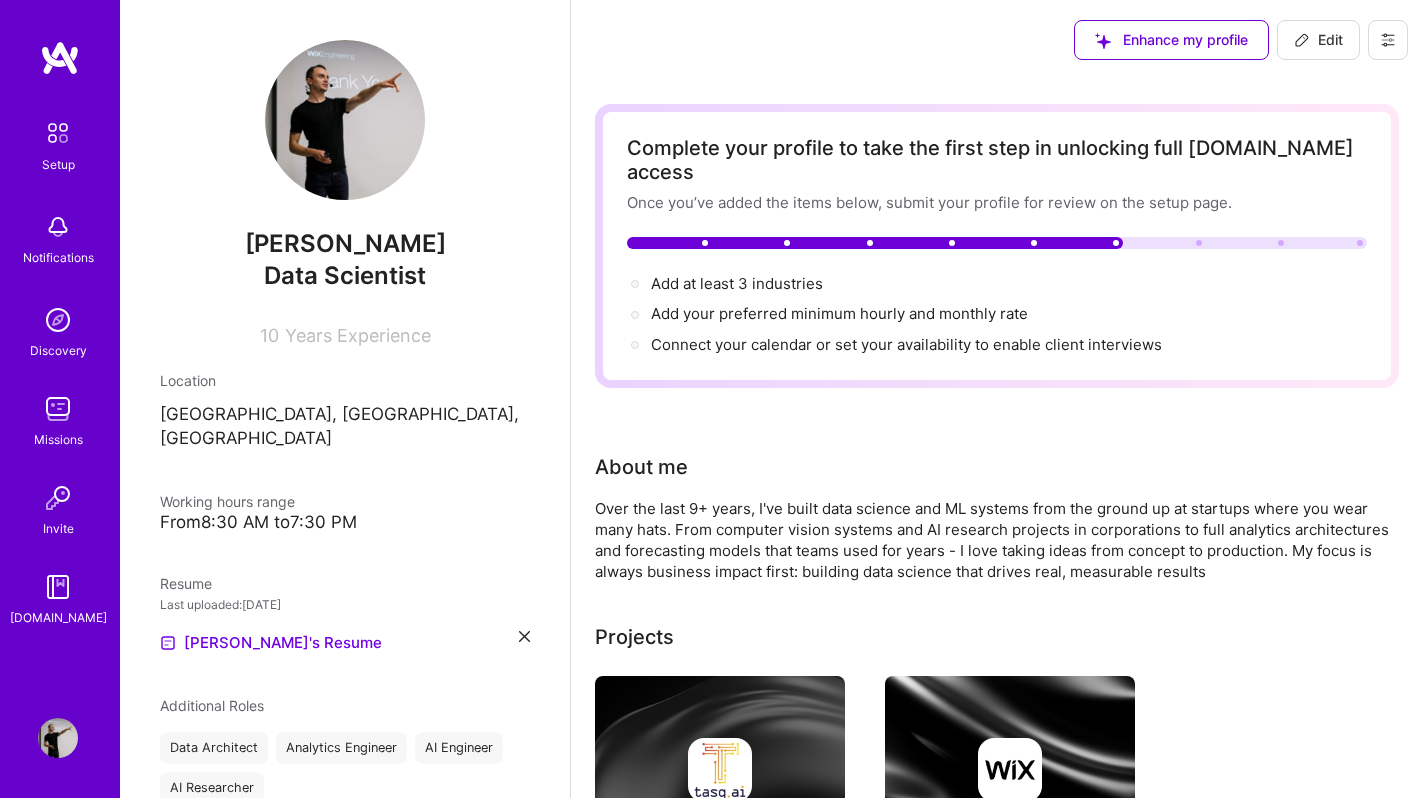 click 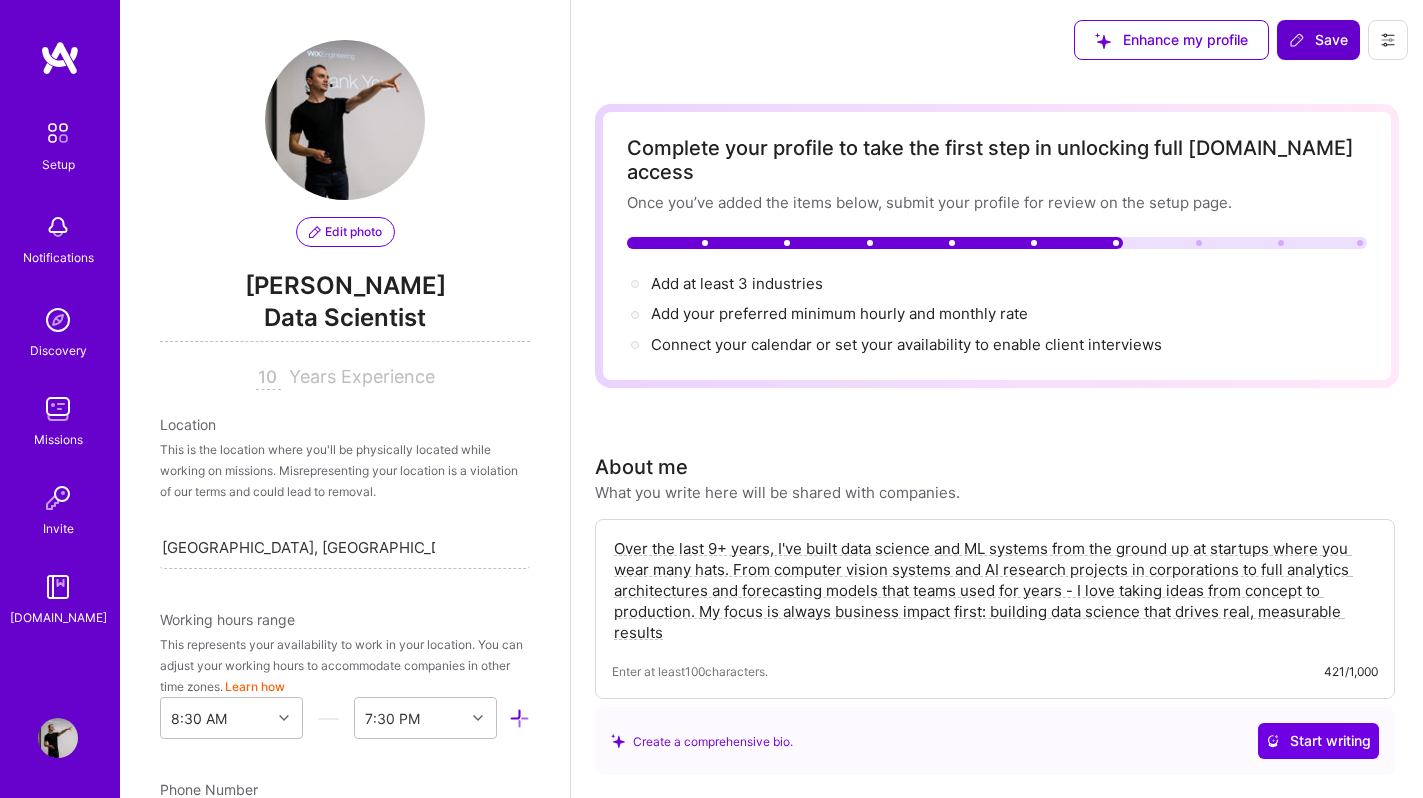 scroll, scrollTop: 771, scrollLeft: 0, axis: vertical 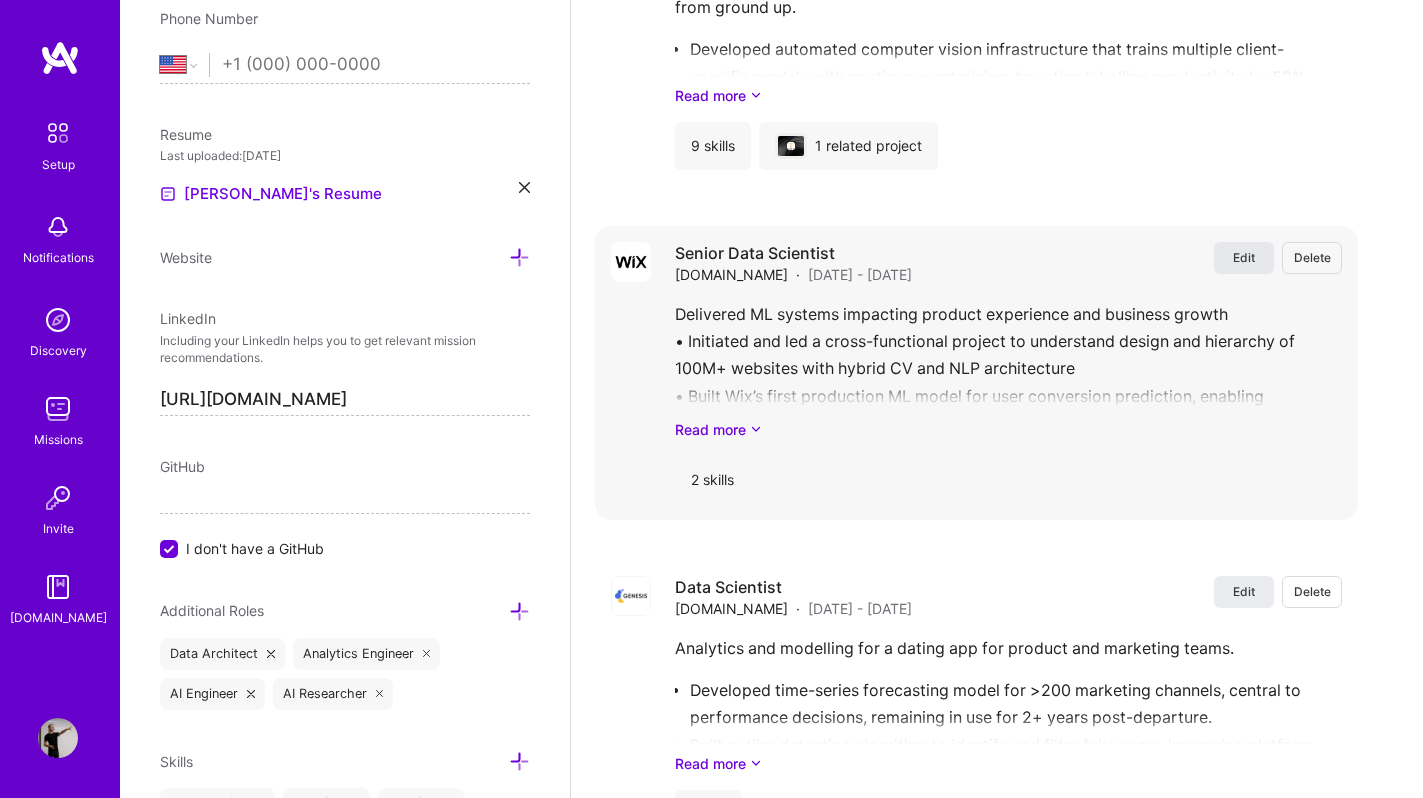 click on "Edit" at bounding box center (1244, 257) 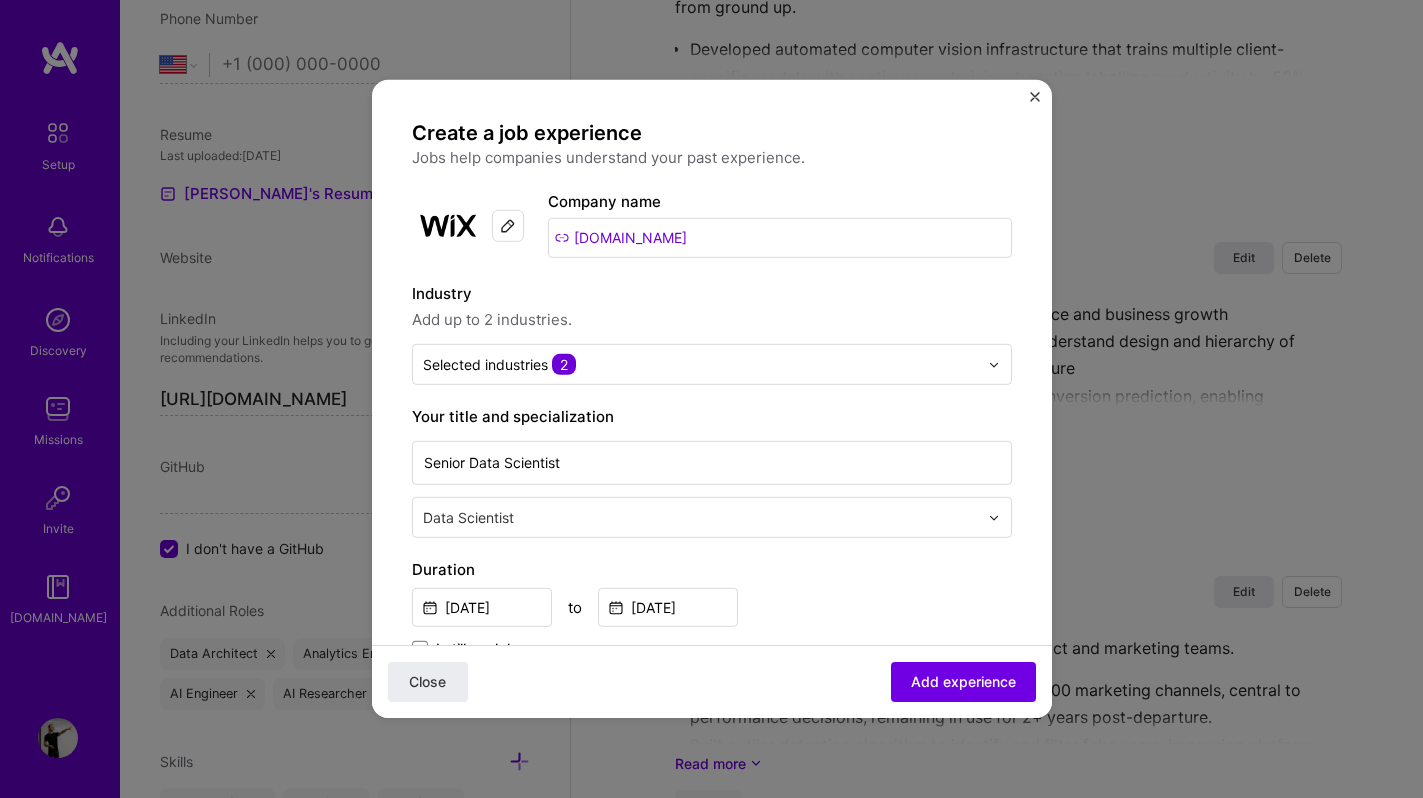 scroll, scrollTop: 528, scrollLeft: 0, axis: vertical 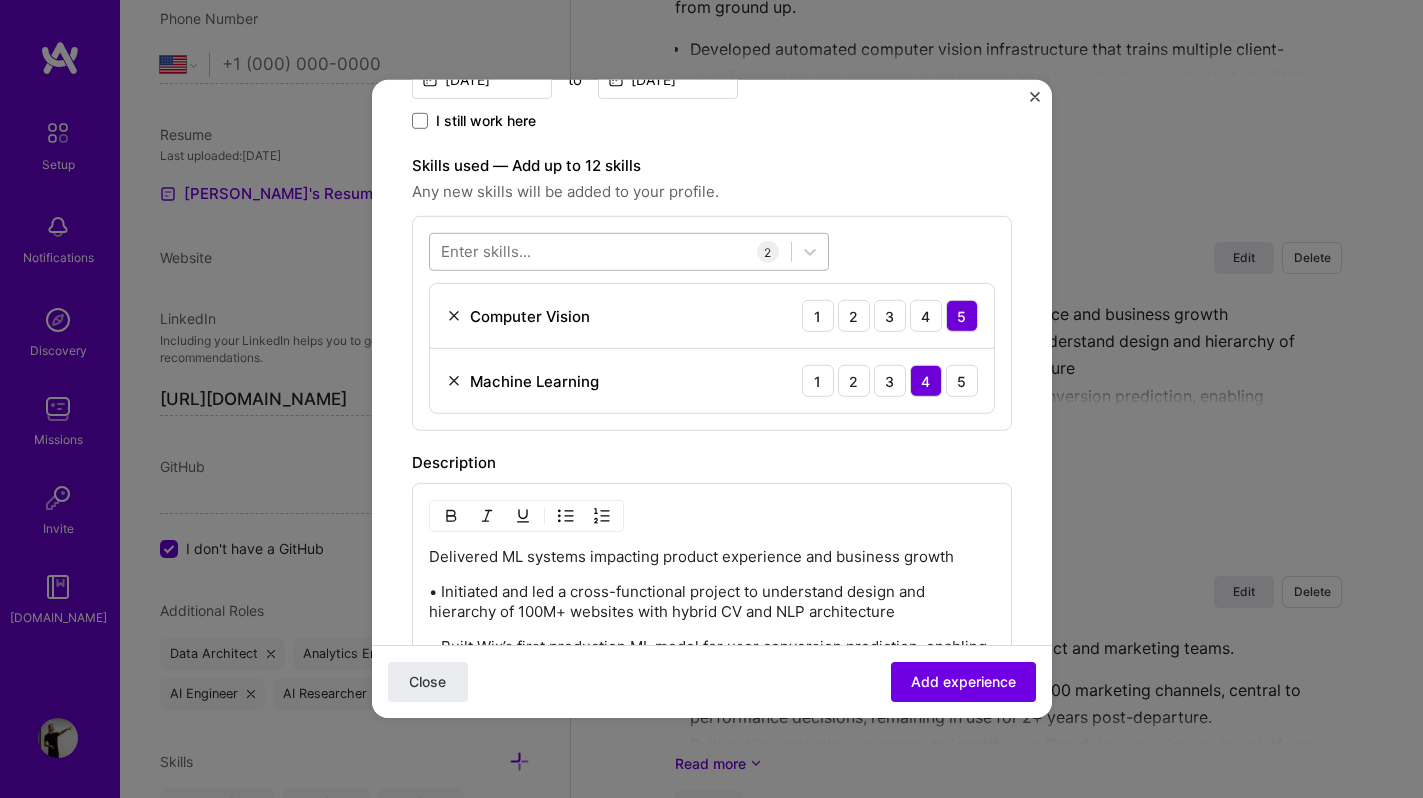 click at bounding box center (610, 251) 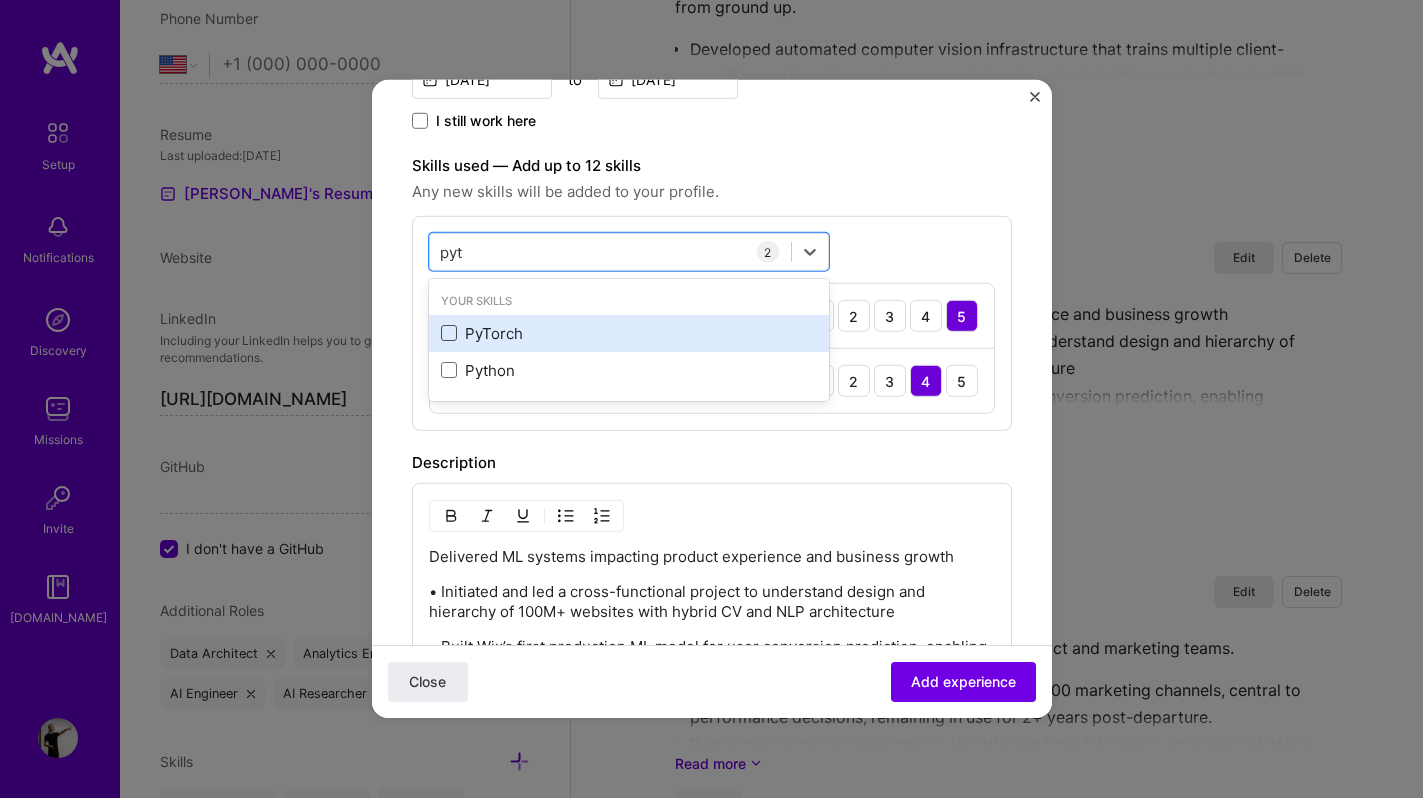 click at bounding box center (449, 333) 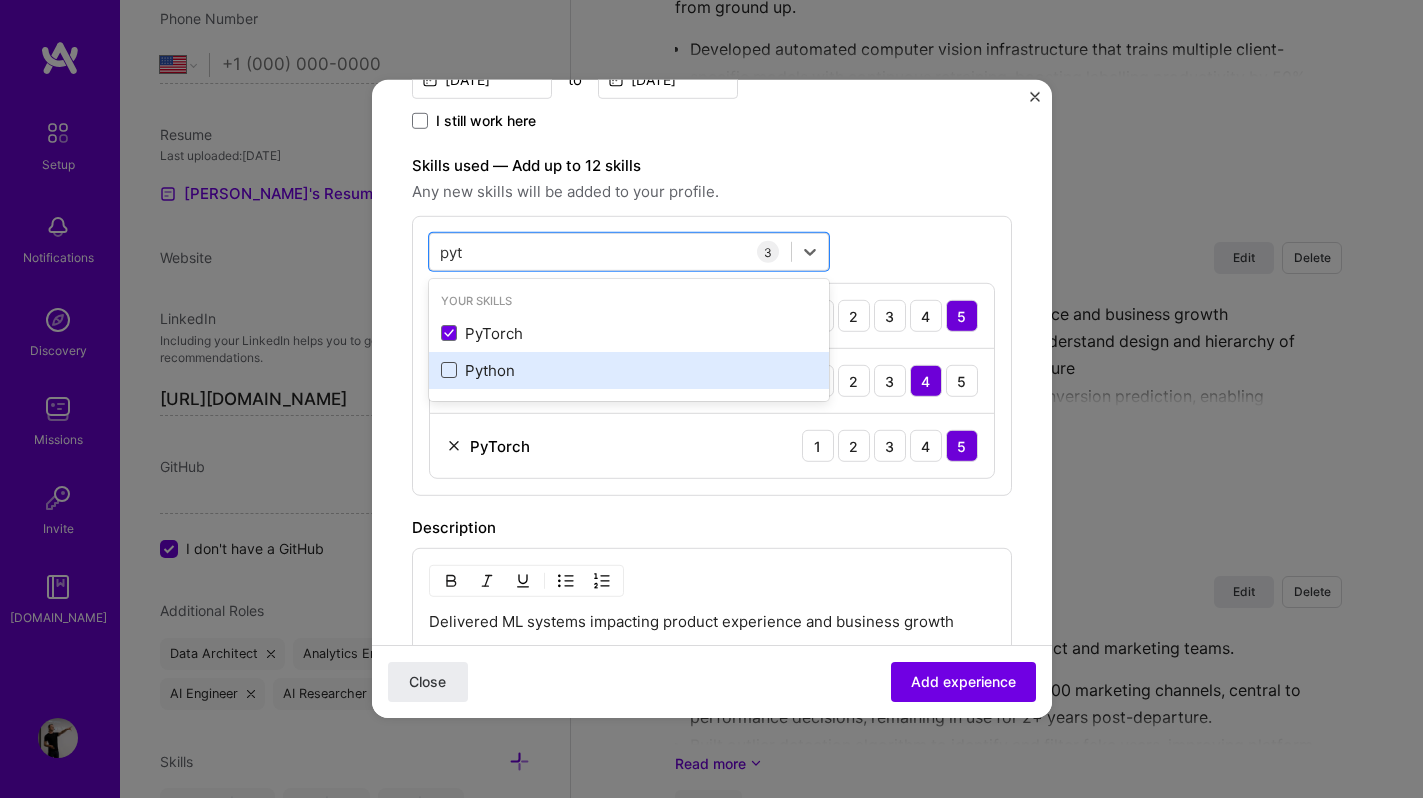 click at bounding box center (449, 370) 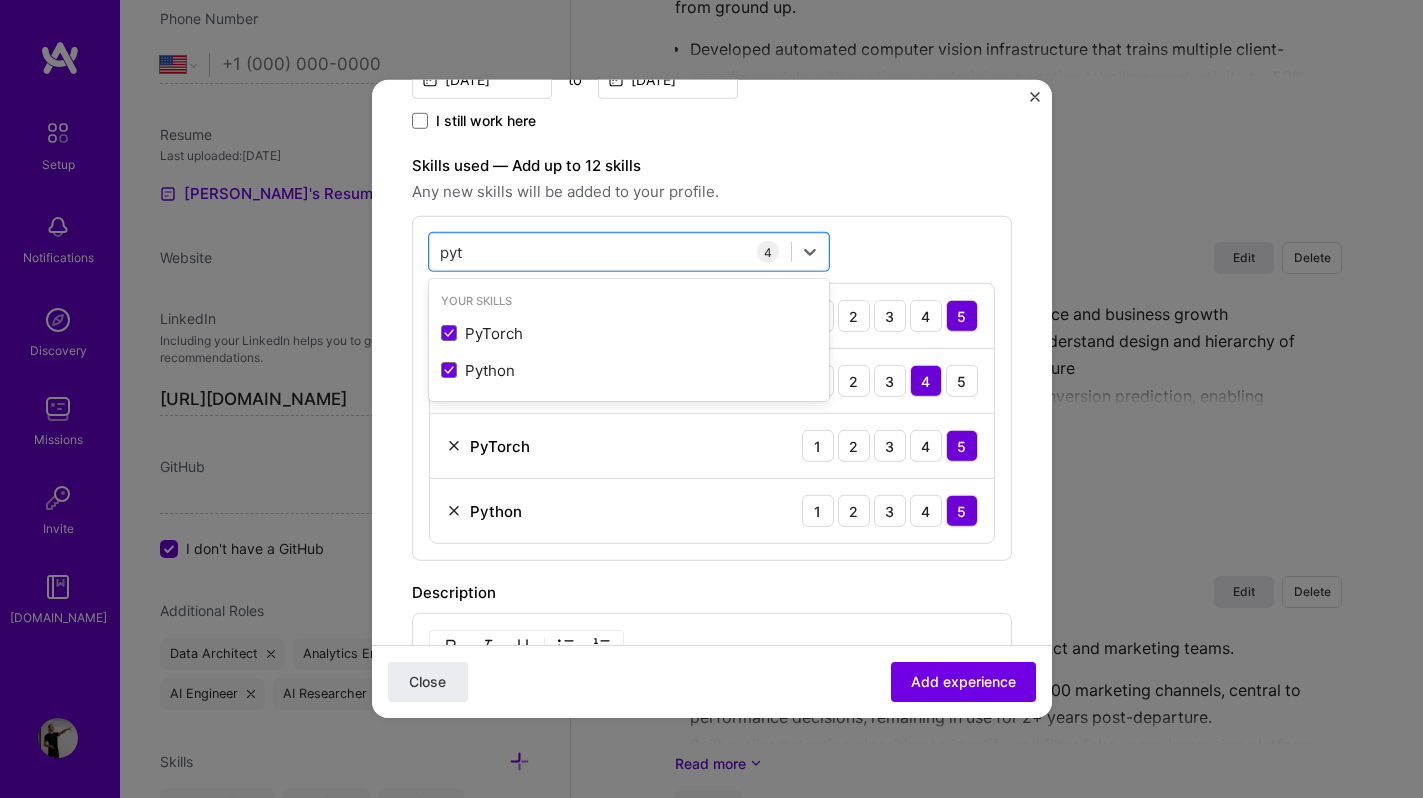 click on "option Python, selected. option PyTorch selected, 0 of 2. 2 results available for search term pyt. Use Up and Down to choose options, press Enter to select the currently focused option, press Escape to exit the menu, press Tab to select the option and exit the menu. pyt pyt Your Skills PyTorch Python 4 Computer Vision 1 2 3 4 5 Machine Learning 1 2 3 4 5 PyTorch 1 2 3 4 5 Python 1 2 3 4 5" at bounding box center (712, 388) 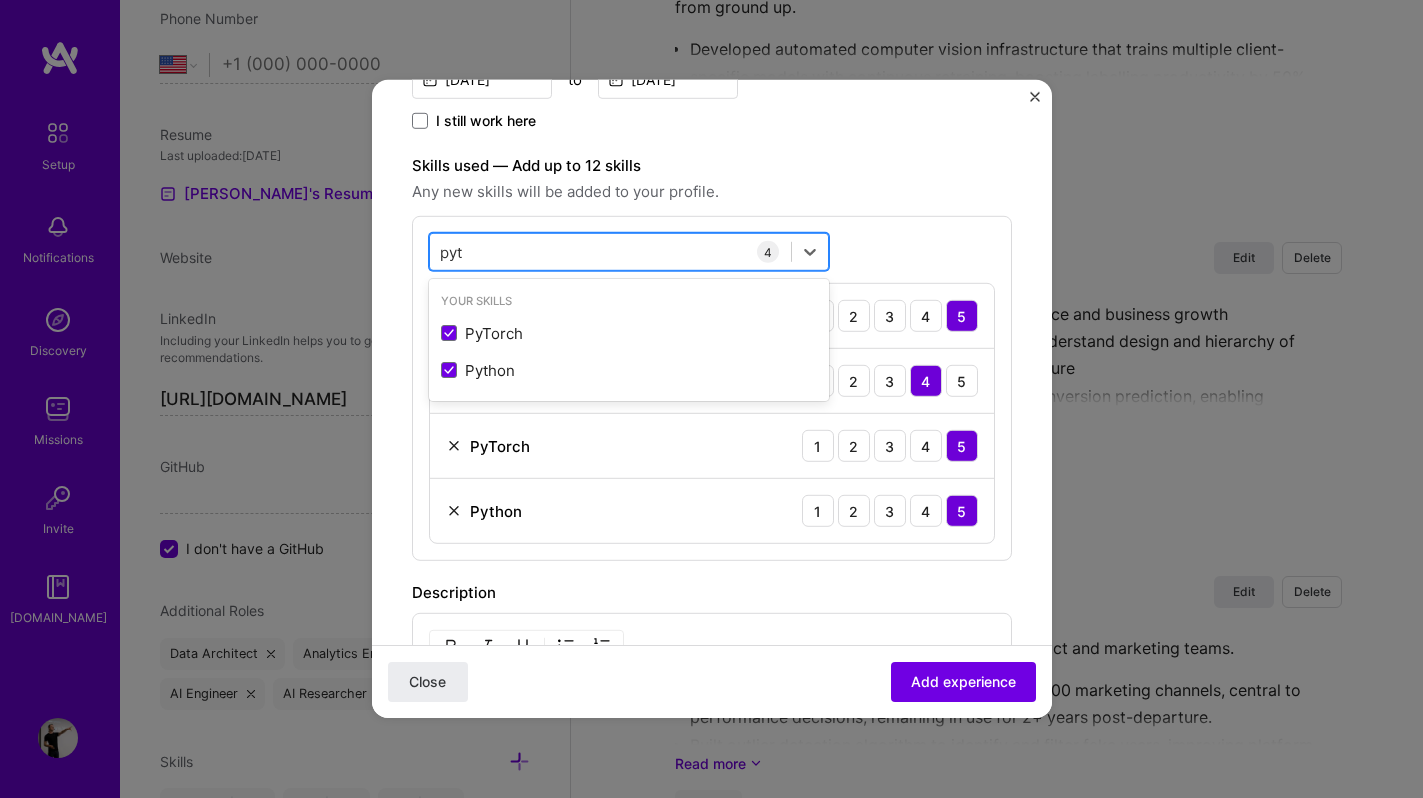 click on "pyt pyt" at bounding box center (610, 251) 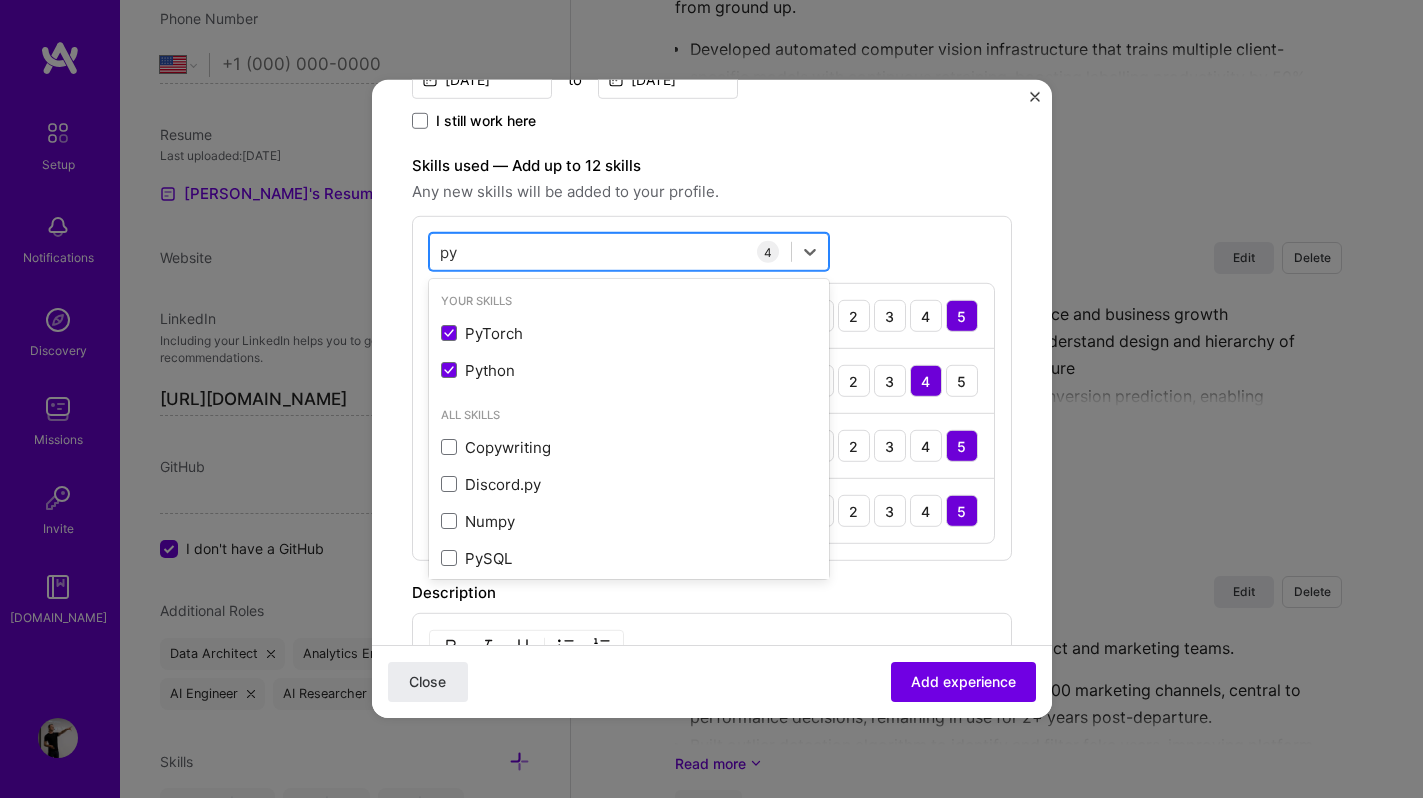 type on "p" 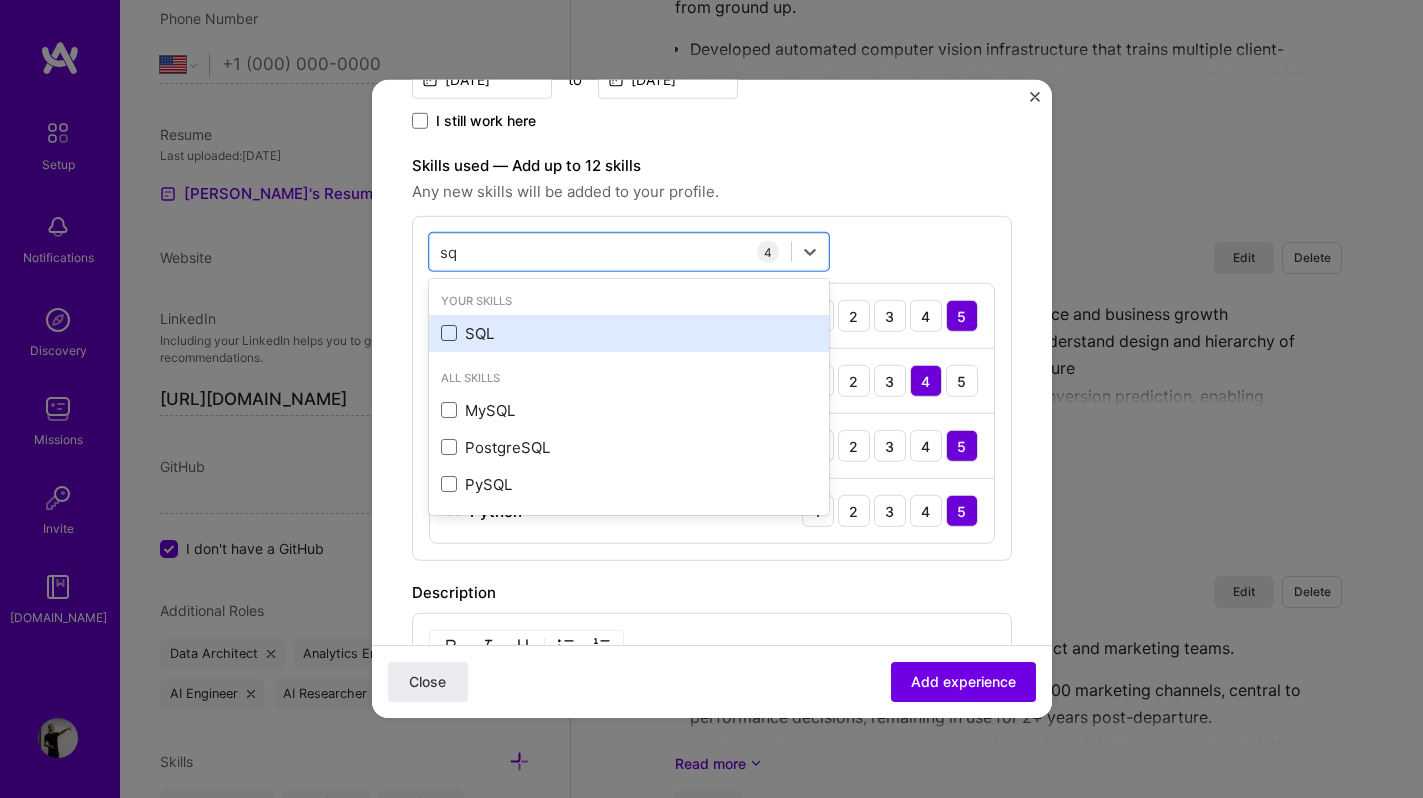 click at bounding box center (449, 333) 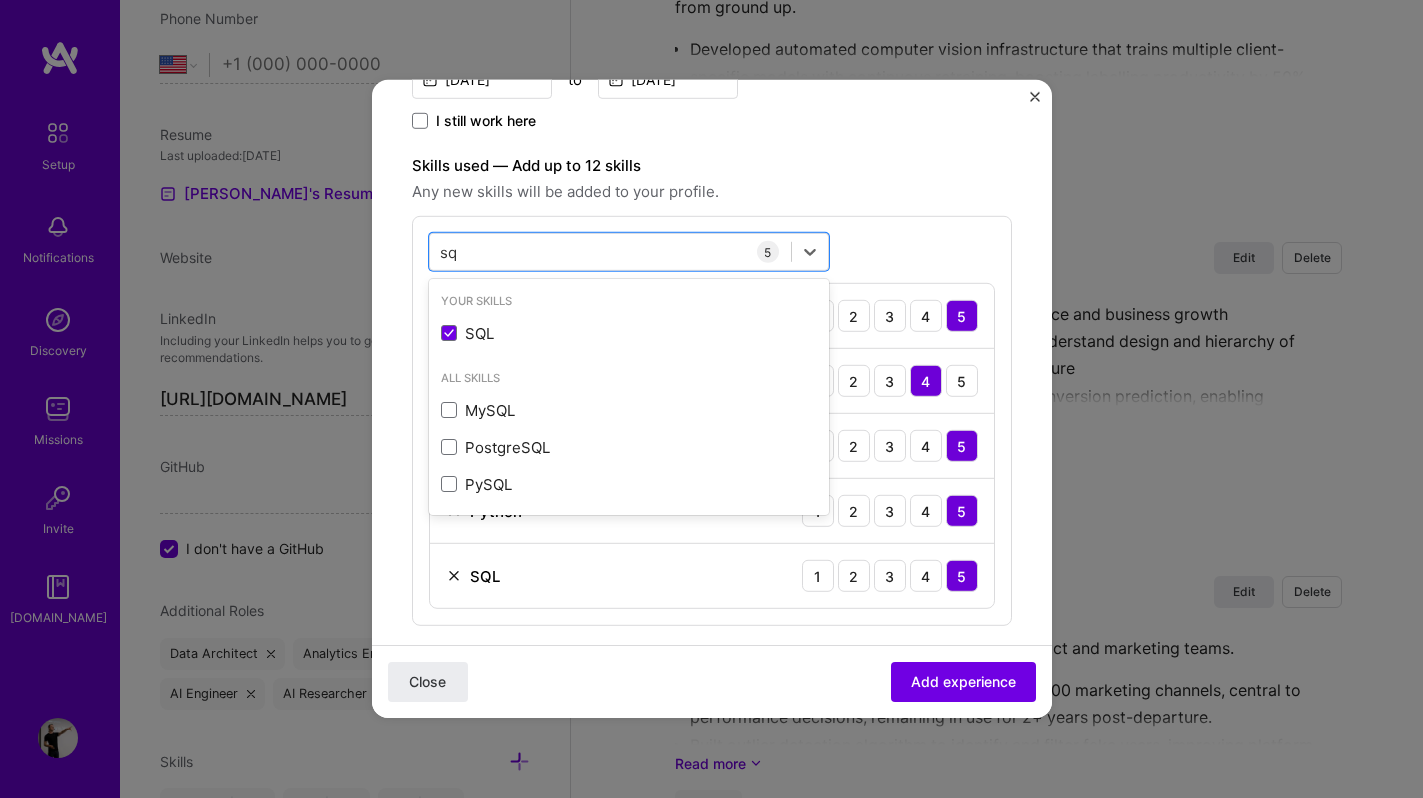 type on "sq" 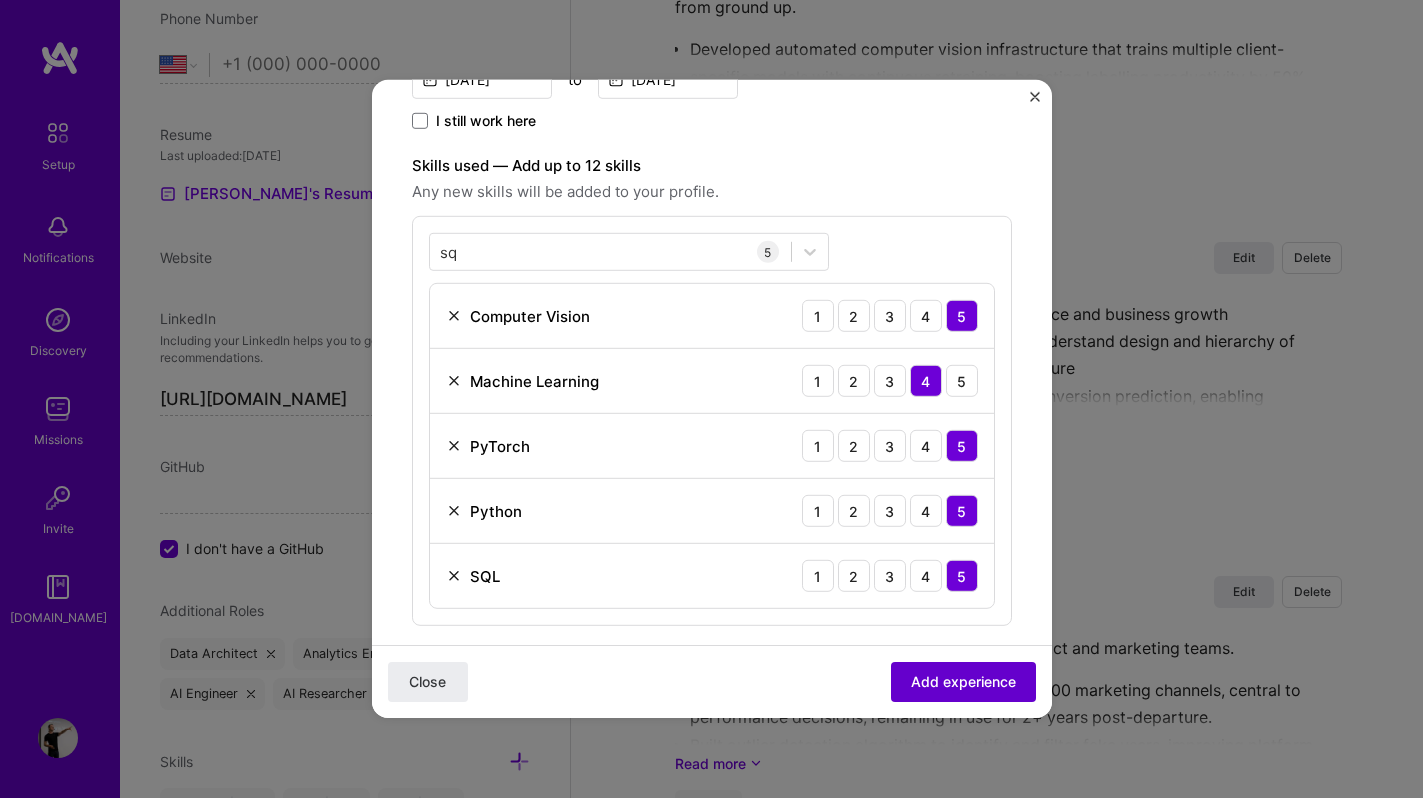 click on "Add experience" at bounding box center (963, 682) 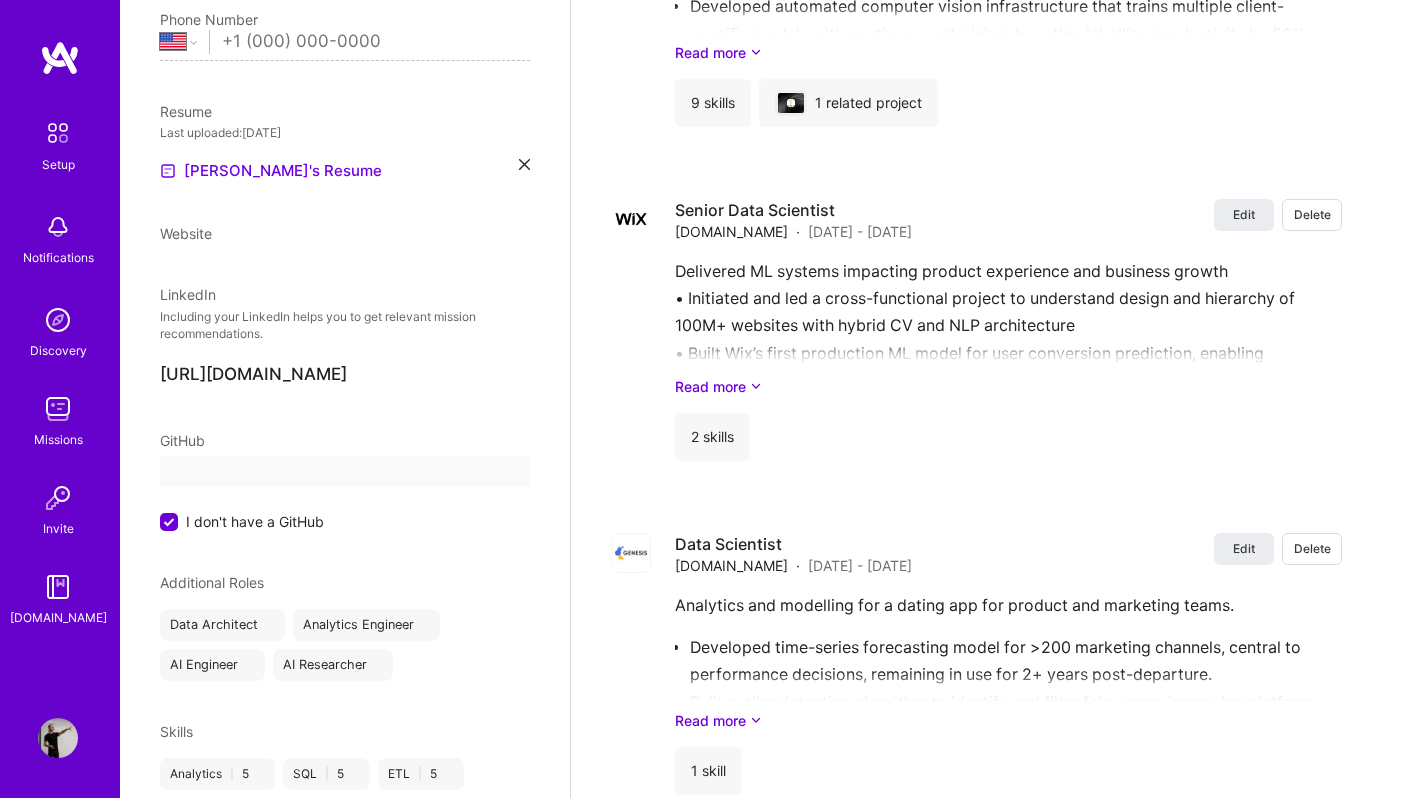 select on "US" 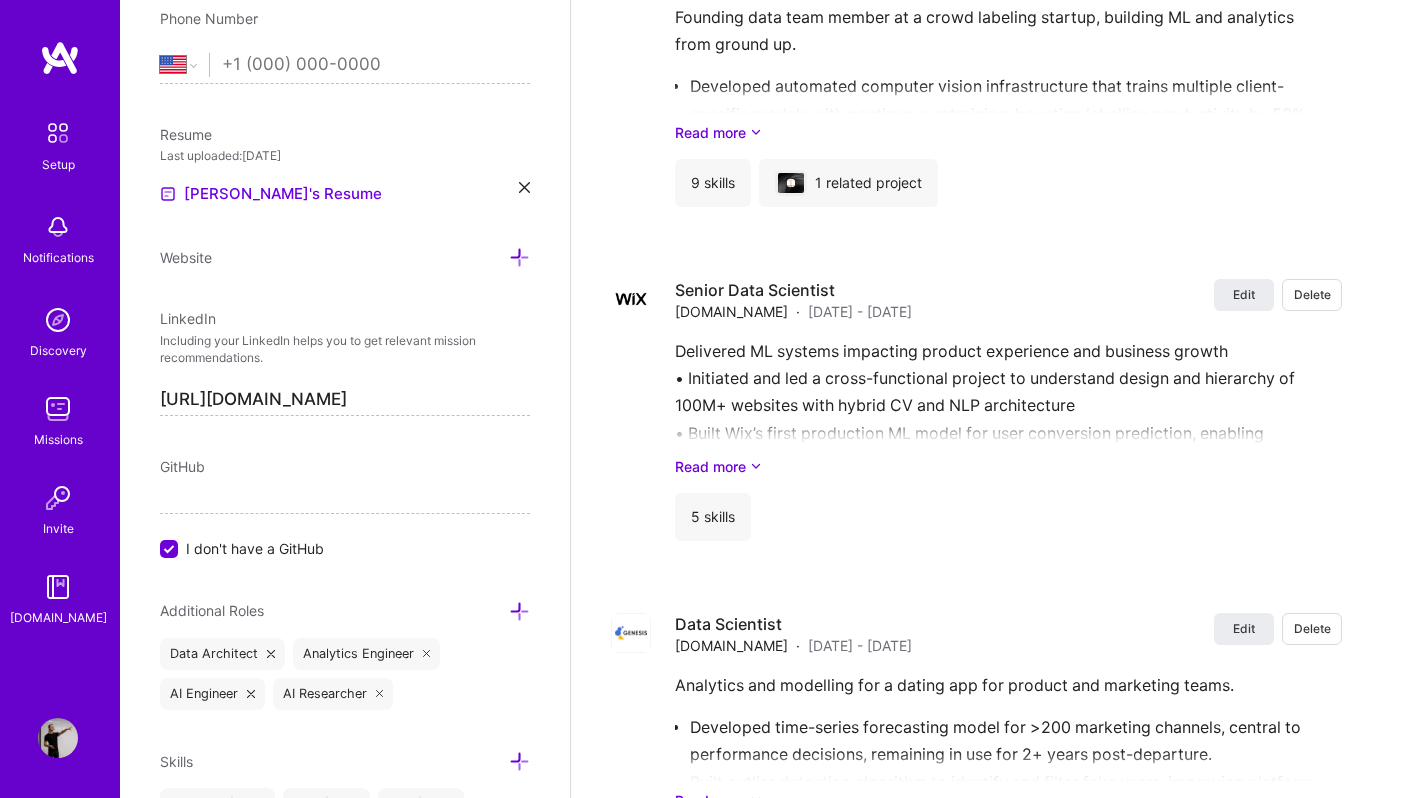 scroll, scrollTop: 2737, scrollLeft: 0, axis: vertical 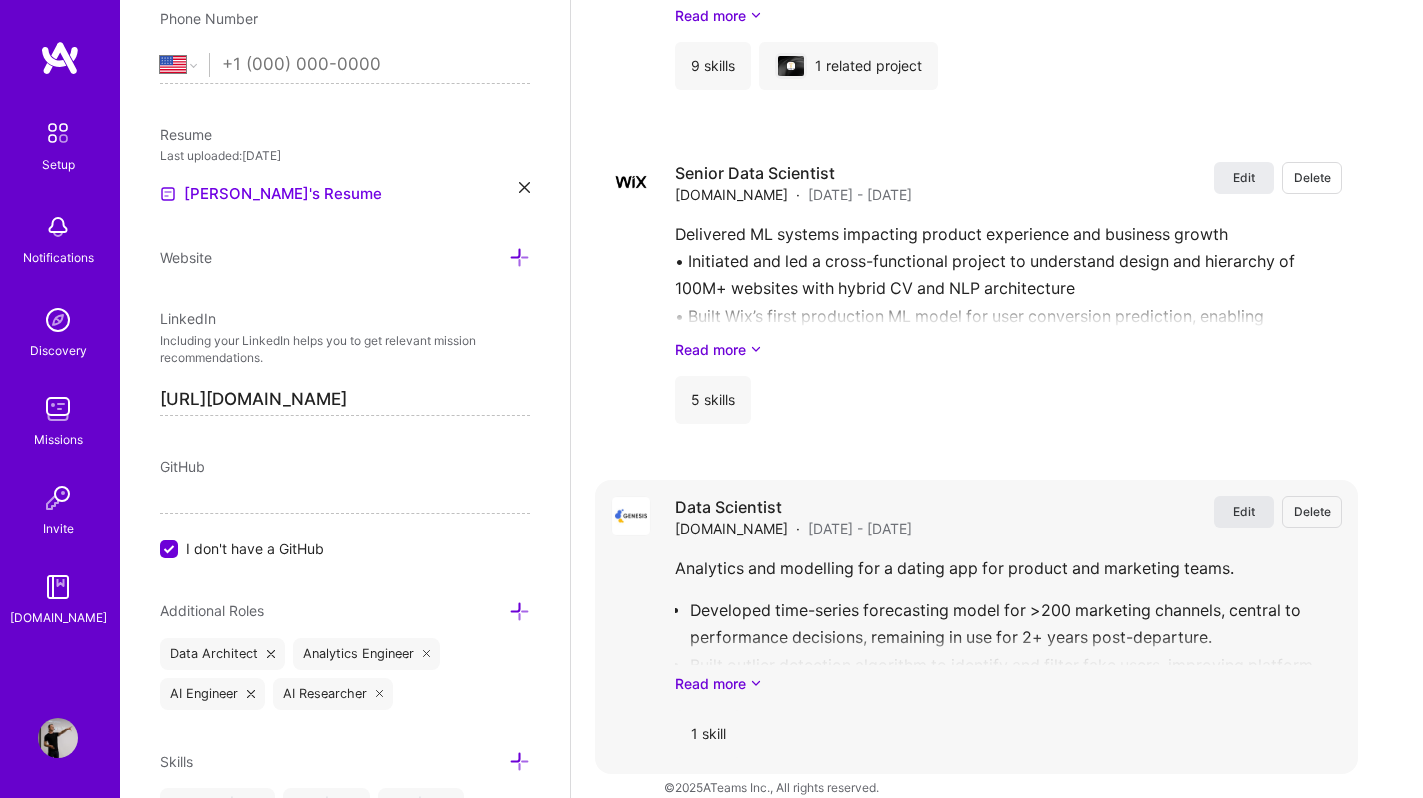 click on "Edit" at bounding box center [1244, 511] 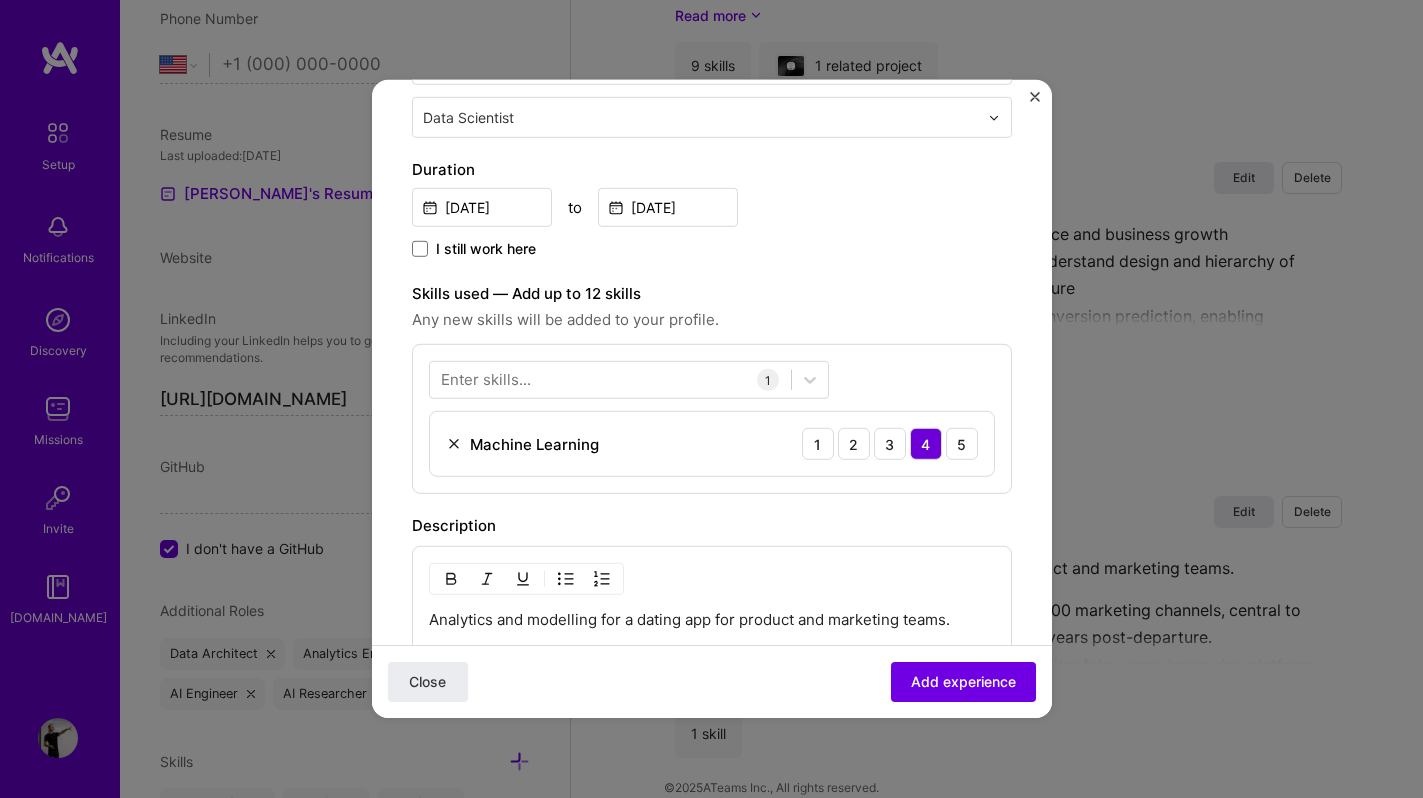 scroll, scrollTop: 385, scrollLeft: 0, axis: vertical 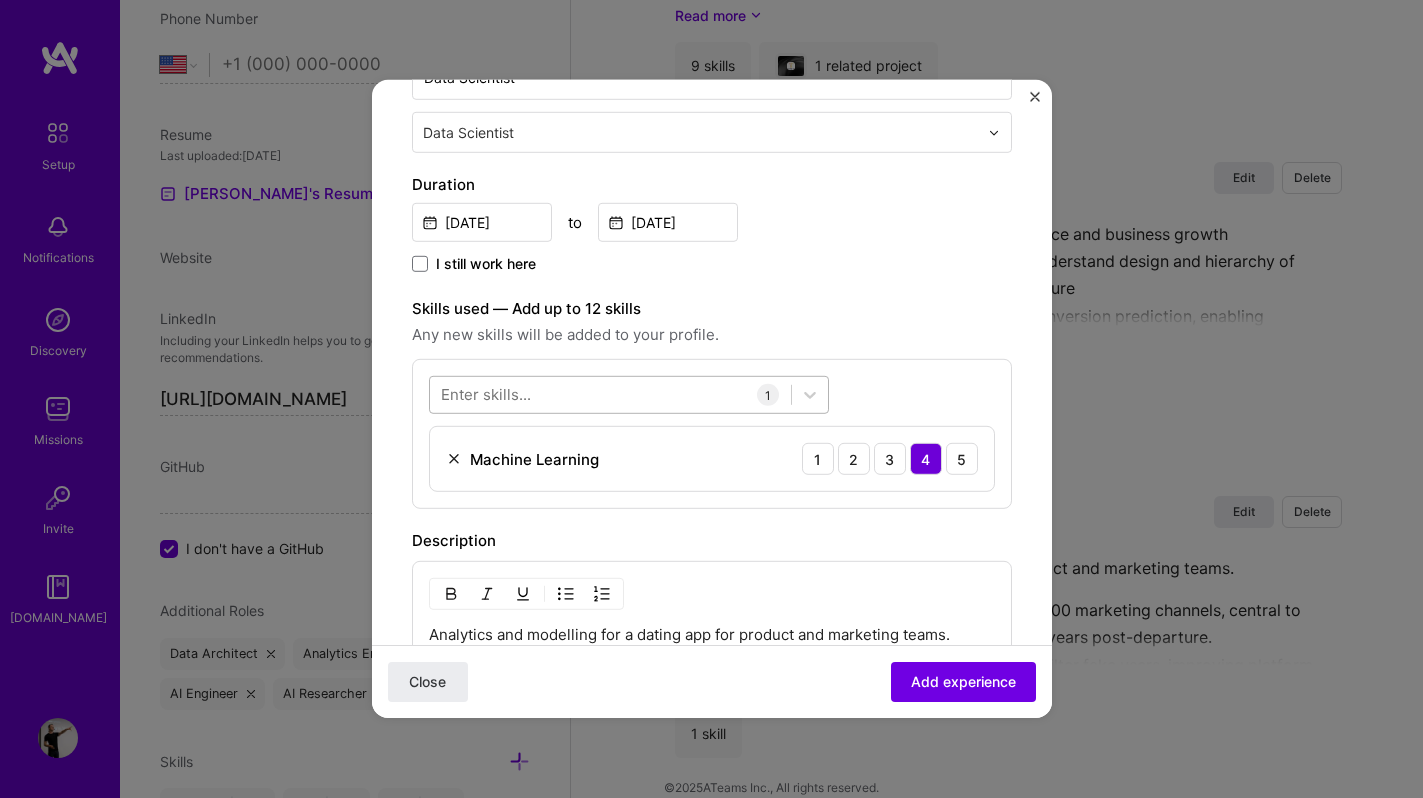 click at bounding box center [610, 394] 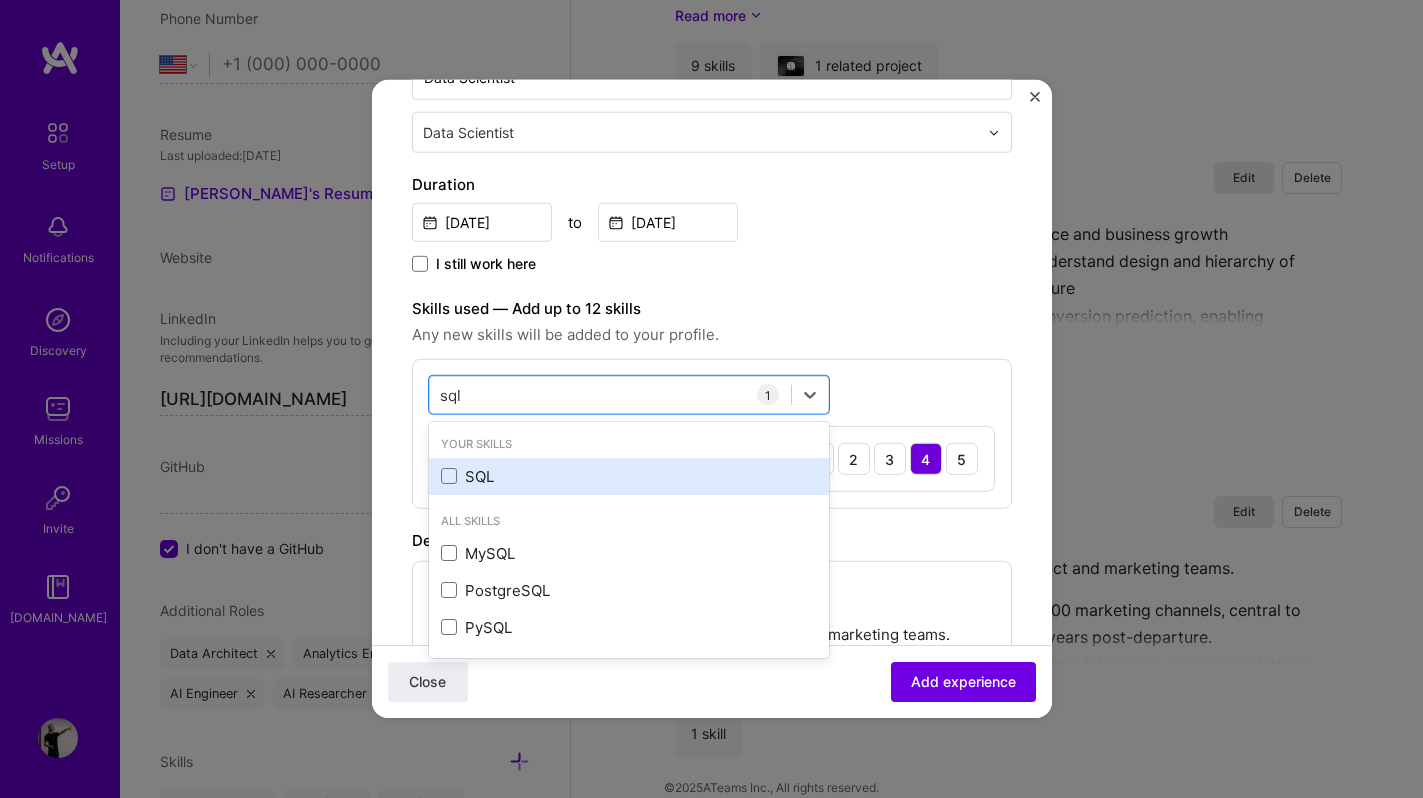 click on "SQL" at bounding box center [629, 476] 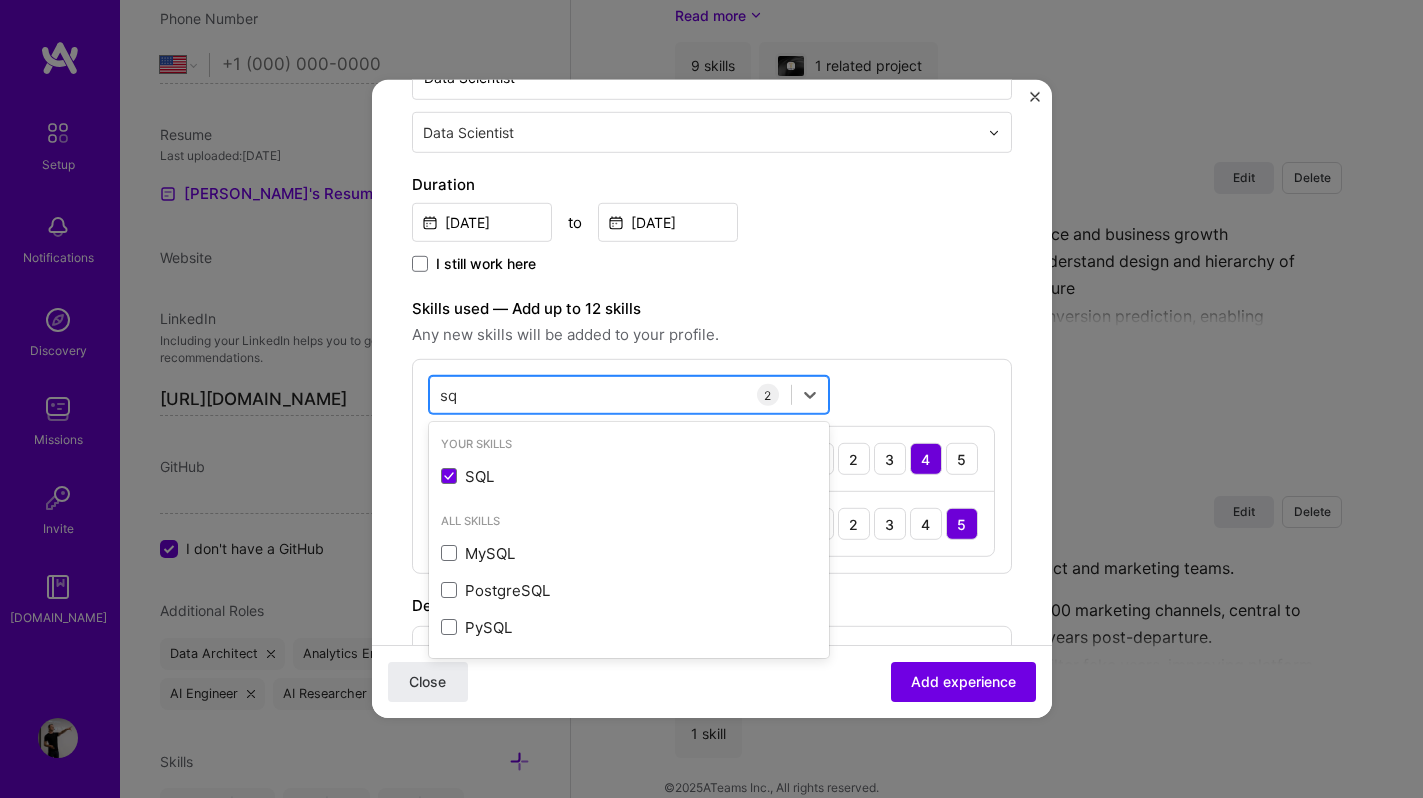type on "s" 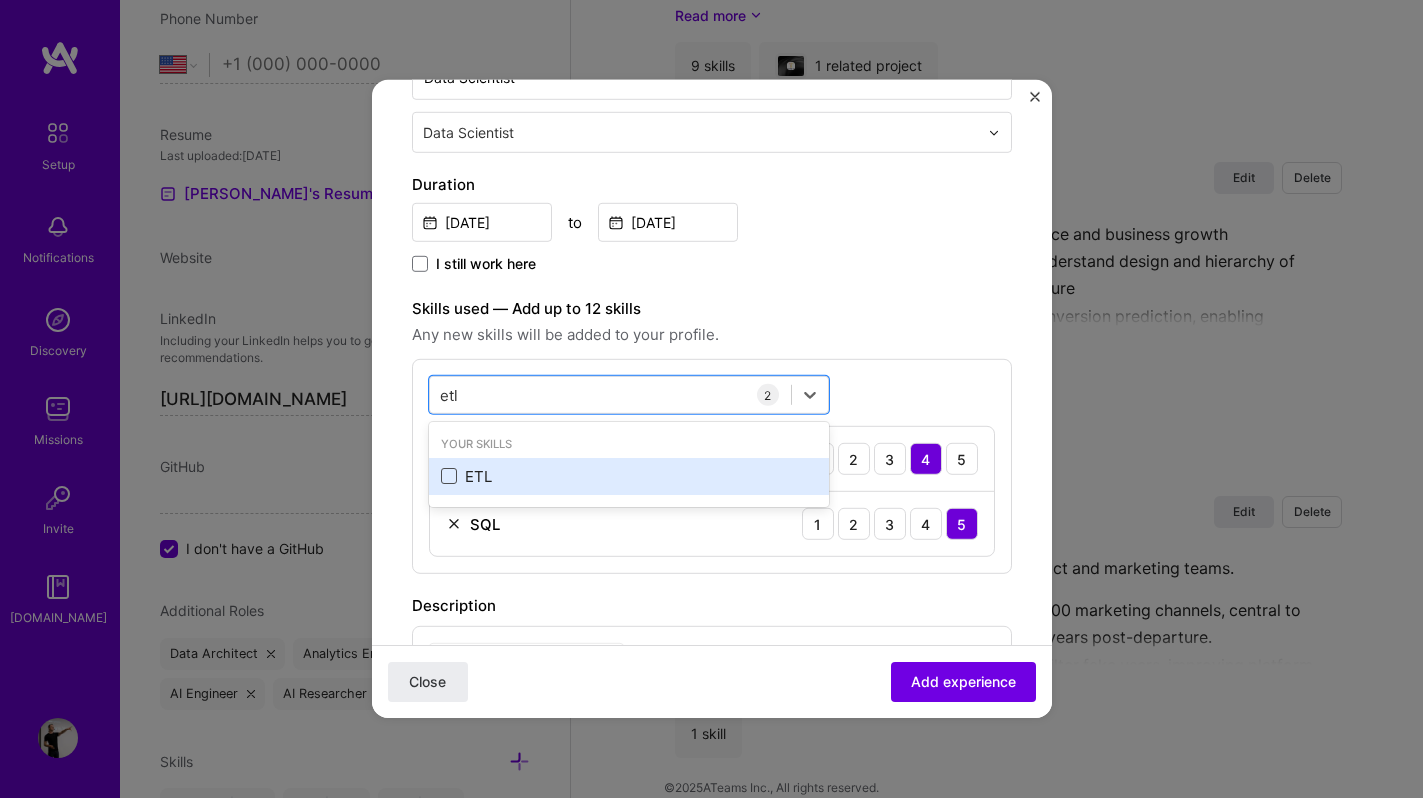 click at bounding box center [449, 476] 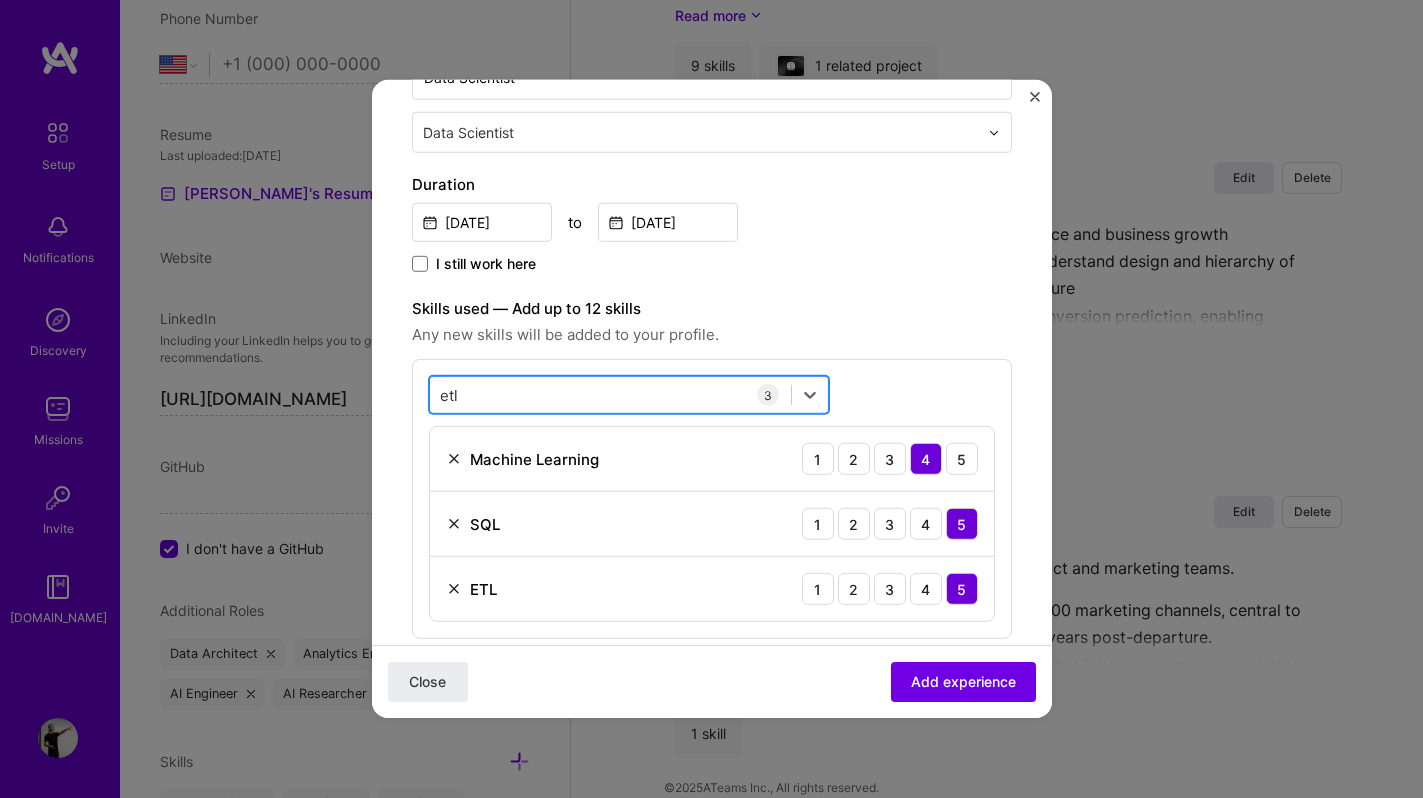 click on "etl etl" at bounding box center [610, 394] 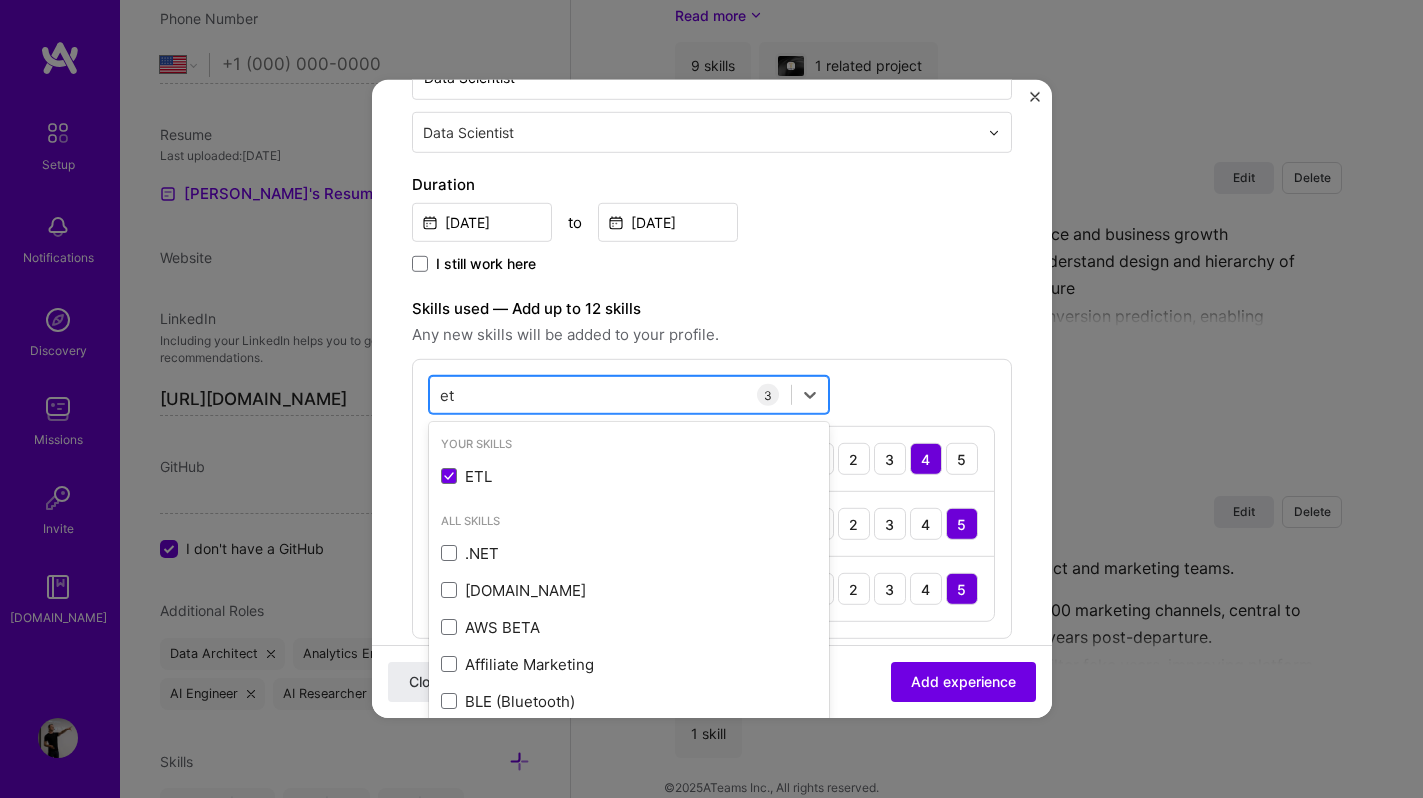 type on "e" 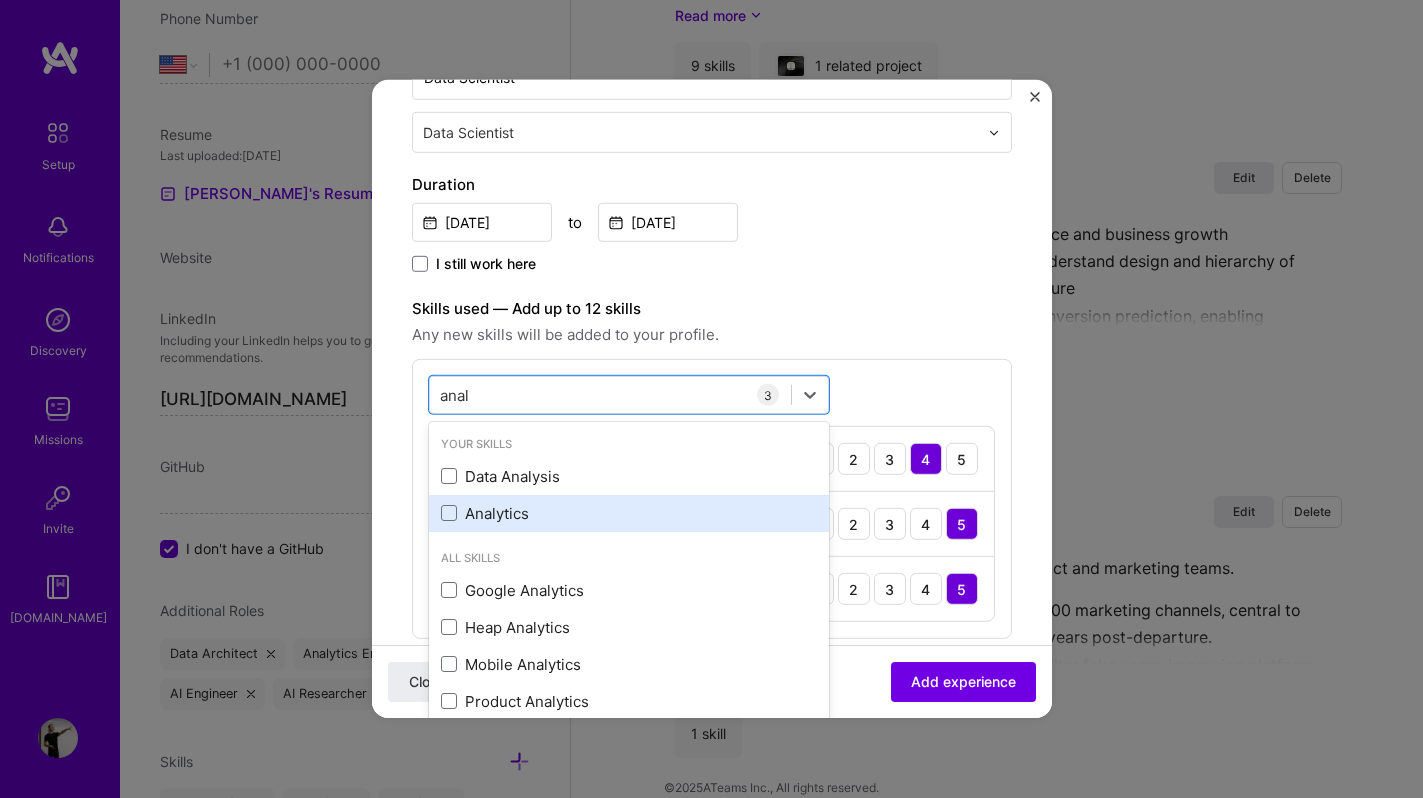 click on "Analytics" at bounding box center [629, 513] 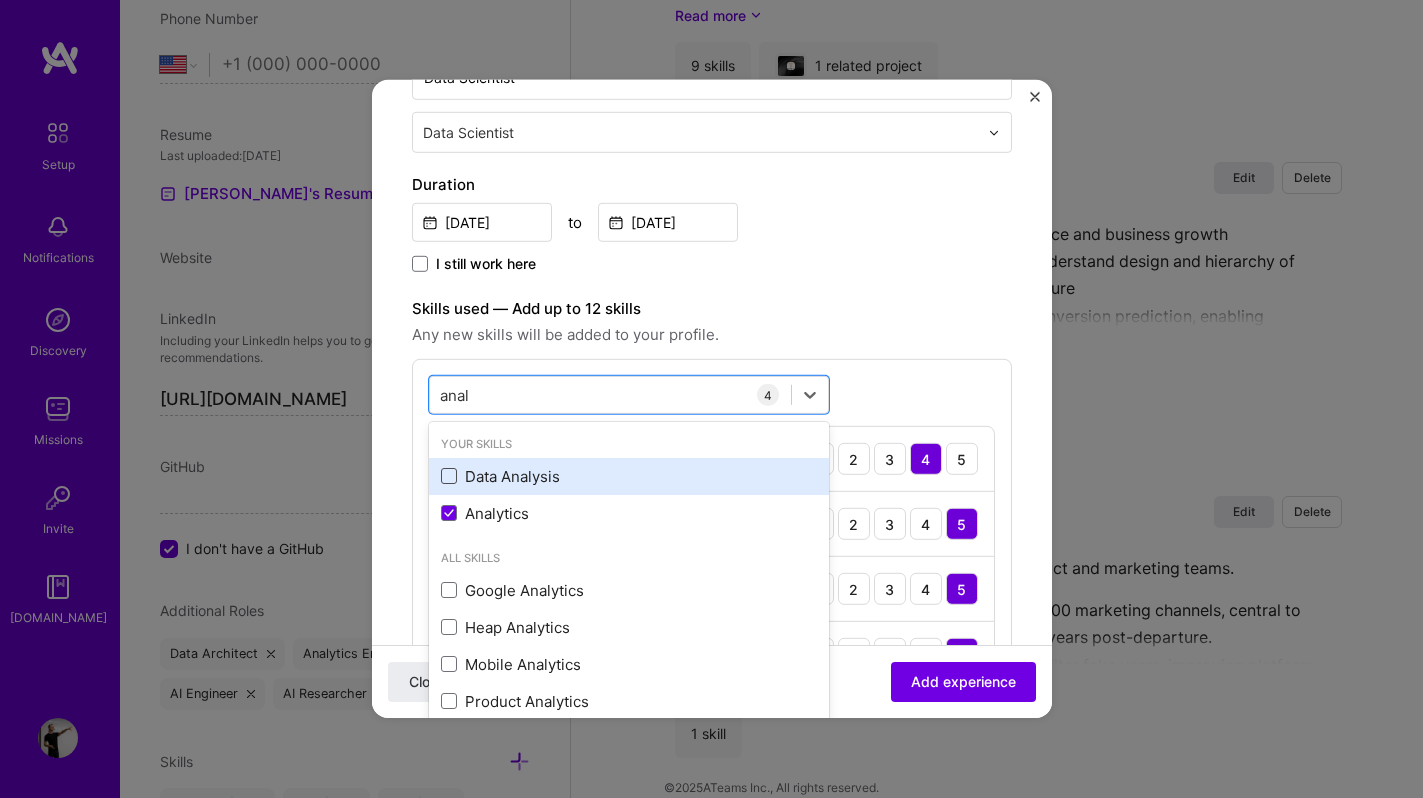 click at bounding box center [449, 476] 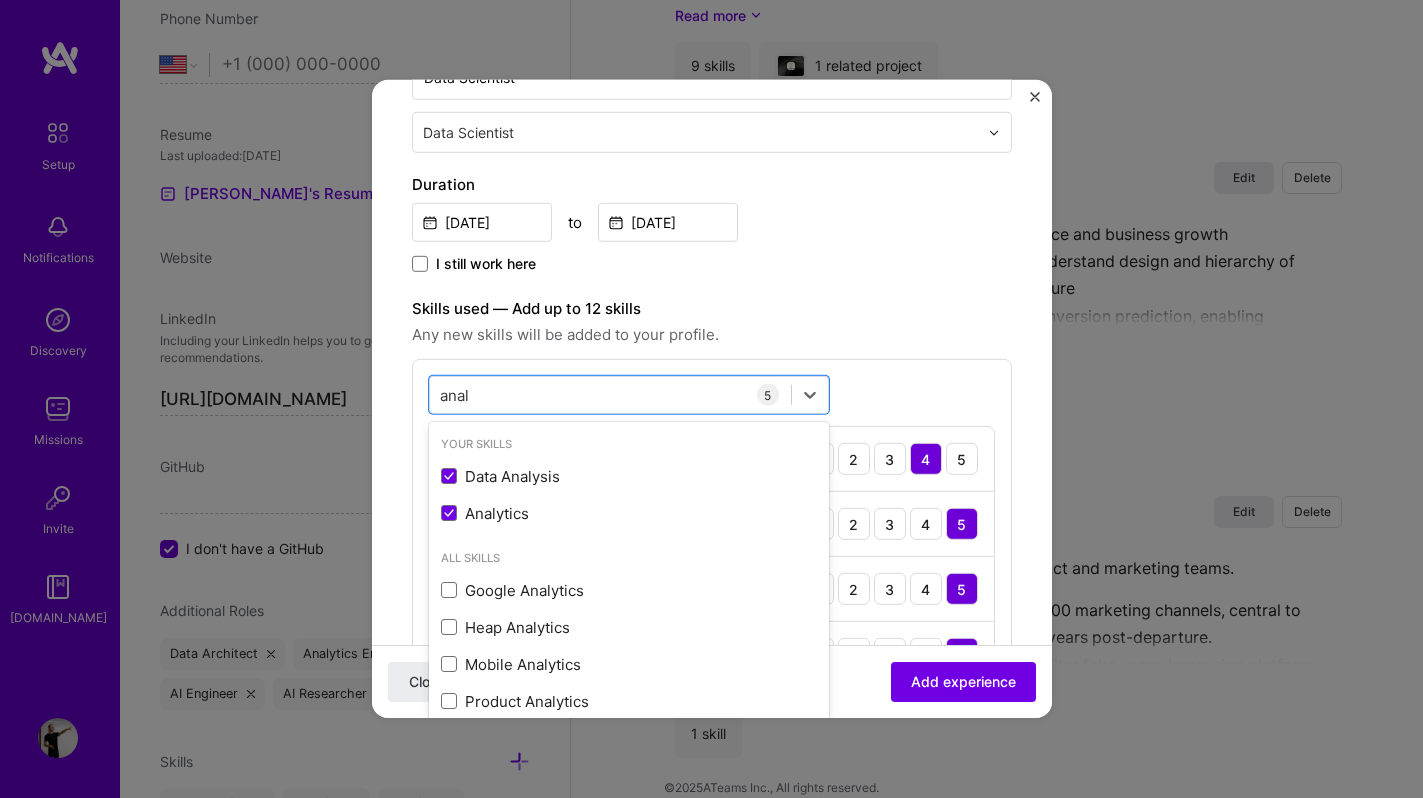 click on "Skills used — Add up to 12 skills Any new skills will be added to your profile. option Data Analysis, selected. option Data Analysis selected, 0 of 2. 7 results available for search term anal. Use Up and Down to choose options, press Enter to select the currently focused option, press Escape to exit the menu, press Tab to select the option and exit the menu. anal anal Your Skills Data Analysis Analytics All Skills Google Analytics Heap Analytics Mobile Analytics Product Analytics Web Analytics 5 Machine Learning 1 2 3 4 5 SQL 1 2 3 4 5 ETL 1 2 3 4 5 Analytics 1 2 3 4 5 Data Analysis 1 2 3 4 5" at bounding box center [712, 533] 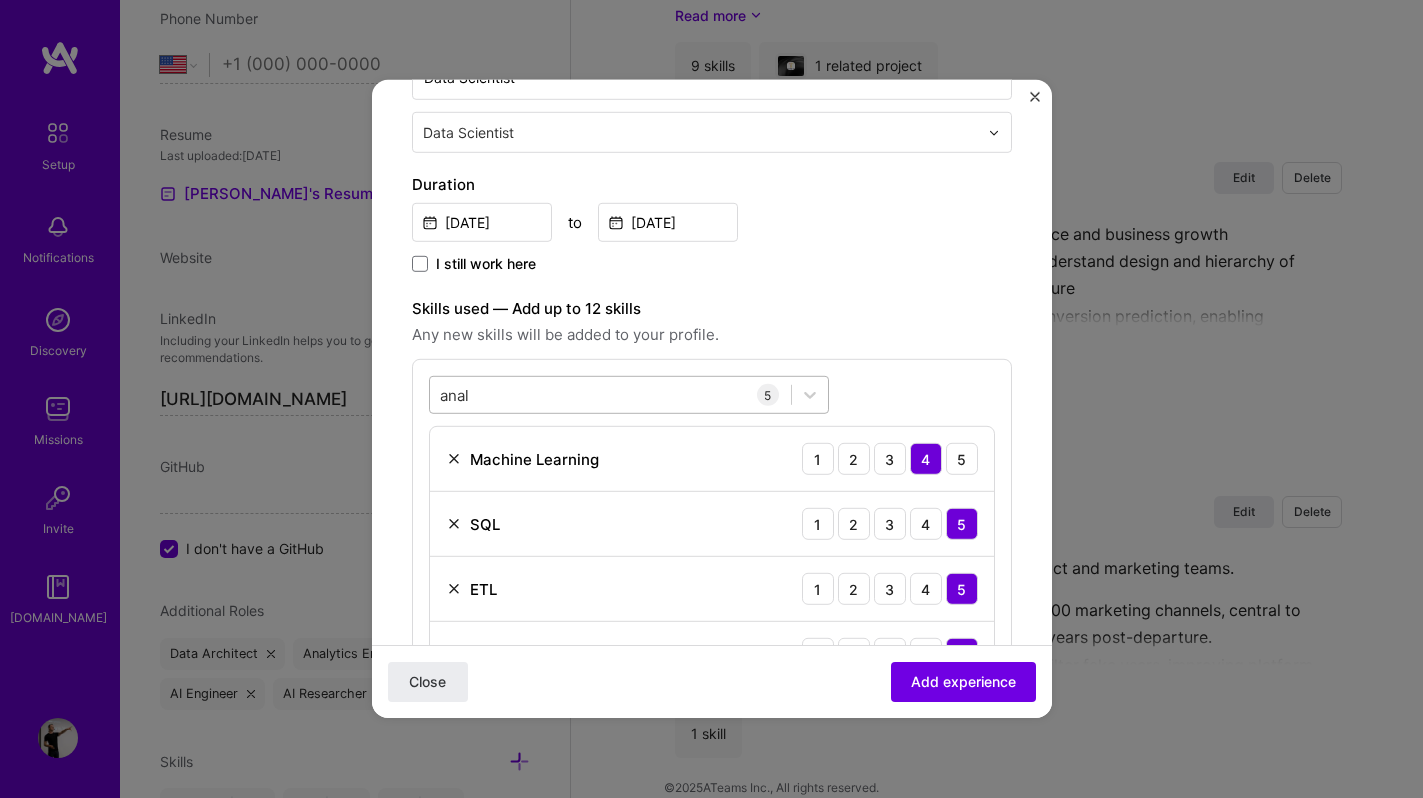 click on "anal anal" at bounding box center (610, 394) 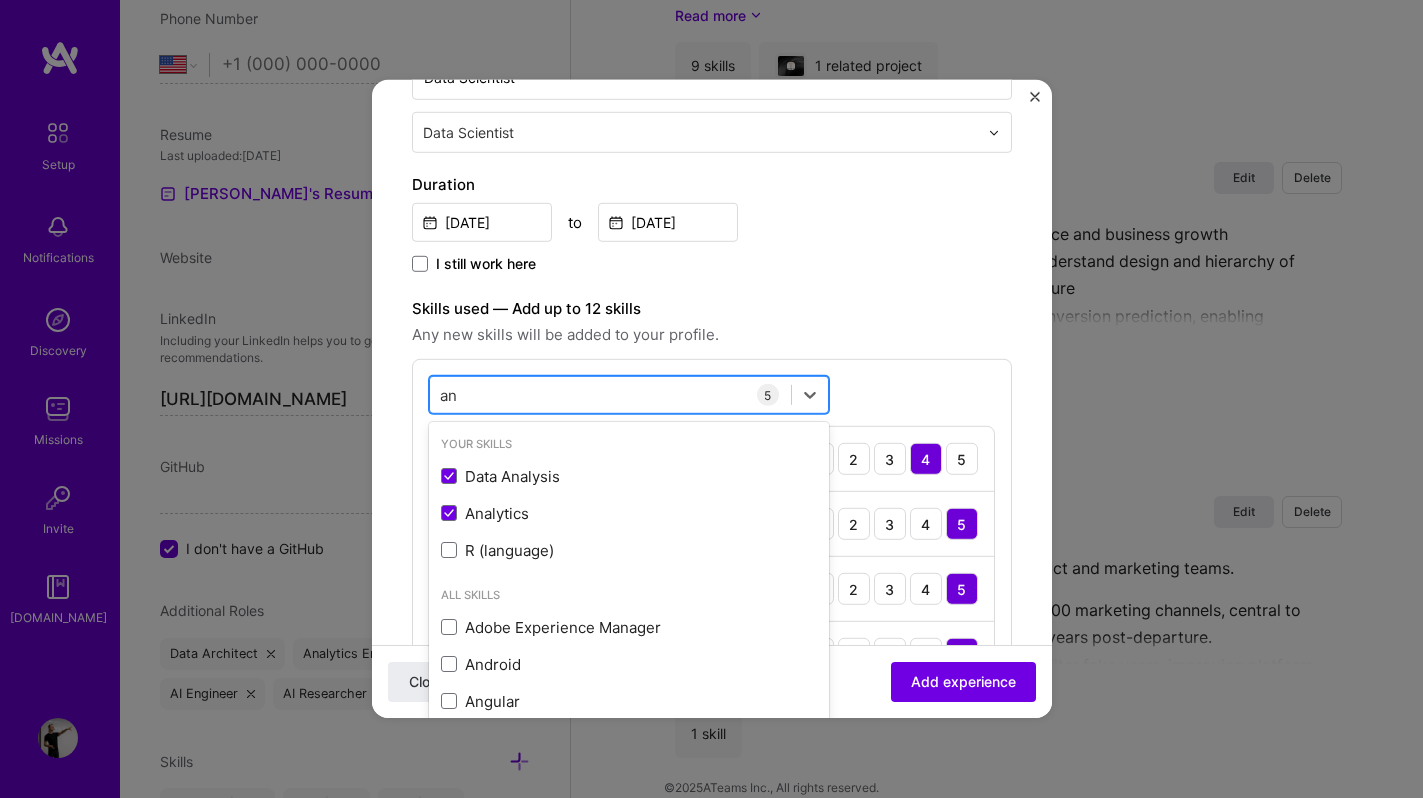 type on "a" 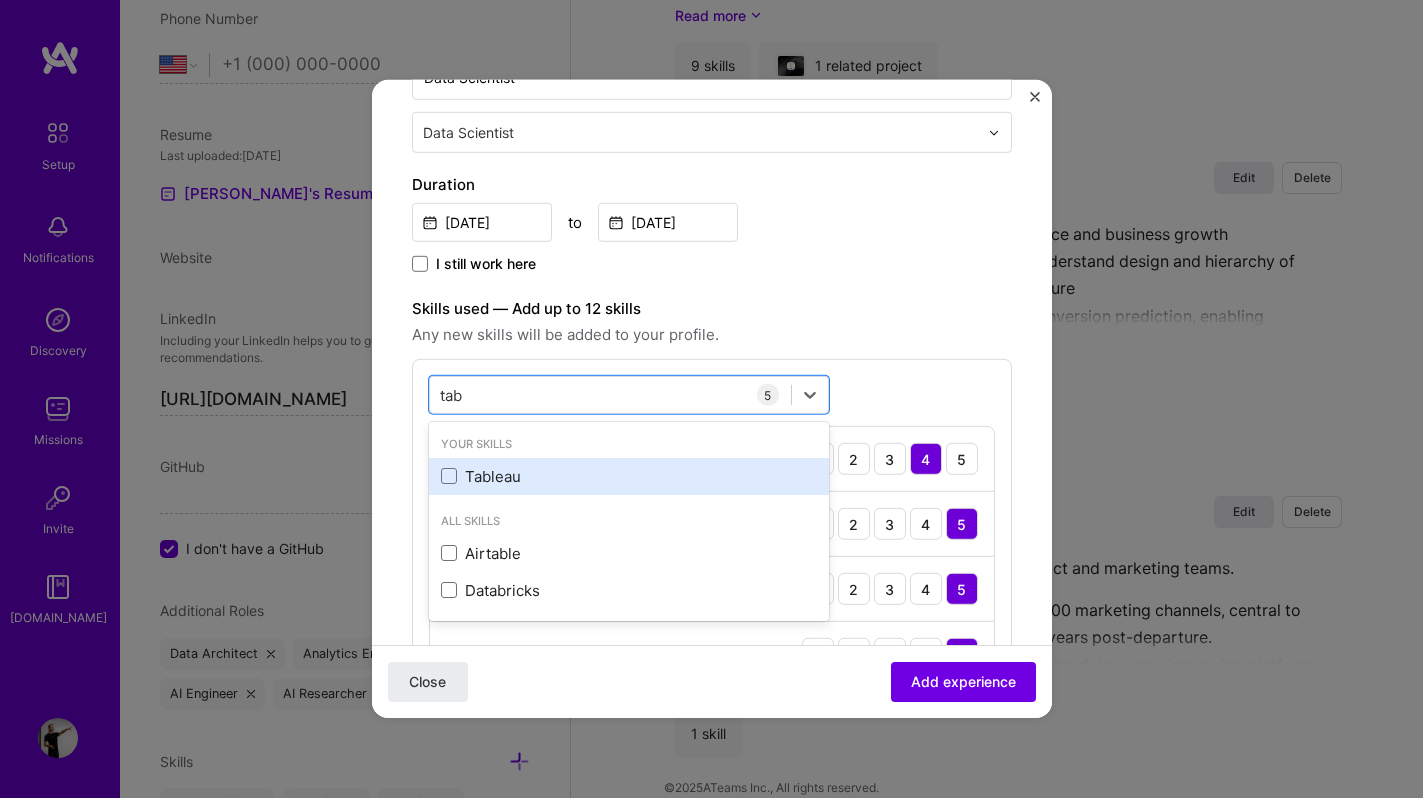 click on "Tableau" at bounding box center [629, 476] 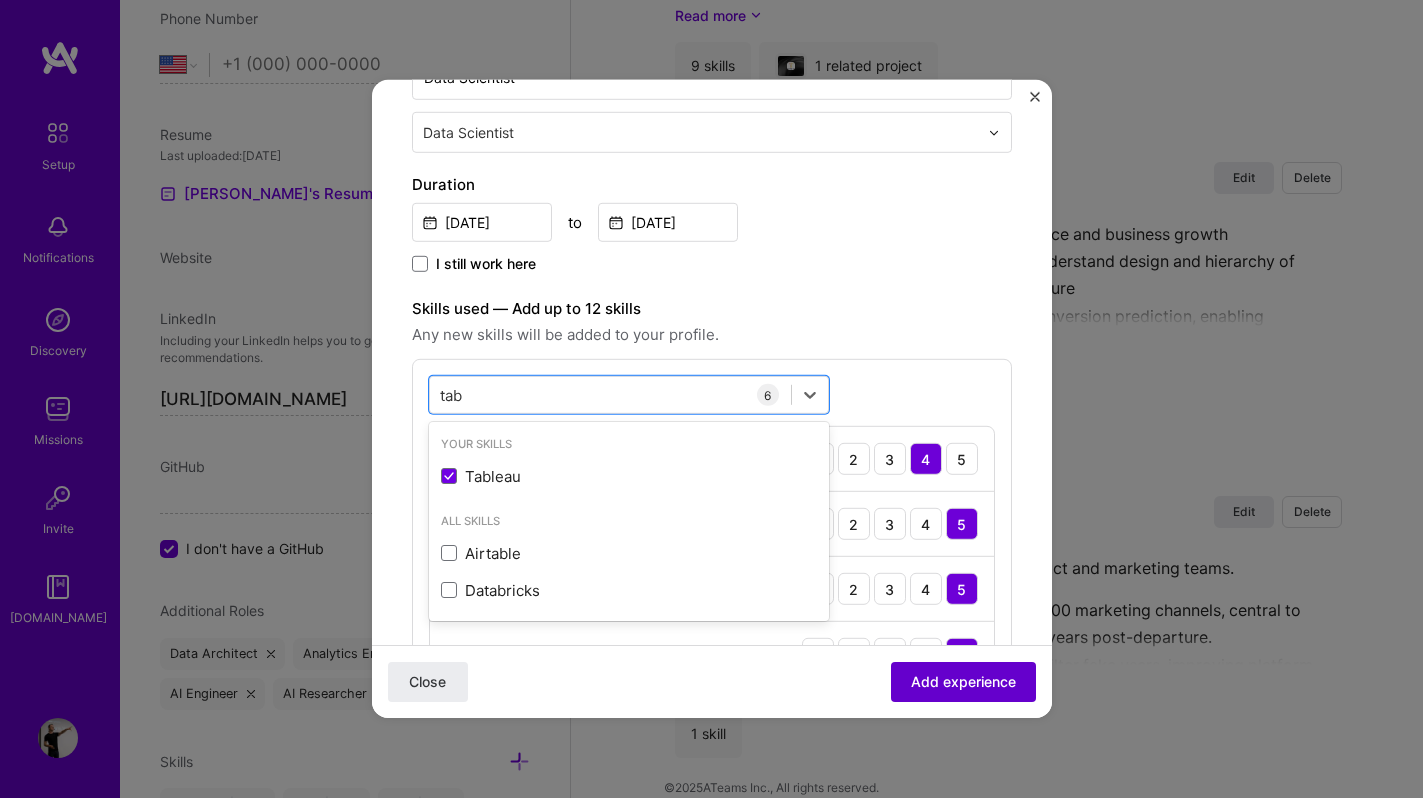 type on "tab" 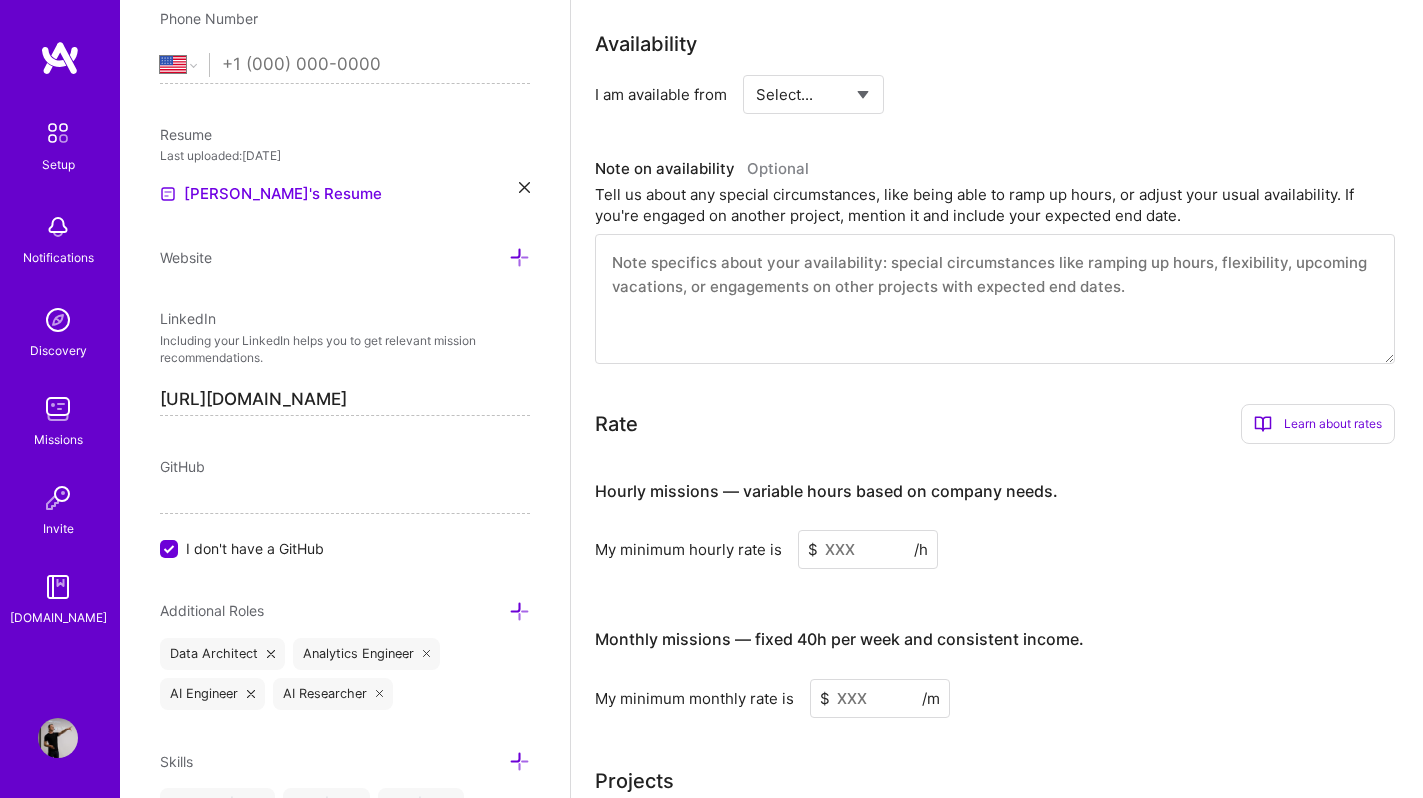scroll, scrollTop: 0, scrollLeft: 0, axis: both 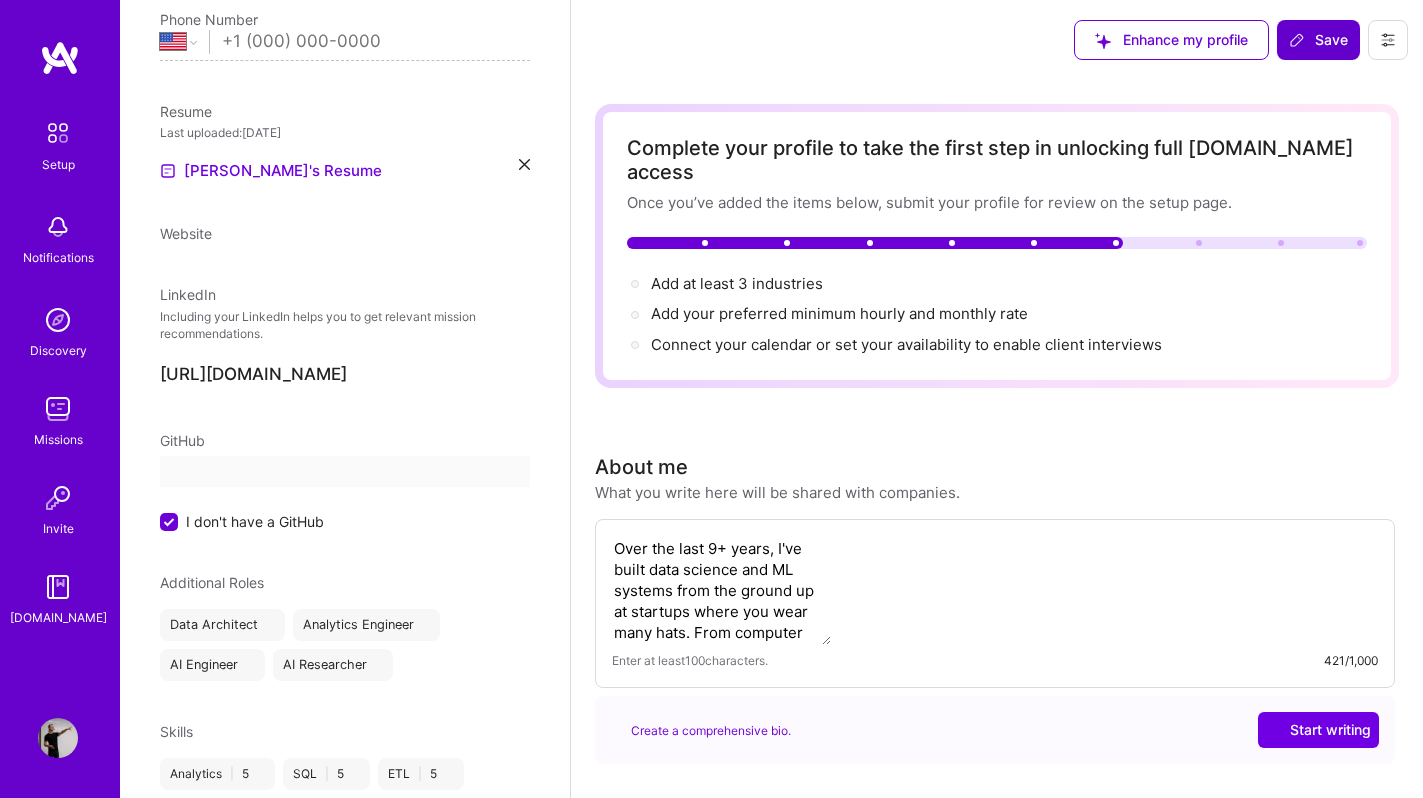select on "US" 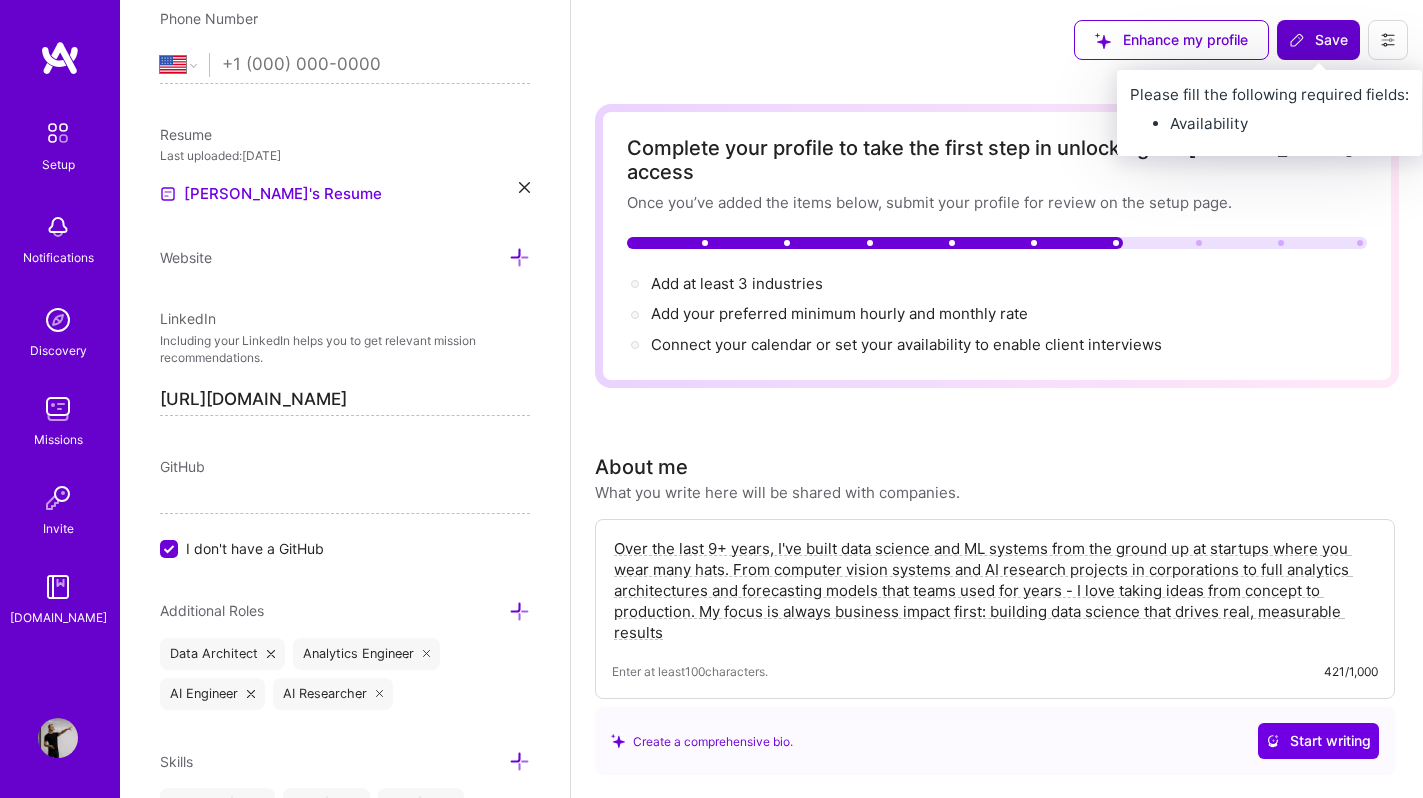 click on "Save" at bounding box center (1318, 40) 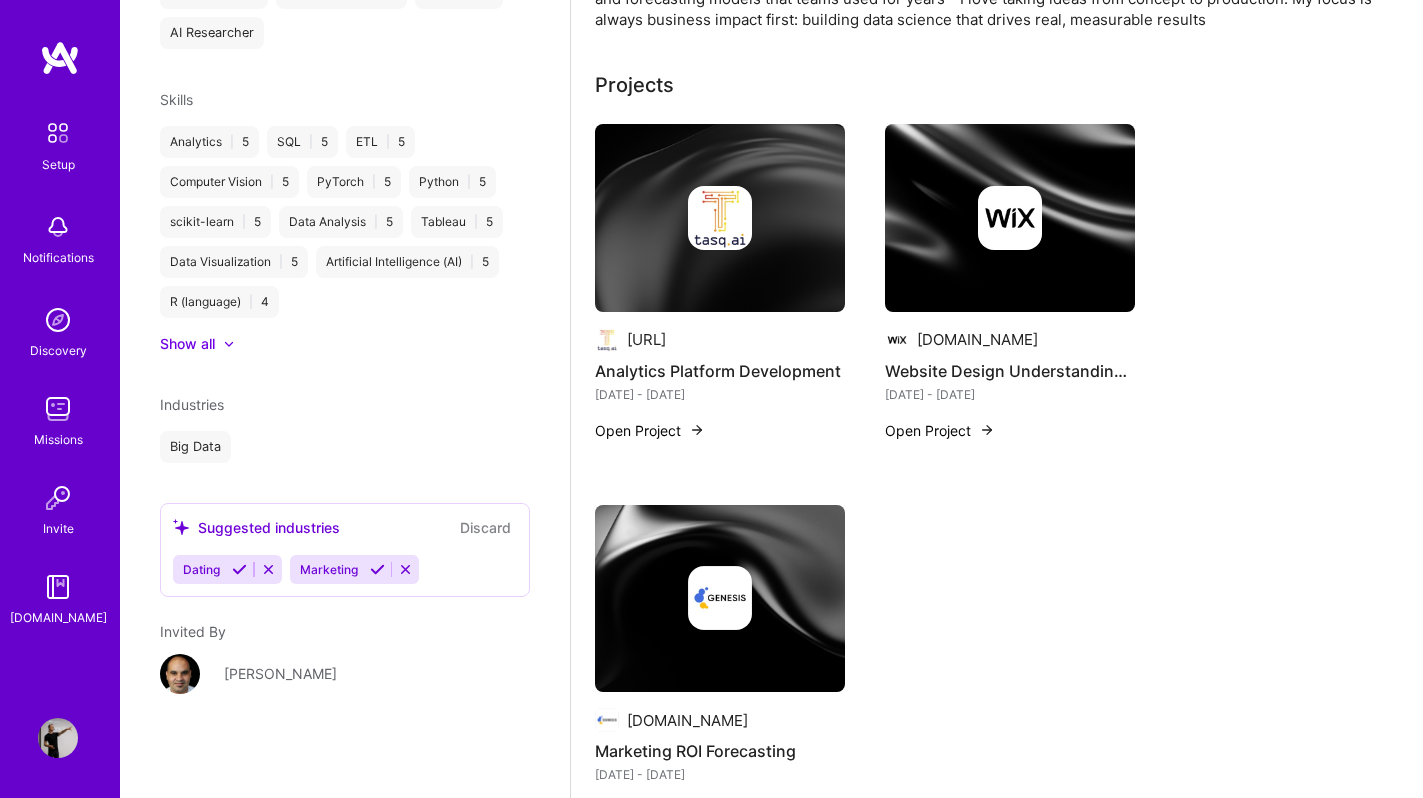 scroll, scrollTop: 0, scrollLeft: 0, axis: both 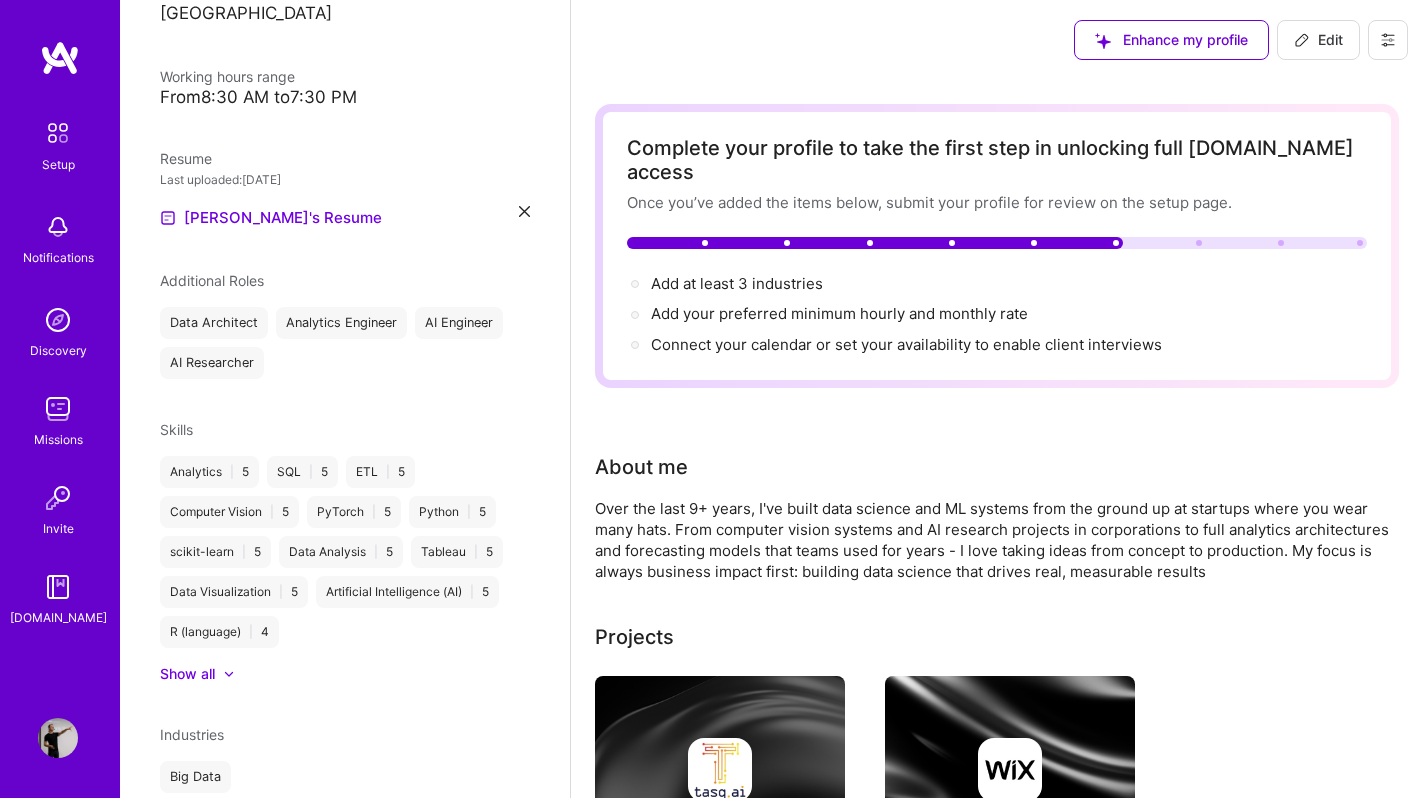click 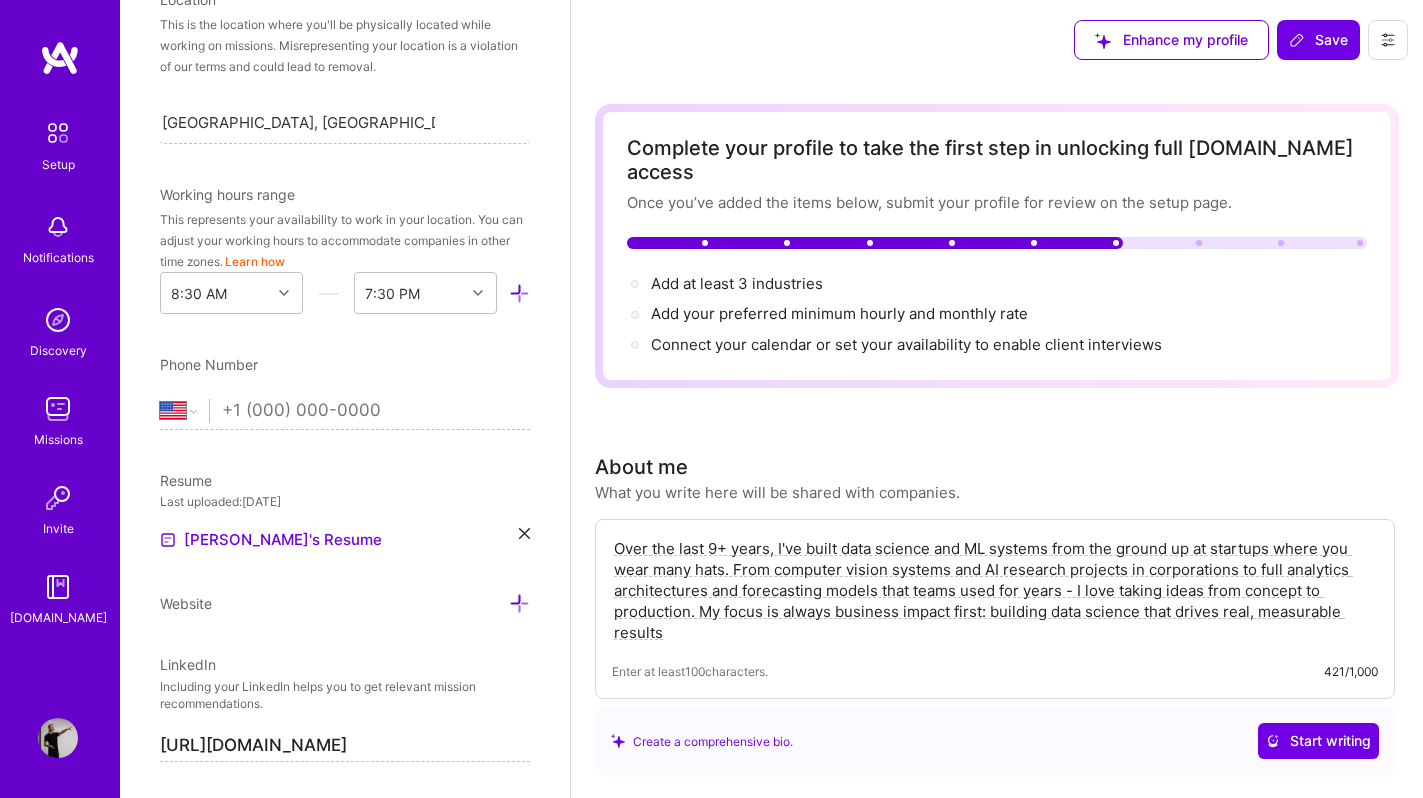 scroll, scrollTop: 771, scrollLeft: 0, axis: vertical 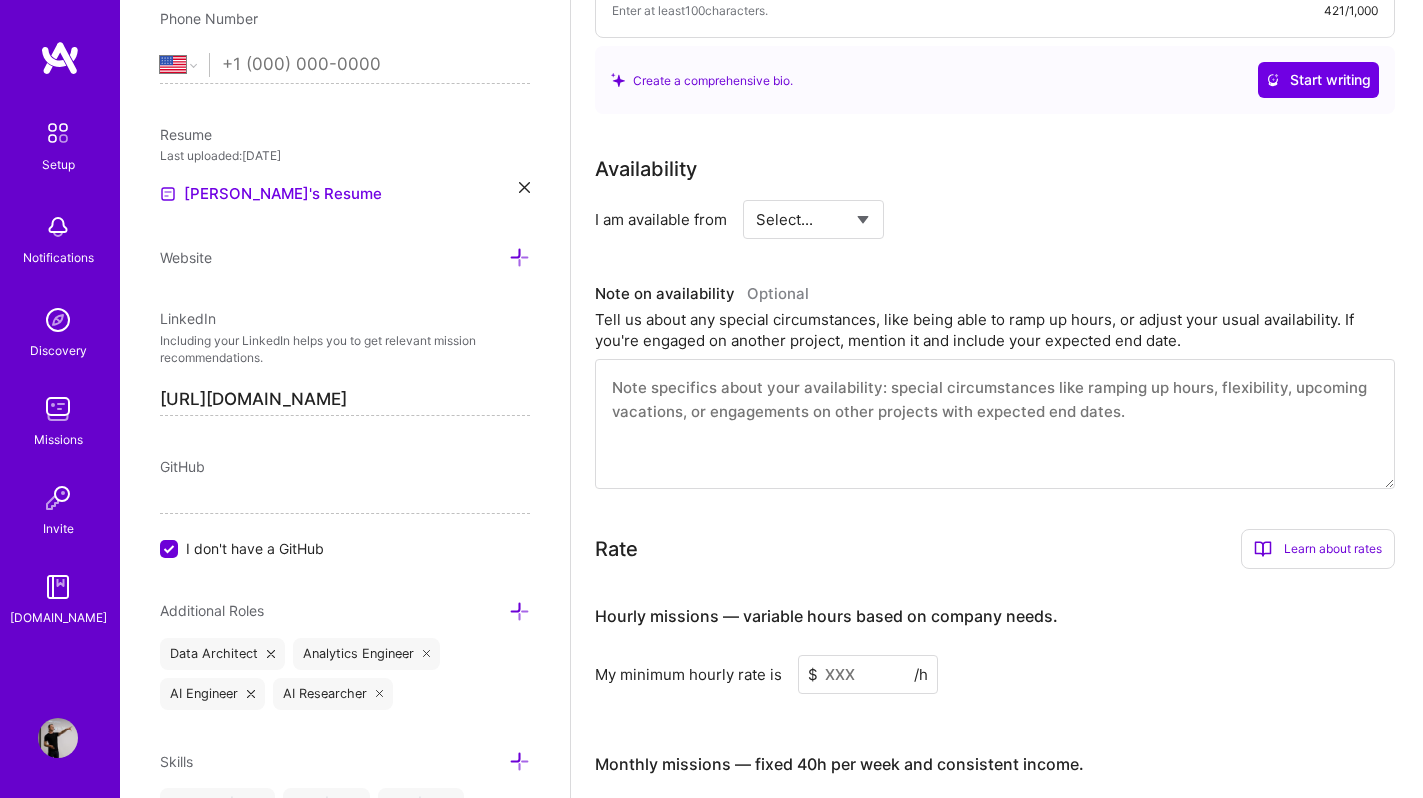 click on "Select... Right Now Future Date Not Available" at bounding box center (813, 219) 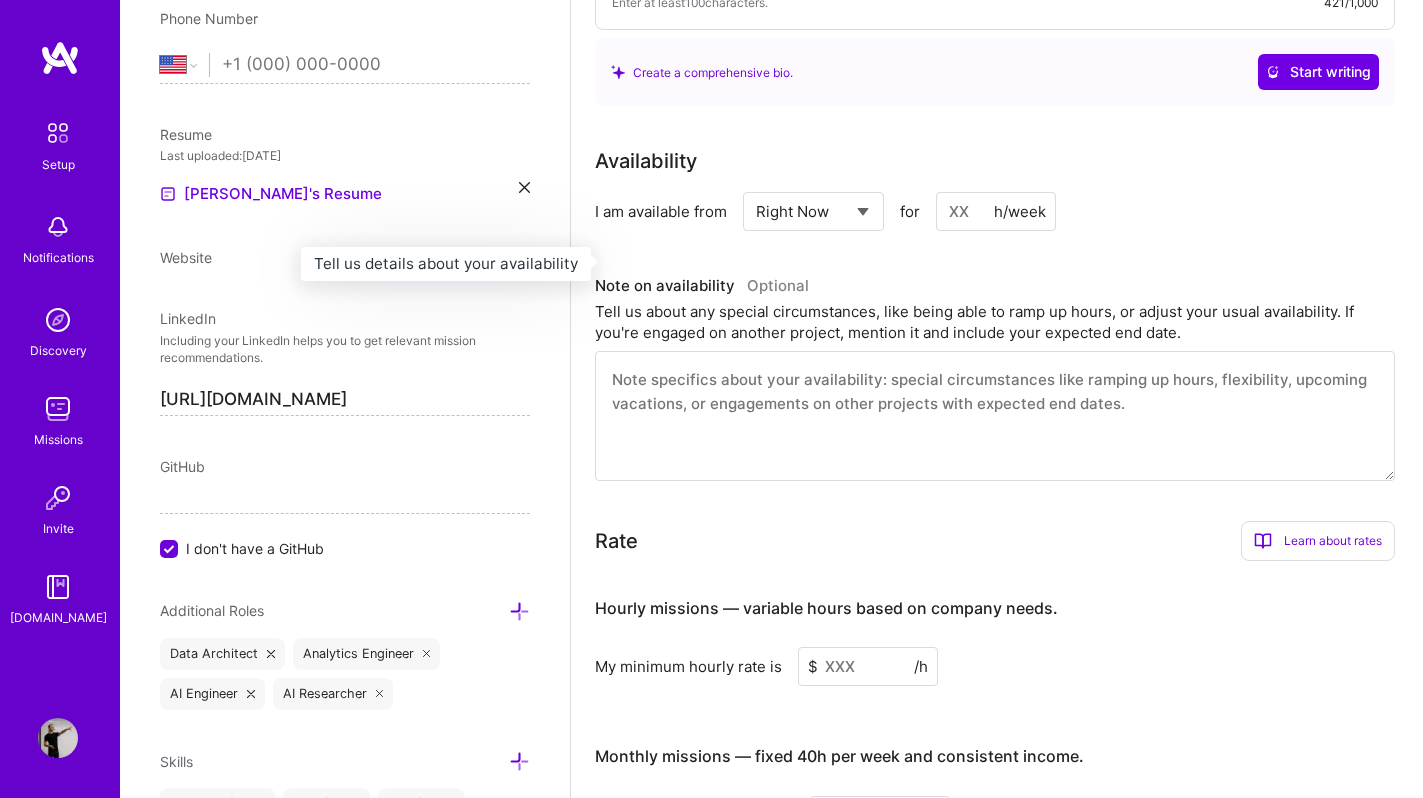 scroll, scrollTop: 649, scrollLeft: 0, axis: vertical 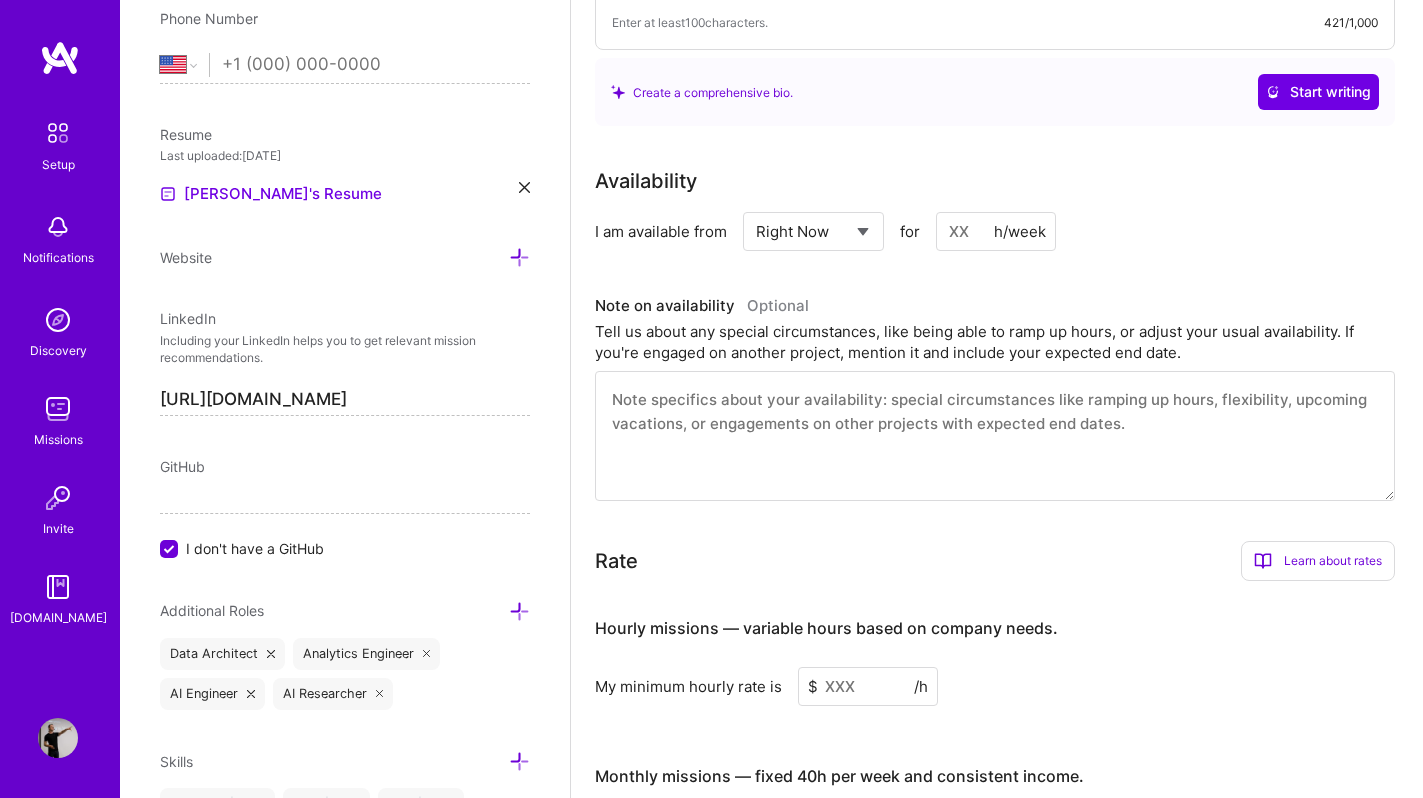 click at bounding box center (996, 231) 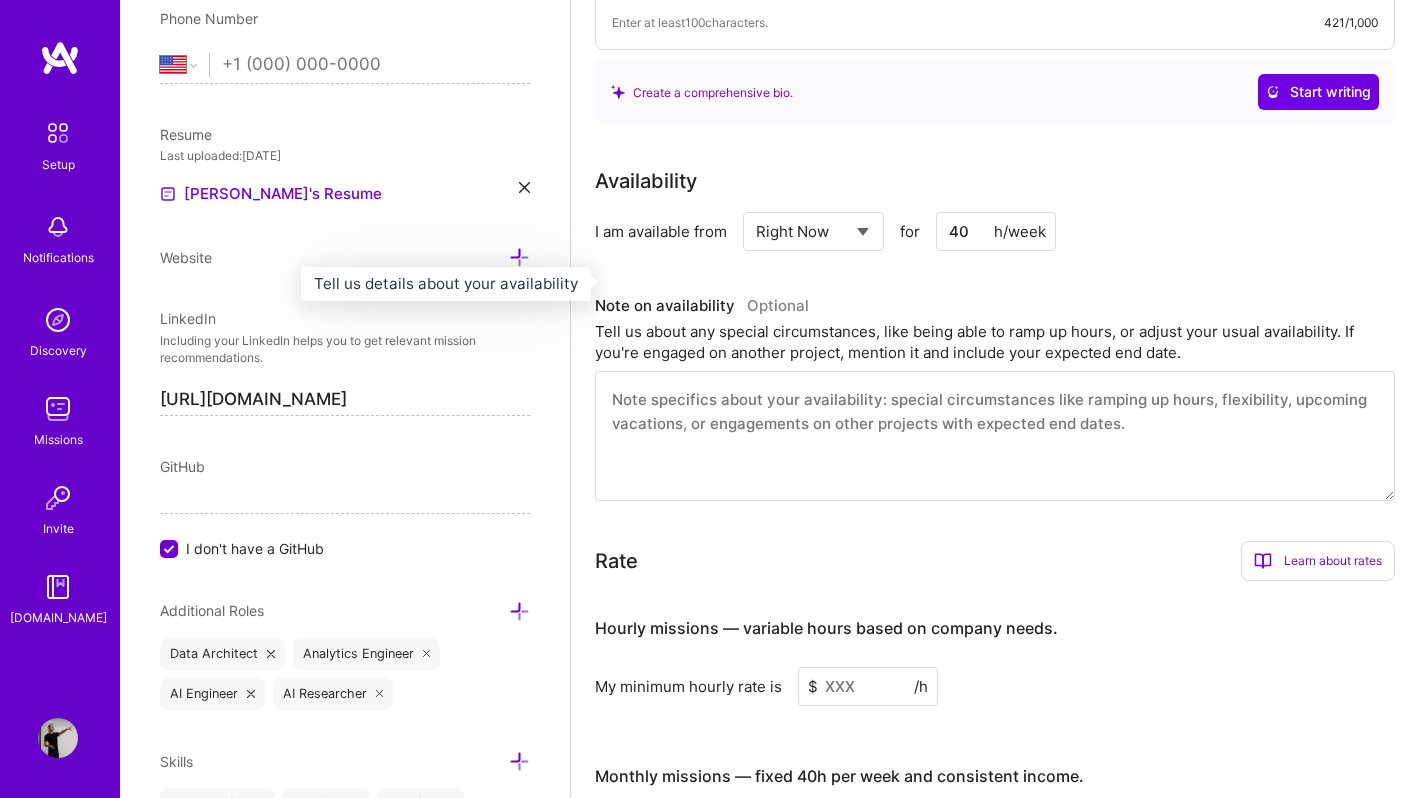 type on "40" 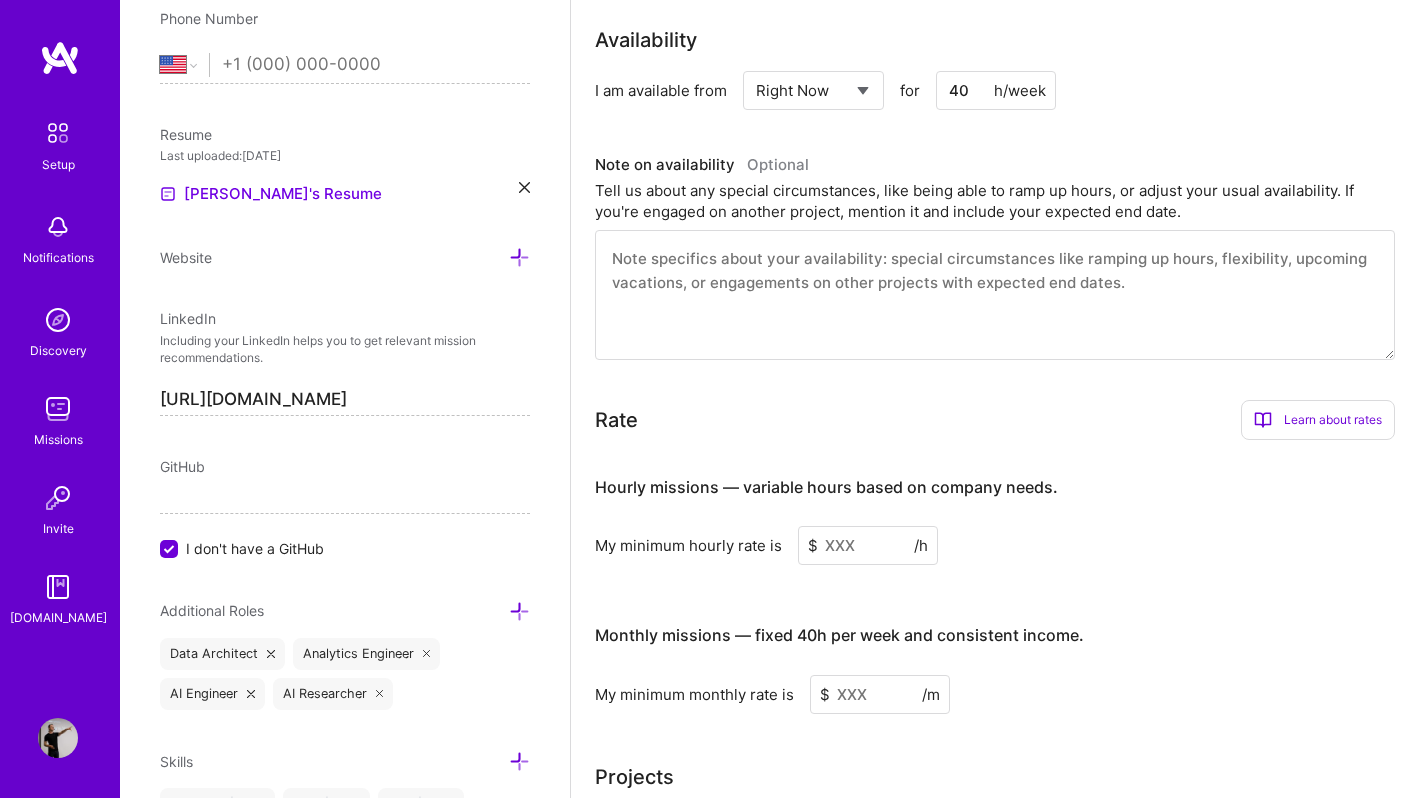 scroll, scrollTop: 815, scrollLeft: 0, axis: vertical 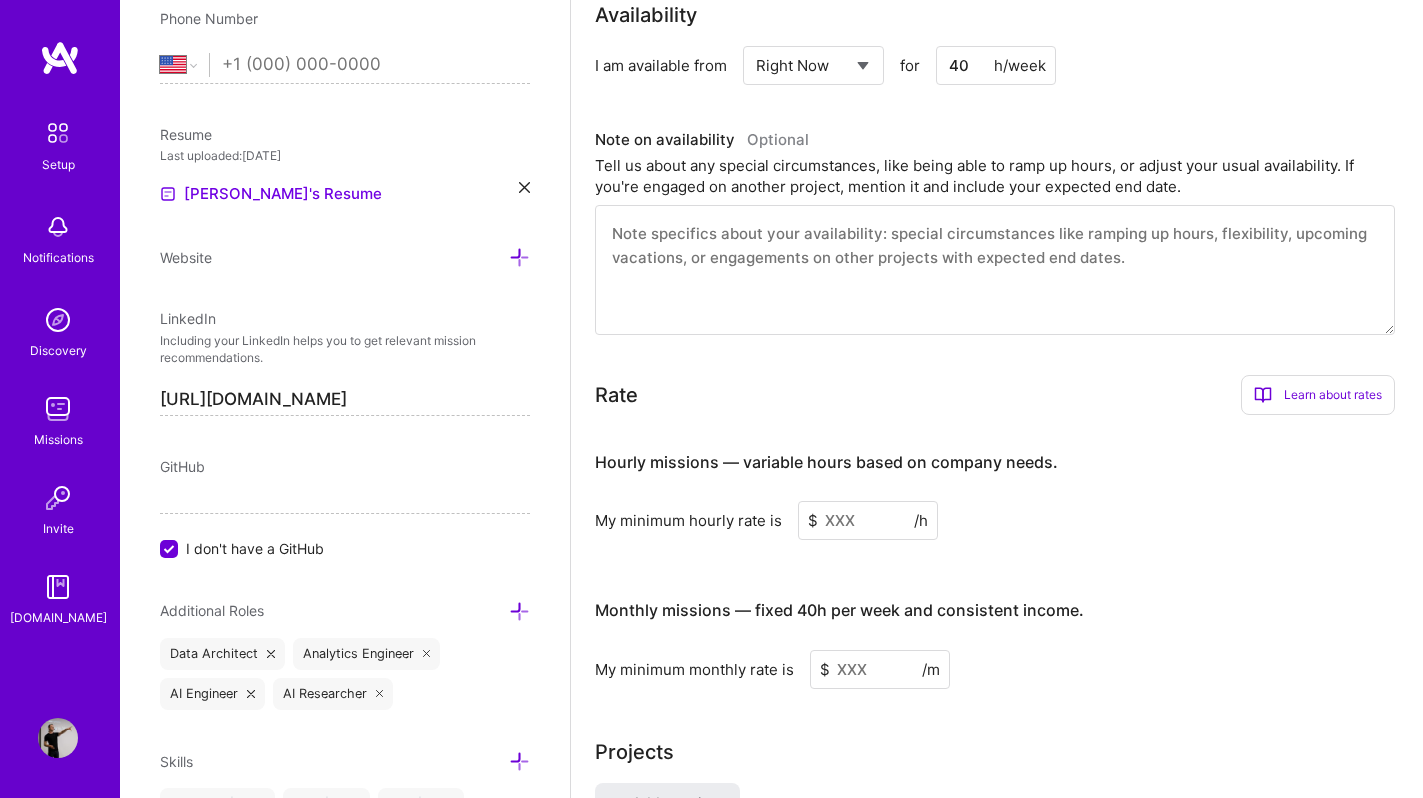 click at bounding box center (868, 520) 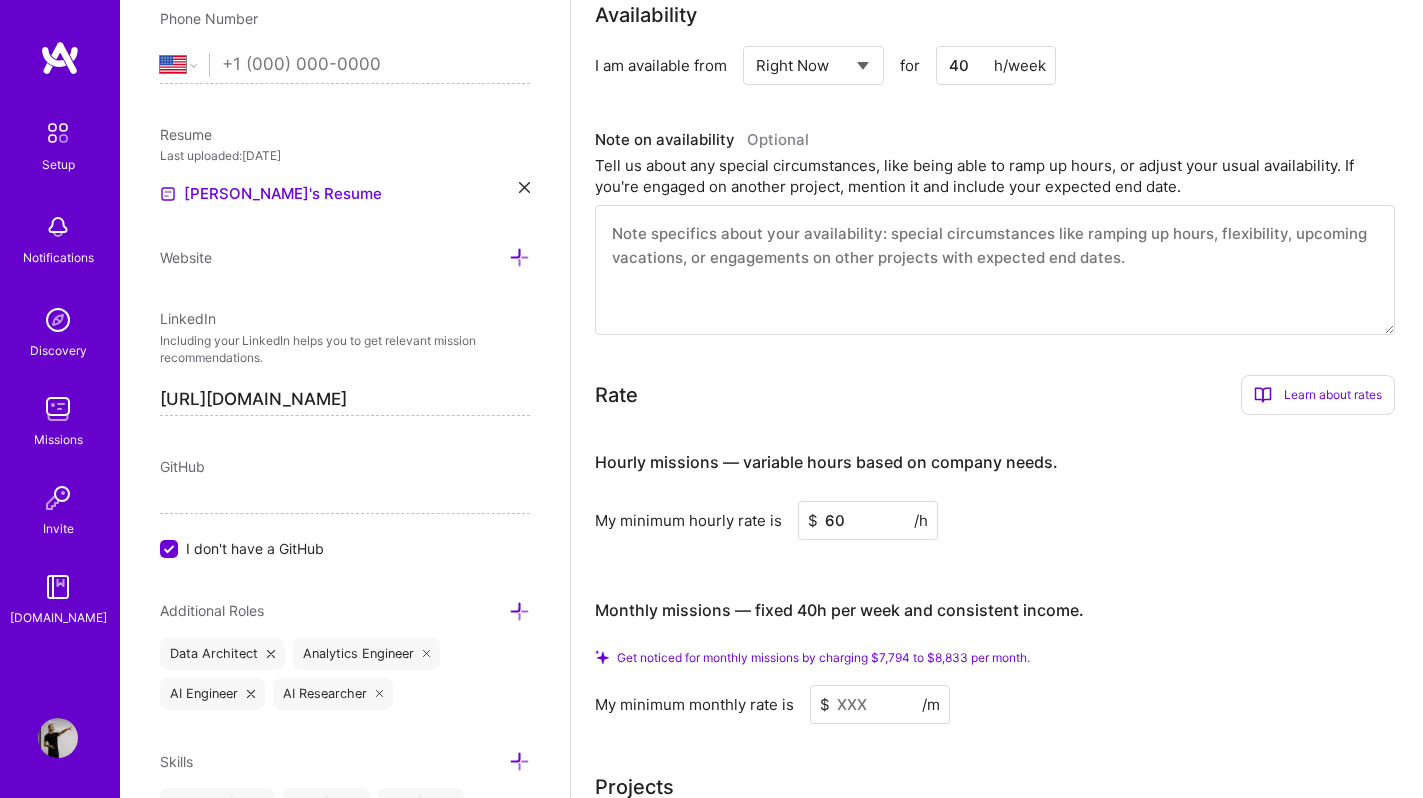 type on "60" 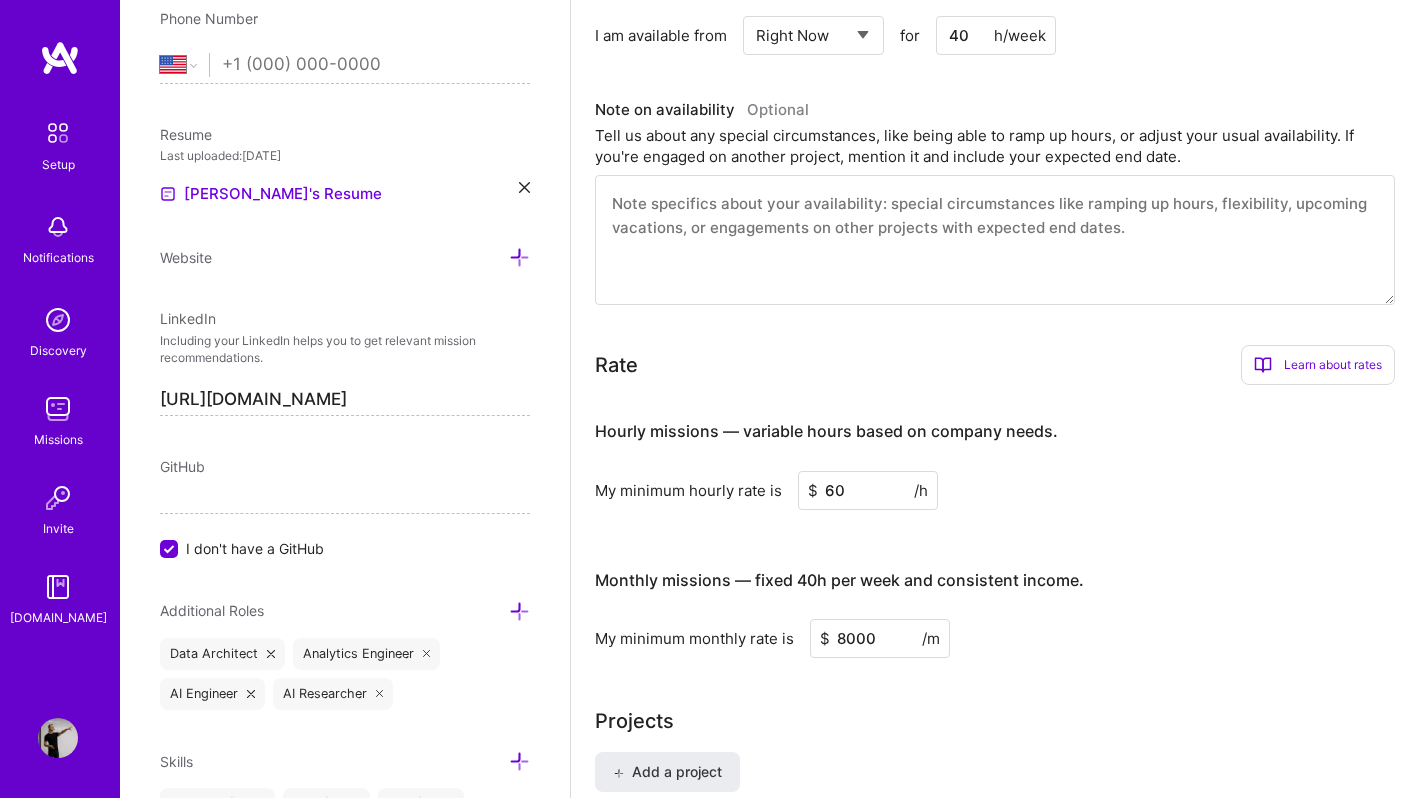 click on "Complete your profile to take the first step in unlocking full [DOMAIN_NAME] access Once you’ve added the items below, submit your profile for review on the setup page. Add at least 3 industries  →   Connect your calendar or set your availability to enable client interviews  →   About me What you write here will be shared with companies. Over the last 9+ years, I've built data science and ML systems from the ground up at startups where you wear many hats. From computer vision systems and AI research projects in corporations to full analytics architectures and forecasting models that teams used for years - I love taking ideas from concept to production. My focus is always business impact first: building data science that drives real, measurable results Enter at least  100  characters. 421/1,000 Create a comprehensive bio. Start writing Availability I am available from Select... Right Now Future Date Not Available for 40 h/week Note on availability   Optional Rate Learn about rates Hourly Rate Benefits Benefits" at bounding box center (997, 977) 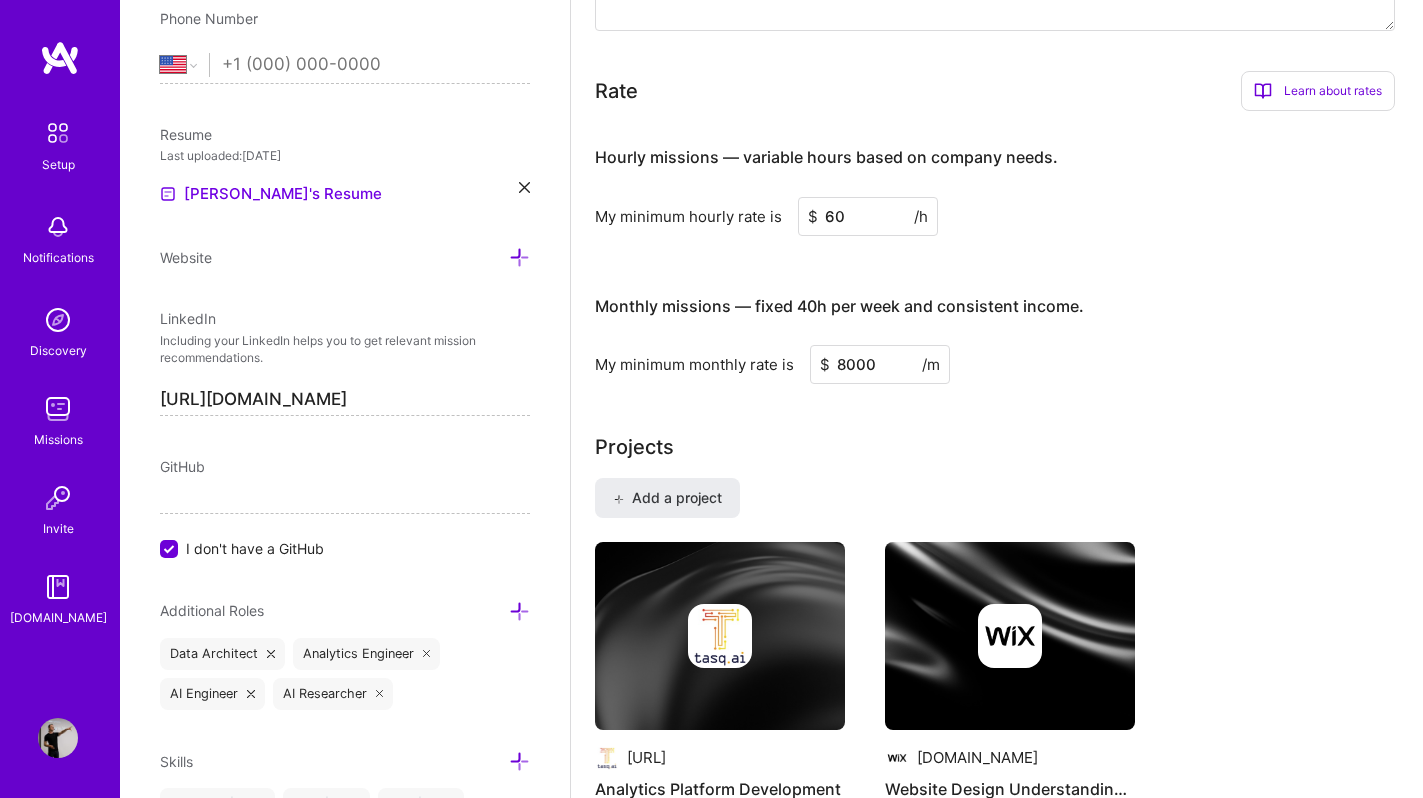 scroll, scrollTop: 930, scrollLeft: 0, axis: vertical 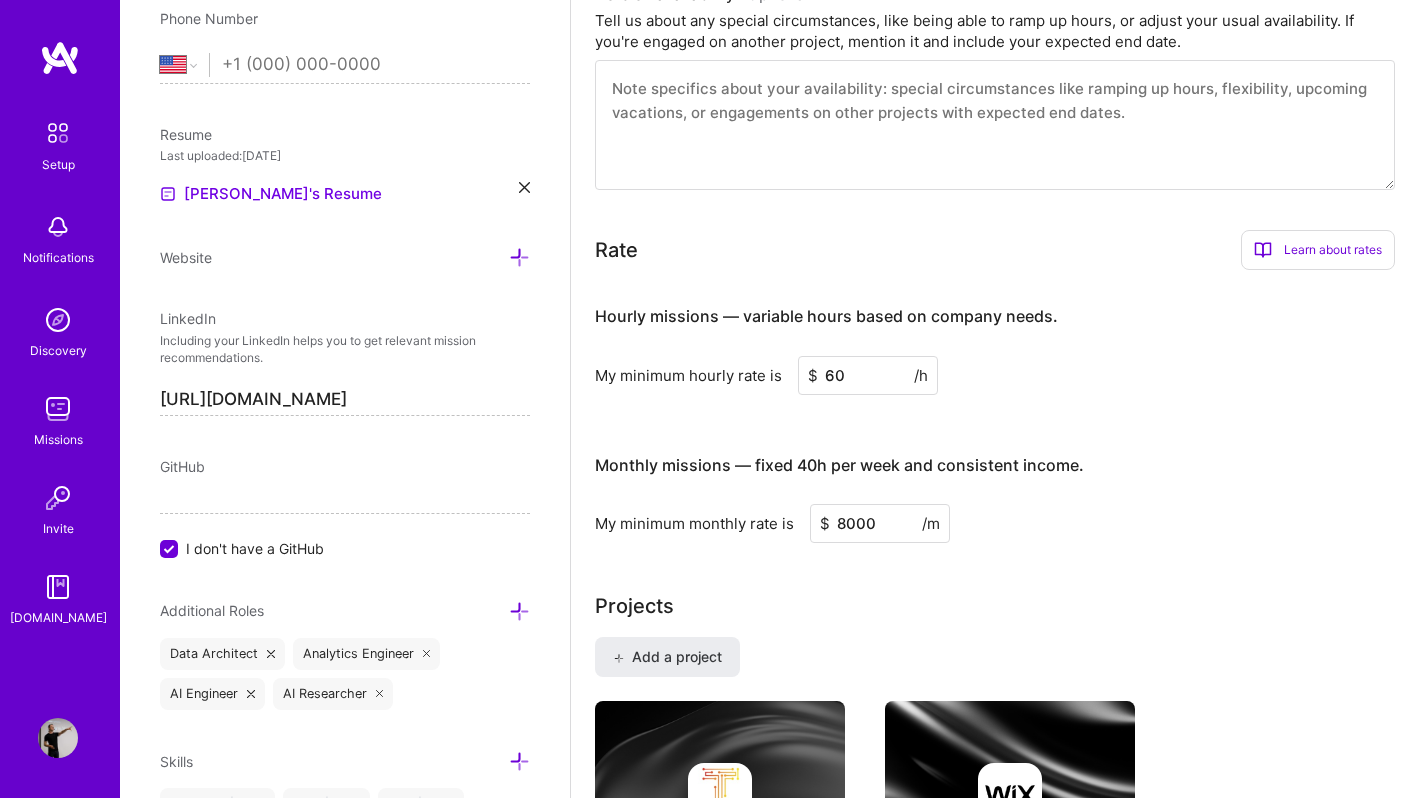 drag, startPoint x: 891, startPoint y: 487, endPoint x: 767, endPoint y: 487, distance: 124 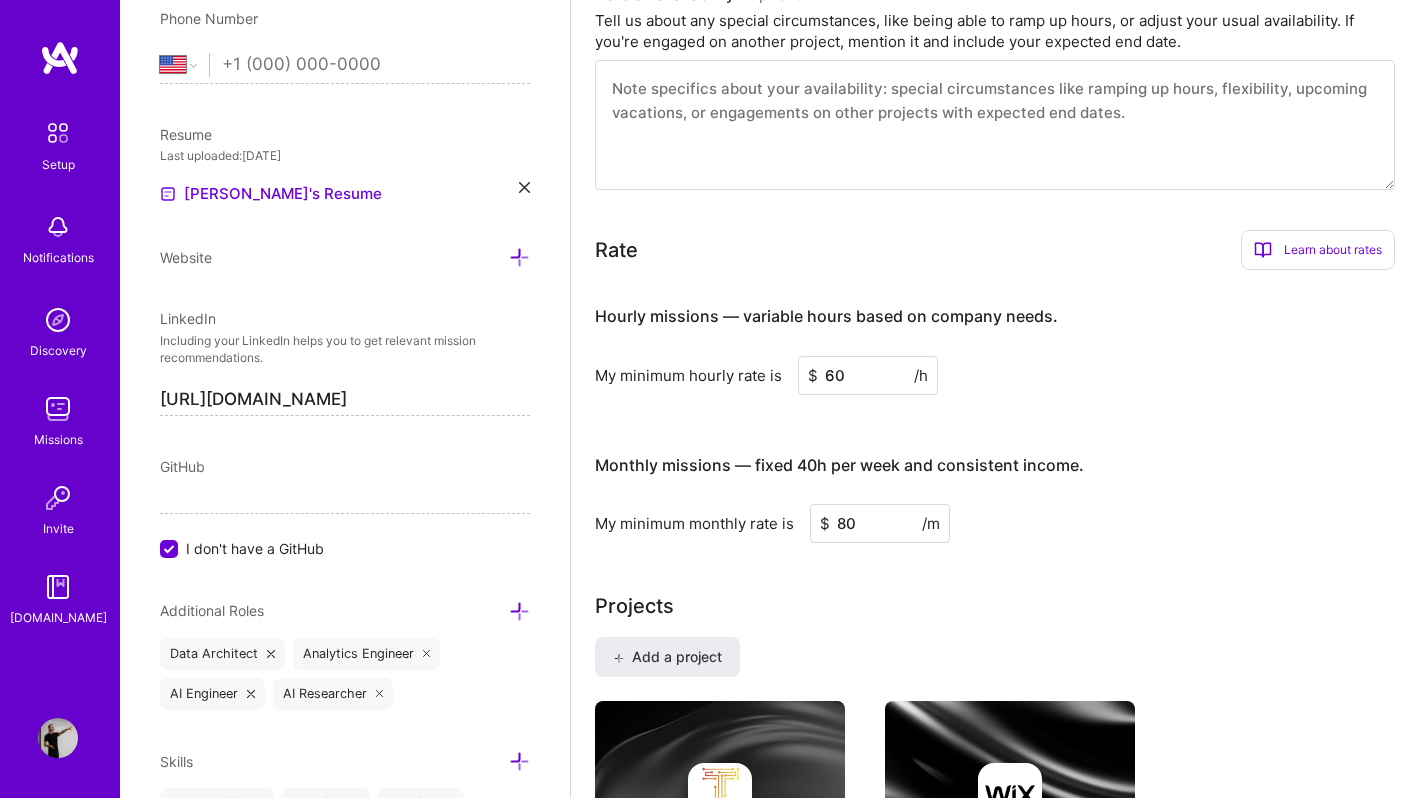 type on "8" 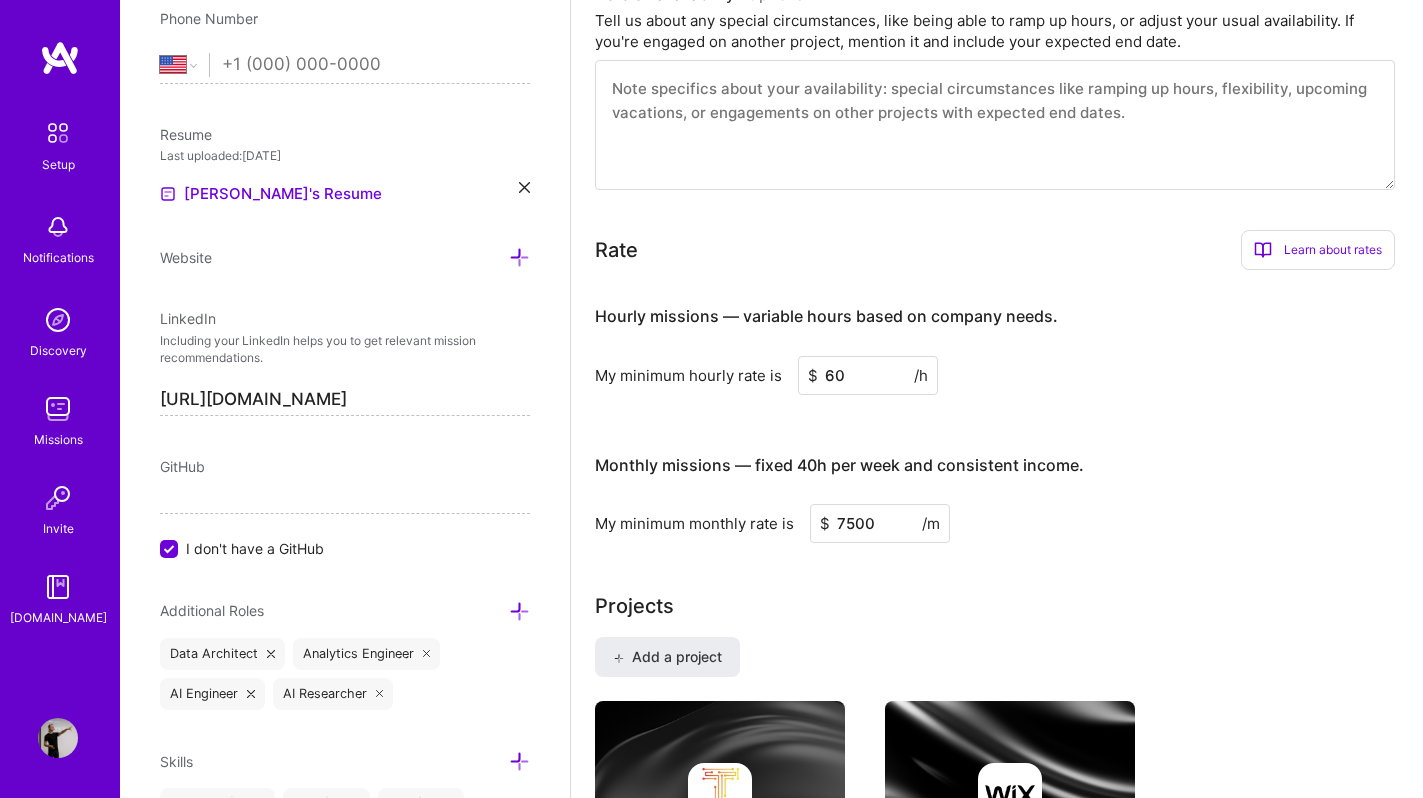 type on "7500" 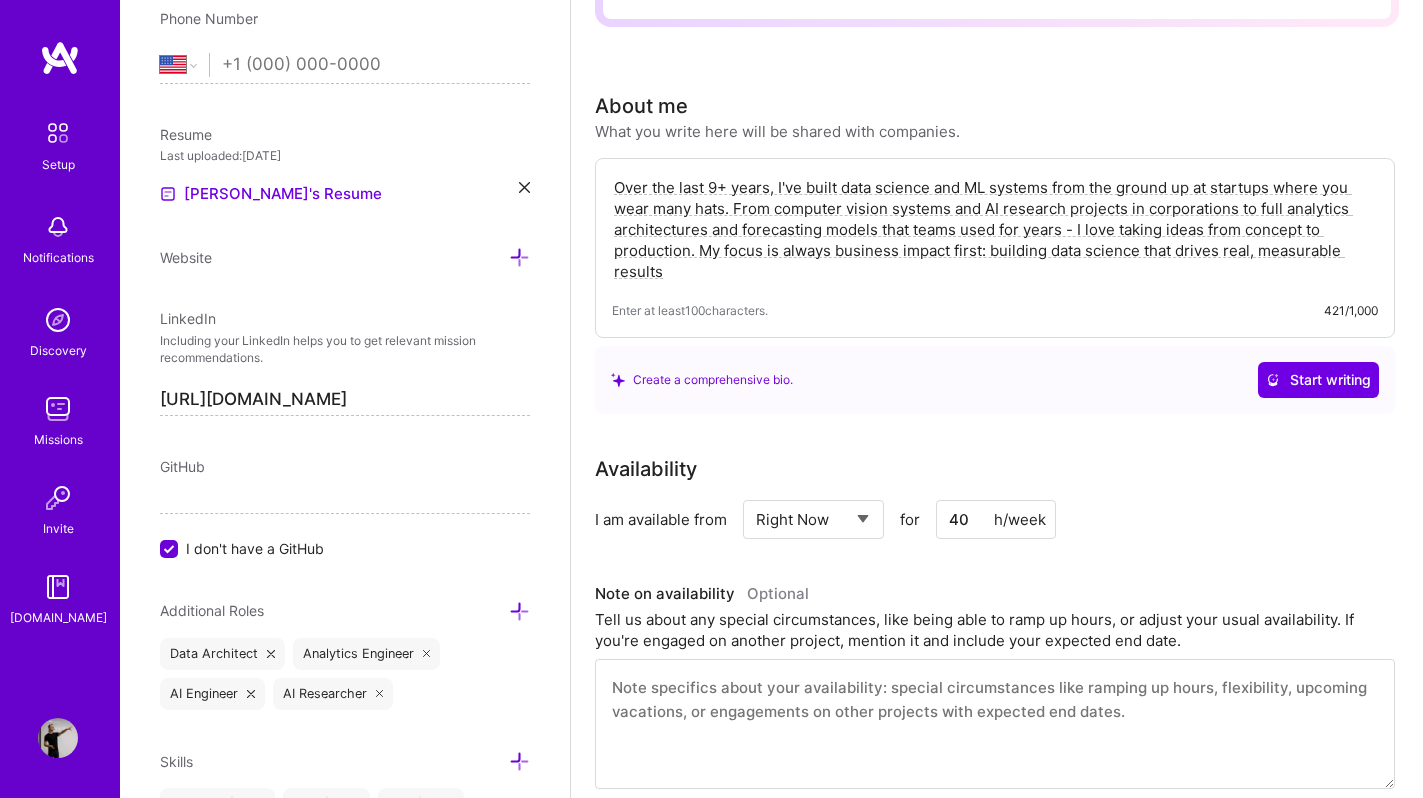 scroll, scrollTop: 0, scrollLeft: 0, axis: both 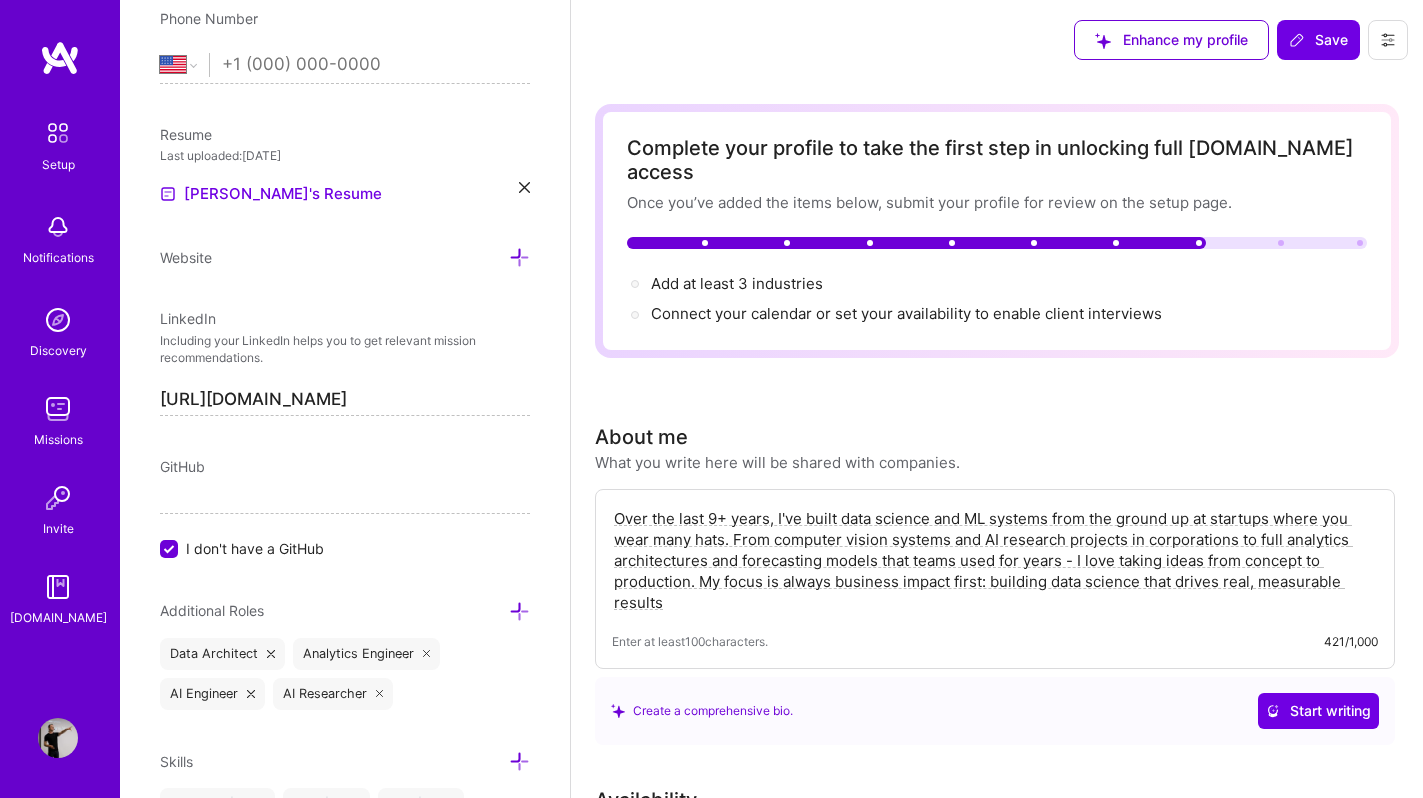 click on "Save" at bounding box center [1318, 40] 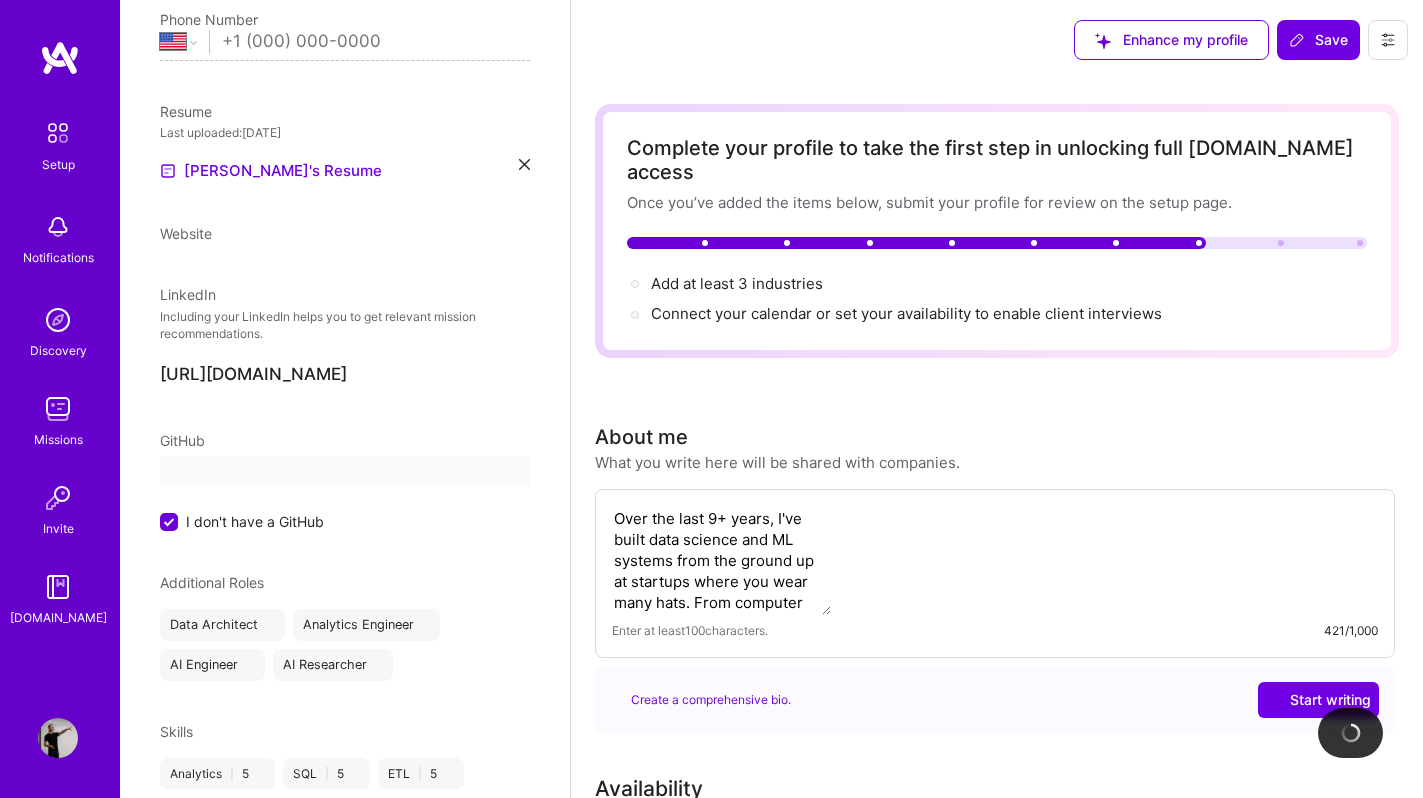 scroll, scrollTop: 425, scrollLeft: 0, axis: vertical 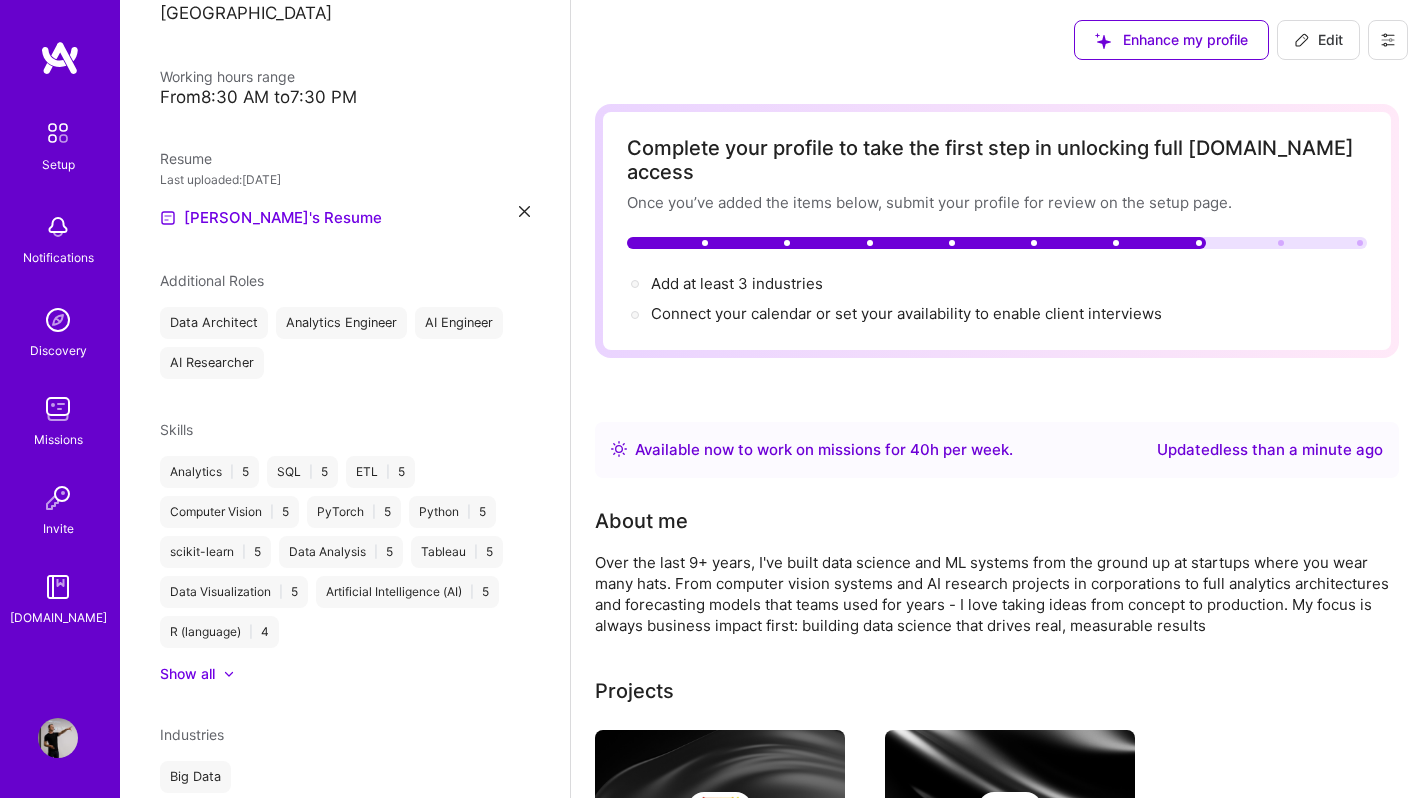 click at bounding box center (58, 133) 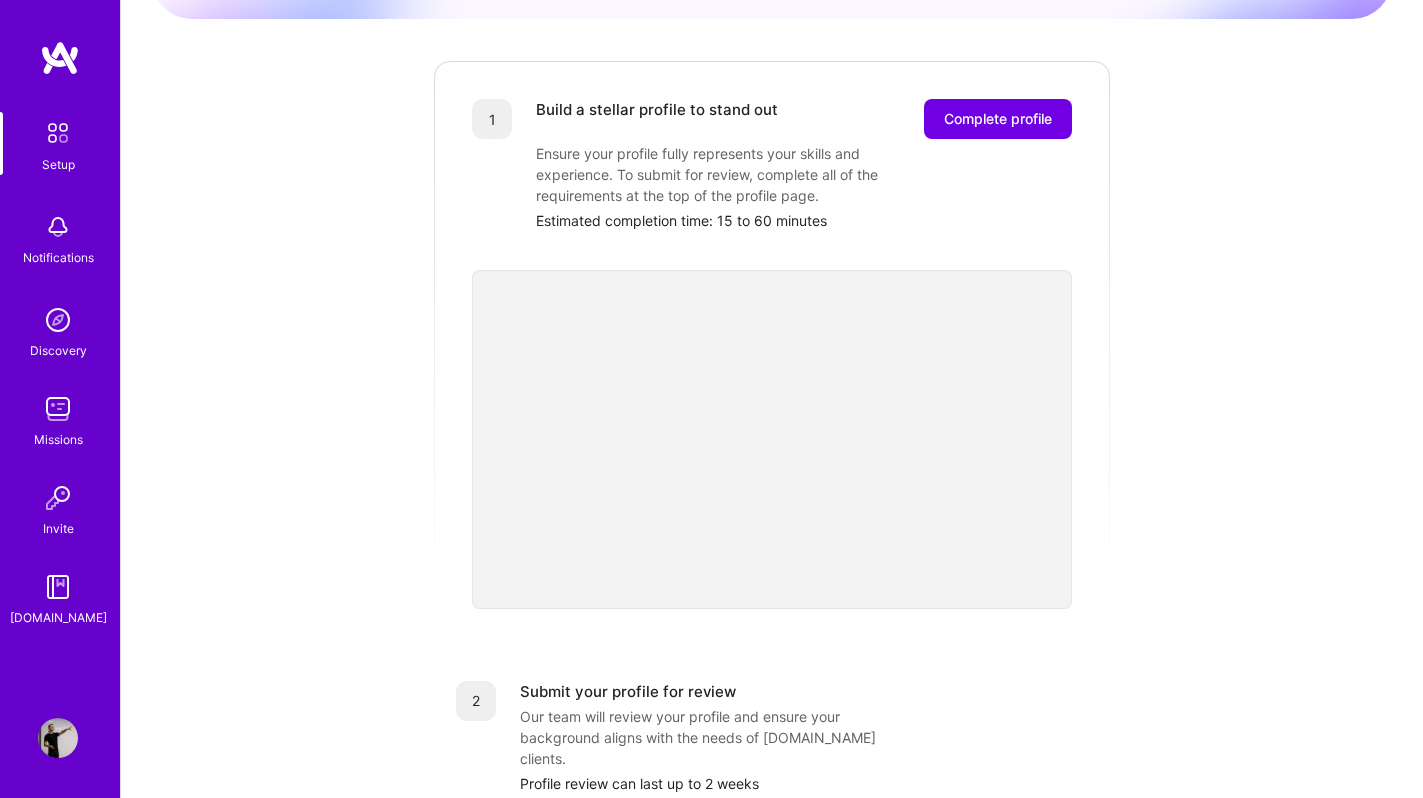 scroll, scrollTop: 215, scrollLeft: 0, axis: vertical 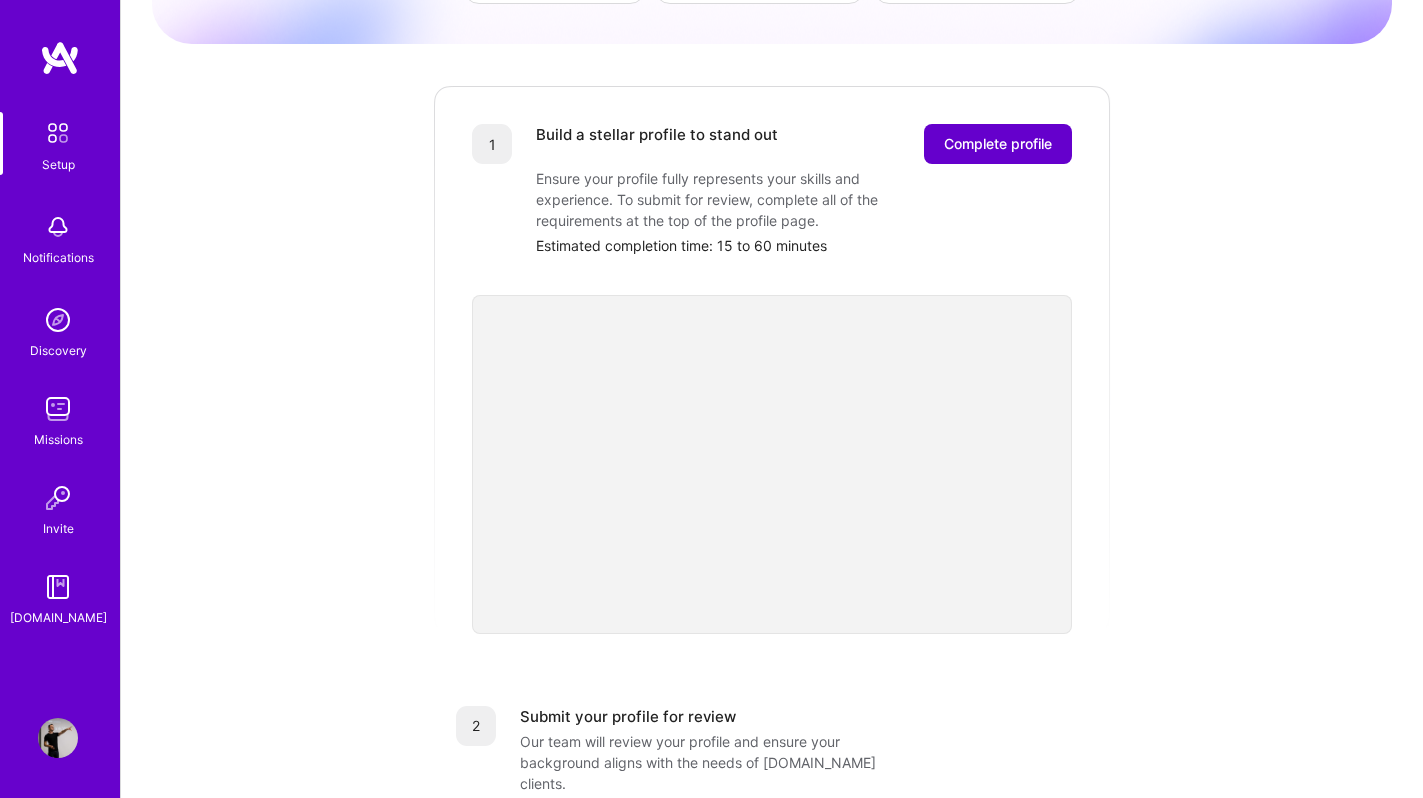 click on "Complete profile" at bounding box center (998, 144) 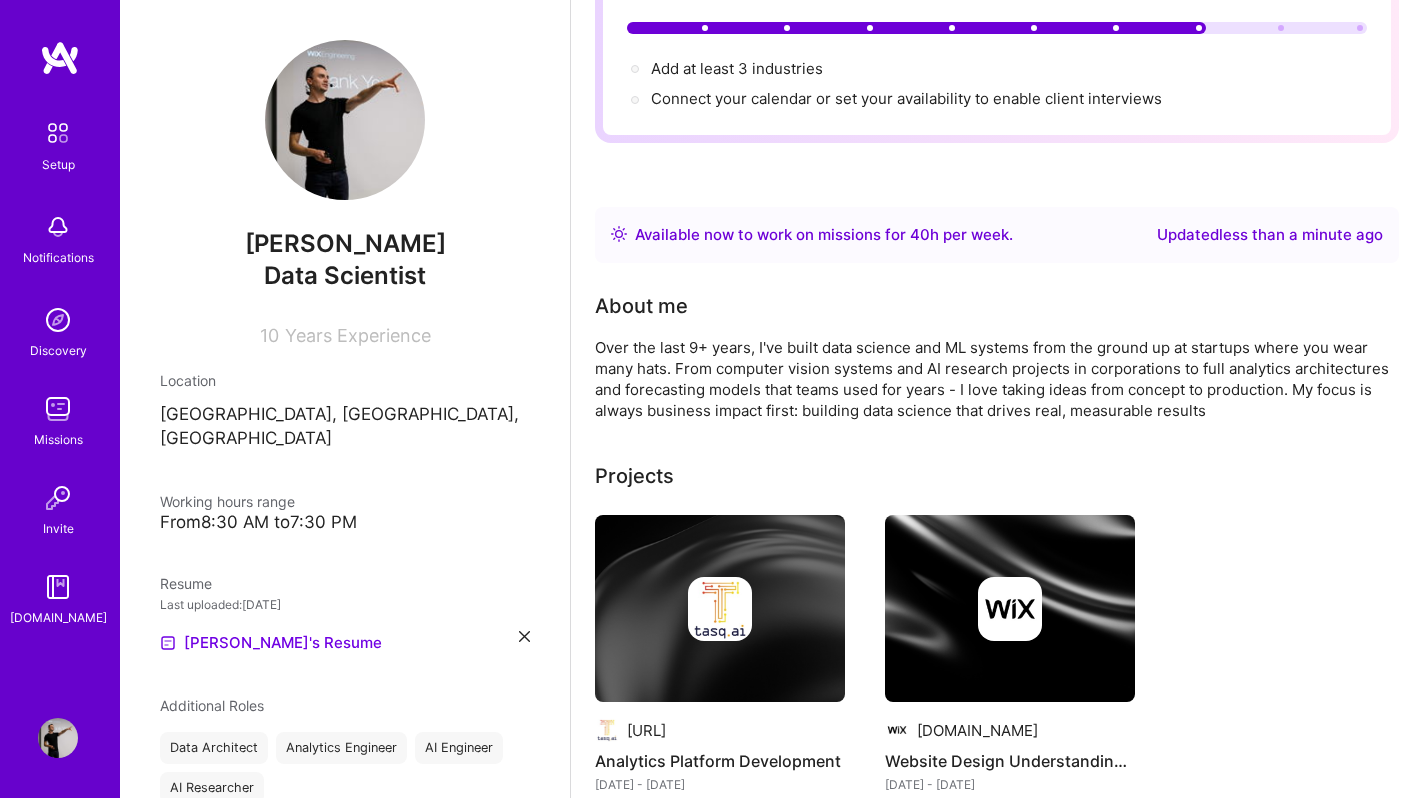 scroll, scrollTop: 0, scrollLeft: 0, axis: both 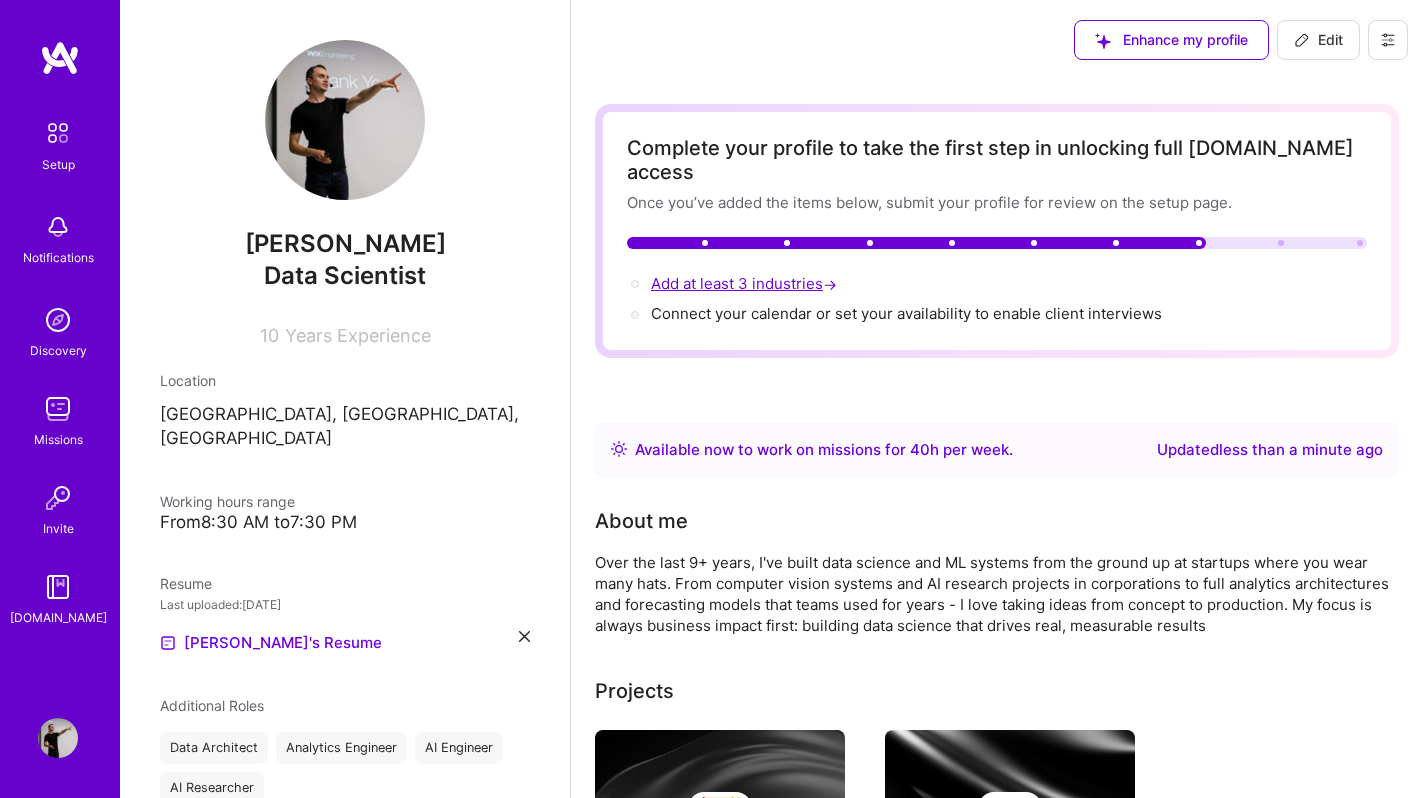 click on "Add at least 3 industries  →" at bounding box center (746, 283) 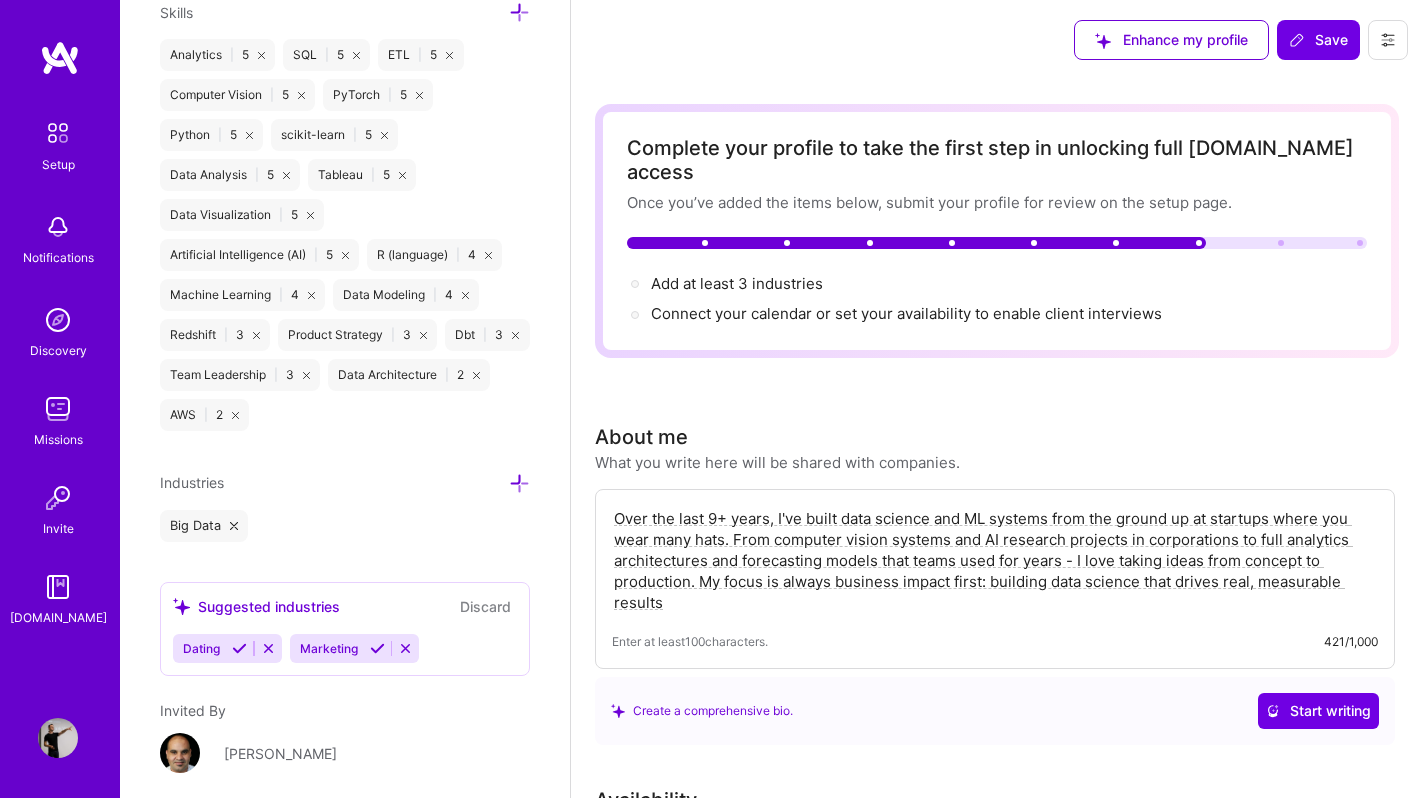 scroll, scrollTop: 1597, scrollLeft: 0, axis: vertical 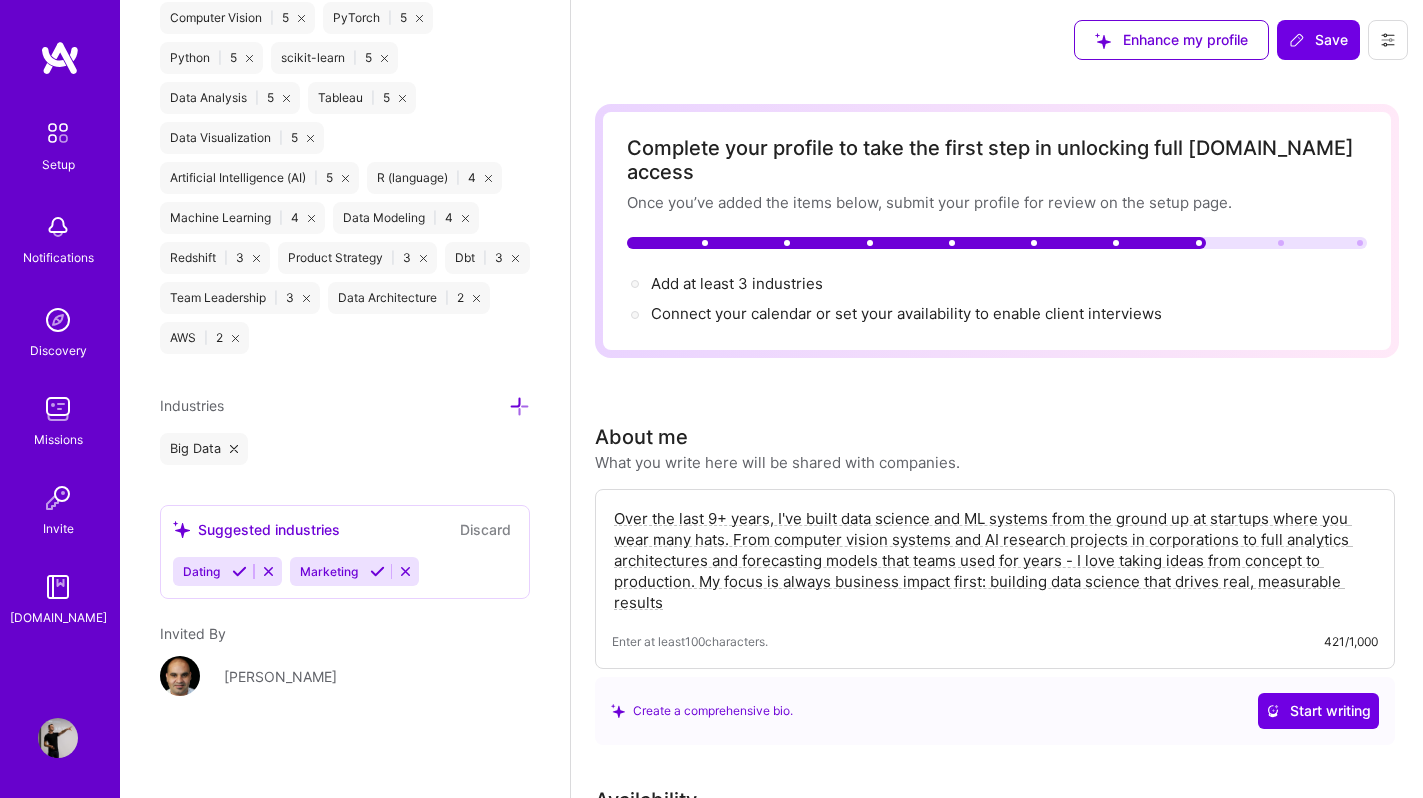 click at bounding box center (519, 406) 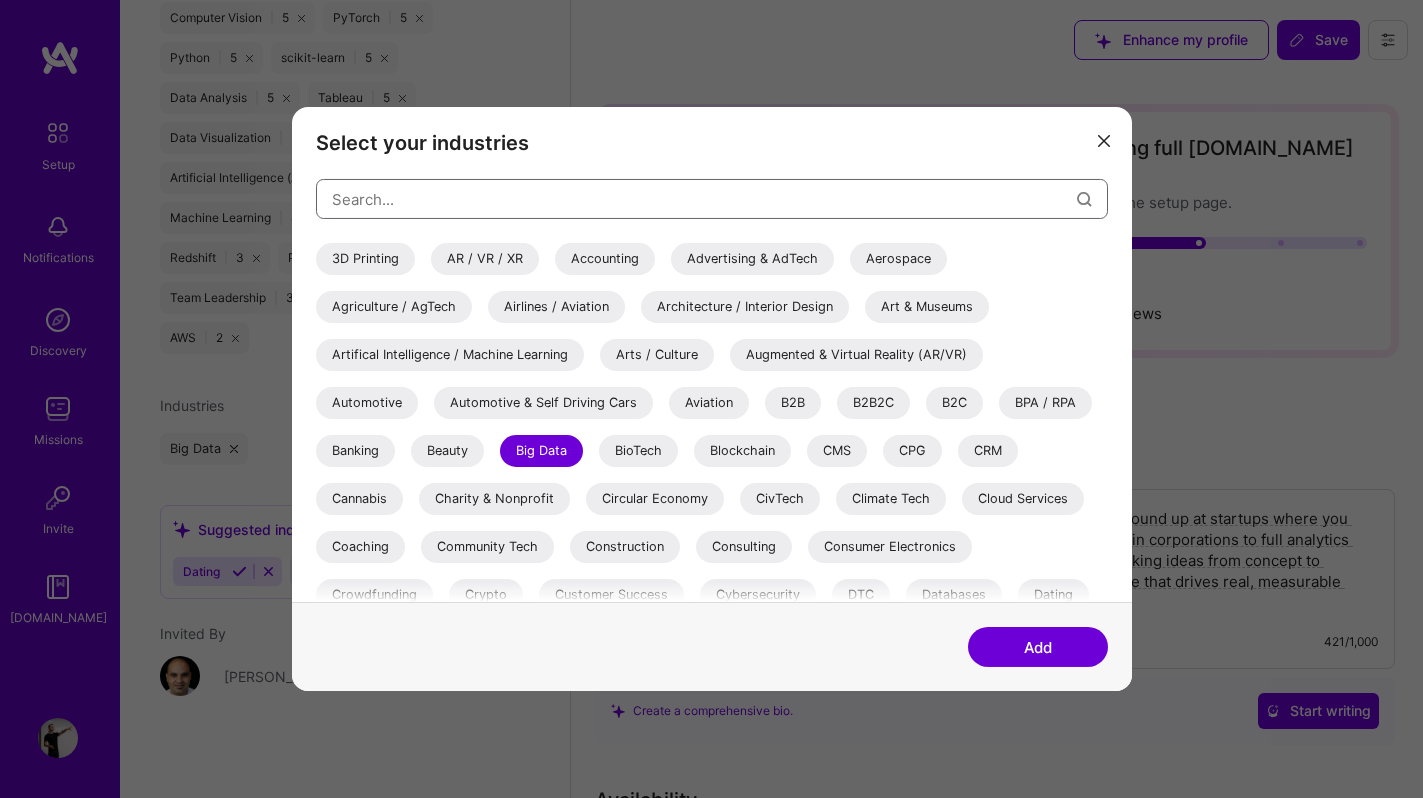click at bounding box center [704, 198] 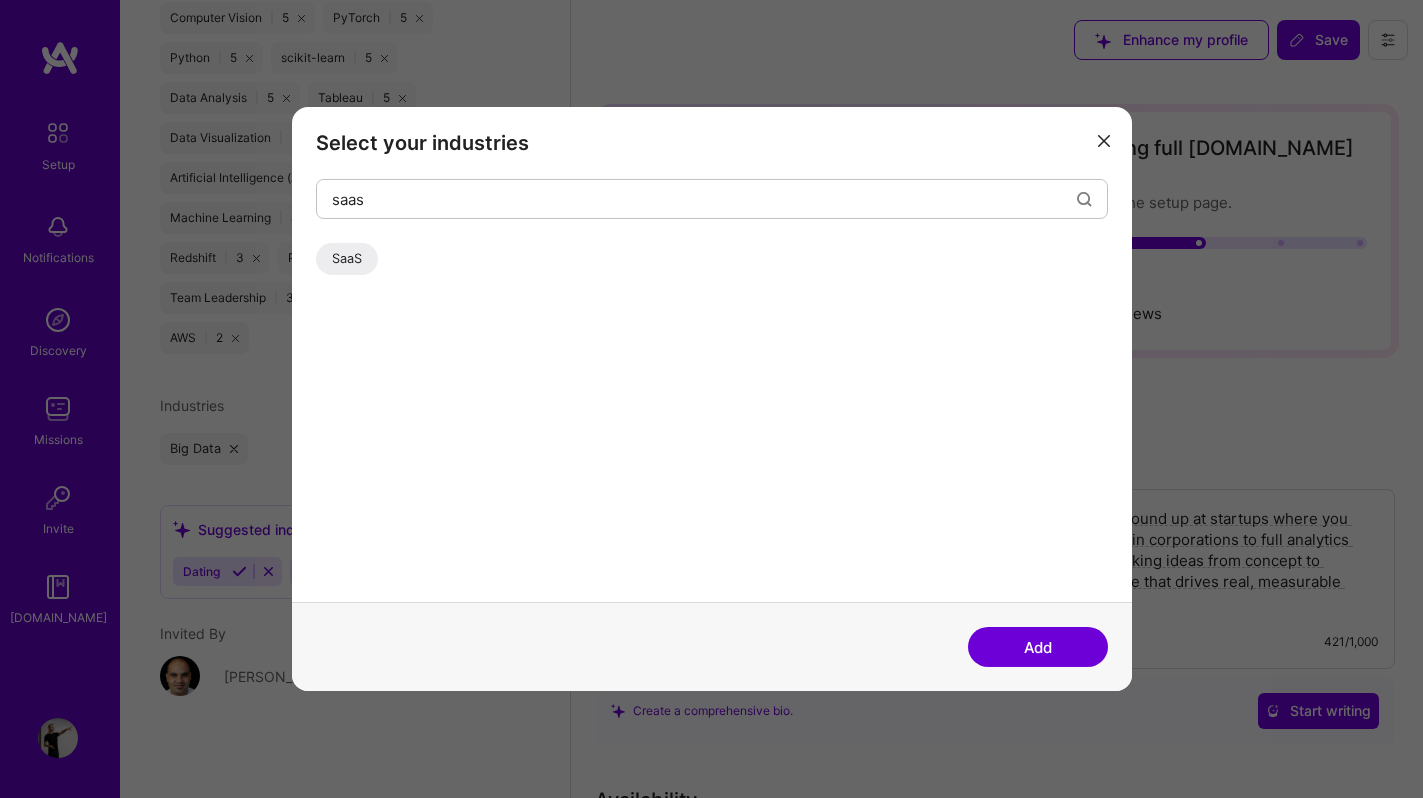 click on "SaaS" at bounding box center (347, 259) 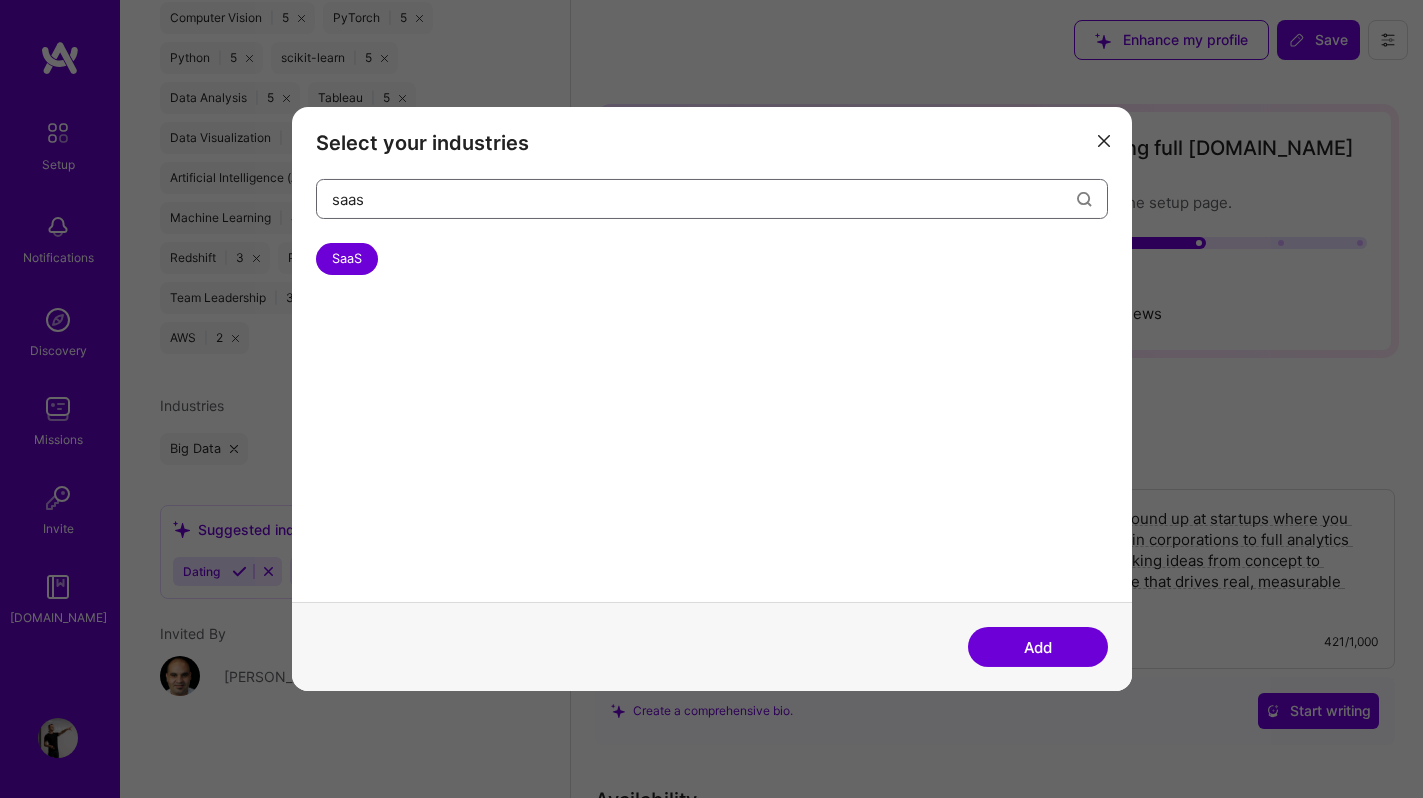 click on "saas" at bounding box center (704, 198) 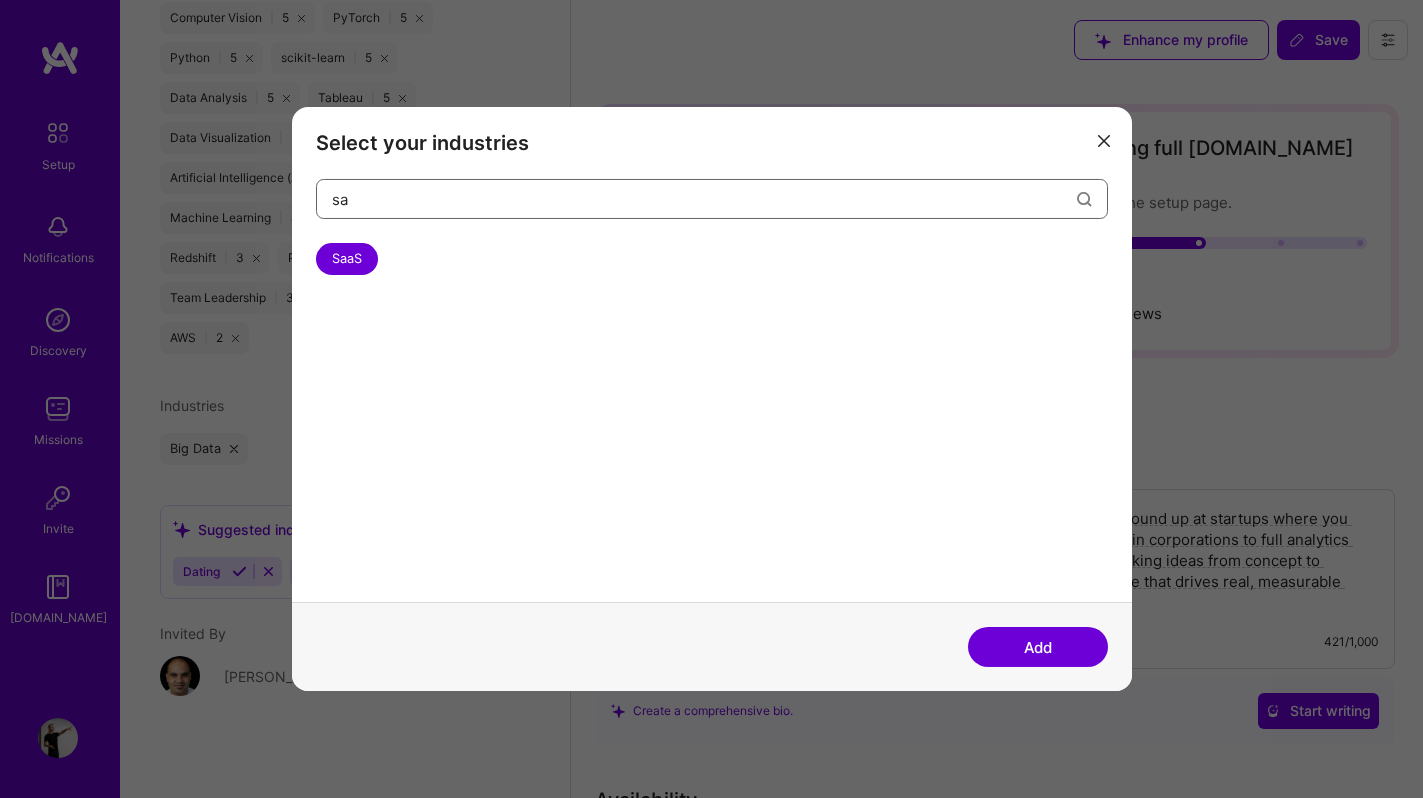 type on "s" 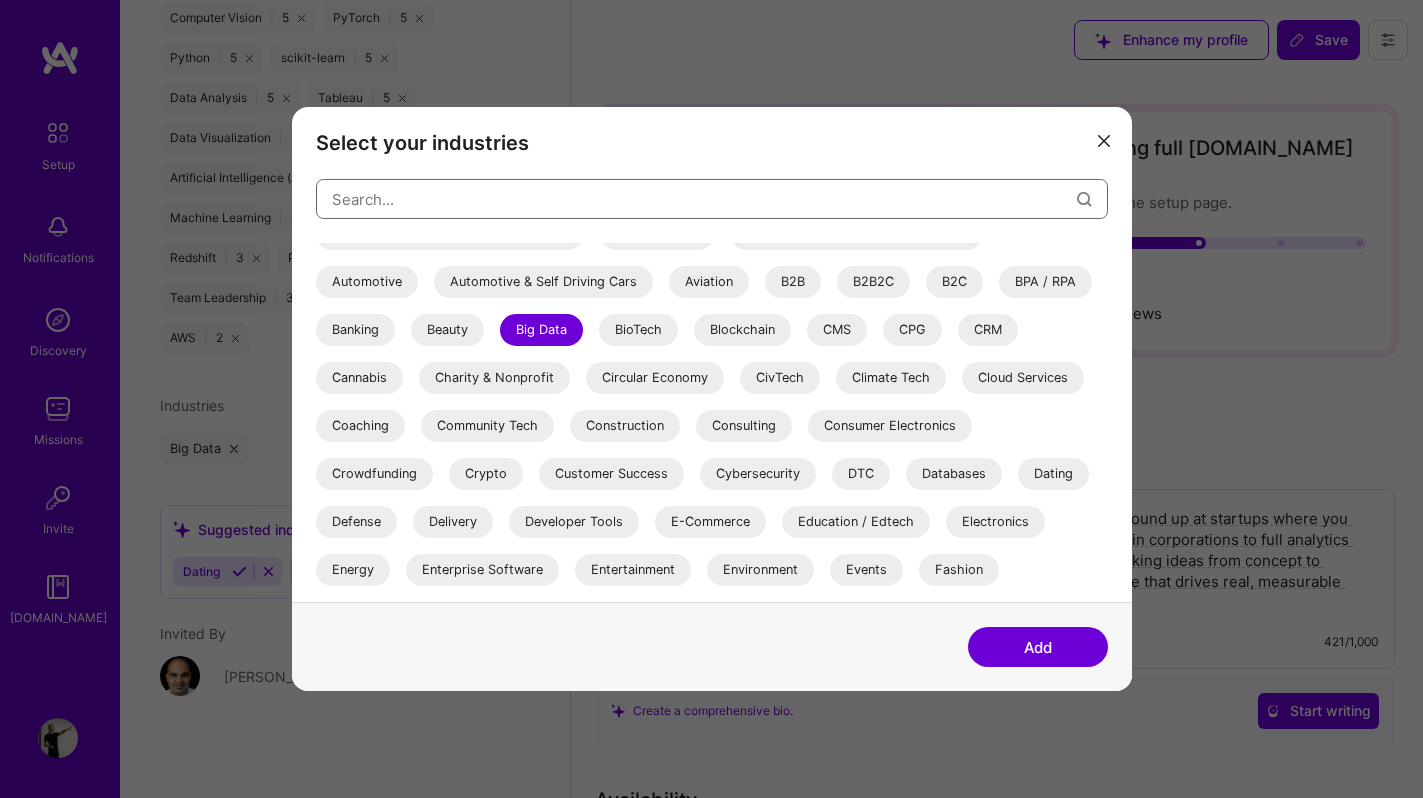 scroll, scrollTop: 124, scrollLeft: 0, axis: vertical 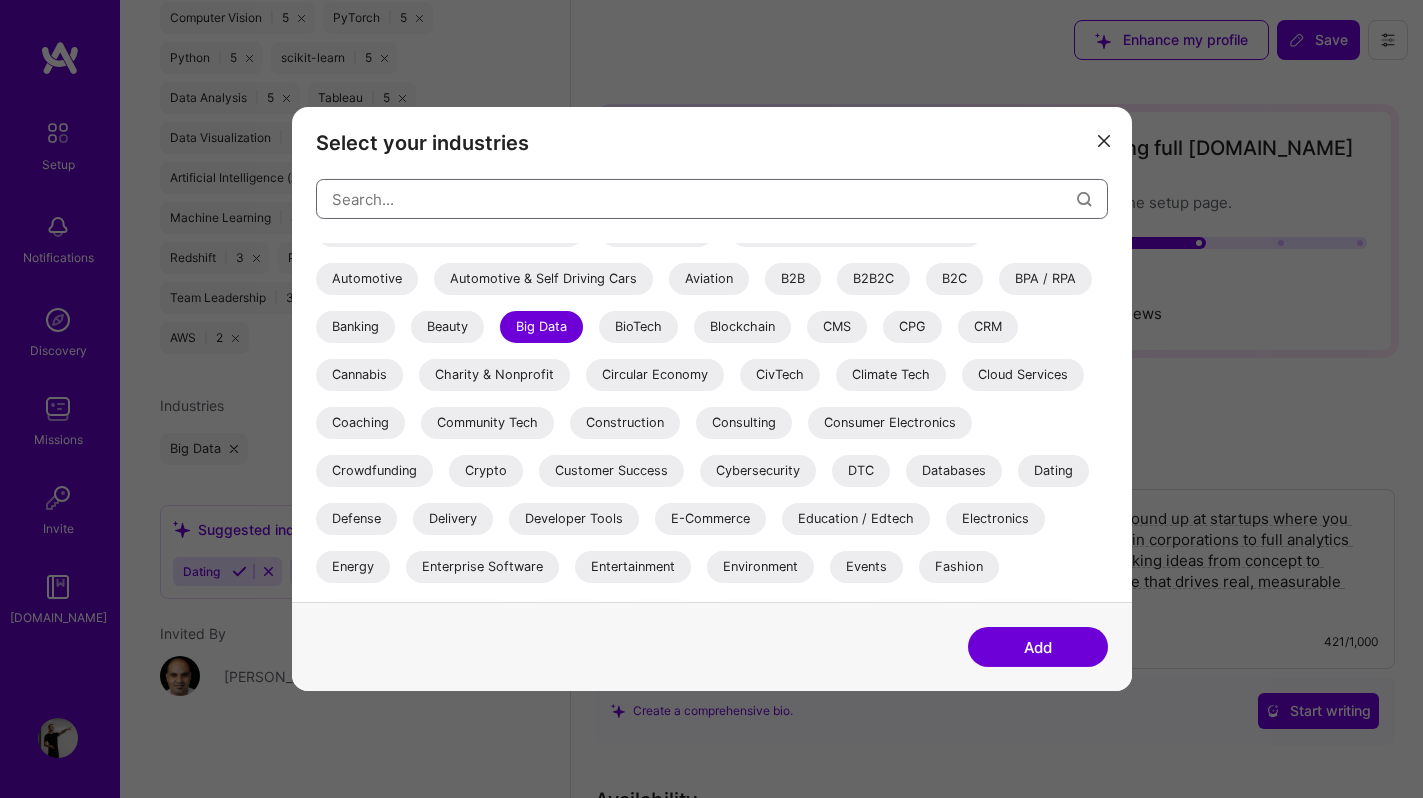 type 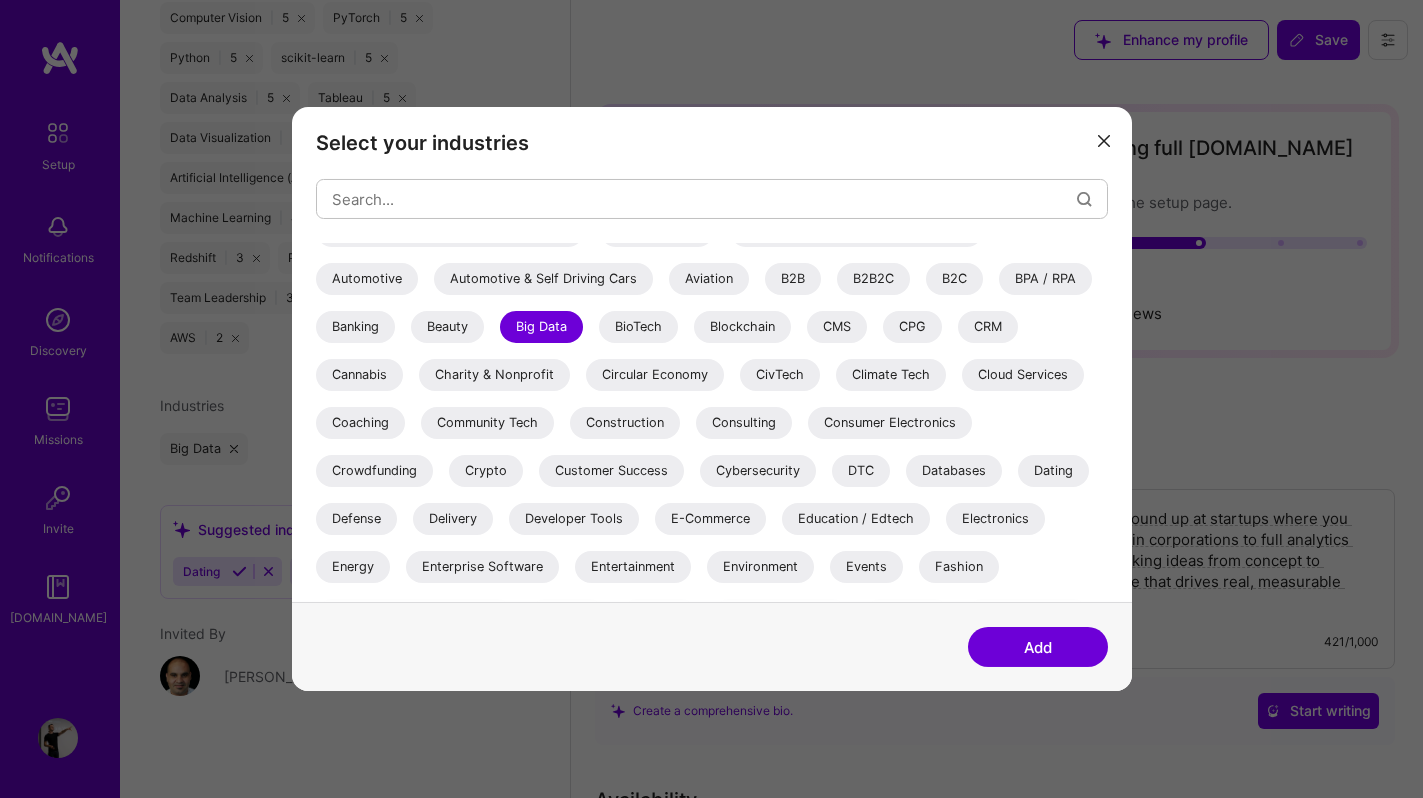 click on "Dating" at bounding box center (1053, 471) 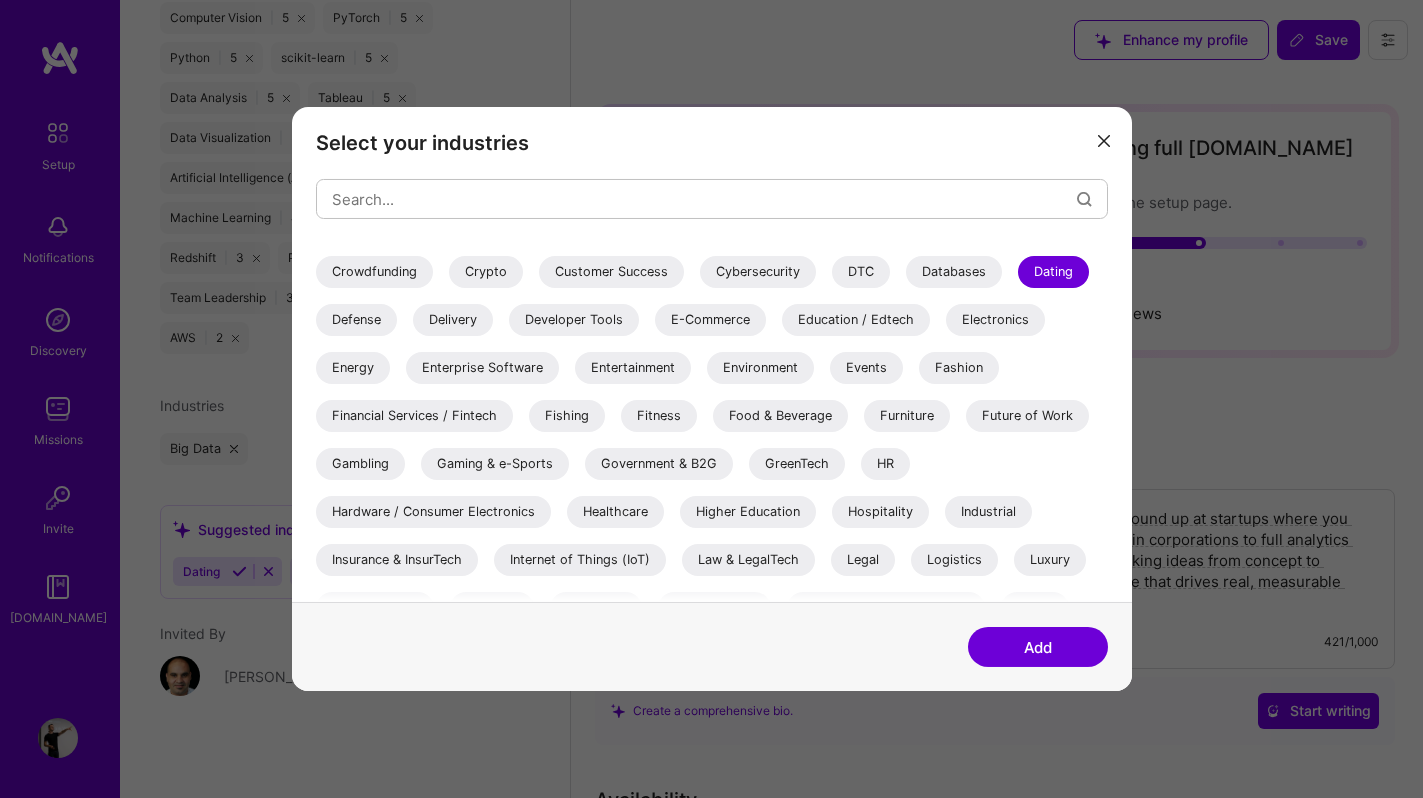 scroll, scrollTop: 313, scrollLeft: 0, axis: vertical 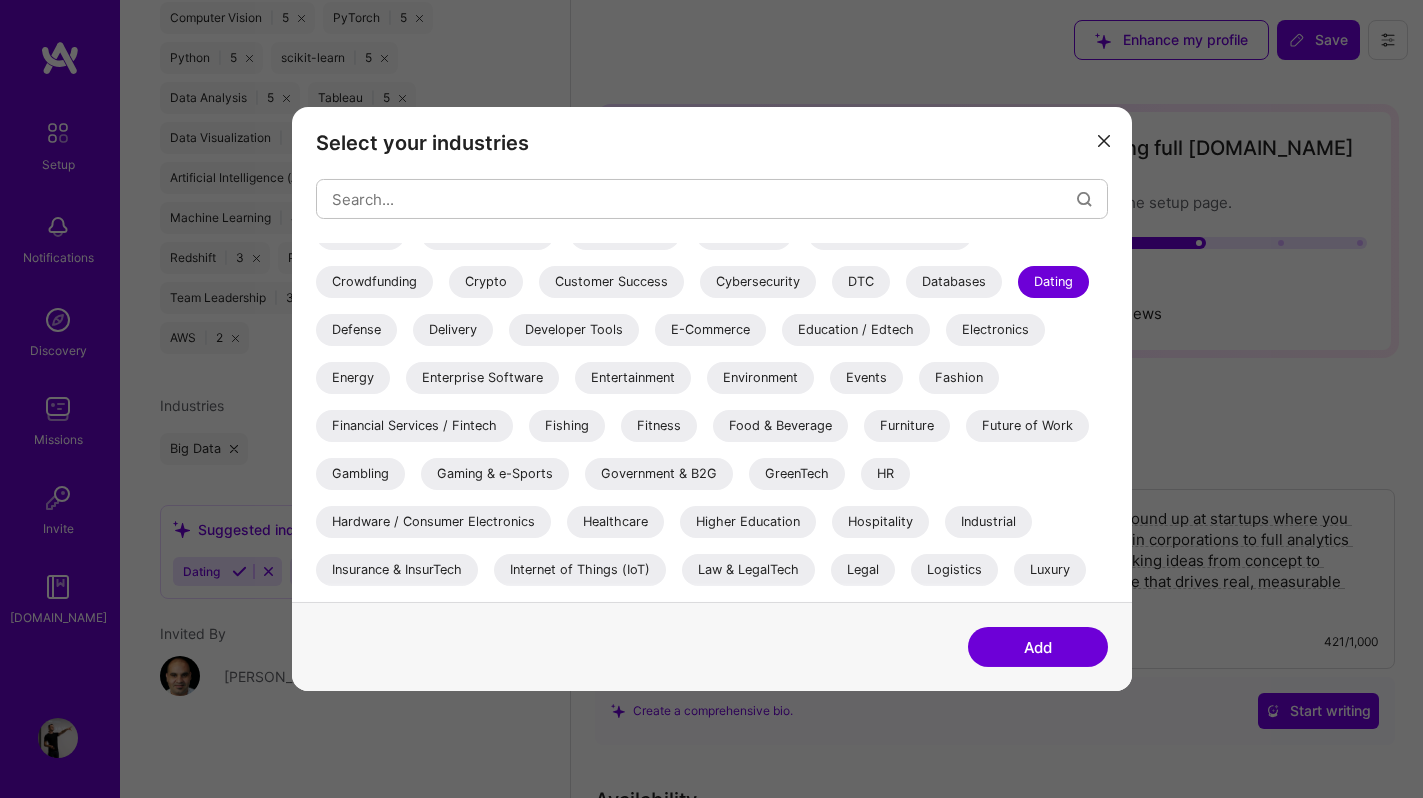 click on "E-Commerce" at bounding box center [710, 330] 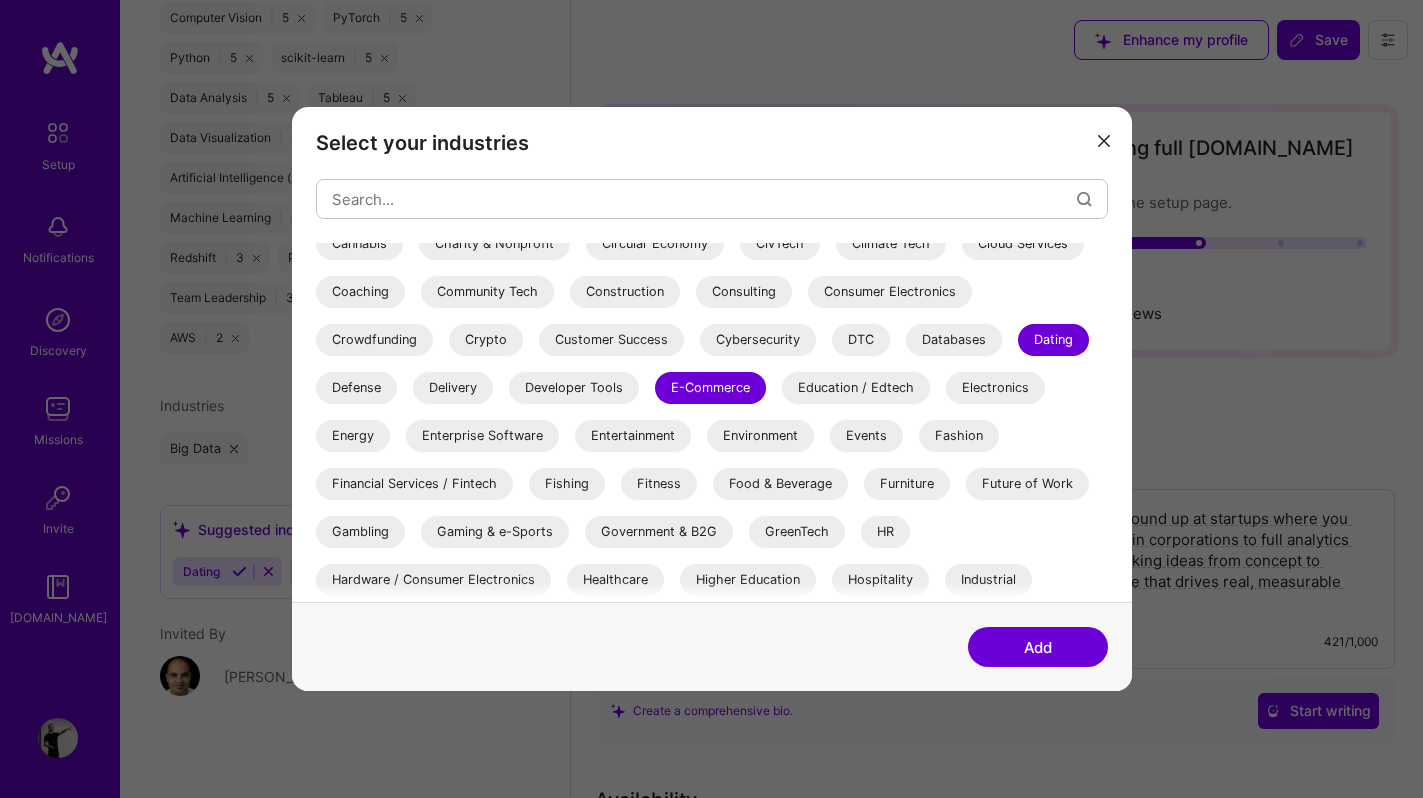scroll, scrollTop: 254, scrollLeft: 0, axis: vertical 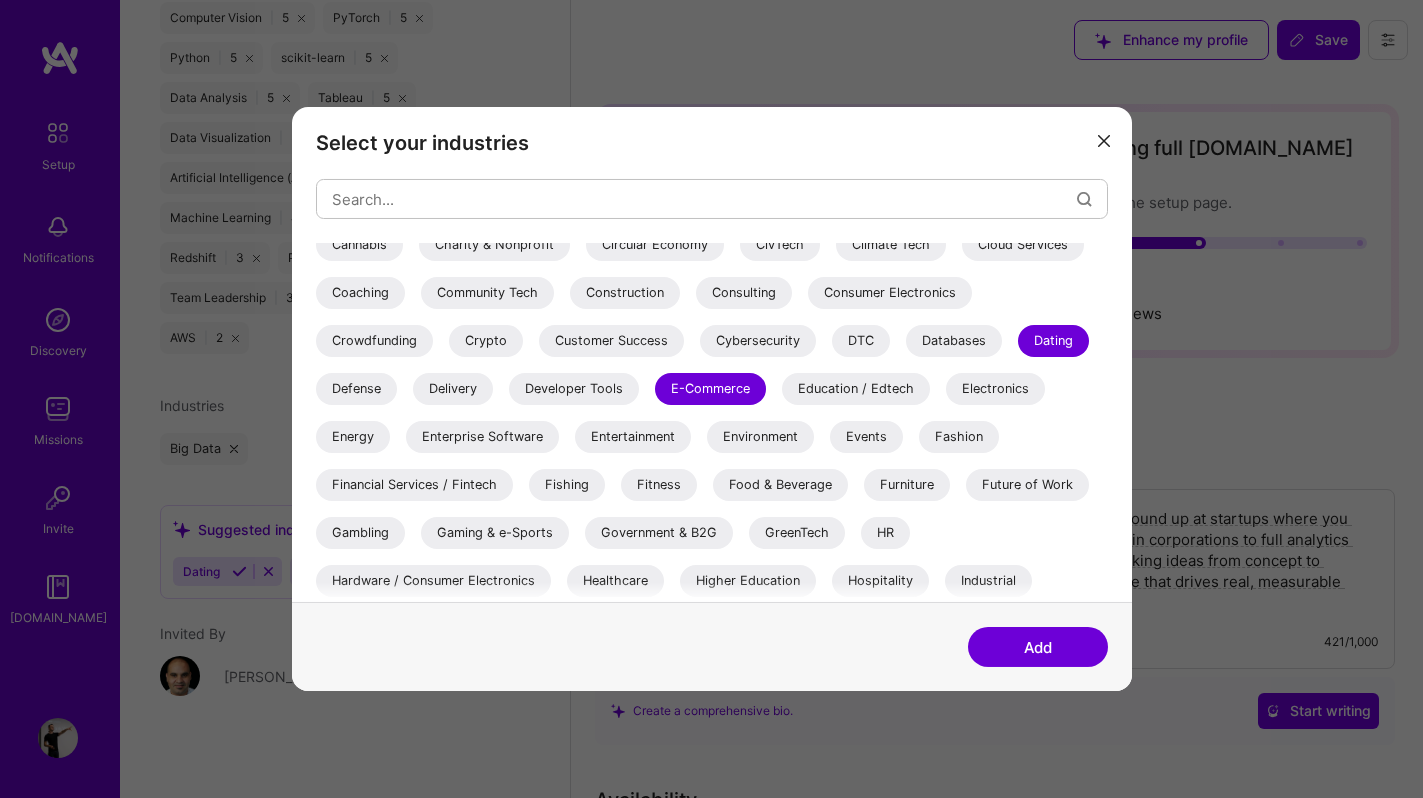 click on "E-Commerce" at bounding box center [710, 389] 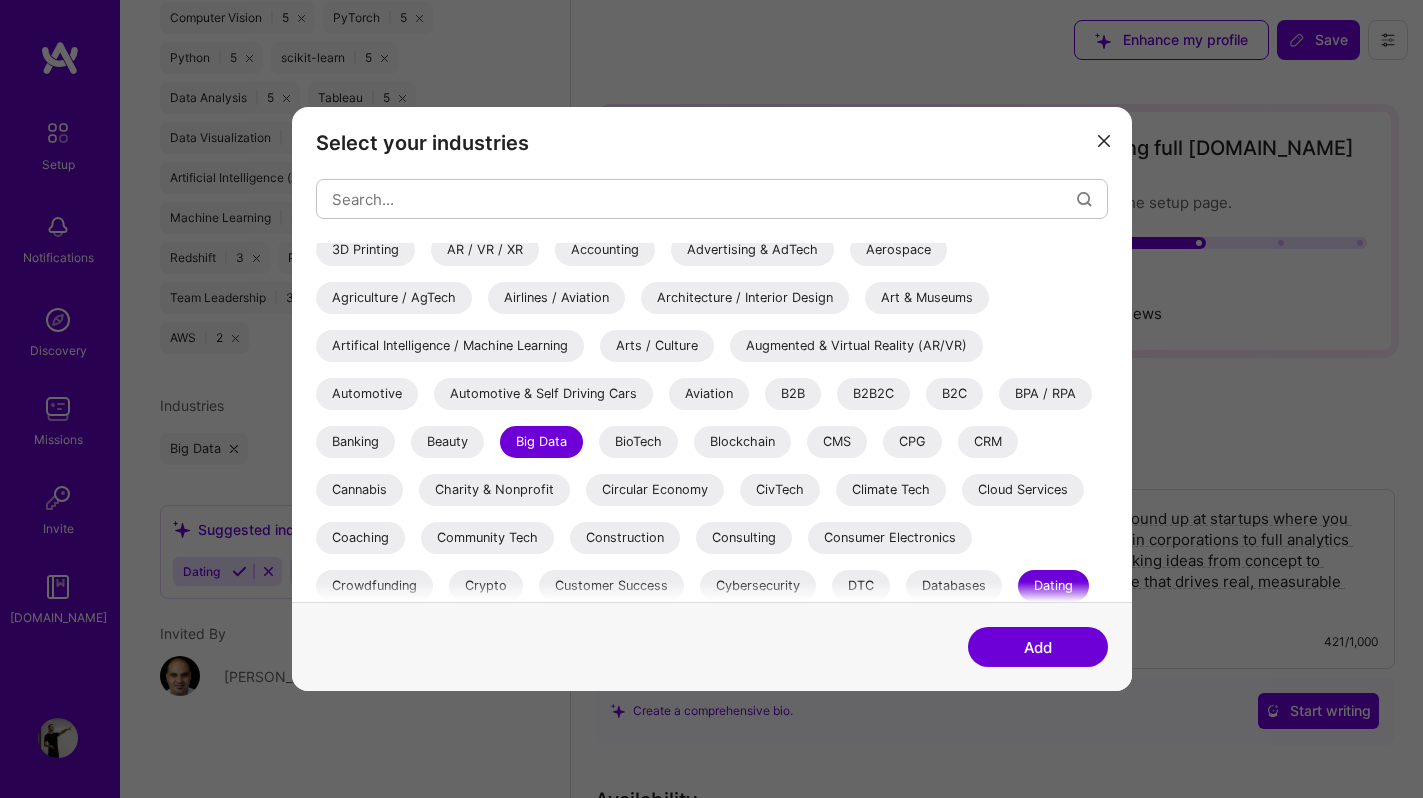 scroll, scrollTop: 0, scrollLeft: 0, axis: both 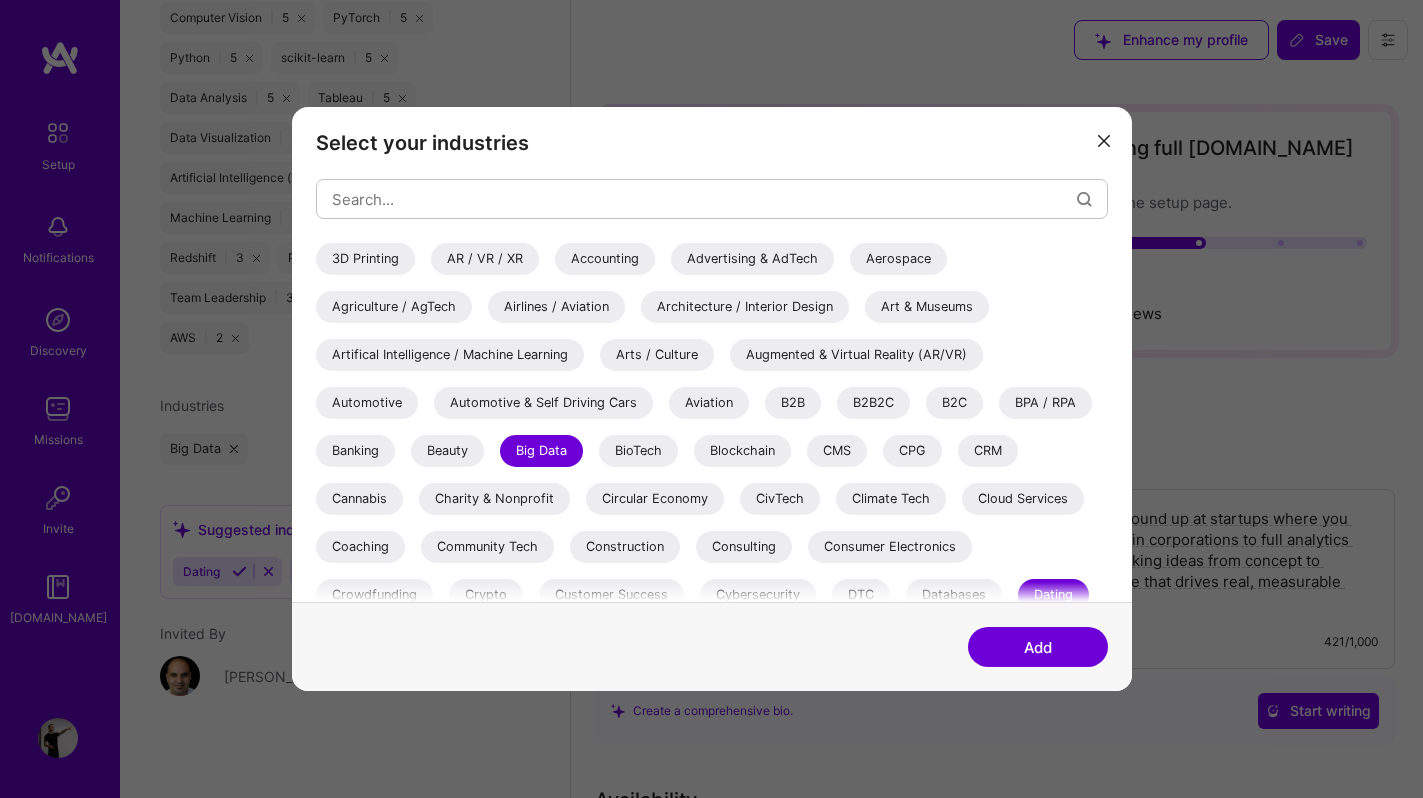 click on "Artifical Intelligence / Machine Learning" at bounding box center [450, 355] 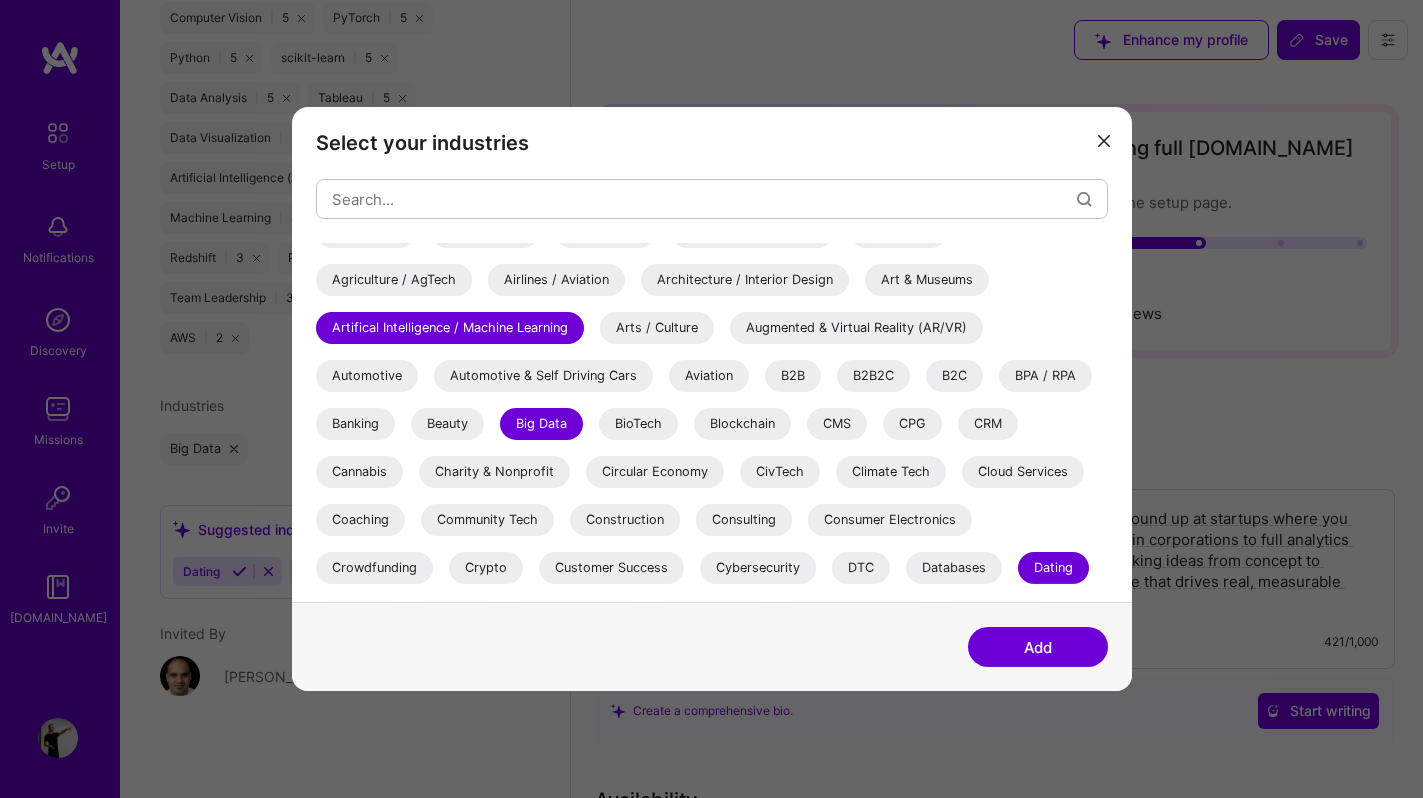 scroll, scrollTop: 28, scrollLeft: 0, axis: vertical 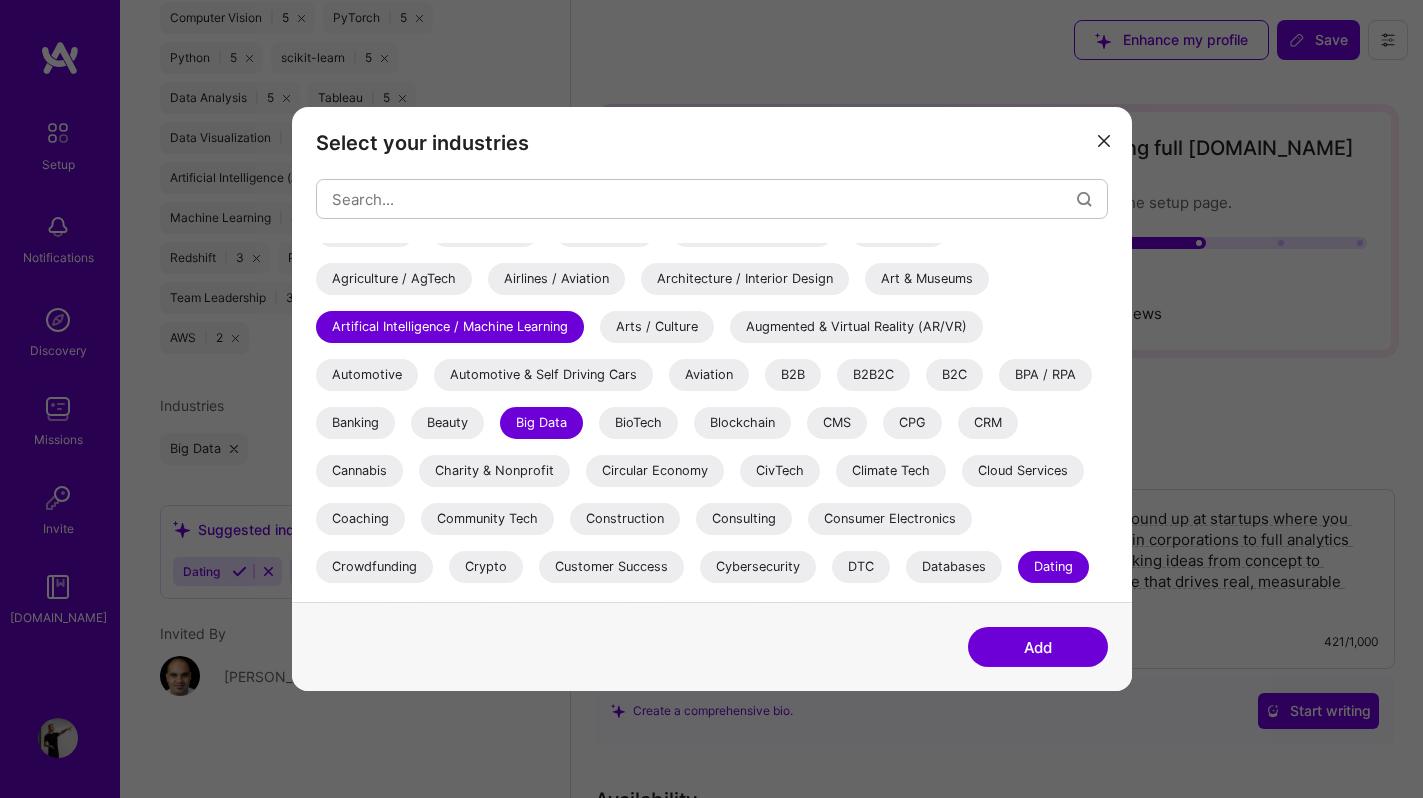 click on "B2B" at bounding box center (793, 375) 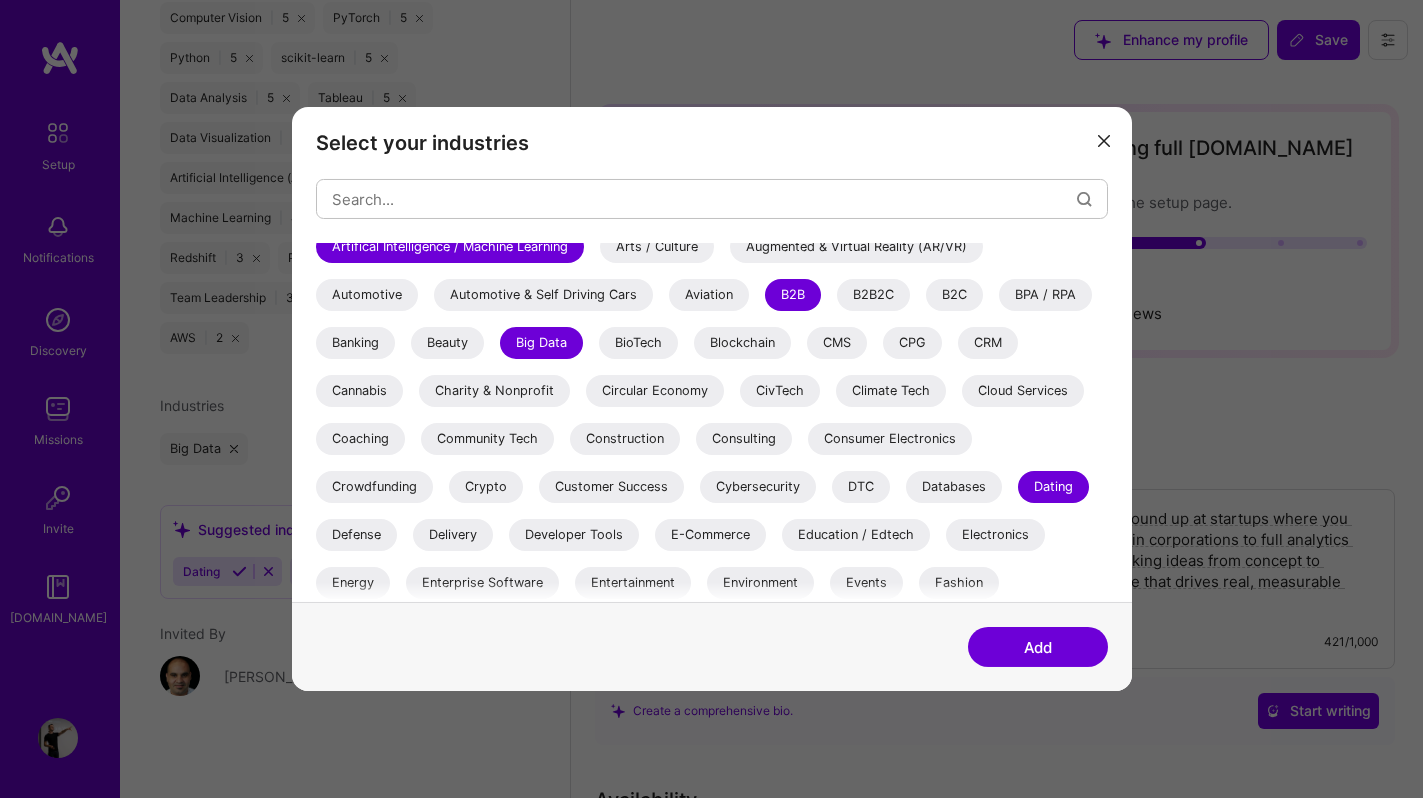 scroll, scrollTop: 120, scrollLeft: 0, axis: vertical 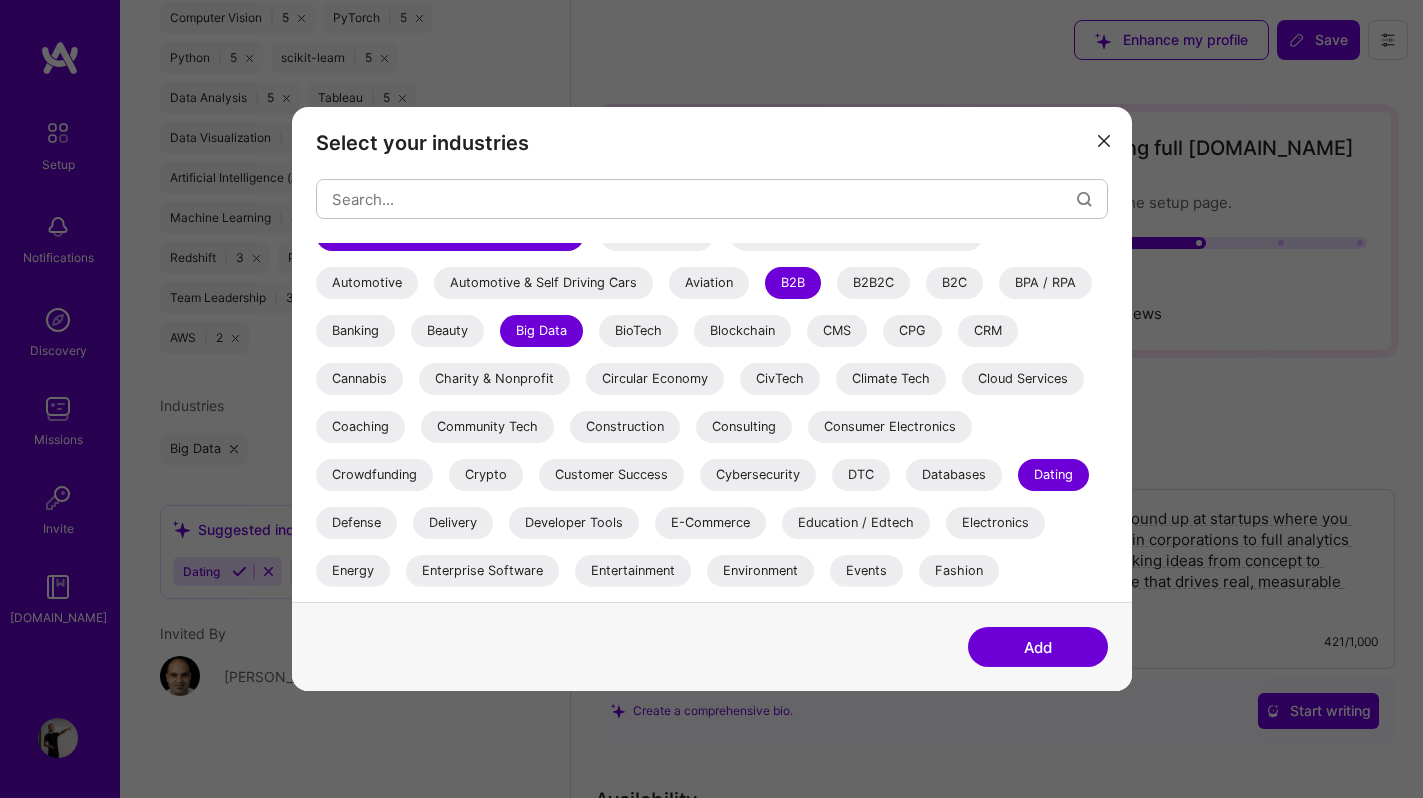 click on "Cloud Services" at bounding box center (1023, 379) 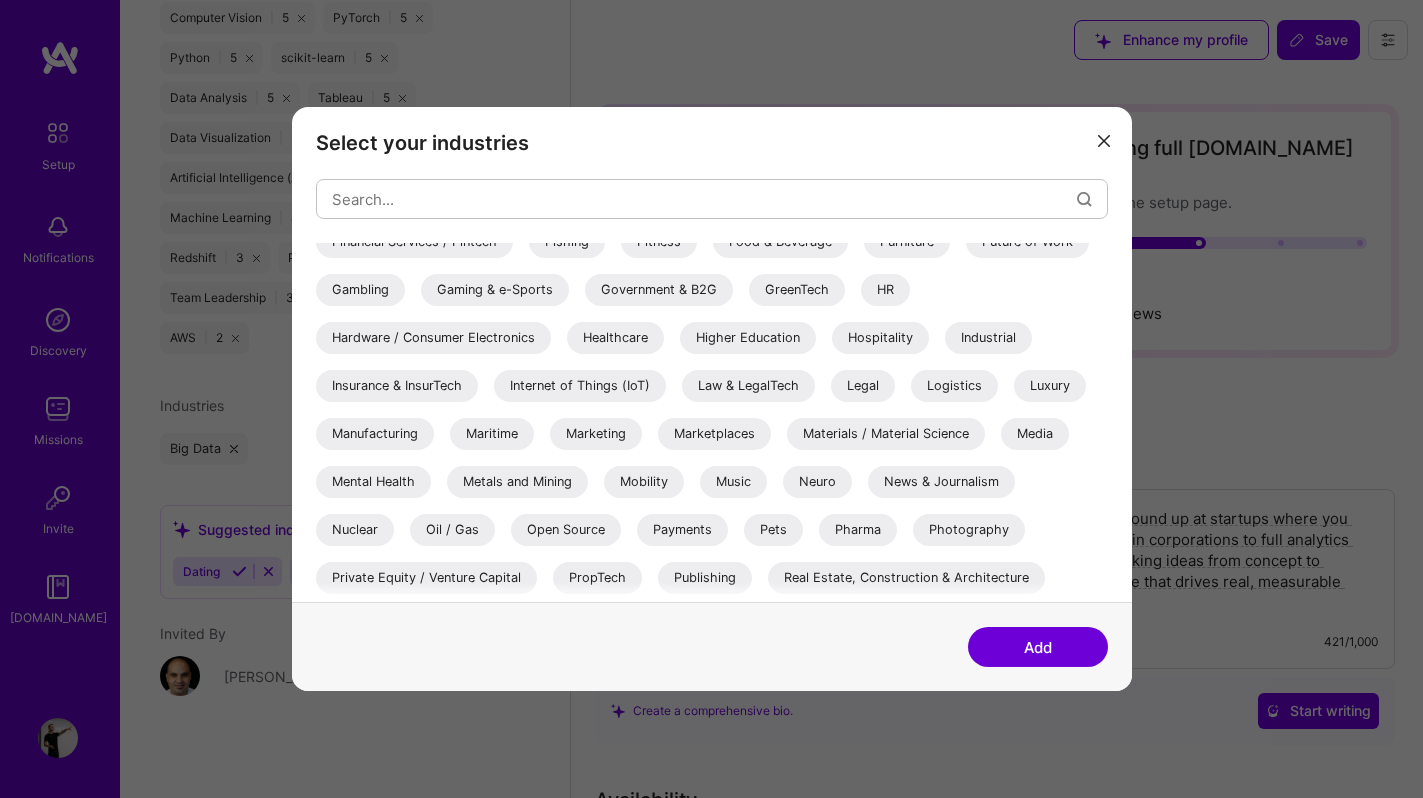 scroll, scrollTop: 641, scrollLeft: 0, axis: vertical 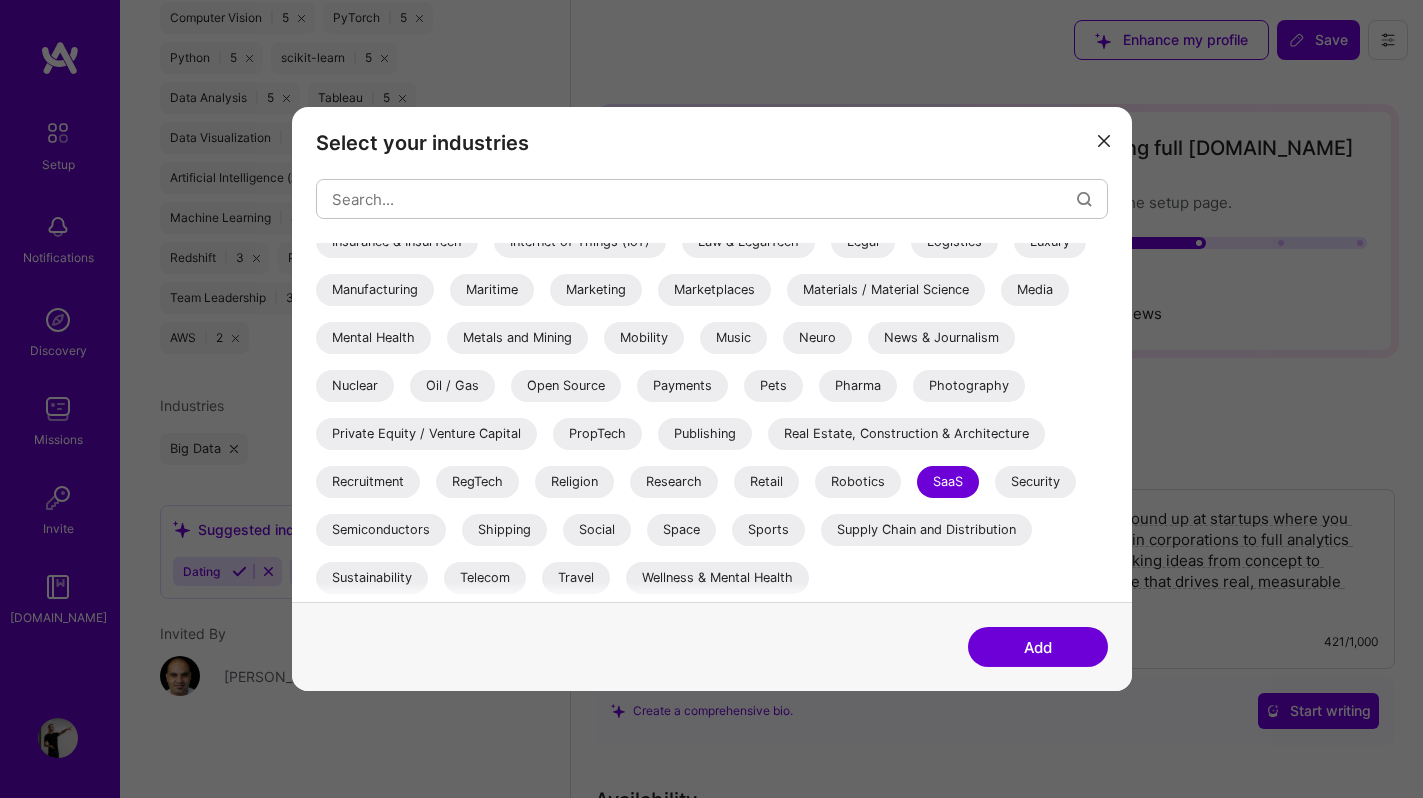click on "Add" at bounding box center [1038, 647] 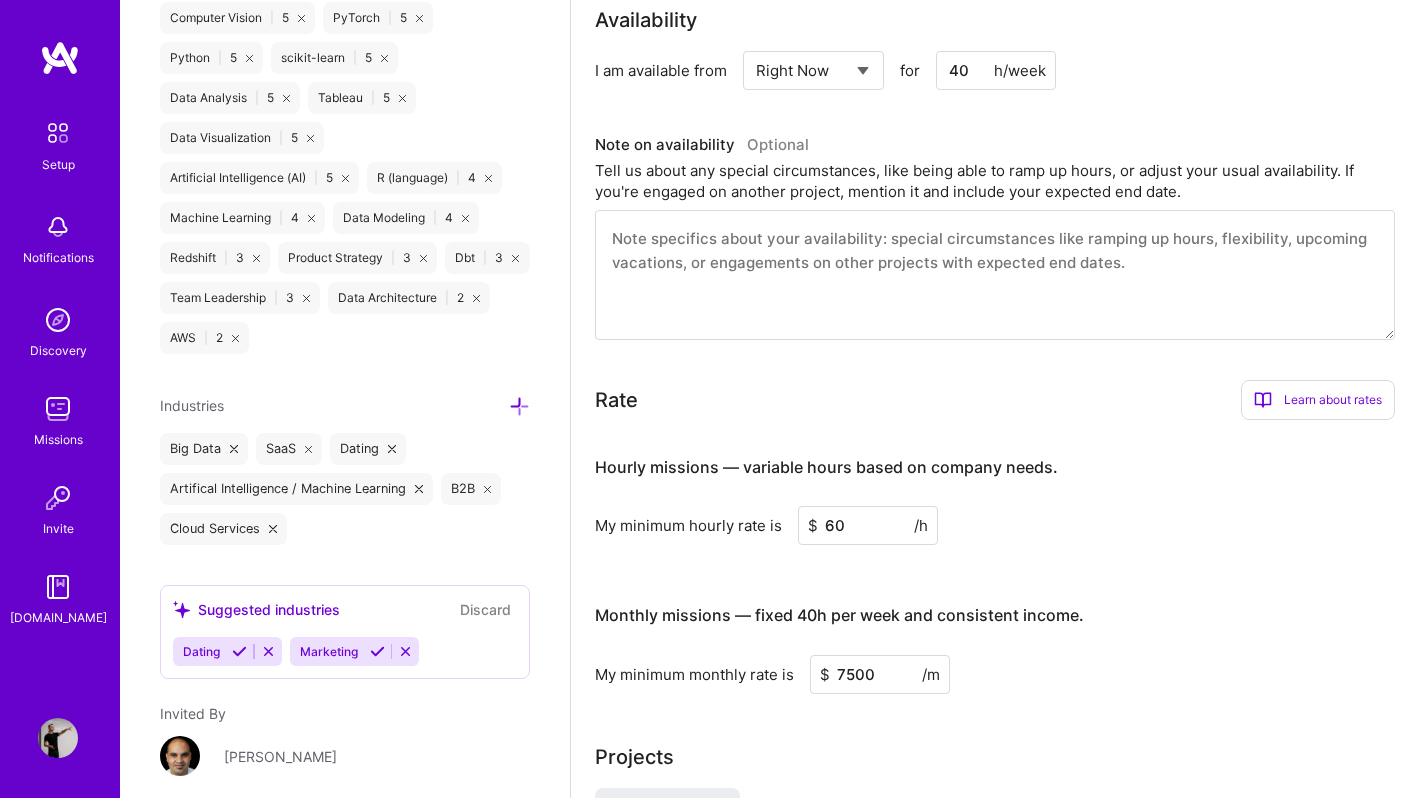scroll, scrollTop: 1220, scrollLeft: 0, axis: vertical 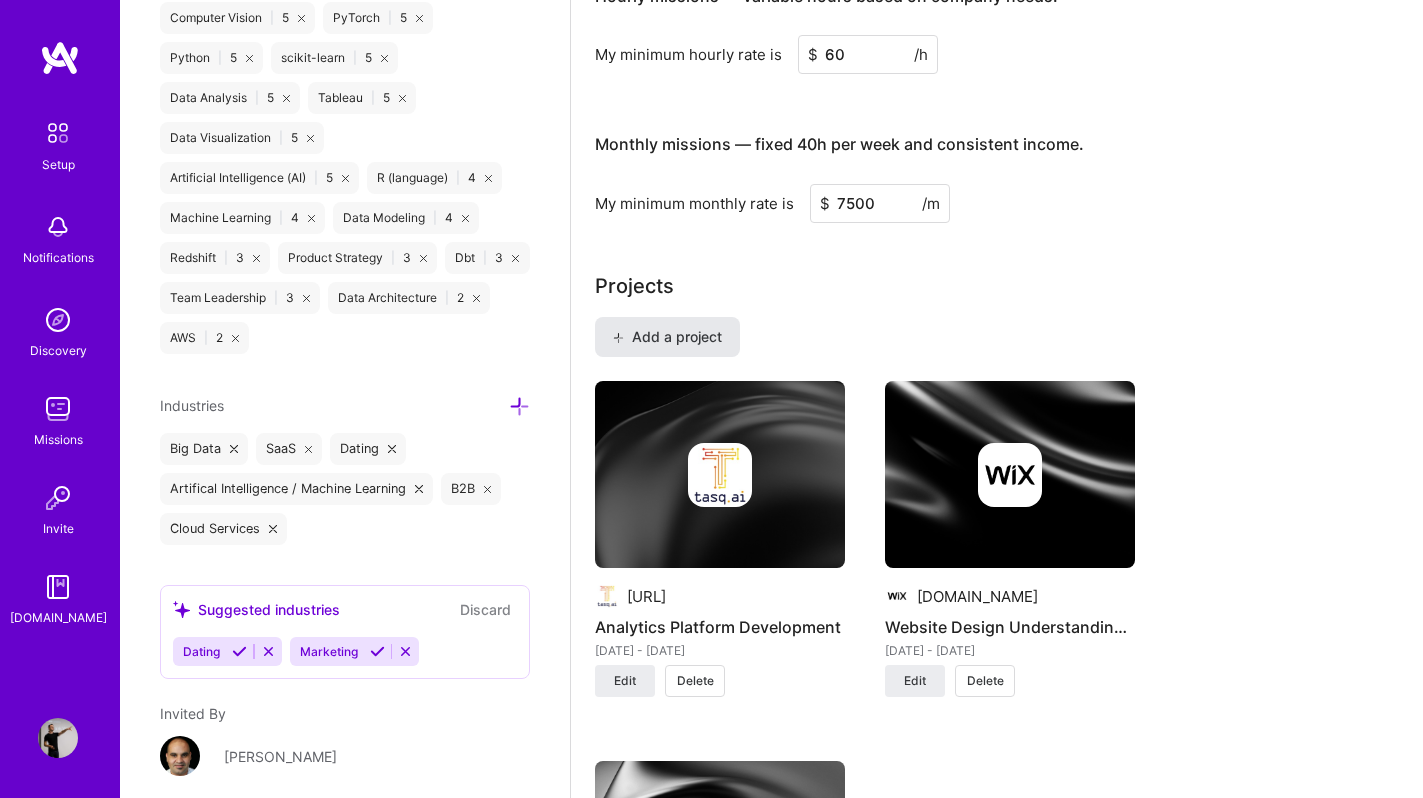 click on "Add a project" at bounding box center (667, 337) 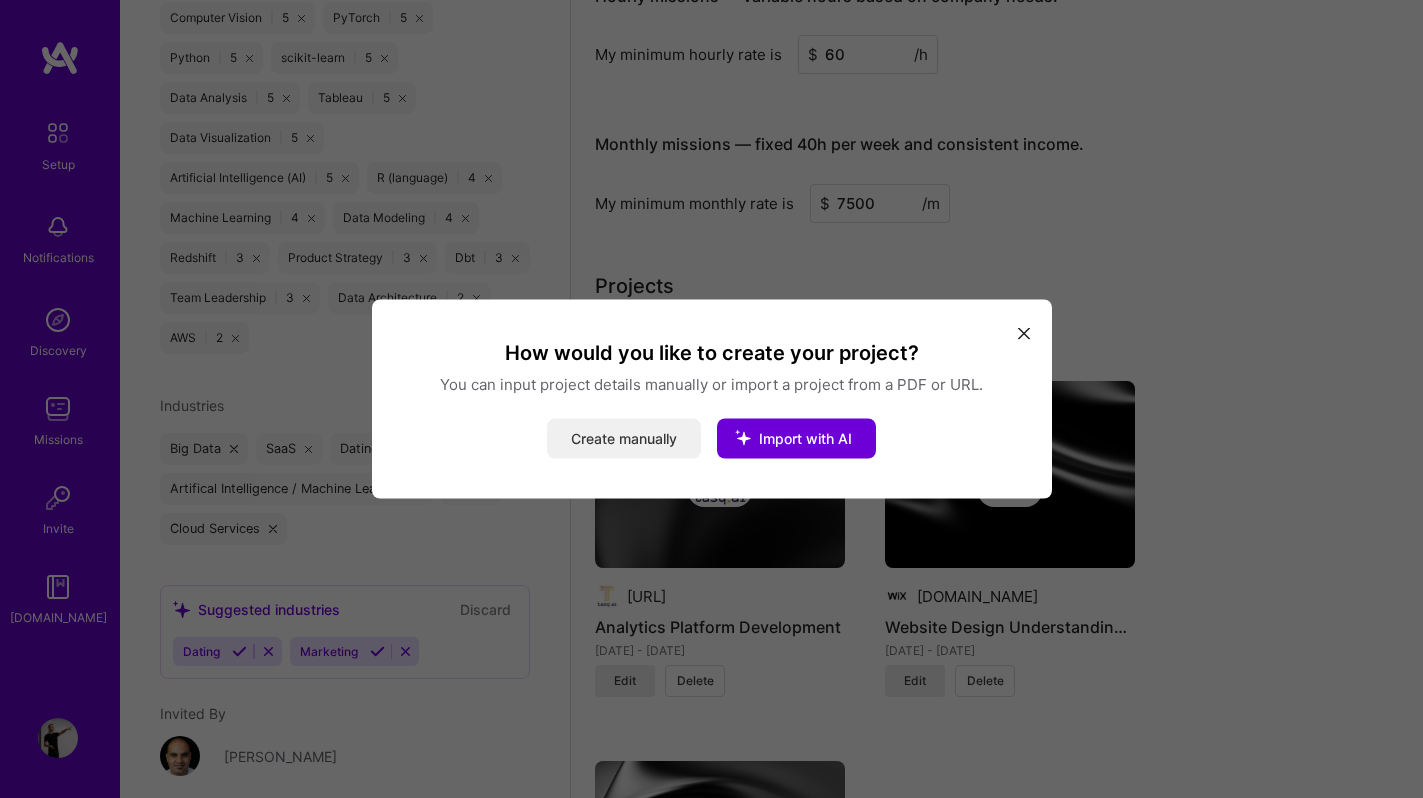 click on "Create manually" at bounding box center [624, 439] 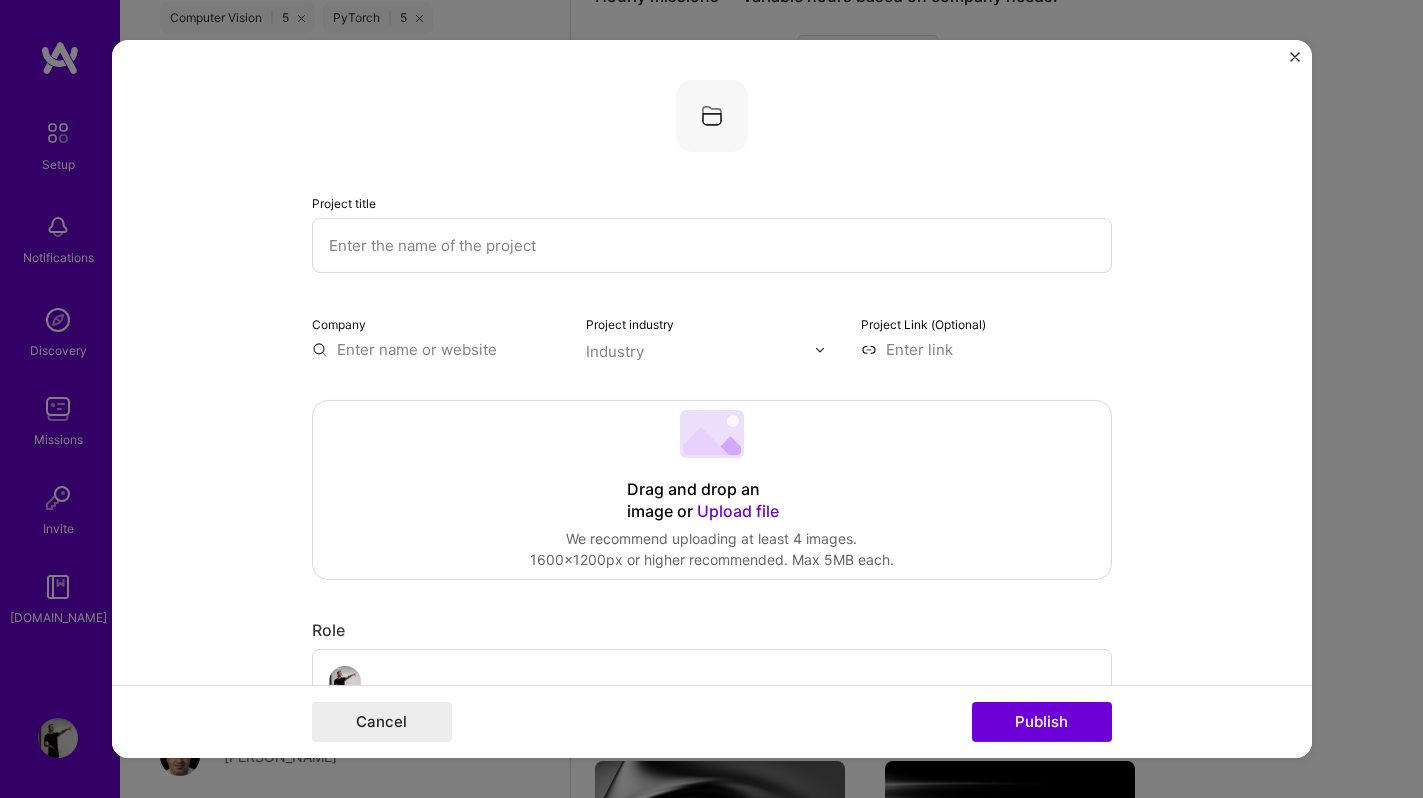 click at bounding box center (712, 245) 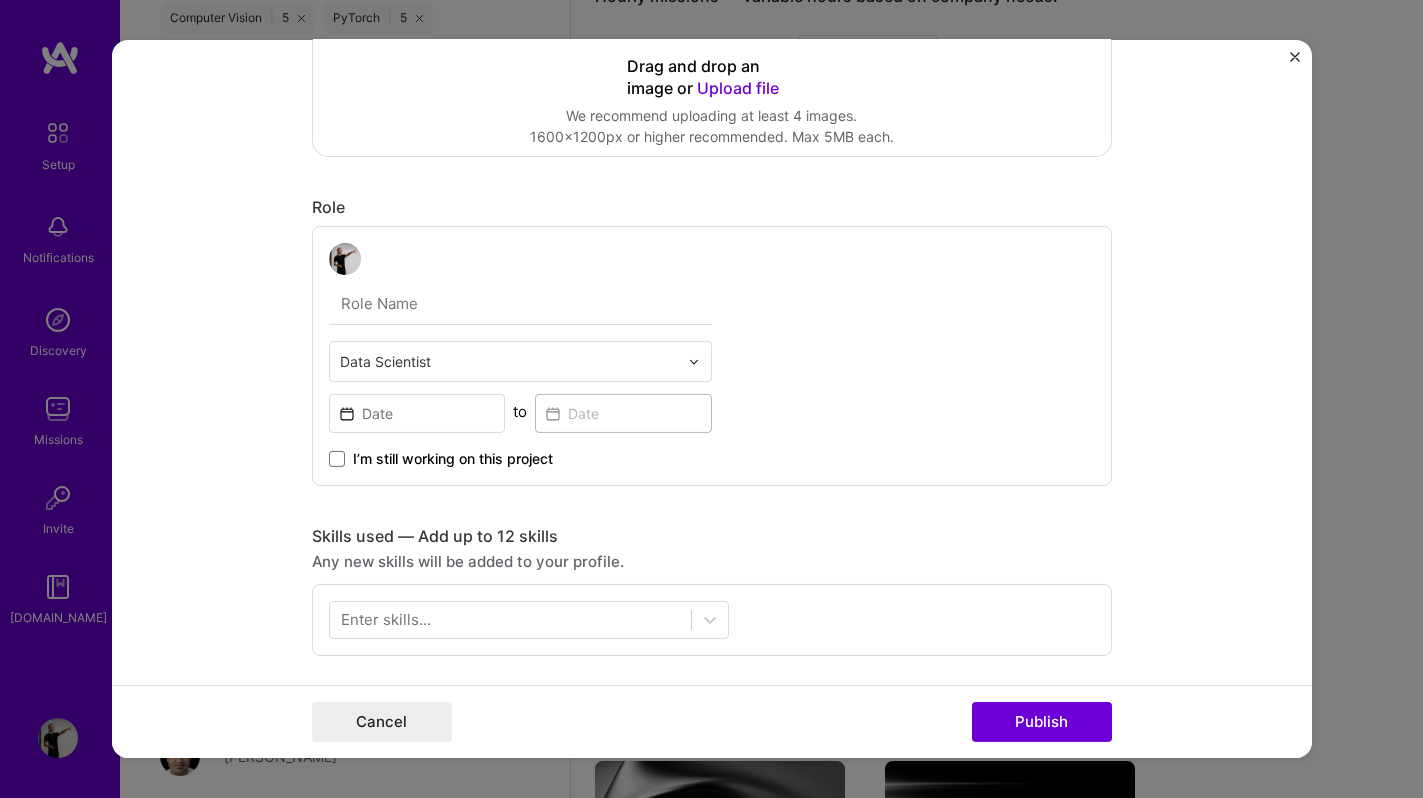 scroll, scrollTop: 0, scrollLeft: 0, axis: both 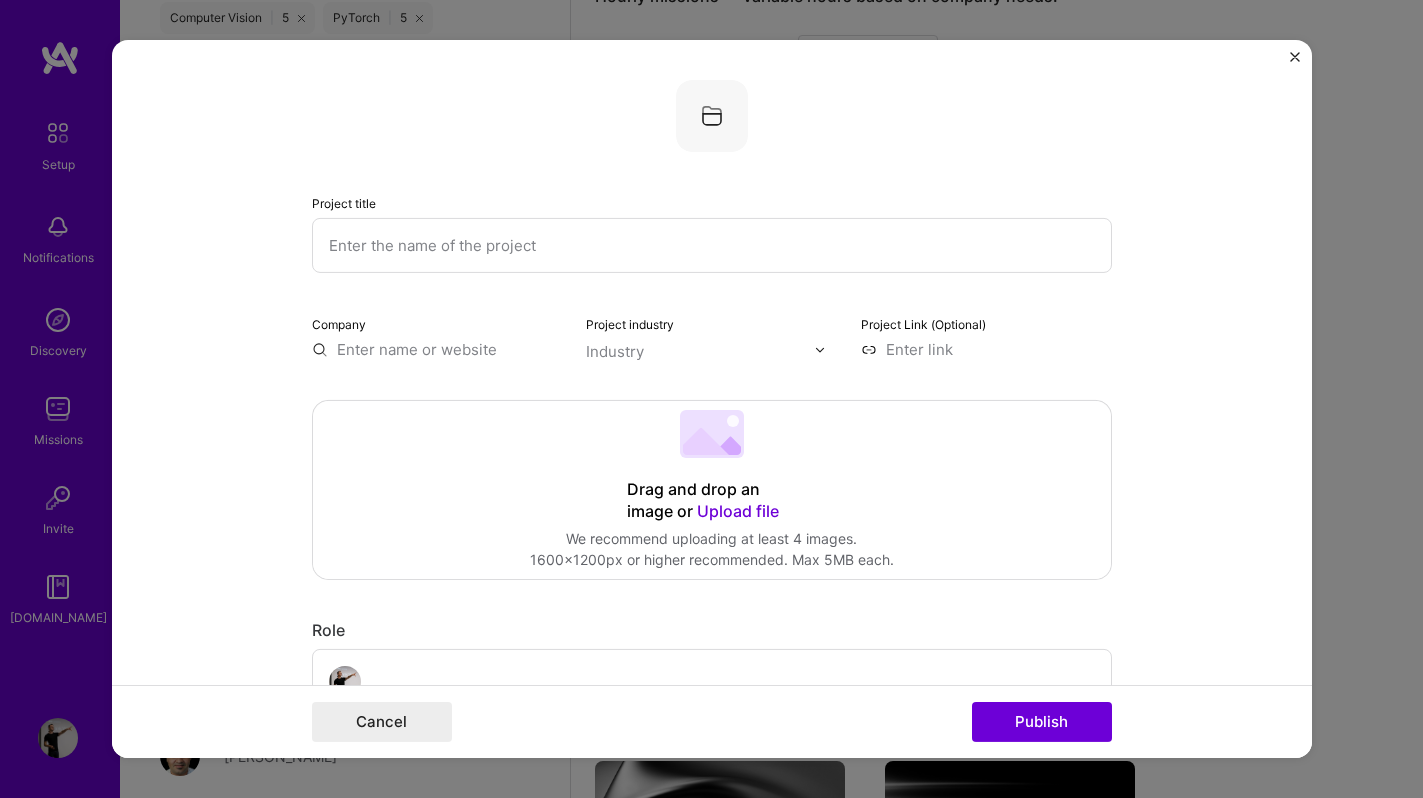 click at bounding box center [712, 245] 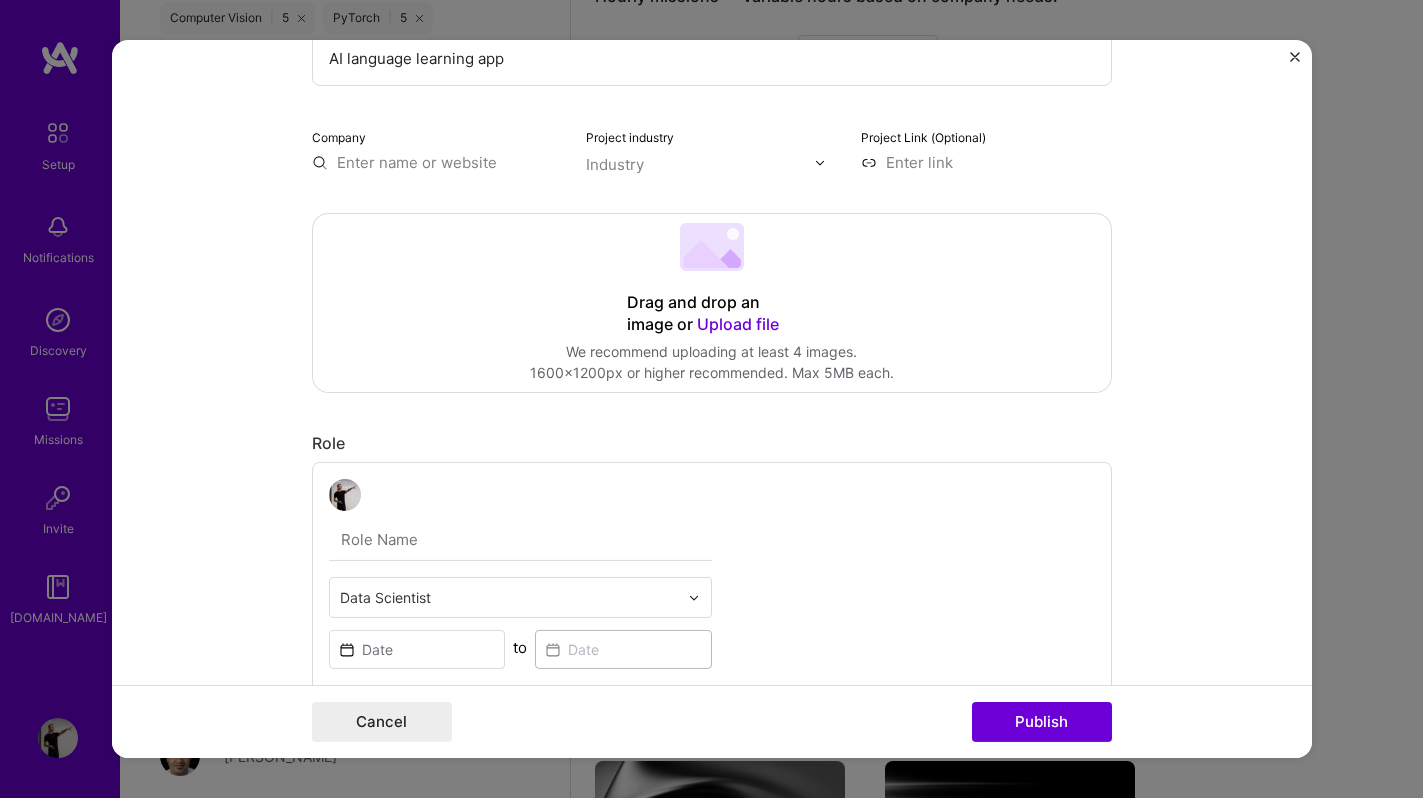 scroll, scrollTop: 190, scrollLeft: 0, axis: vertical 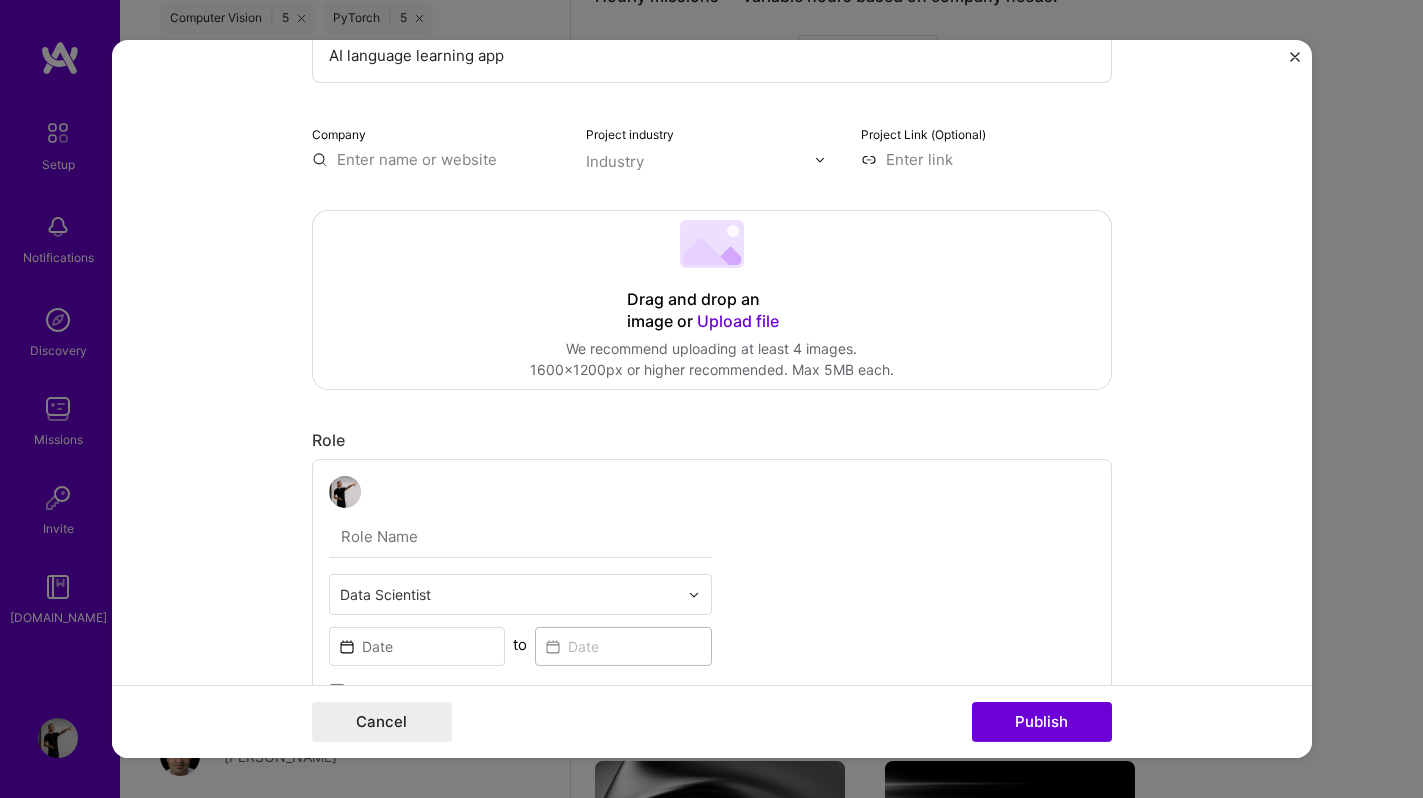 type on "AI language learning app" 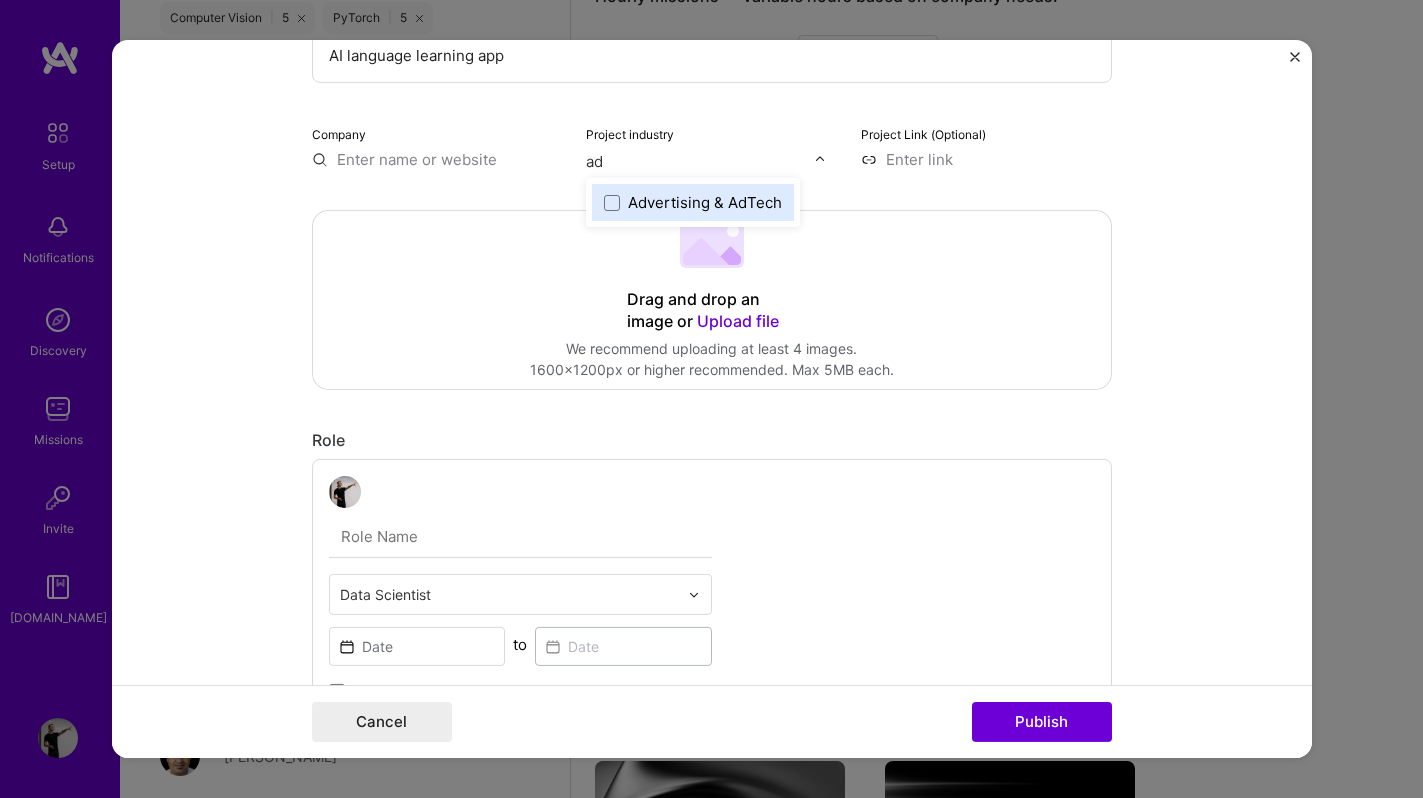 type on "a" 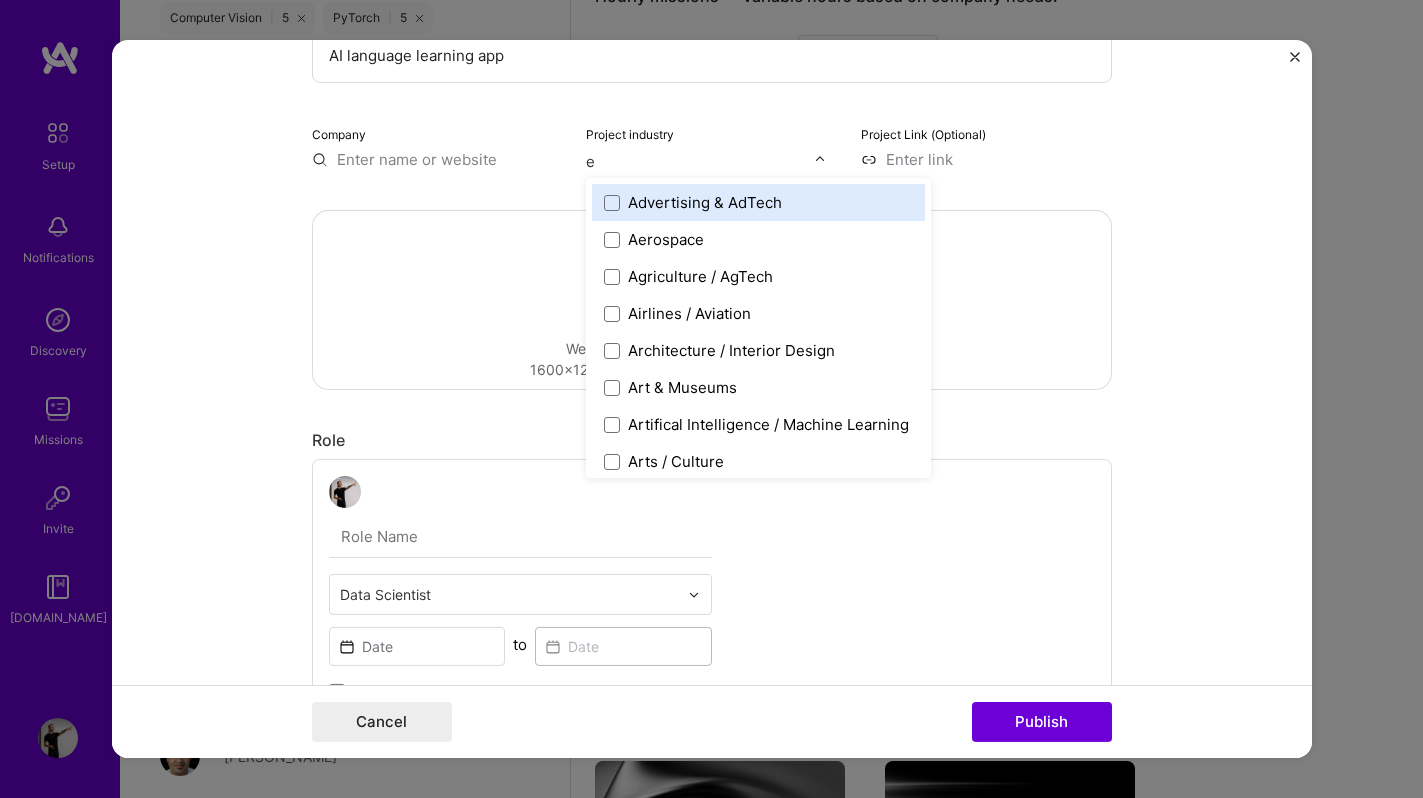 type on "ed" 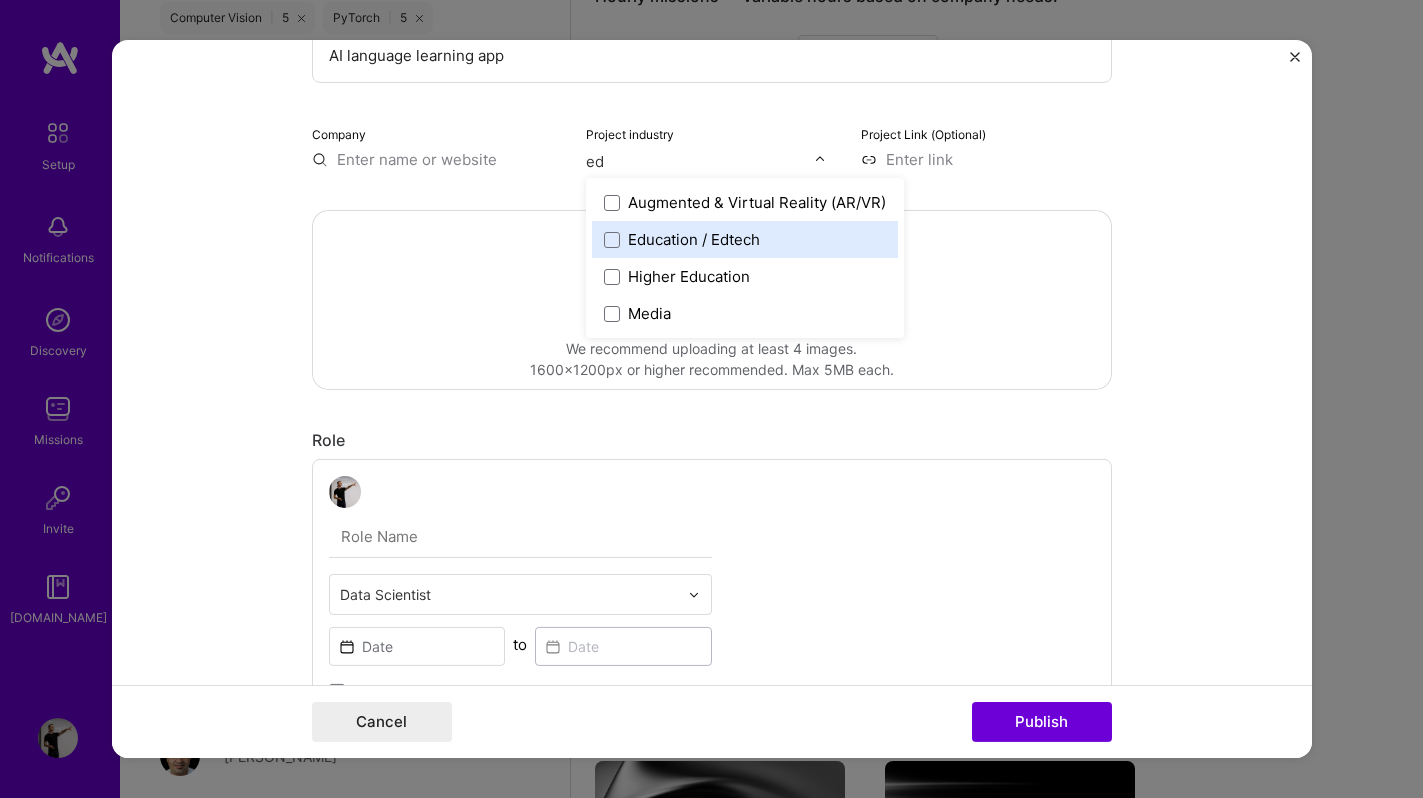 click on "Education / Edtech" at bounding box center [694, 239] 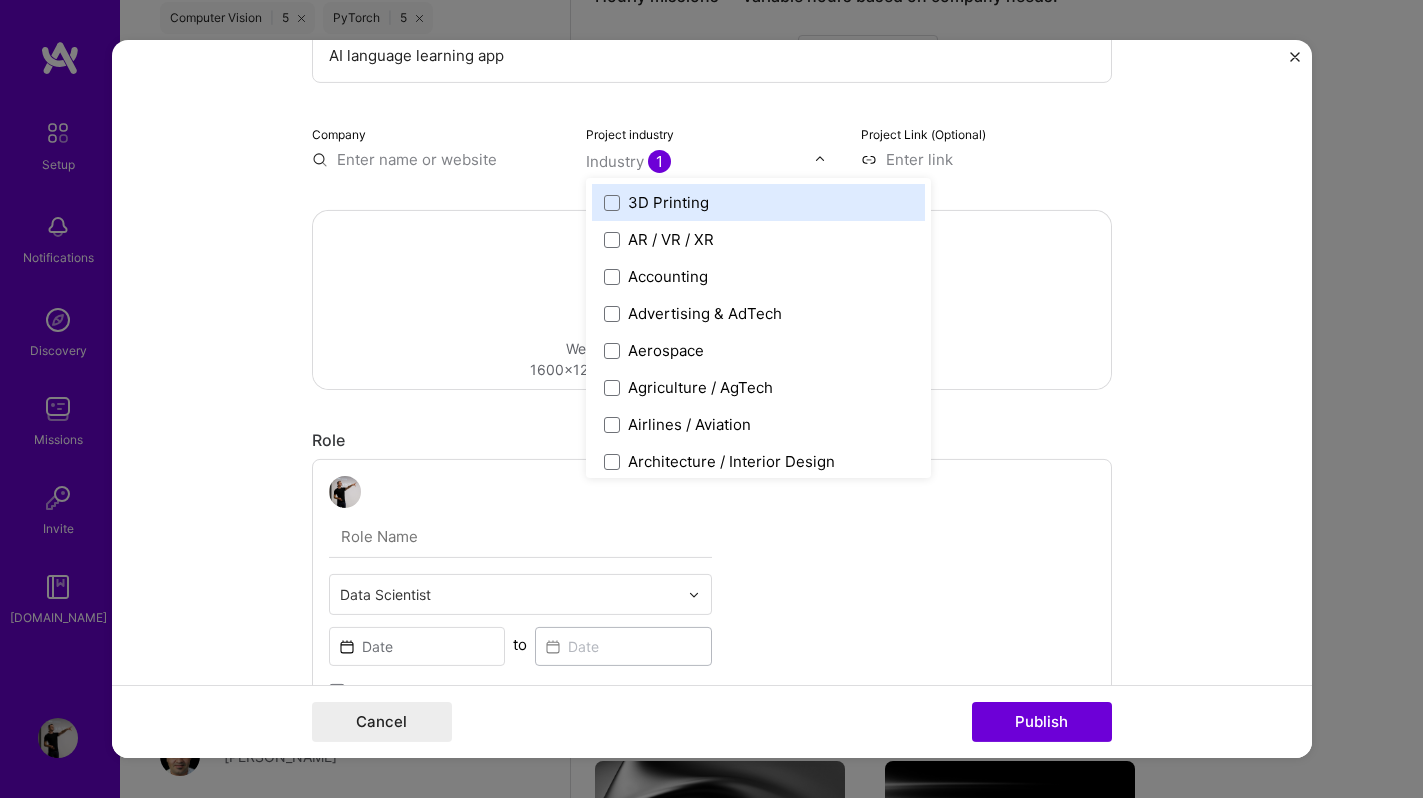 click on "Project title AI language learning app Company
Project industry option Education / Edtech, selected. option 3D Printing focused, 1 of 120. 120 results available. Use Up and Down to choose options, press Enter to select the currently focused option, press Escape to exit the menu, press Tab to select the option and exit the menu. Industry 1 3D Printing AR / VR / XR Accounting Advertising & AdTech Aerospace Agriculture / AgTech Airlines / Aviation Architecture / Interior Design Art & Museums Artifical Intelligence / Machine Learning Arts / Culture Augmented & Virtual Reality (AR/VR) Automotive Automotive & Self Driving Cars Aviation B2B B2B2C B2C BPA / RPA Banking Beauty Big Data BioTech Blockchain CMS CPG CRM Cannabis Charity & Nonprofit Circular Economy CivTech Climate Tech Cloud Services Coaching Community Tech Construction Consulting Consumer Electronics Crowdfunding Crypto Customer Success Cybersecurity DTC Databases Dating Defense Delivery Developer Tools E-Commerce Education / Edtech Energy" at bounding box center (712, 864) 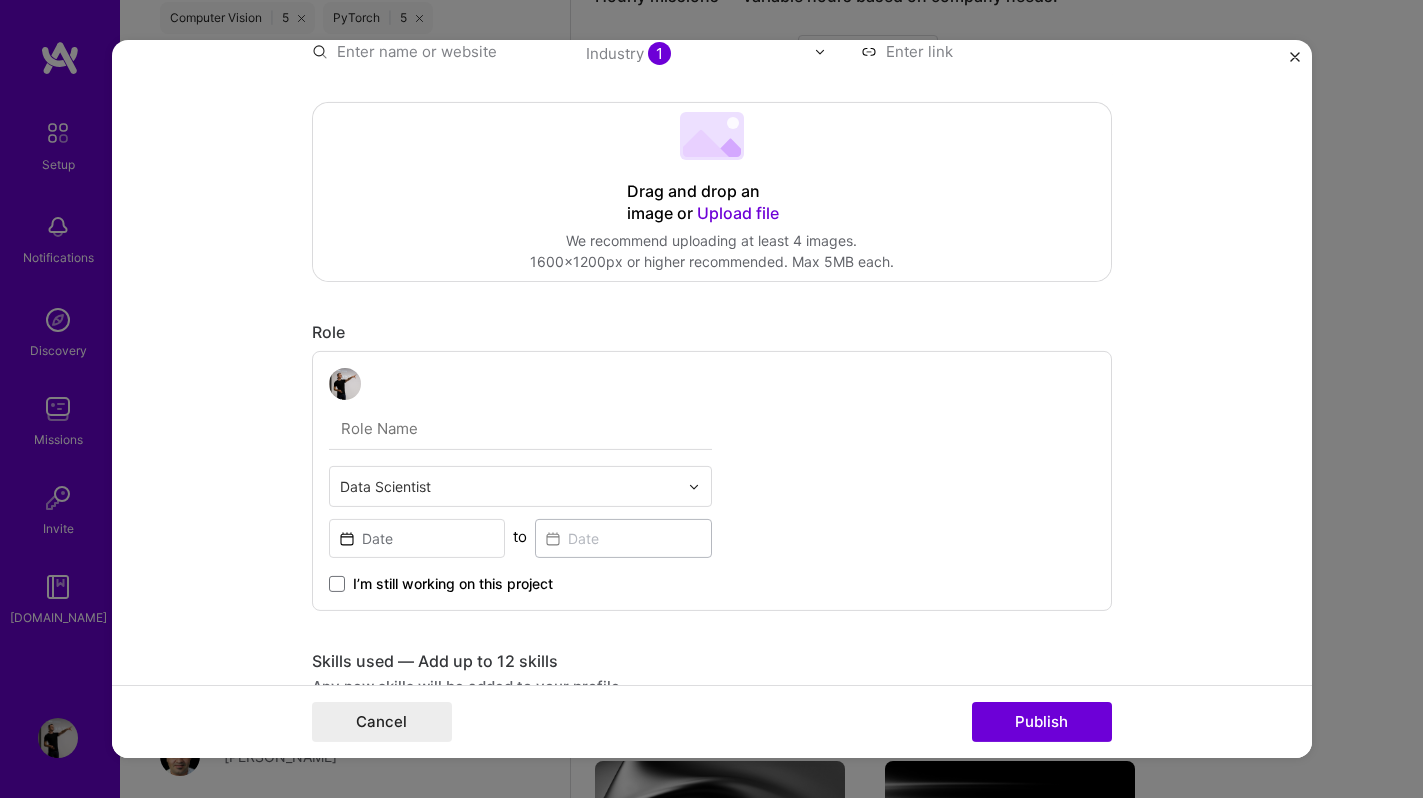 scroll, scrollTop: 388, scrollLeft: 0, axis: vertical 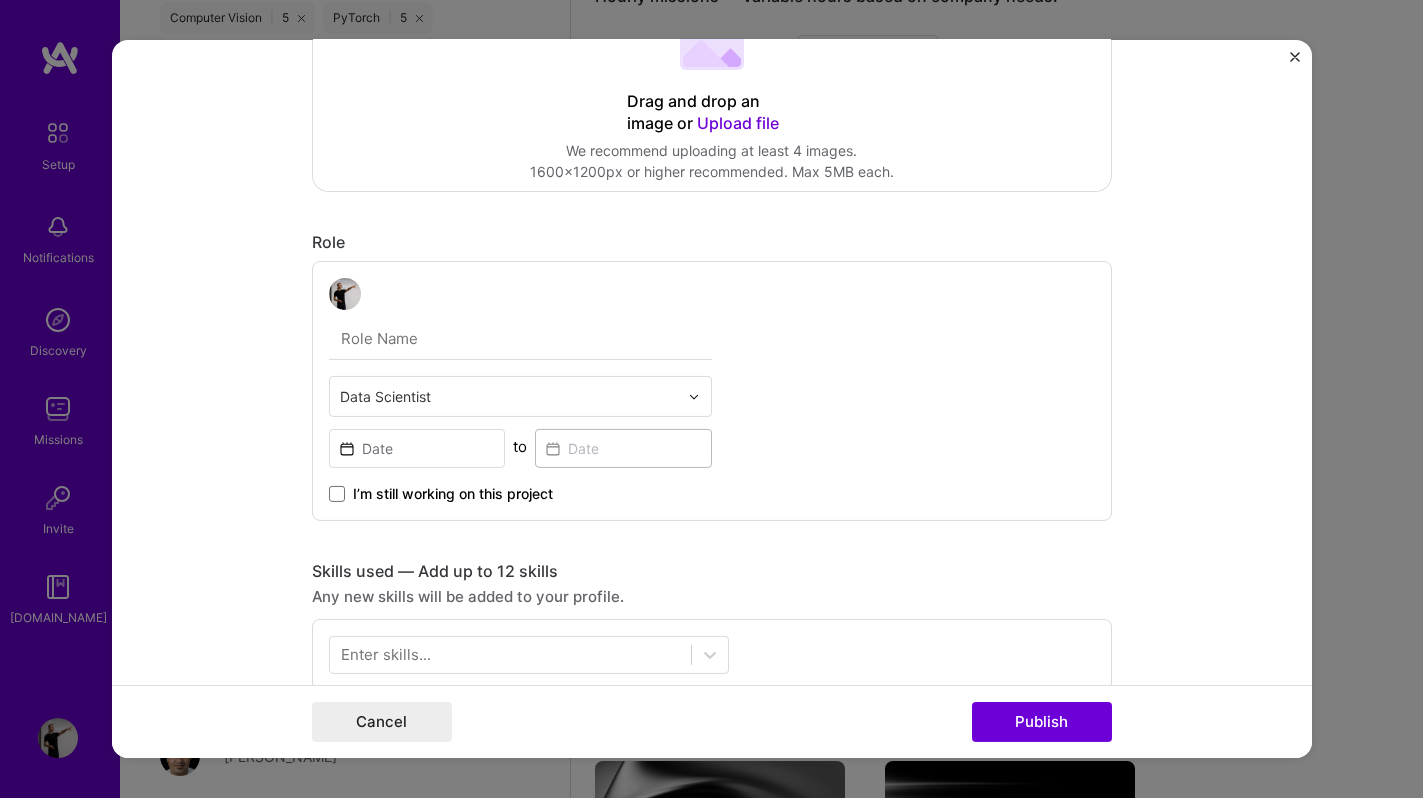 click at bounding box center [509, 396] 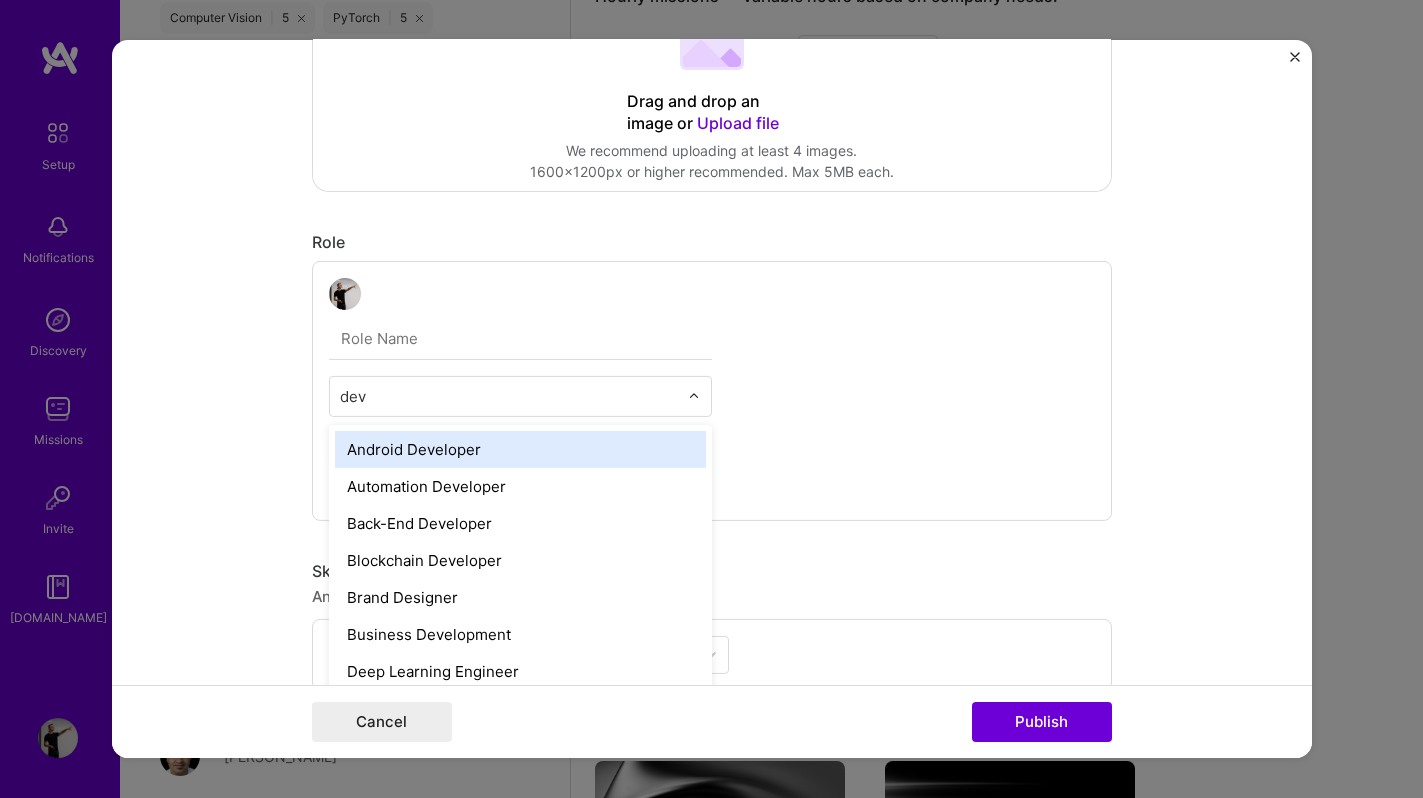 type on "deve" 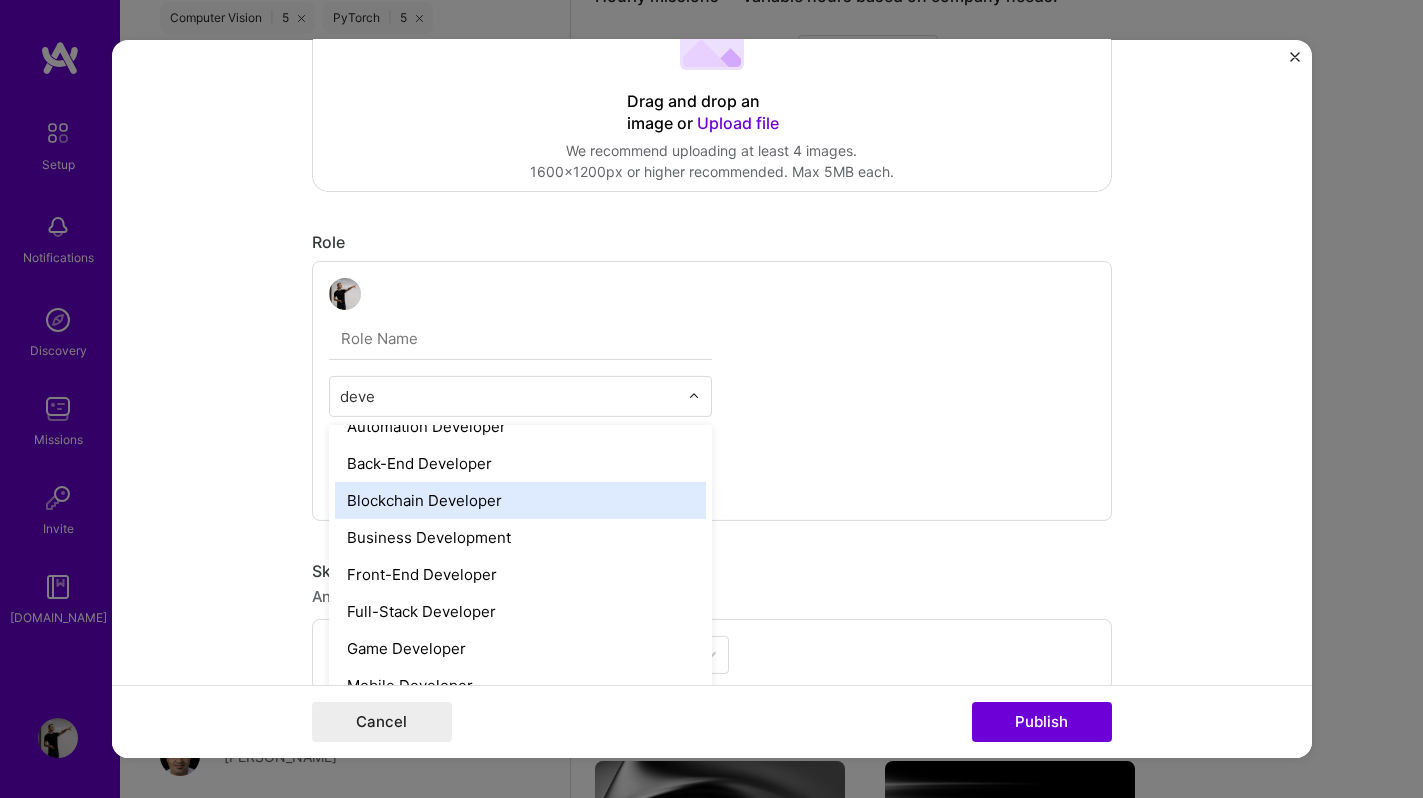 scroll, scrollTop: 63, scrollLeft: 0, axis: vertical 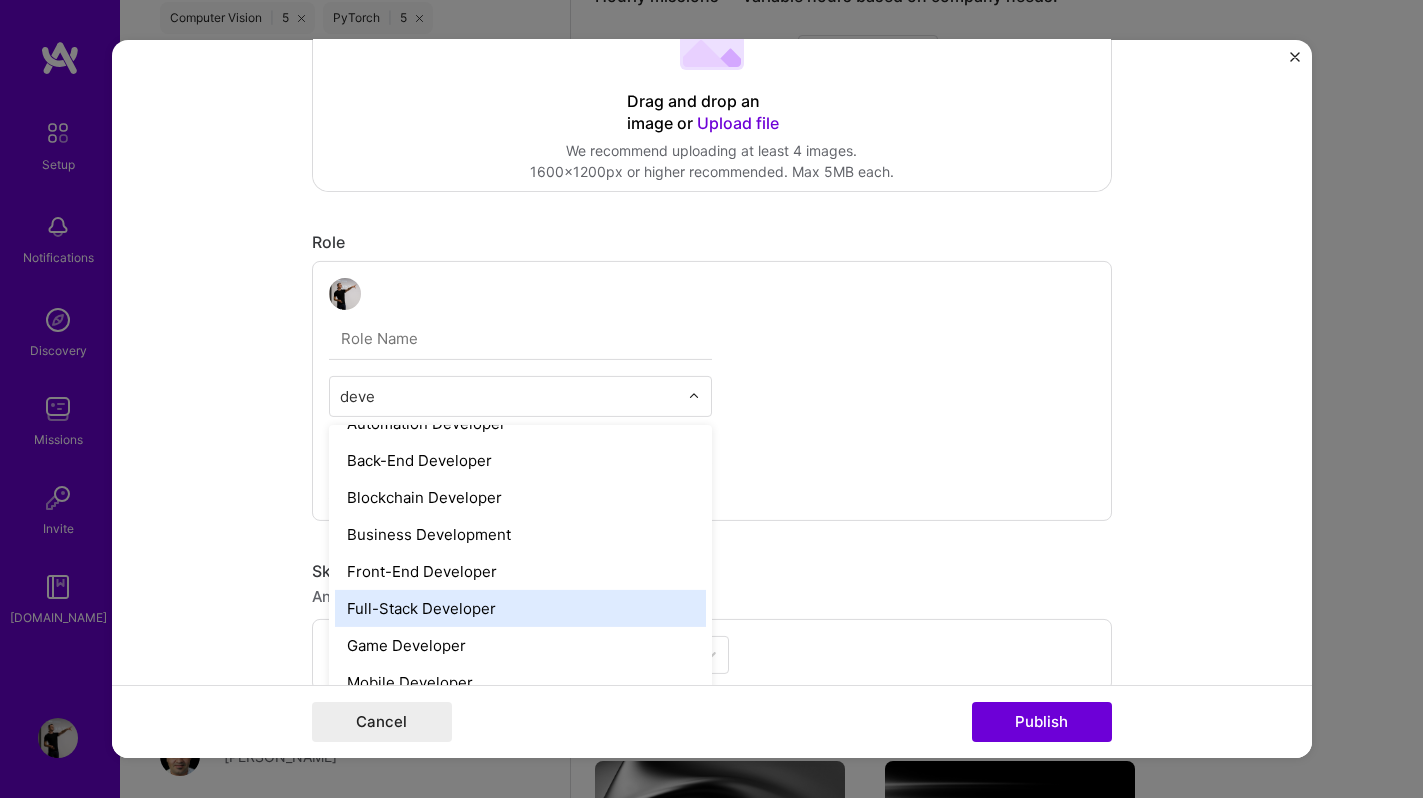 click on "Full-Stack Developer" at bounding box center [520, 608] 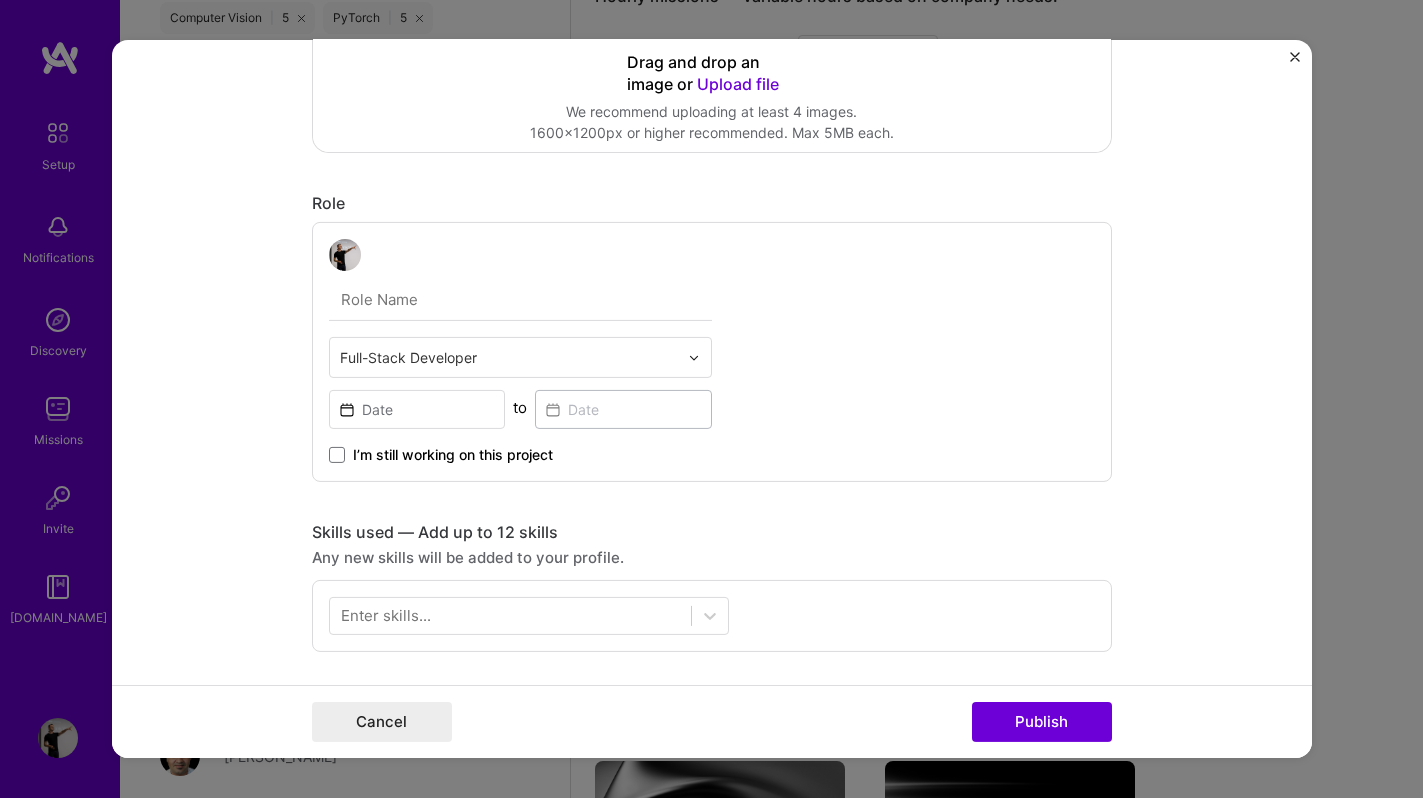 scroll, scrollTop: 433, scrollLeft: 0, axis: vertical 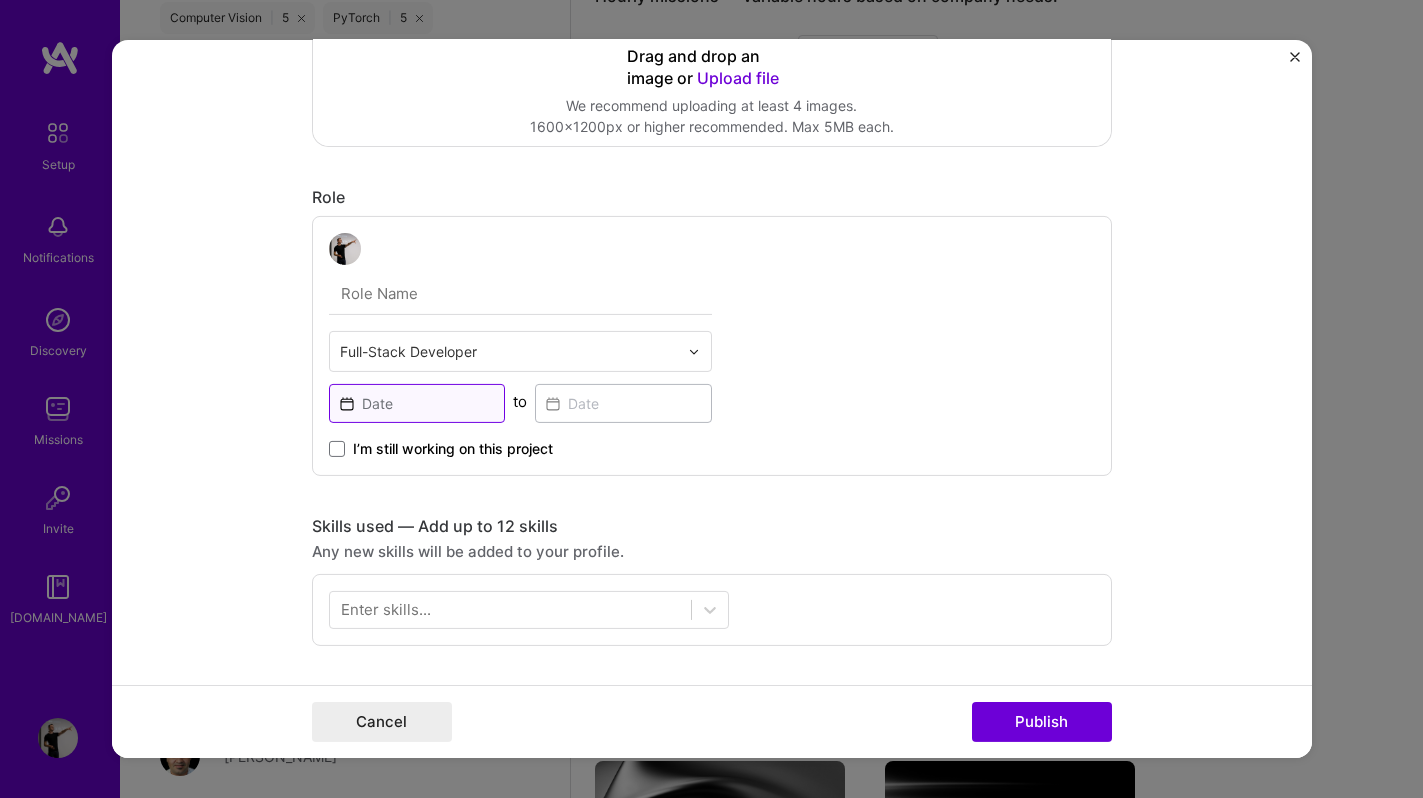 click at bounding box center [417, 403] 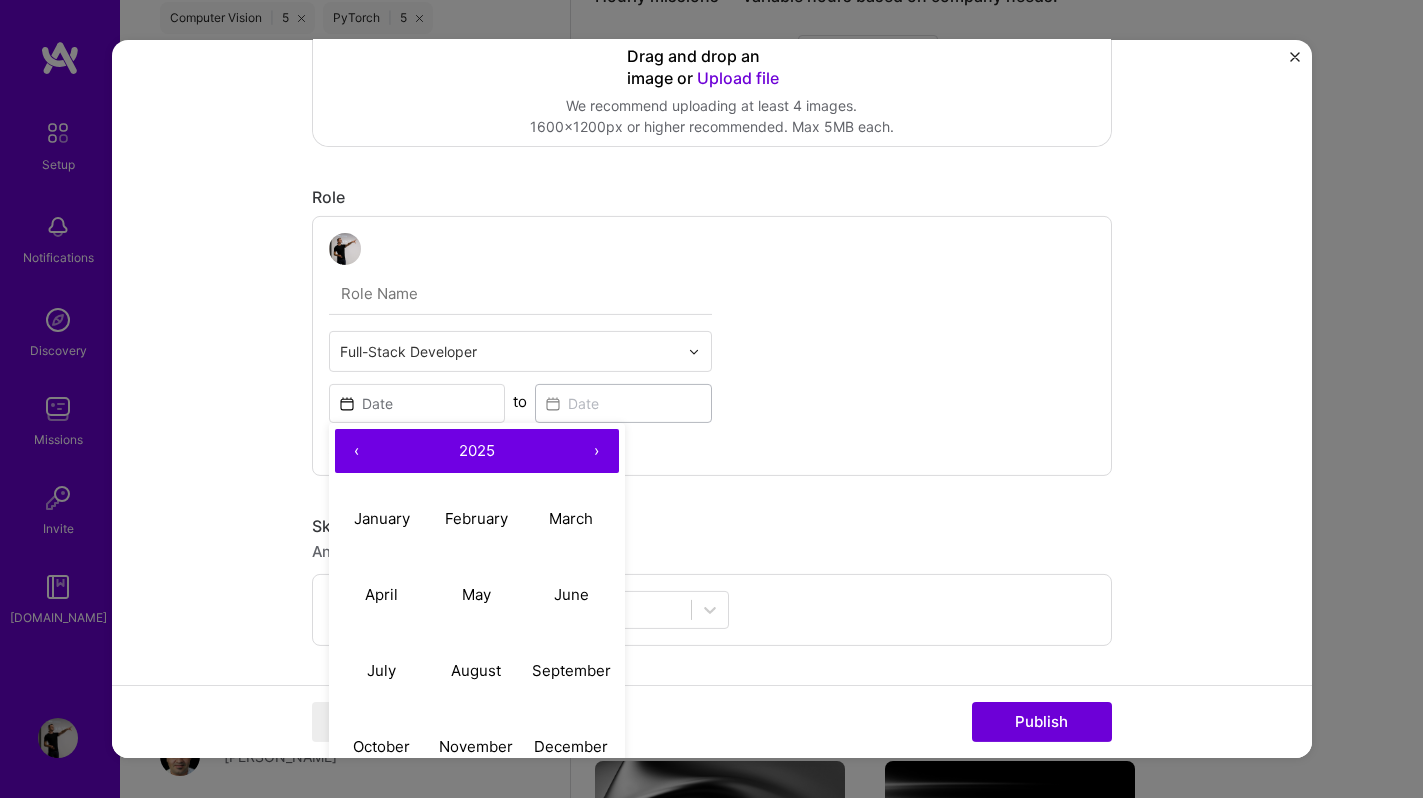 click on "2025" at bounding box center (477, 451) 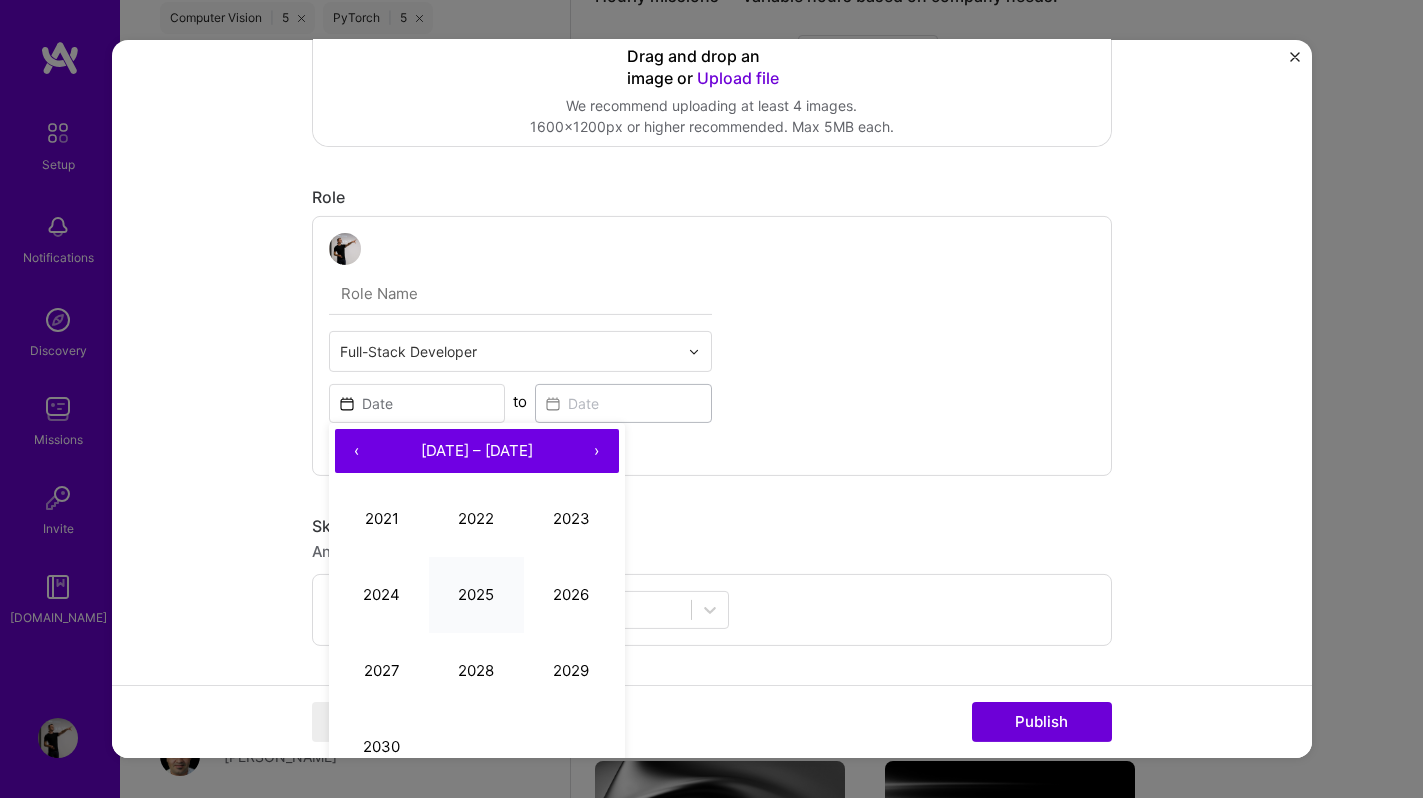 click on "2025" at bounding box center (476, 594) 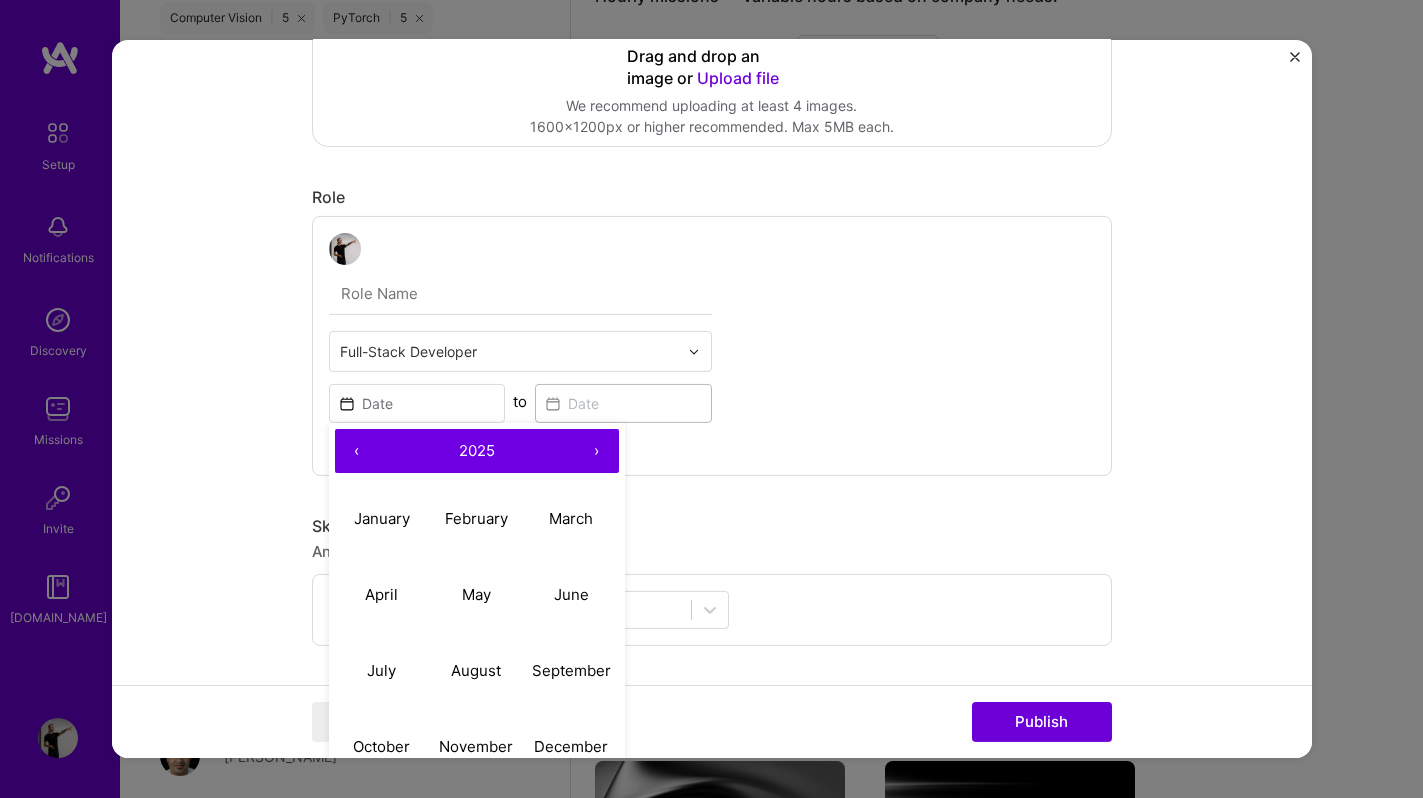 click on "‹" at bounding box center (357, 451) 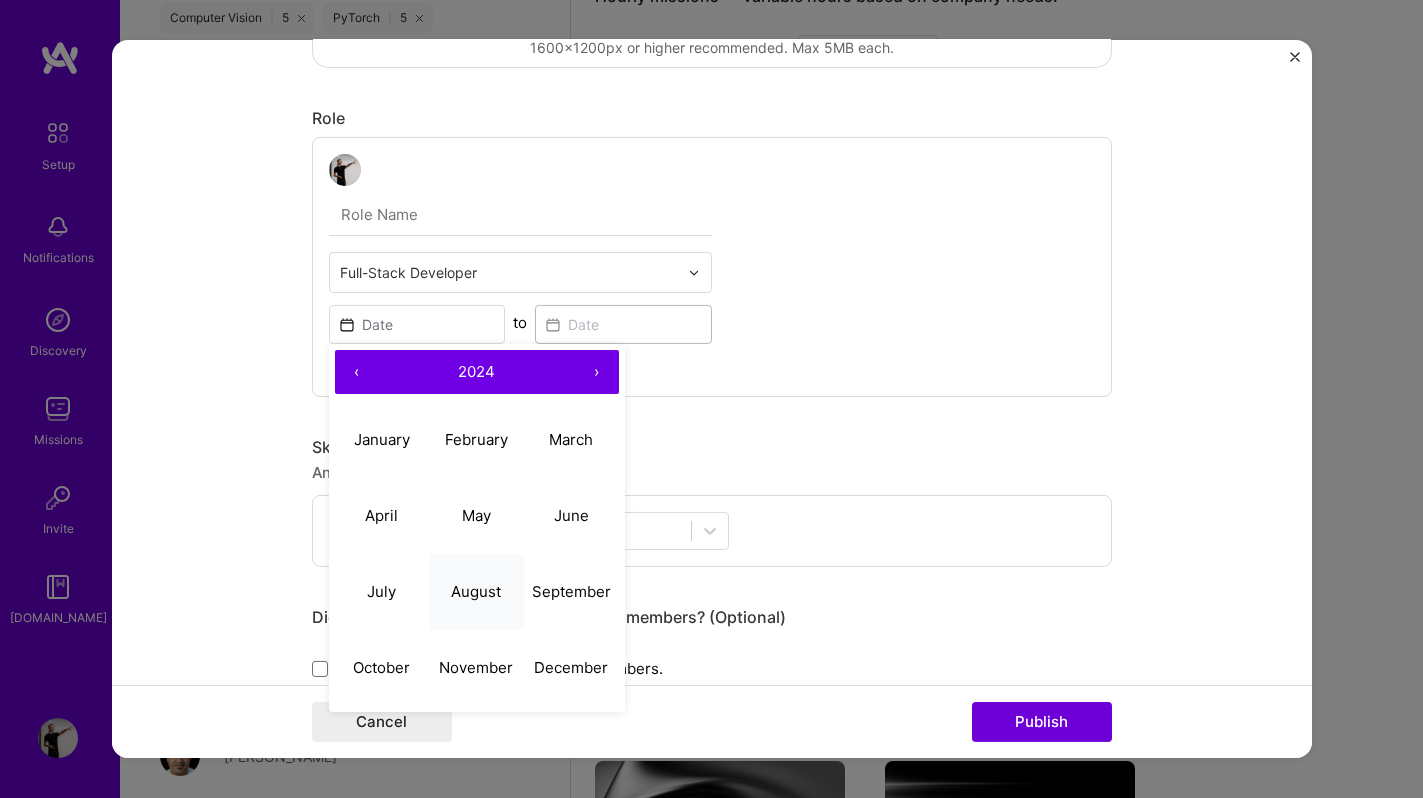 scroll, scrollTop: 525, scrollLeft: 0, axis: vertical 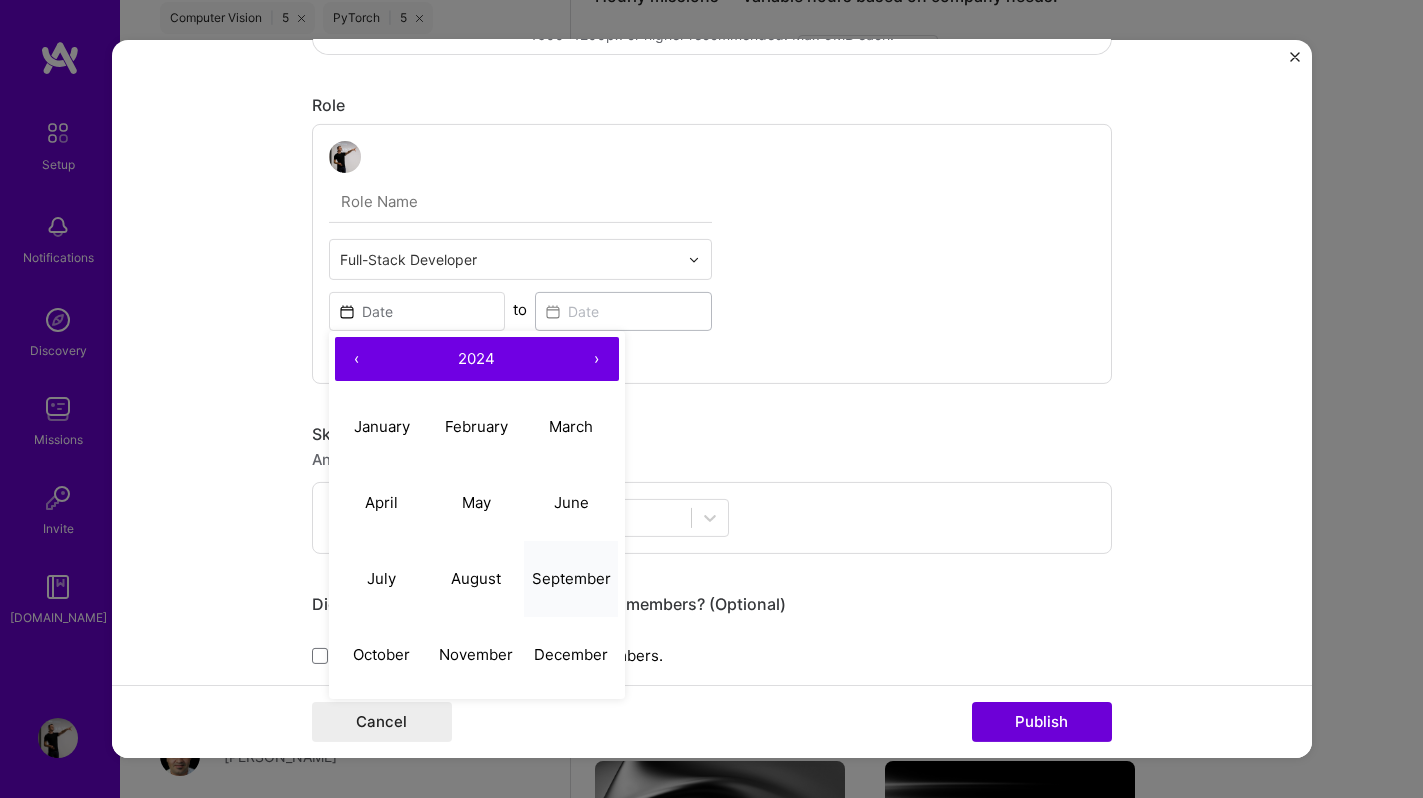 click on "September" at bounding box center (571, 577) 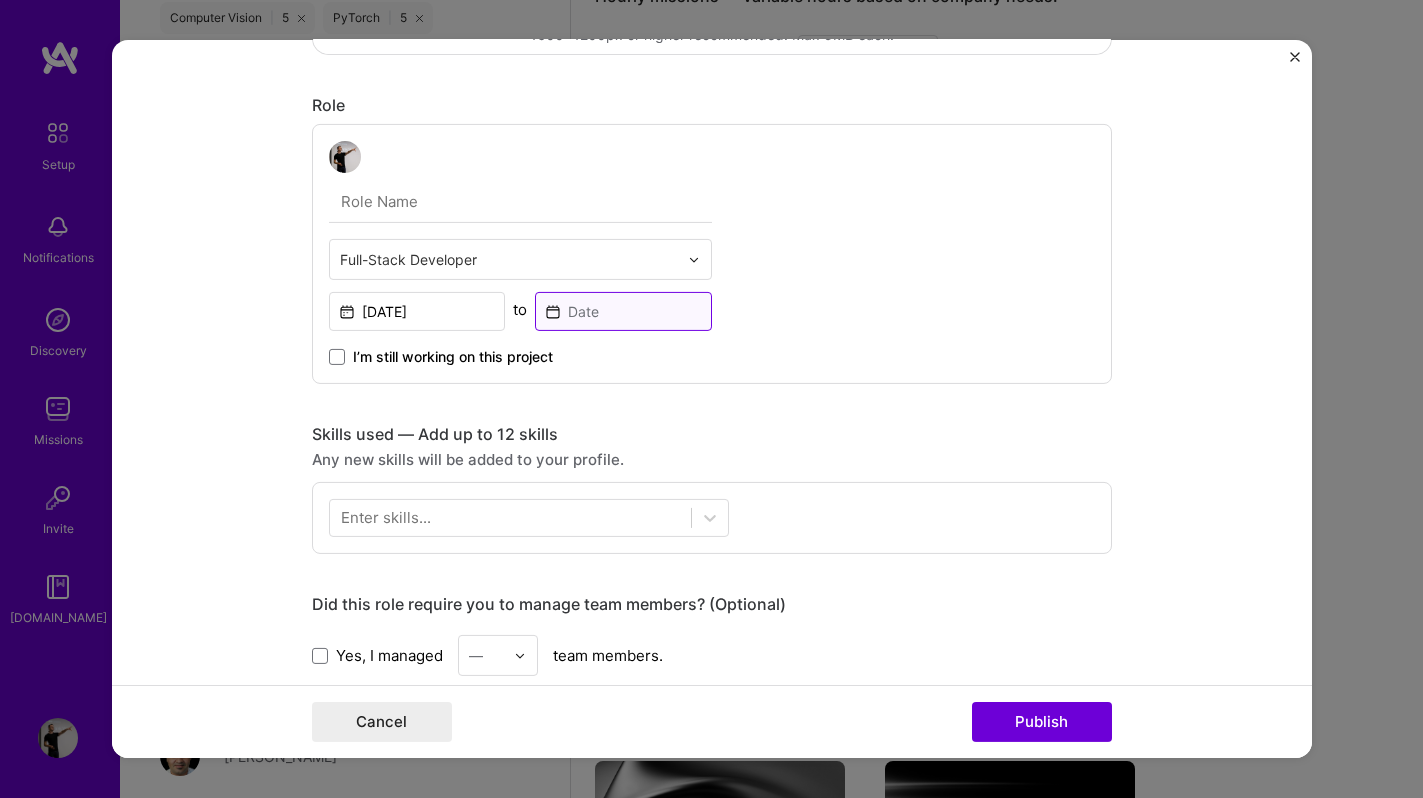 click at bounding box center [623, 311] 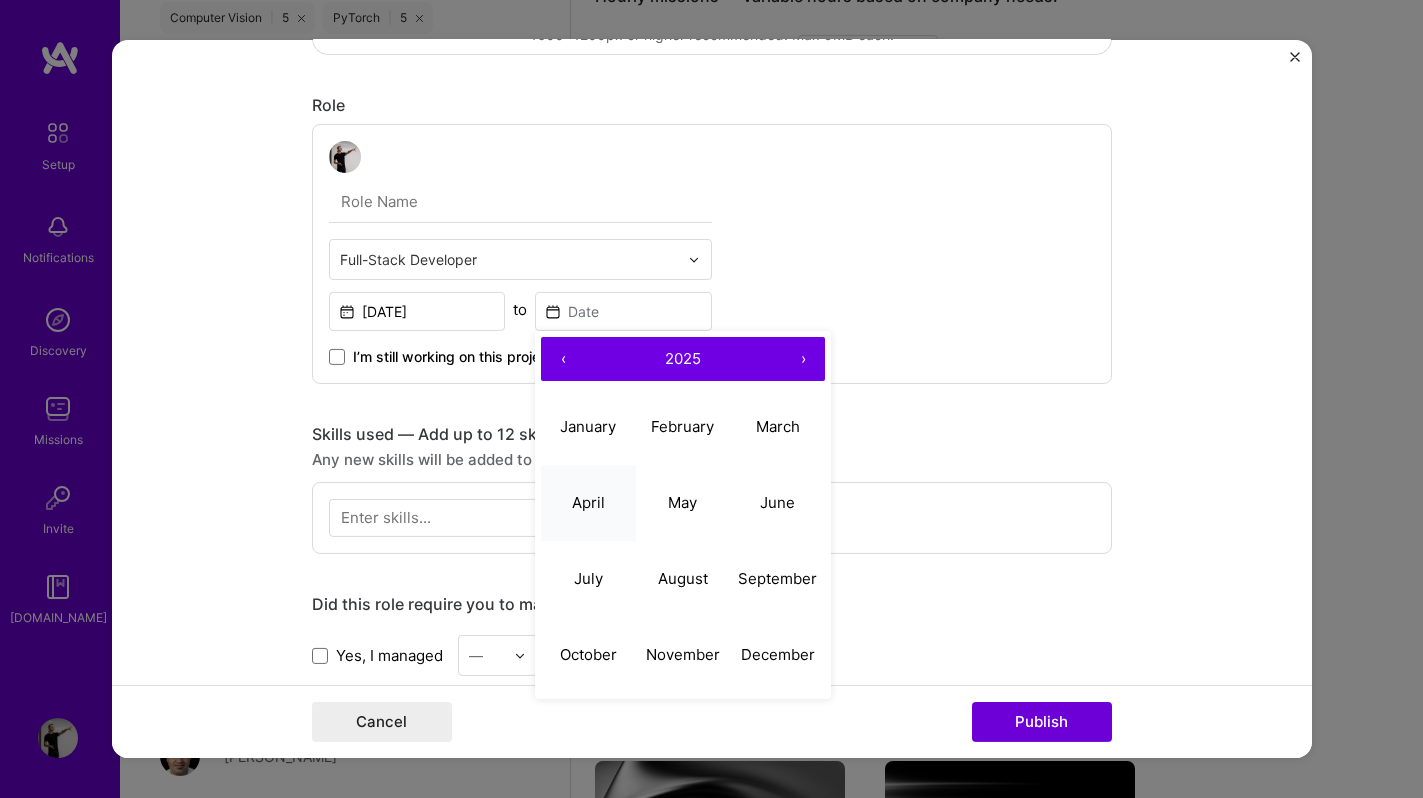 click on "April" at bounding box center [588, 501] 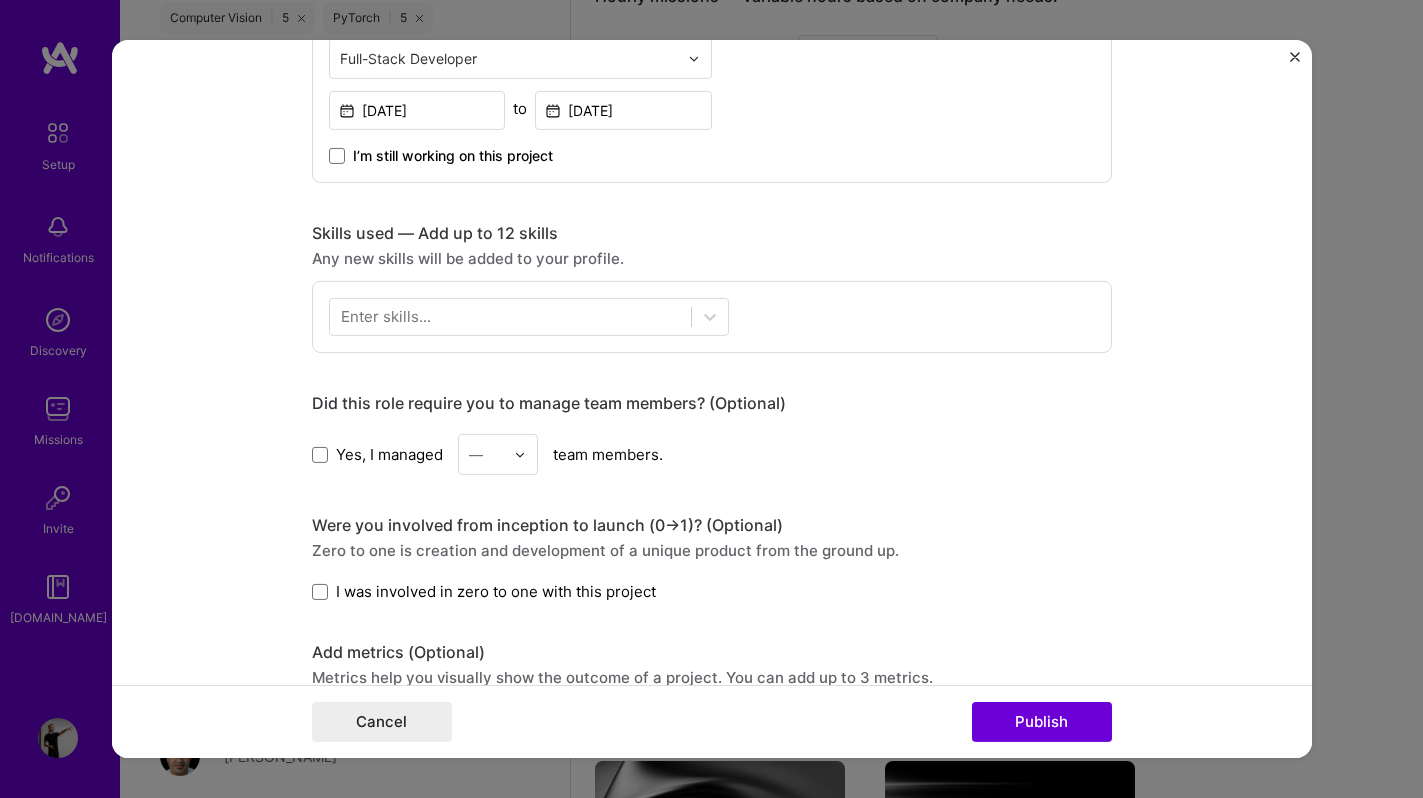 scroll, scrollTop: 727, scrollLeft: 0, axis: vertical 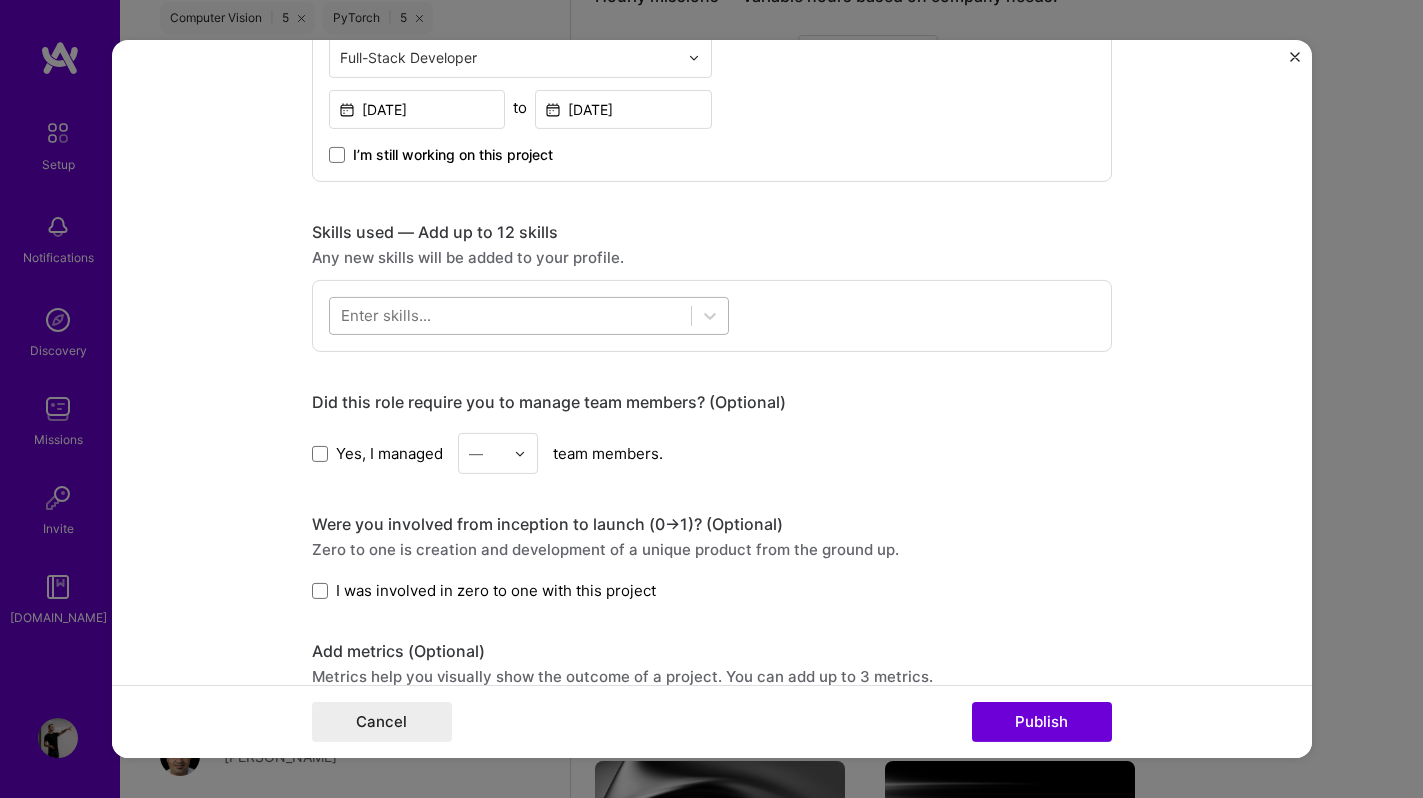 click at bounding box center (529, 316) 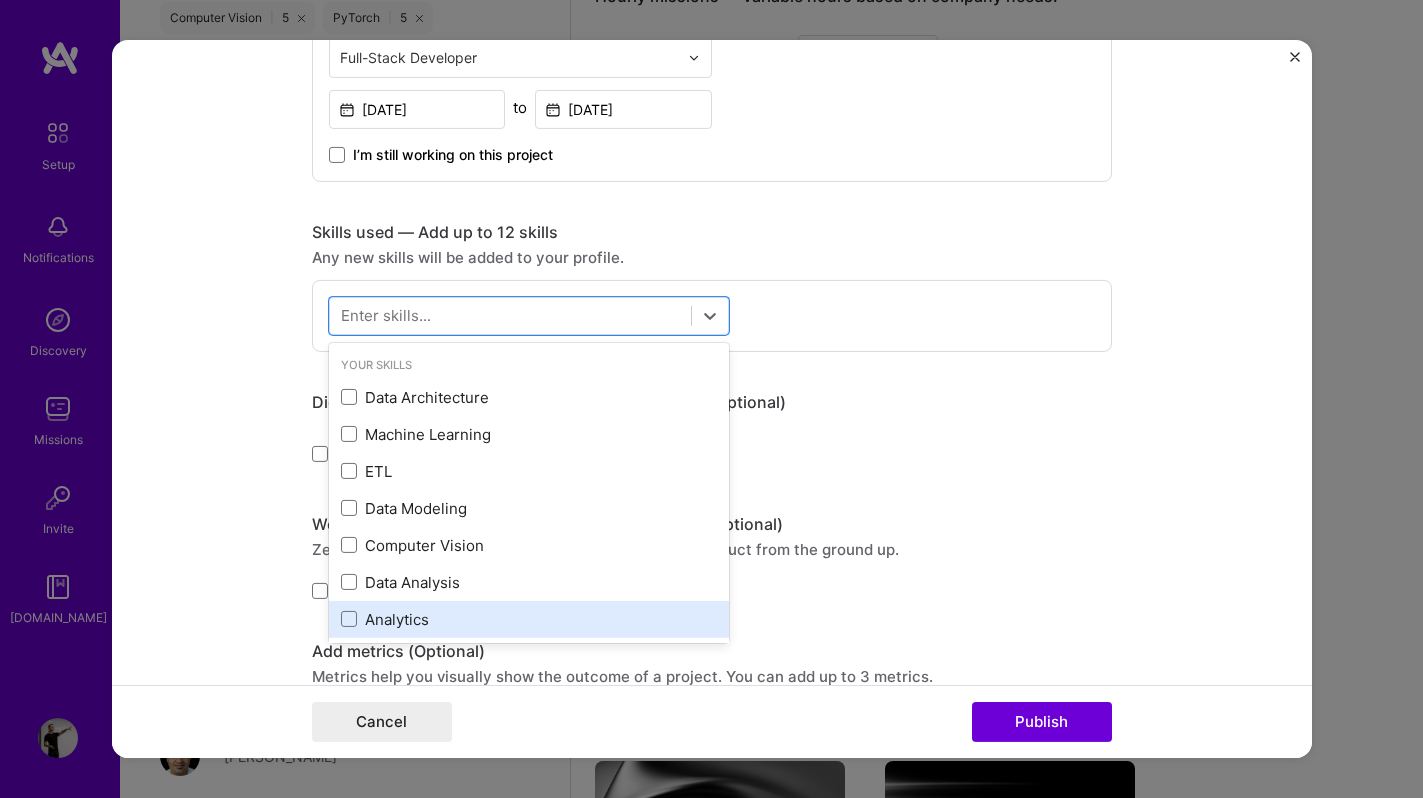 click on "Analytics" at bounding box center (529, 619) 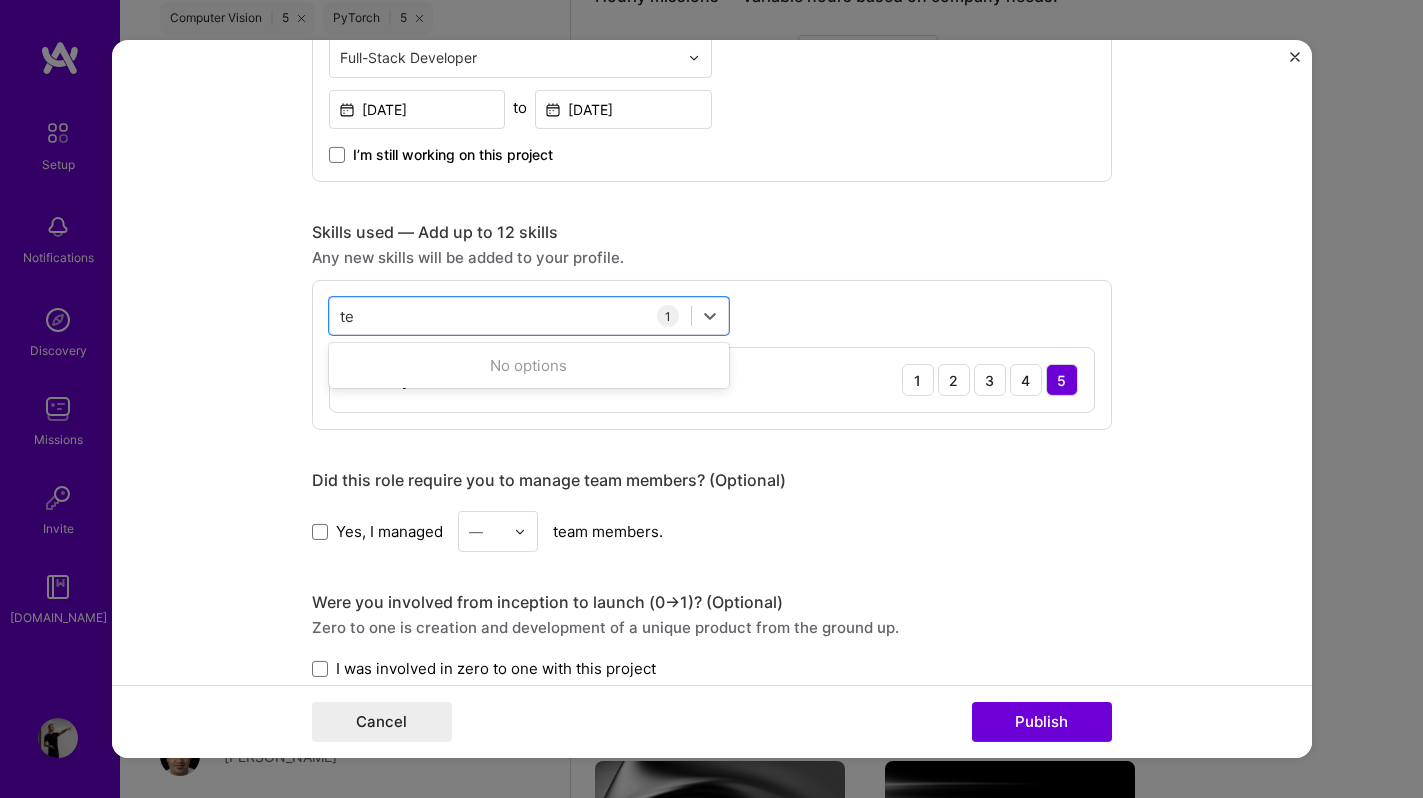 type on "t" 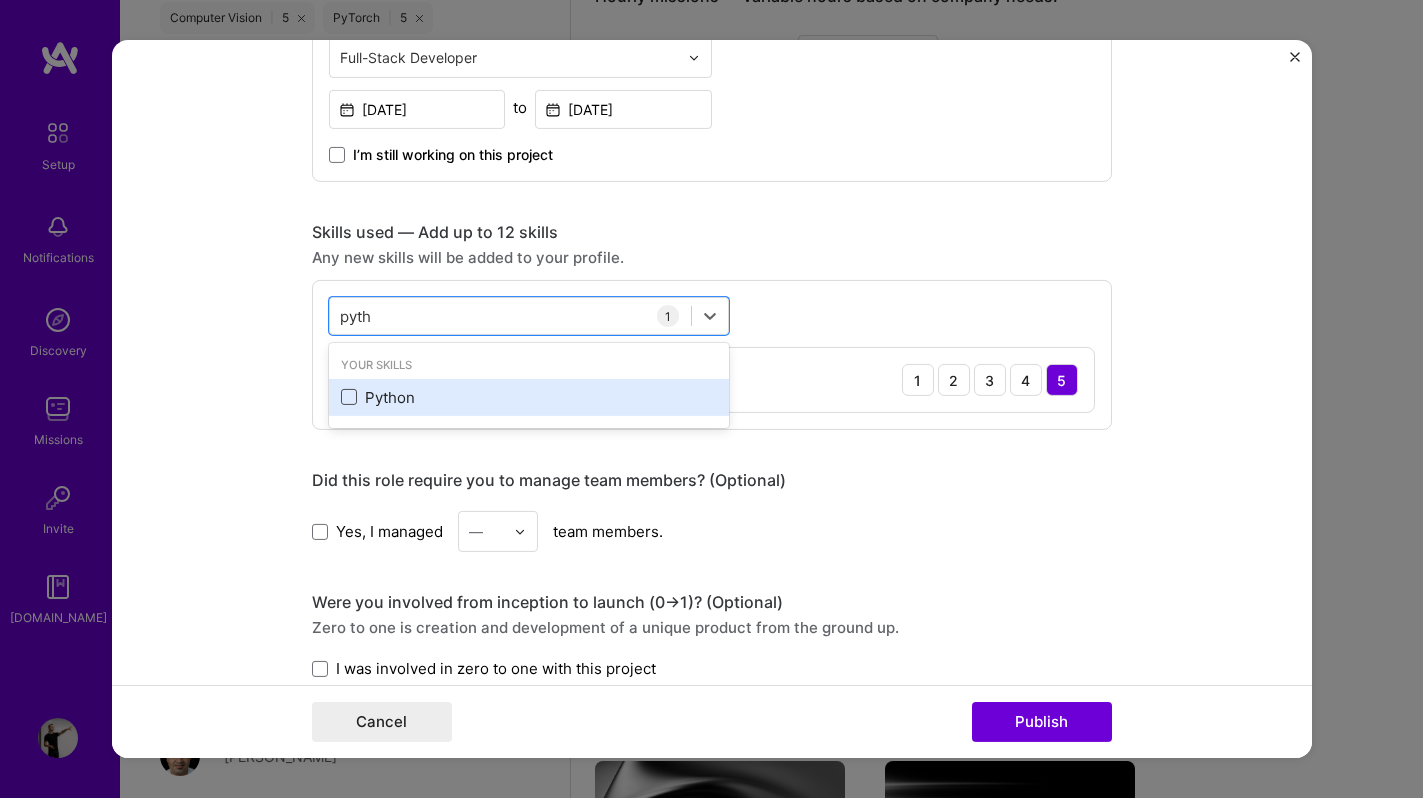 click at bounding box center (349, 397) 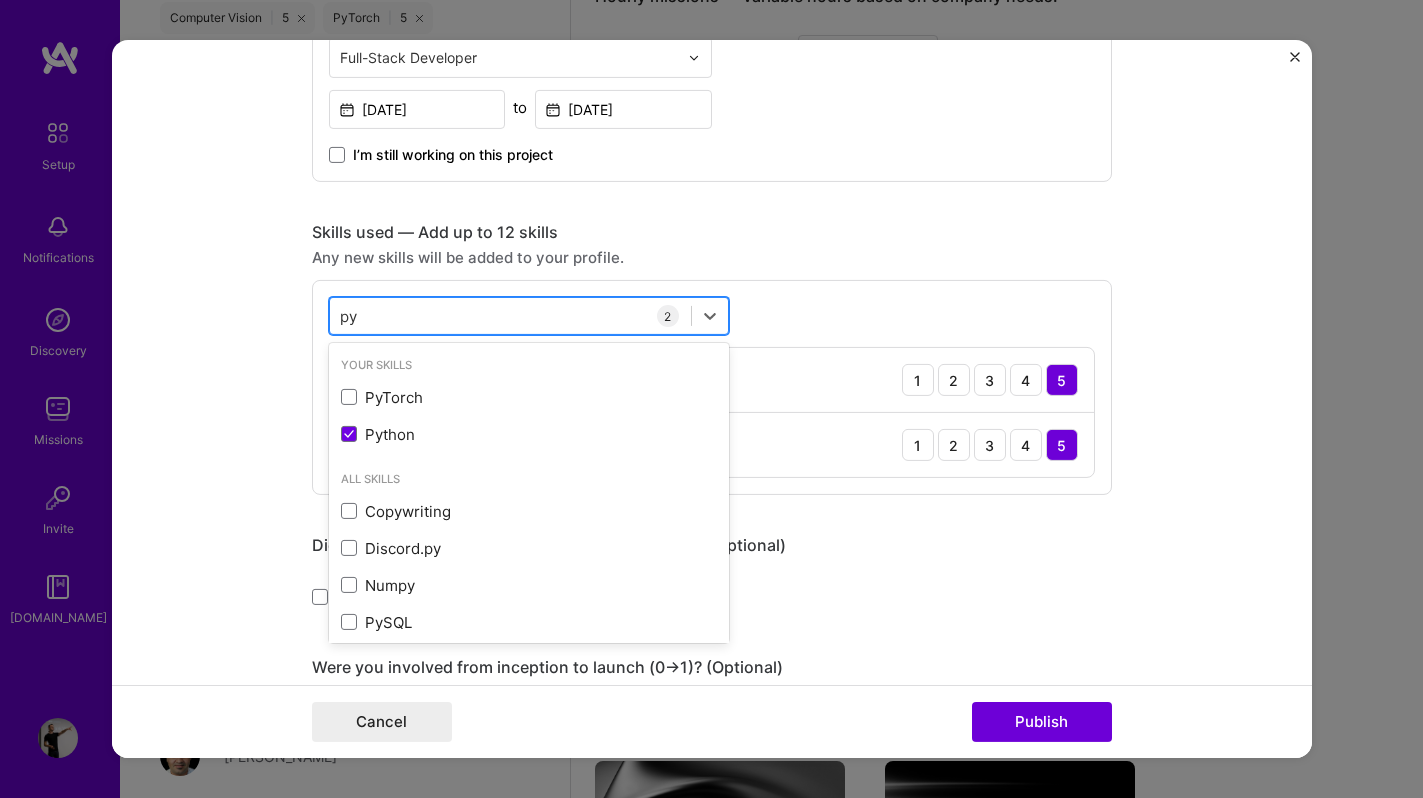 type on "p" 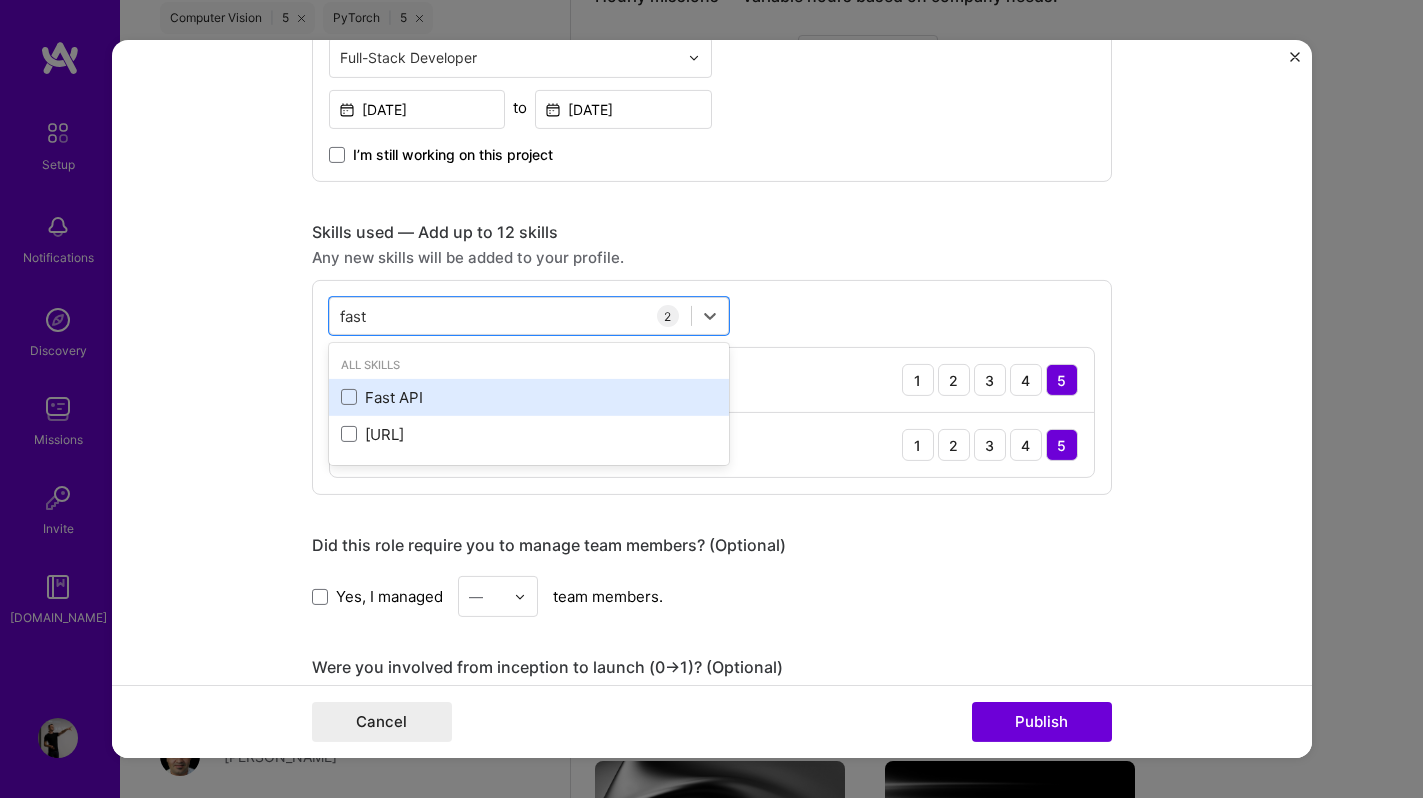 click on "Fast API" at bounding box center [529, 397] 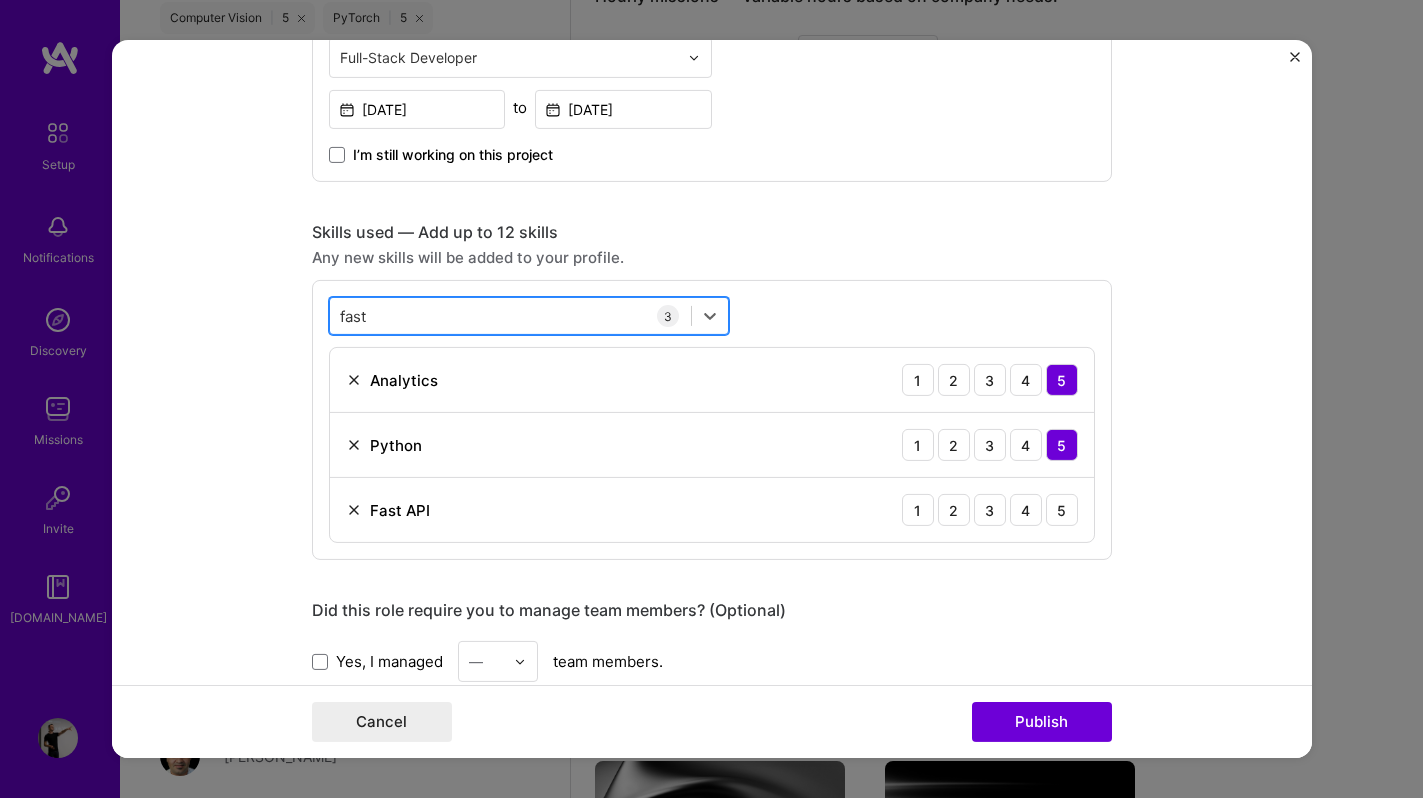 click on "fast fast" at bounding box center [510, 315] 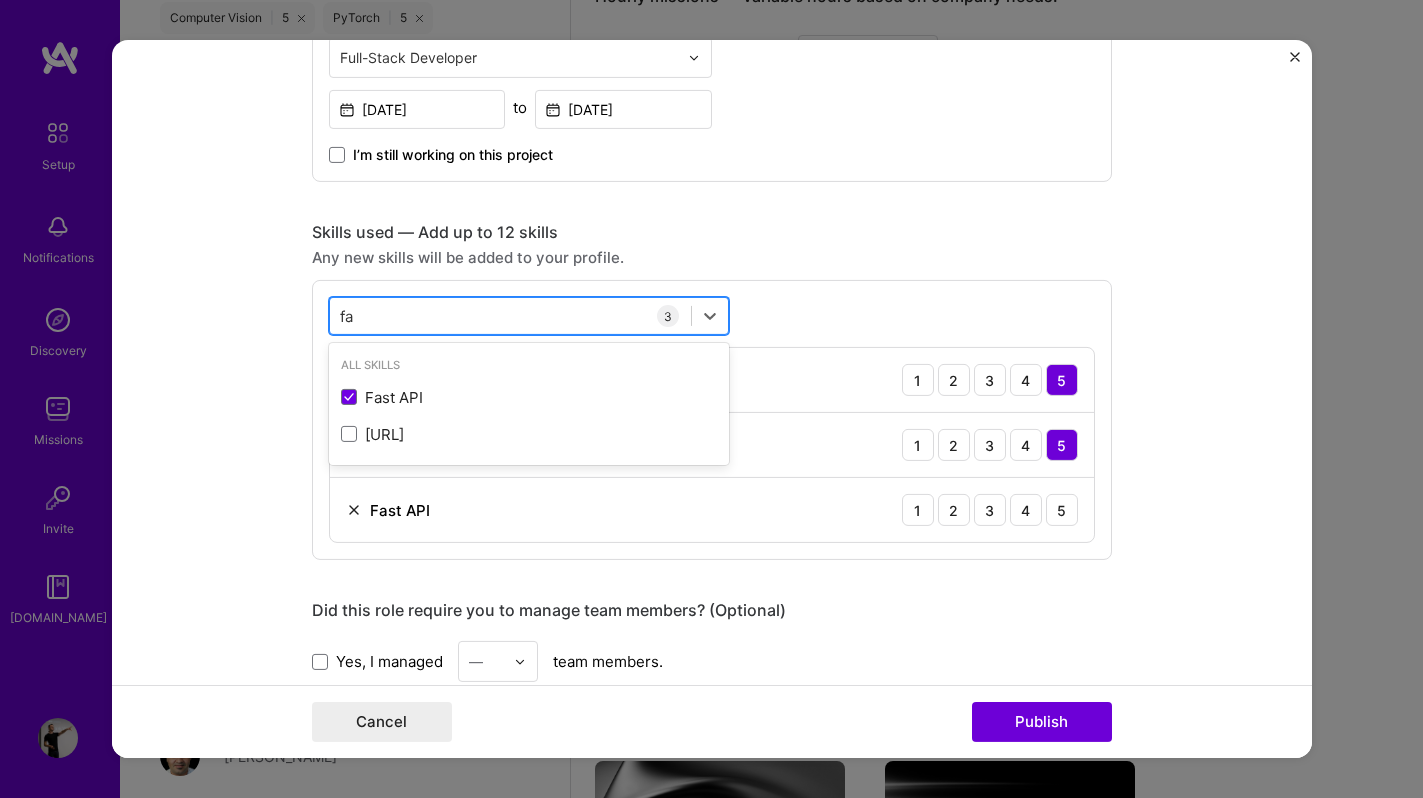 type on "f" 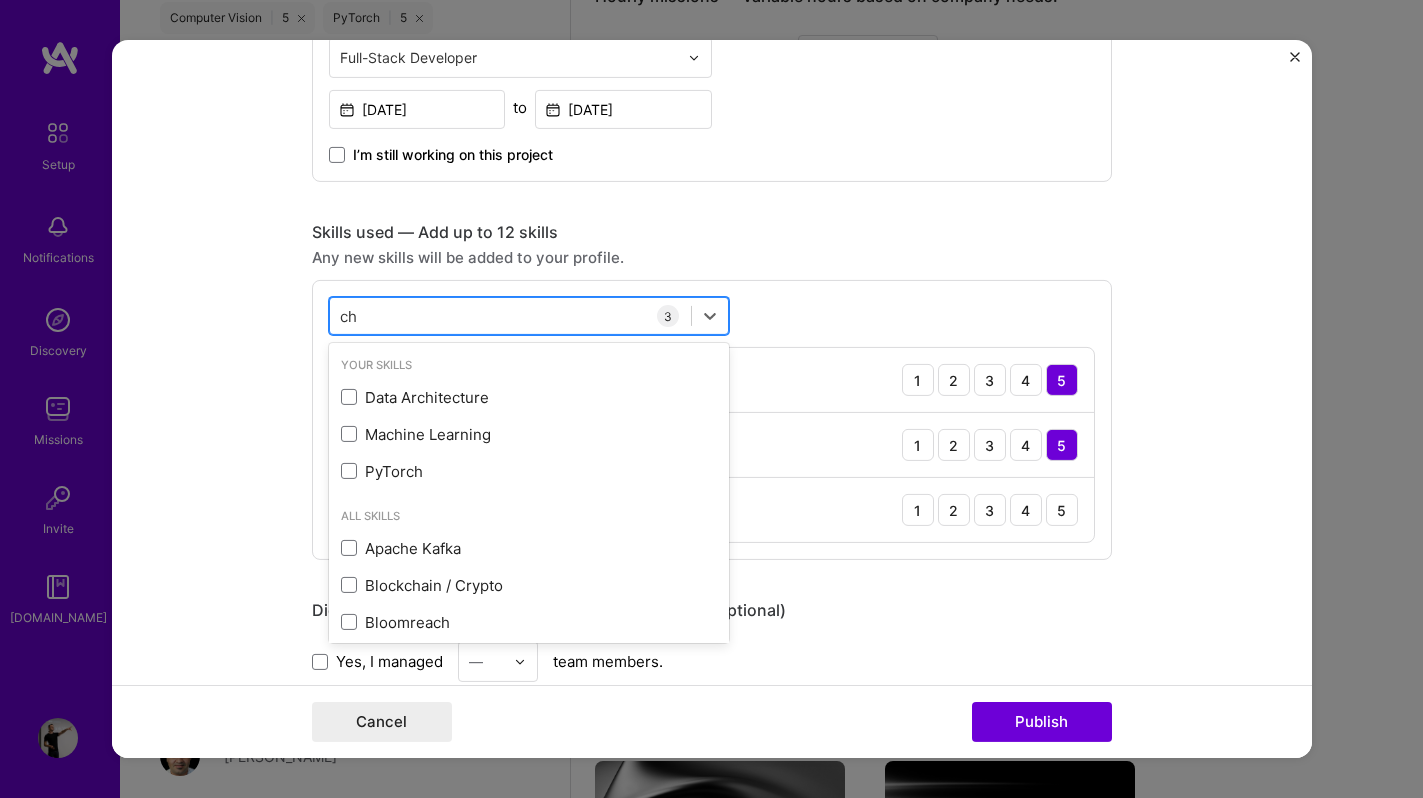 type on "c" 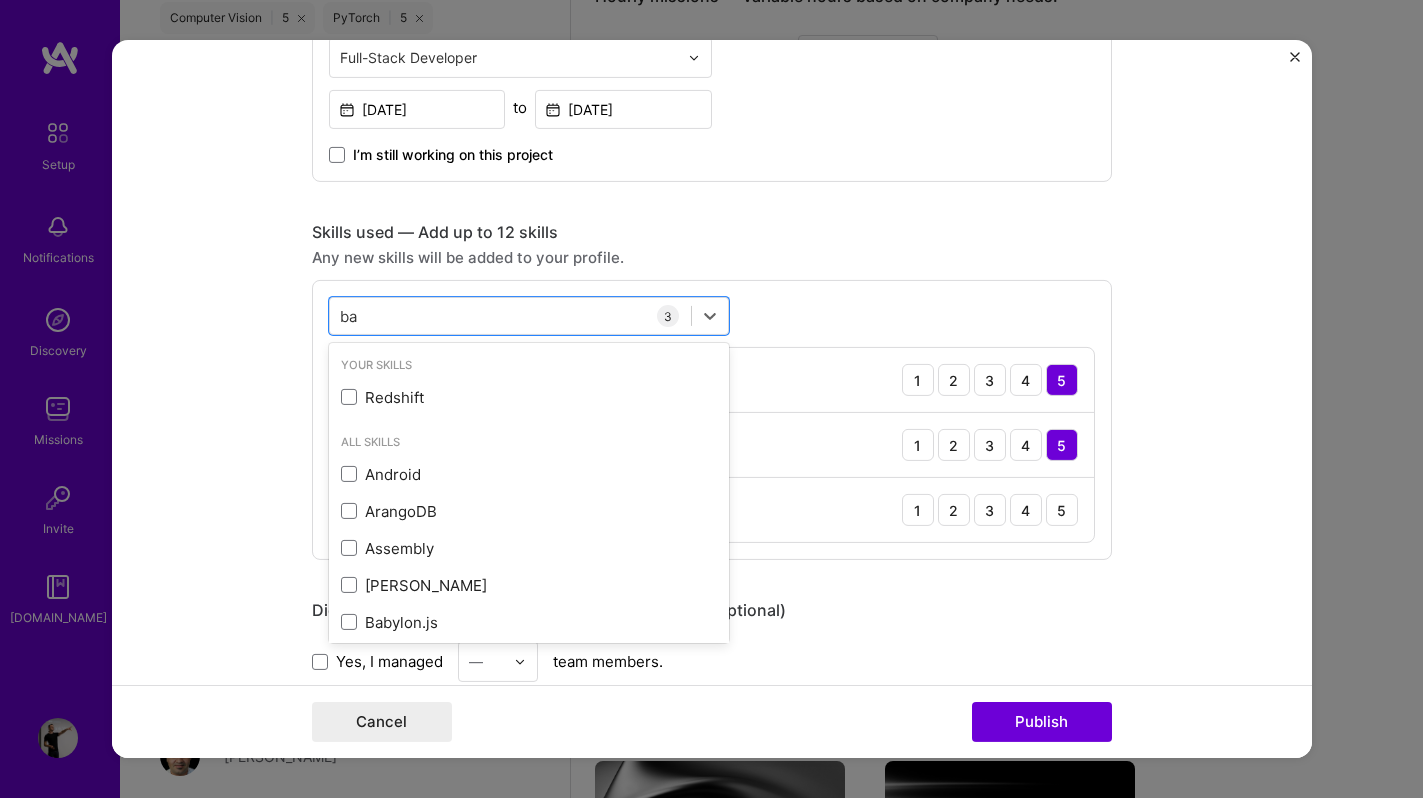 type on "b" 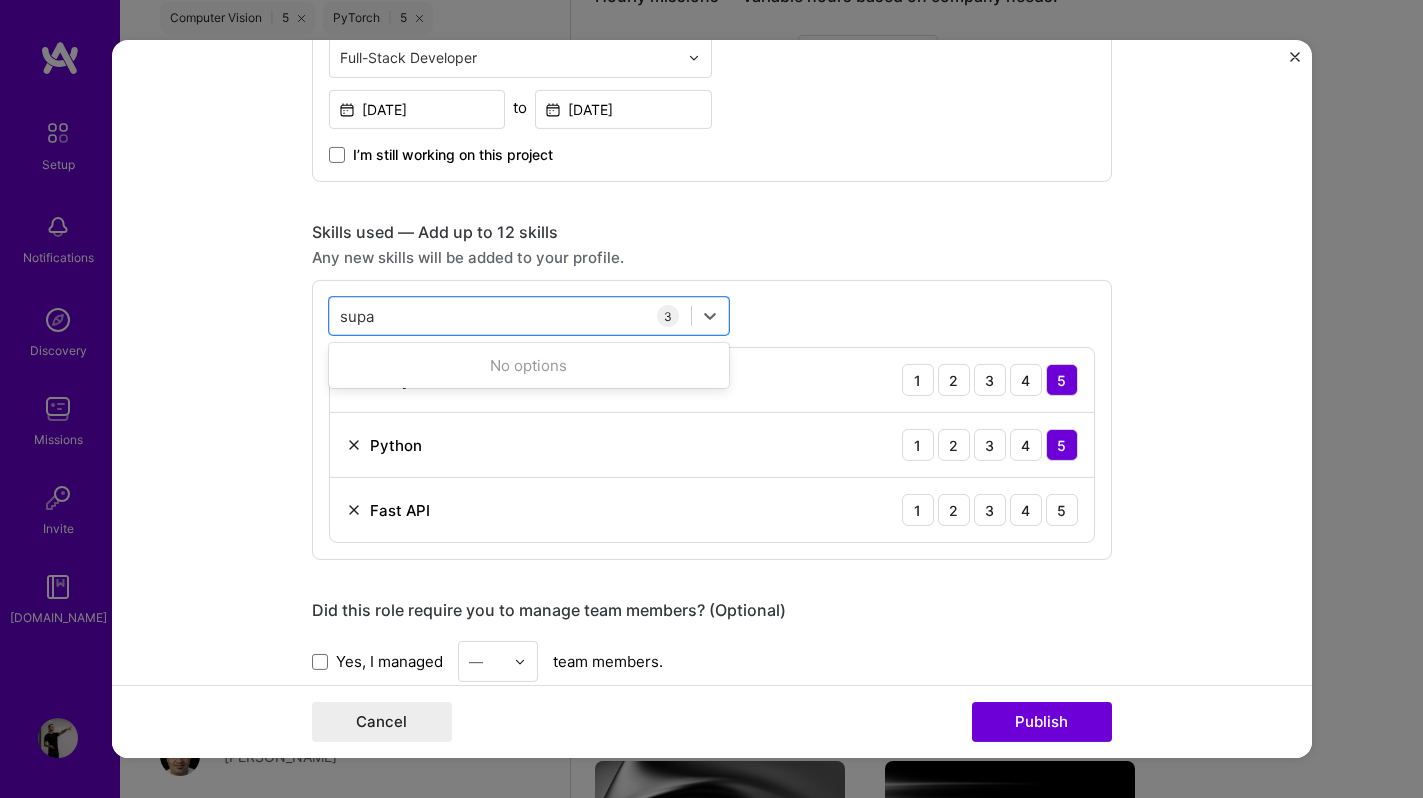 type on "supa" 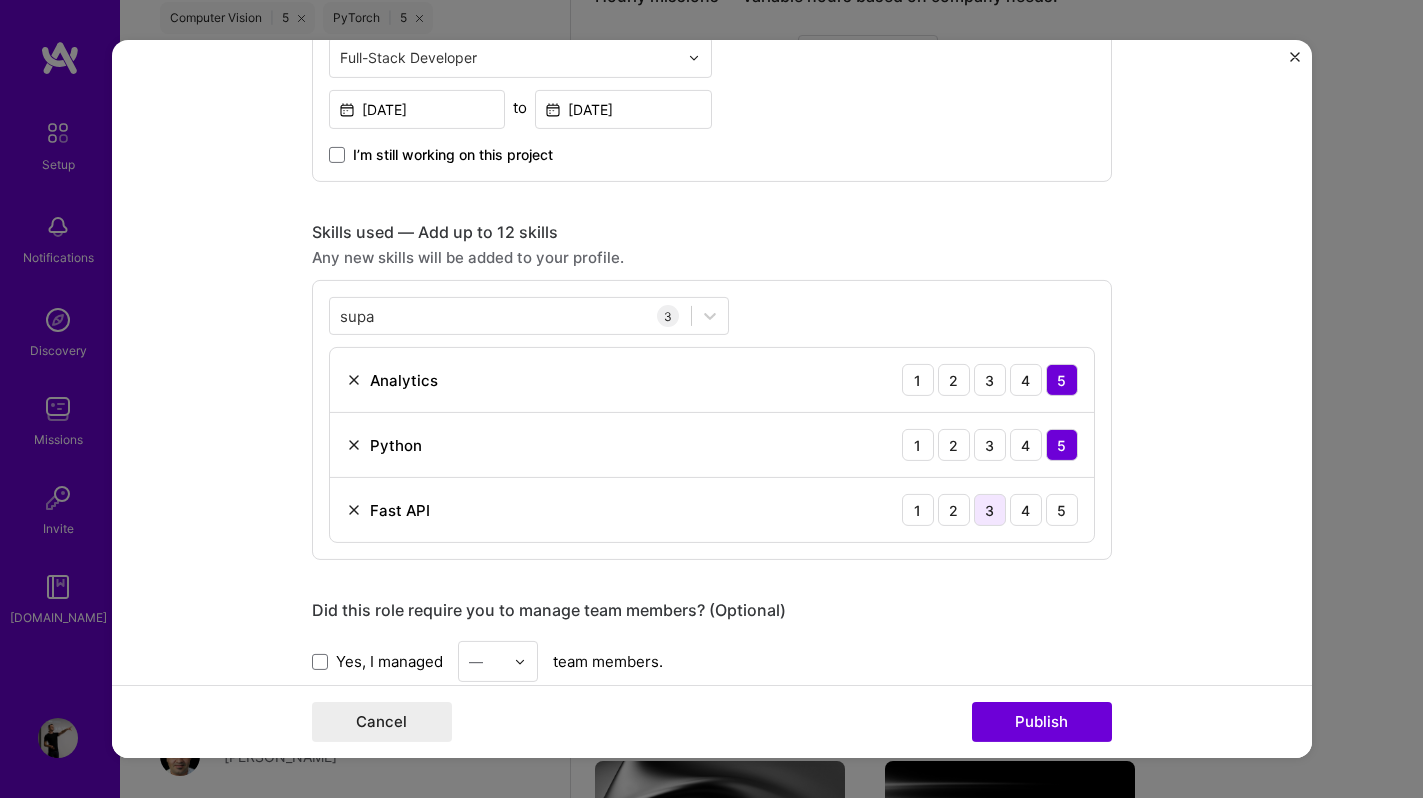 click on "3" at bounding box center [990, 510] 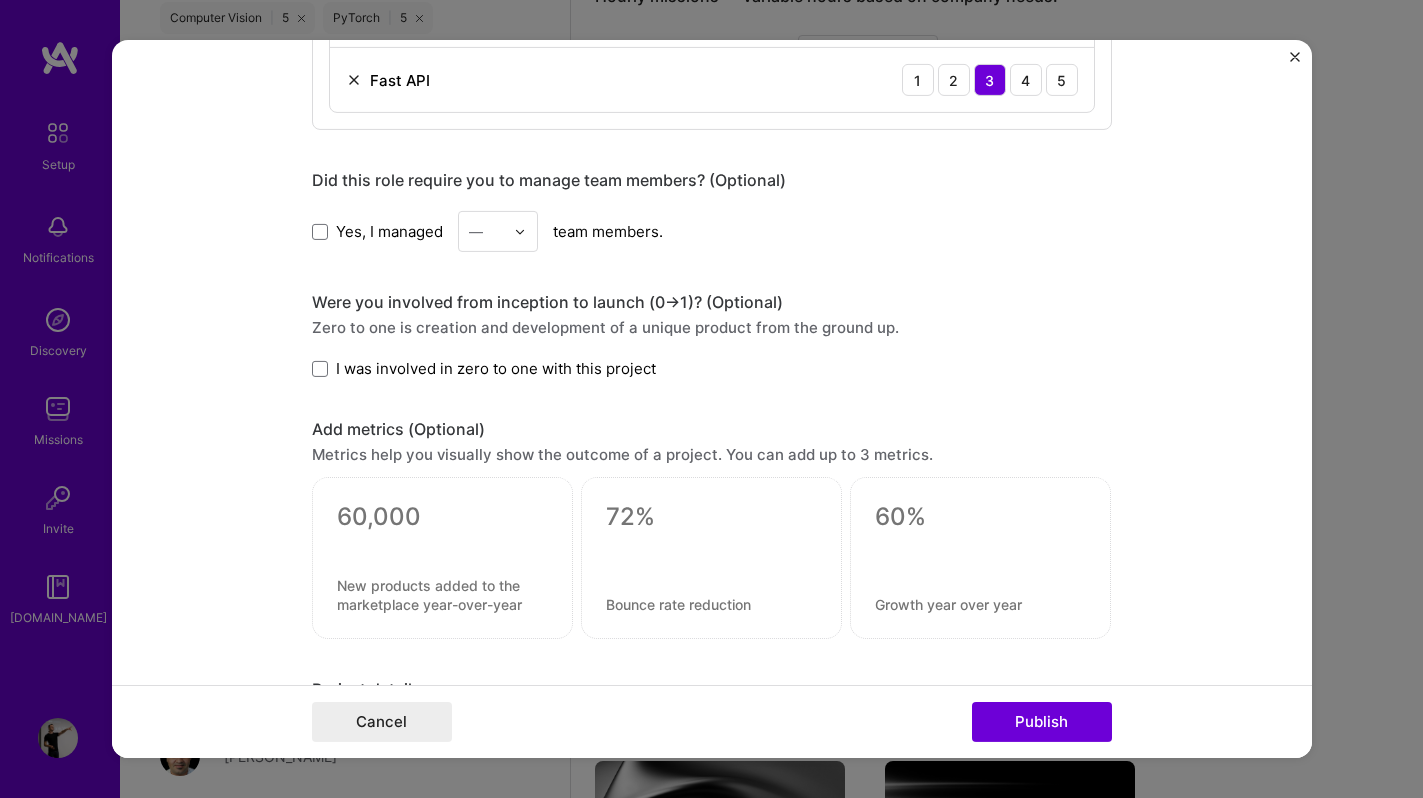 scroll, scrollTop: 1160, scrollLeft: 0, axis: vertical 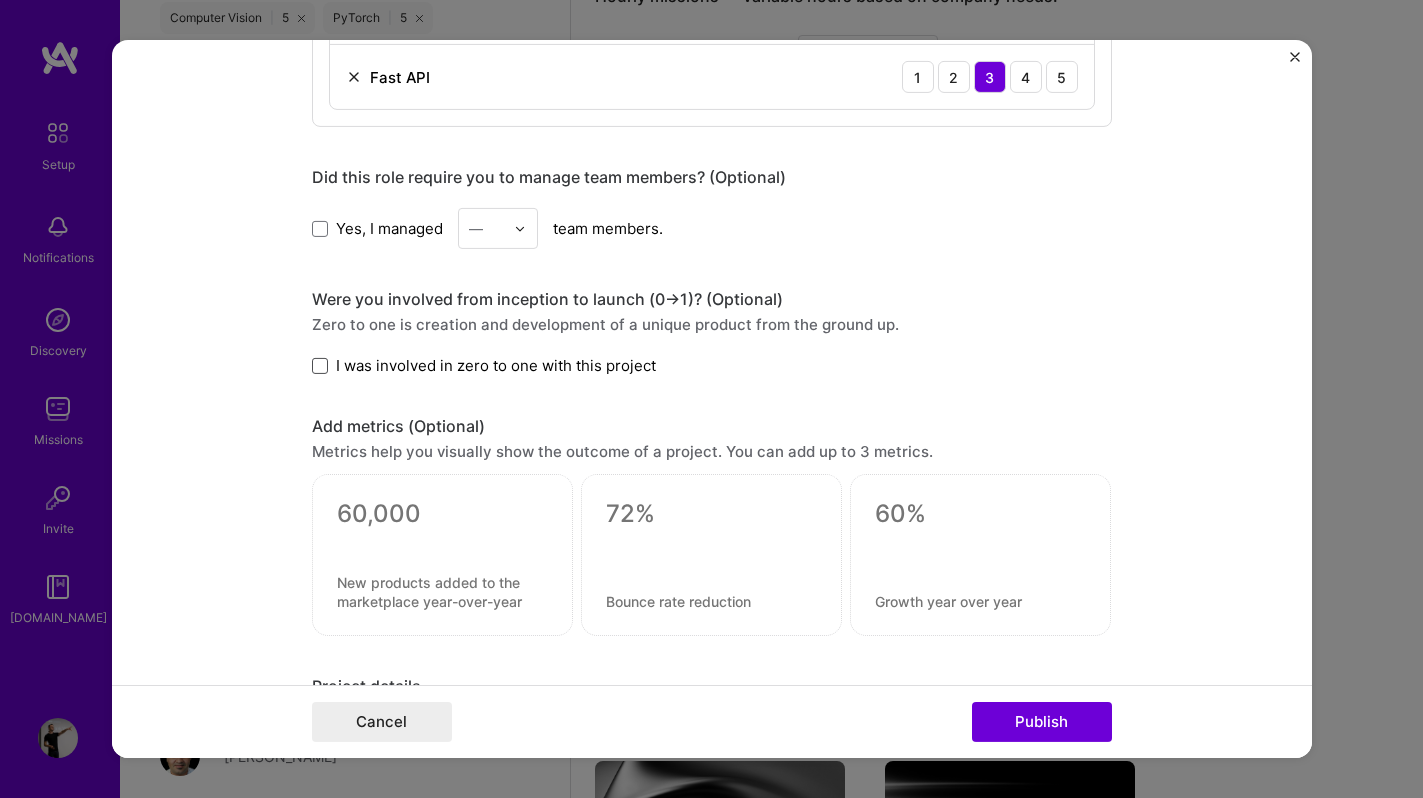 click at bounding box center (320, 366) 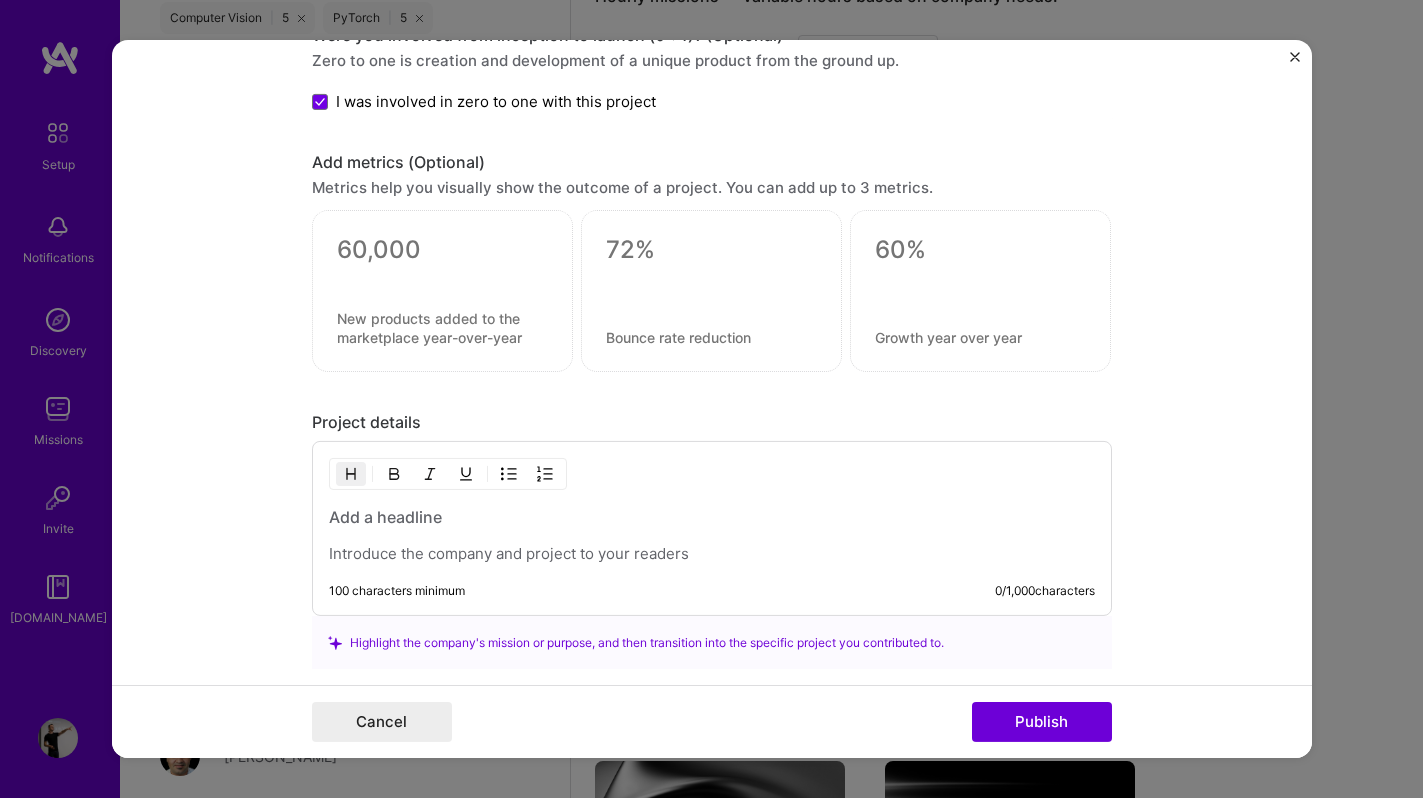 scroll, scrollTop: 1504, scrollLeft: 0, axis: vertical 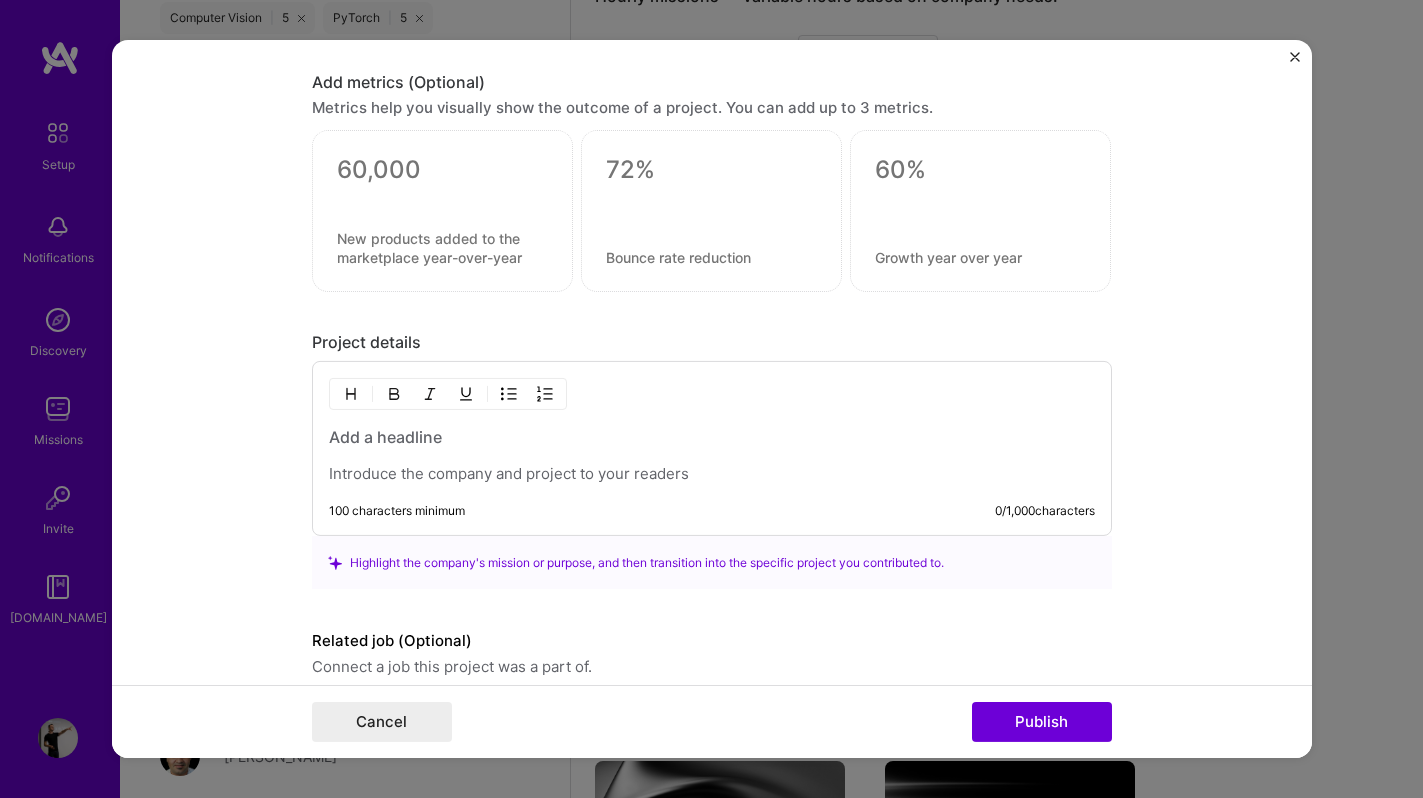 click at bounding box center (712, 455) 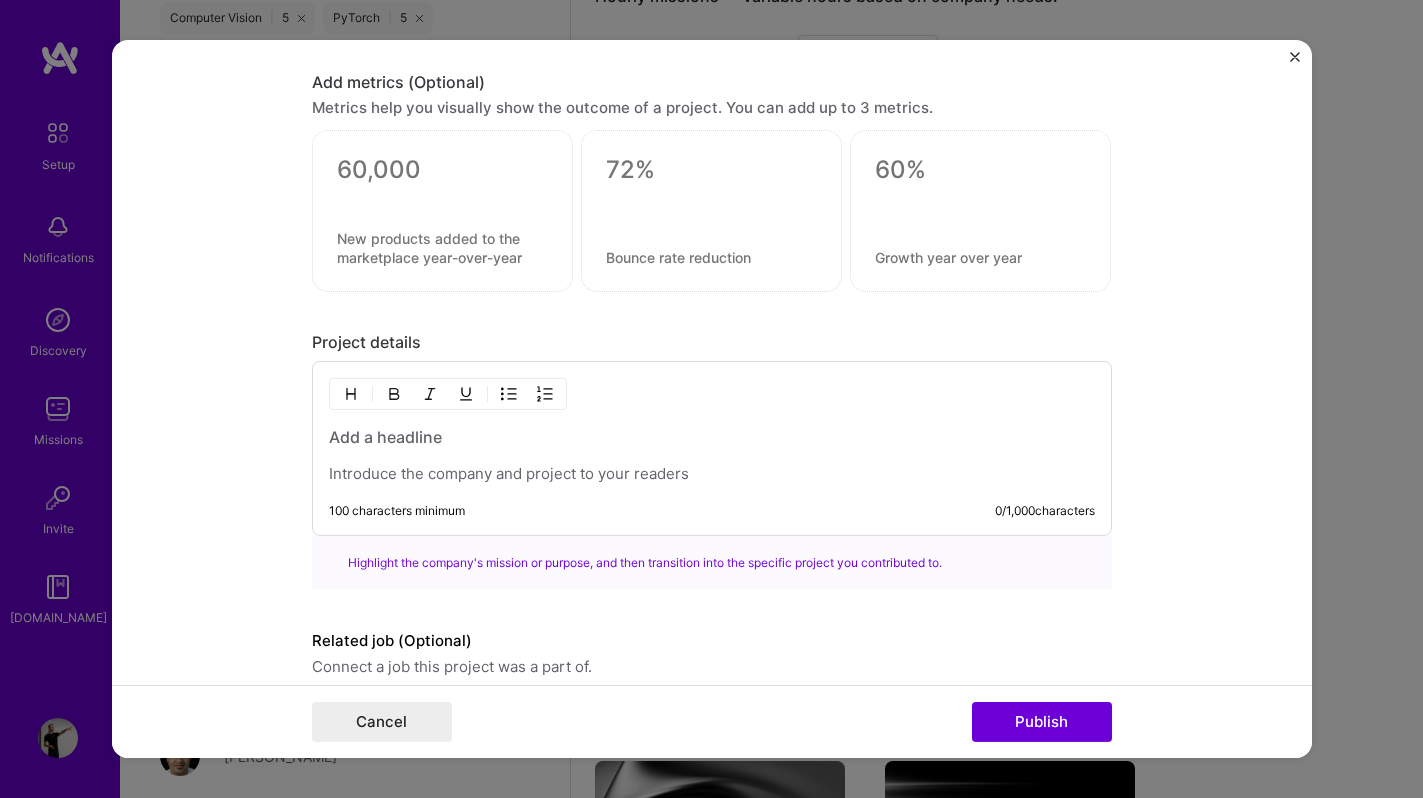 paste 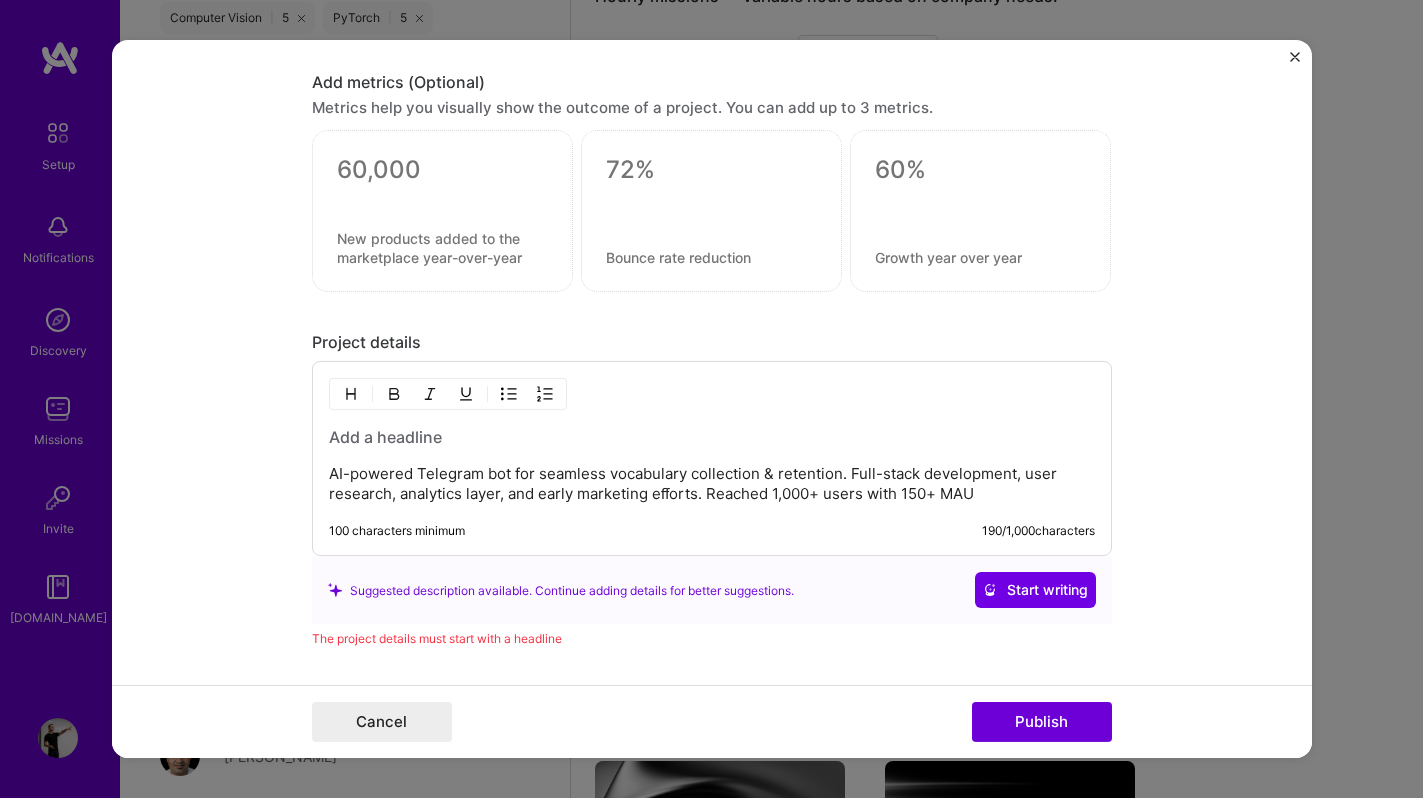 click on "AI-powered Telegram bot for seamless vocabulary collection & retention. Full-stack development, user research, analytics layer, and early marketing eﬀorts. Reached 1,000+ users with 150+ MAU" at bounding box center (712, 484) 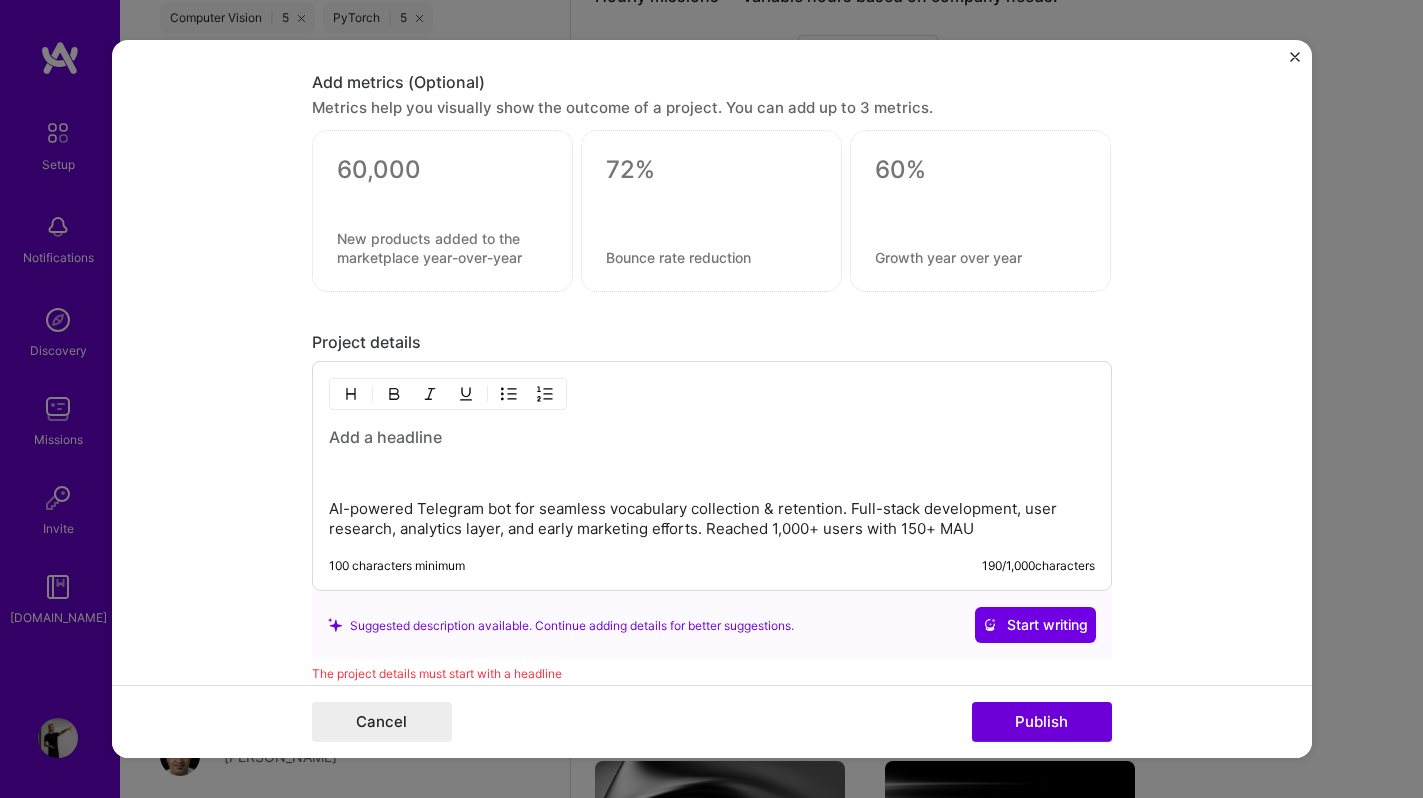 type 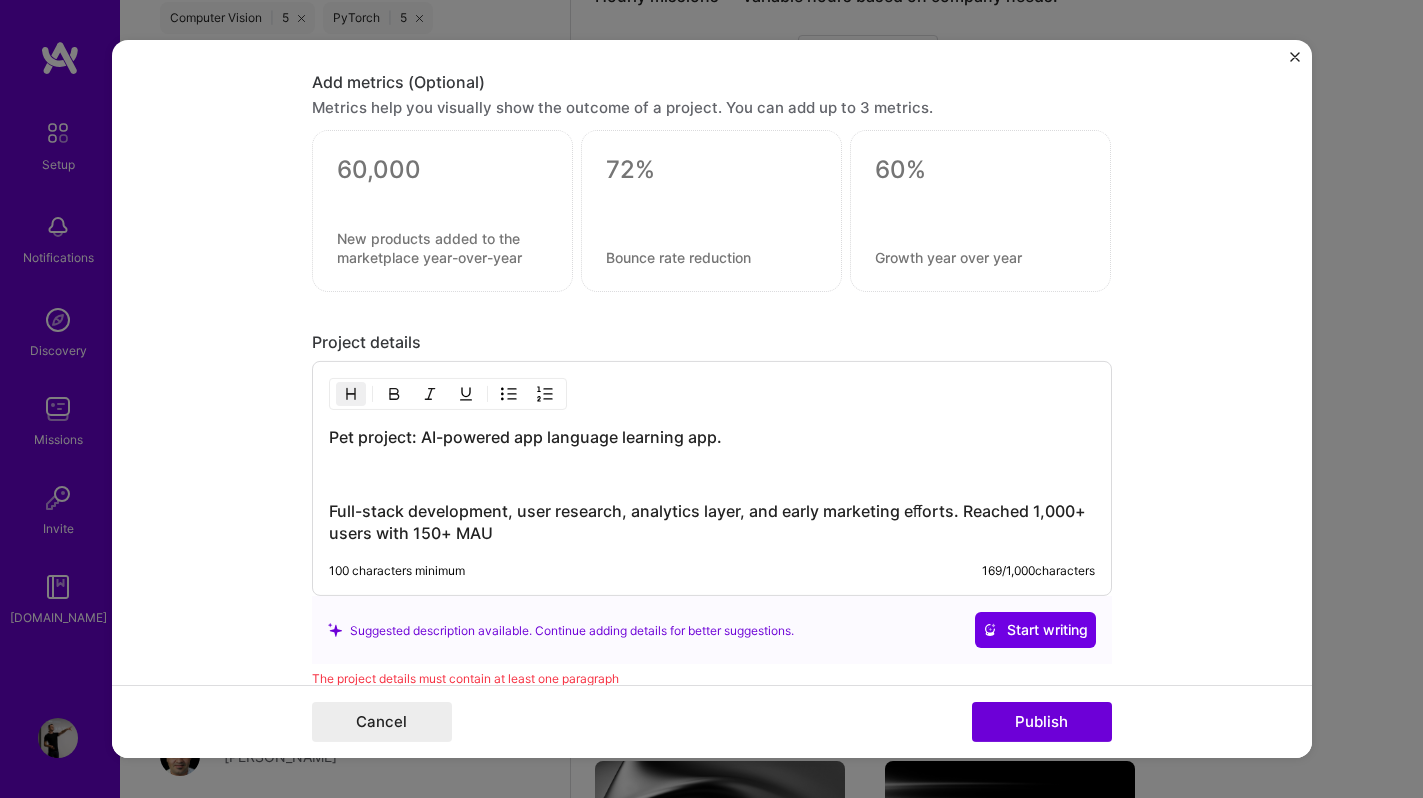 click on "Pet project: AI-powered app language learning app.  Full-stack development, user research, analytics layer, and early marketing eﬀorts. Reached 1,000+ users with 150+ MAU" at bounding box center (712, 485) 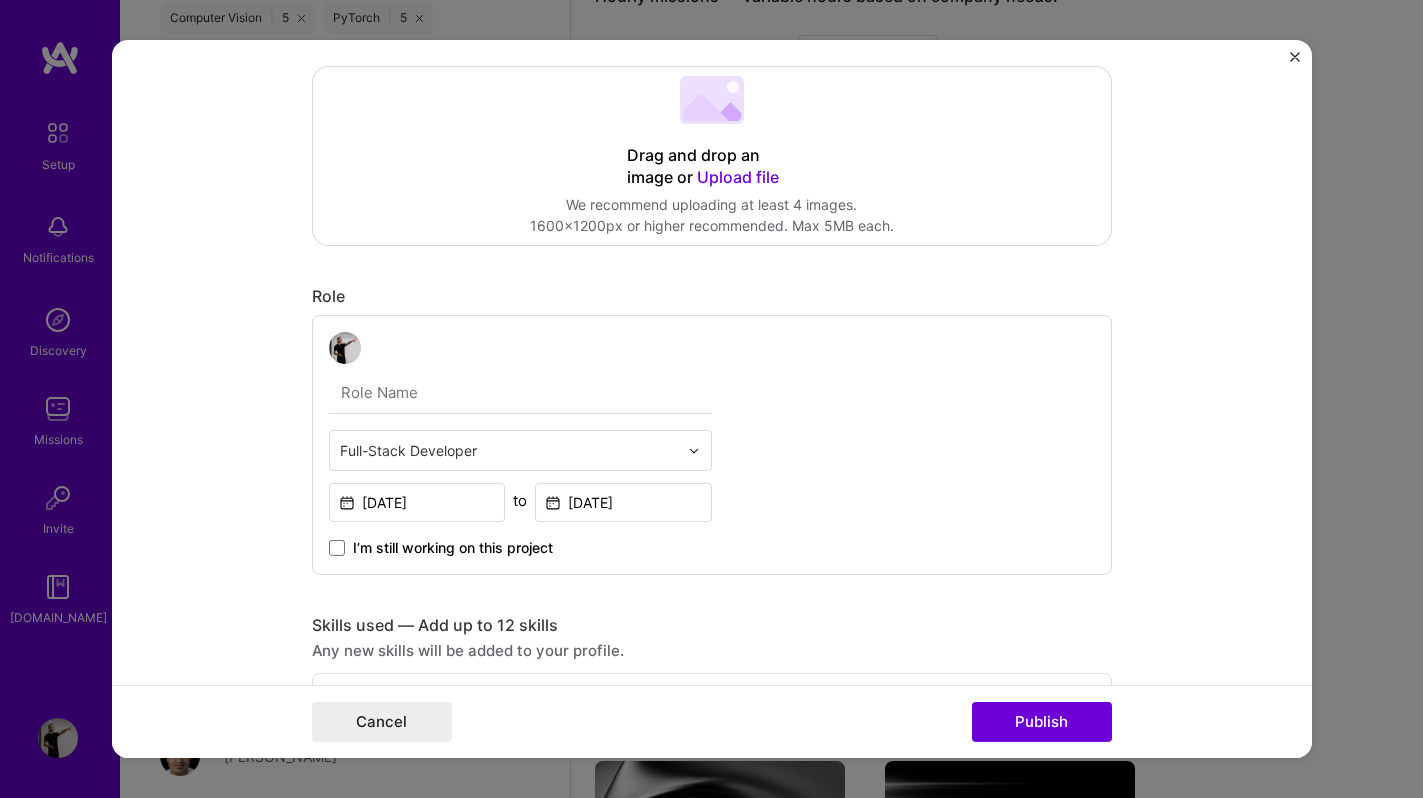 scroll, scrollTop: 0, scrollLeft: 0, axis: both 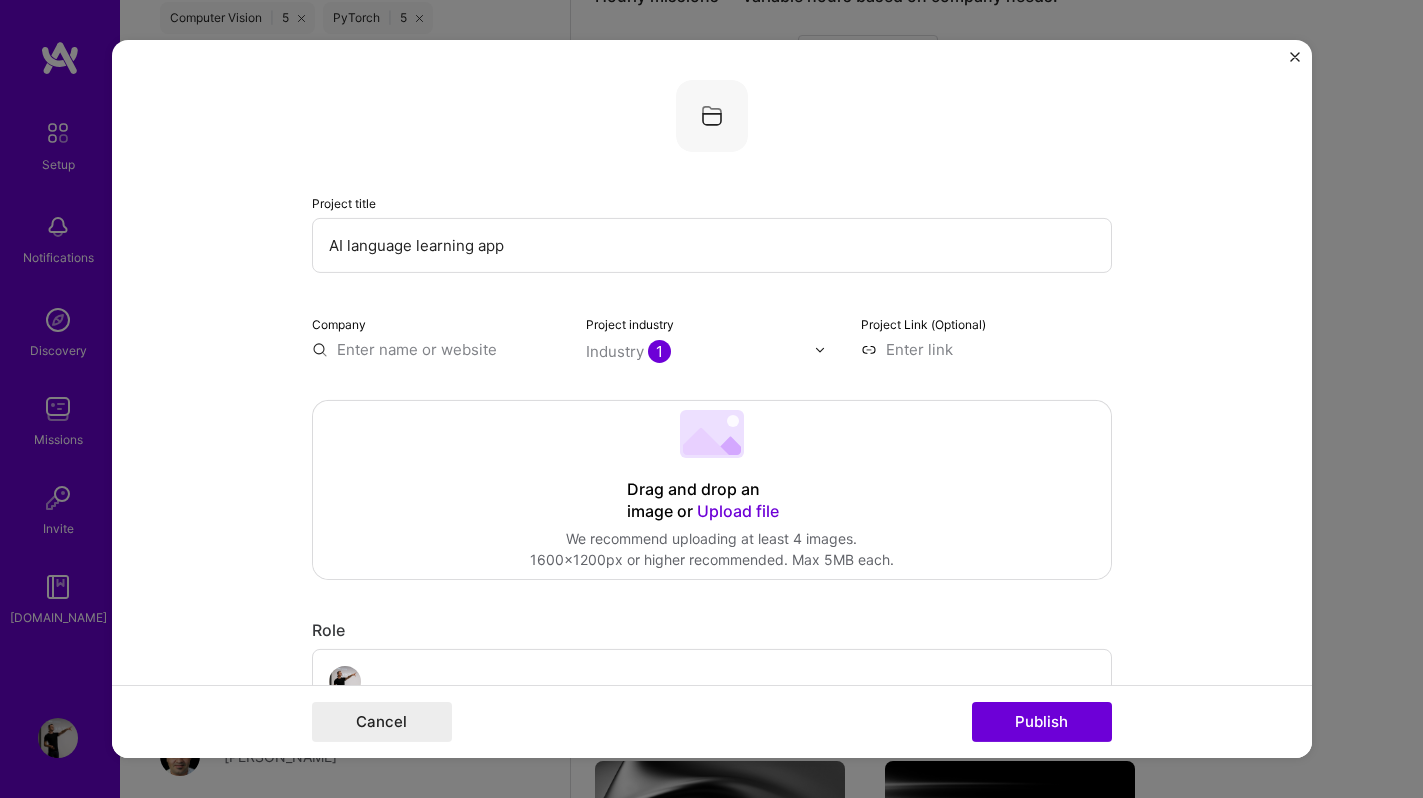 click at bounding box center [986, 349] 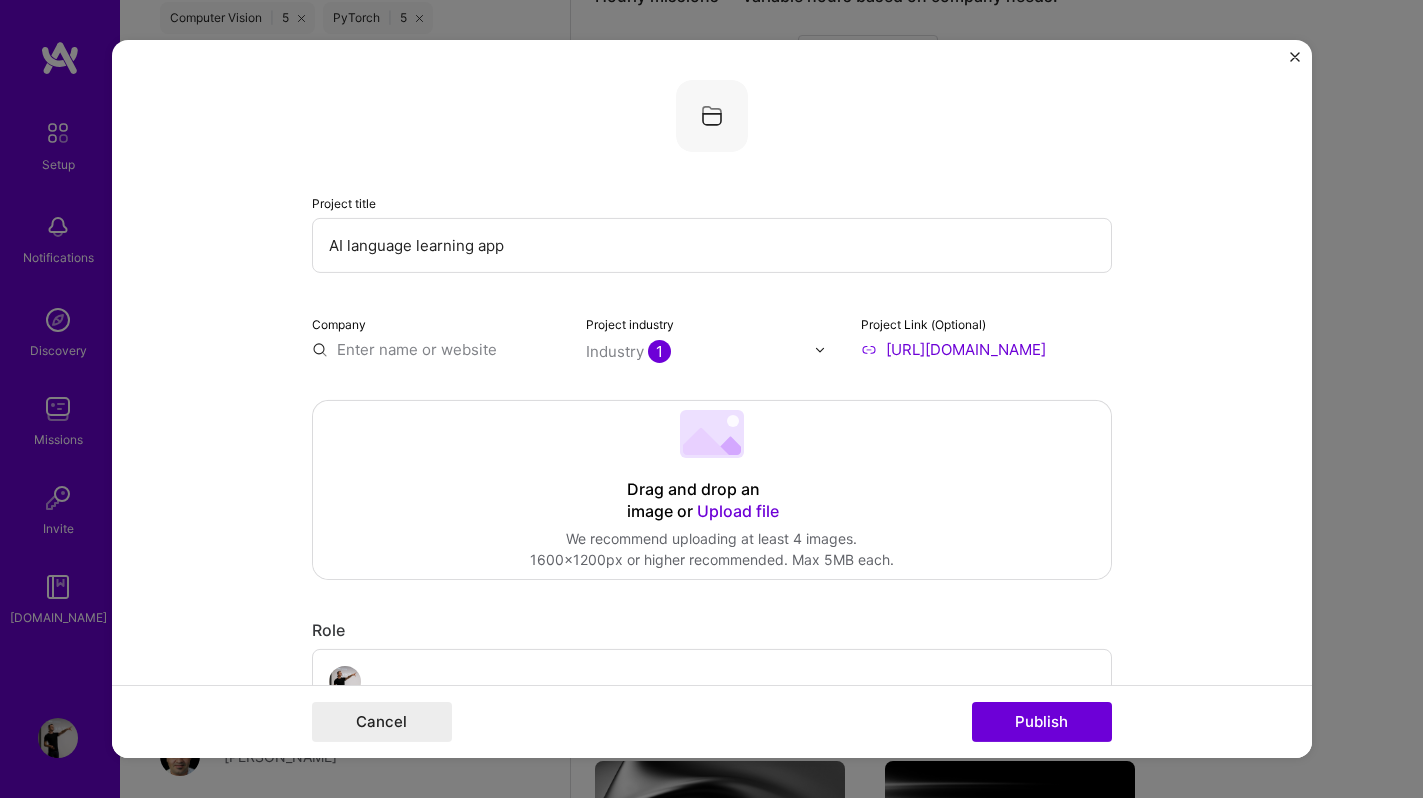 type on "[URL][DOMAIN_NAME]" 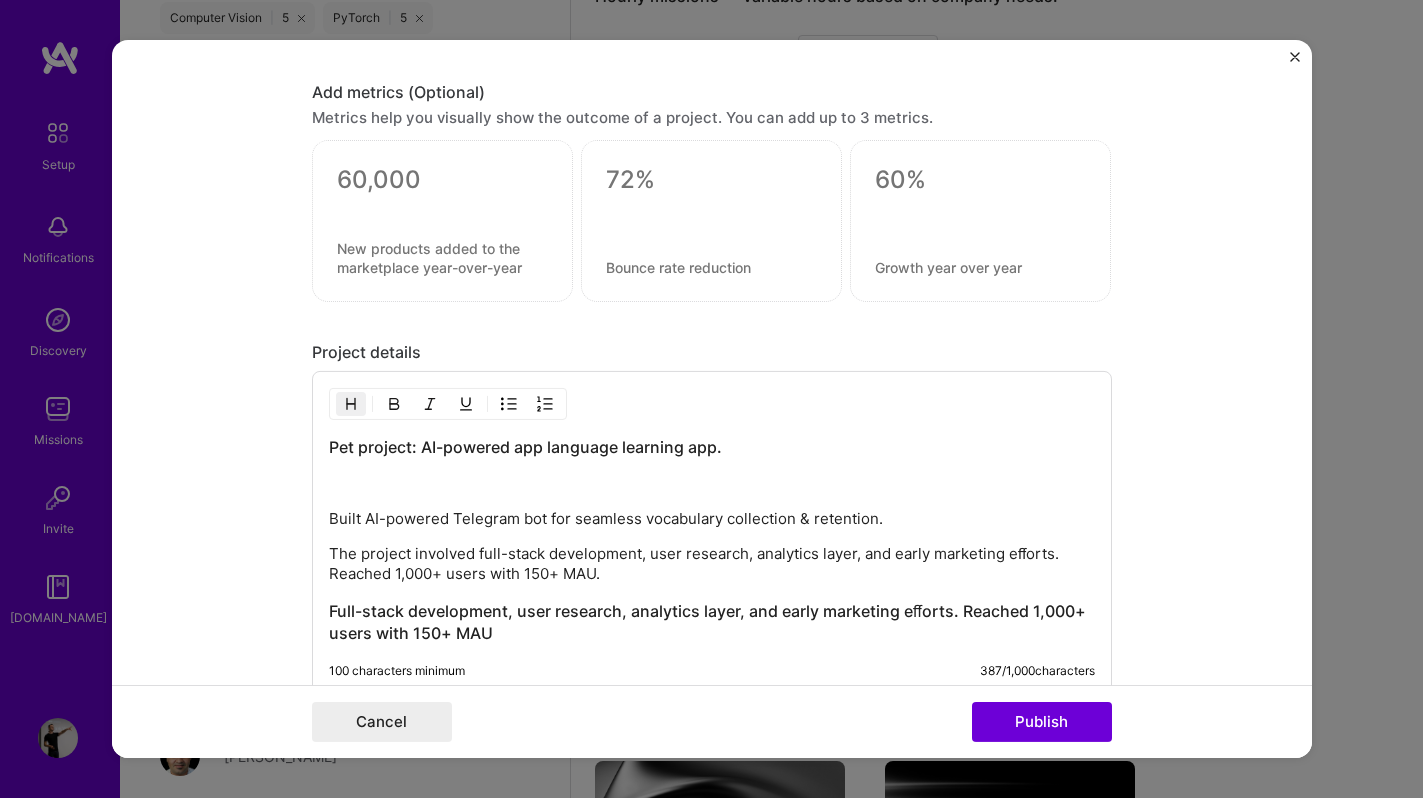 scroll, scrollTop: 1574, scrollLeft: 0, axis: vertical 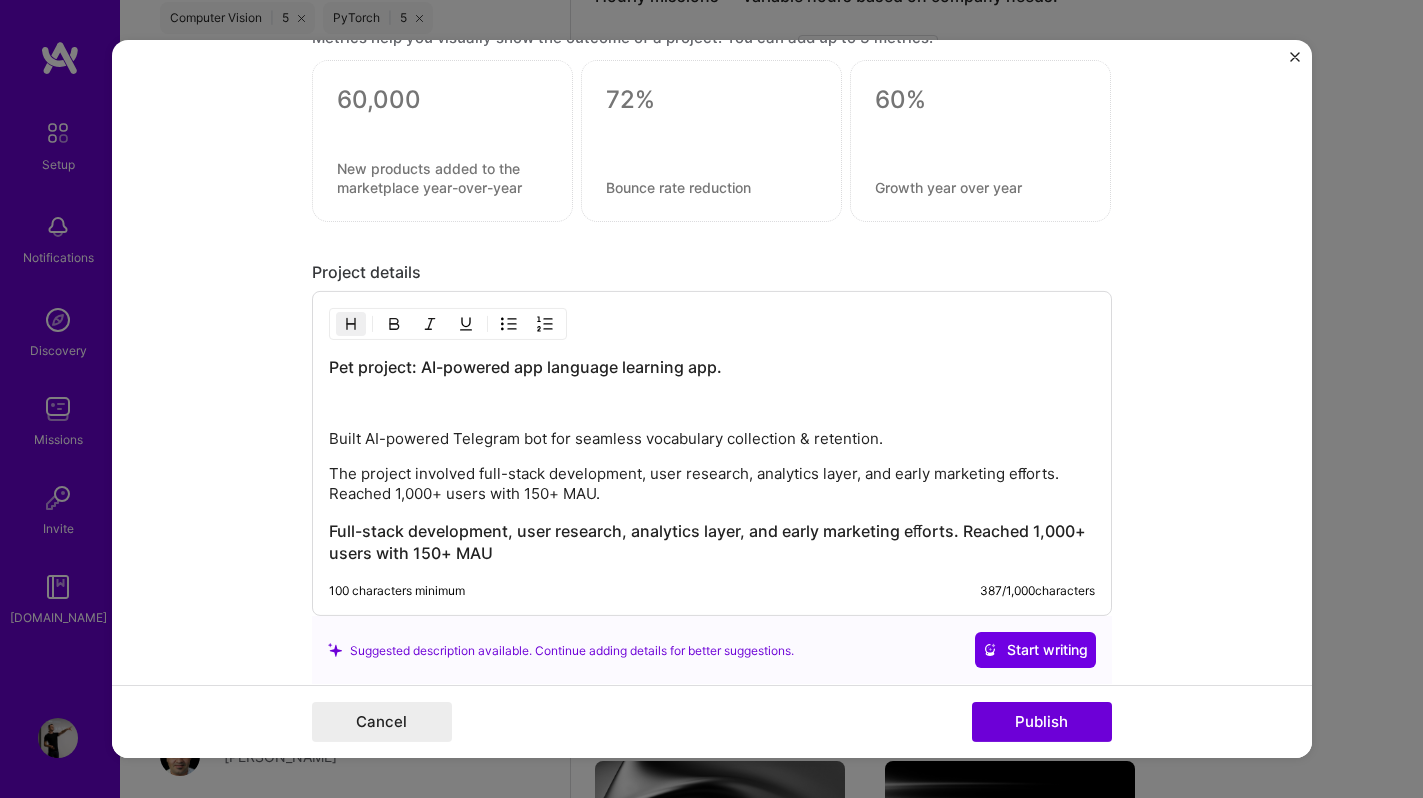 click at bounding box center (712, 404) 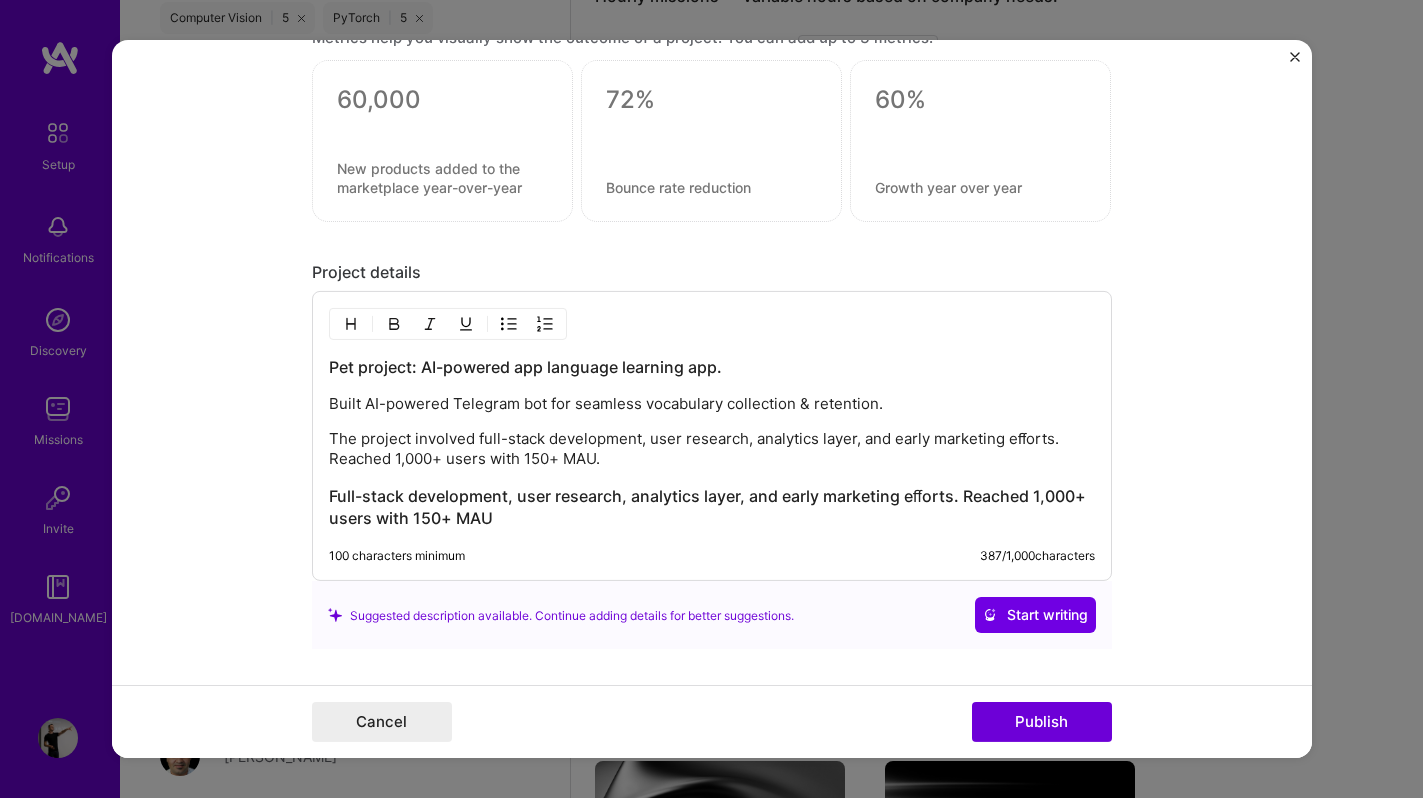 click on "Full-stack development, user research, analytics layer, and early marketing eﬀorts. Reached 1,000+ users with 150+ MAU" at bounding box center (712, 507) 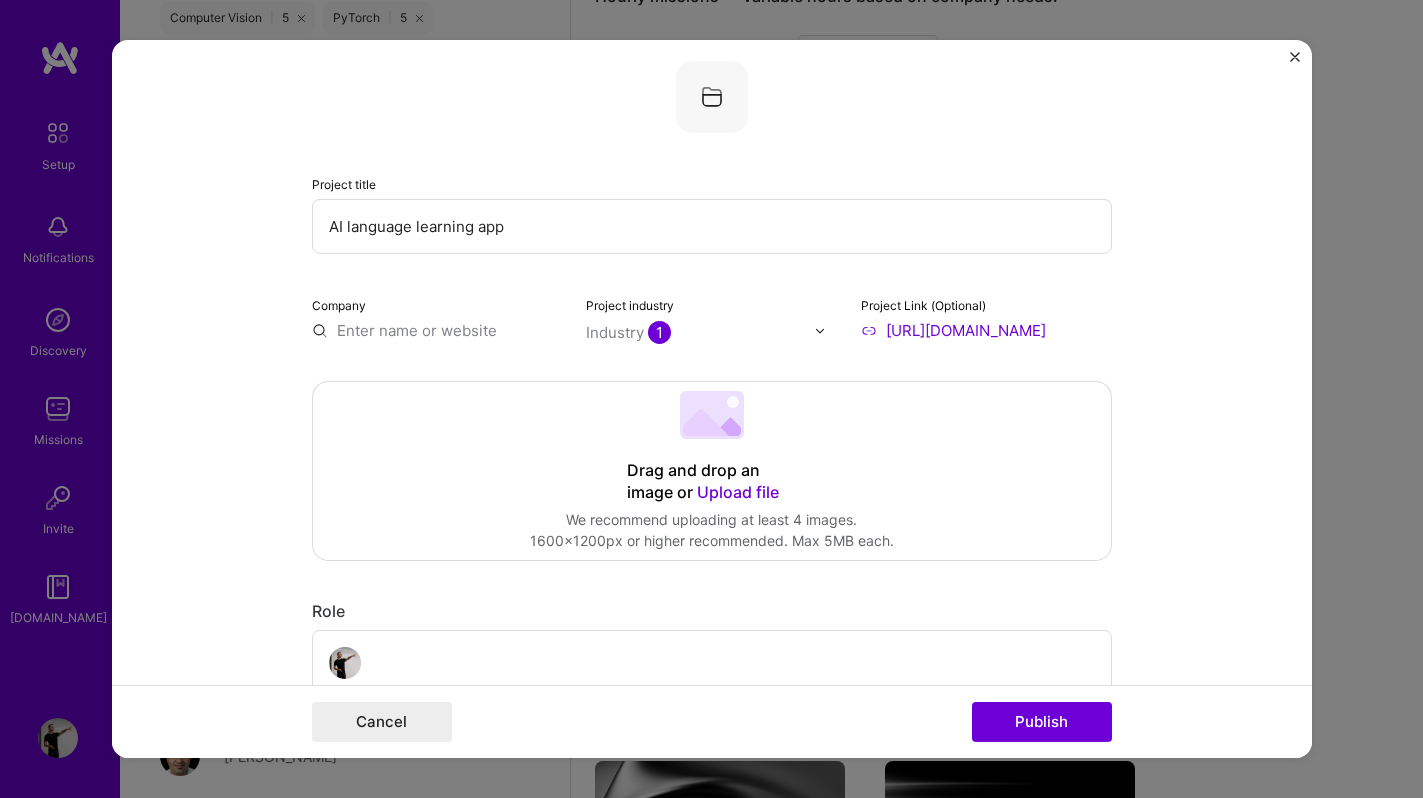 scroll, scrollTop: 0, scrollLeft: 0, axis: both 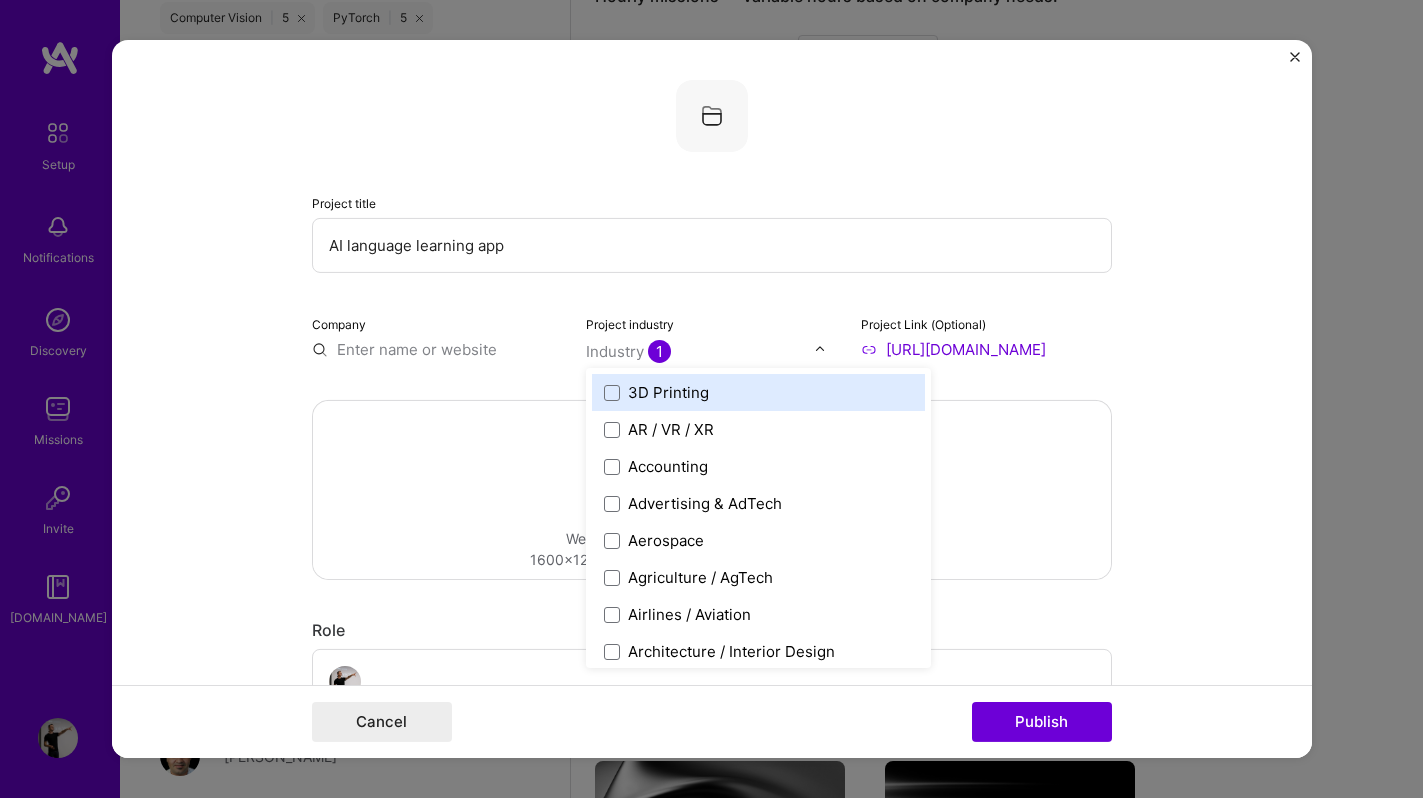 click on "Industry 1" at bounding box center [628, 351] 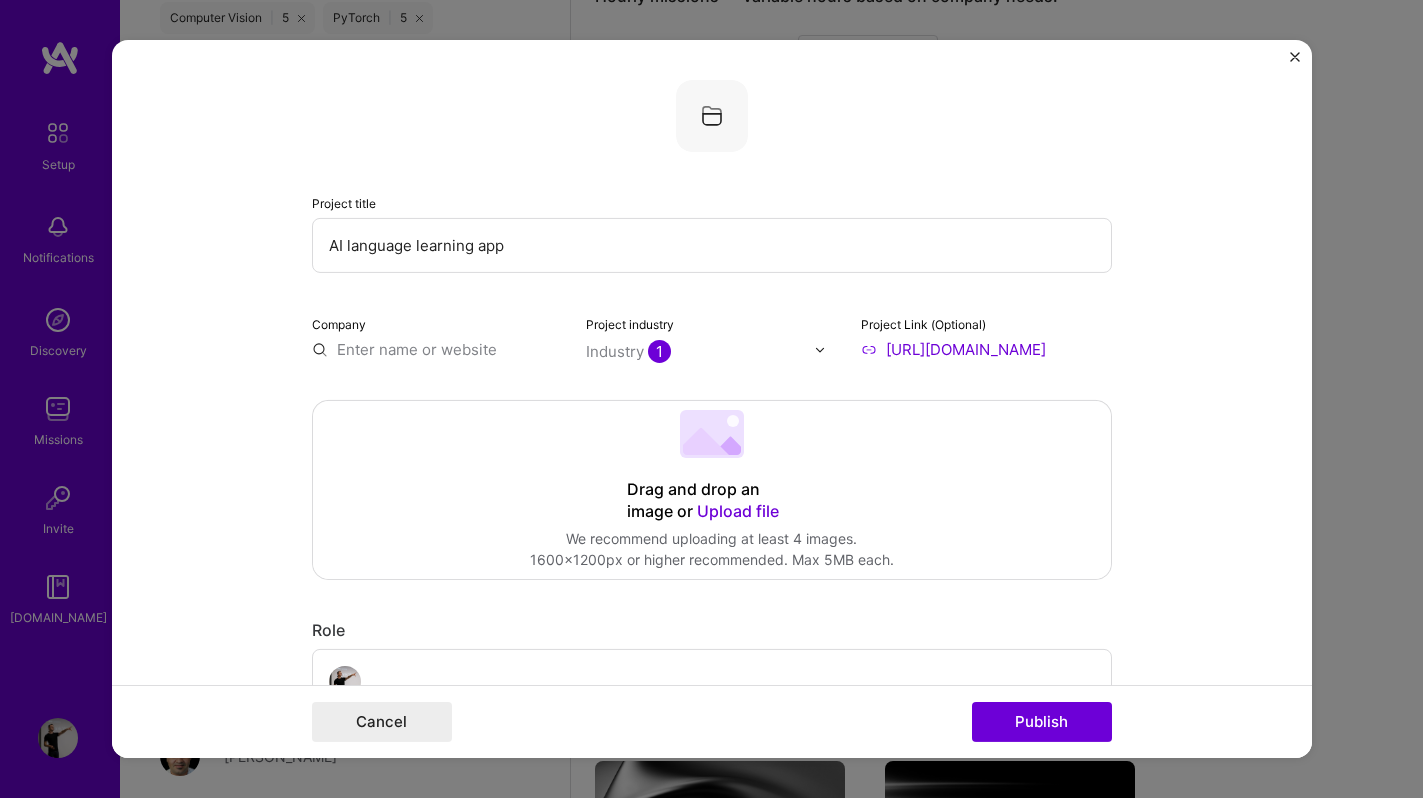 click at bounding box center (437, 349) 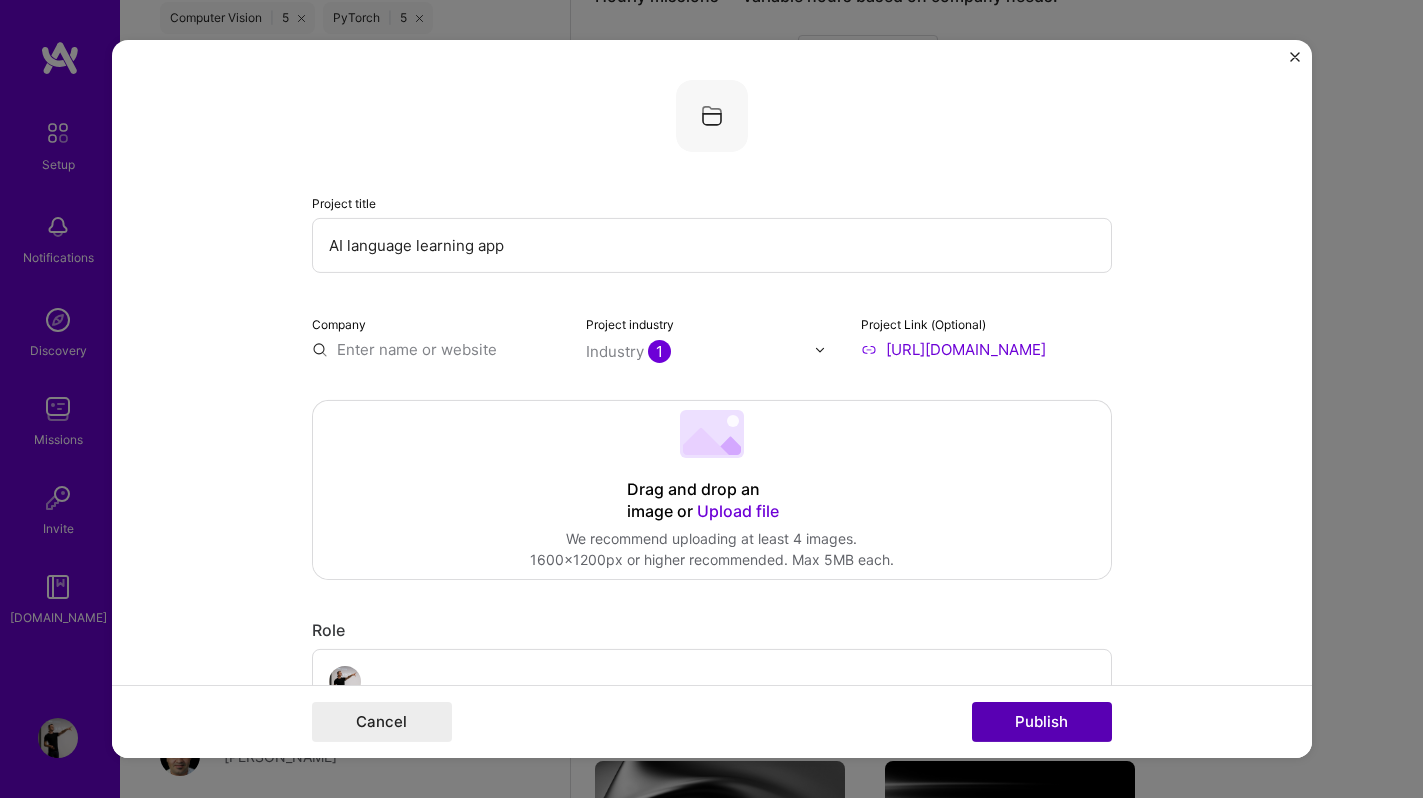 click on "Publish" at bounding box center [1042, 722] 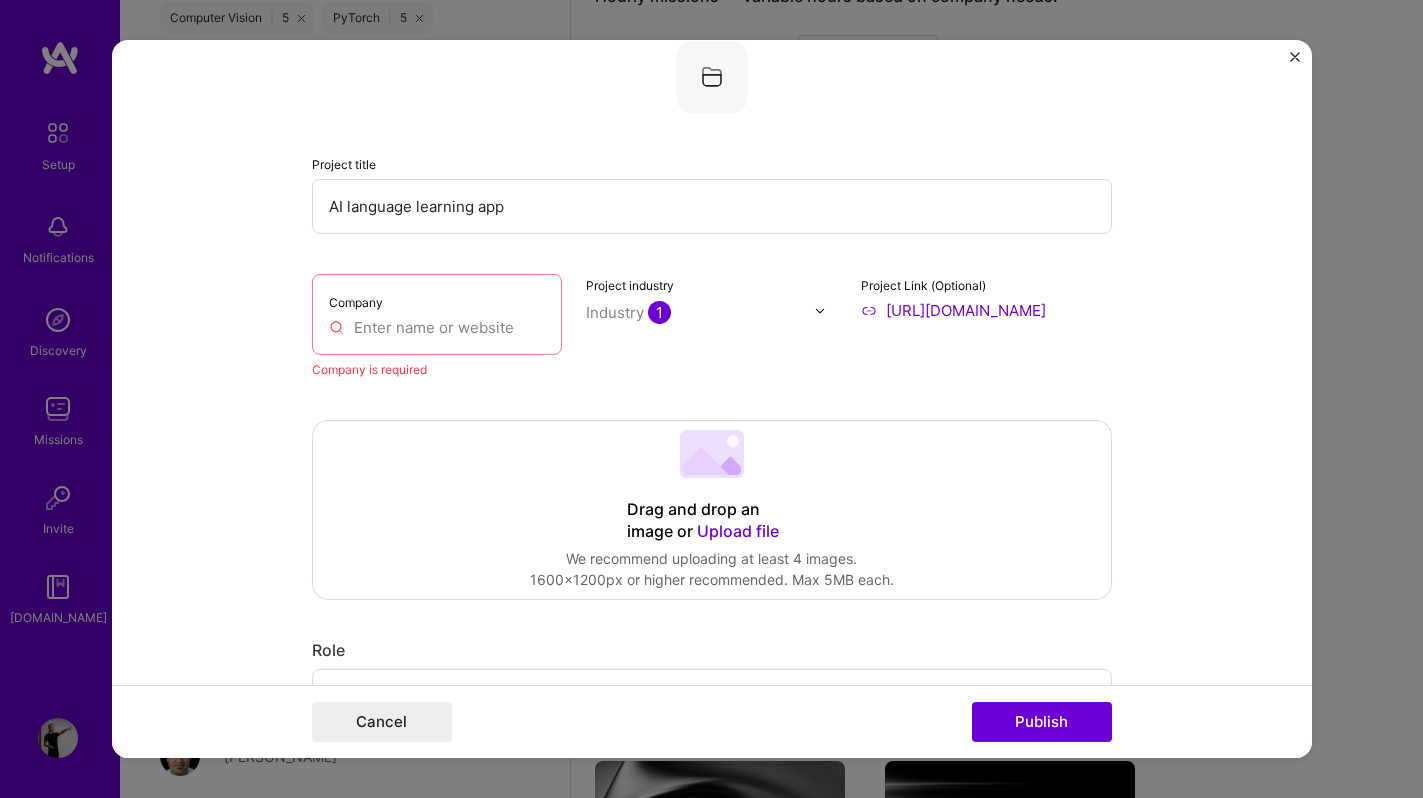 scroll, scrollTop: 40, scrollLeft: 0, axis: vertical 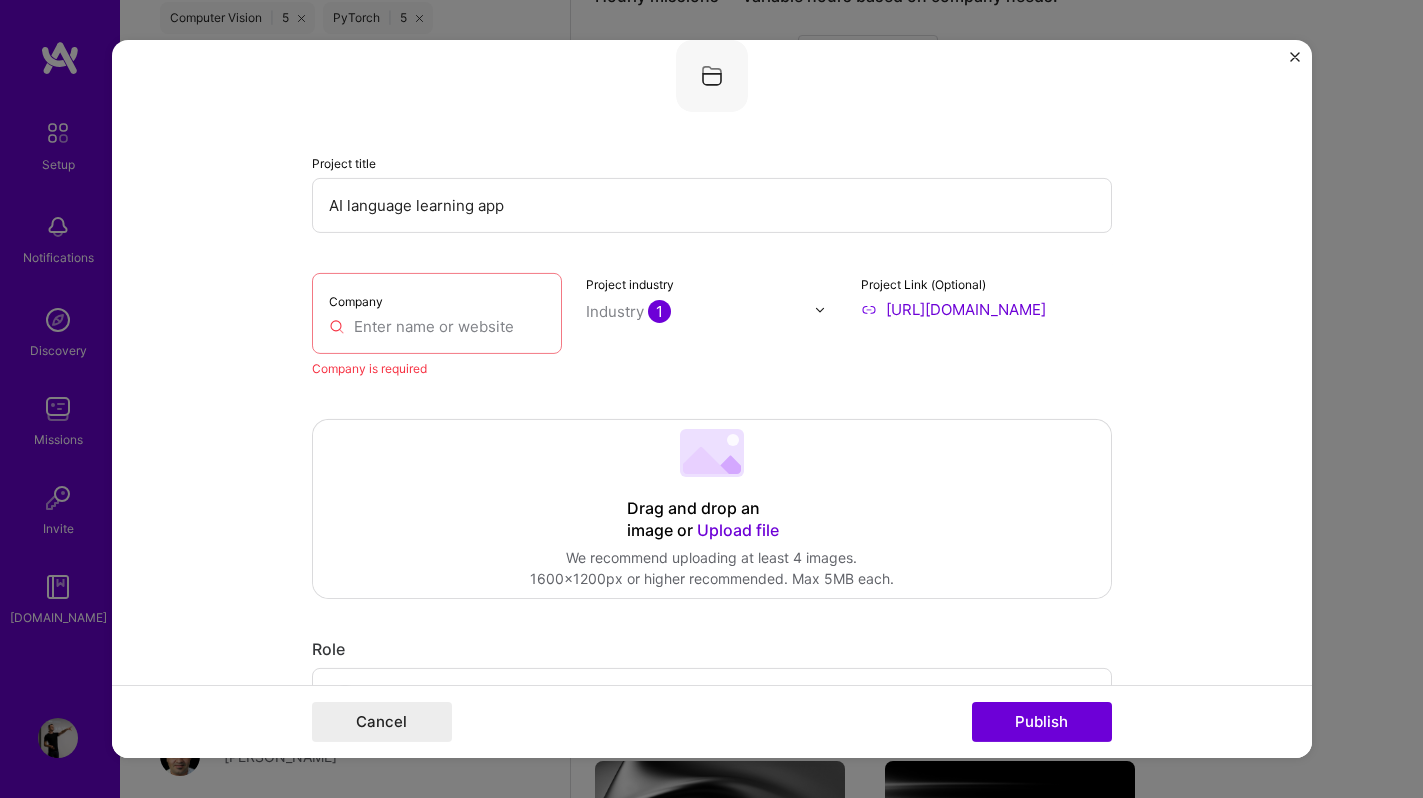 click at bounding box center (437, 326) 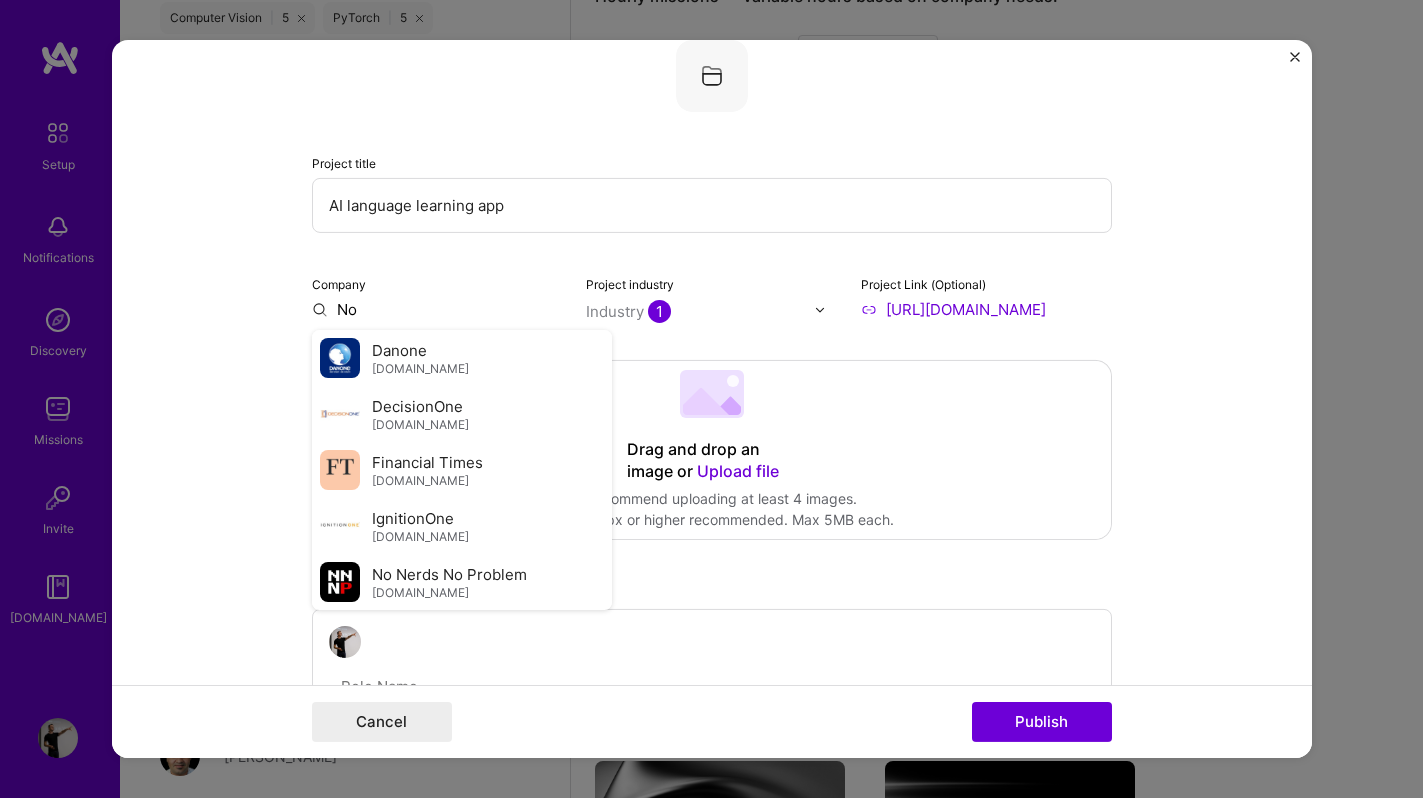 type on "N" 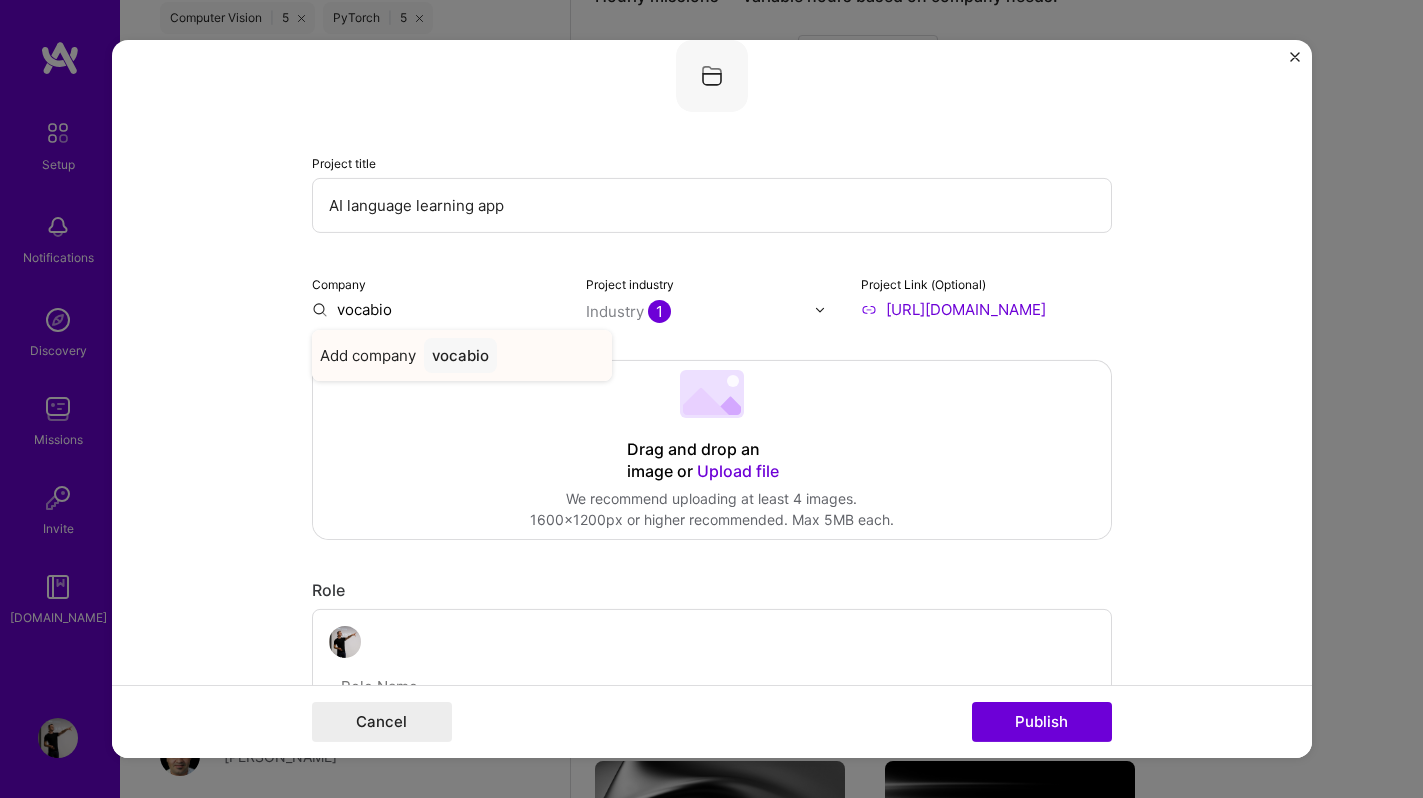 type on "vocabio" 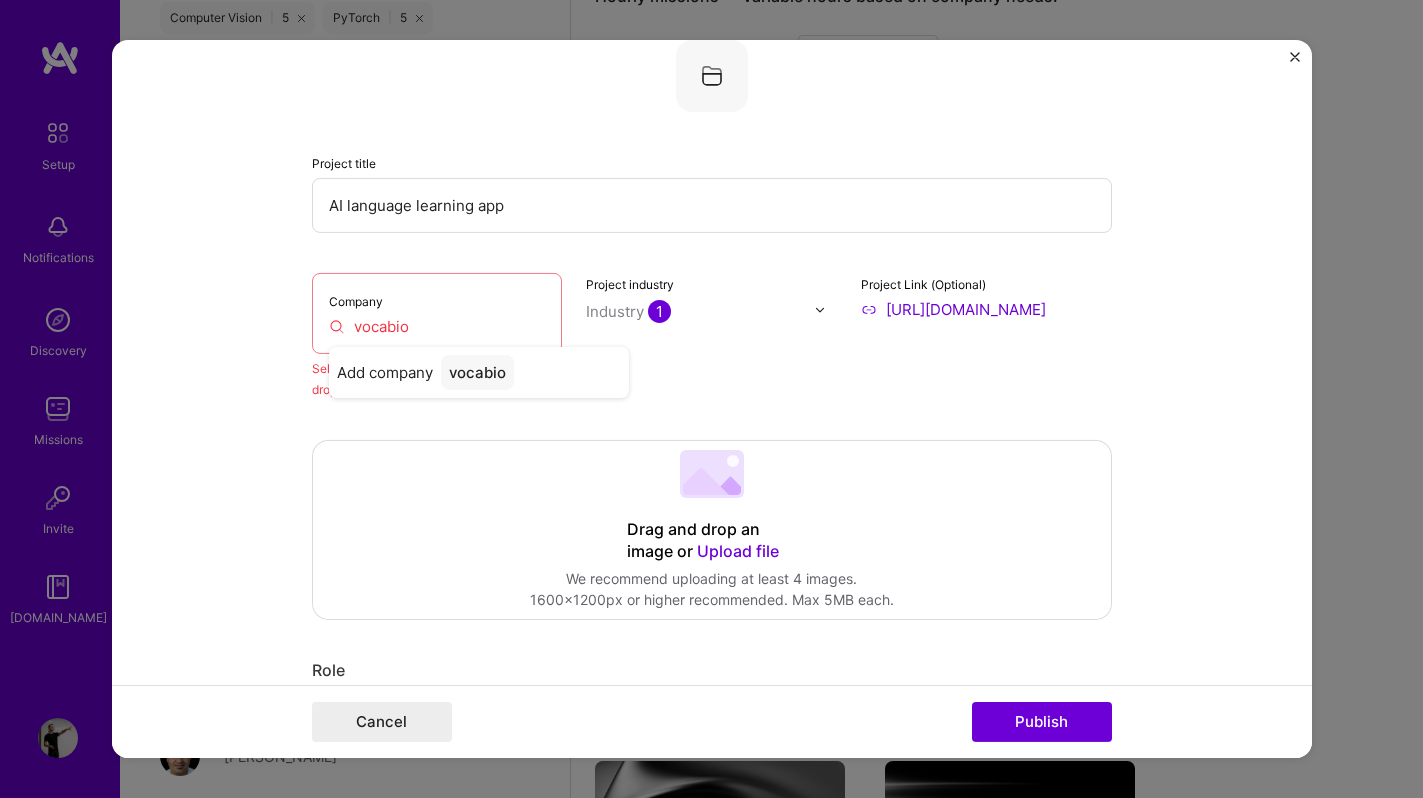 click on "Company vocabio
Add company vocabio" at bounding box center (437, 313) 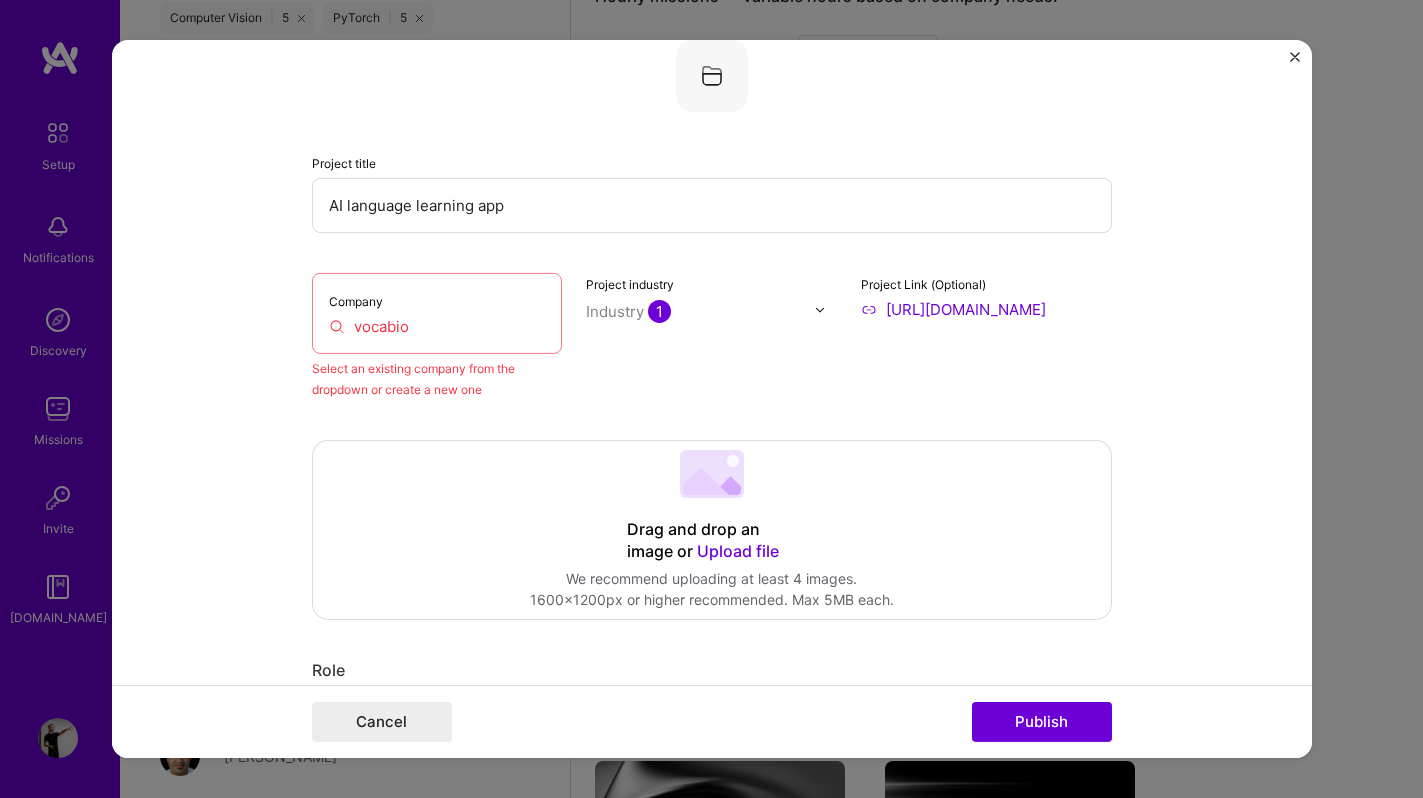 click on "vocabio" at bounding box center (437, 326) 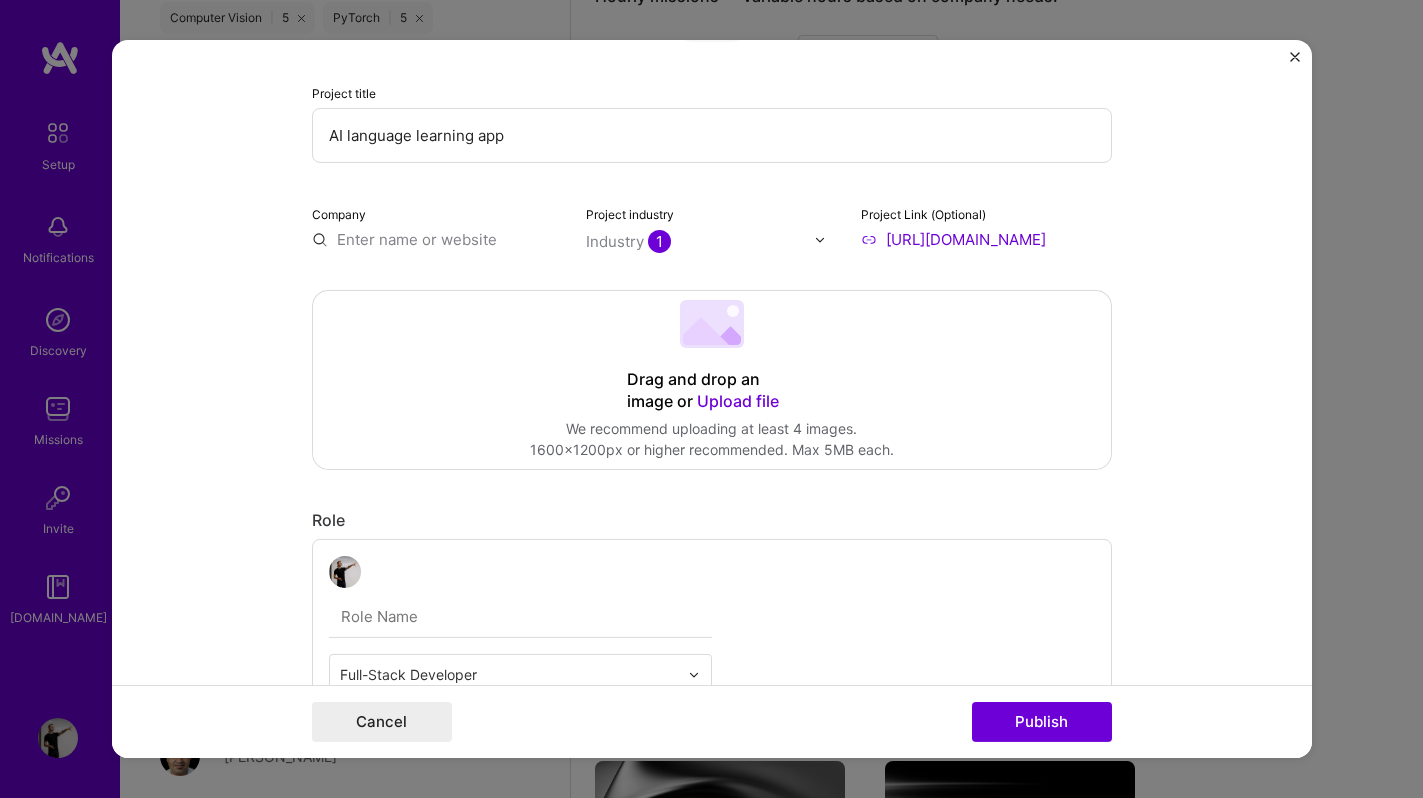 scroll, scrollTop: 119, scrollLeft: 0, axis: vertical 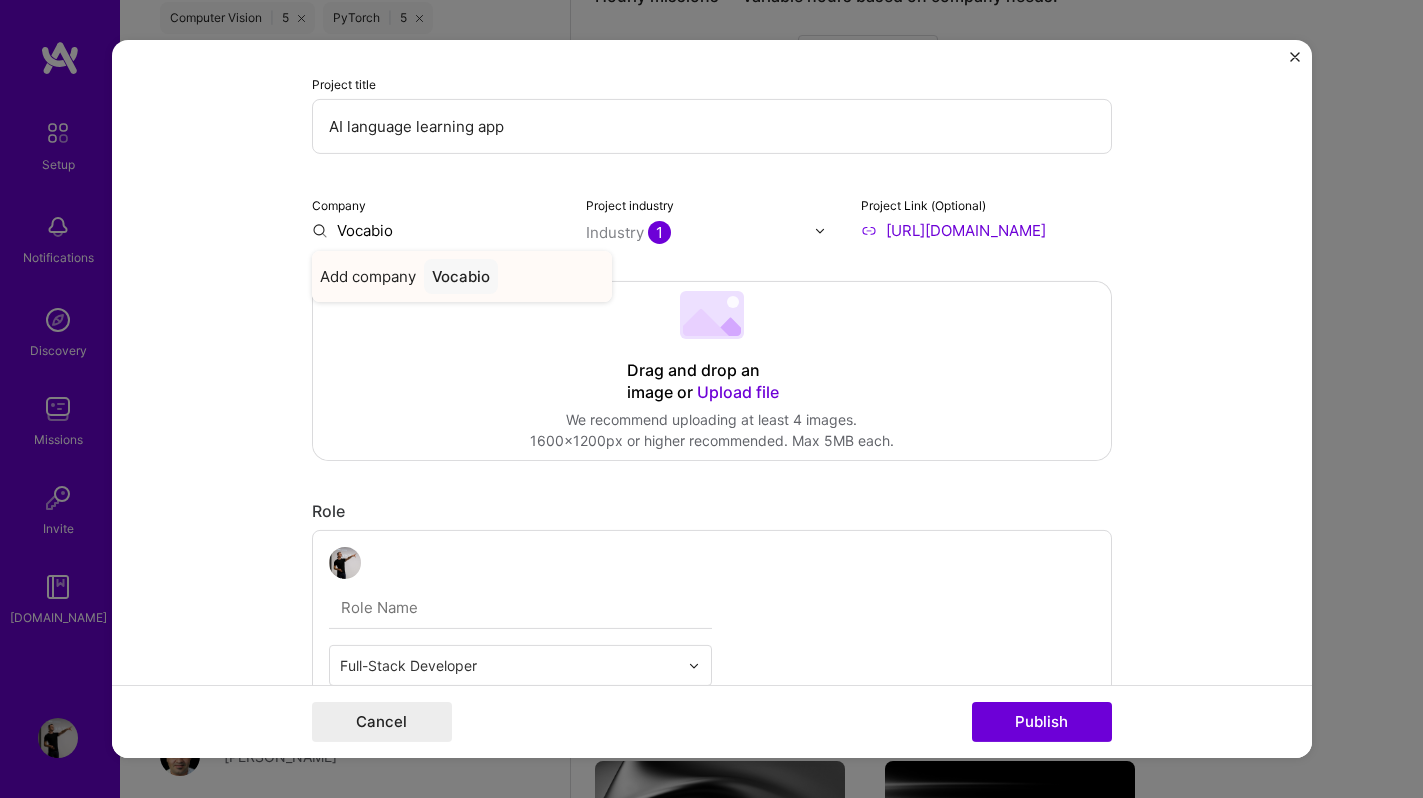 type on "Vocabio" 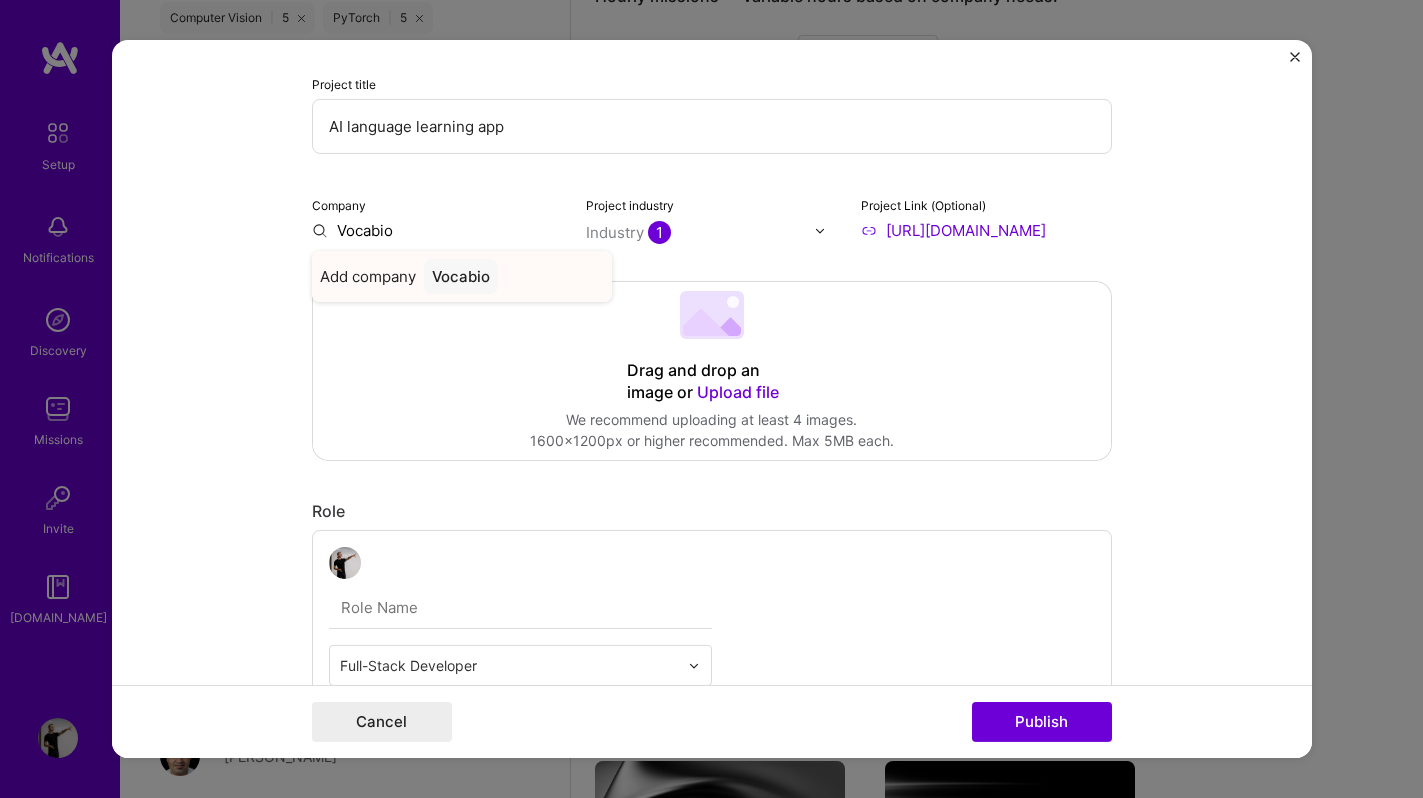 click on "Add company" at bounding box center (368, 276) 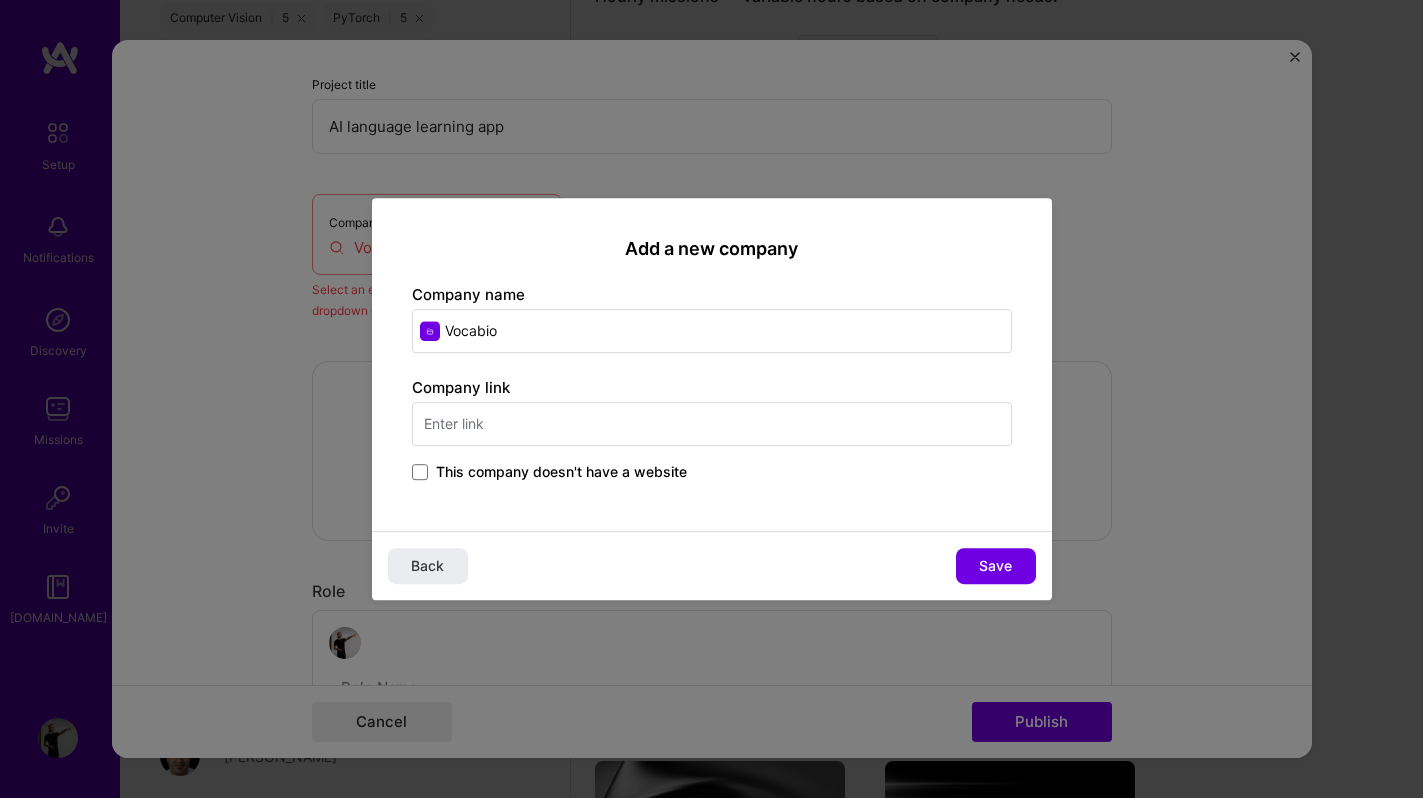 click on "This company doesn't have a website" at bounding box center [712, 473] 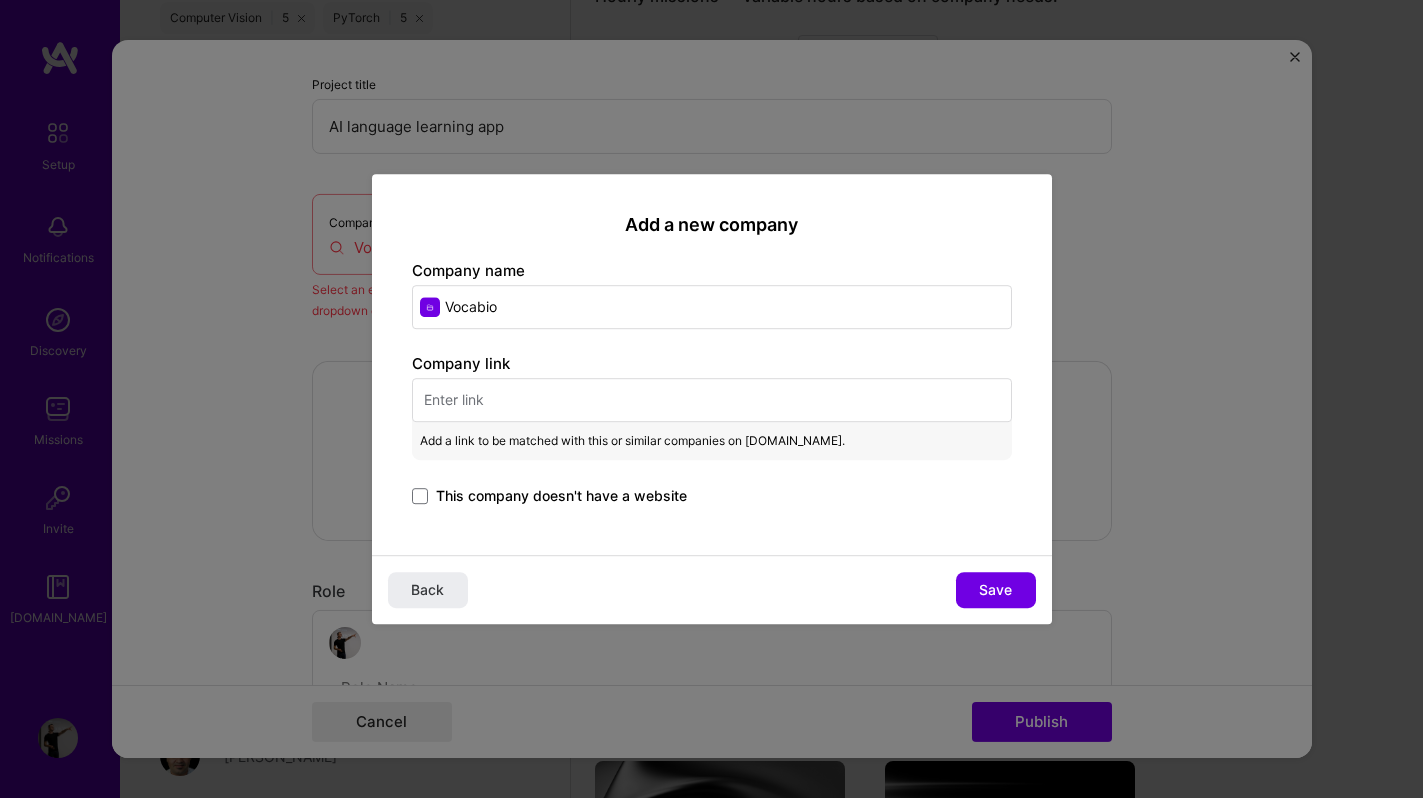 click on "Company link Add a link to be matched with this or similar companies on [DOMAIN_NAME]. This company doesn't have a website" at bounding box center (712, 431) 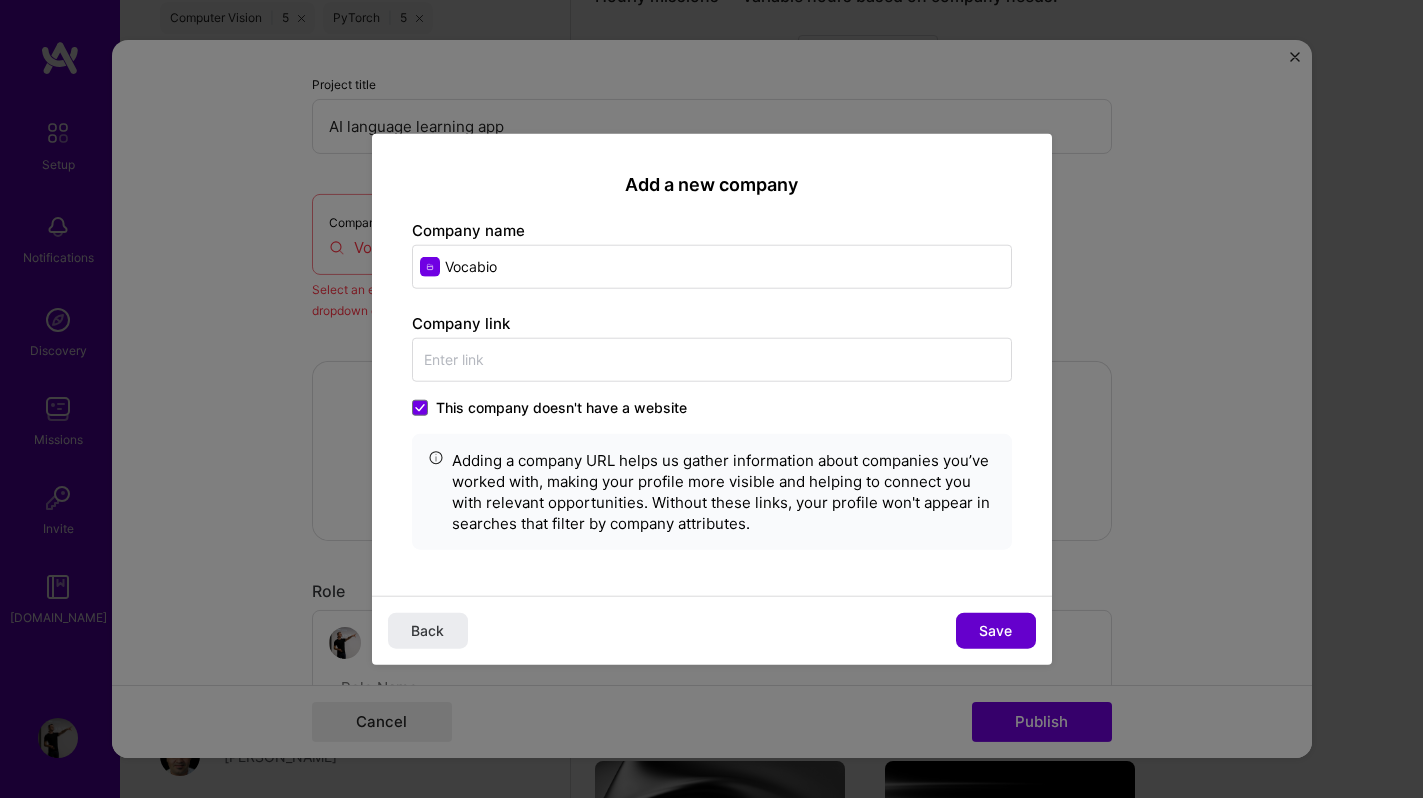 click on "Save" at bounding box center [995, 630] 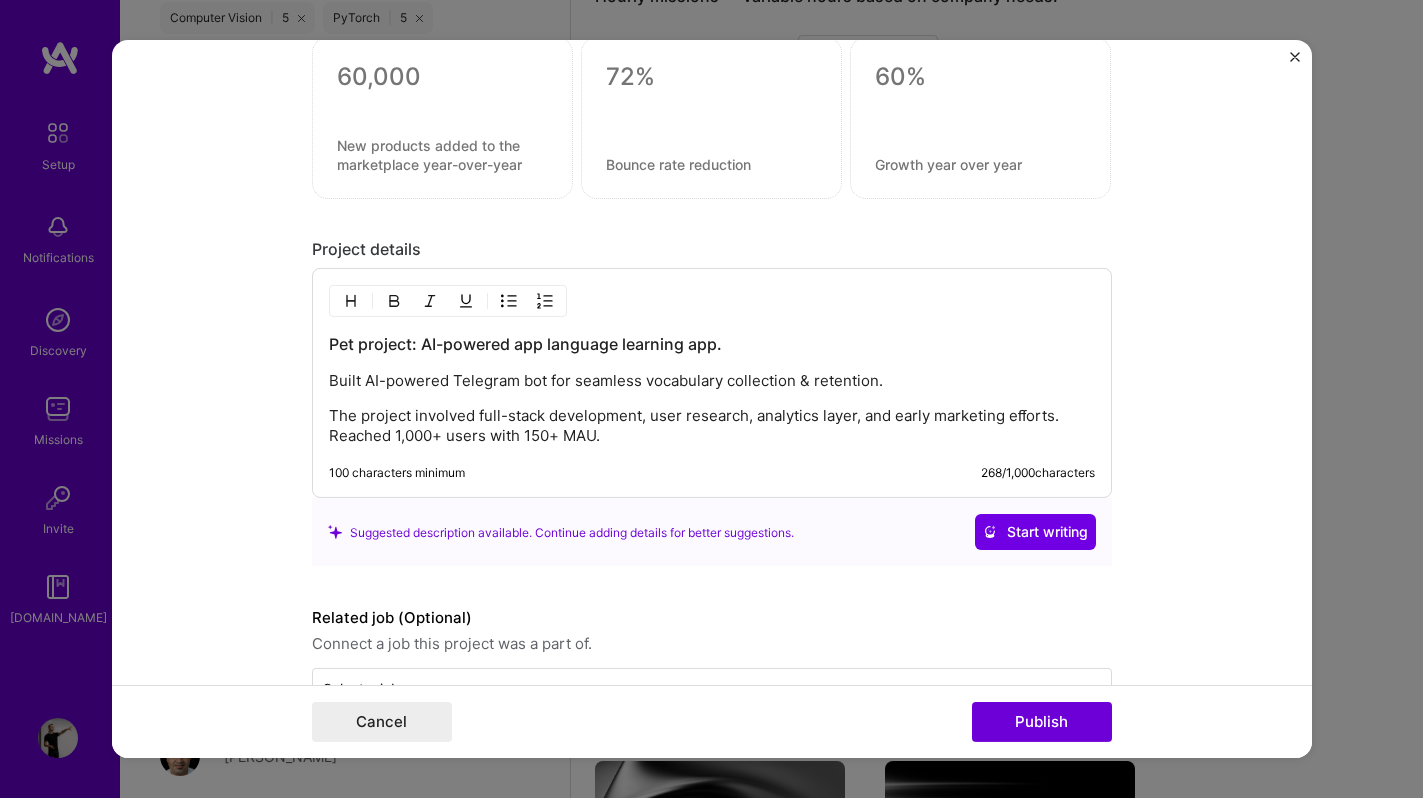 scroll, scrollTop: 1659, scrollLeft: 0, axis: vertical 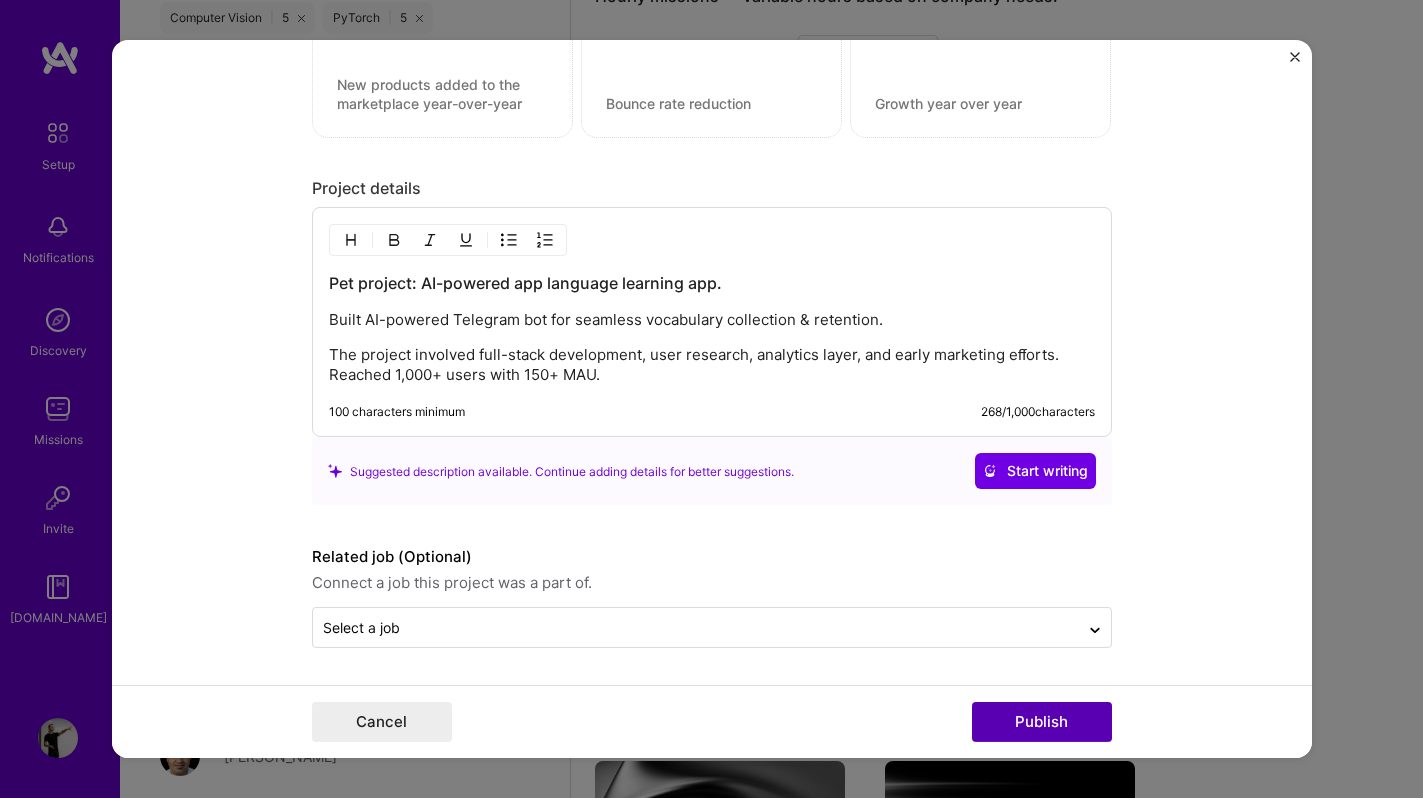 click on "Publish" at bounding box center (1042, 722) 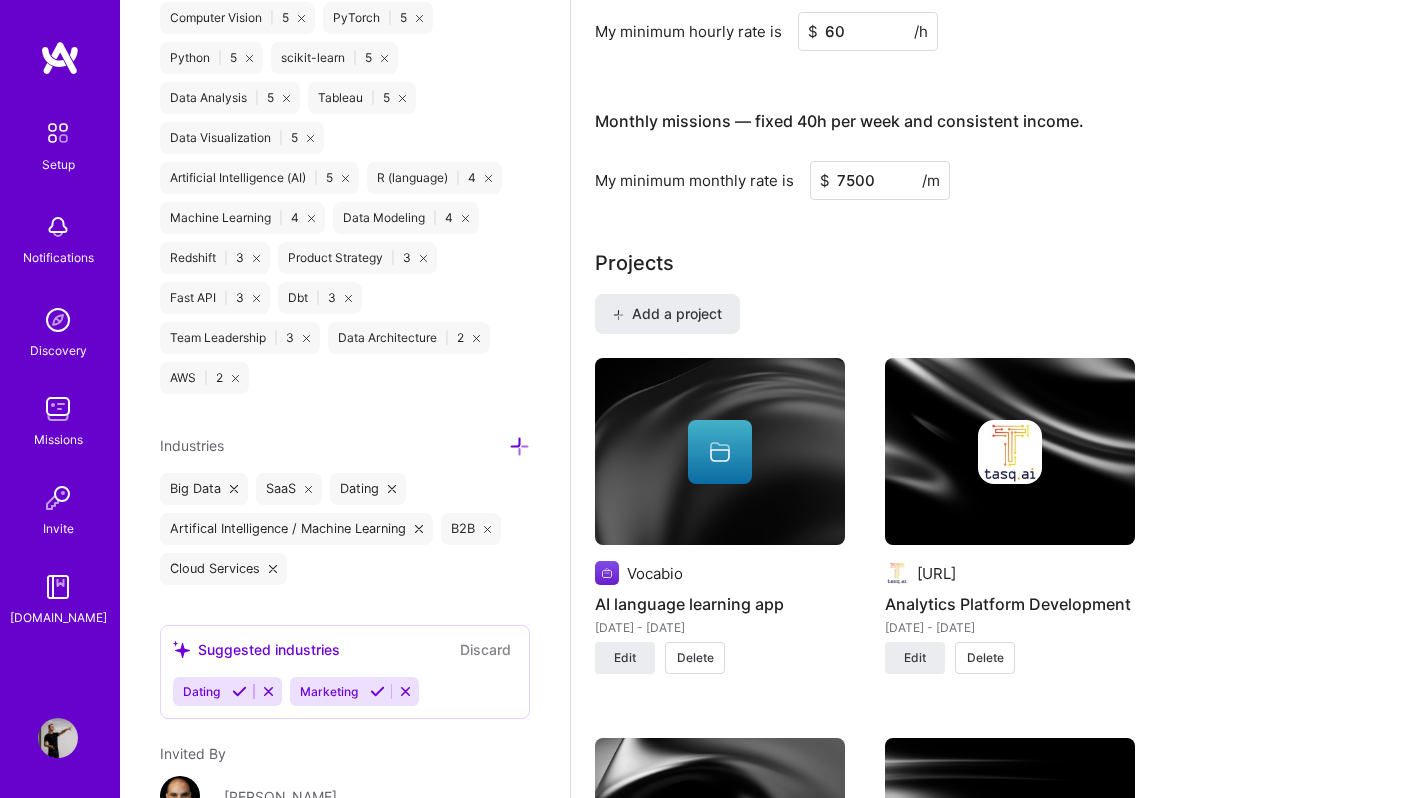 scroll, scrollTop: 1244, scrollLeft: 0, axis: vertical 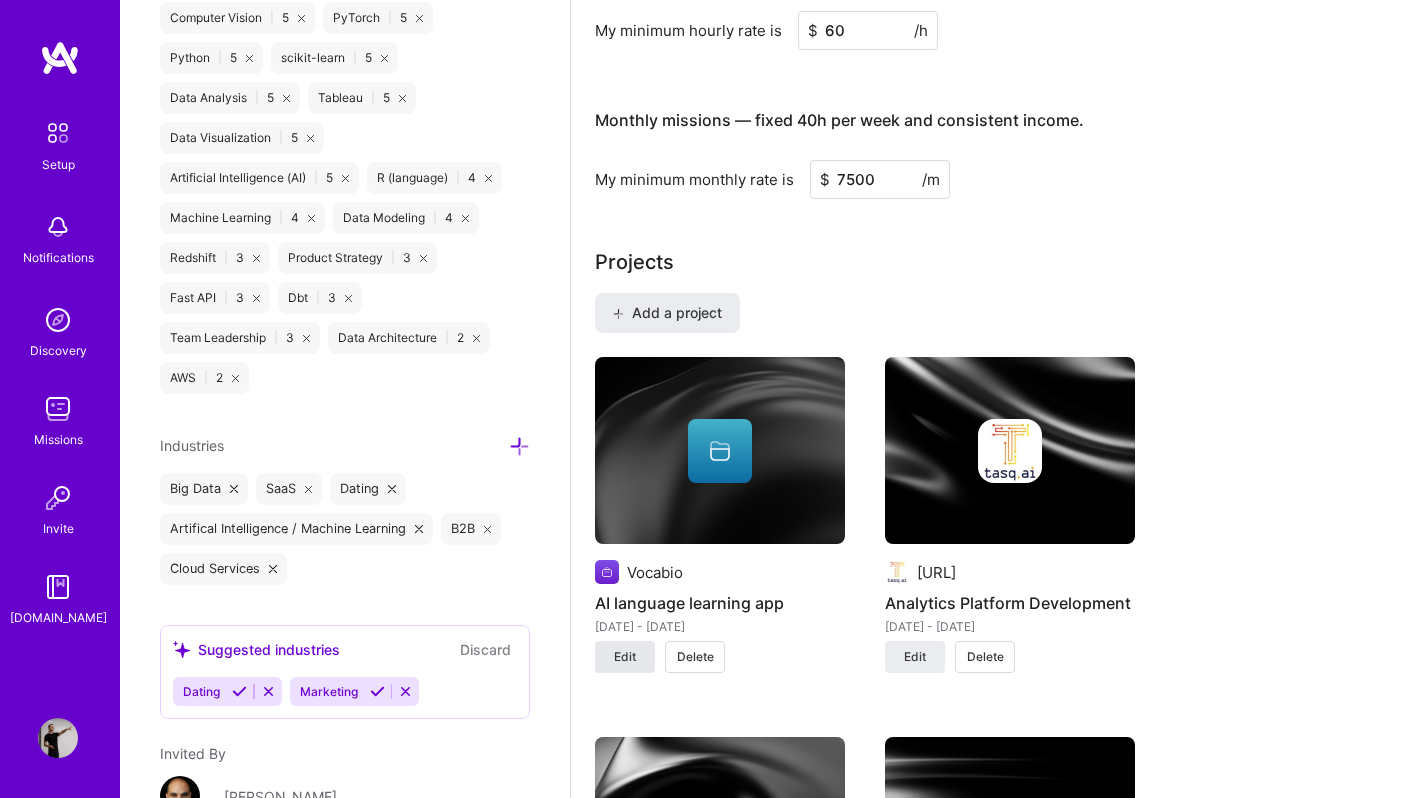 click on "Edit" at bounding box center (625, 657) 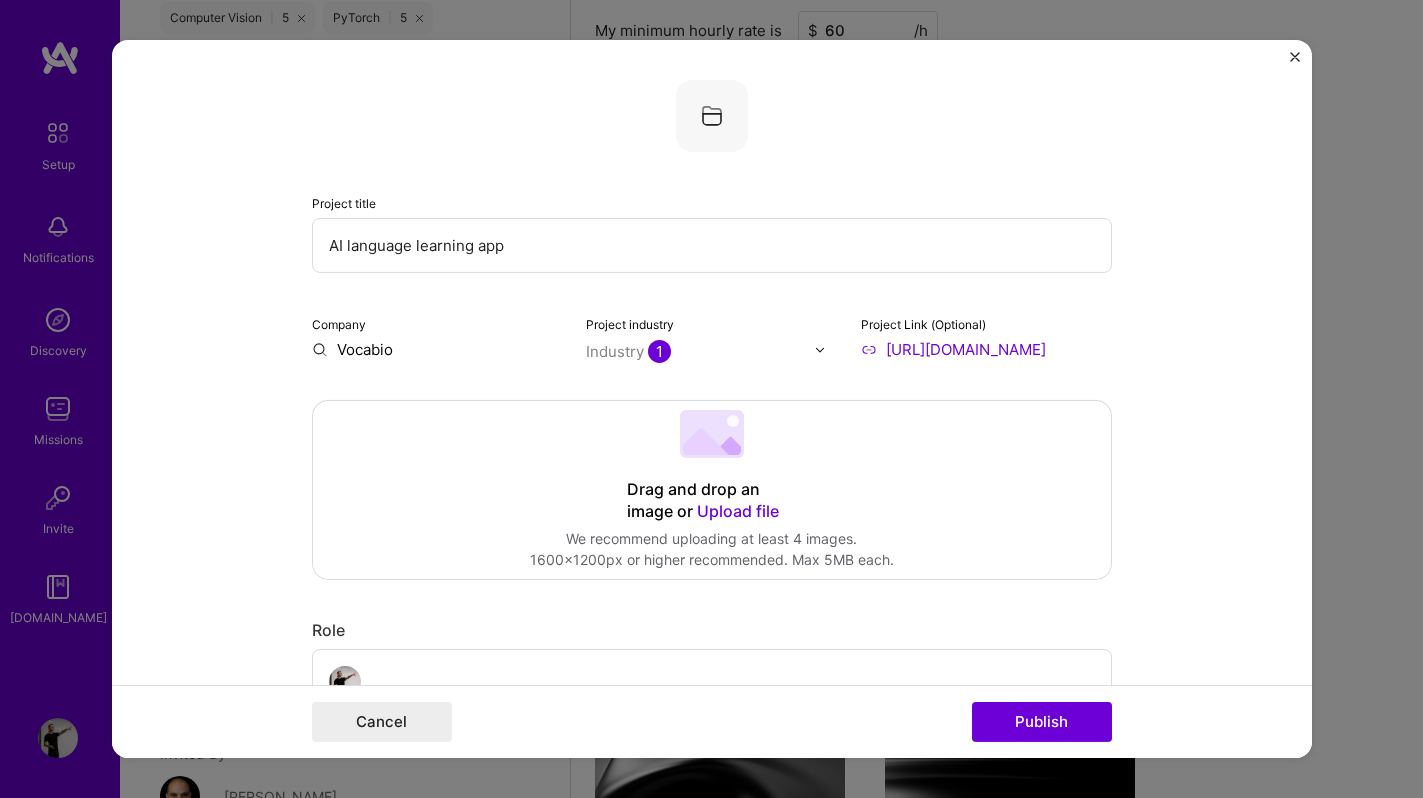 click on "AI language learning app" at bounding box center [712, 245] 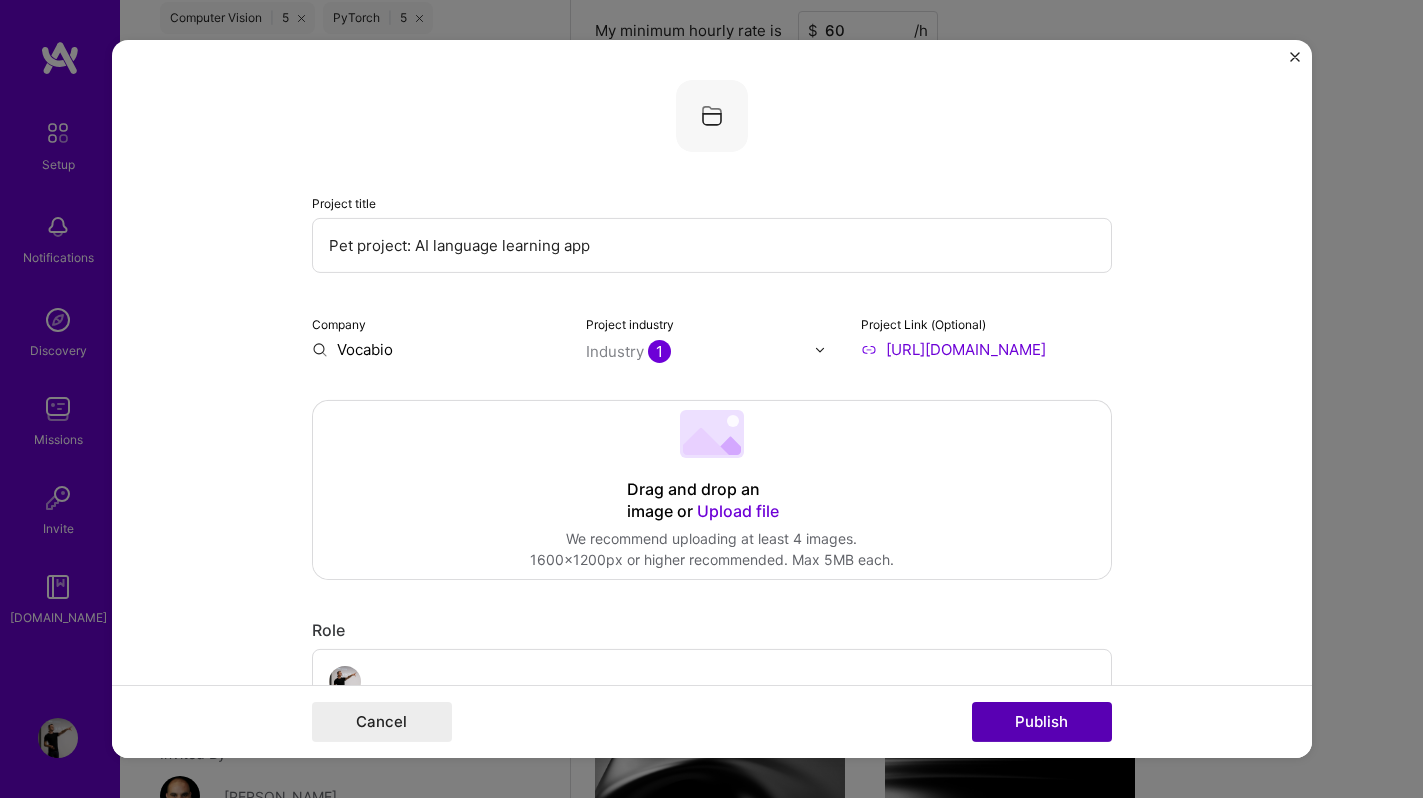 type on "Pet project: AI language learning app" 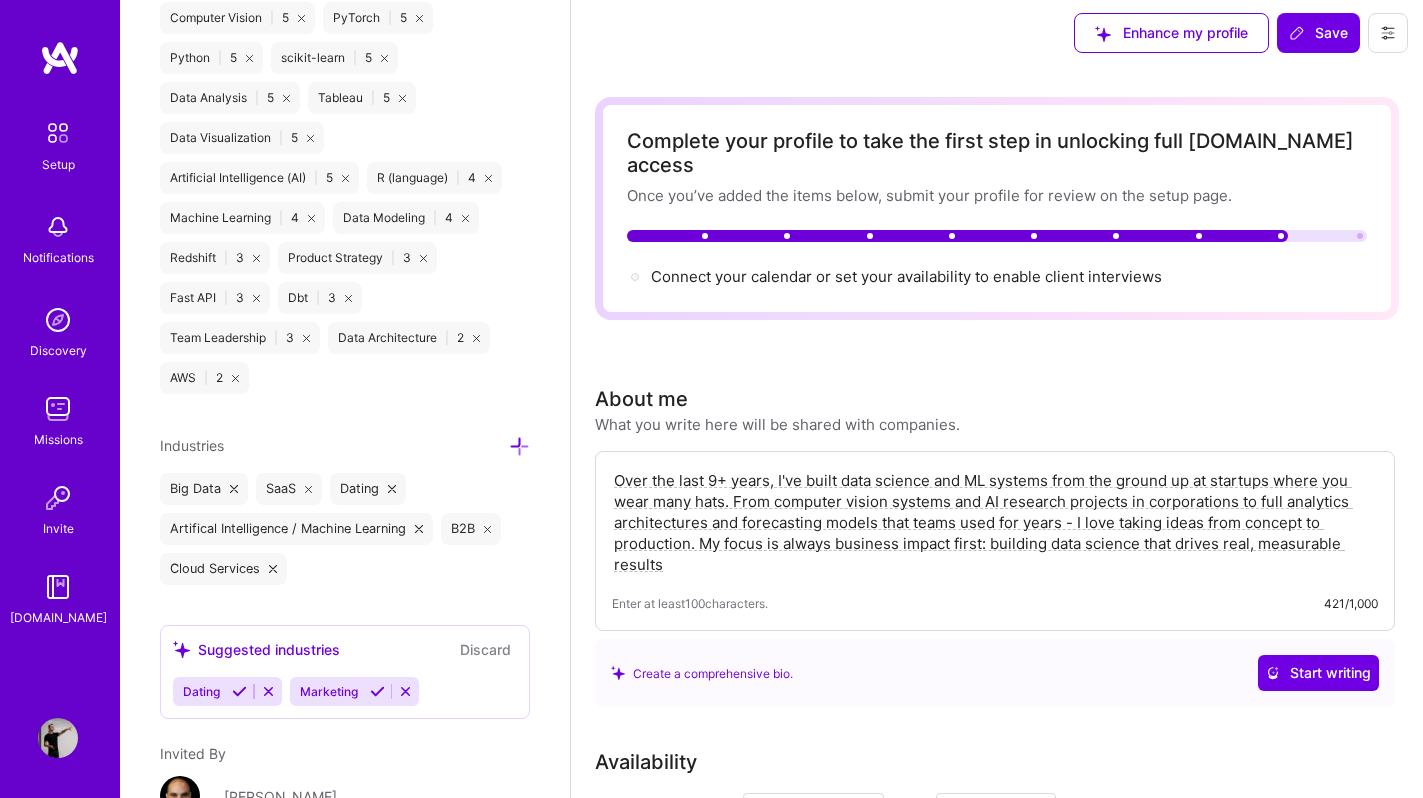 scroll, scrollTop: 0, scrollLeft: 0, axis: both 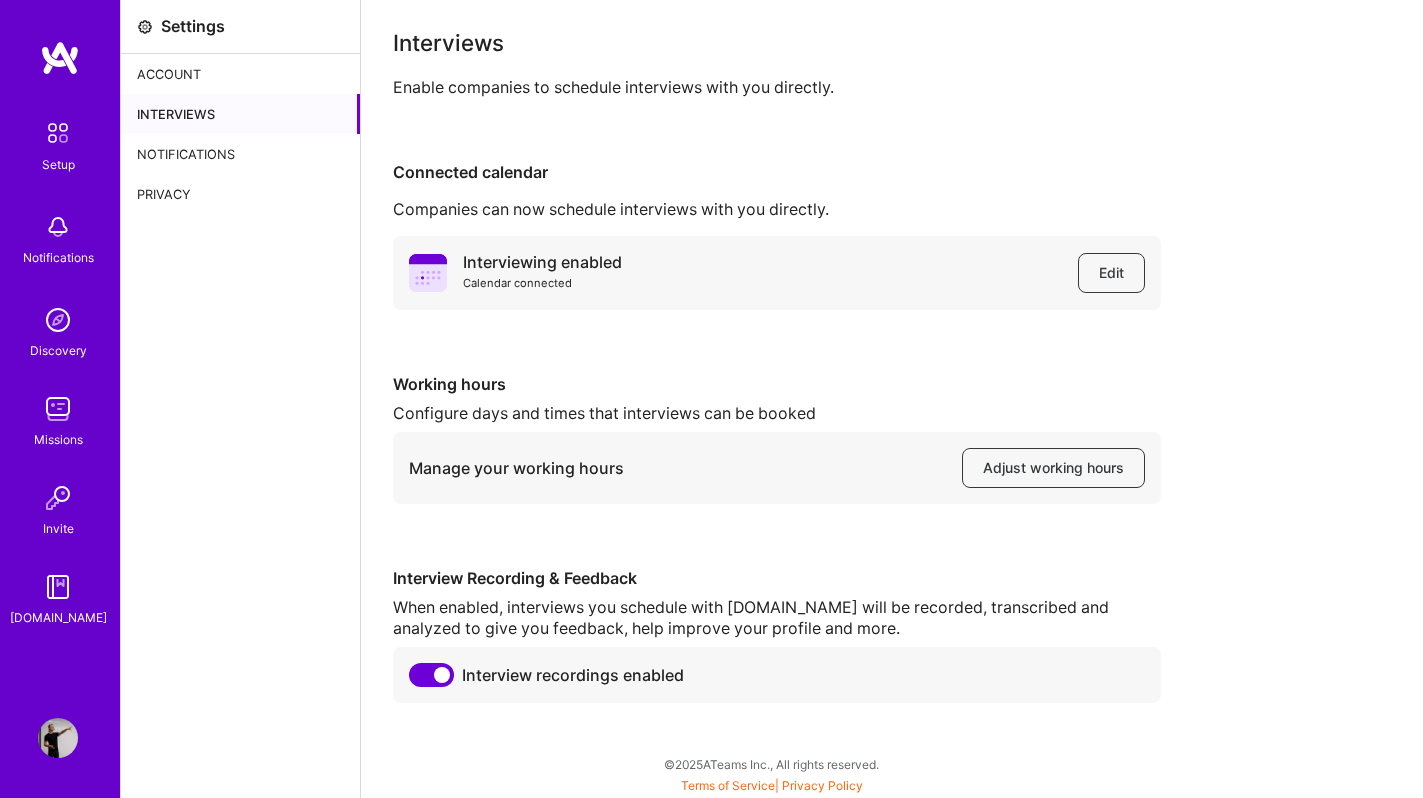 click at bounding box center [58, 133] 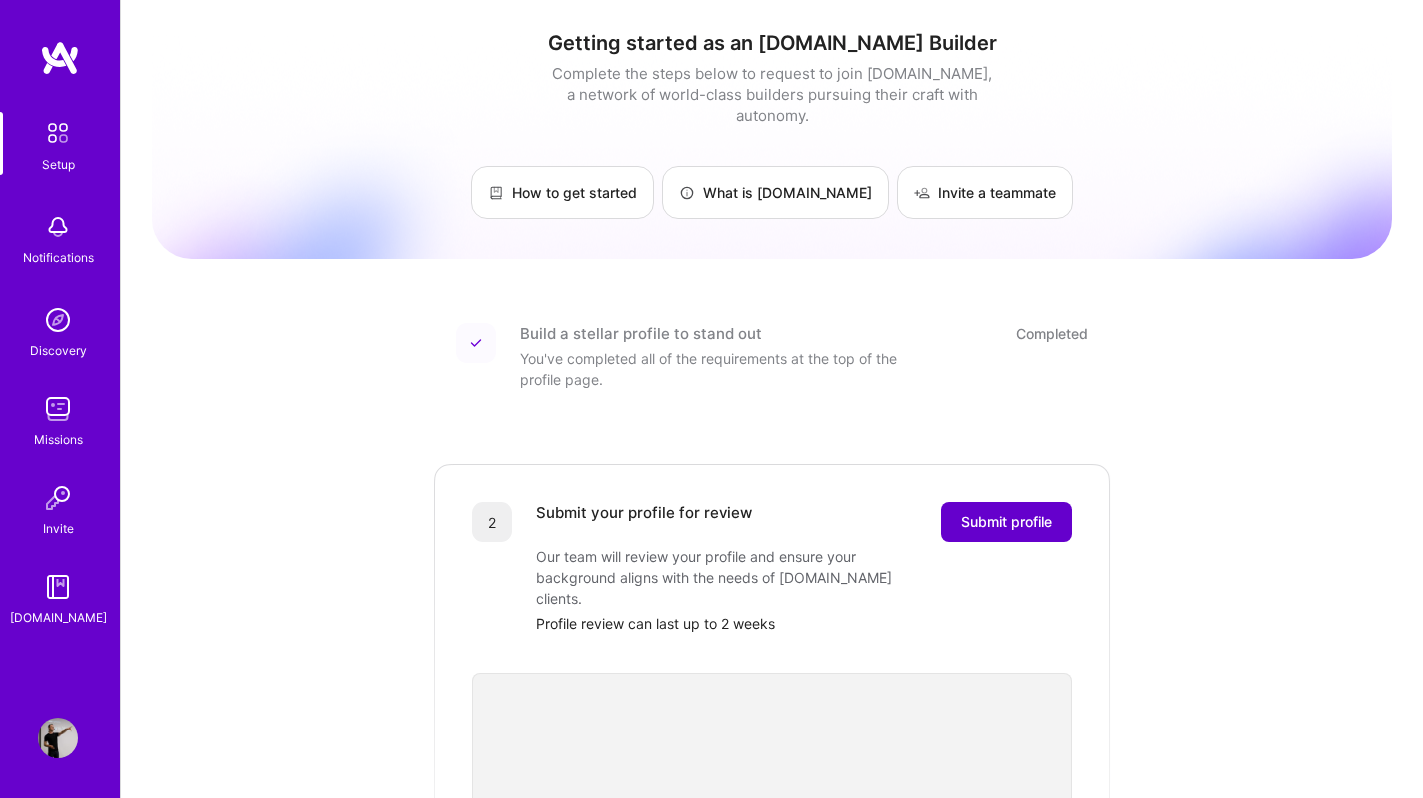 click on "Submit profile" at bounding box center (1006, 522) 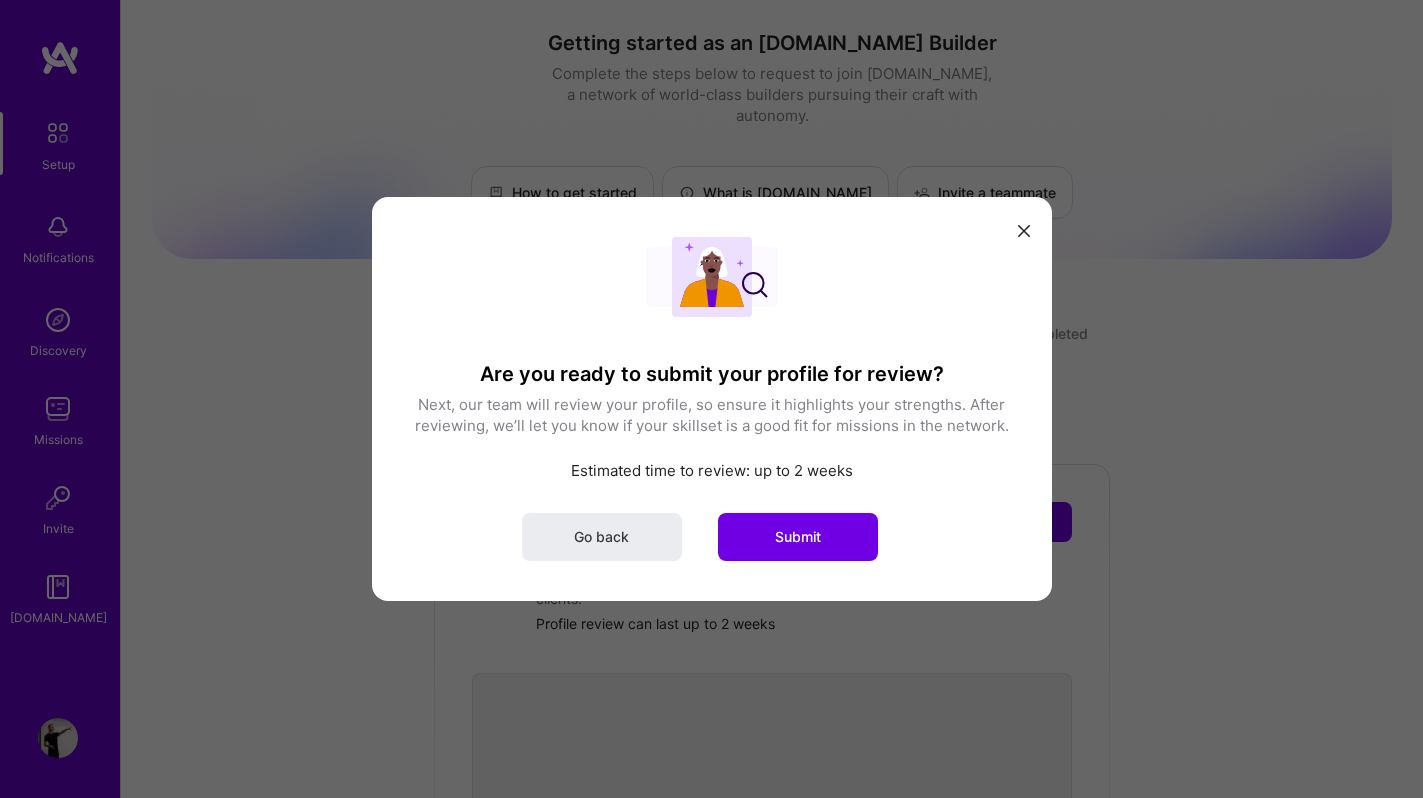 click at bounding box center (1024, 231) 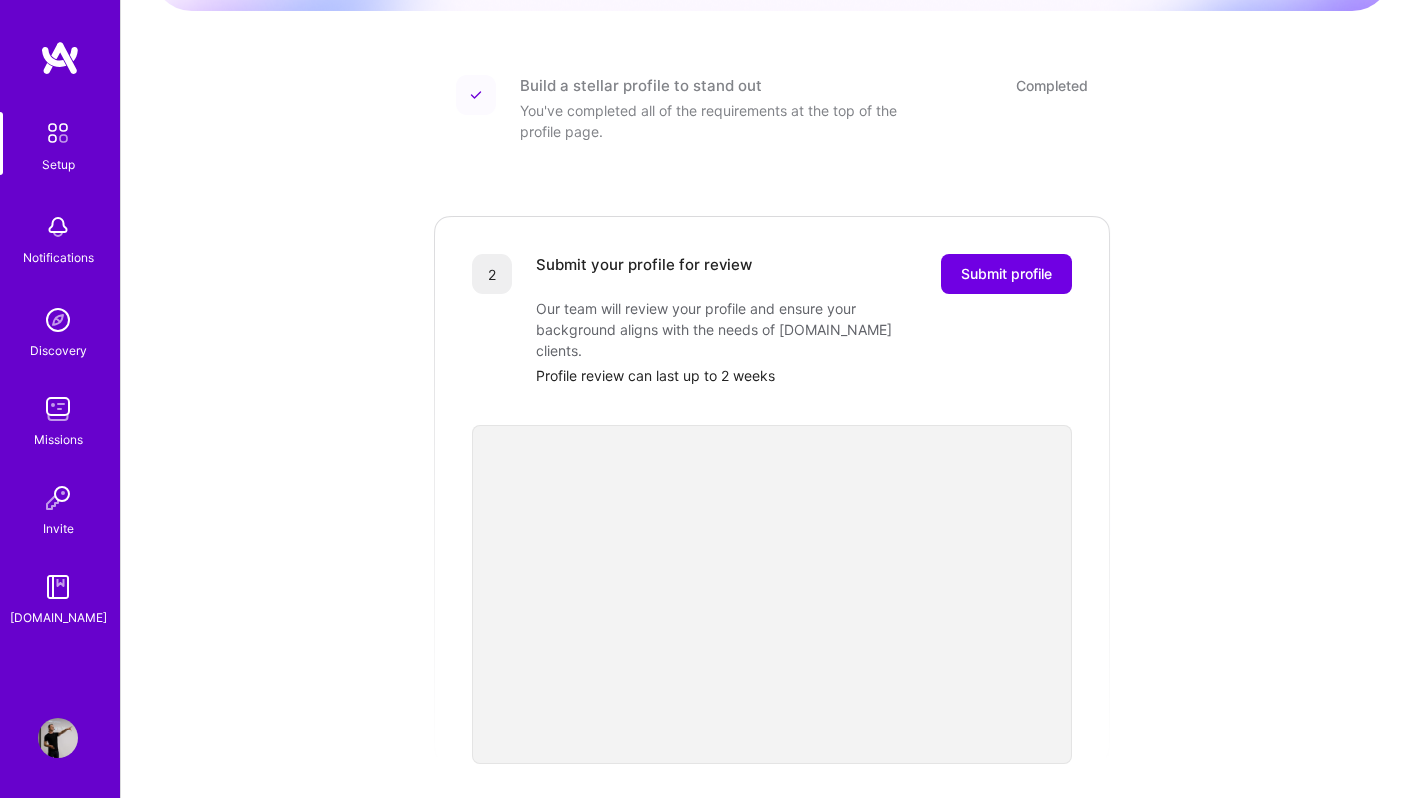 scroll, scrollTop: 0, scrollLeft: 0, axis: both 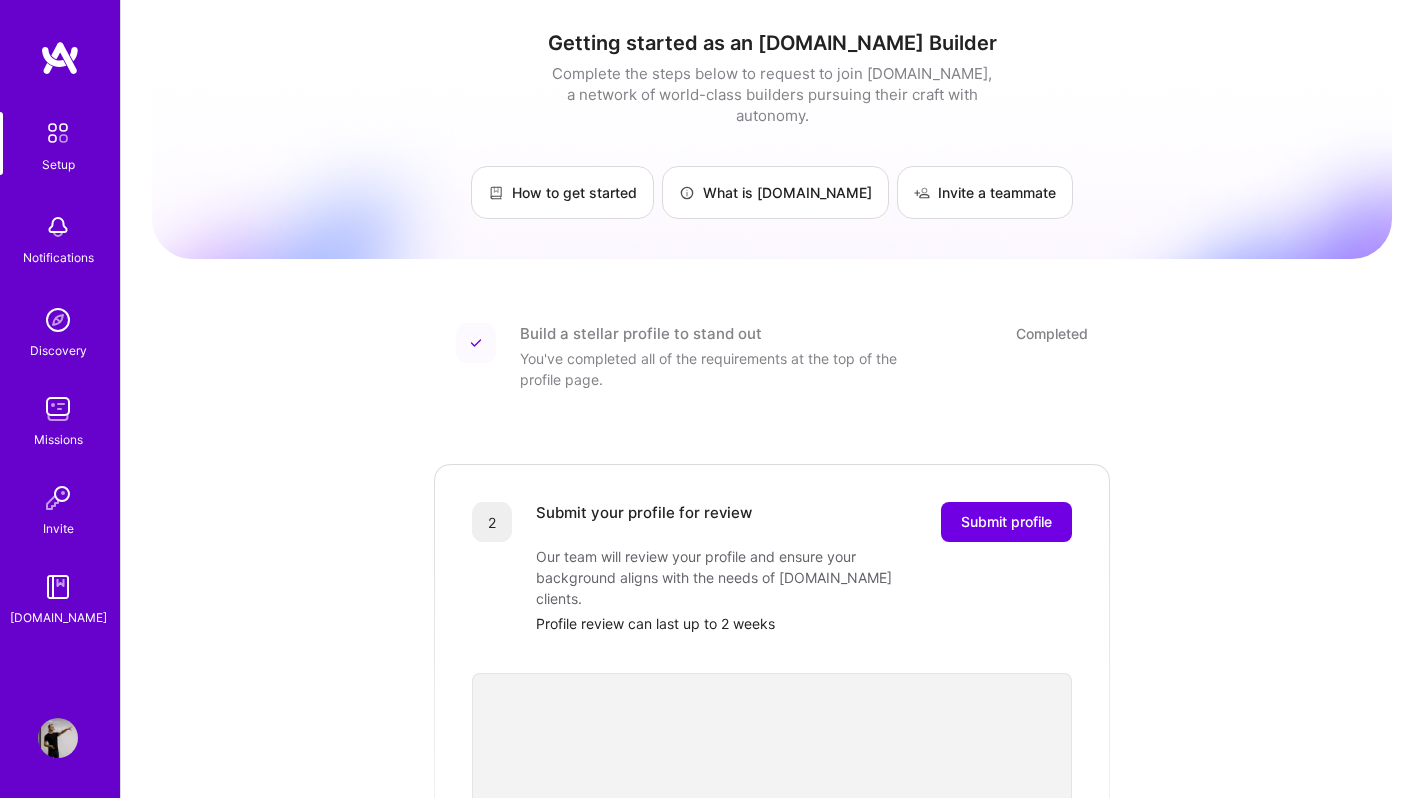 click on "Setup" at bounding box center (58, 164) 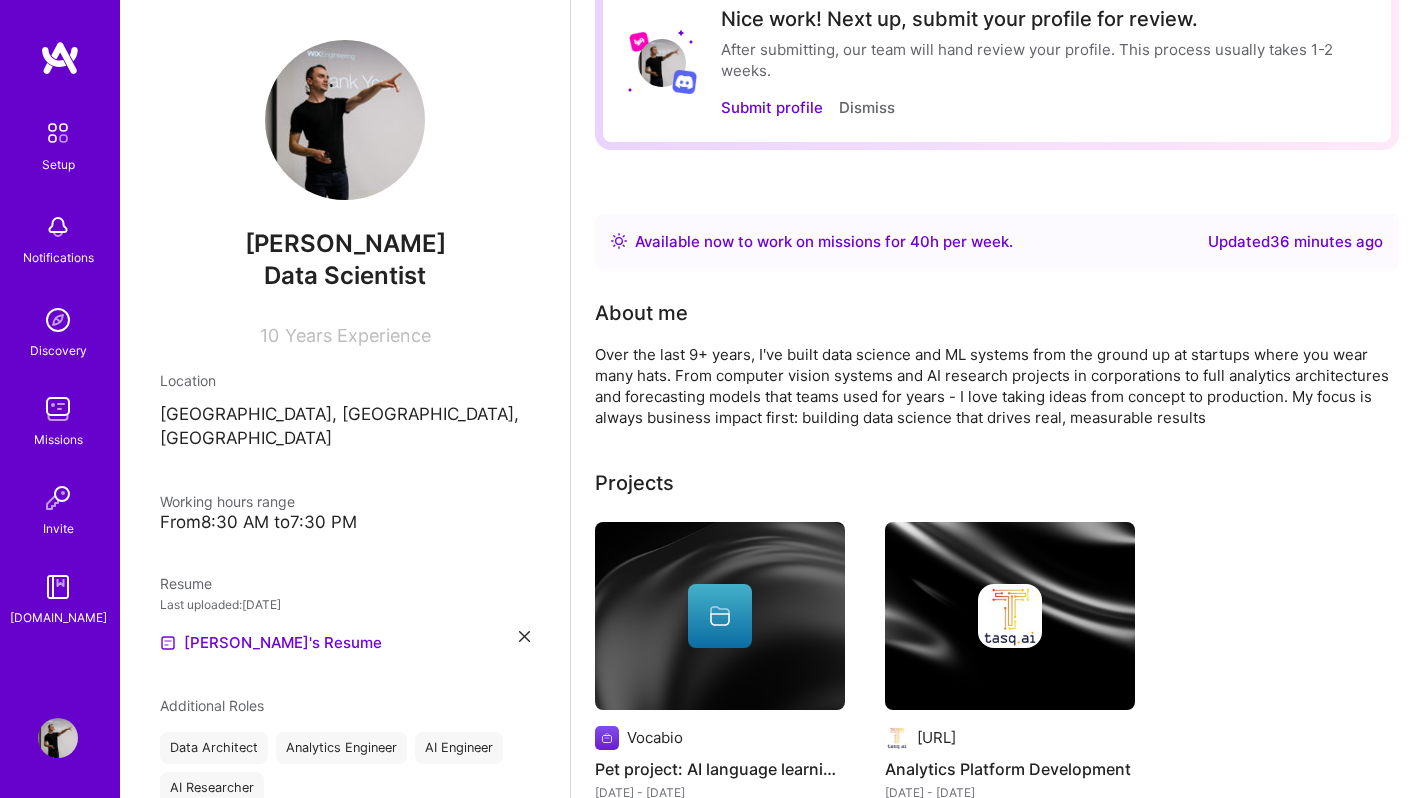 scroll, scrollTop: 0, scrollLeft: 0, axis: both 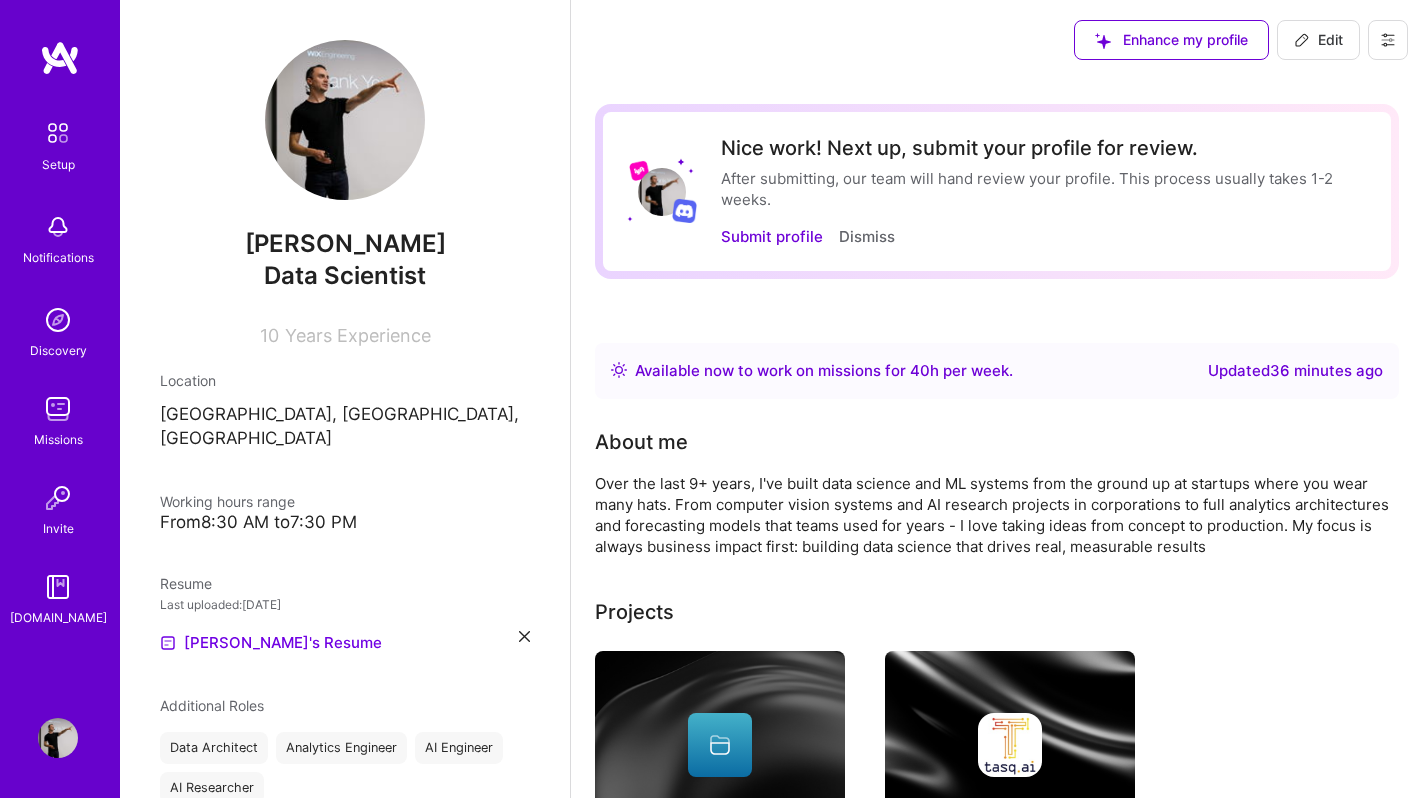 click on "Edit" at bounding box center [1318, 40] 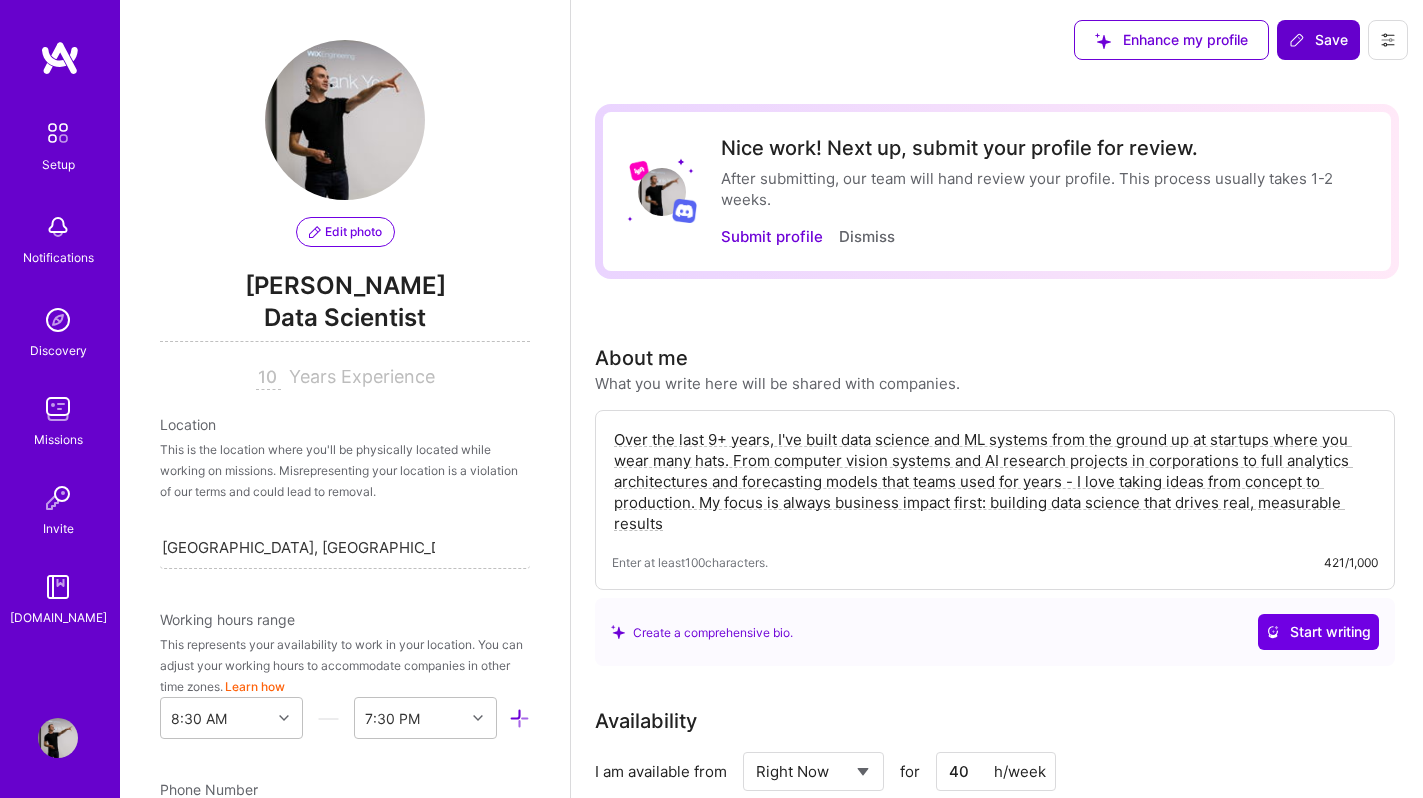 scroll, scrollTop: 771, scrollLeft: 0, axis: vertical 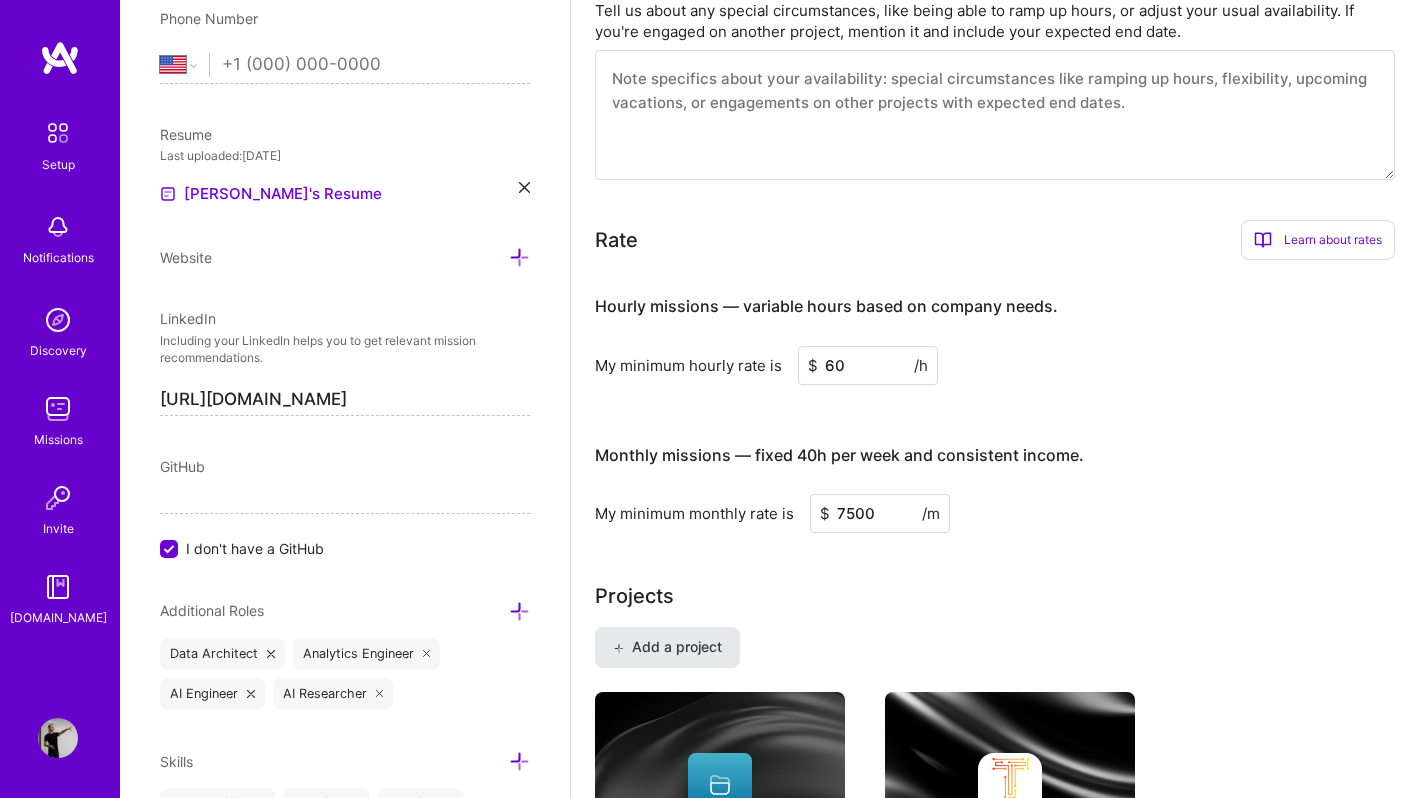 click on "Add a project" at bounding box center [667, 647] 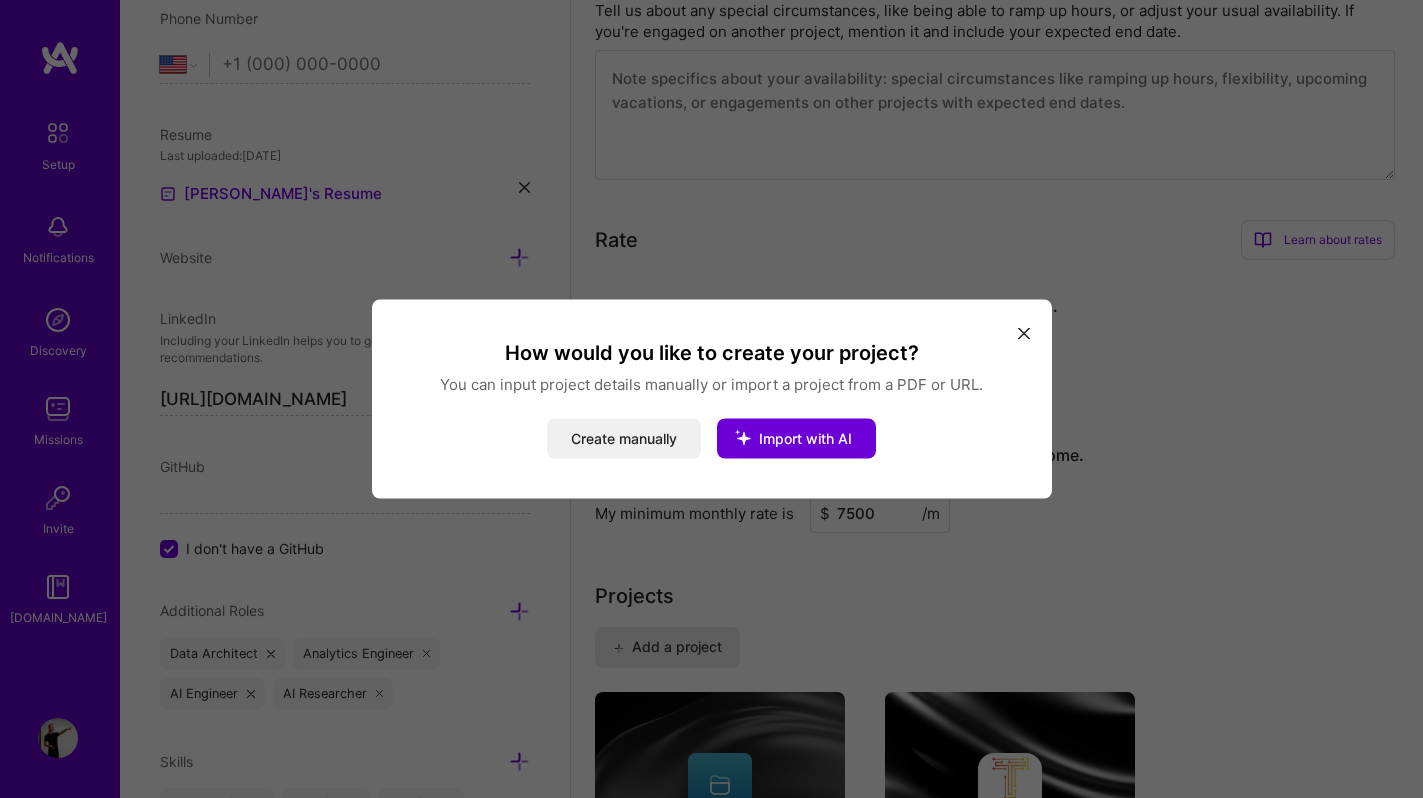 click on "How would you like to create your project? You can input project details manually or import a project from a PDF or URL. Create manually Import with AI" at bounding box center [712, 399] 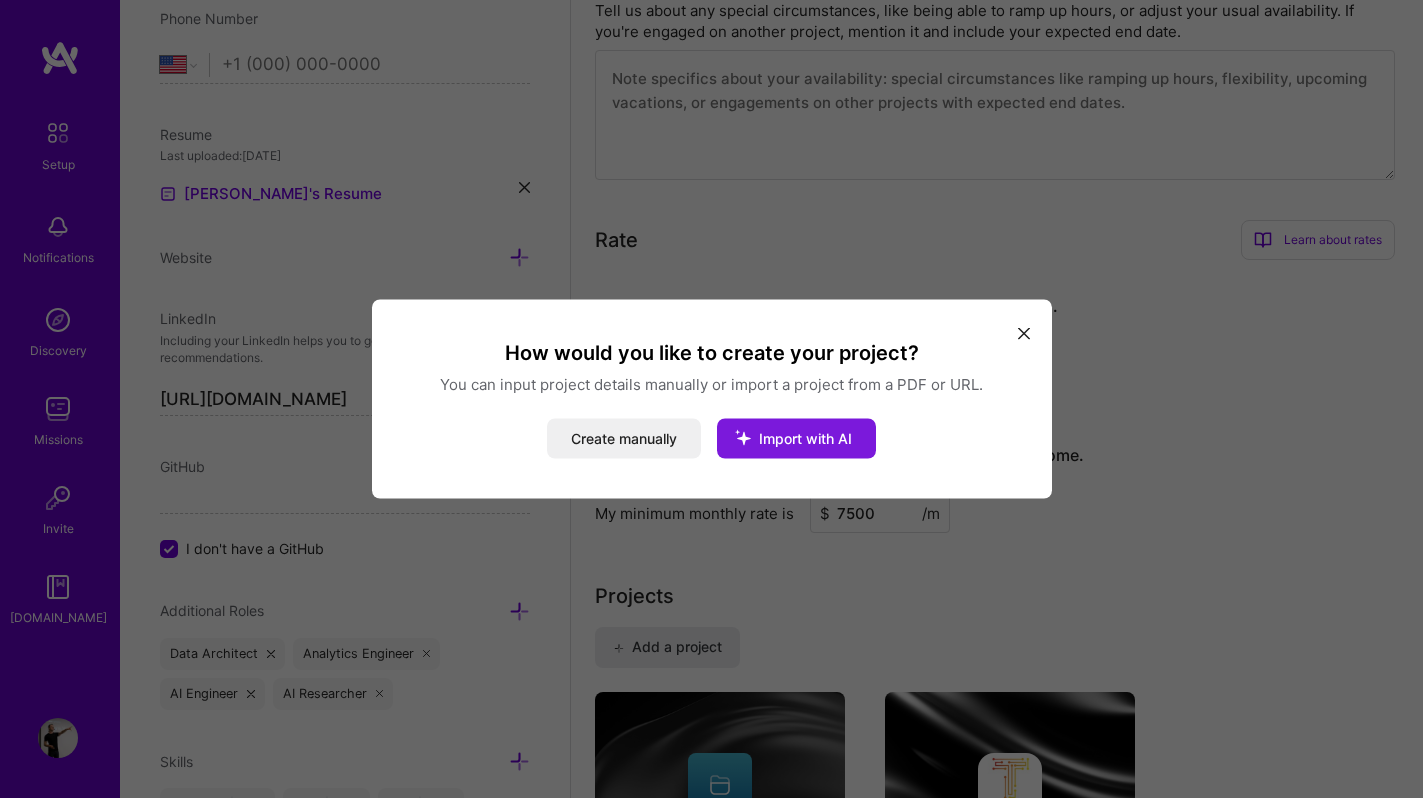 click on "Import with AI" at bounding box center [805, 438] 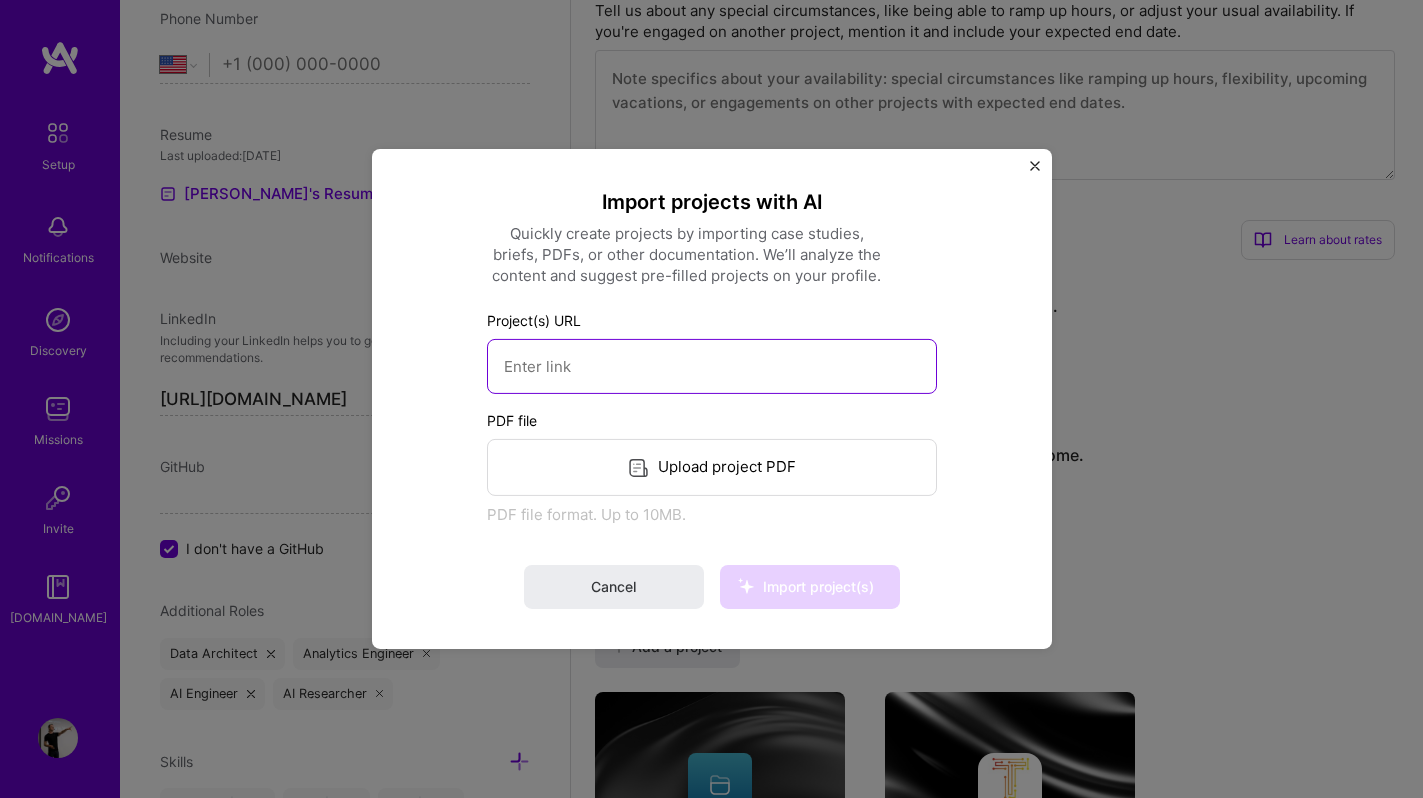 click at bounding box center [712, 366] 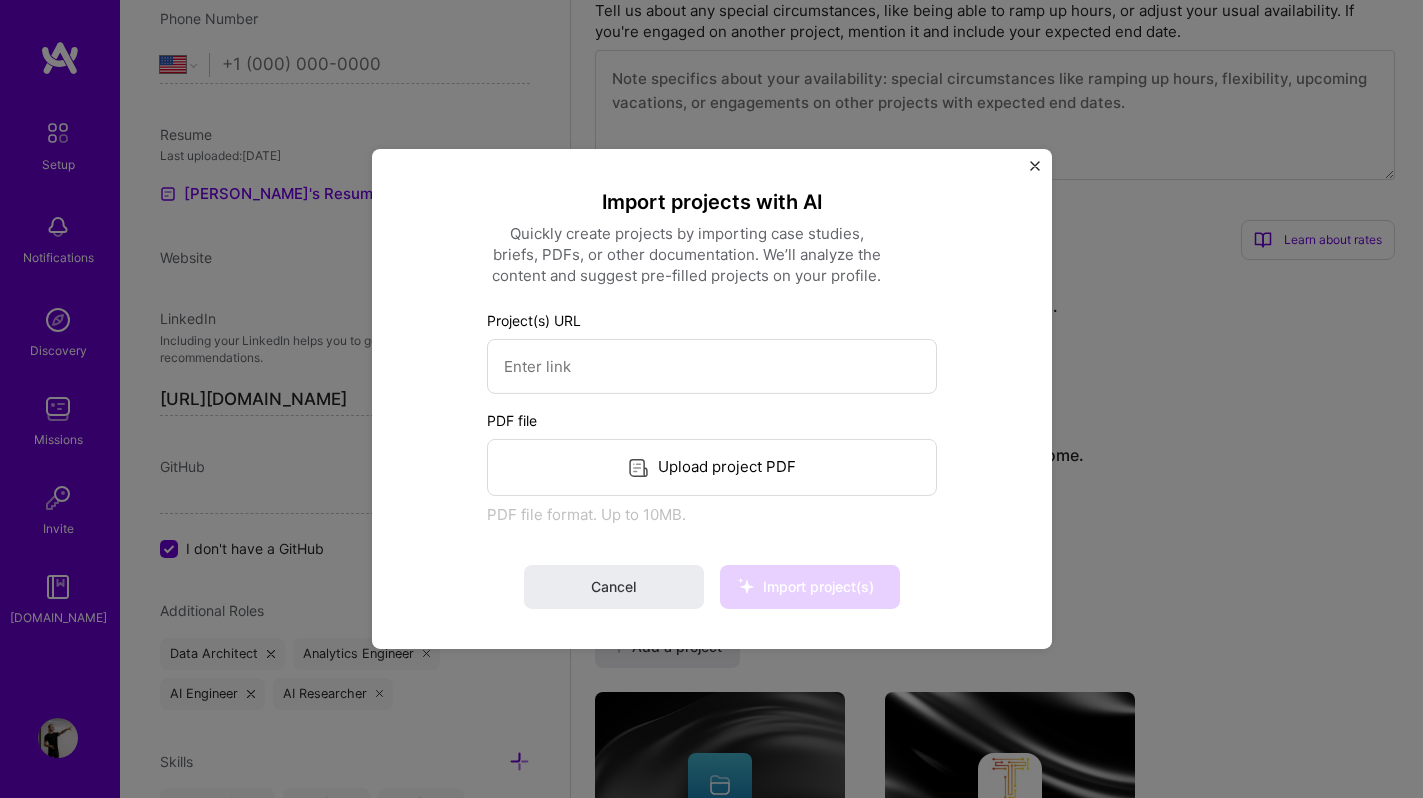 click on "Upload project PDF" at bounding box center (712, 467) 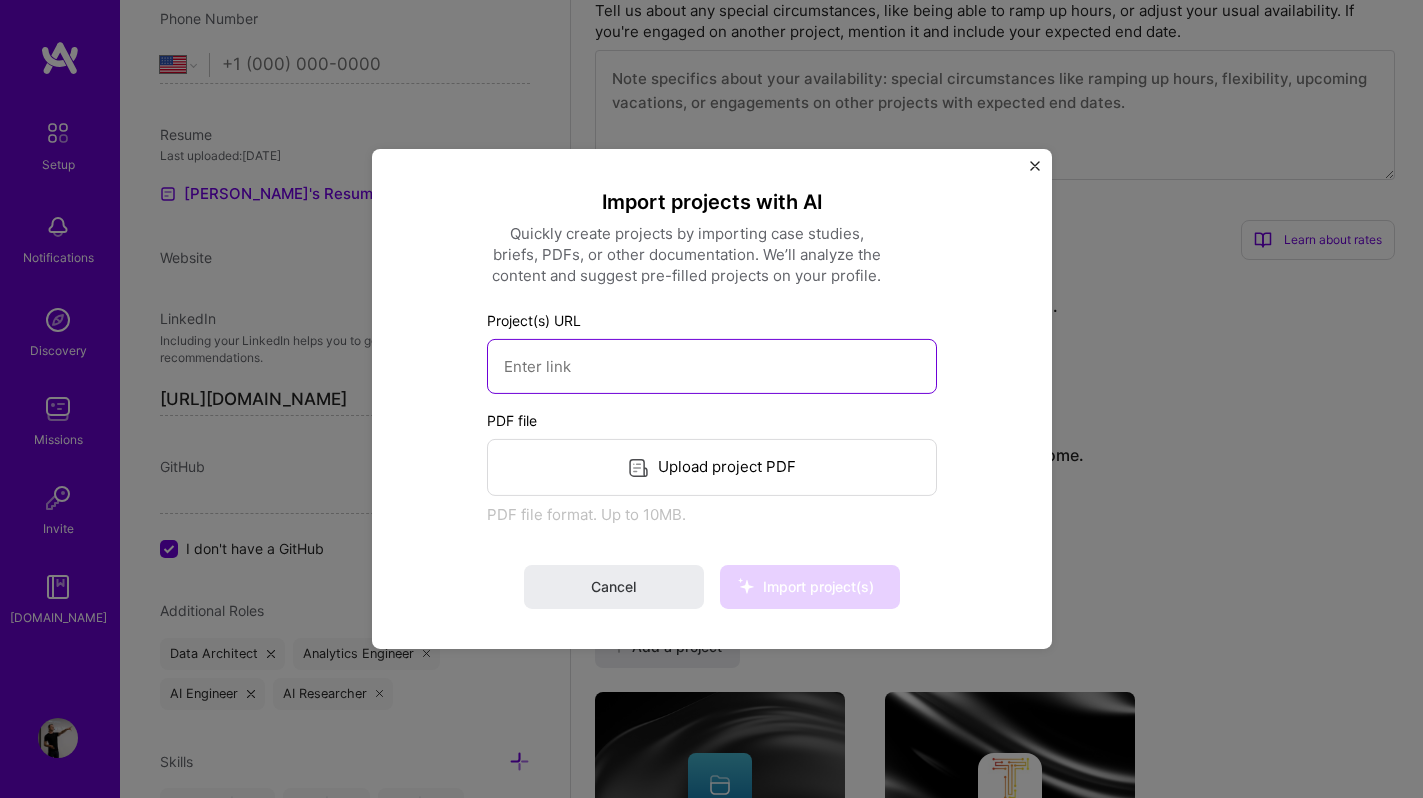click at bounding box center [712, 366] 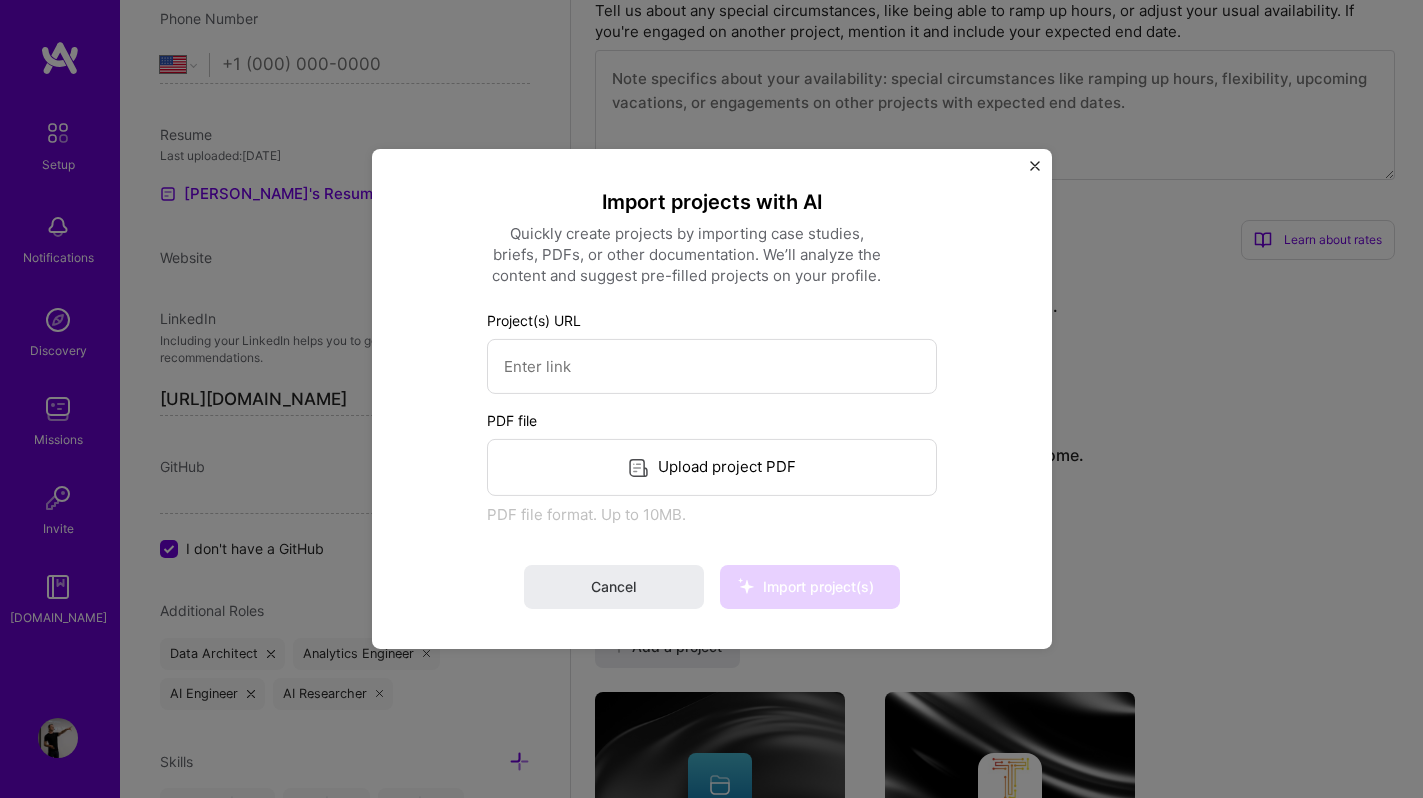 click on "Import projects with AI Quickly create projects by importing case studies, briefs, PDFs, or other documentation. We’ll analyze the content and suggest pre-filled projects on your profile. Project(s) URL PDF file Upload project PDF PDF file format. Up to 10MB. Cancel Import project(s)" at bounding box center (712, 399) 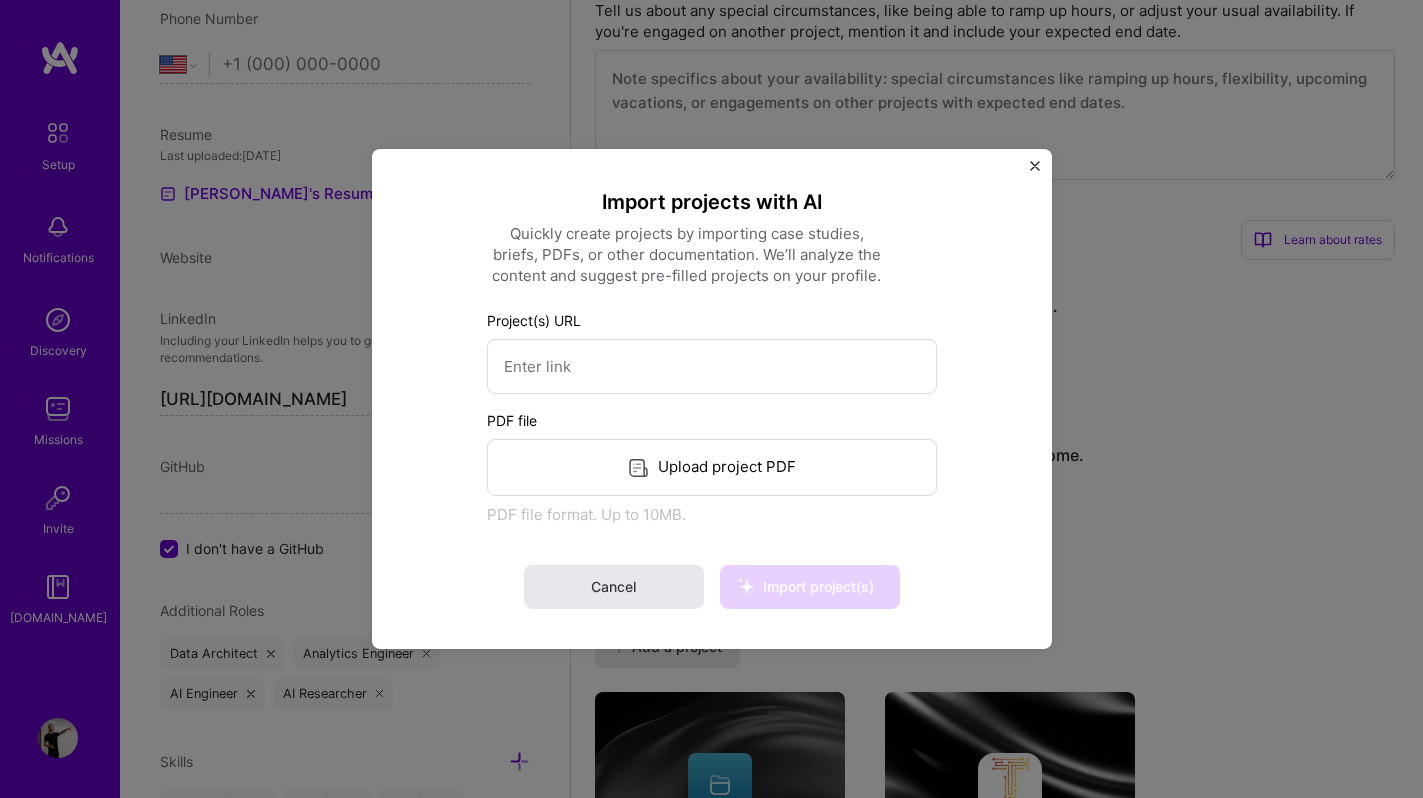 click on "Cancel" at bounding box center [614, 587] 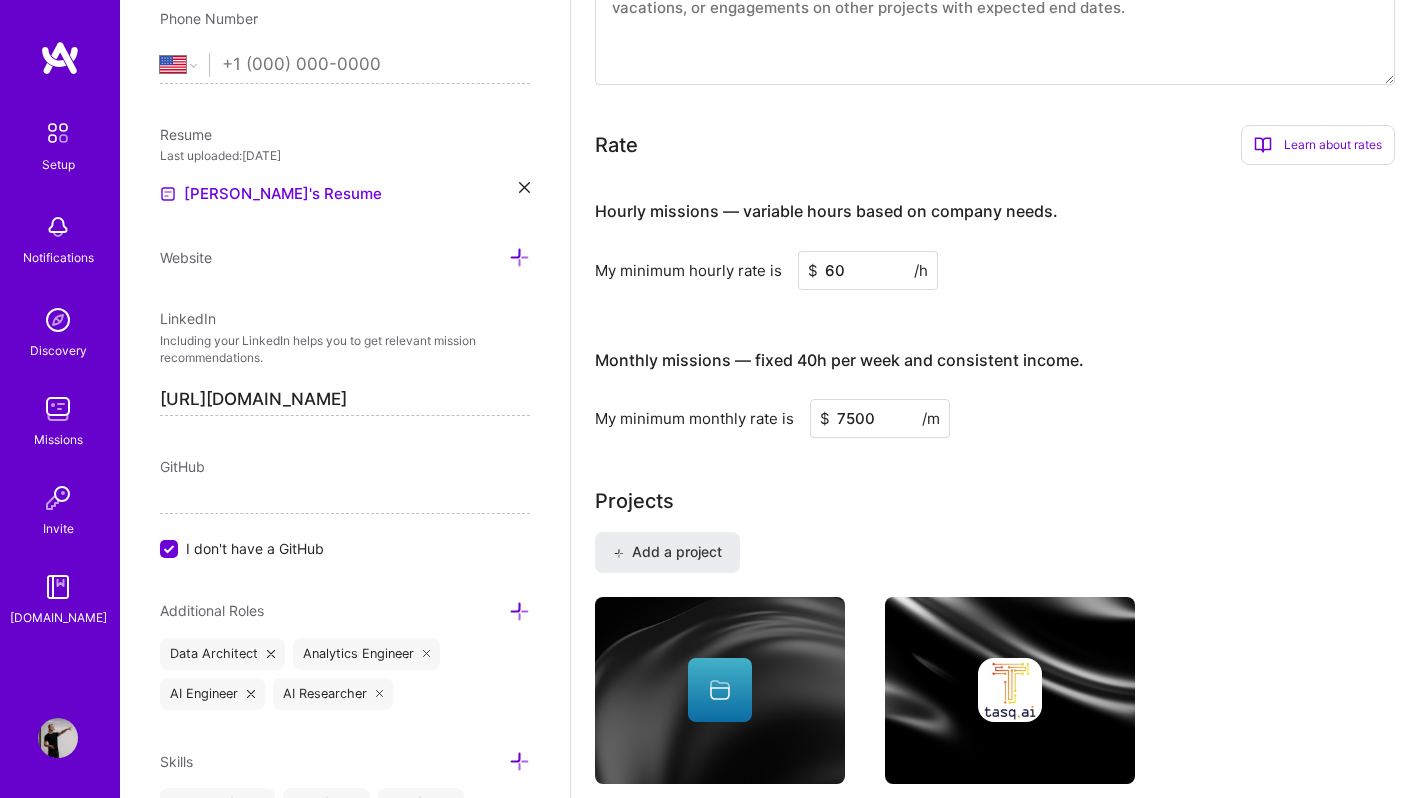 scroll, scrollTop: 916, scrollLeft: 0, axis: vertical 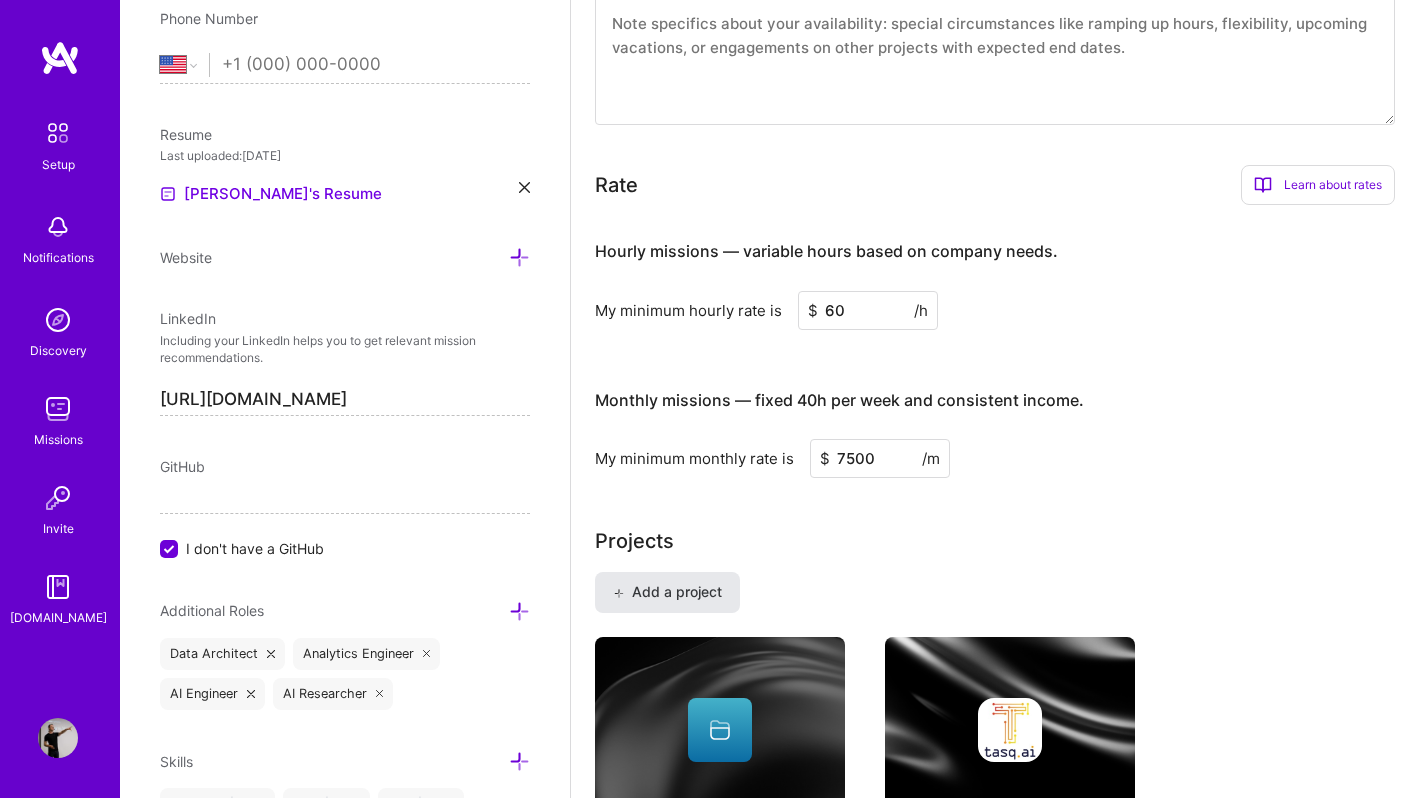 click on "Add a project" at bounding box center (667, 592) 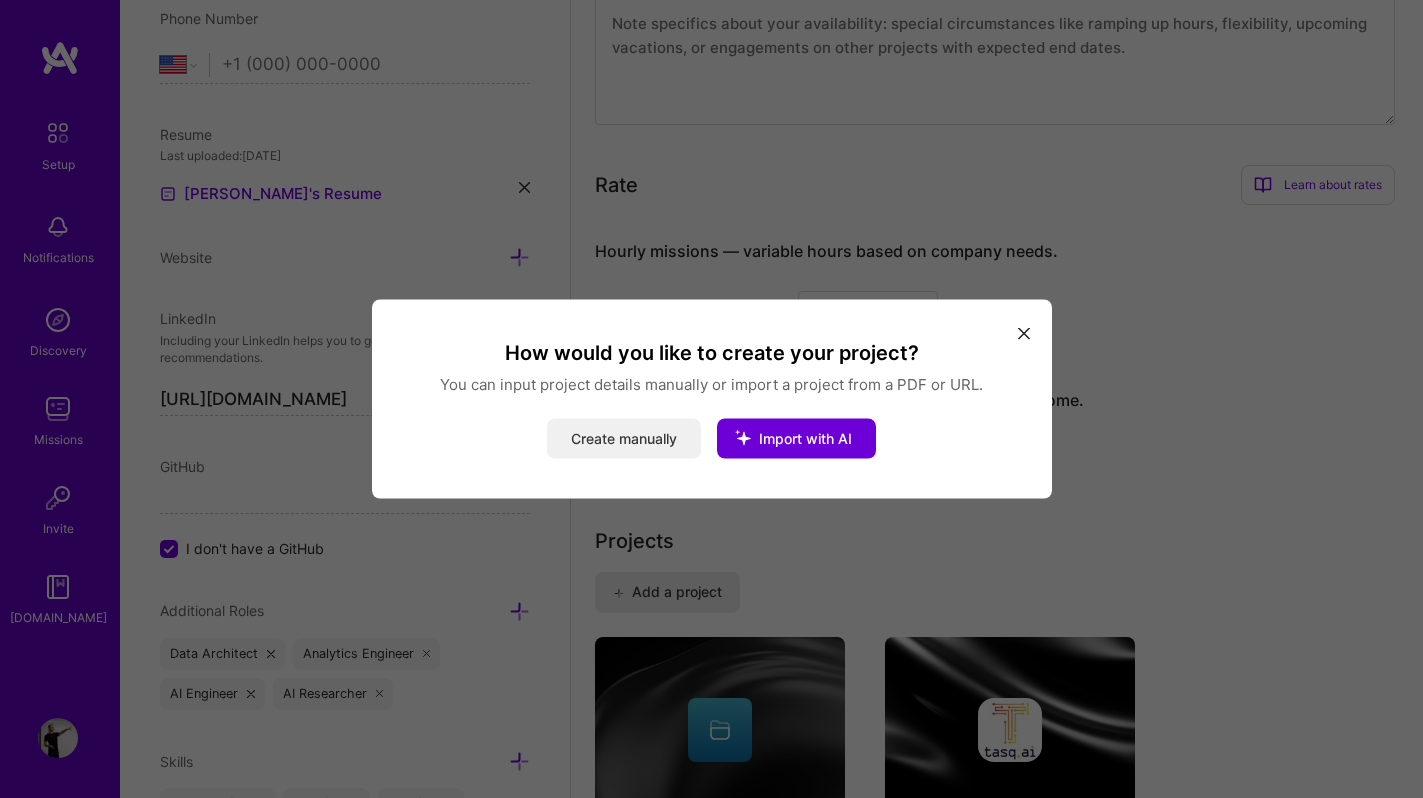 click on "Create manually" at bounding box center [624, 439] 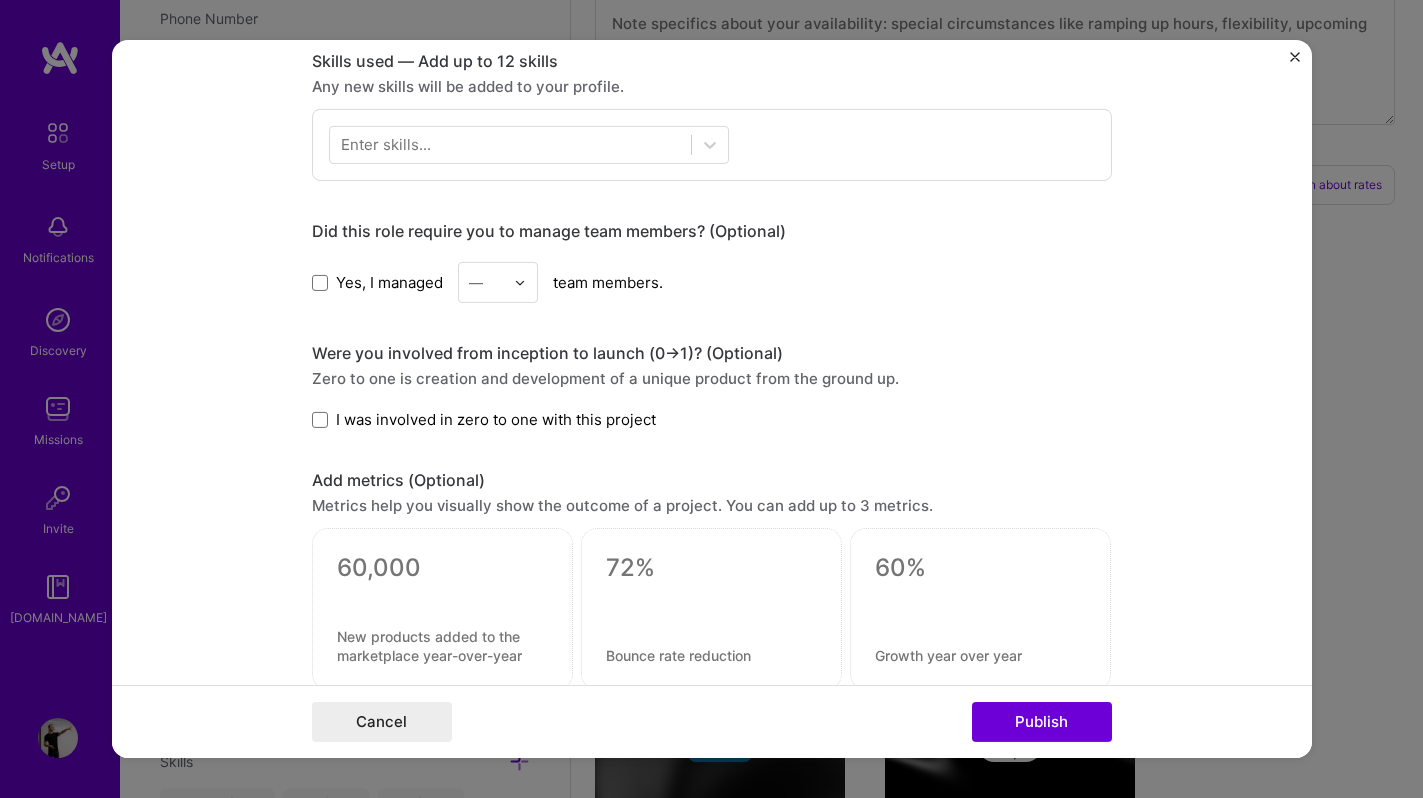scroll, scrollTop: 0, scrollLeft: 0, axis: both 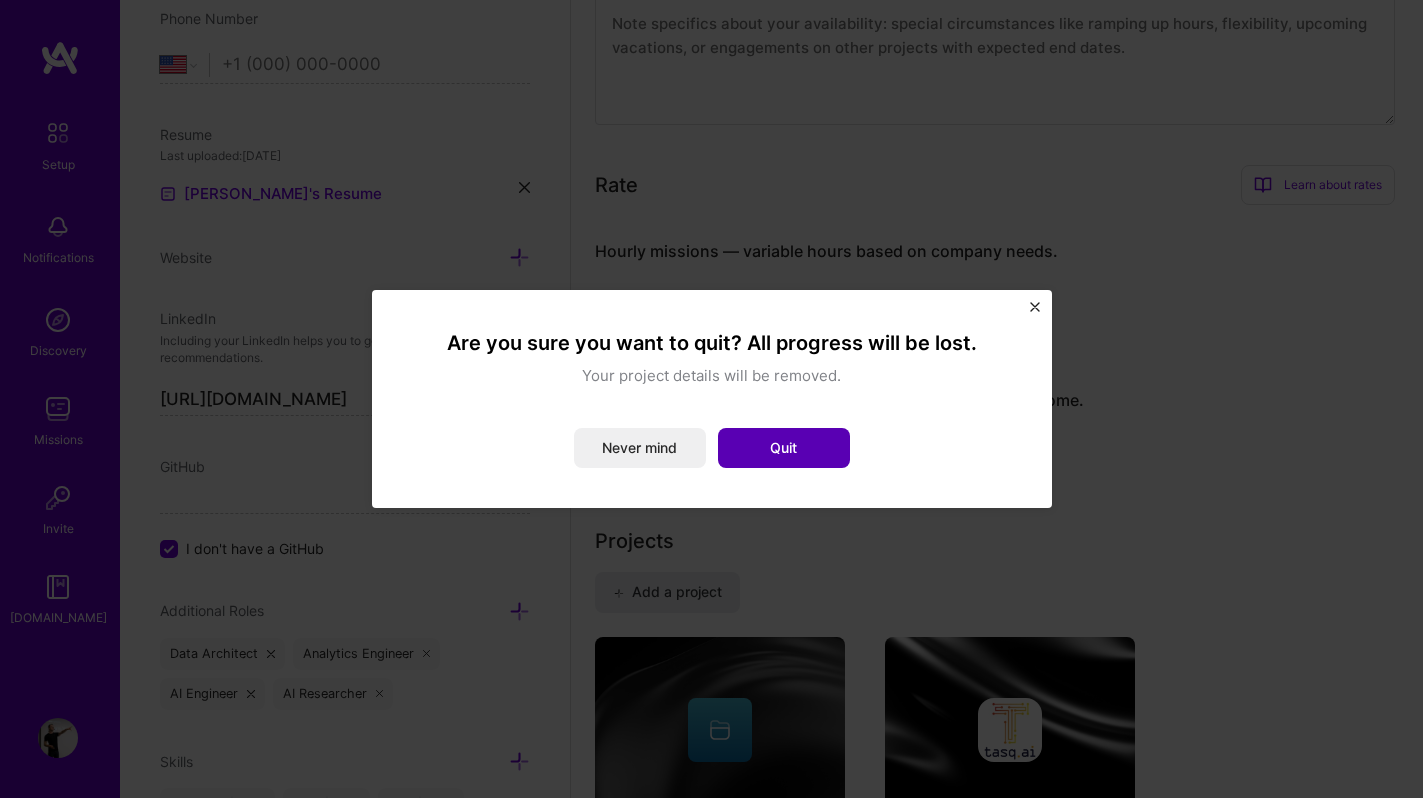 click on "Quit" at bounding box center (784, 448) 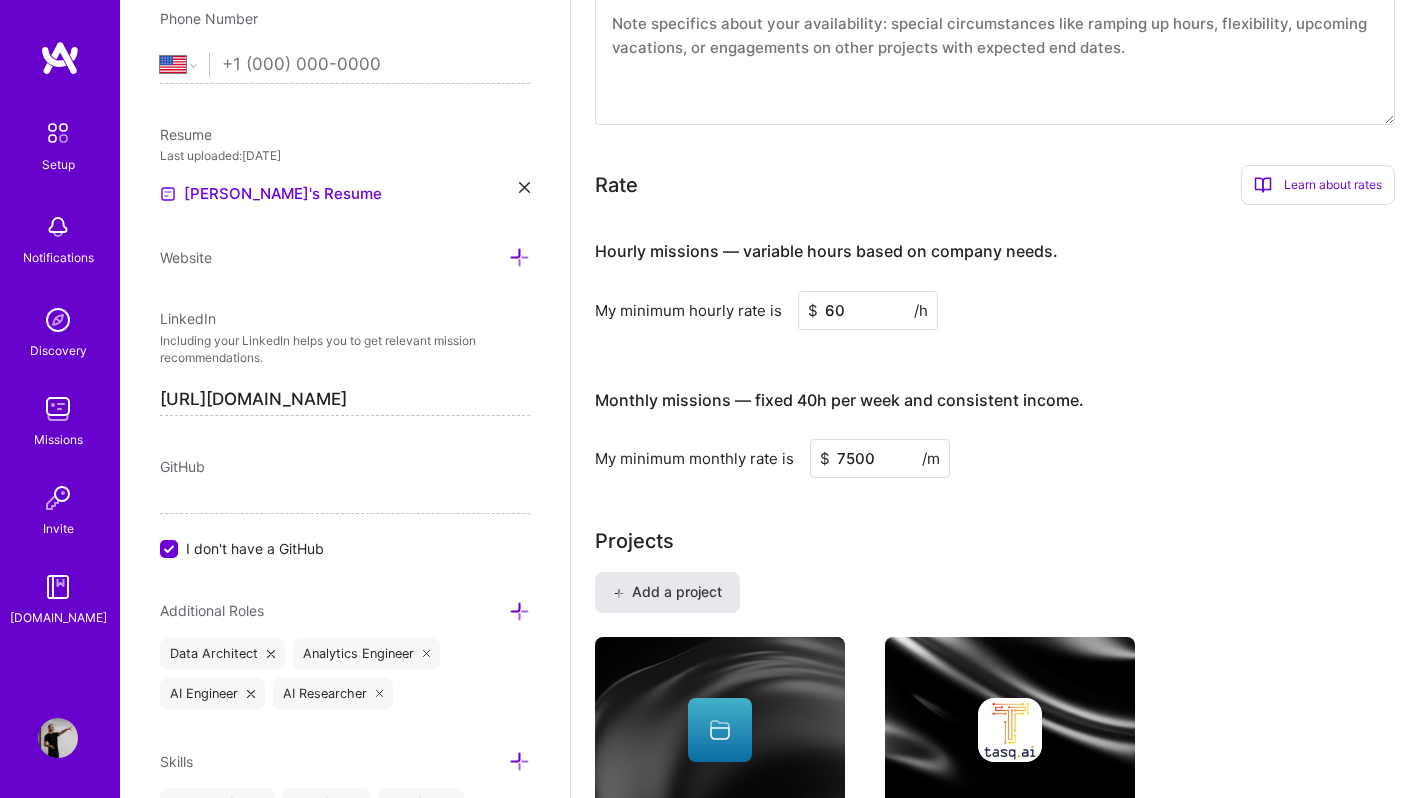 click on "Add a project" at bounding box center [667, 592] 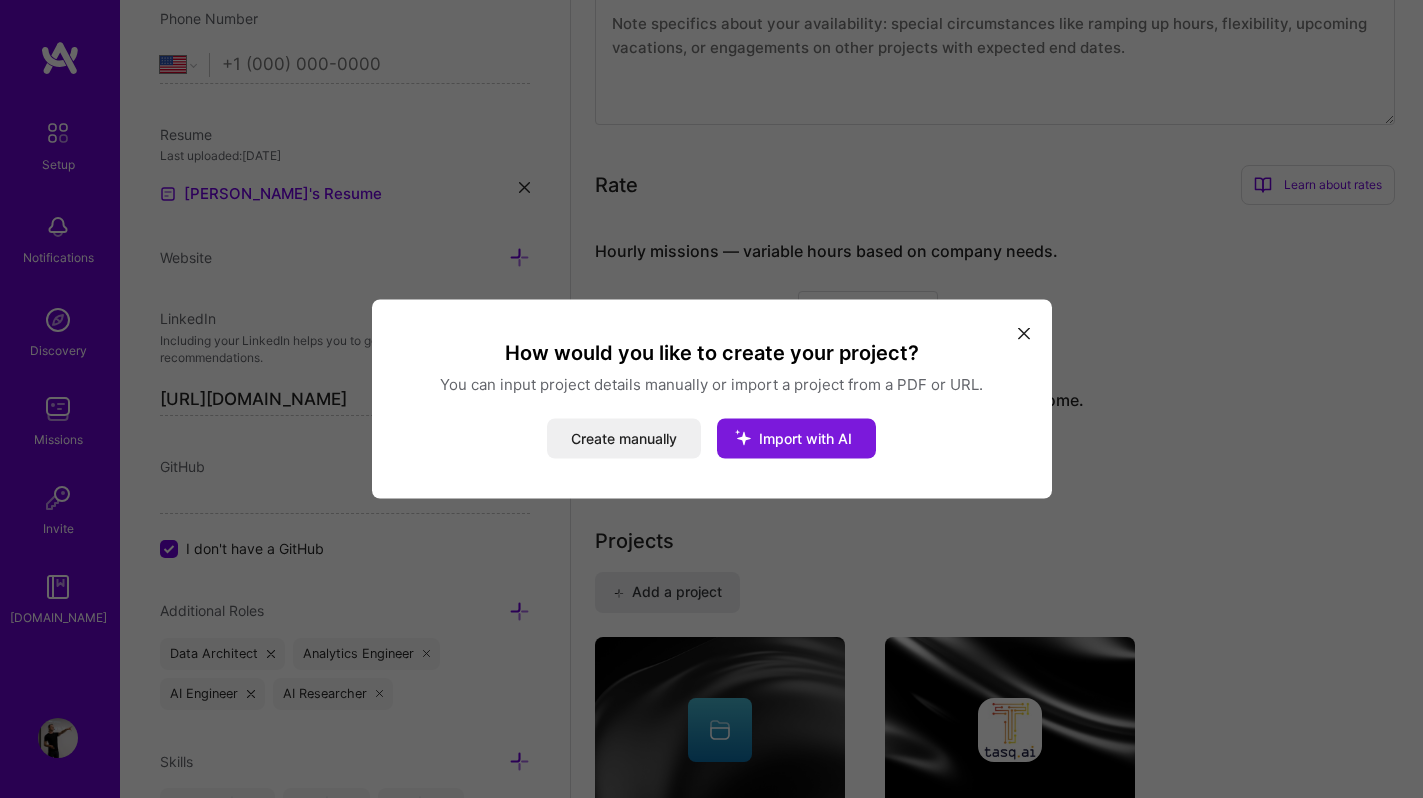 click on "Import with AI" at bounding box center [805, 438] 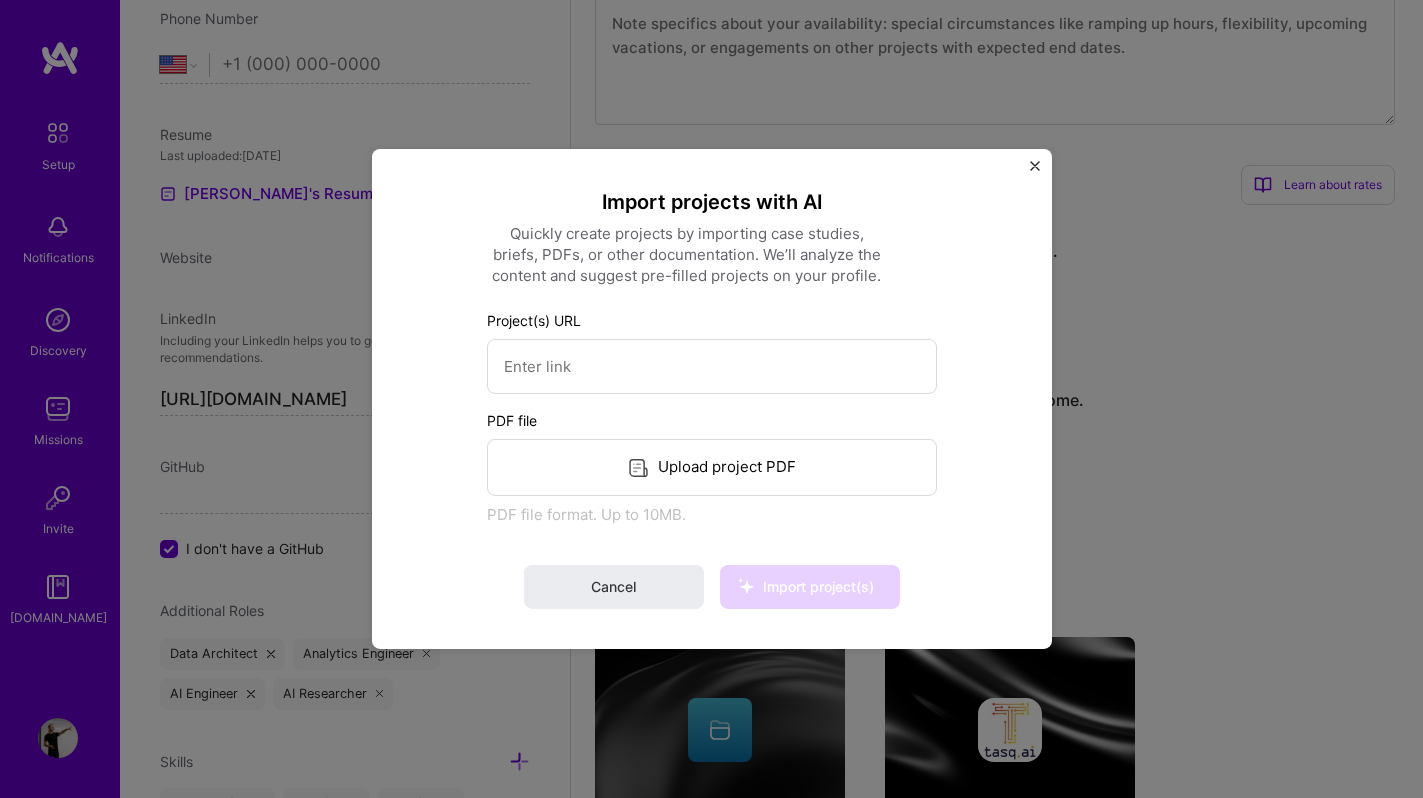 click on "Upload project PDF" at bounding box center [712, 467] 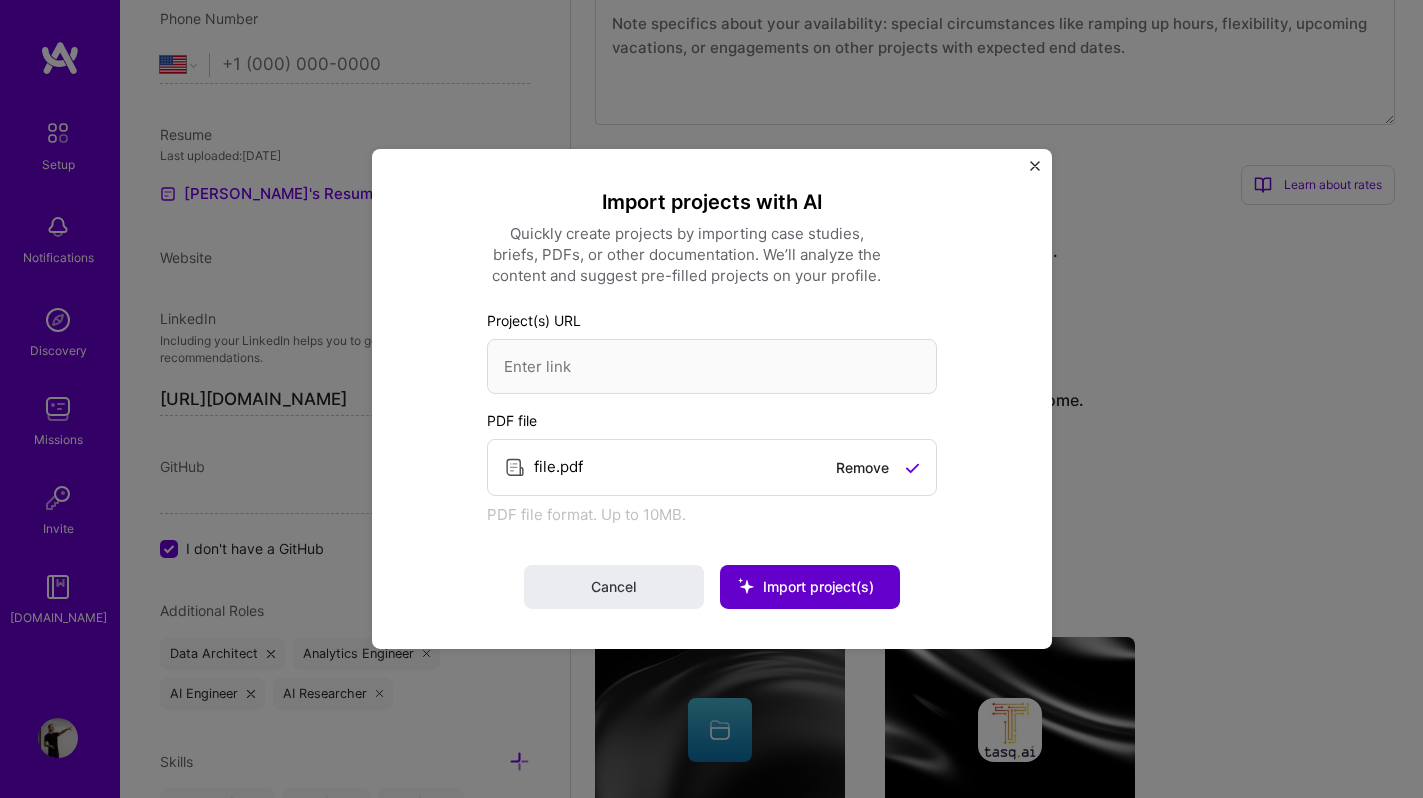 click on "Import project(s)" at bounding box center (818, 586) 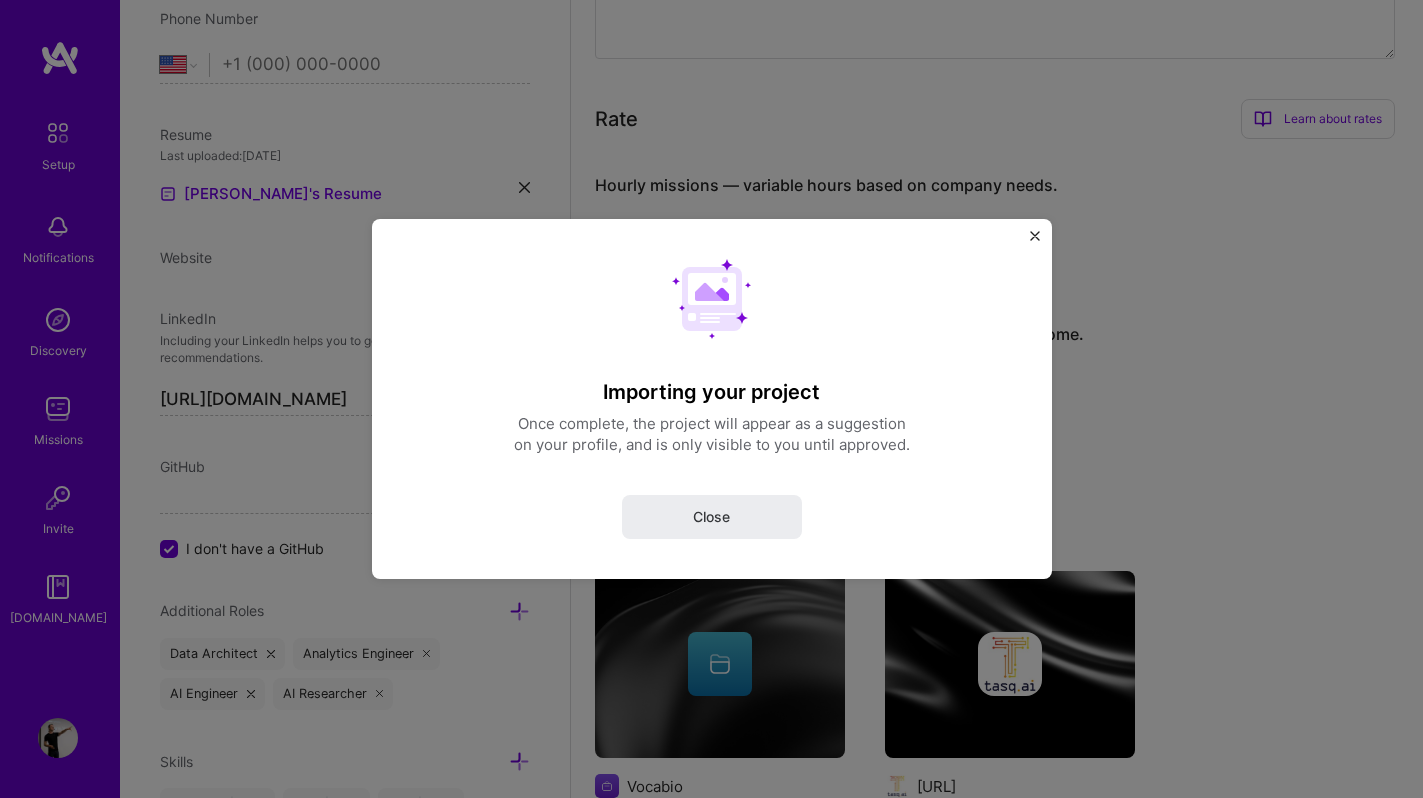 scroll, scrollTop: 1011, scrollLeft: 0, axis: vertical 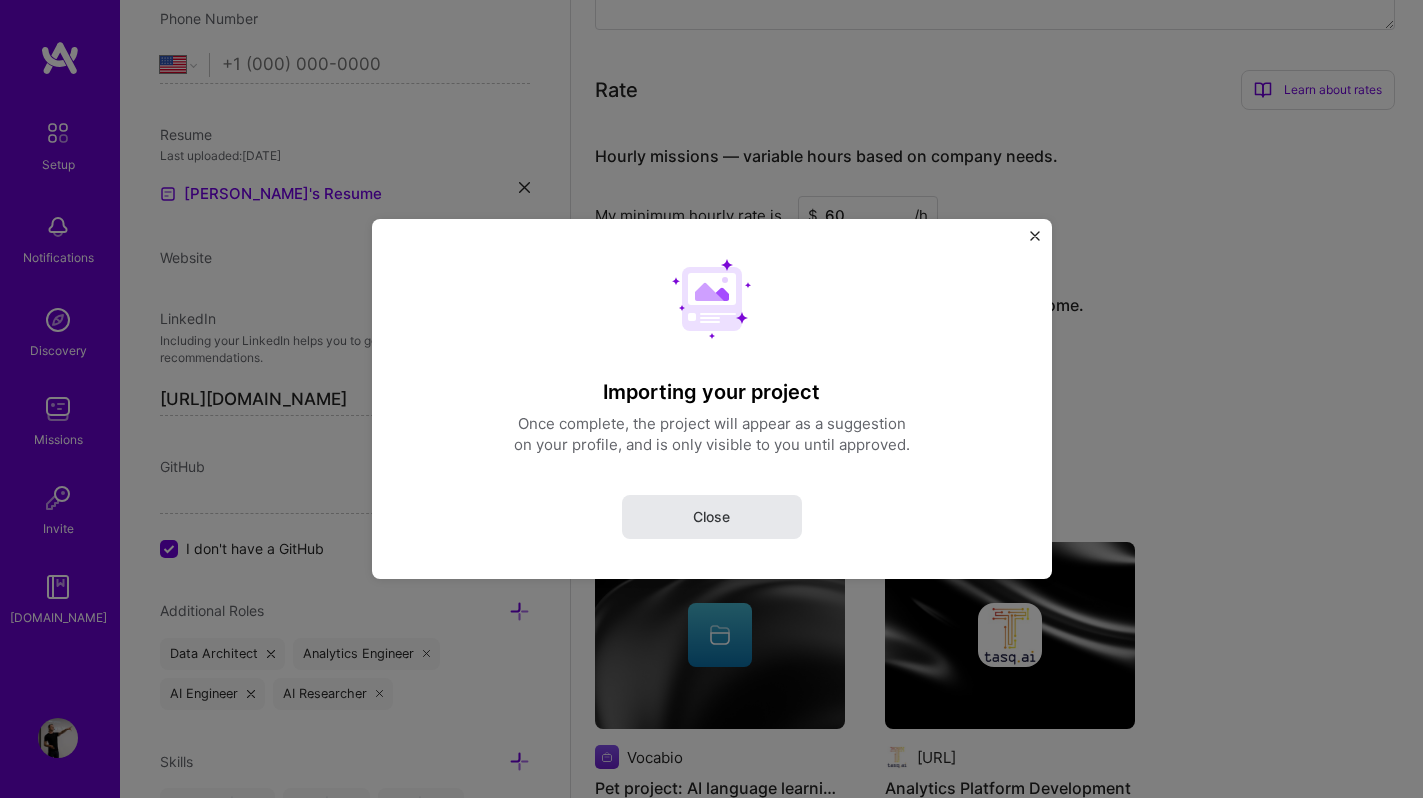 click on "Close" at bounding box center [711, 517] 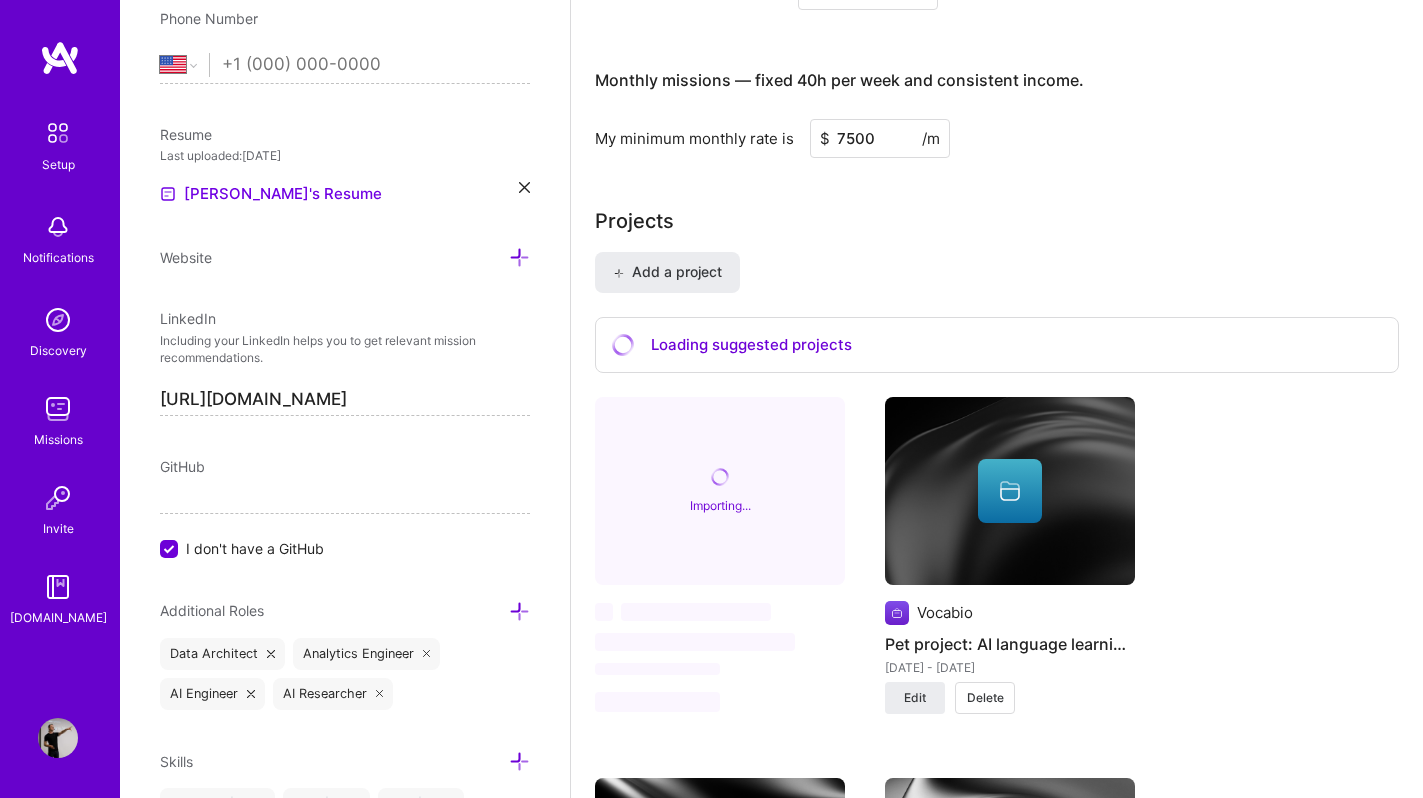 scroll, scrollTop: 1326, scrollLeft: 0, axis: vertical 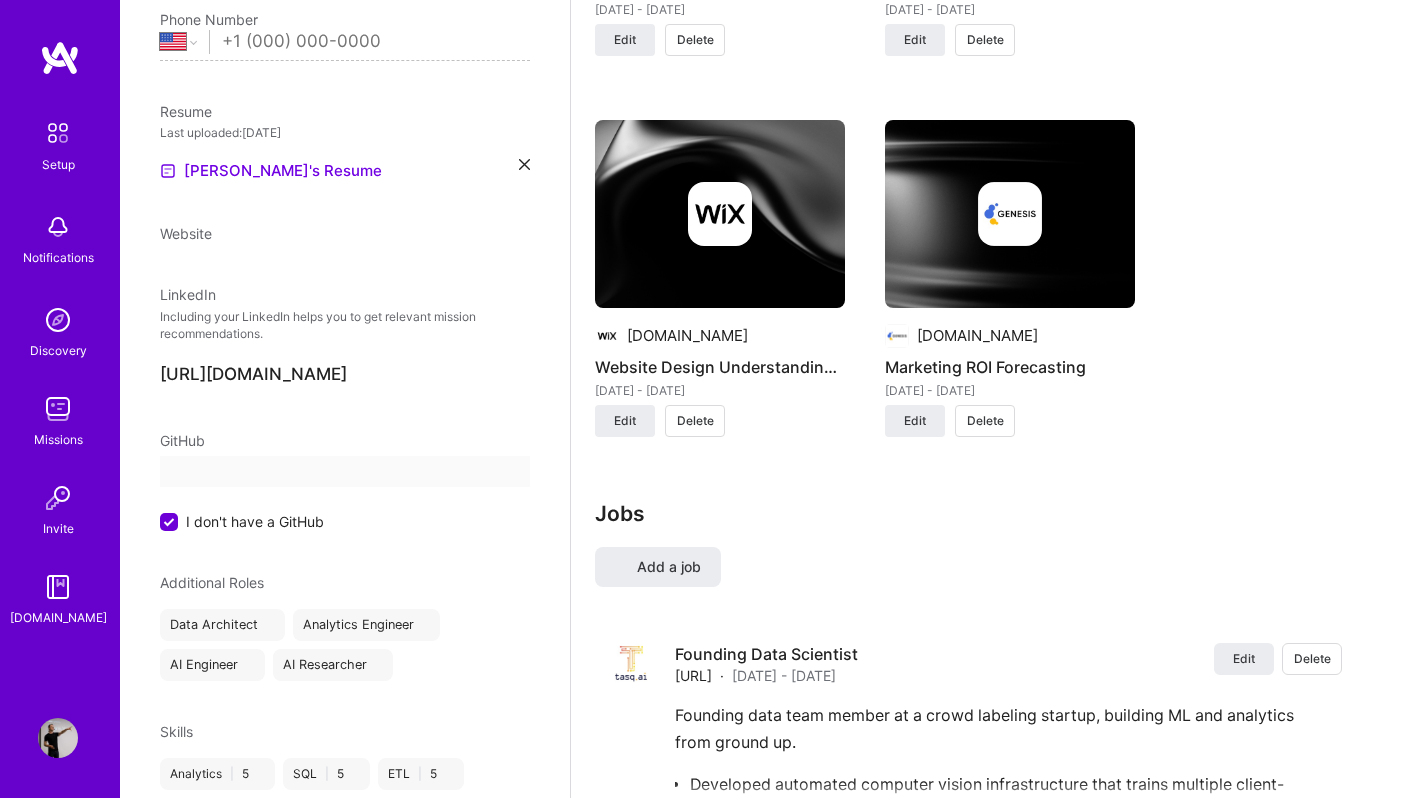 select on "US" 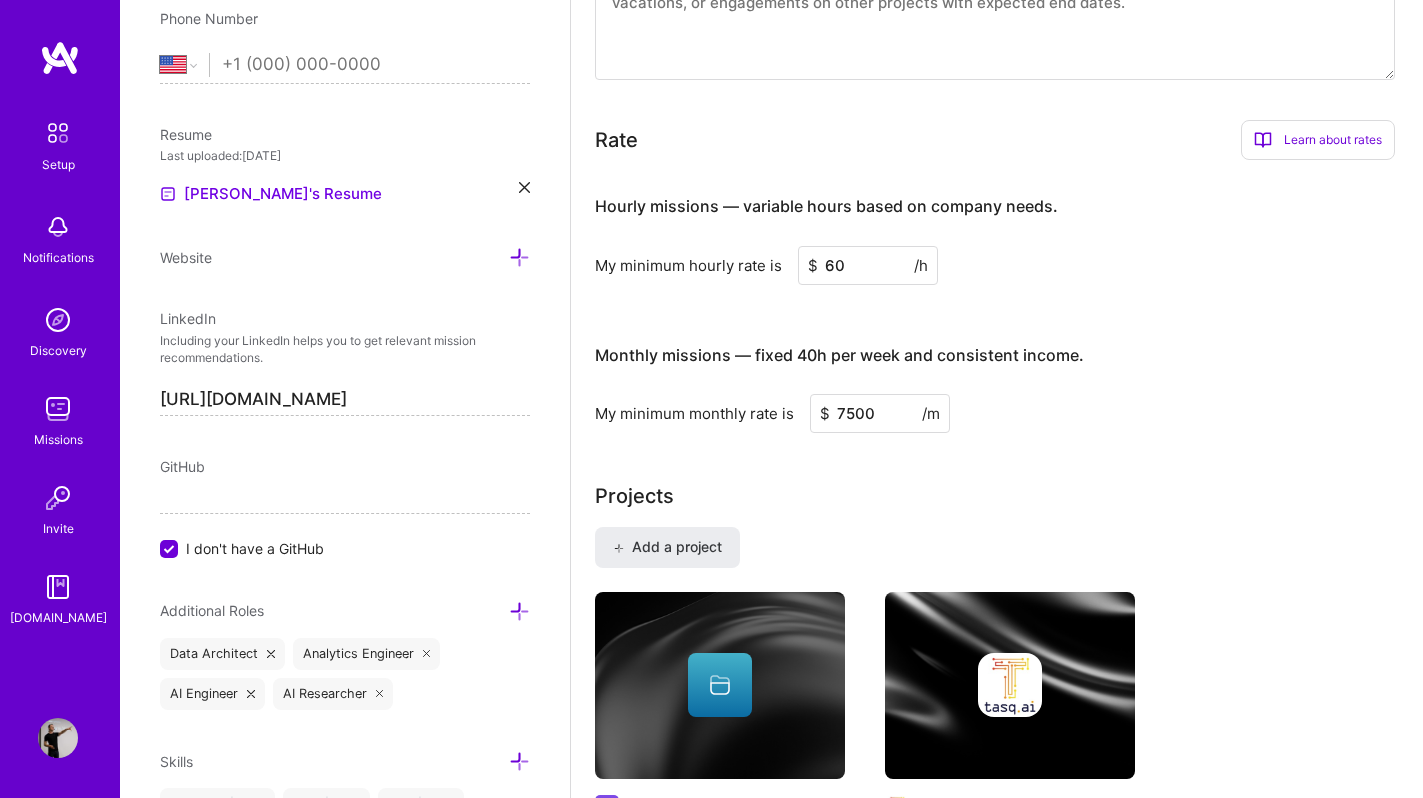 scroll, scrollTop: 1012, scrollLeft: 0, axis: vertical 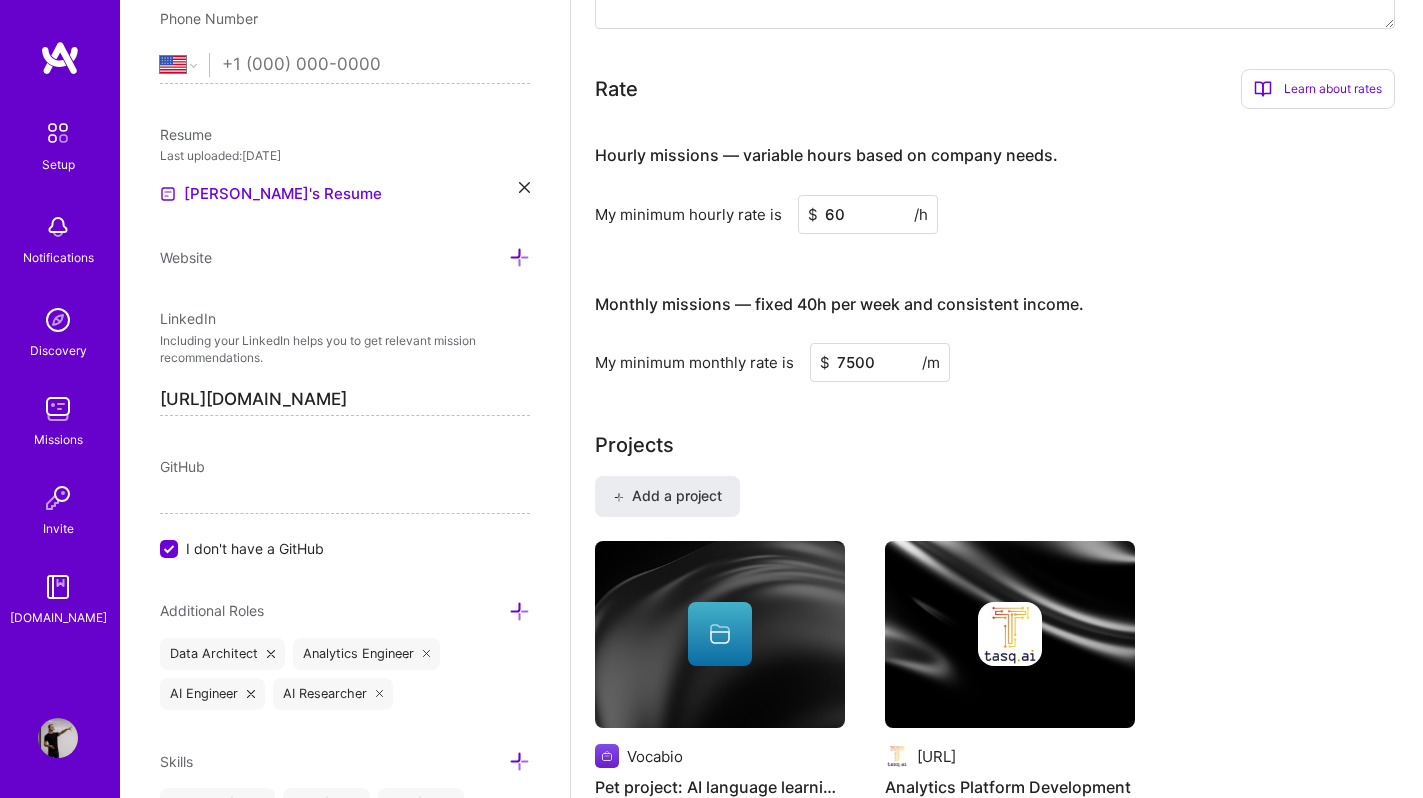 click on "Projects Add a project
Vocabio Pet project: AI language learning app Sept 2024 - Apr 2025 Edit Delete Tasq.ai Analytics Platform Development Jun 2020 - Apr 2023 Edit Delete Wix.com Website Design Understanding with AI Oct 2016 - Apr 2020 Edit Delete Gen.tech Marketing ROI Forecasting Aug 2014 - Oct 2016 Edit Delete" at bounding box center (997, 845) 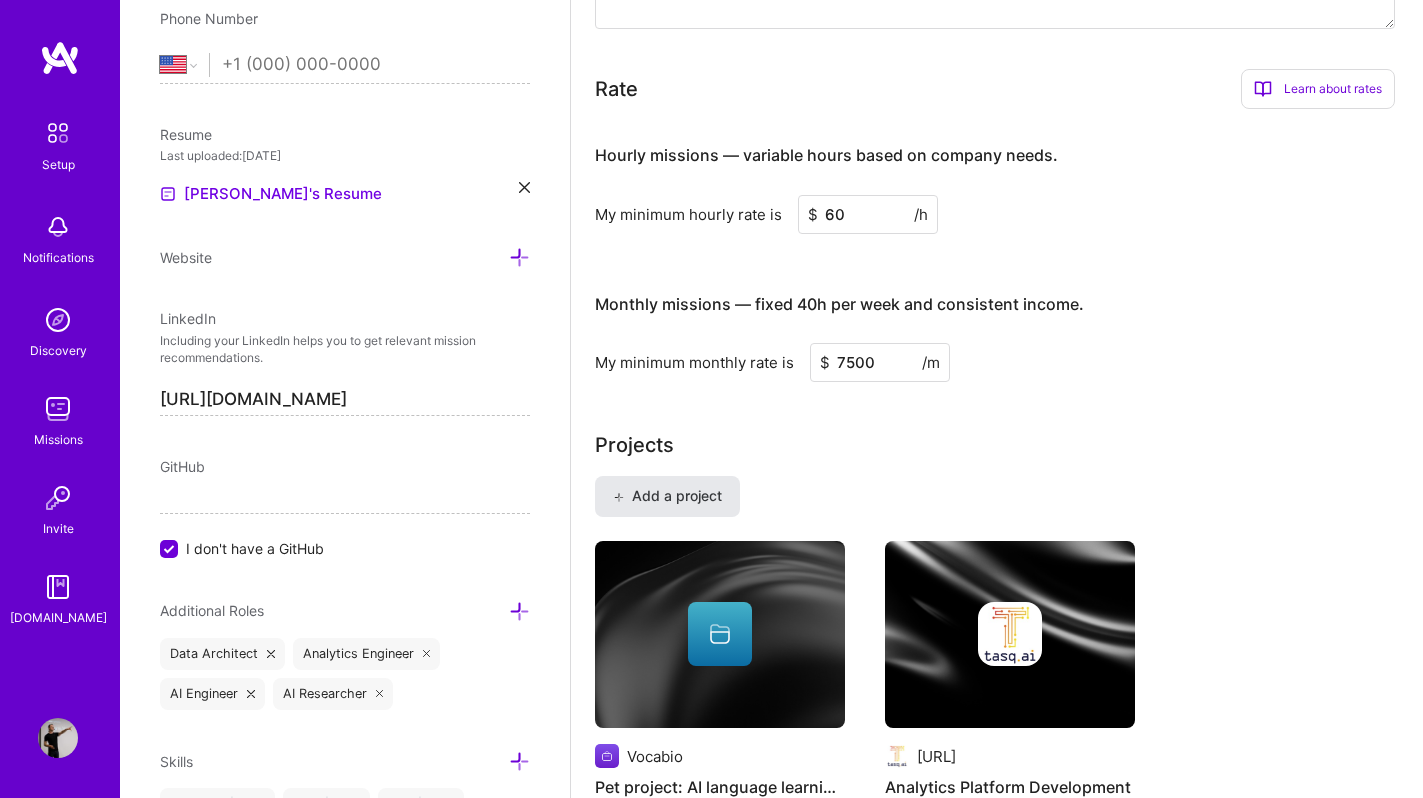click on "Add a project" at bounding box center [667, 496] 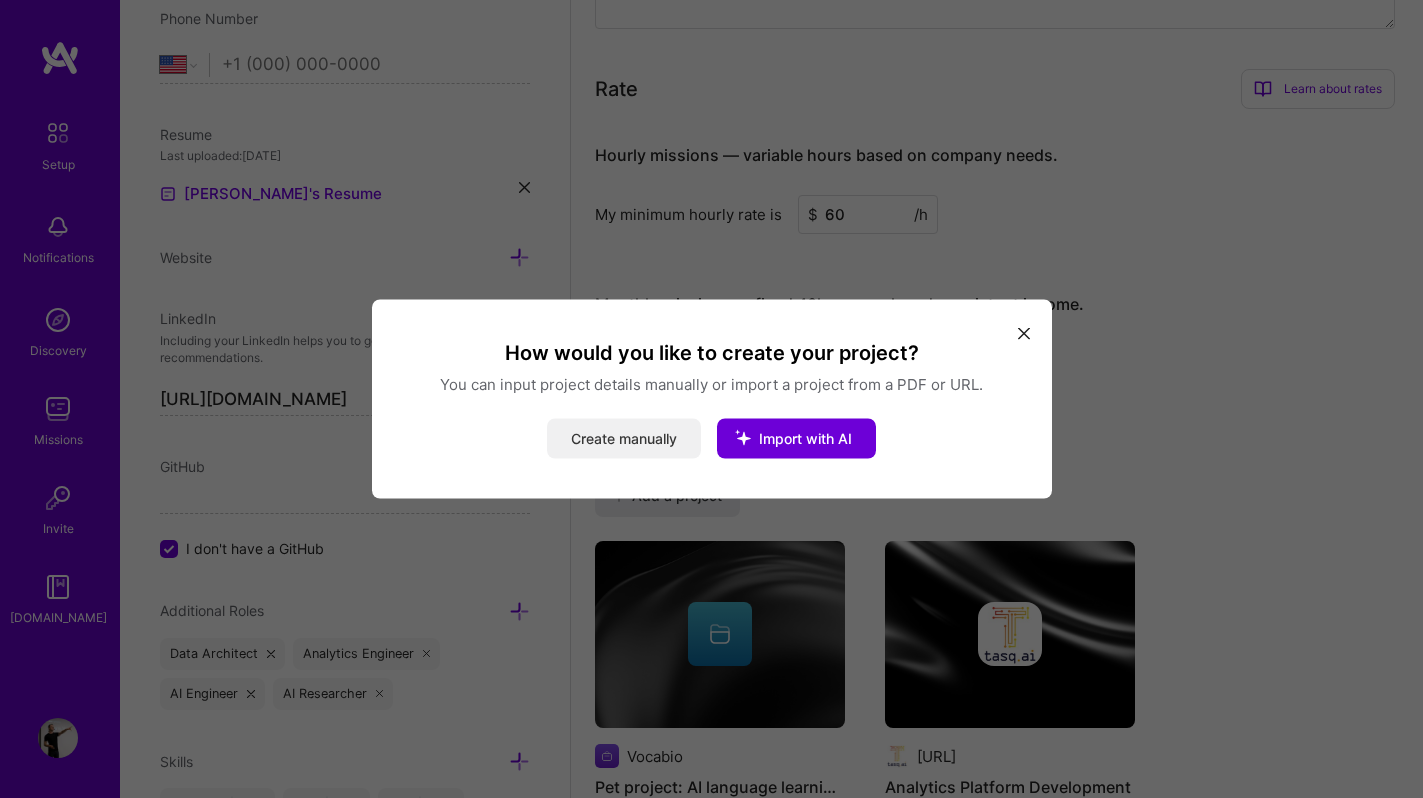 click on "Create manually" at bounding box center (624, 439) 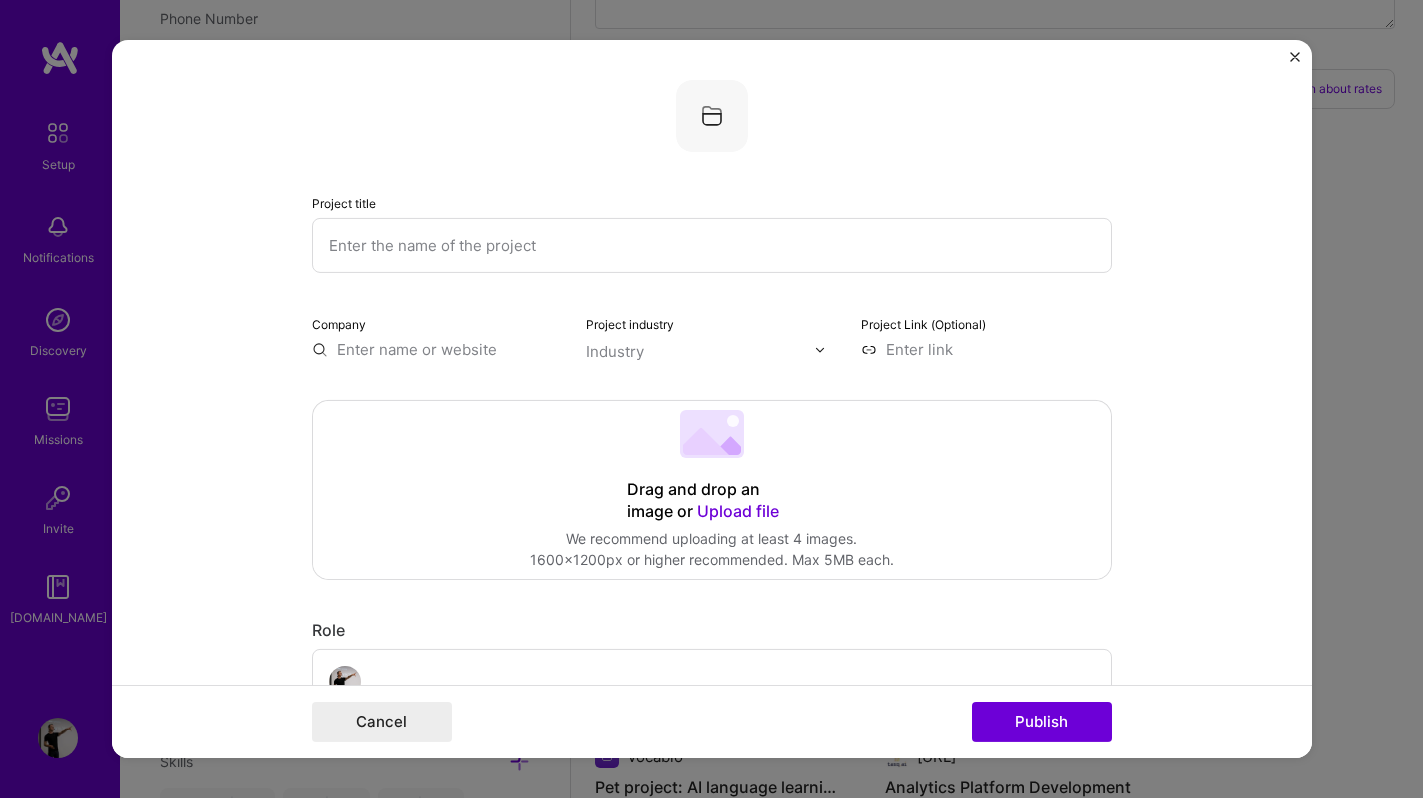 click at bounding box center [712, 245] 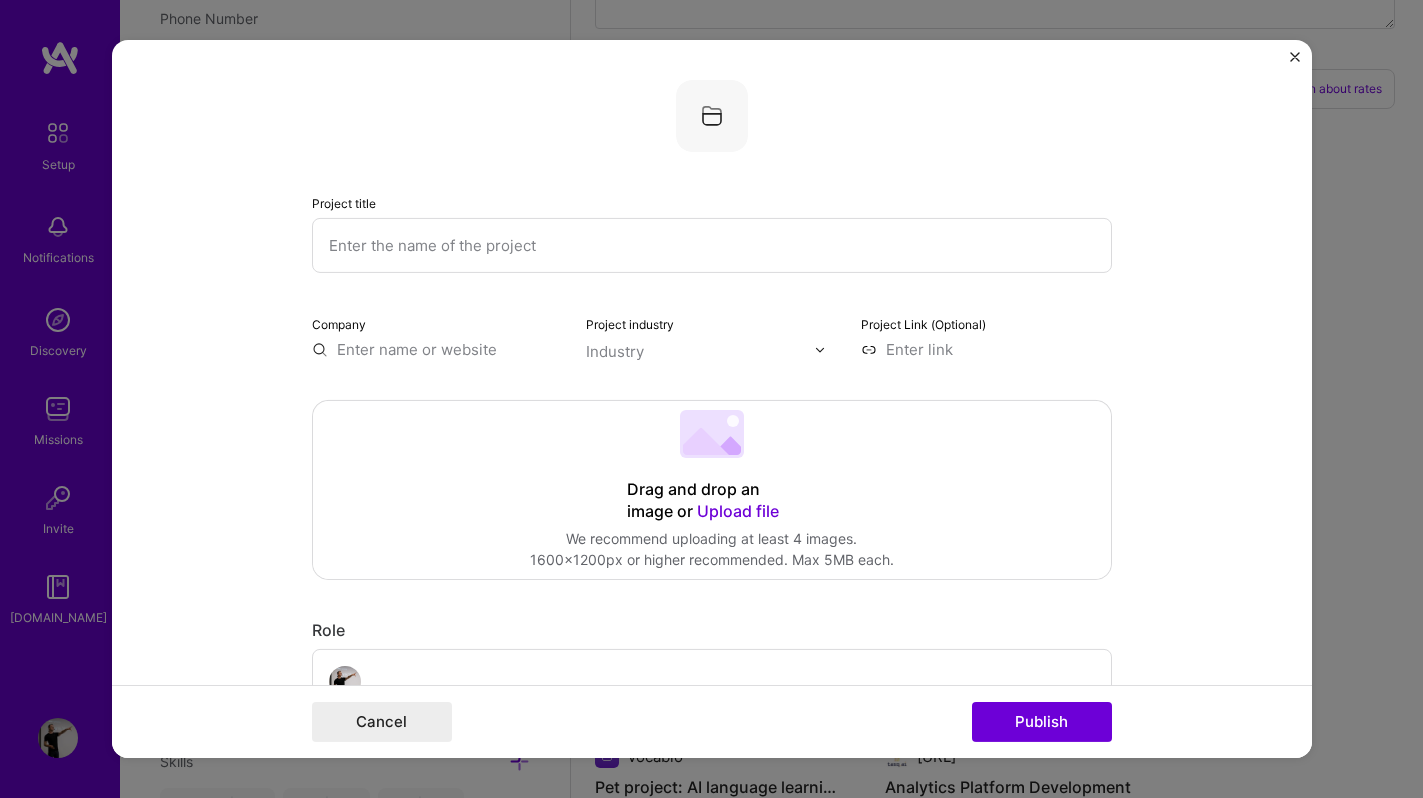 scroll, scrollTop: 377, scrollLeft: 0, axis: vertical 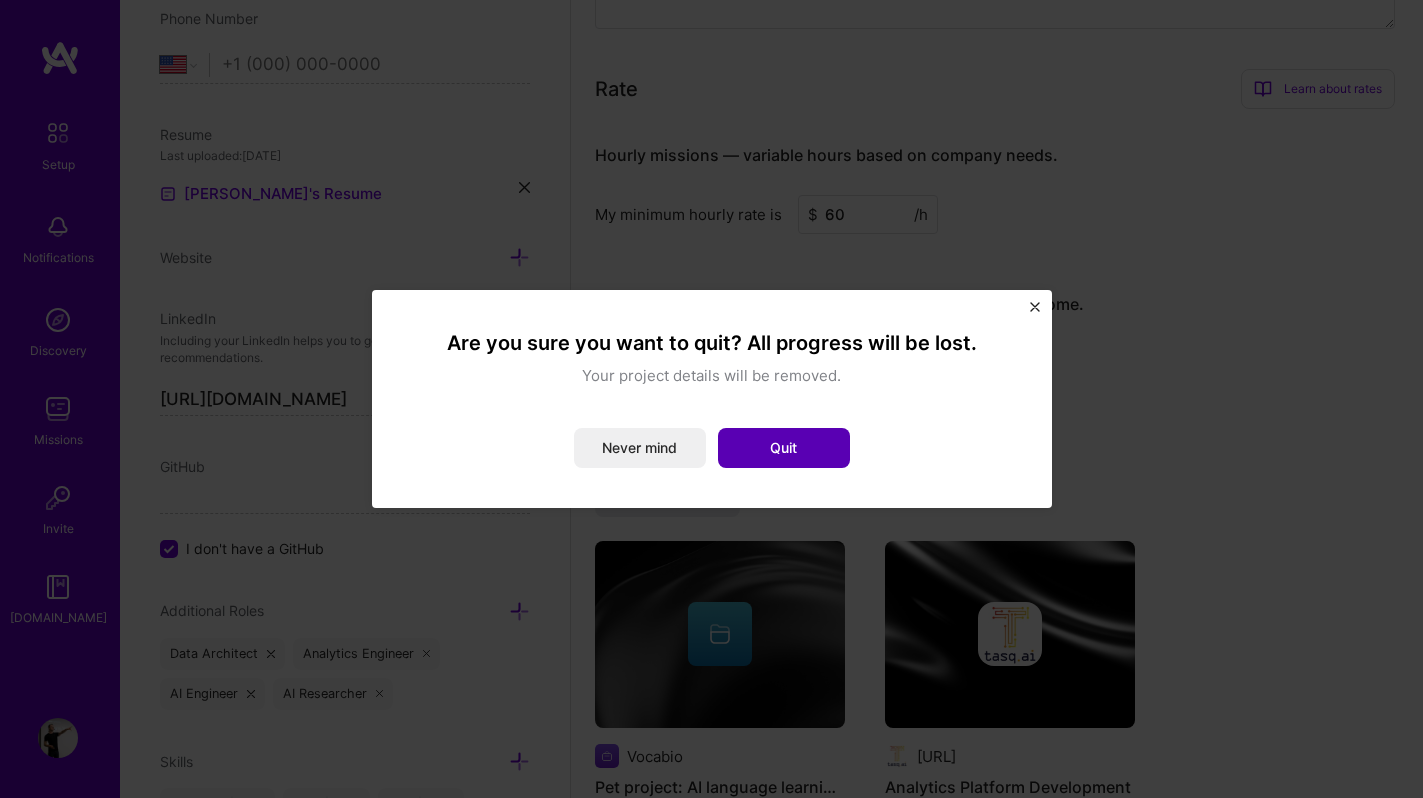 click on "Quit" at bounding box center [784, 448] 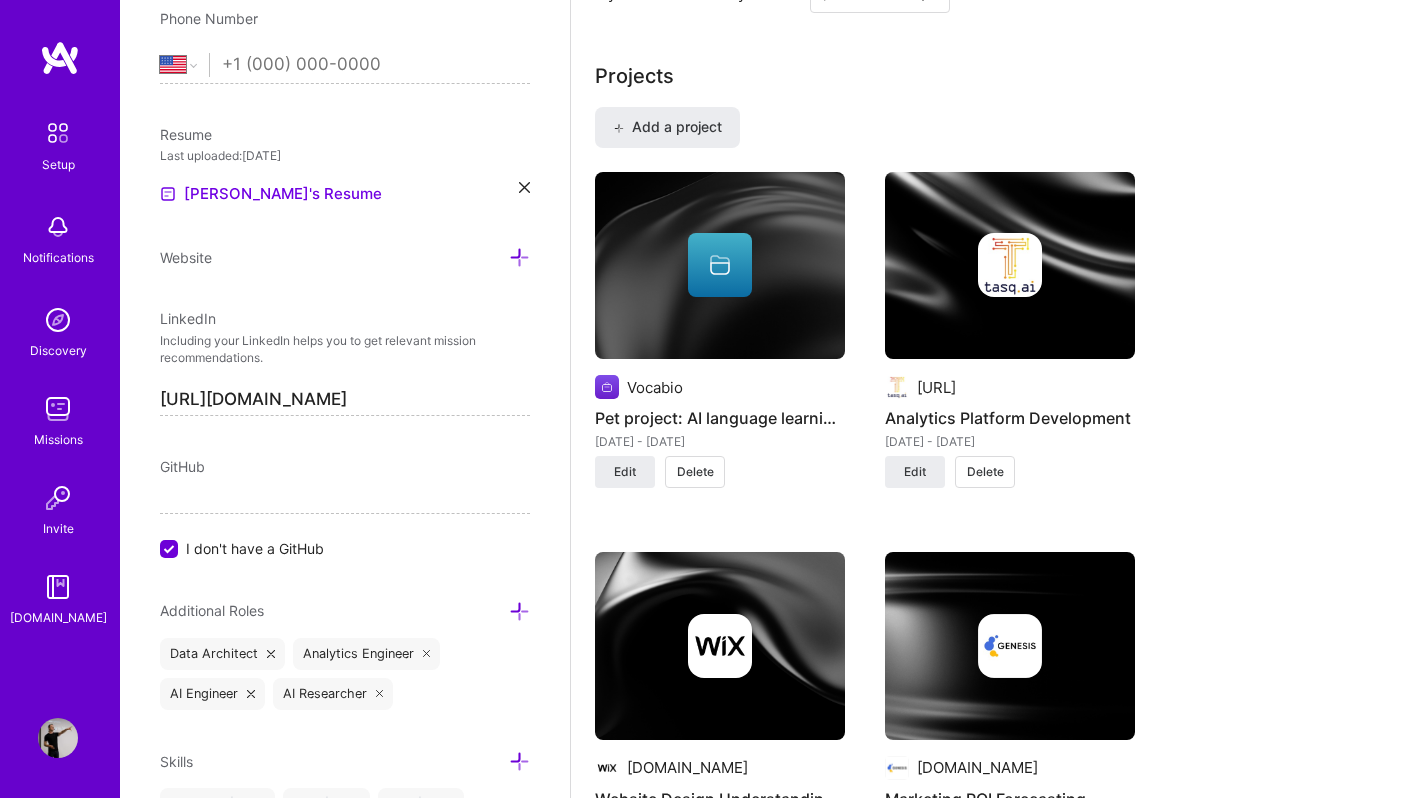 scroll, scrollTop: 1358, scrollLeft: 0, axis: vertical 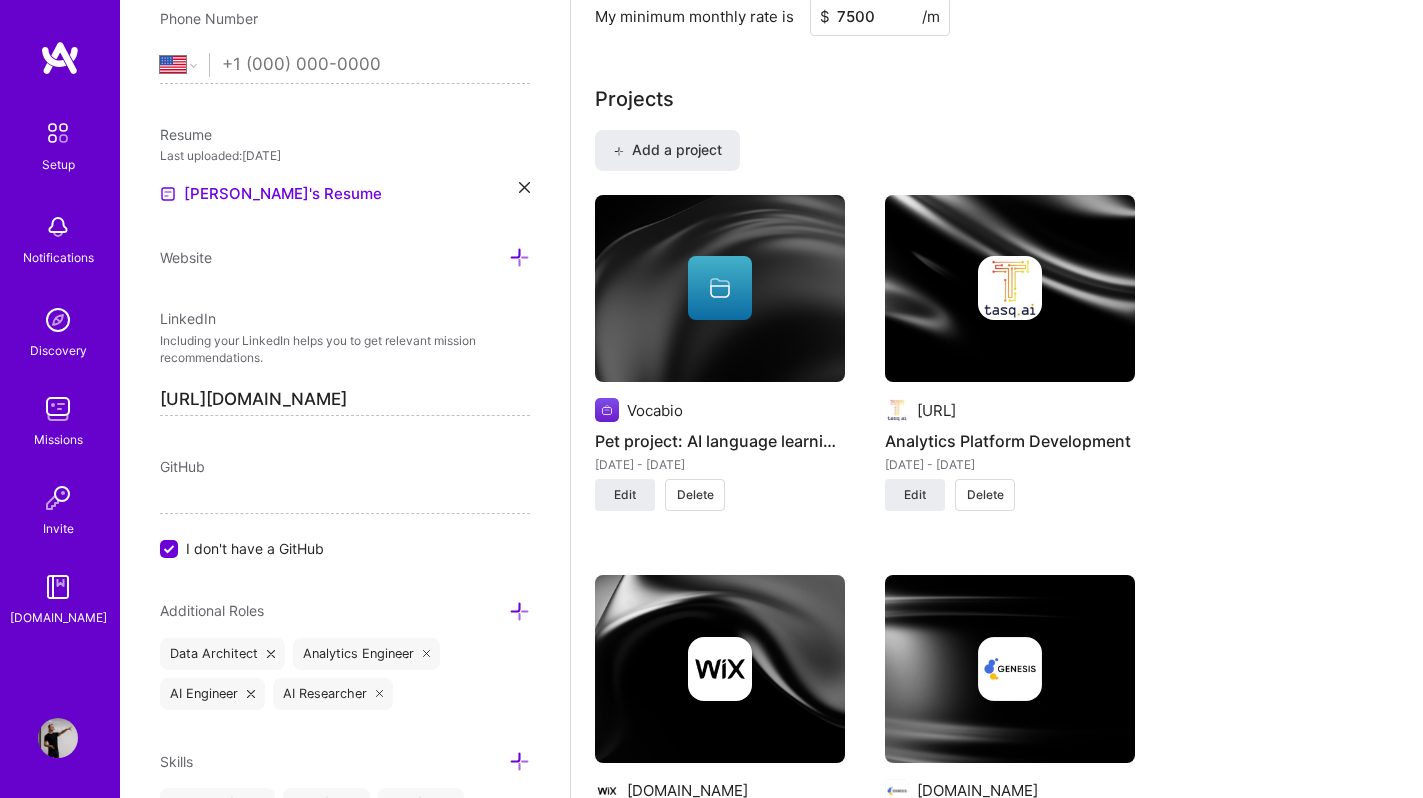 click at bounding box center [1010, 289] 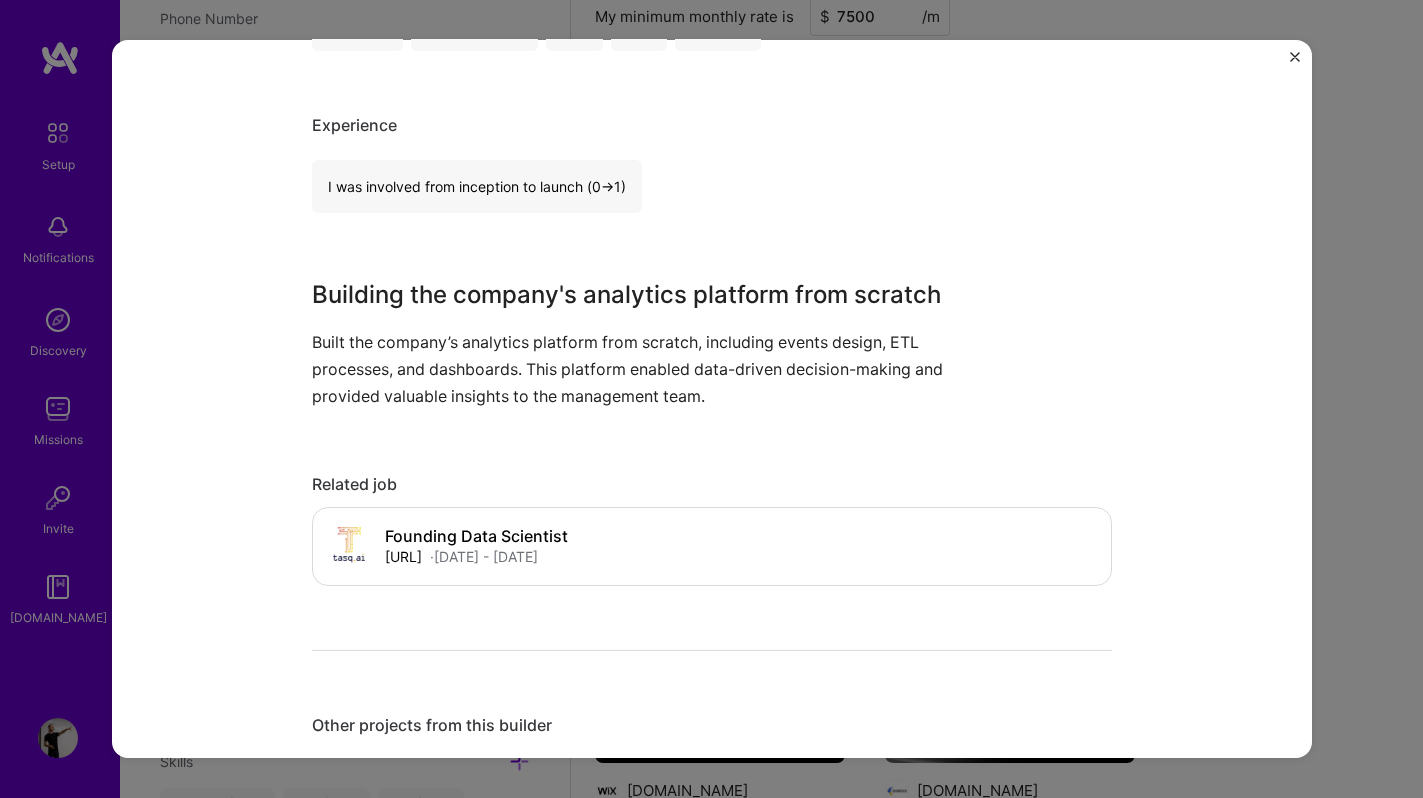 scroll, scrollTop: 496, scrollLeft: 0, axis: vertical 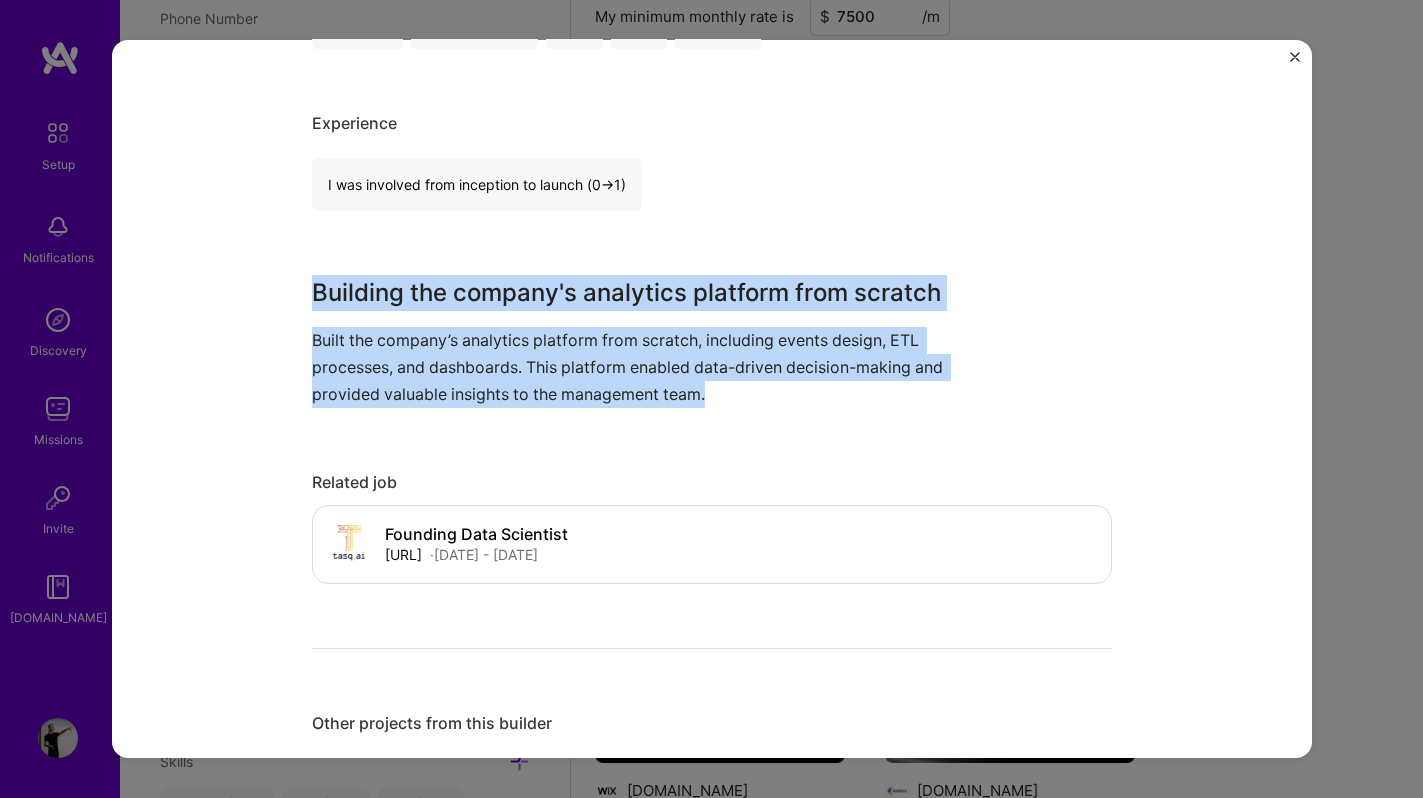 drag, startPoint x: 735, startPoint y: 393, endPoint x: 305, endPoint y: 277, distance: 445.37177 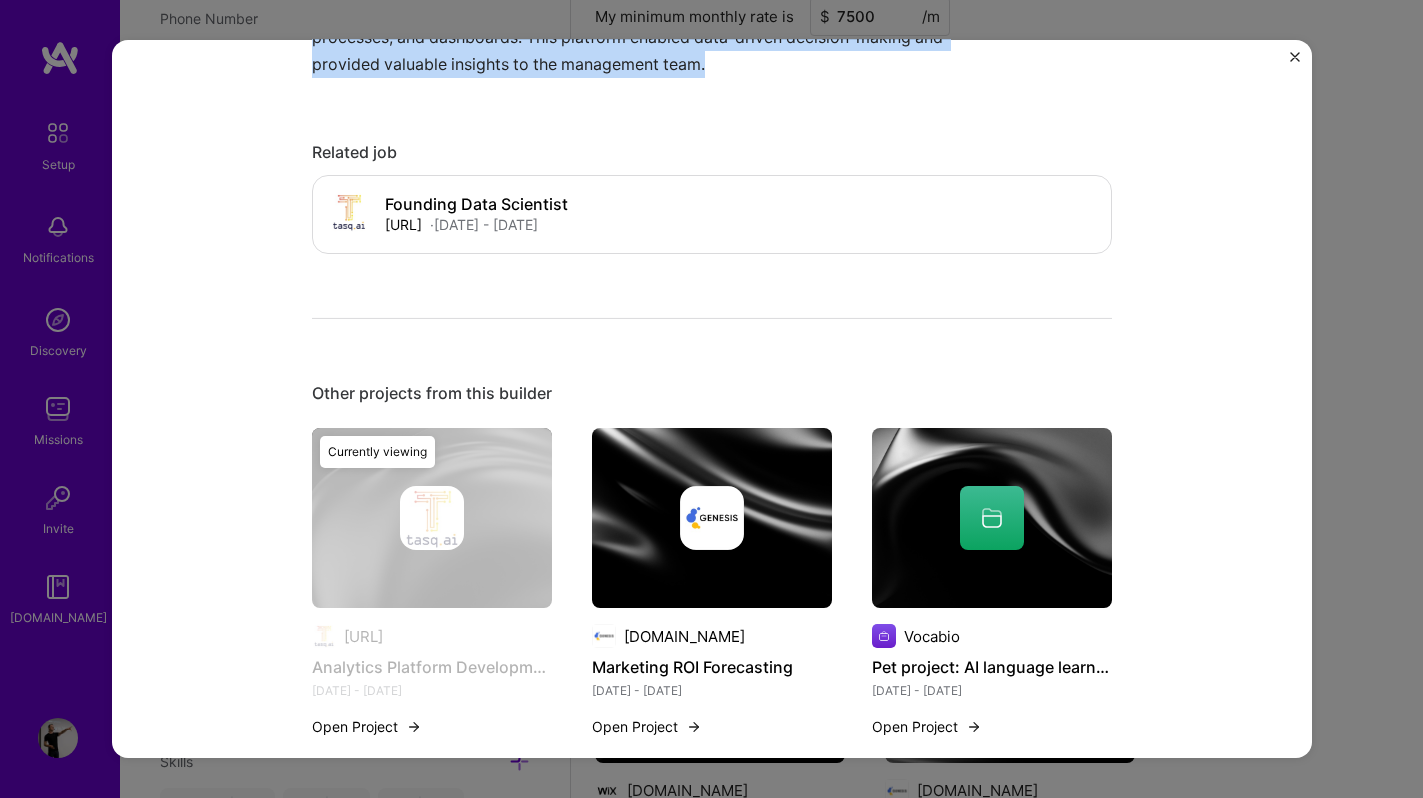 scroll, scrollTop: 952, scrollLeft: 0, axis: vertical 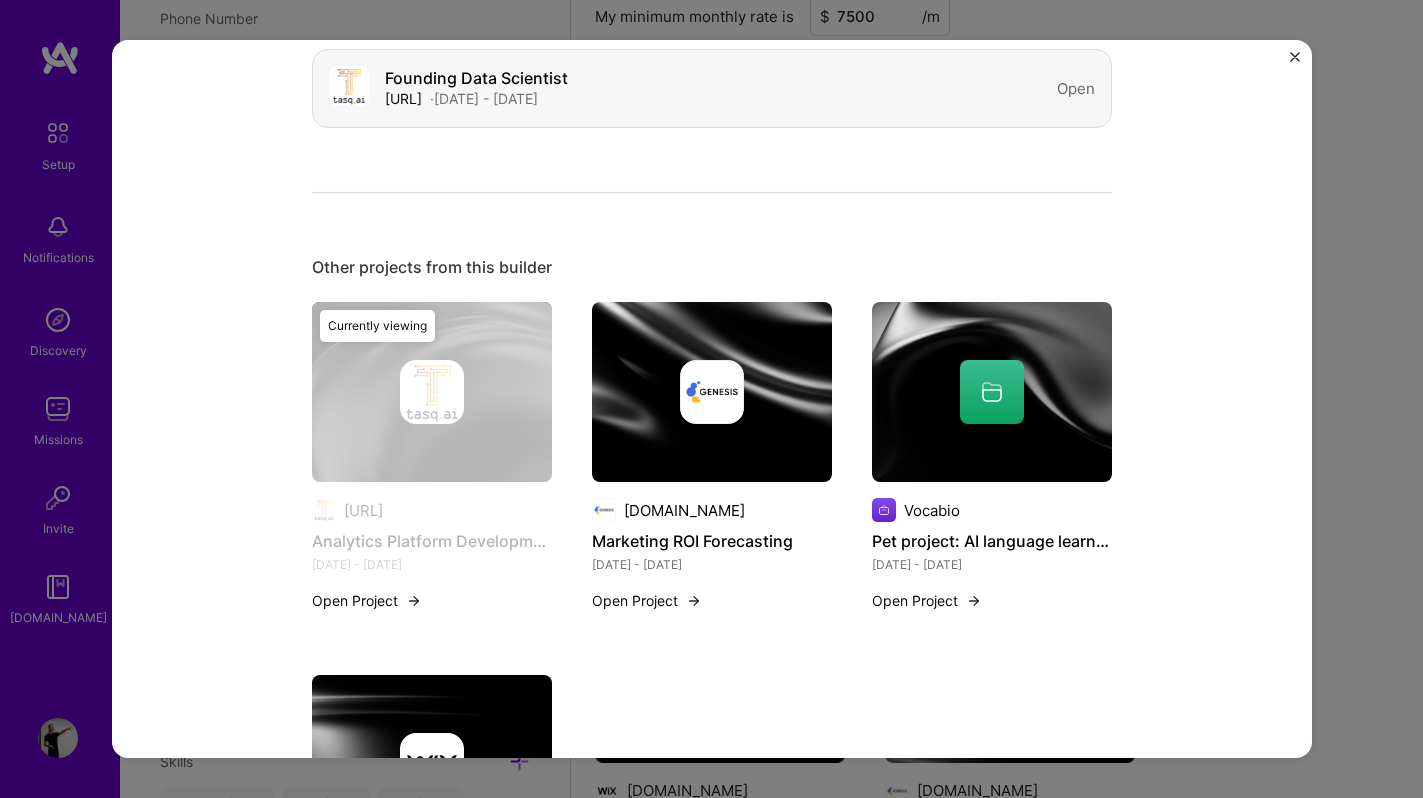 click on "Founding Data Scientist Tasq.ai  ·  Jun, 2020 - Apr, 2023 Open" at bounding box center [712, 88] 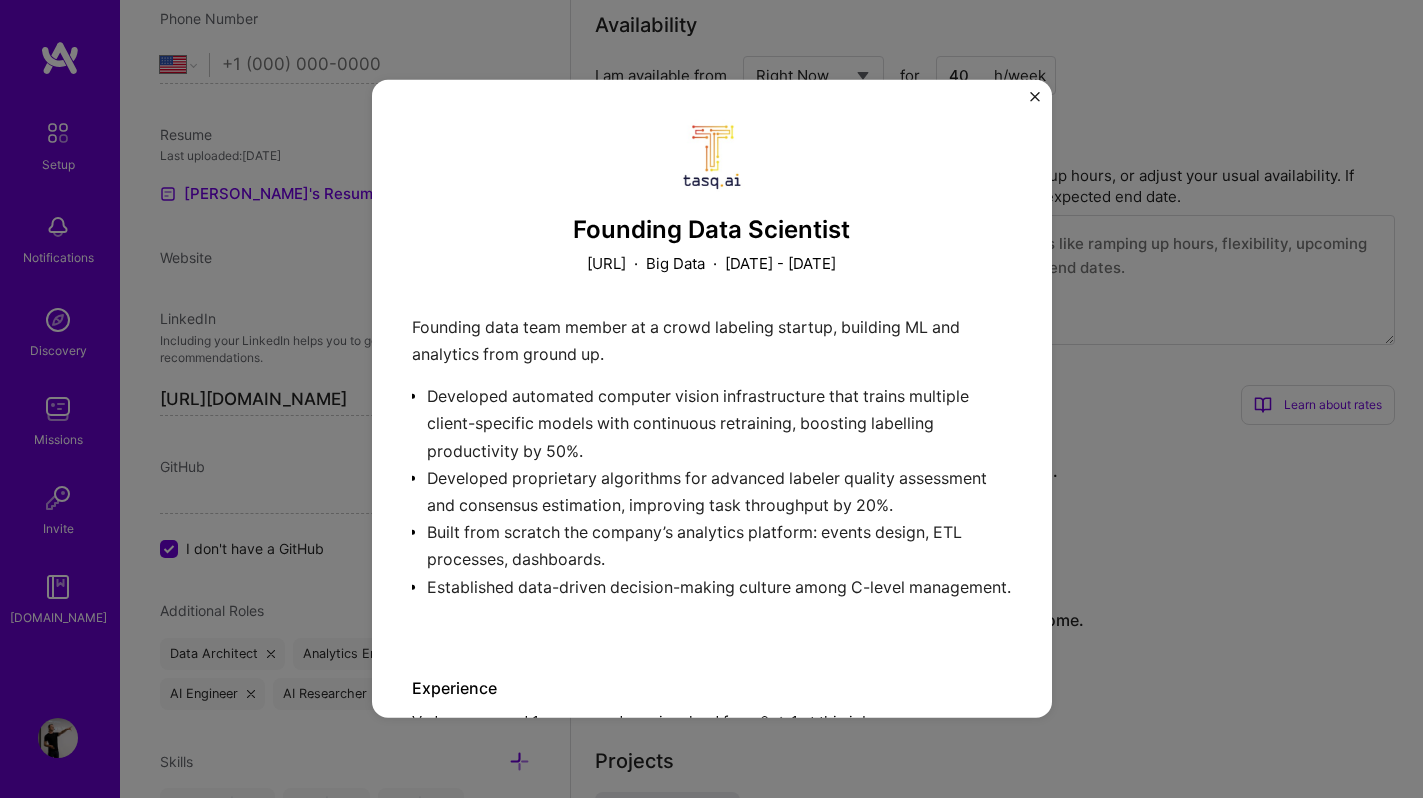 scroll, scrollTop: 677, scrollLeft: 0, axis: vertical 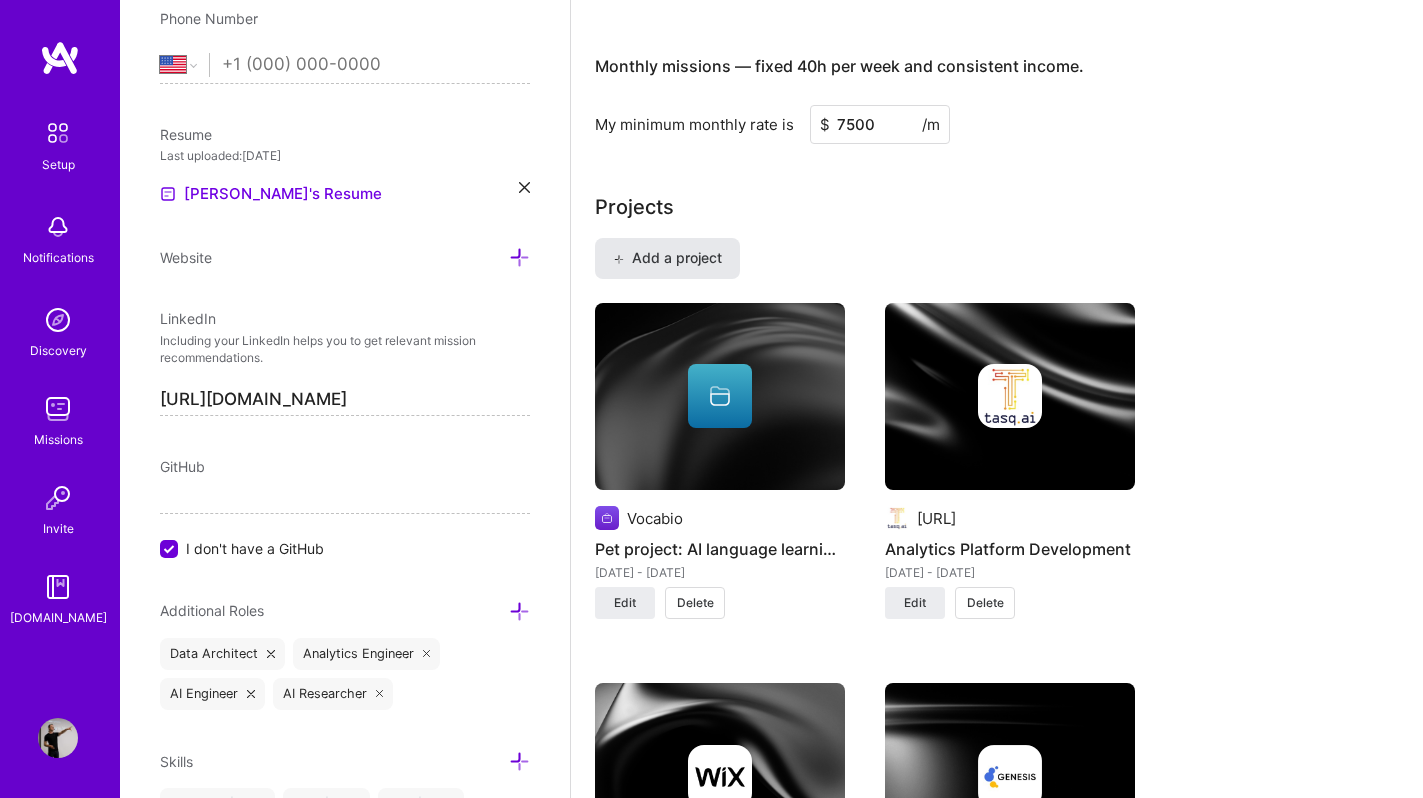 click on "Add a project" at bounding box center (667, 258) 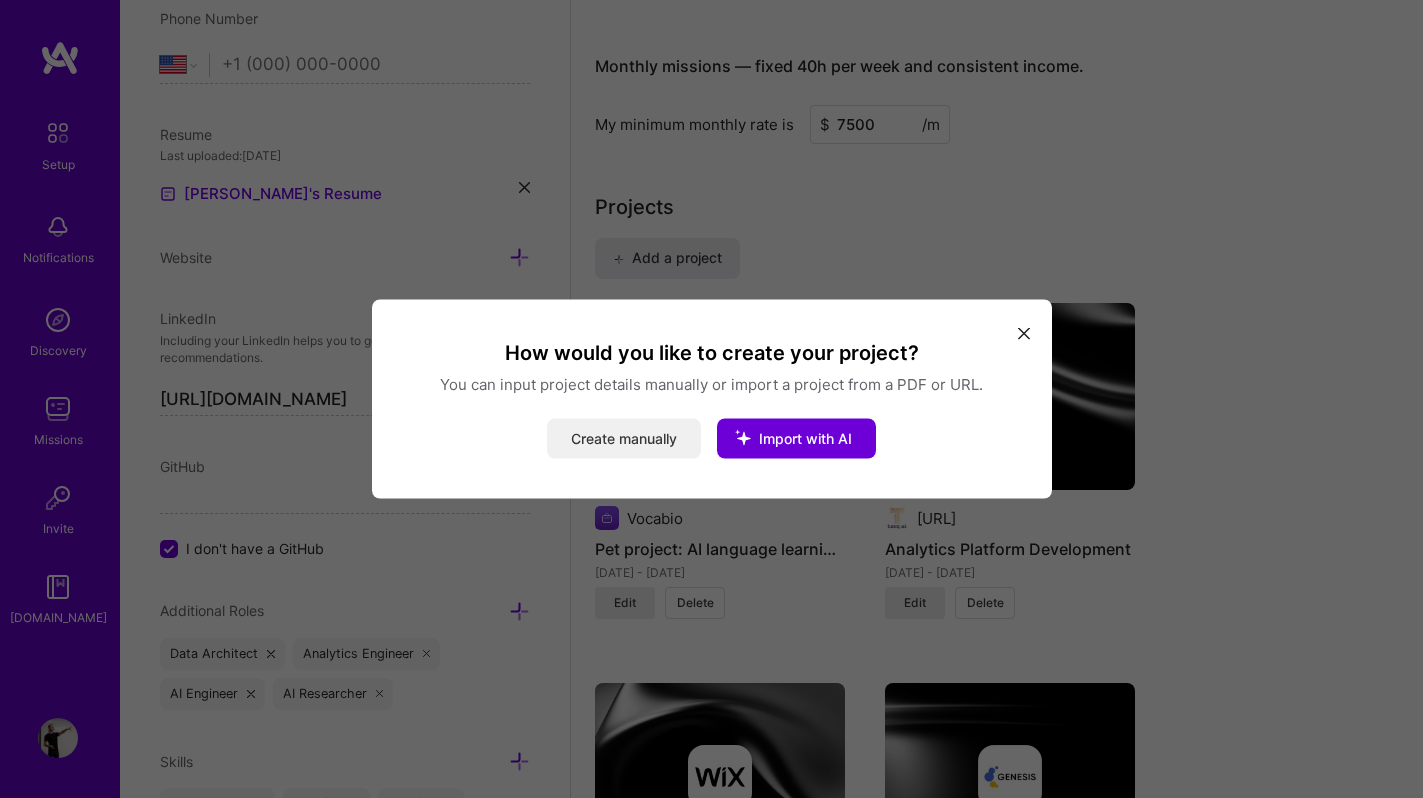 click on "Create manually" at bounding box center [624, 439] 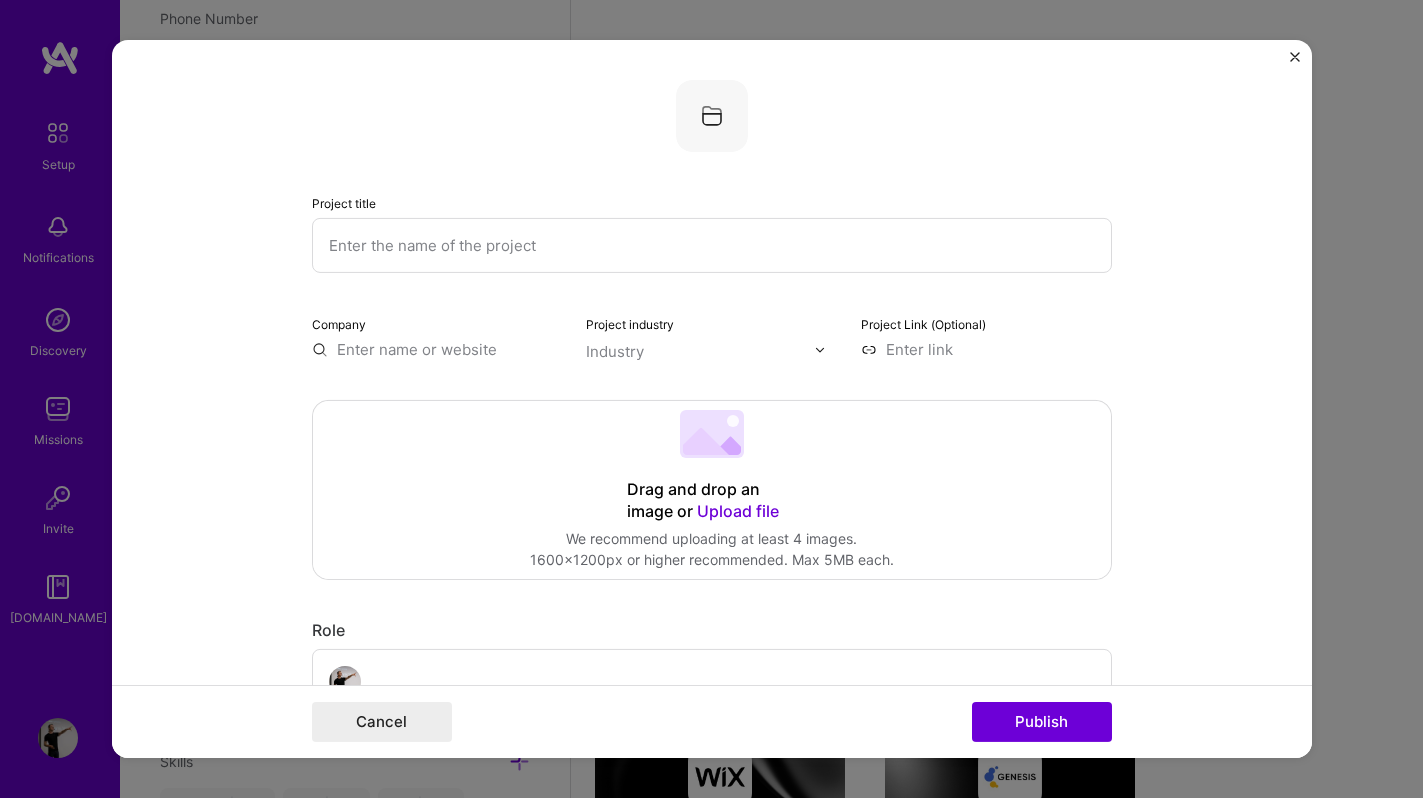 click at bounding box center (437, 349) 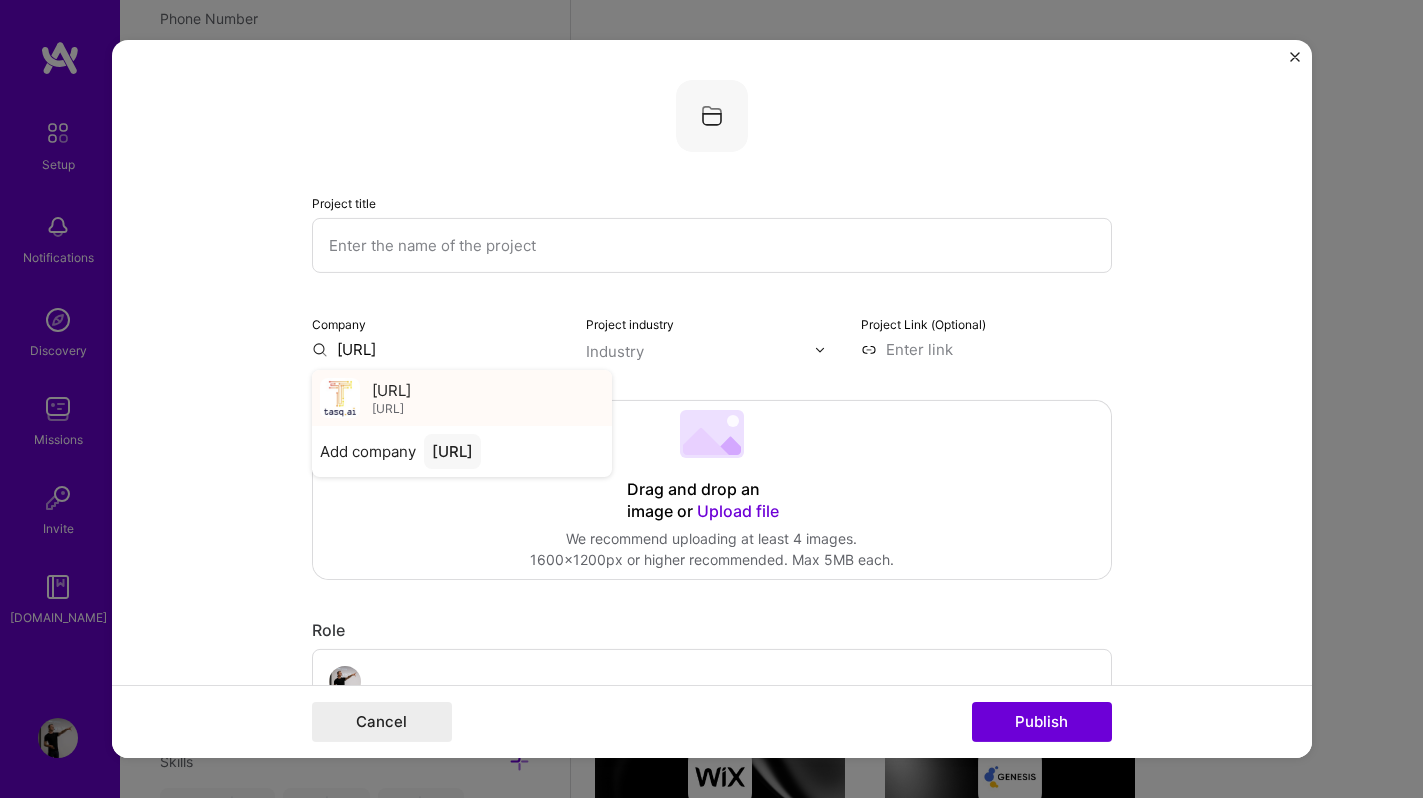 type on "tasq.ai" 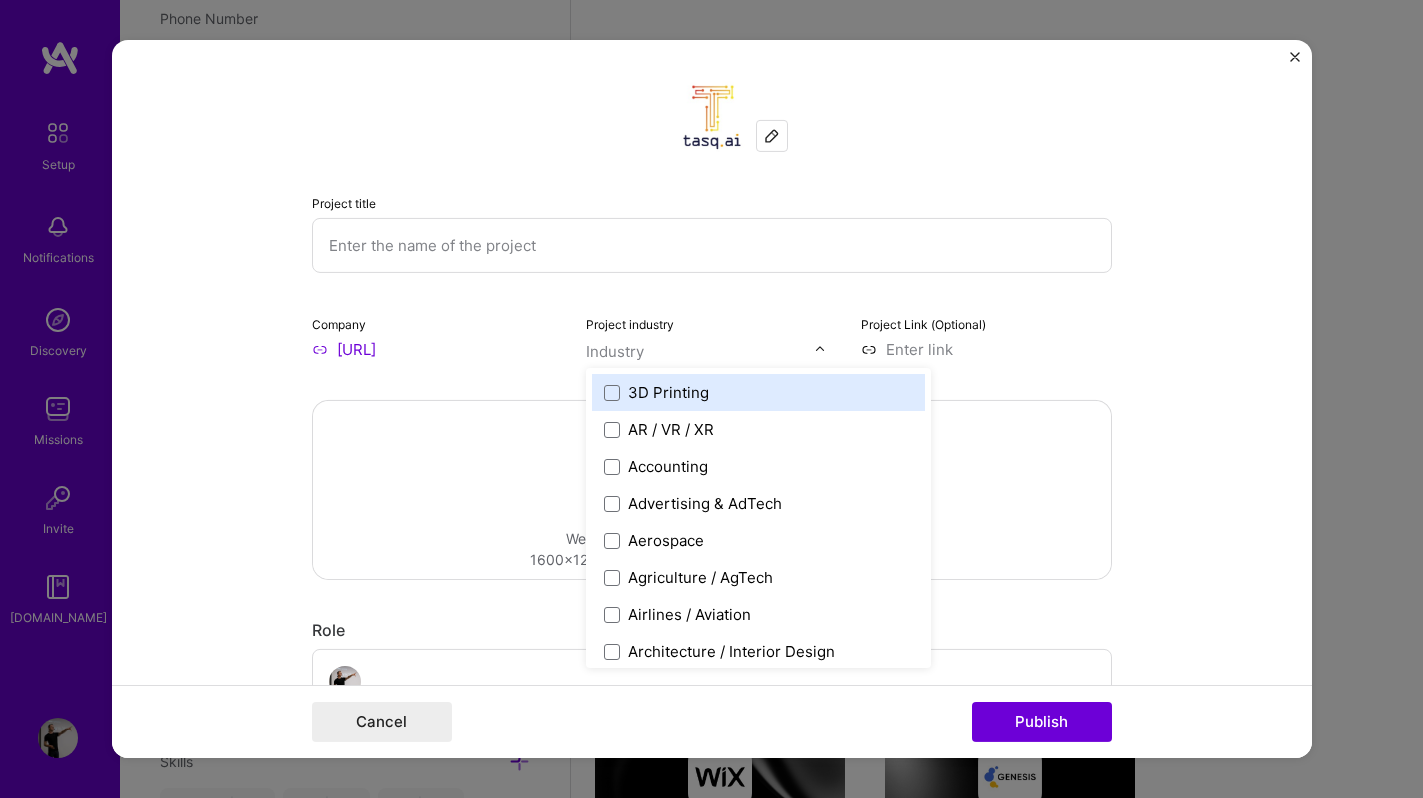 click at bounding box center (700, 351) 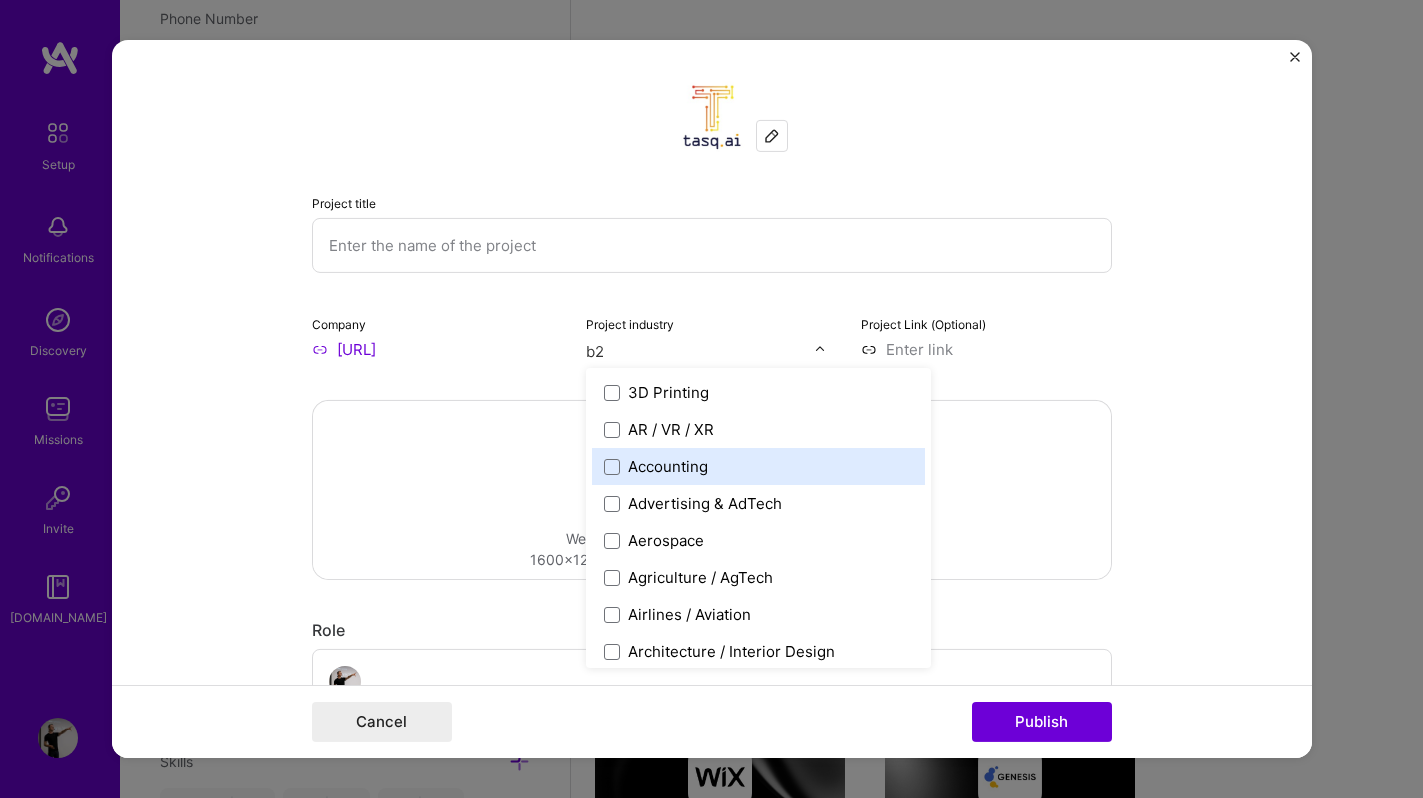 type on "b2b" 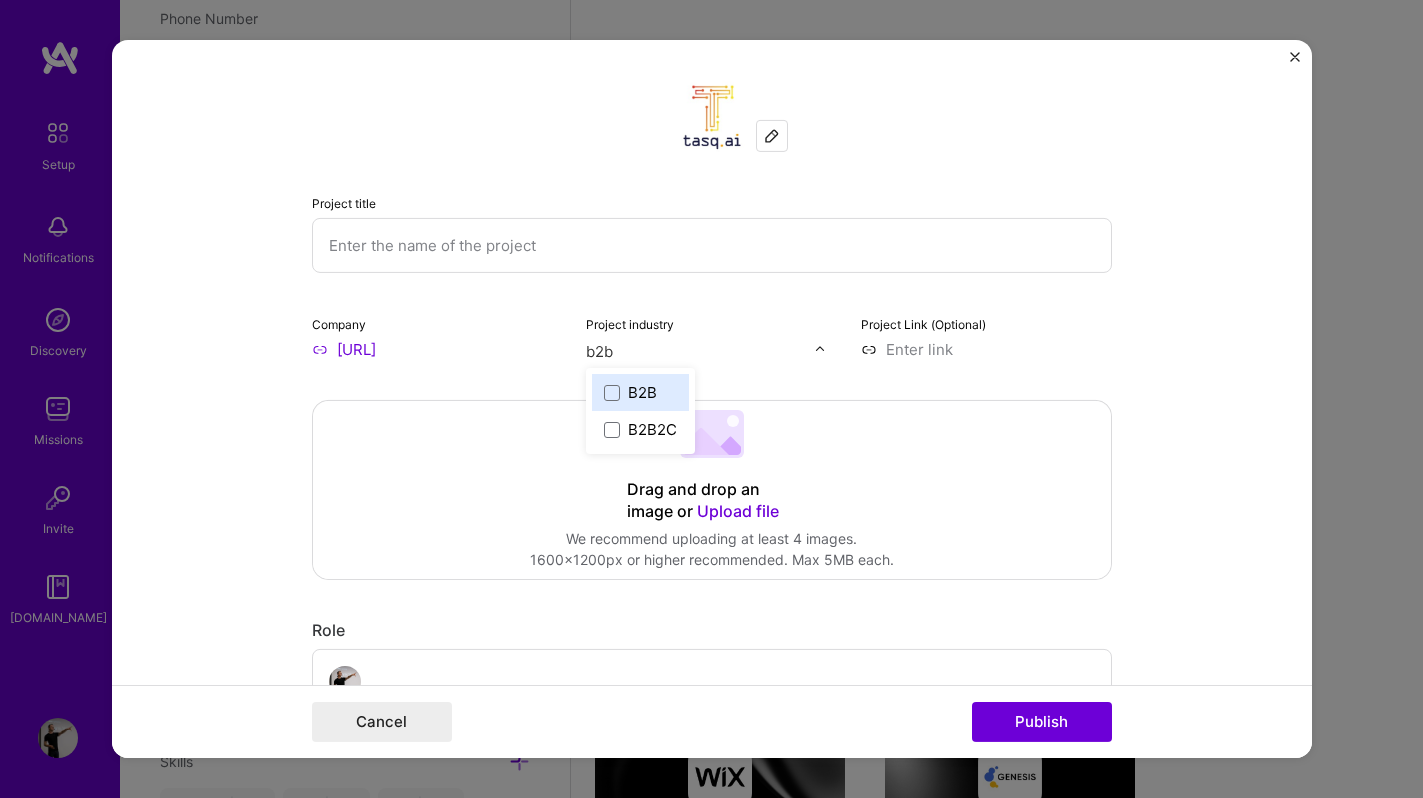 click on "B2B" at bounding box center (642, 392) 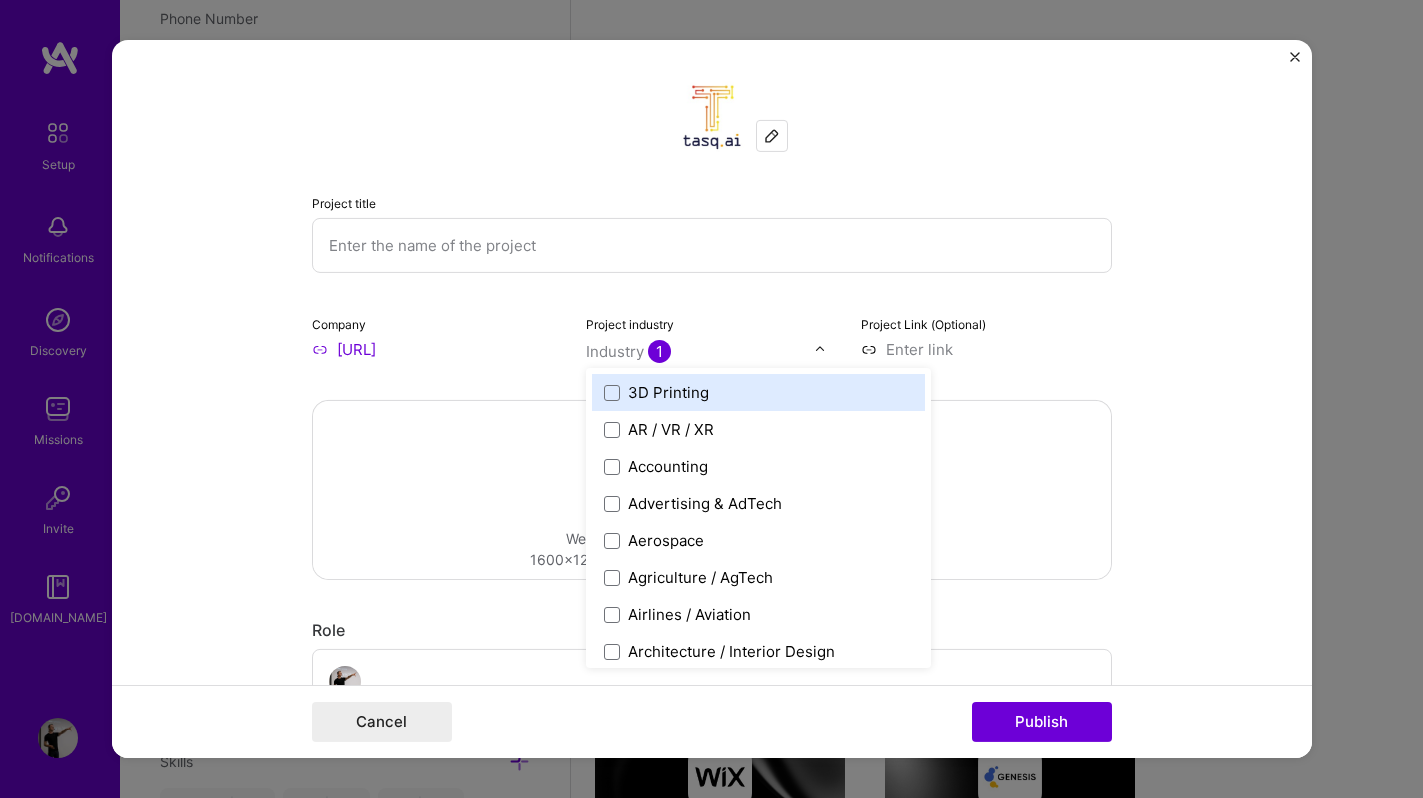 type on "s" 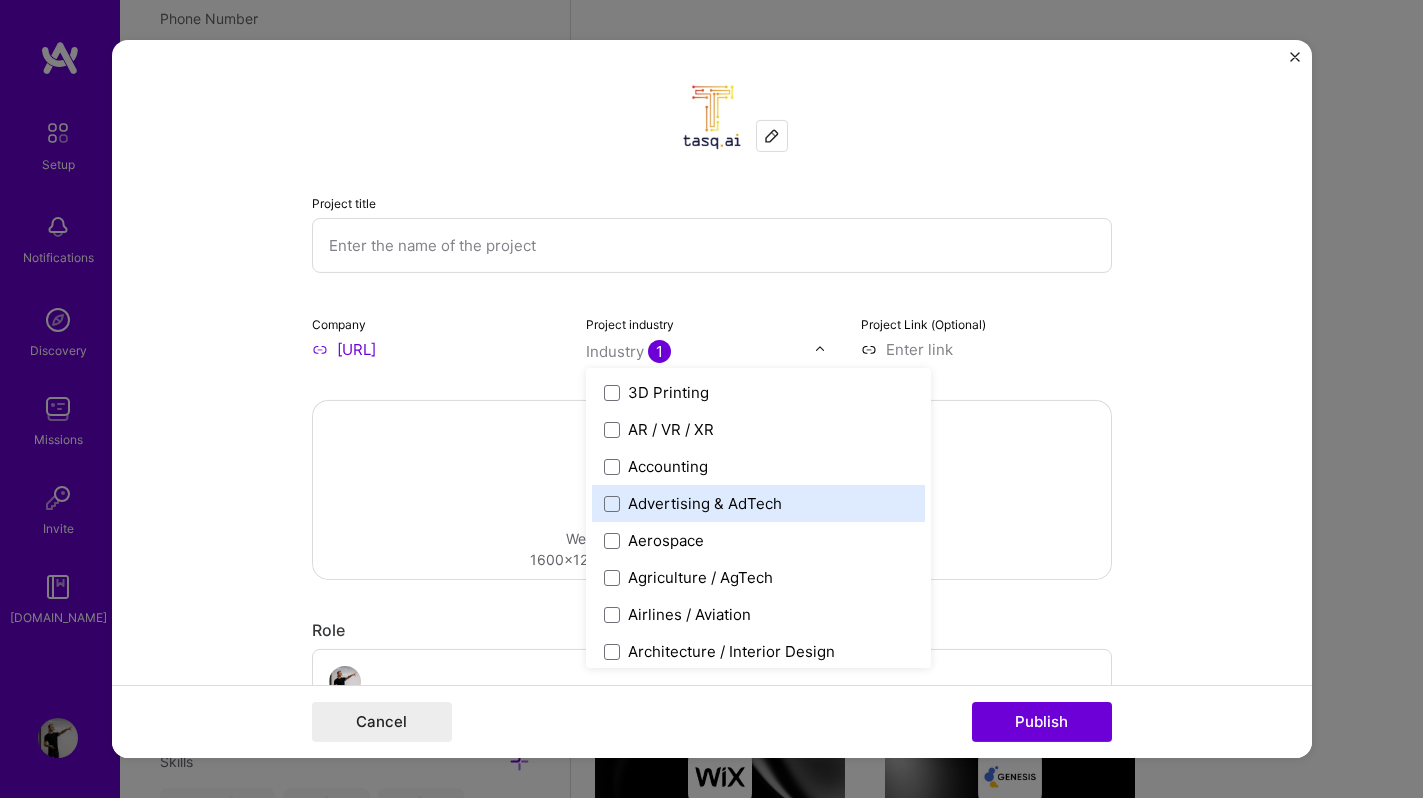 type on "s" 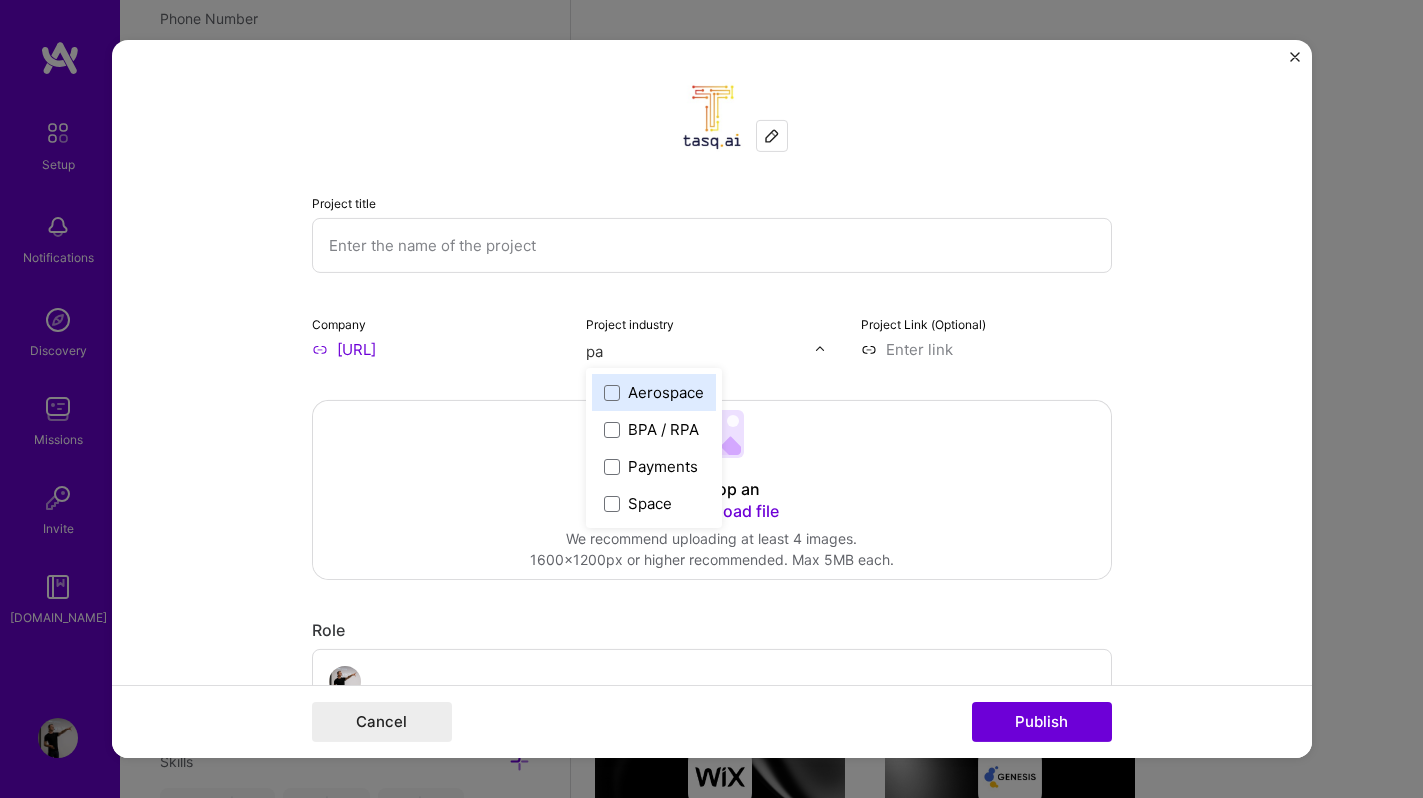type on "p" 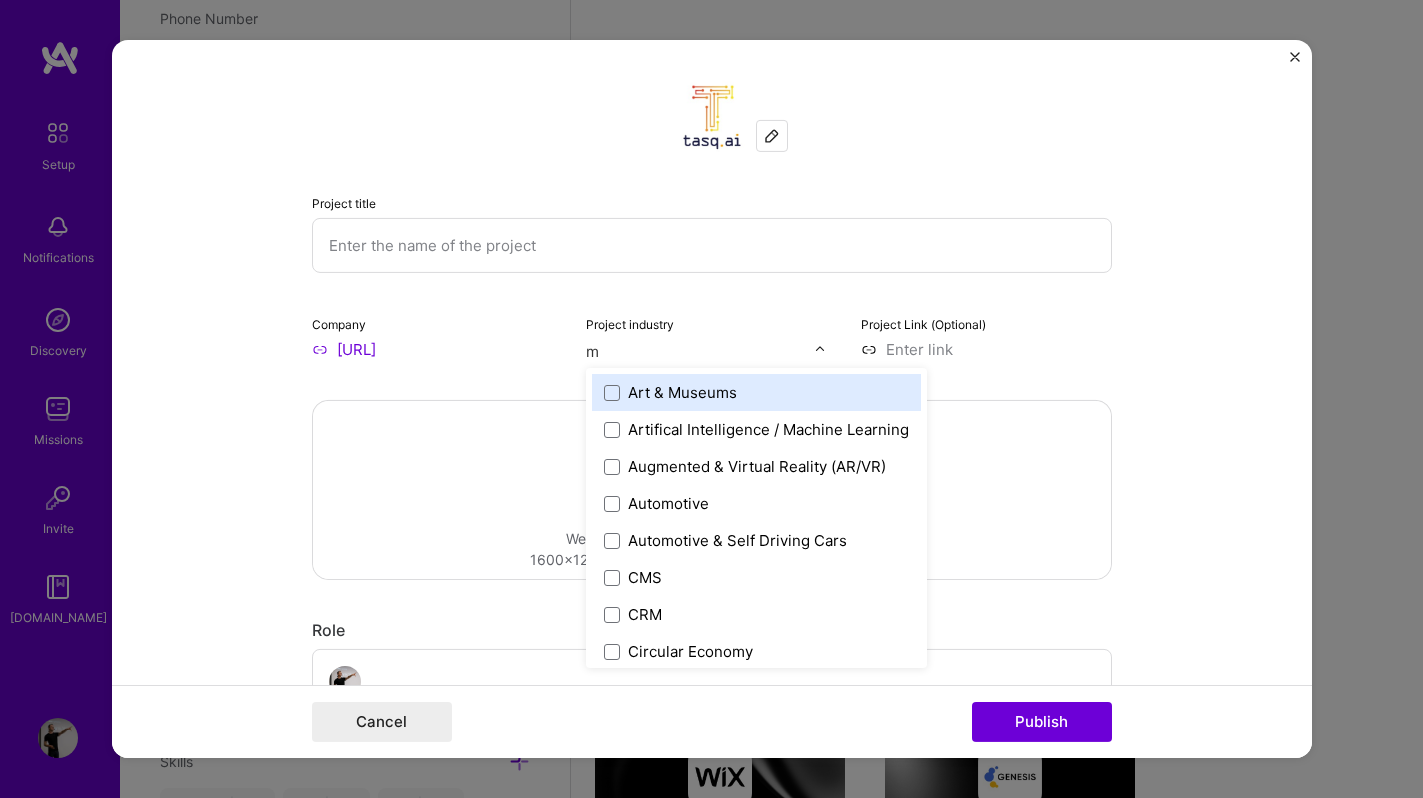 type on "ma" 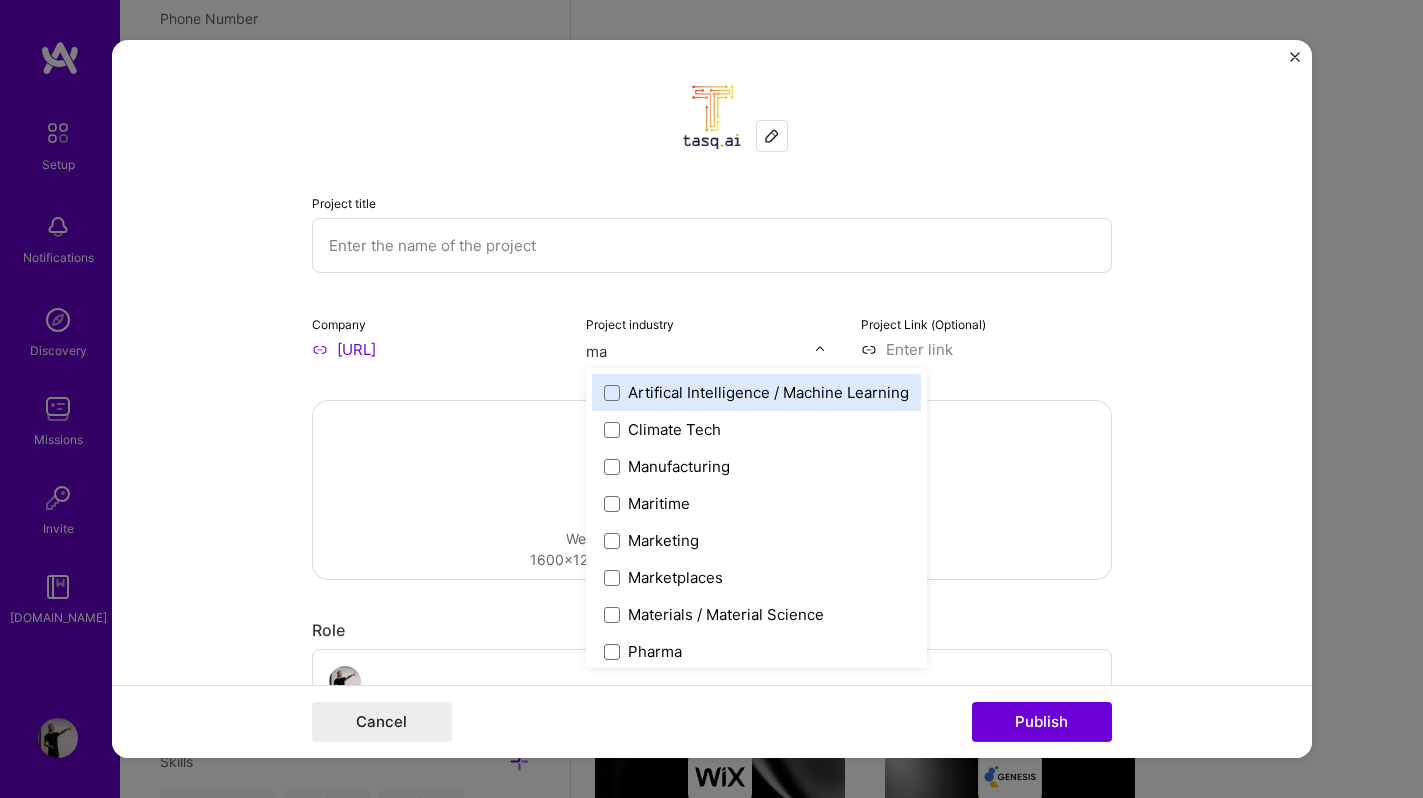 click on "Artifical Intelligence / Machine Learning" at bounding box center (768, 392) 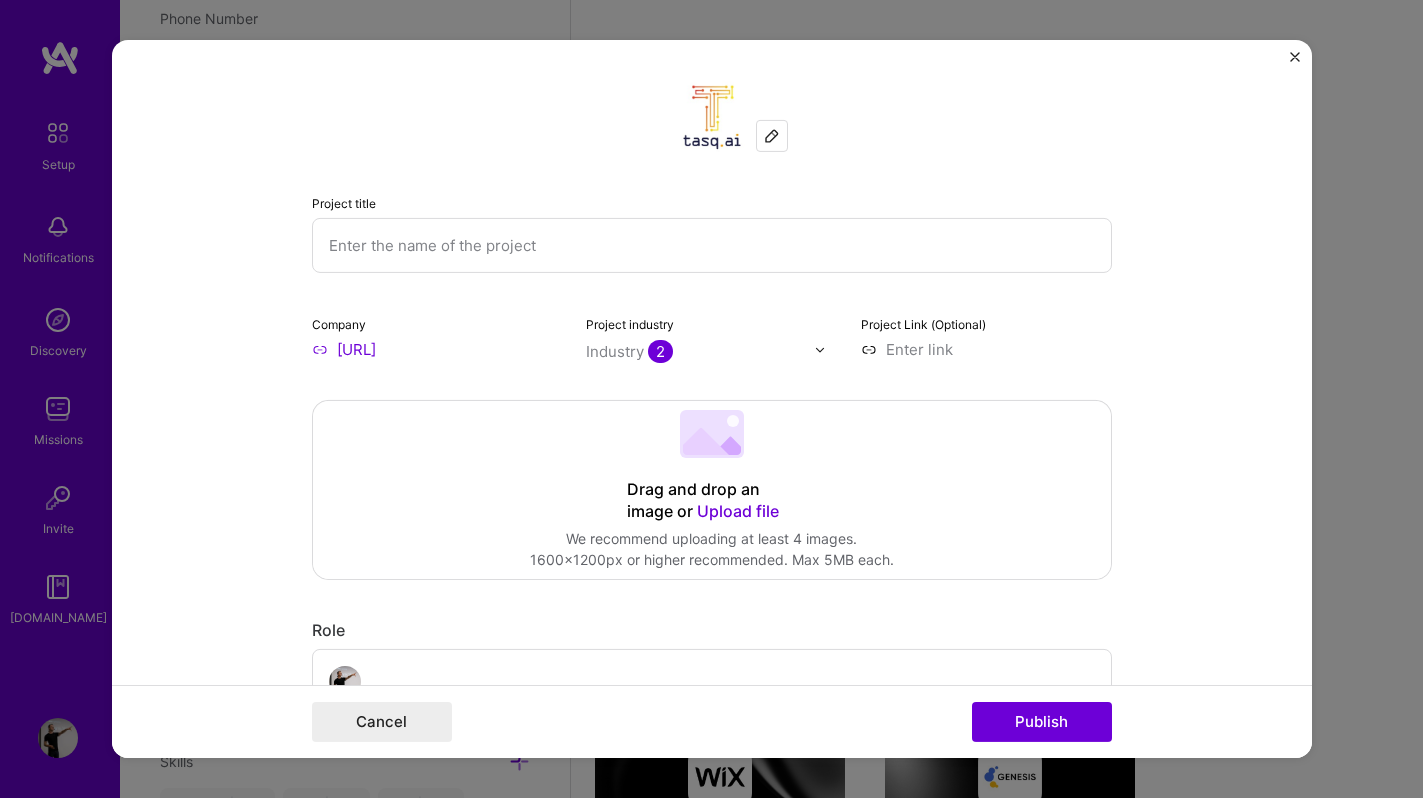 click on "Project title Company tasq.ai
Project industry Industry 2 Project Link (Optional)
Drag and drop an image or   Upload file Upload file We recommend uploading at least 4 images. 1600x1200px or higher recommended. Max 5MB each. Role Data Scientist
to
I’m still working on this project Skills used — Add up to 12 skills Any new skills will be added to your profile. Enter skills... Did this role require you to manage team members? (Optional) Yes, I managed — team members. Were you involved from inception to launch (0  ->  1)? (Optional) Zero to one is creation and development of a unique product from the ground up. I was involved in zero to one with this project Add metrics (Optional) Metrics help you visually show the outcome of a project. You can add up to 3 metrics. Project details   100 characters minimum 0 / 1,000  characters Highlight the company's mission or purpose, and then transition into the specific project you contributed to. Related job (Optional)" at bounding box center (712, 399) 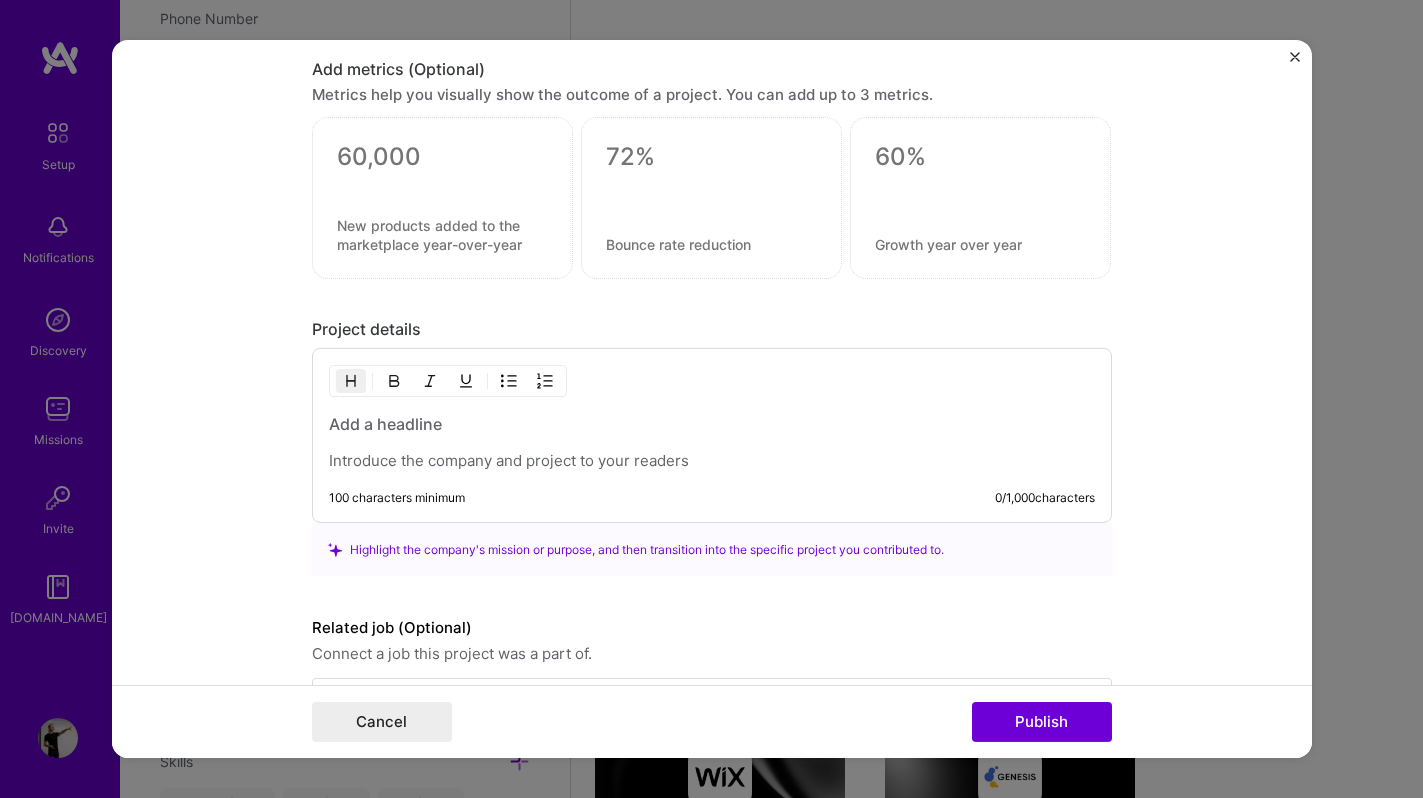 scroll, scrollTop: 1311, scrollLeft: 0, axis: vertical 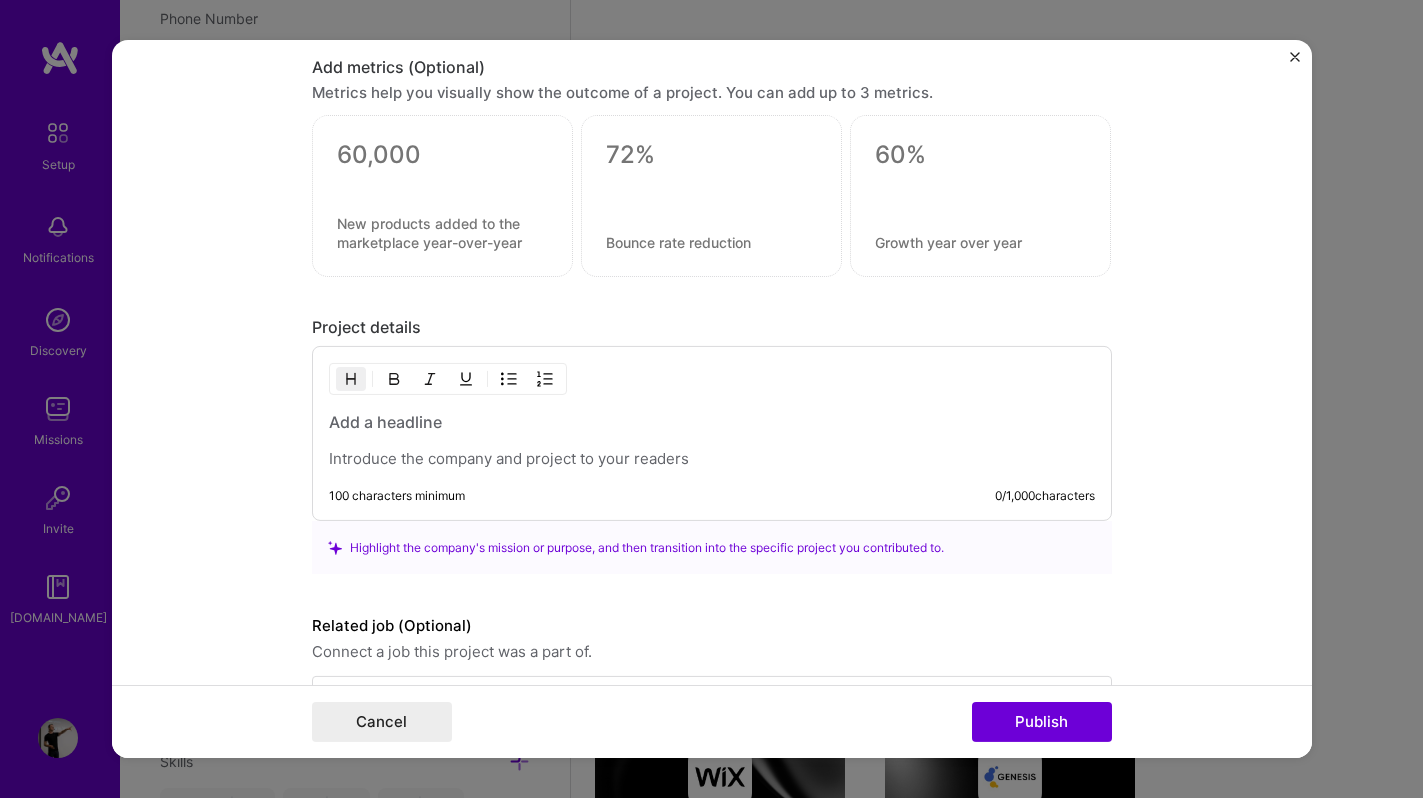 click at bounding box center [712, 459] 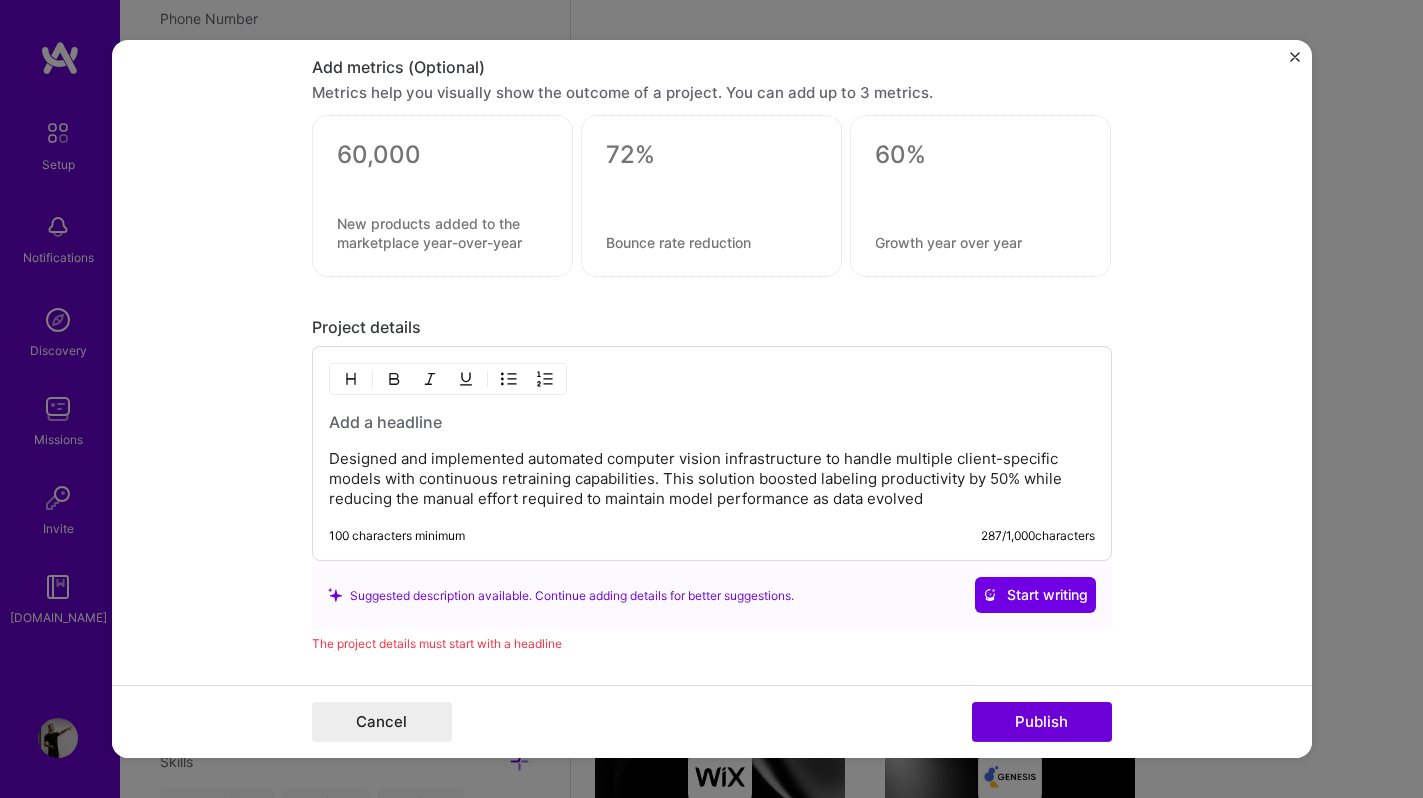 type 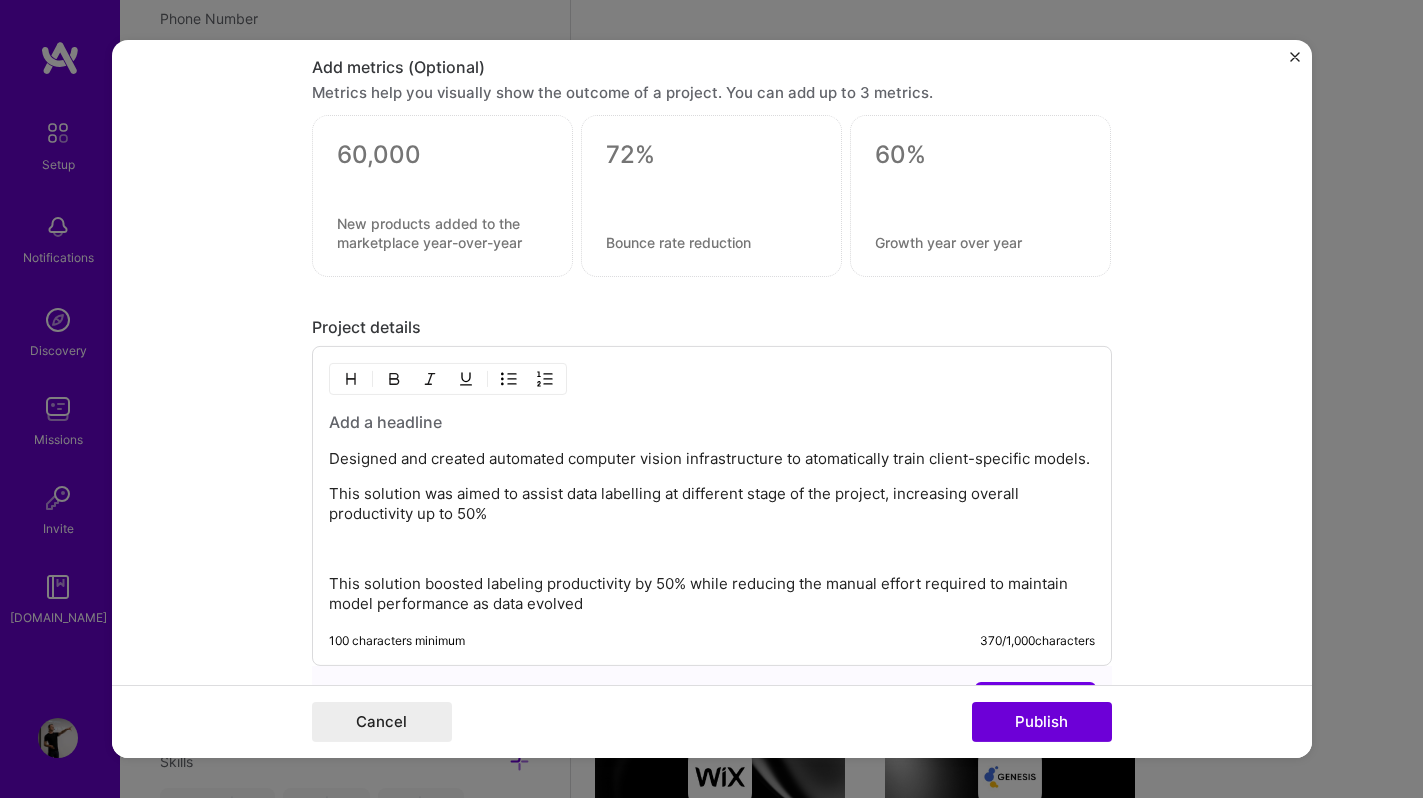 drag, startPoint x: 780, startPoint y: 497, endPoint x: 820, endPoint y: 497, distance: 40 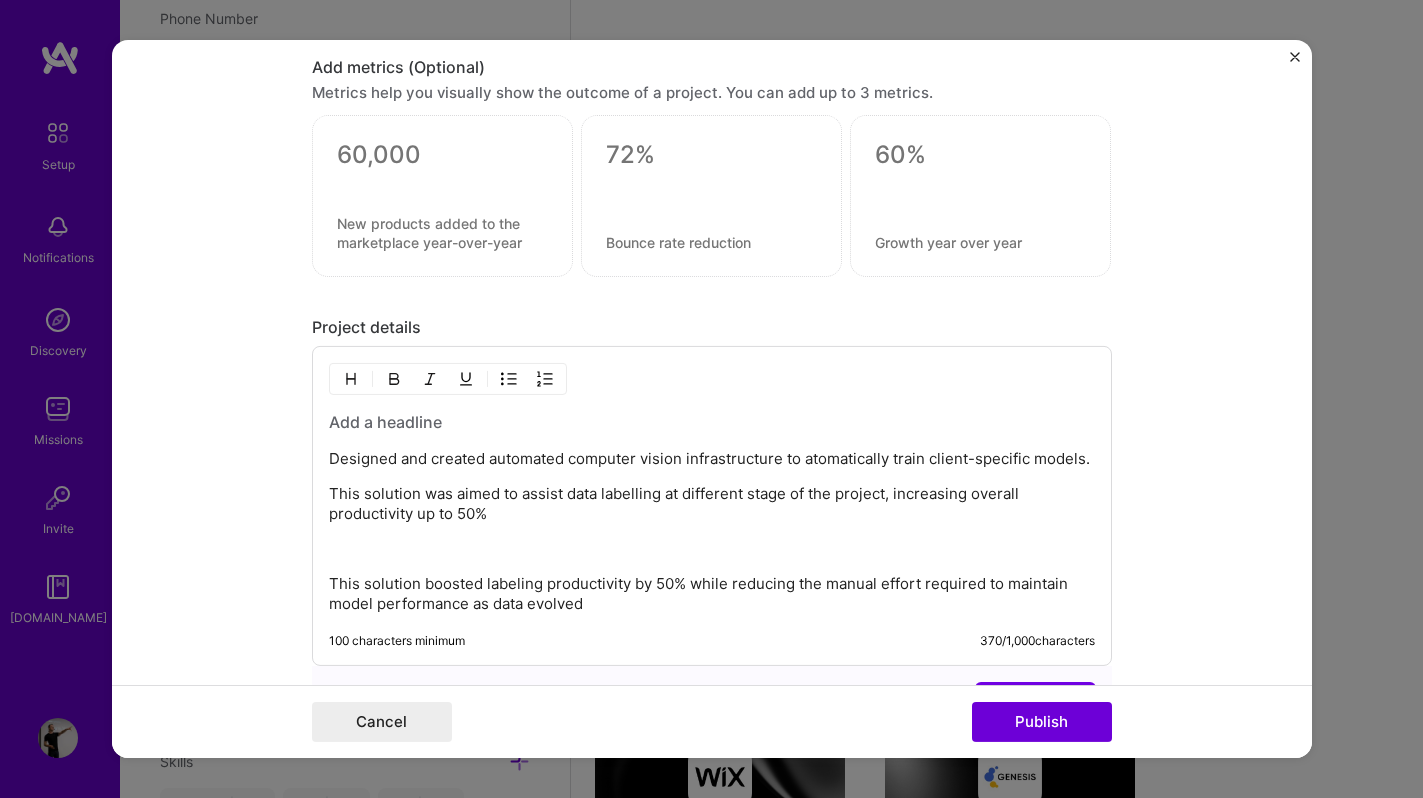 click on "This solution was aimed to assist data labelling at different stage of the project, increasing overall productivity up to 50%" at bounding box center [712, 504] 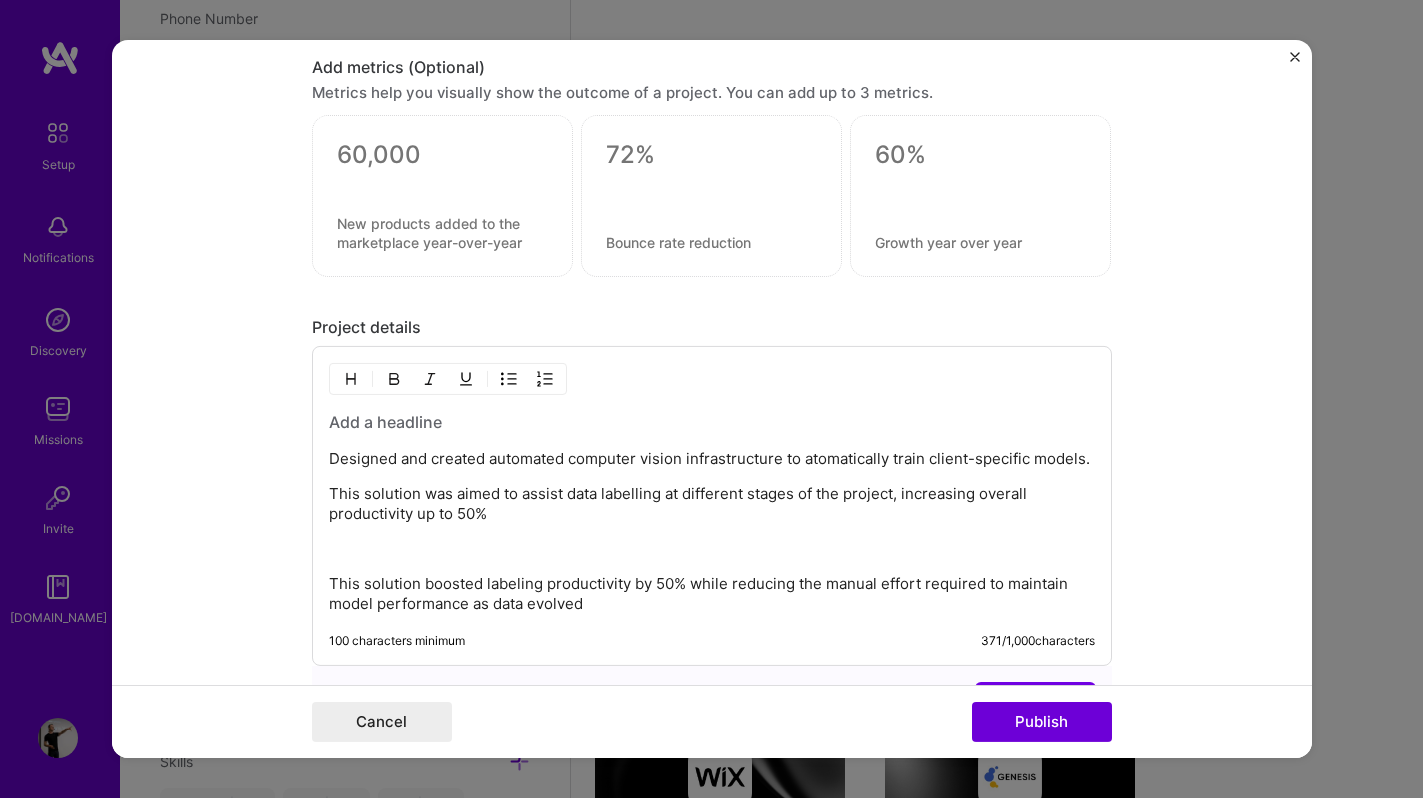 click on "This solution was aimed to assist data labelling at different stages of the project, increasing overall productivity up to 50%" at bounding box center [712, 504] 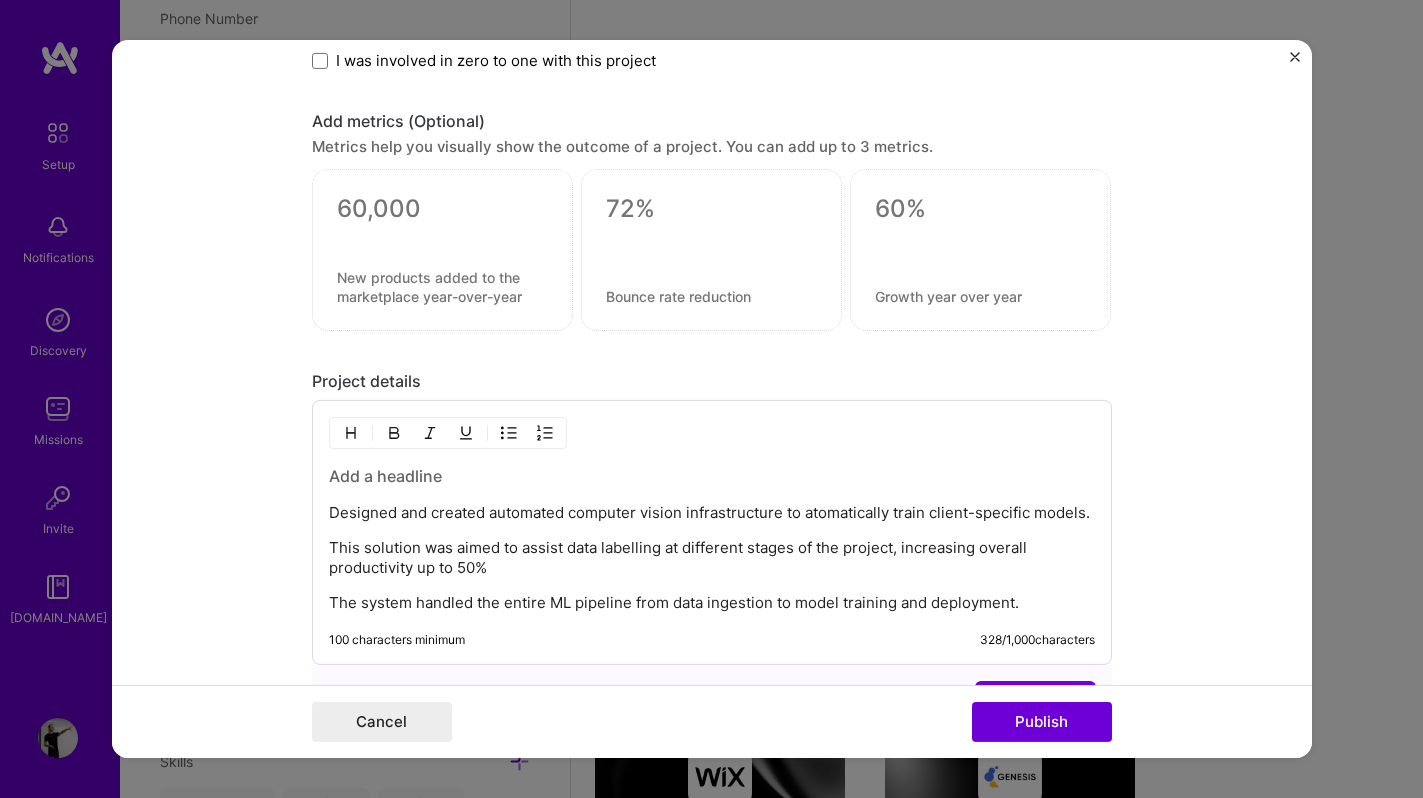 scroll, scrollTop: 1511, scrollLeft: 0, axis: vertical 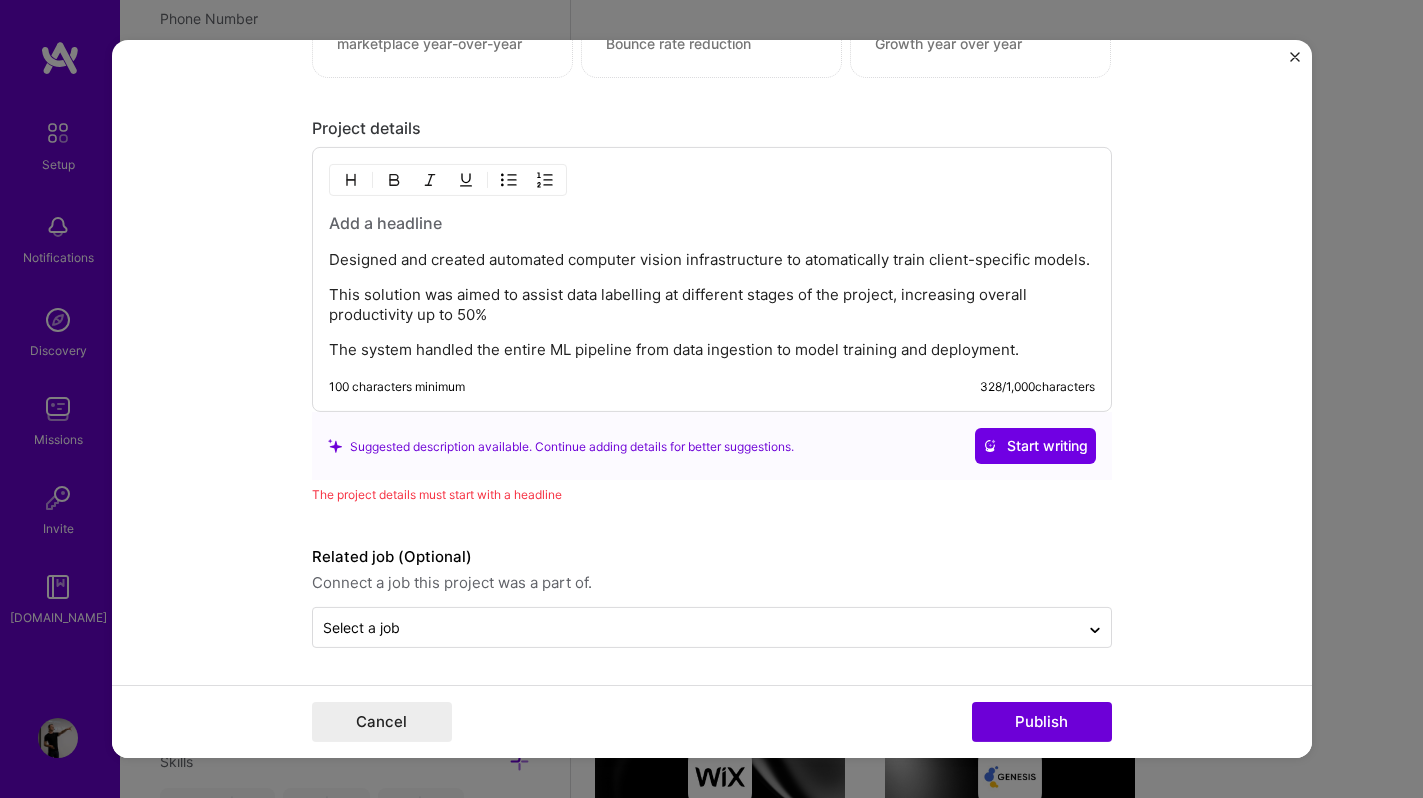 click on "This solution was aimed to assist data labelling at different stages of the project, increasing overall productivity up to 50%" at bounding box center (712, 305) 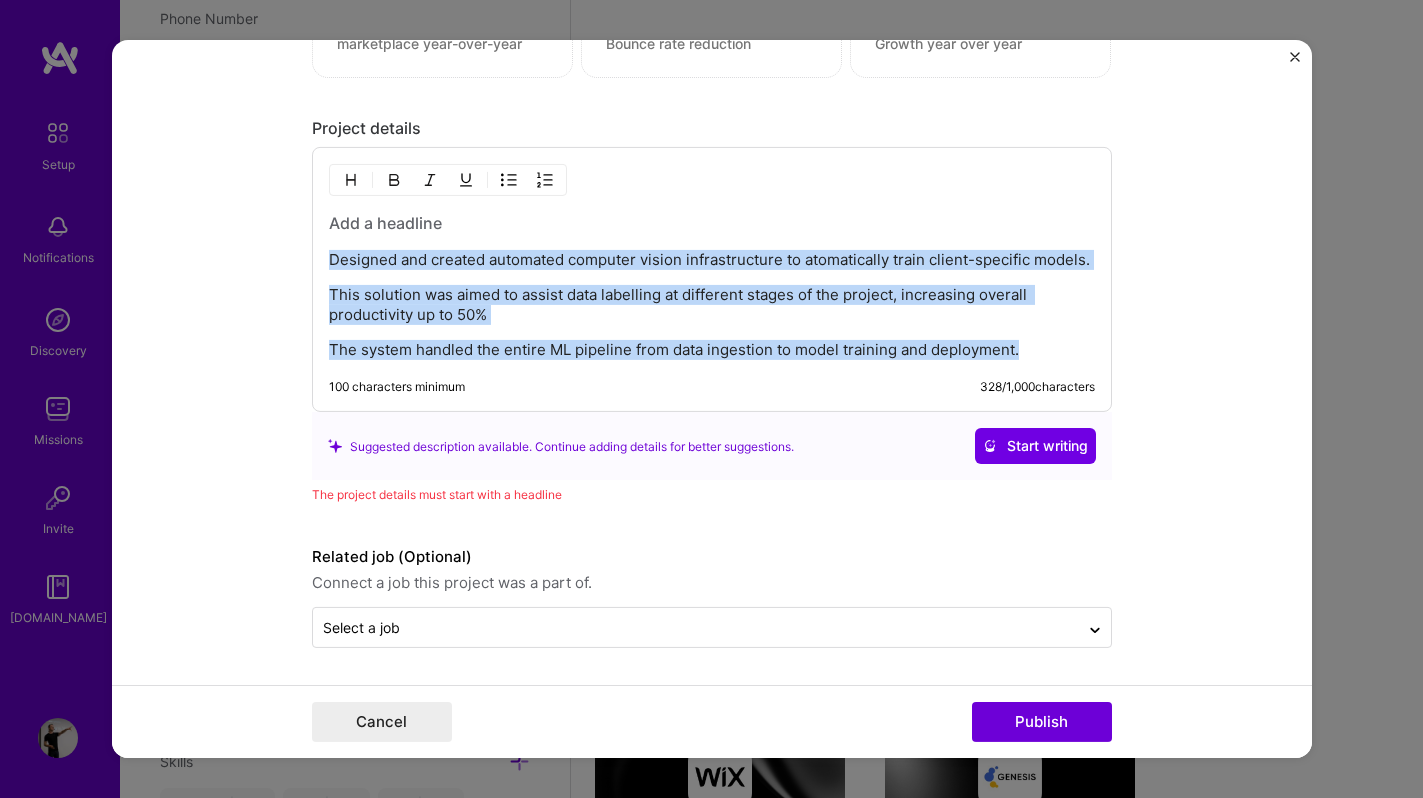 copy on "Designed and created automated computer vision infrastructure to atomatically train client-specific models. This solution was aimed to assist data labelling at different stages of the project, increasing overall productivity up to 50% The system handled the entire ML pipeline from data ingestion to model training and deployment." 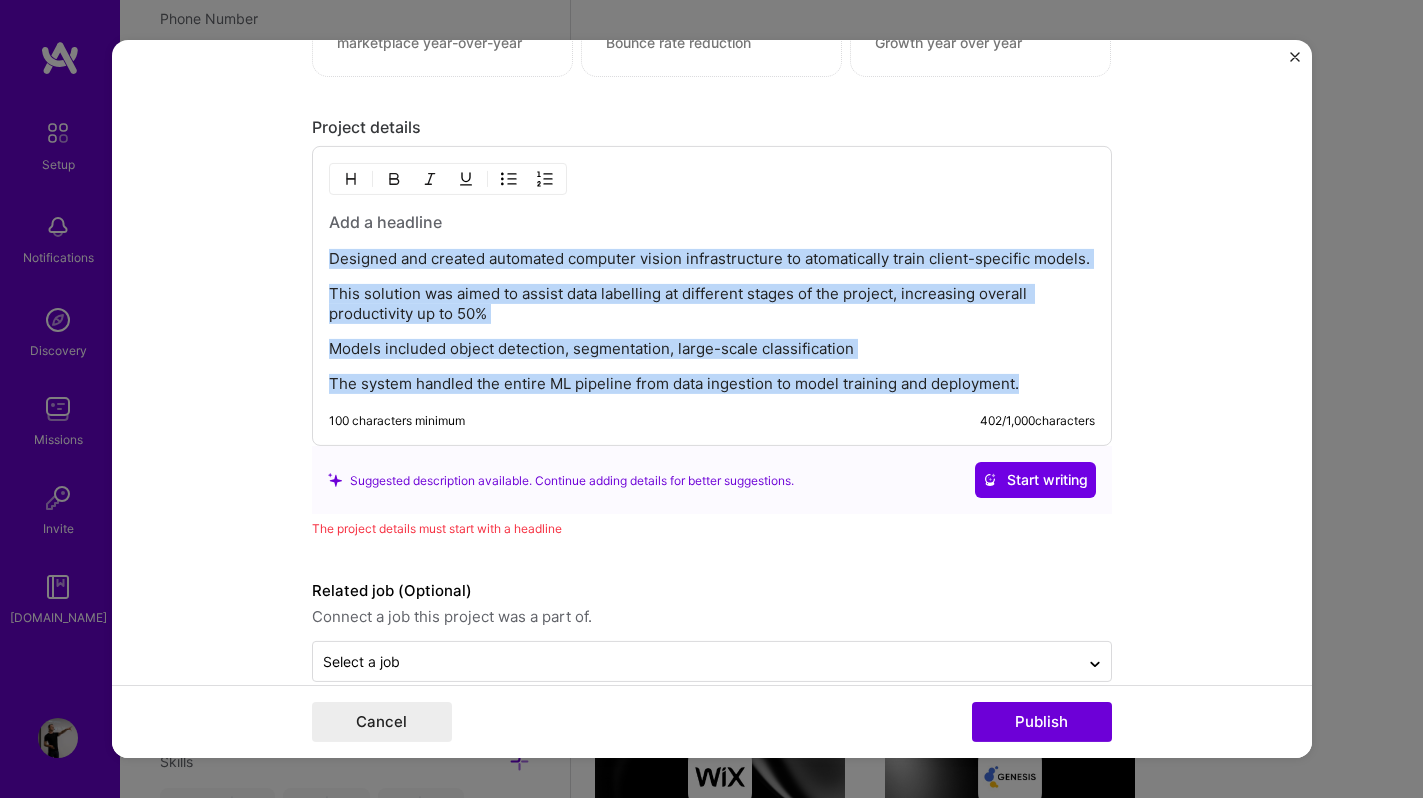 drag, startPoint x: 1040, startPoint y: 385, endPoint x: 288, endPoint y: 256, distance: 762.98425 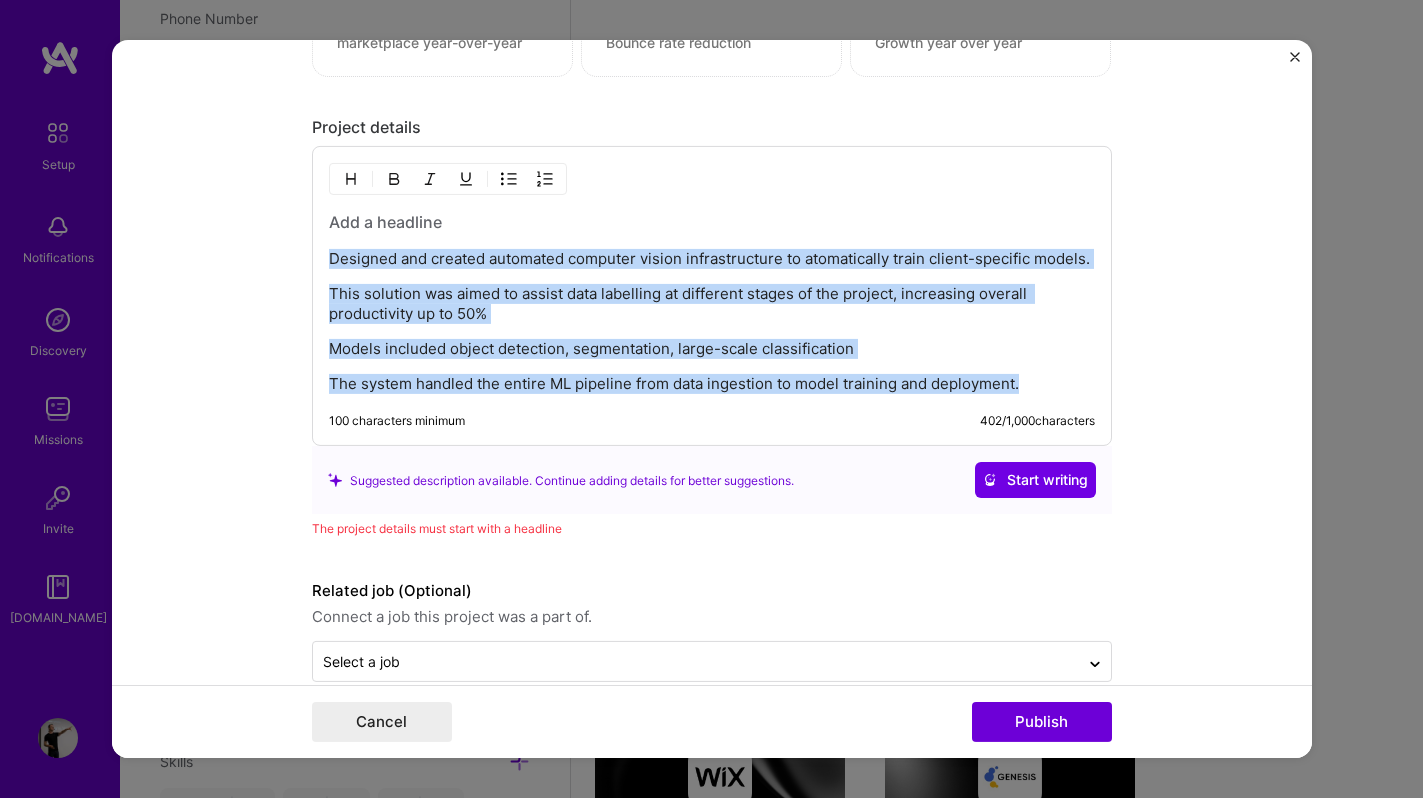 click on "Project title Company tasq.ai
Project industry Industry 2 Project Link (Optional)
Drag and drop an image or   Upload file Upload file We recommend uploading at least 4 images. 1600x1200px or higher recommended. Max 5MB each. Role Data Scientist
to
I’m still working on this project Skills used — Add up to 12 skills Any new skills will be added to your profile. Enter skills... Did this role require you to manage team members? (Optional) Yes, I managed — team members. Were you involved from inception to launch (0  ->  1)? (Optional) Zero to one is creation and development of a unique product from the ground up. I was involved in zero to one with this project Add metrics (Optional) Metrics help you visually show the outcome of a project. You can add up to 3 metrics. Project details   Designed and created automated computer vision infrastructure to atomatically train client-specific models. Models included object detection, segmentation, large-scale classification" at bounding box center [712, 399] 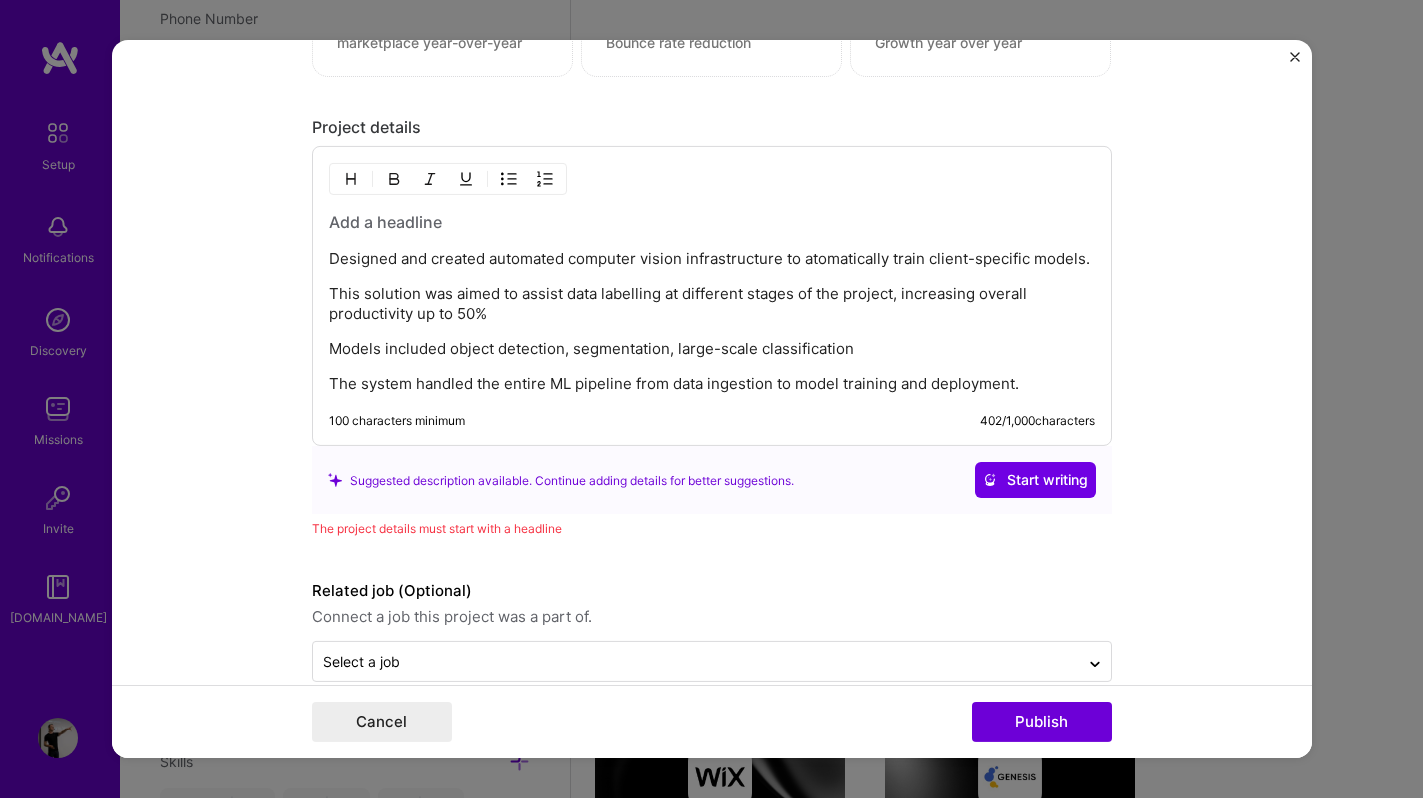 click on "Designed and created automated computer vision infrastructure to atomatically train client-specific models." at bounding box center (712, 259) 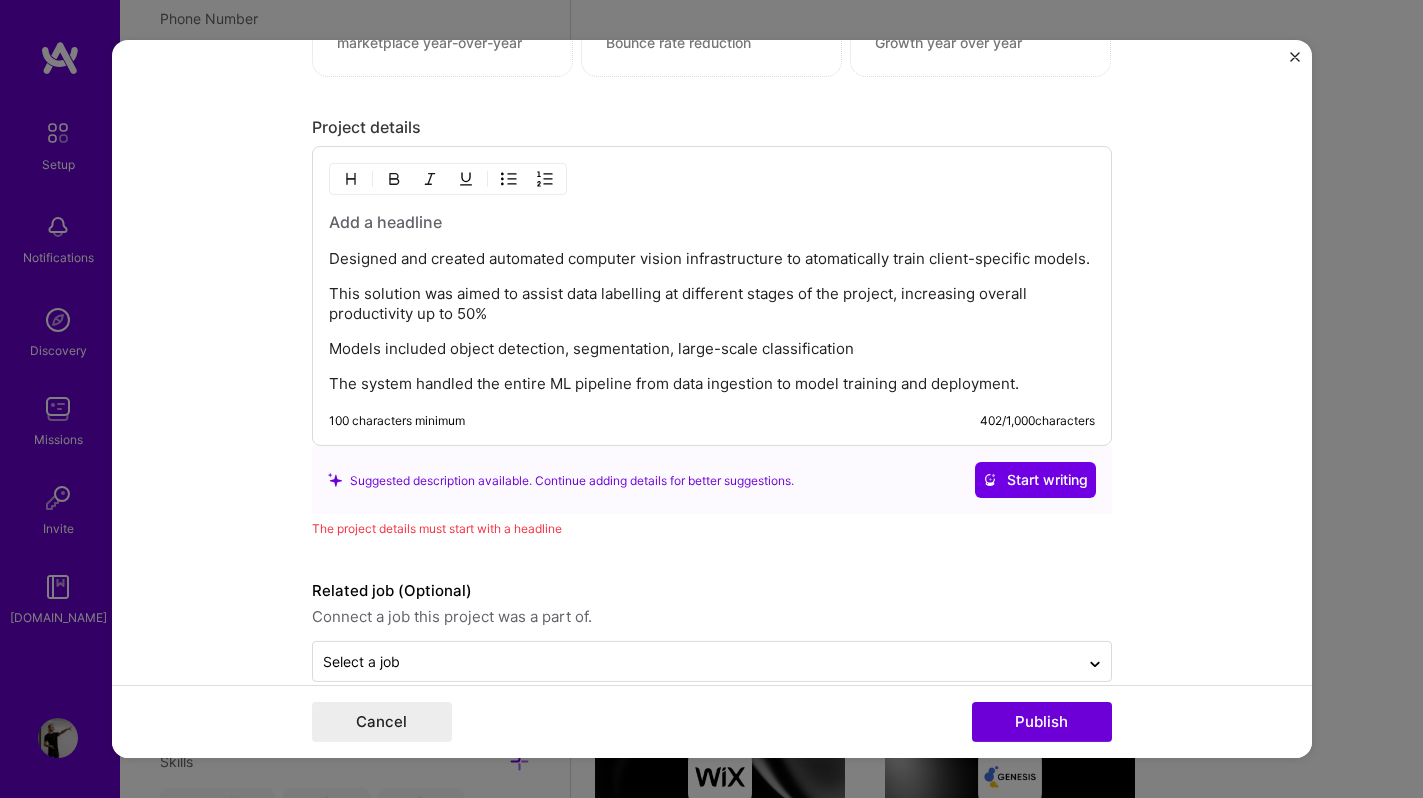 click on "The system handled the entire ML pipeline from data ingestion to model training and deployment." at bounding box center [712, 384] 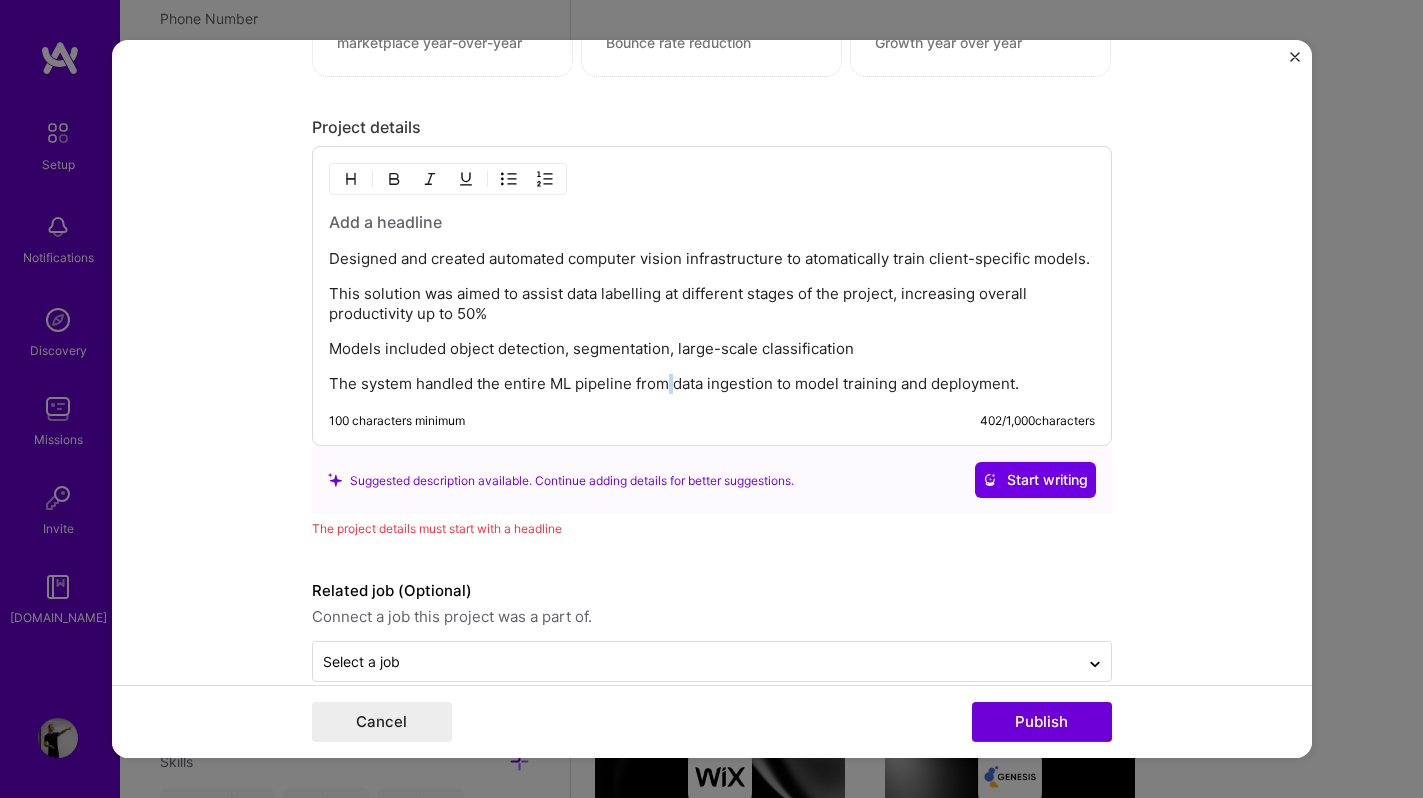 click on "The system handled the entire ML pipeline from data ingestion to model training and deployment." at bounding box center (712, 384) 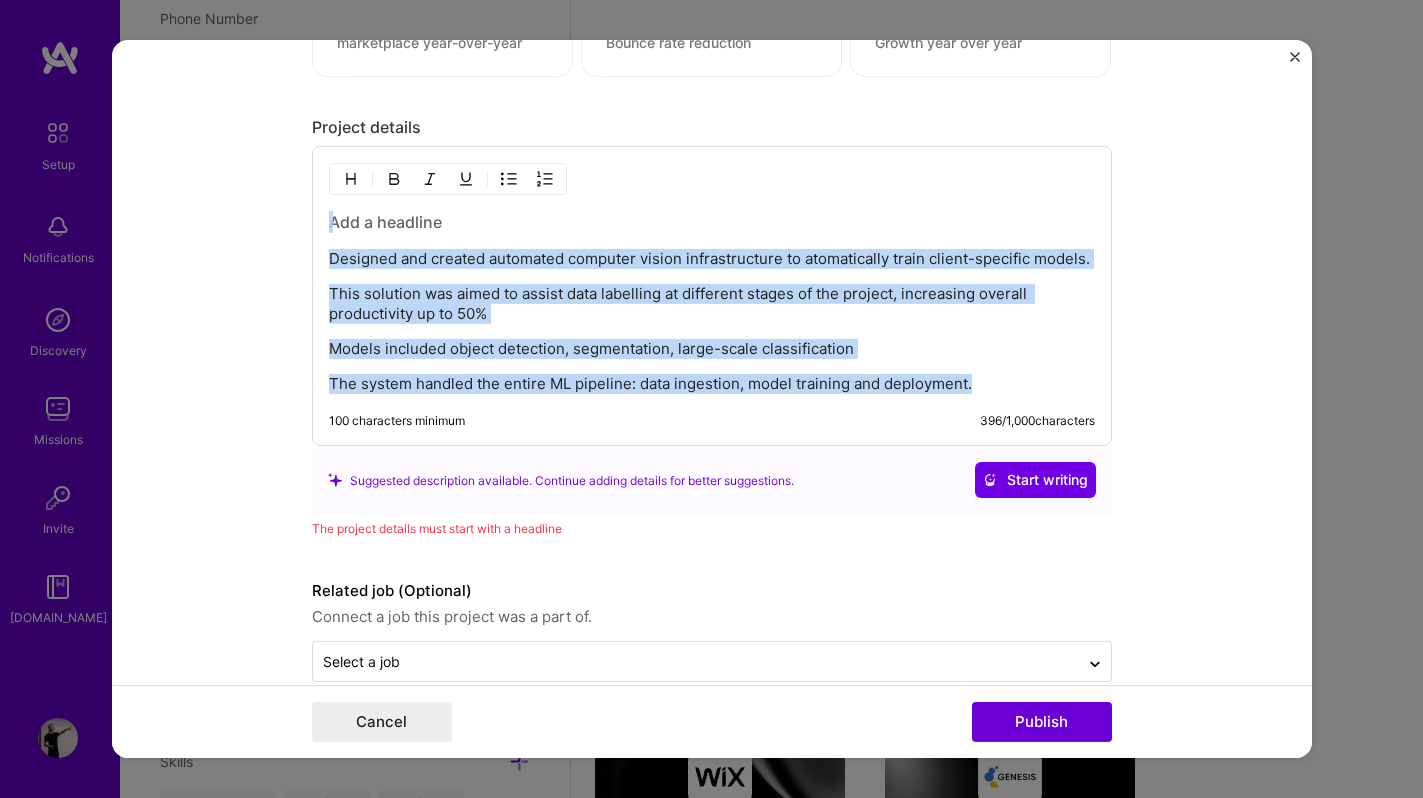 copy on "Designed and created automated computer vision infrastructure to atomatically train client-specific models. This solution was aimed to assist data labelling at different stages of the project, increasing overall productivity up to 50% Models included object detection, segmentation, large-scale classification The system handled the entire ML pipeline: data ingestion, model training and deployment." 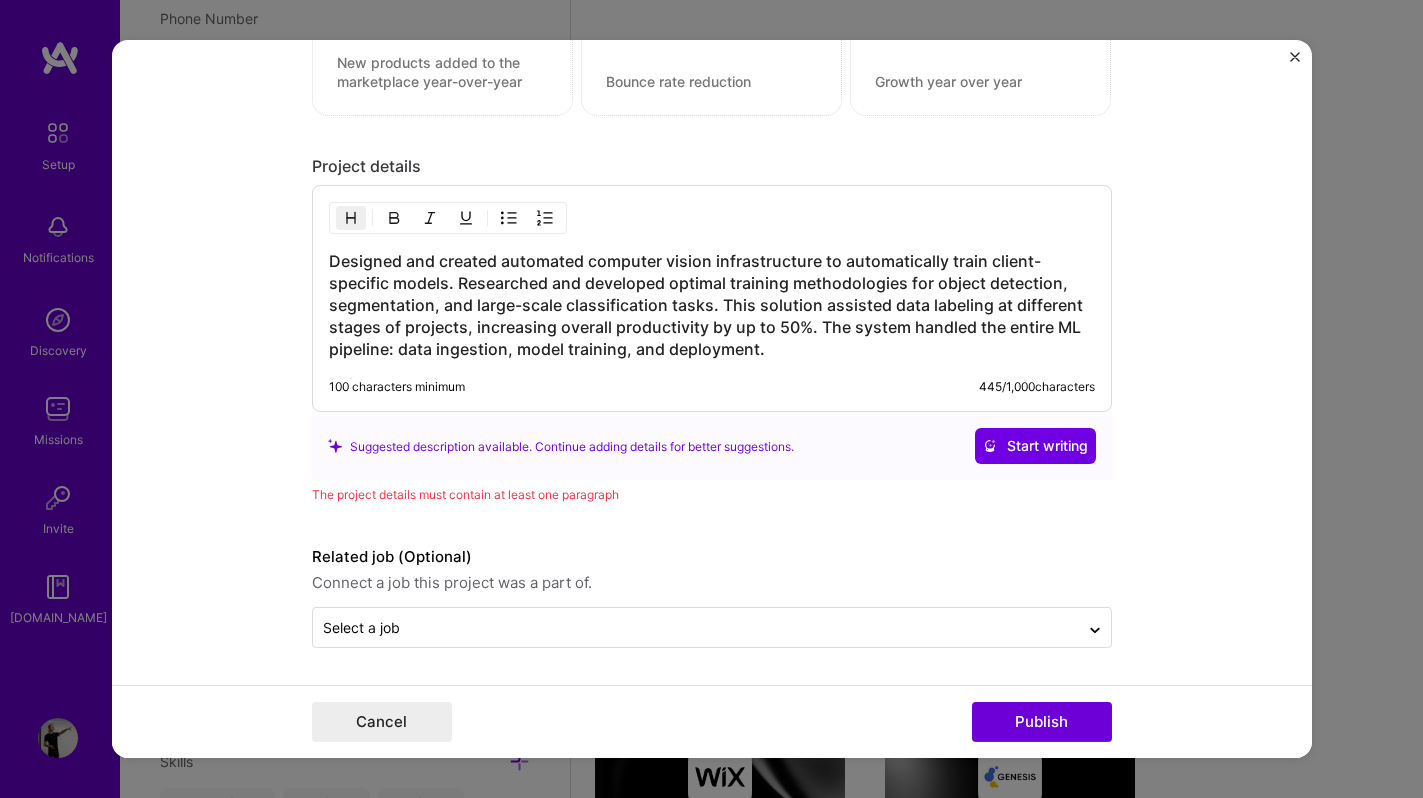 scroll, scrollTop: 1473, scrollLeft: 0, axis: vertical 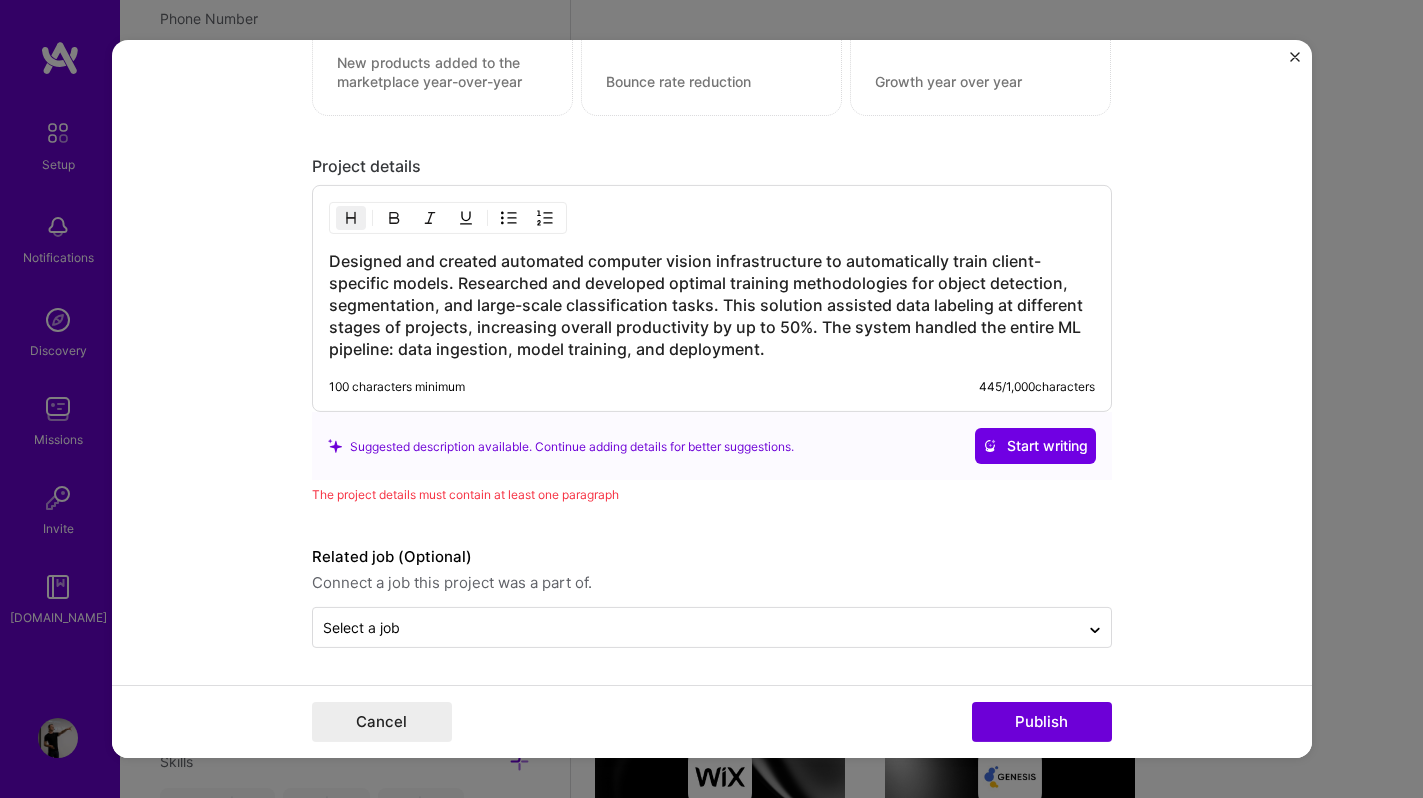click on "Designed and created automated computer vision infrastructure to automatically train client-specific models. Researched and developed optimal training methodologies for object detection, segmentation, and large-scale classification tasks. This solution assisted data labeling at different stages of projects, increasing overall productivity by up to 50%. The system handled the entire ML pipeline: data ingestion, model training, and deployment." at bounding box center (712, 305) 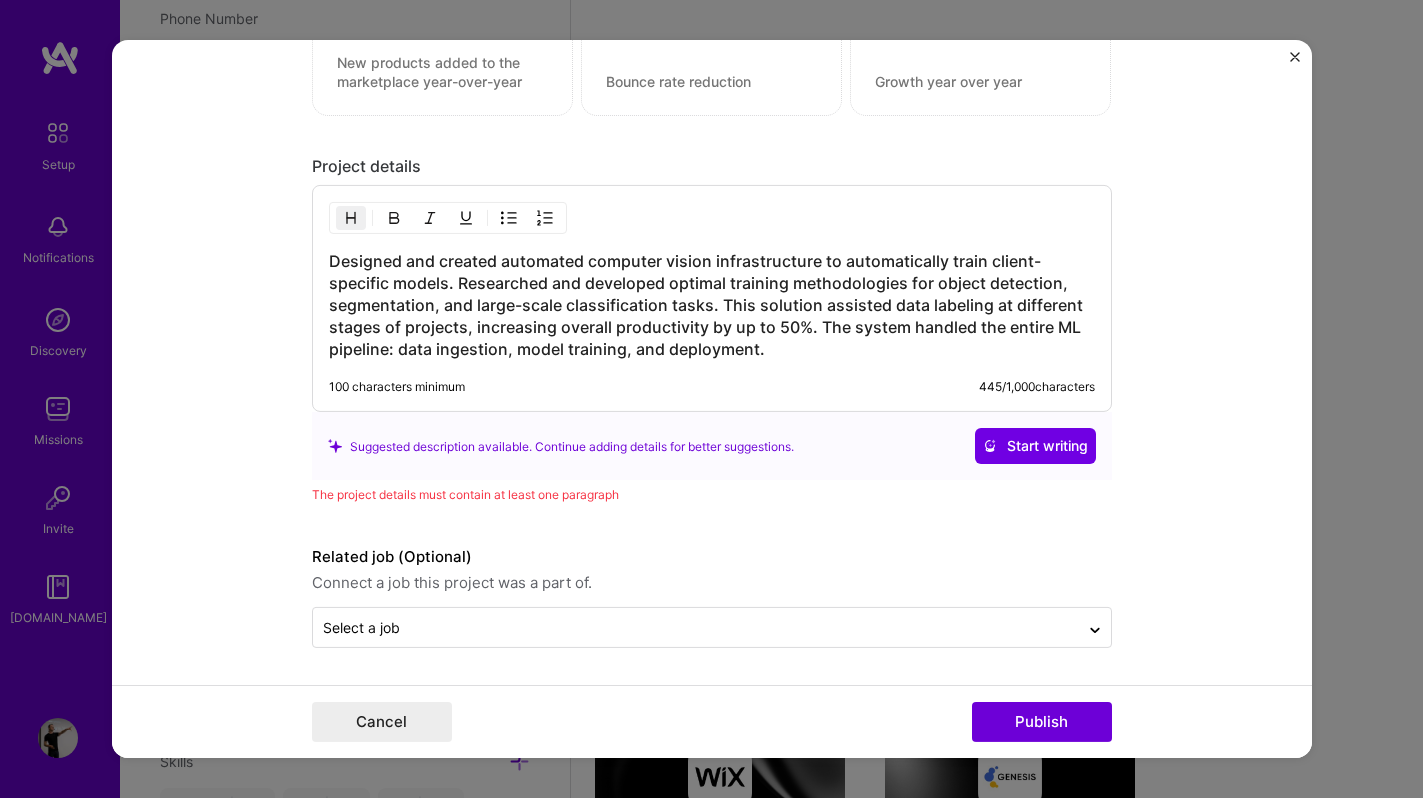 scroll, scrollTop: 1511, scrollLeft: 0, axis: vertical 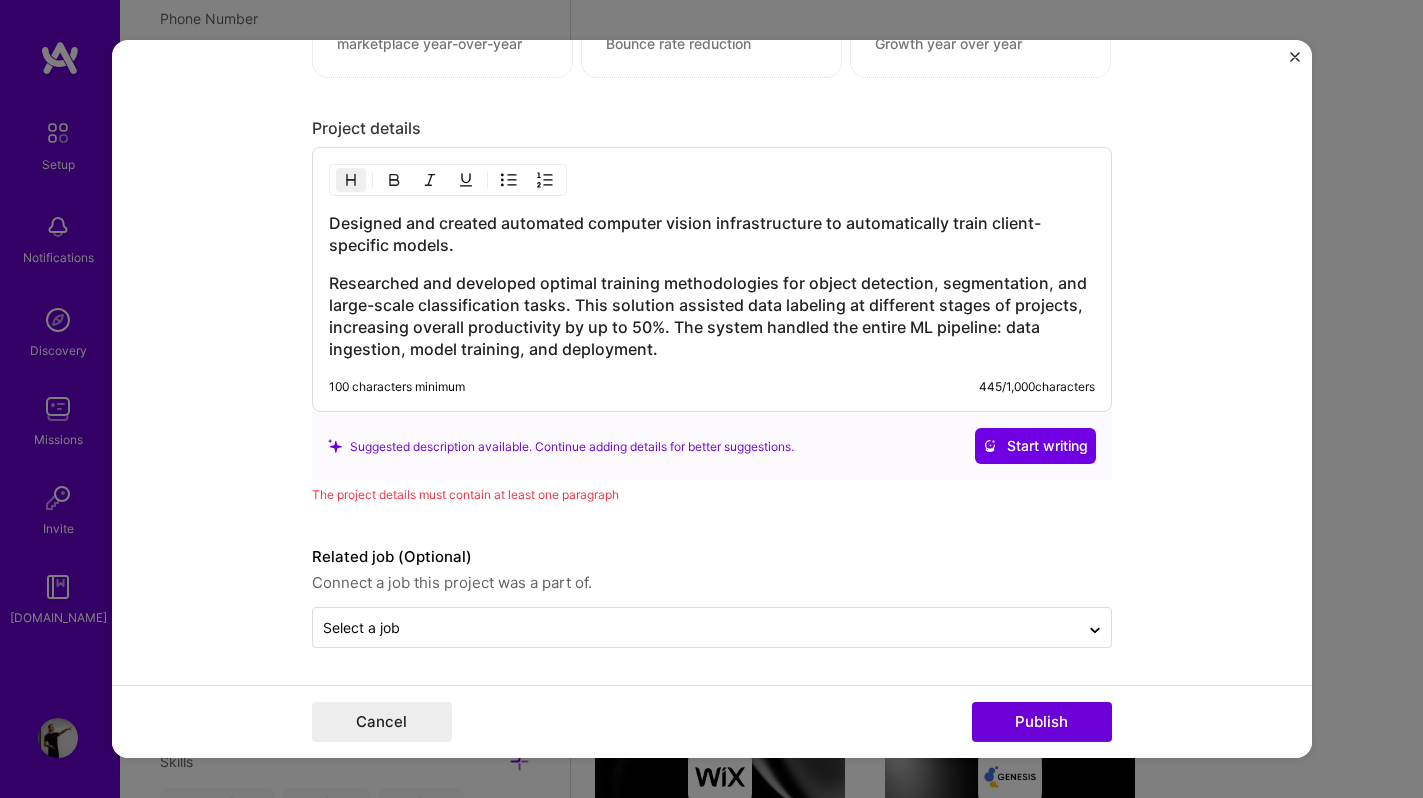 click on "Researched and developed optimal training methodologies for object detection, segmentation, and large-scale classification tasks. This solution assisted data labeling at different stages of projects, increasing overall productivity by up to 50%. The system handled the entire ML pipeline: data ingestion, model training, and deployment." at bounding box center [712, 316] 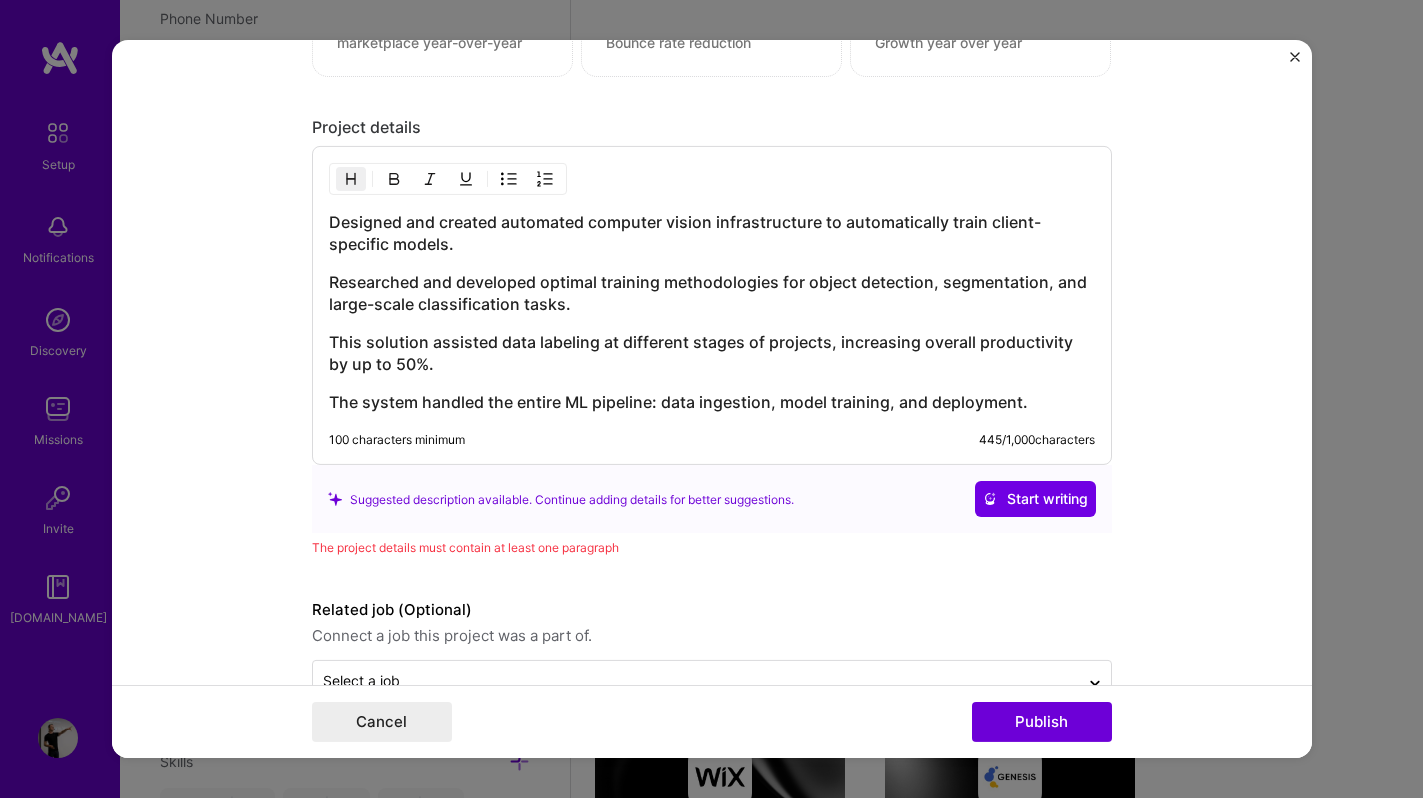 scroll, scrollTop: 1197, scrollLeft: 0, axis: vertical 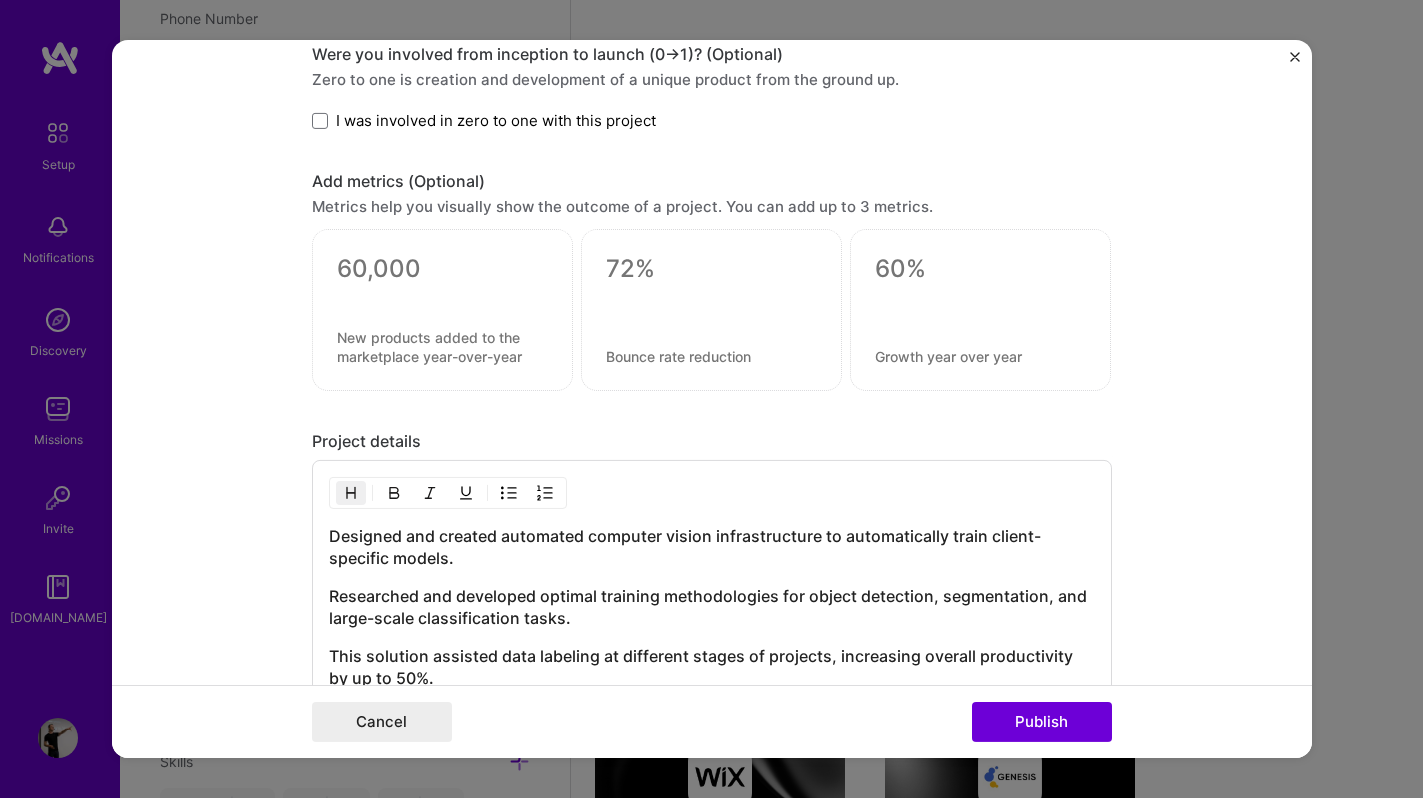 click on "Designed and created automated computer vision infrastructure to automatically train client-specific models." at bounding box center [712, 547] 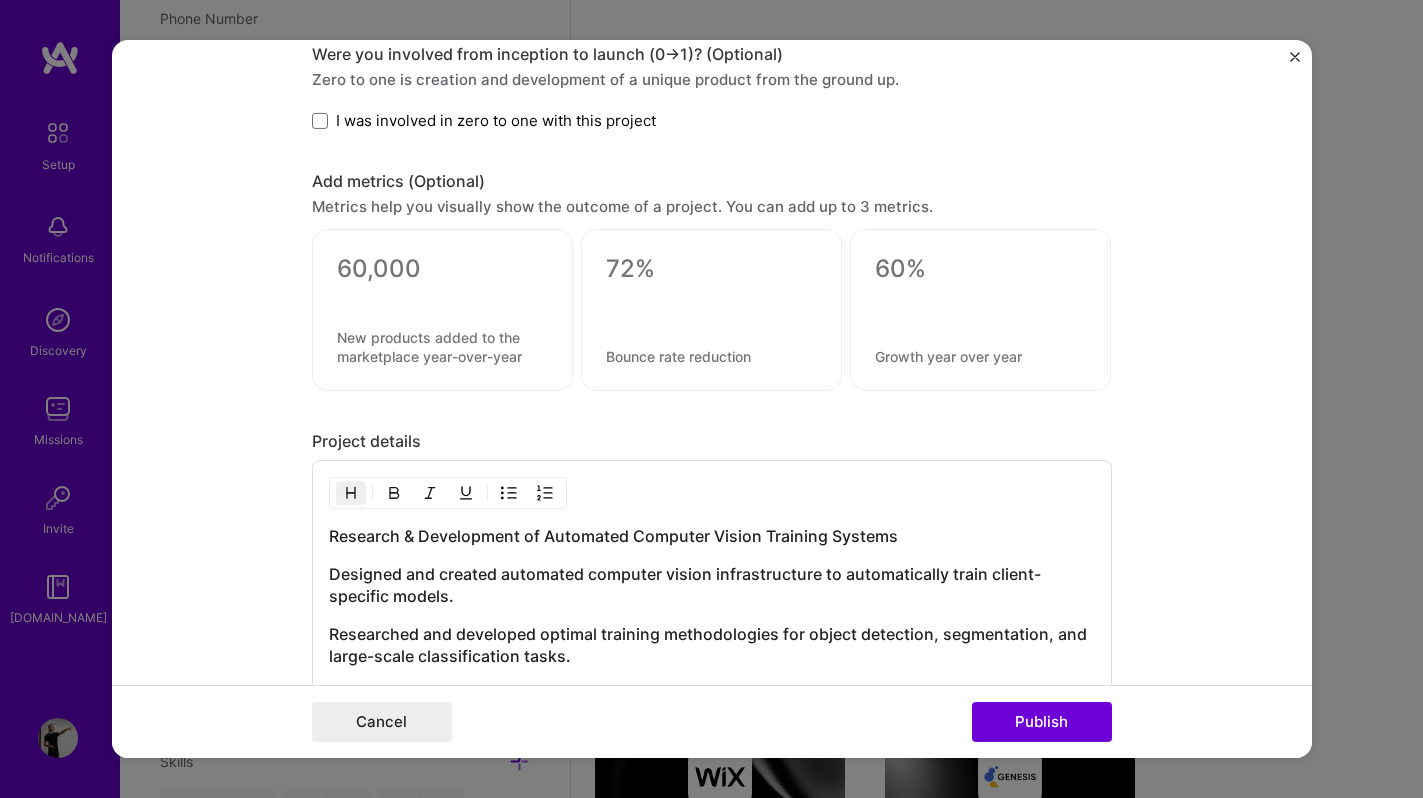 click on "Research & Development of Automated Computer Vision Training Systems" at bounding box center [712, 536] 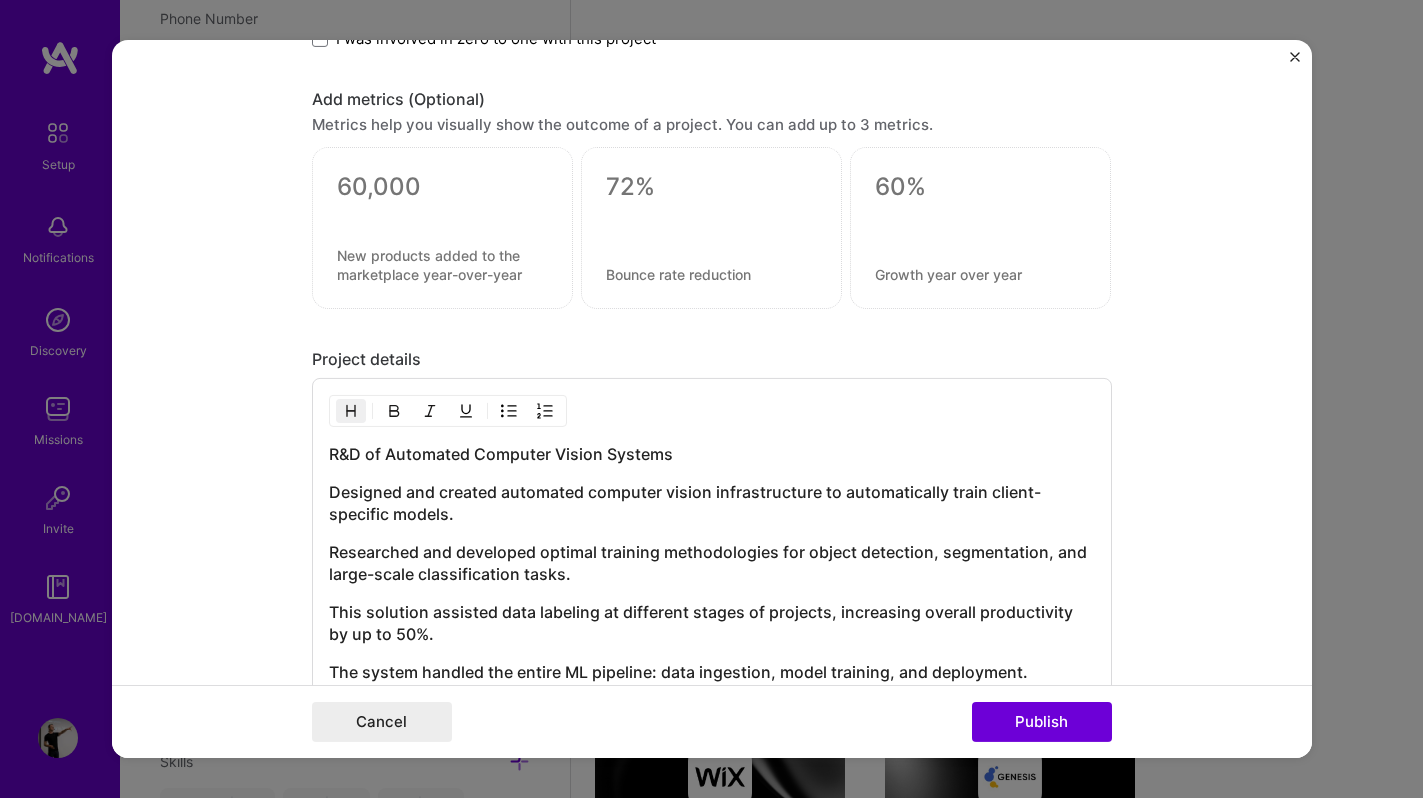 scroll, scrollTop: 1282, scrollLeft: 0, axis: vertical 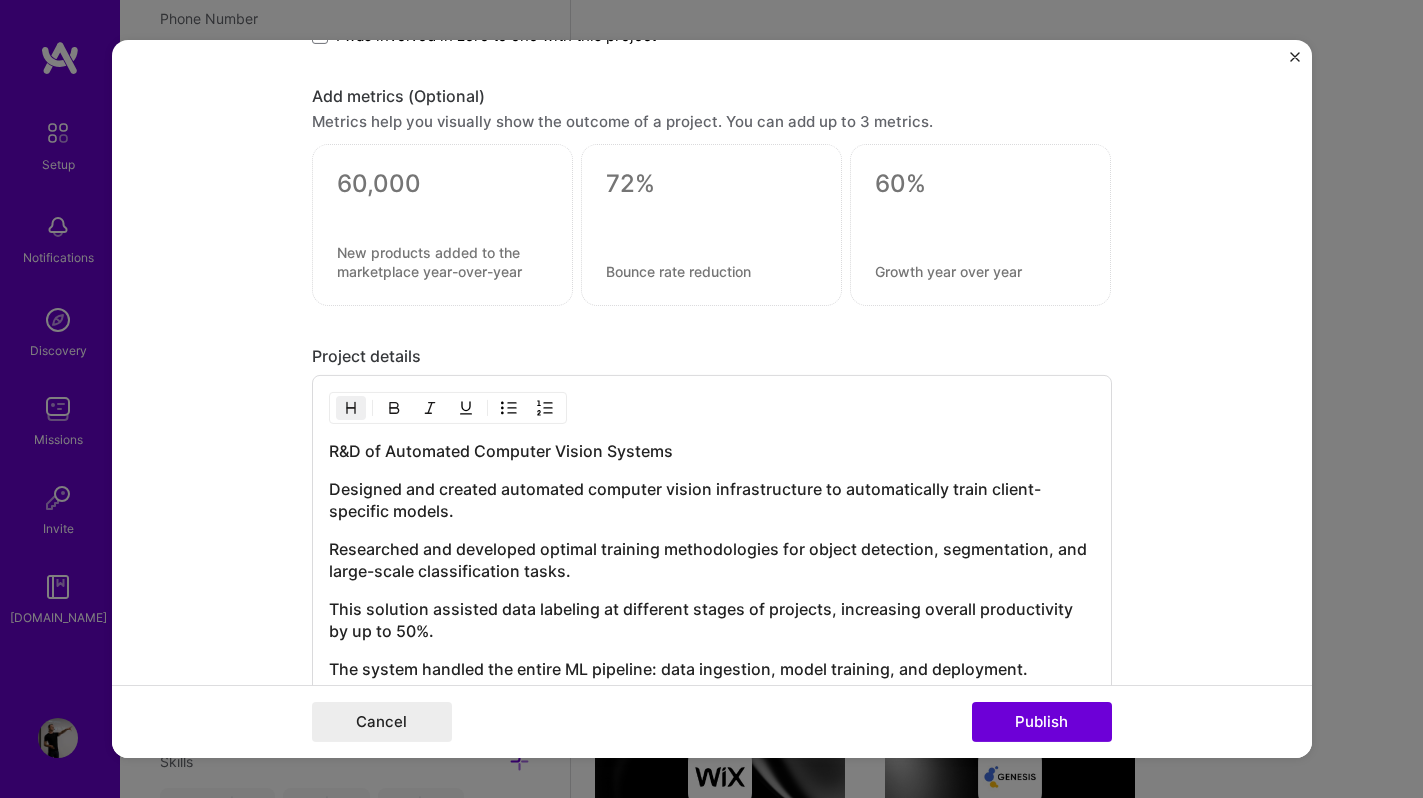 click on "Researched and developed optimal training methodologies for object detection, segmentation, and large-scale classification tasks." at bounding box center [712, 560] 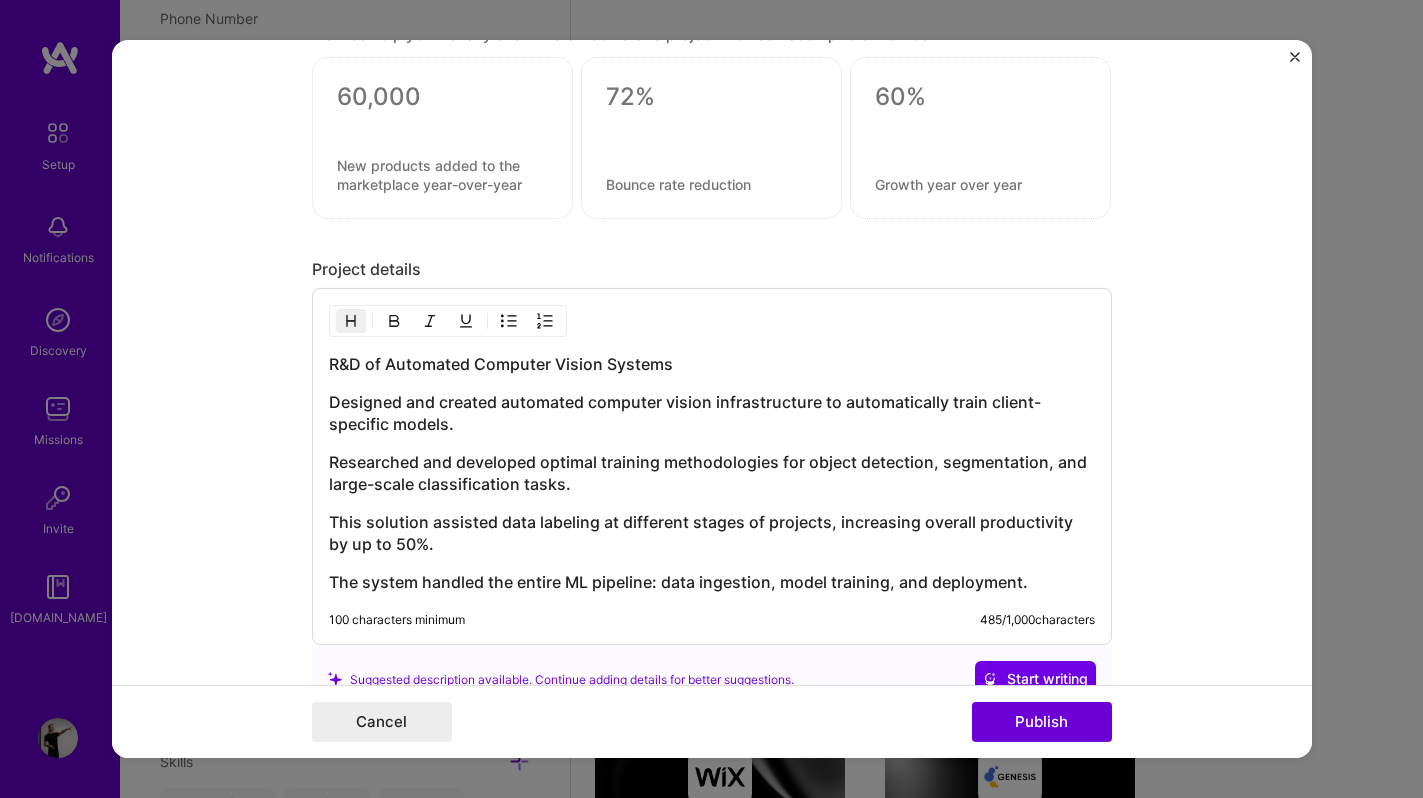 scroll, scrollTop: 1389, scrollLeft: 0, axis: vertical 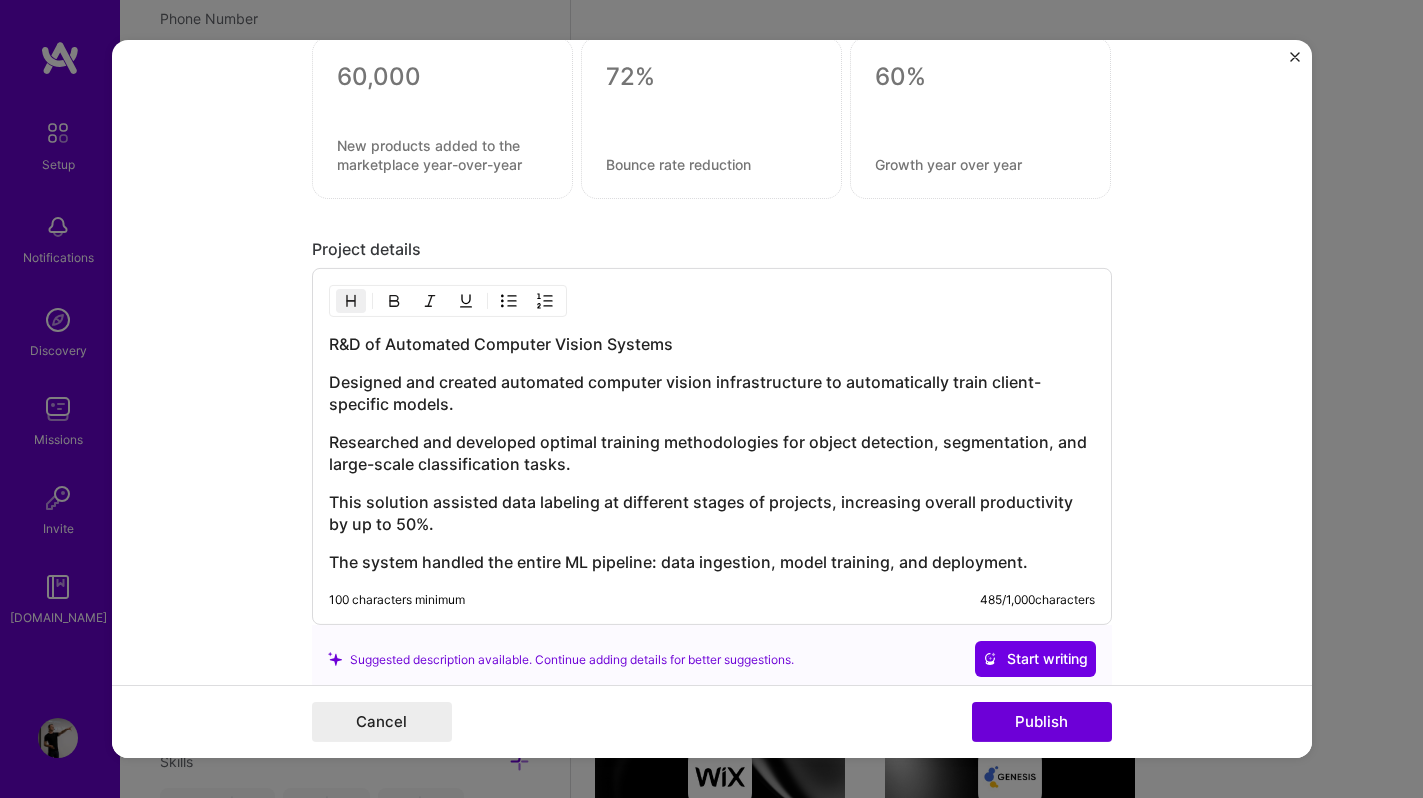 click on "The system handled the entire ML pipeline: data ingestion, model training, and deployment." at bounding box center (712, 562) 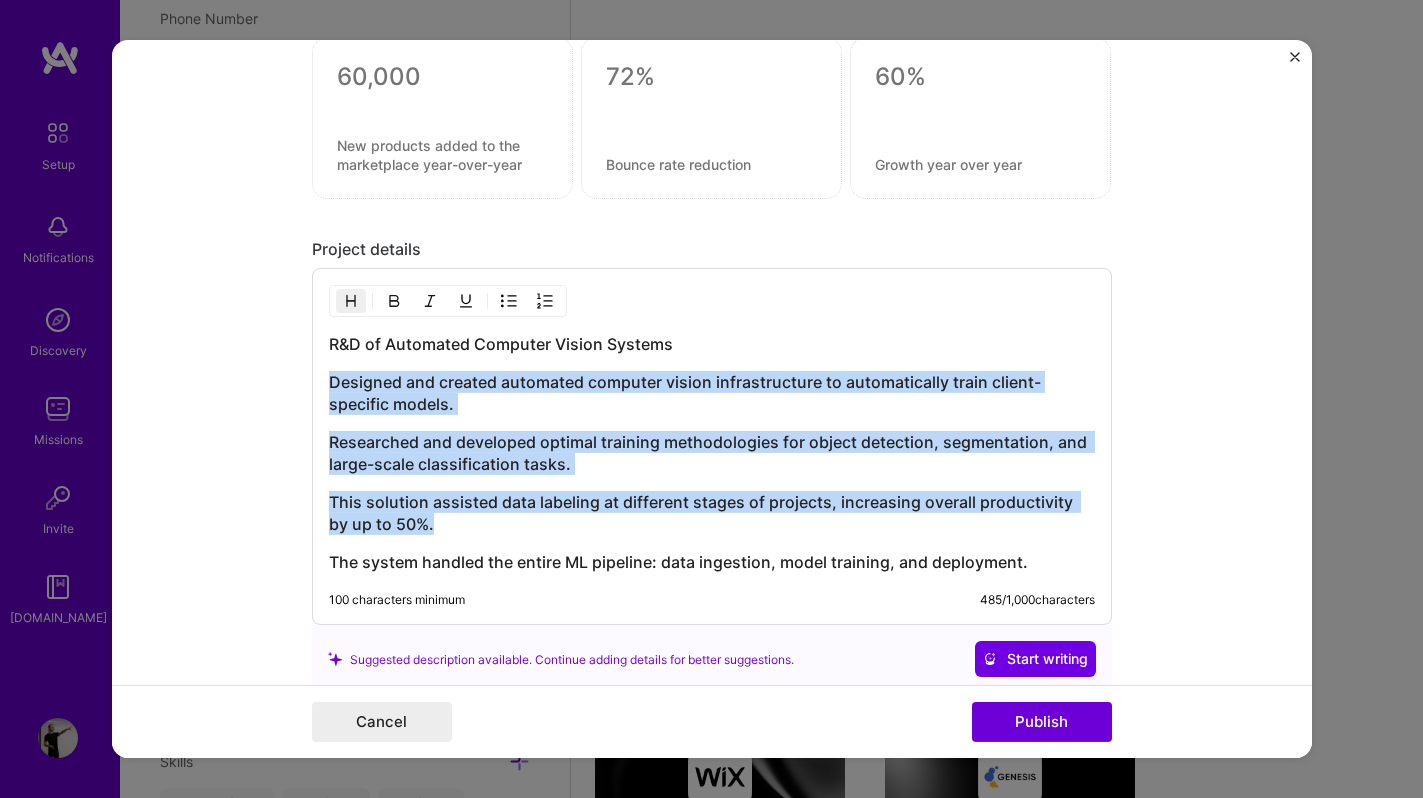 click at bounding box center [351, 301] 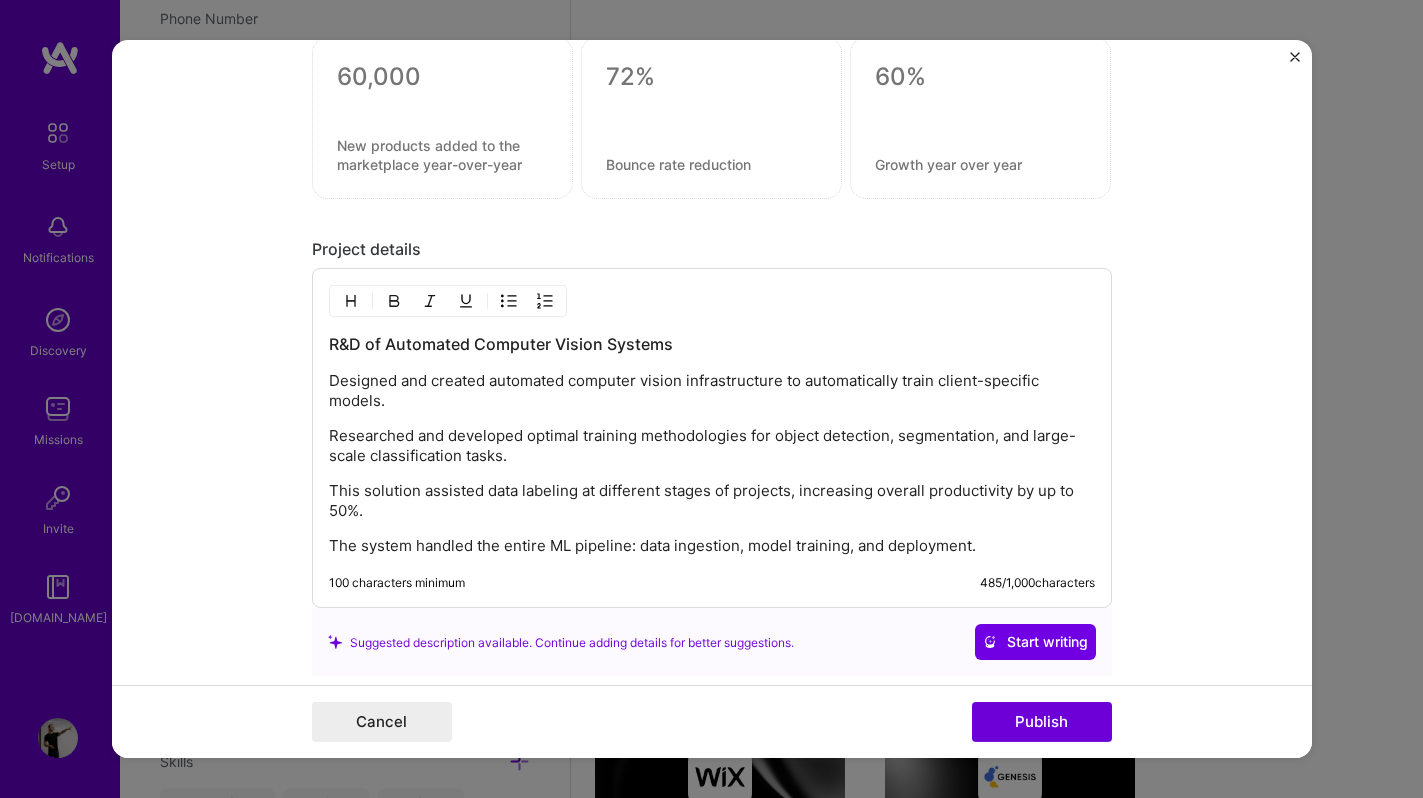 click on "R&D of Automated Computer Vision Systems Designed and created automated computer vision infrastructure to automatically train client-specific models.  Researched and developed optimal training methodologies for object detection, segmentation, and large-scale classification tasks.  This solution assisted data labeling at different stages of projects, increasing overall productivity by up to 50%.  The system handled the entire ML pipeline: data ingestion, model training, and deployment." at bounding box center (712, 444) 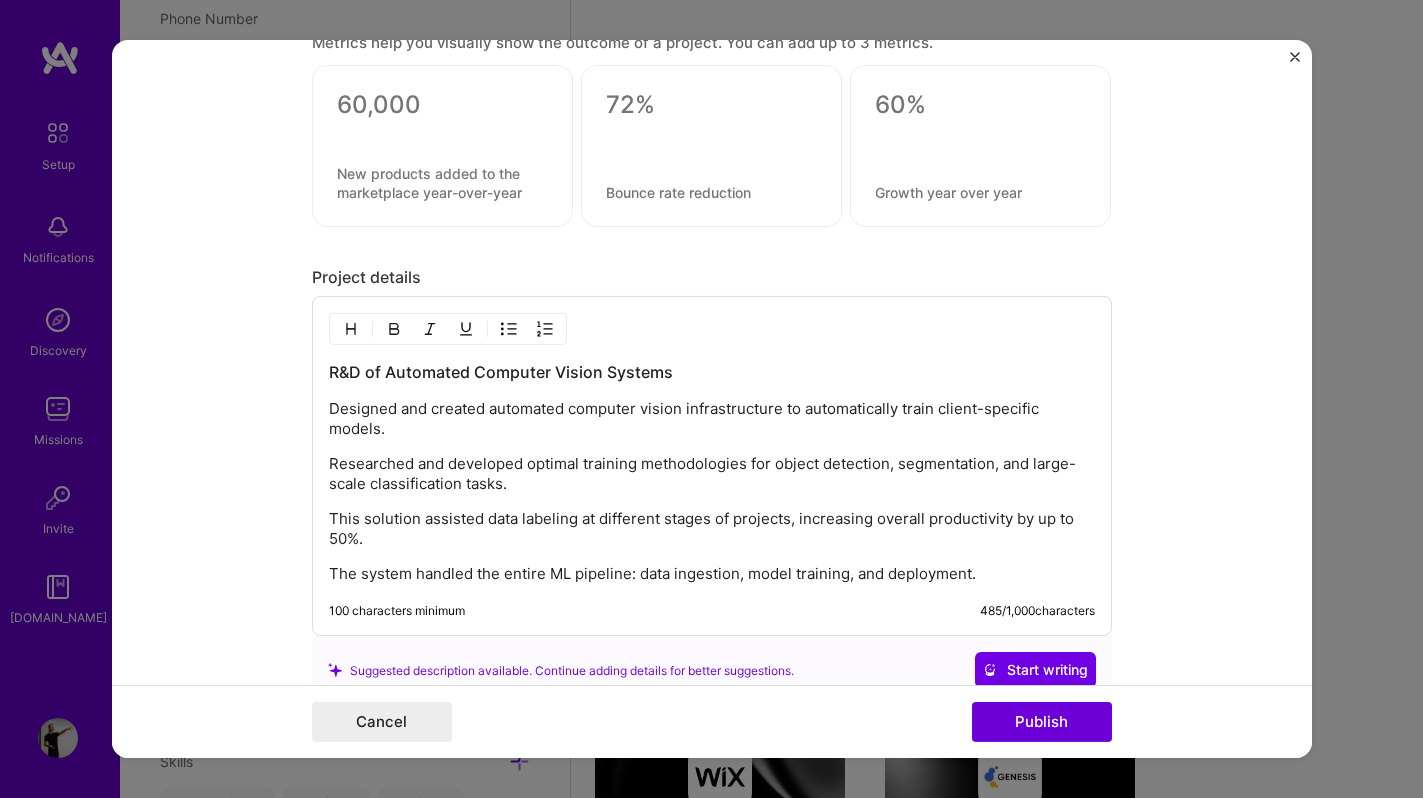 scroll, scrollTop: 1561, scrollLeft: 0, axis: vertical 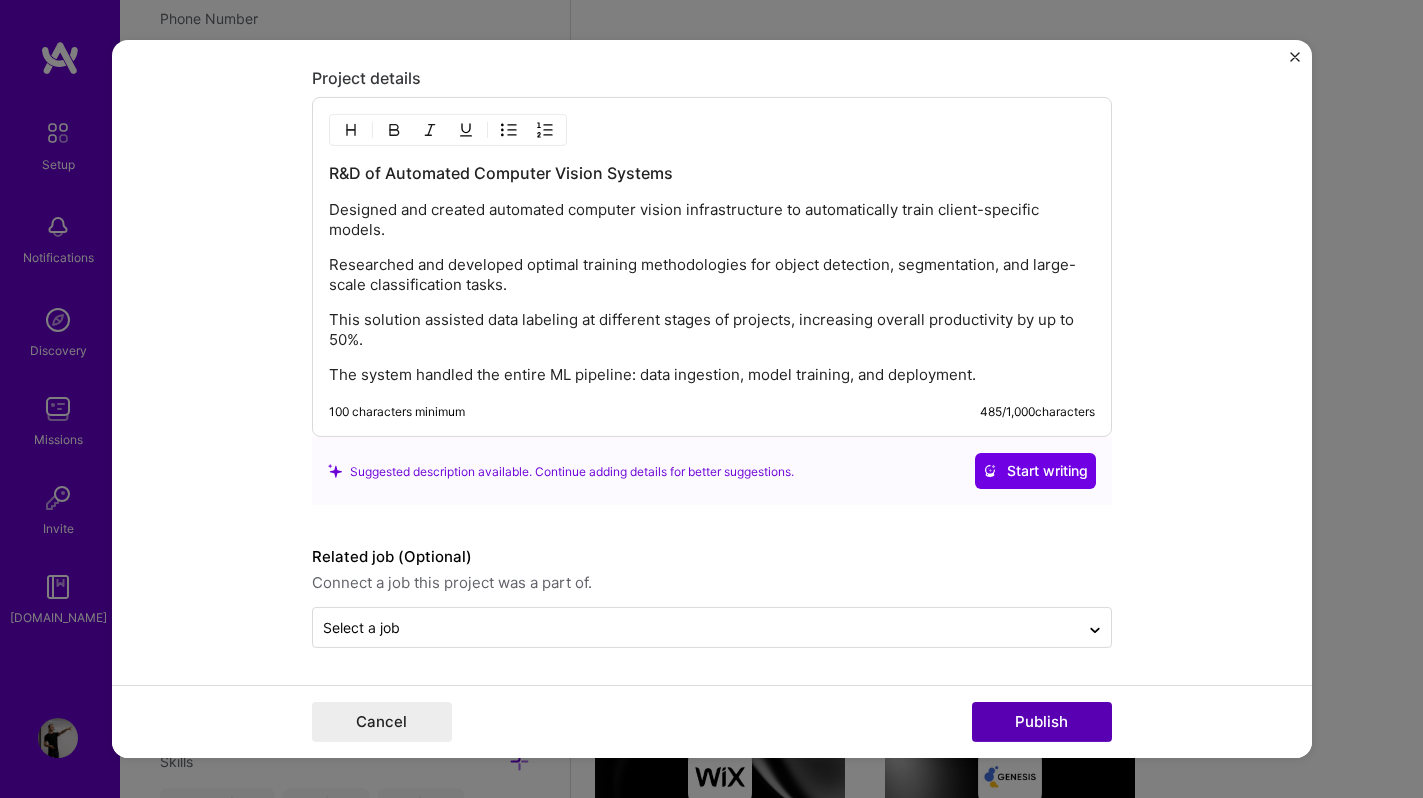 click on "Publish" at bounding box center (1042, 722) 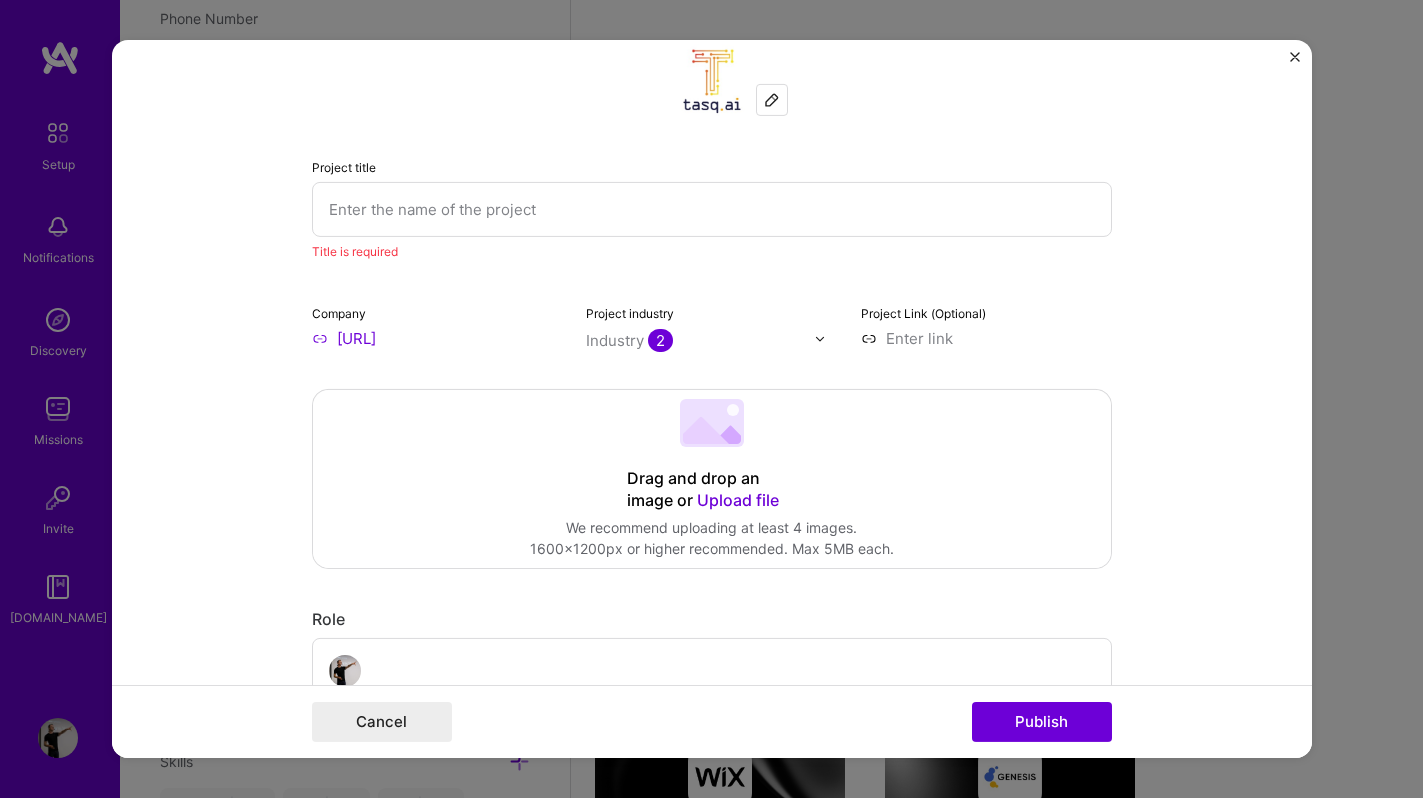 scroll, scrollTop: 40, scrollLeft: 0, axis: vertical 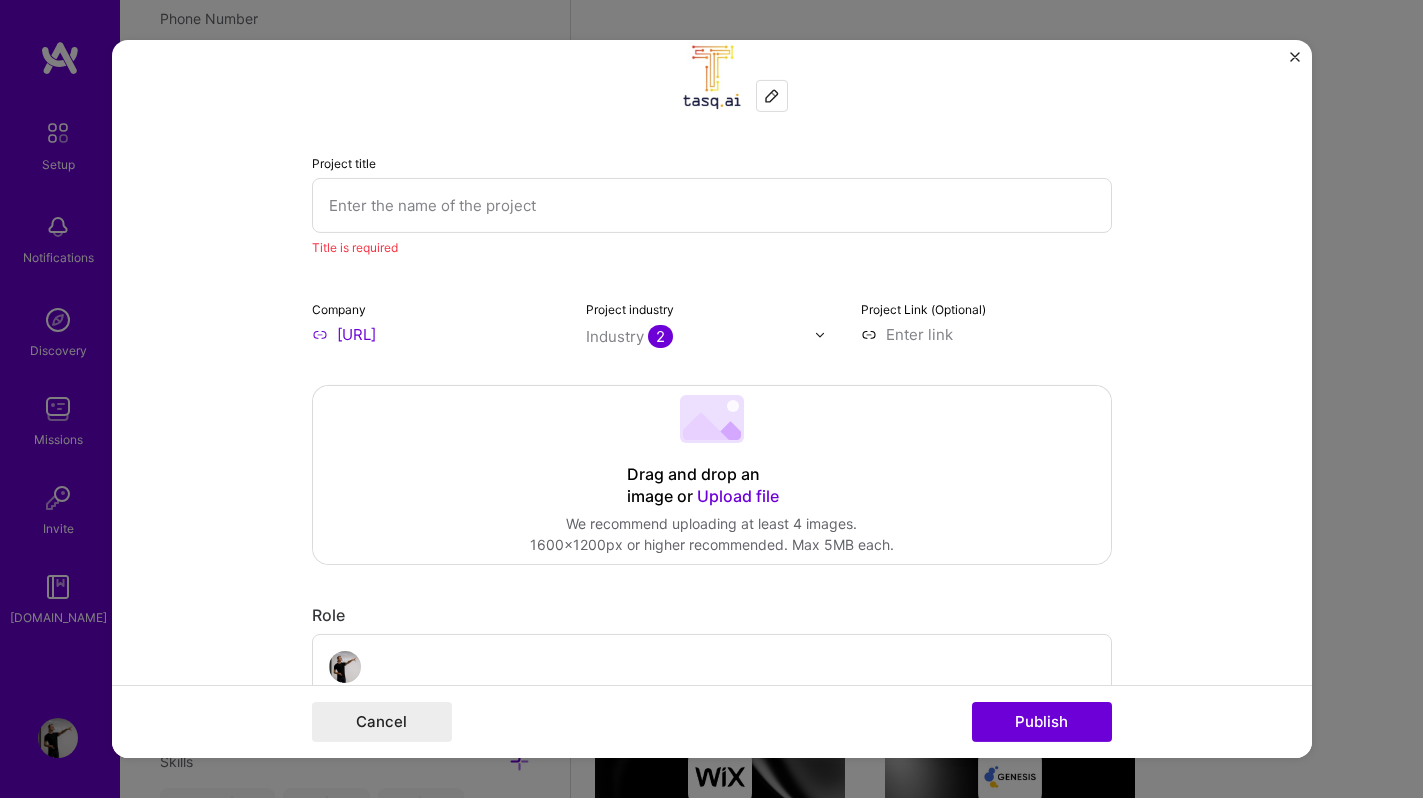 click at bounding box center [712, 205] 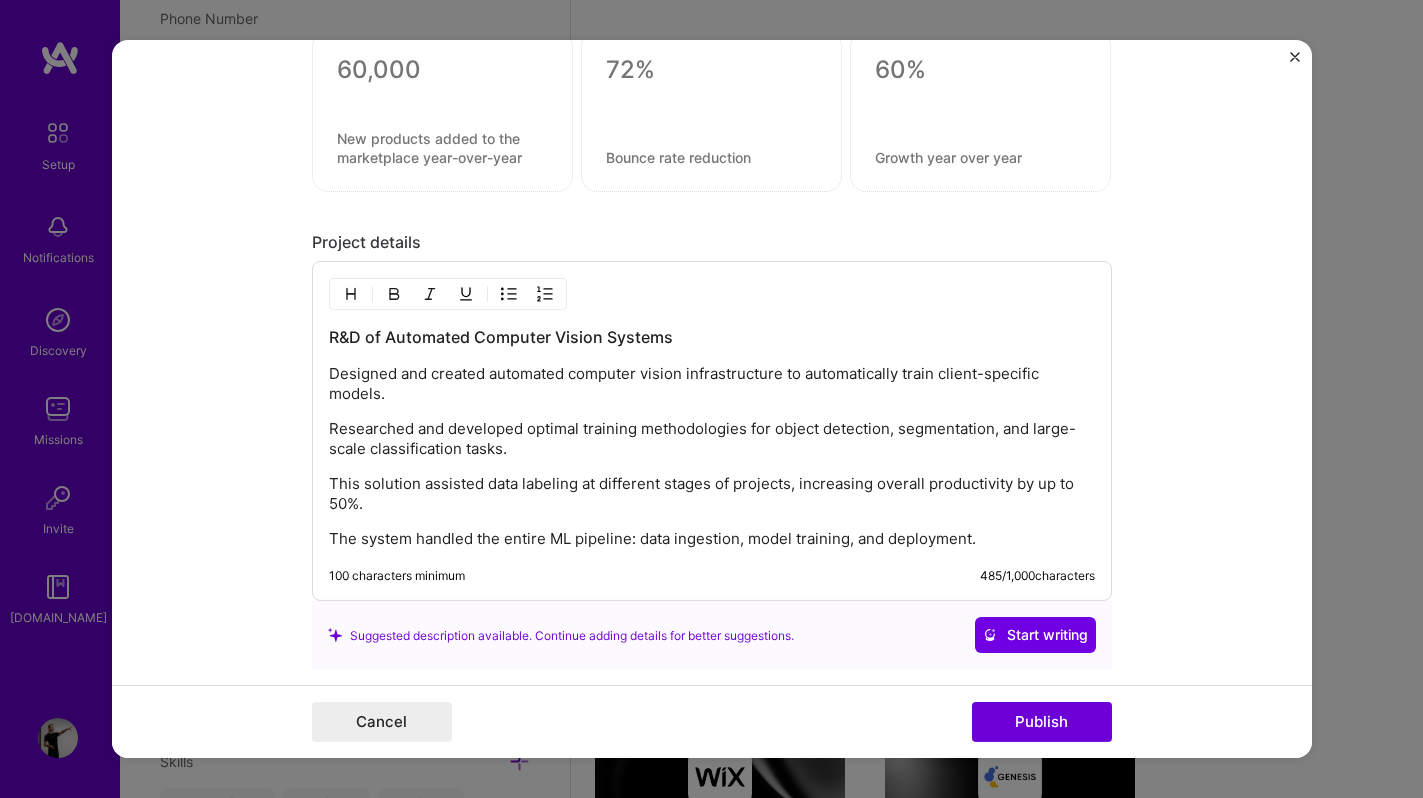 scroll, scrollTop: 1529, scrollLeft: 0, axis: vertical 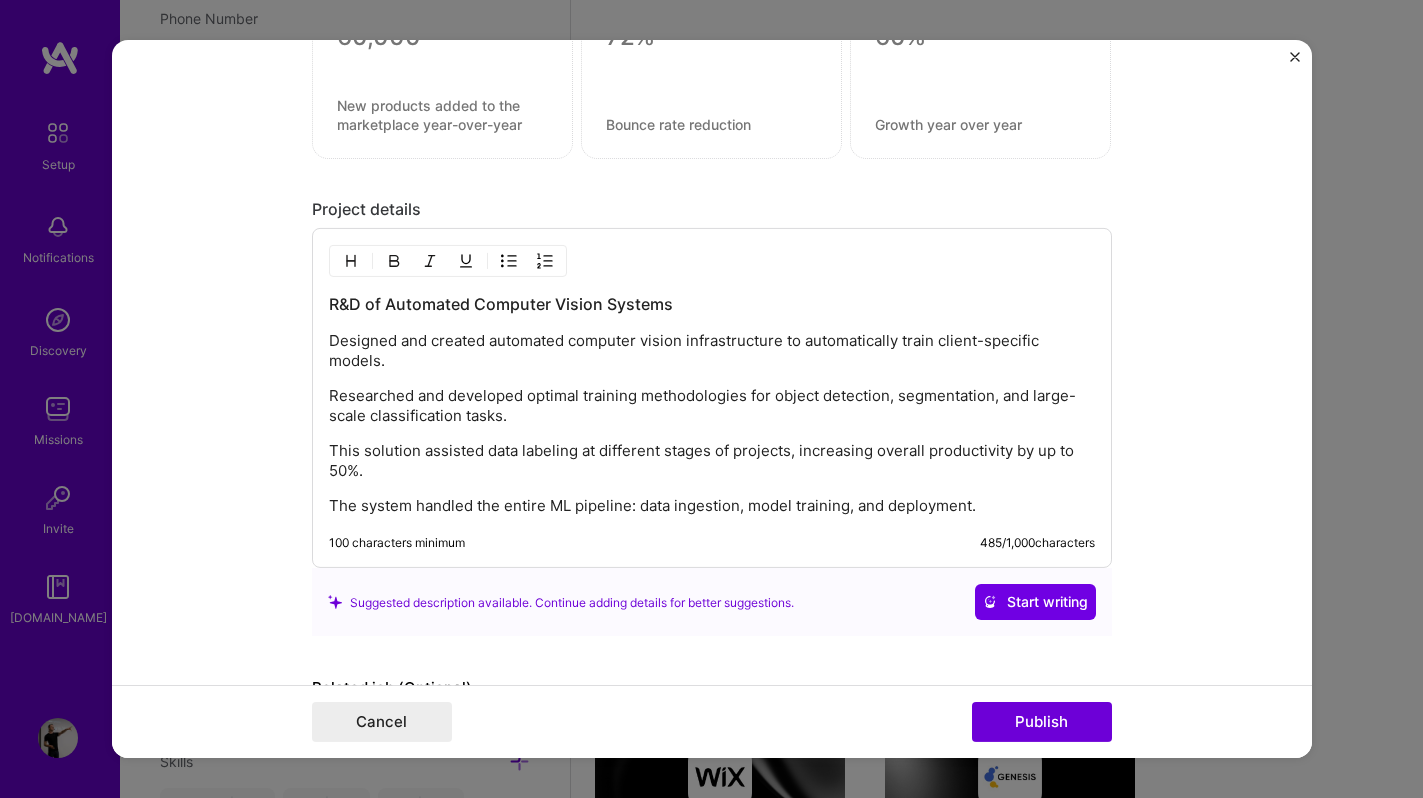click on "R&D of Automated Computer Vision Systems" at bounding box center [712, 304] 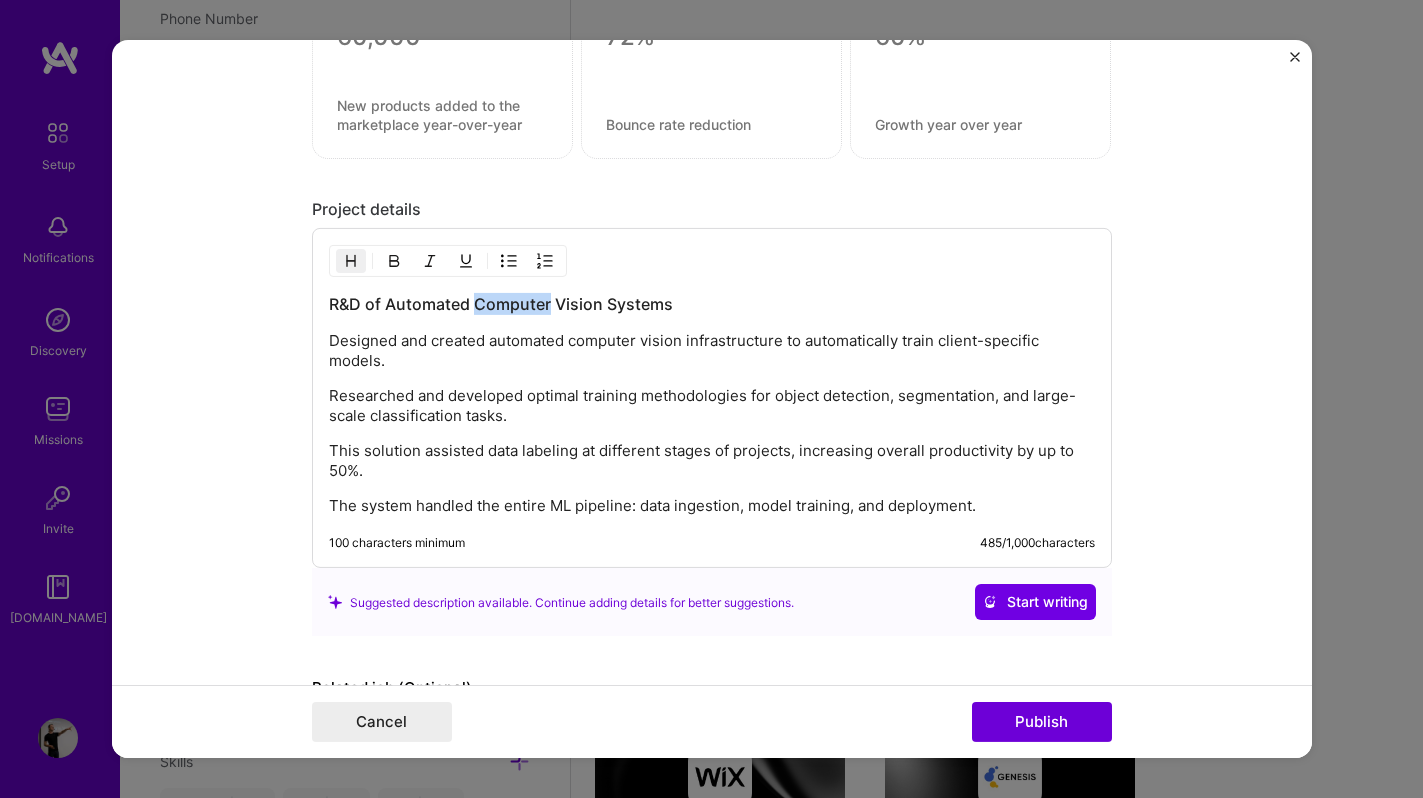 click on "R&D of Automated Computer Vision Systems" at bounding box center [712, 304] 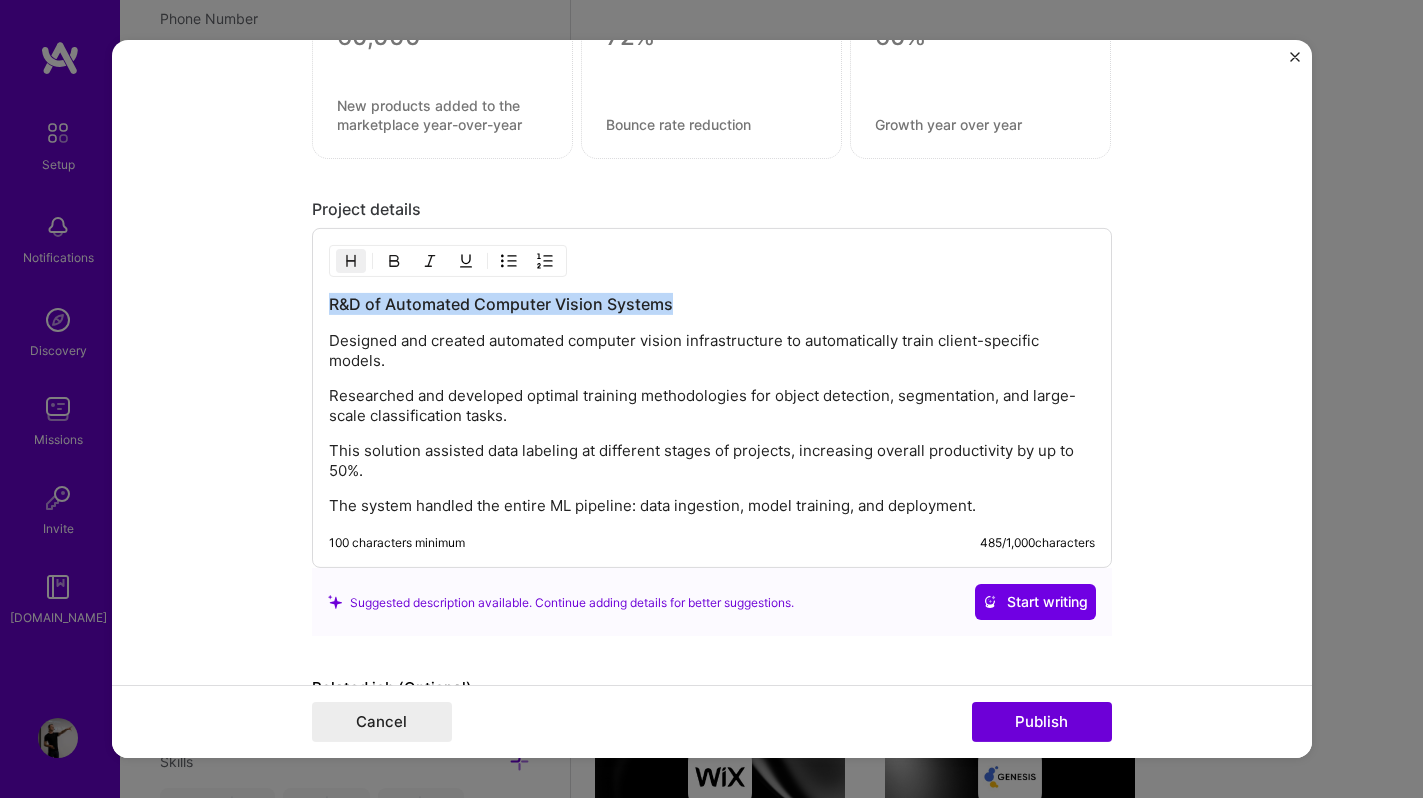 click on "R&D of Automated Computer Vision Systems" at bounding box center [712, 304] 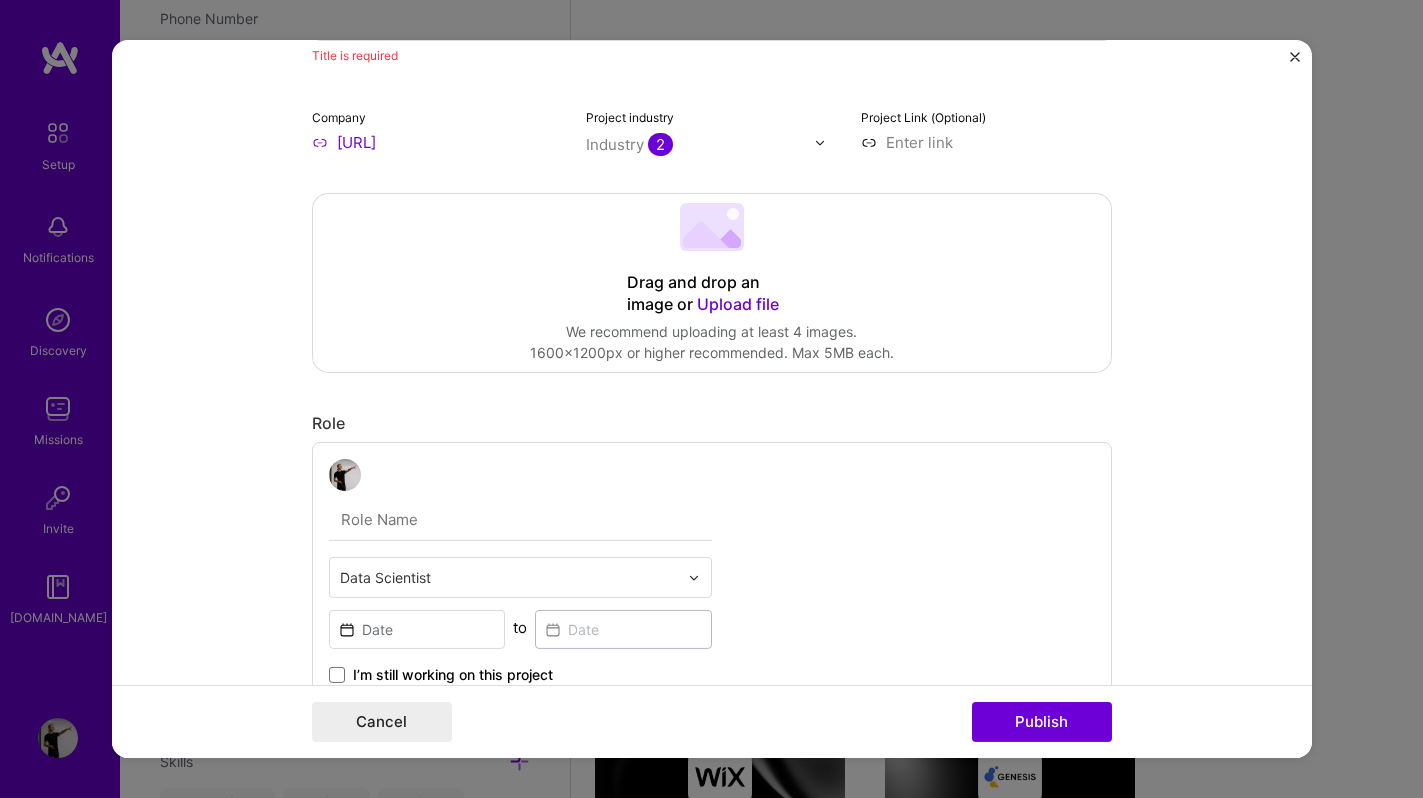 scroll, scrollTop: 29, scrollLeft: 0, axis: vertical 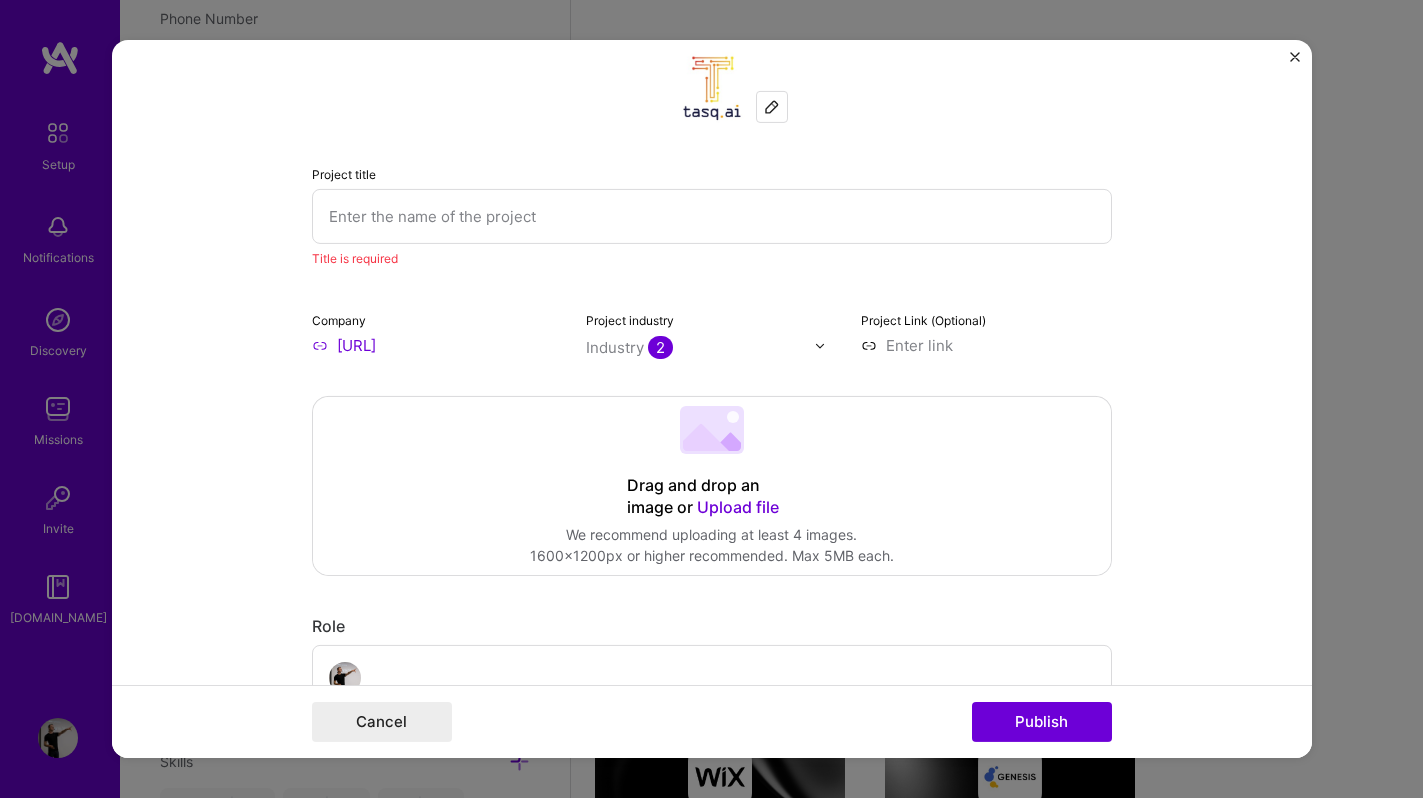 click at bounding box center (712, 216) 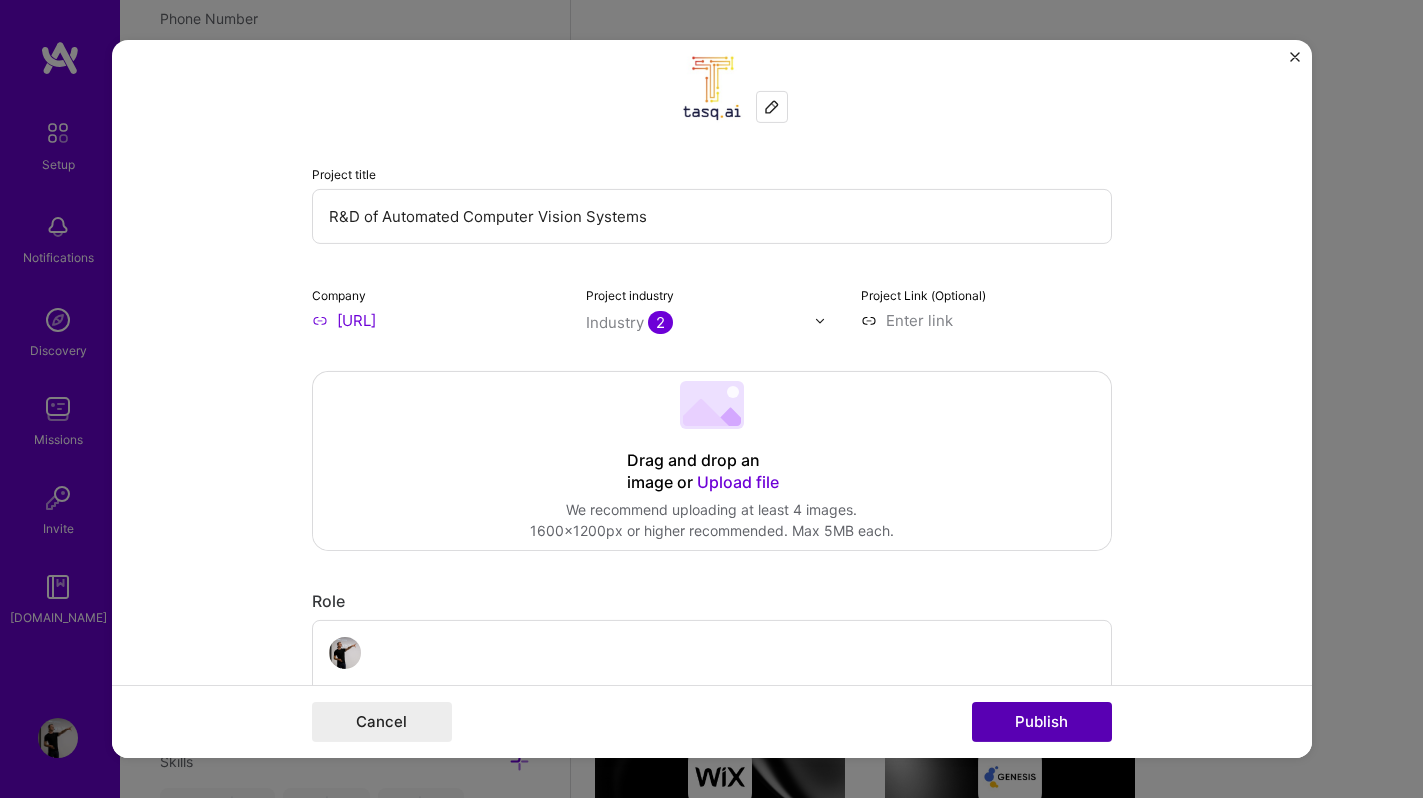 type on "R&D of Automated Computer Vision Systems" 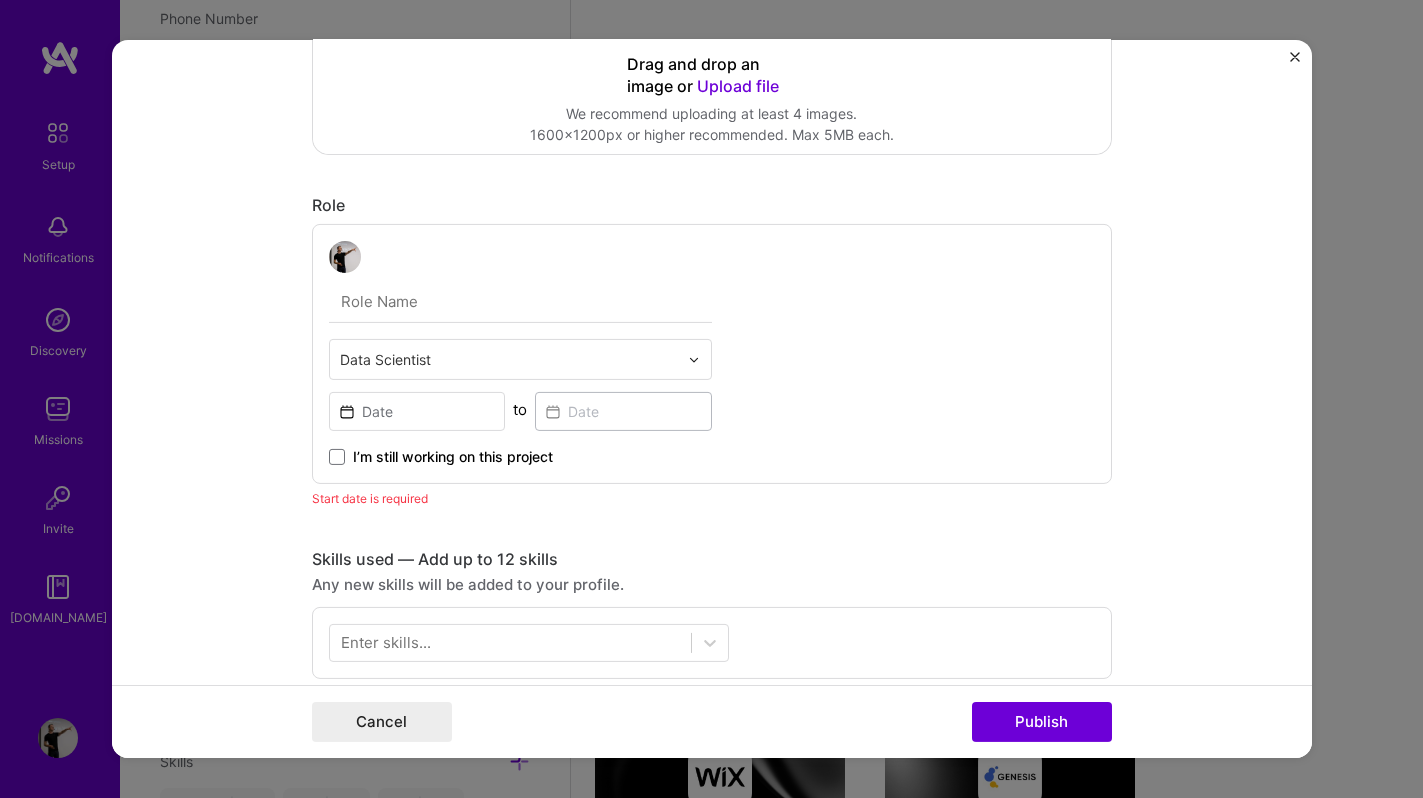 scroll, scrollTop: 581, scrollLeft: 0, axis: vertical 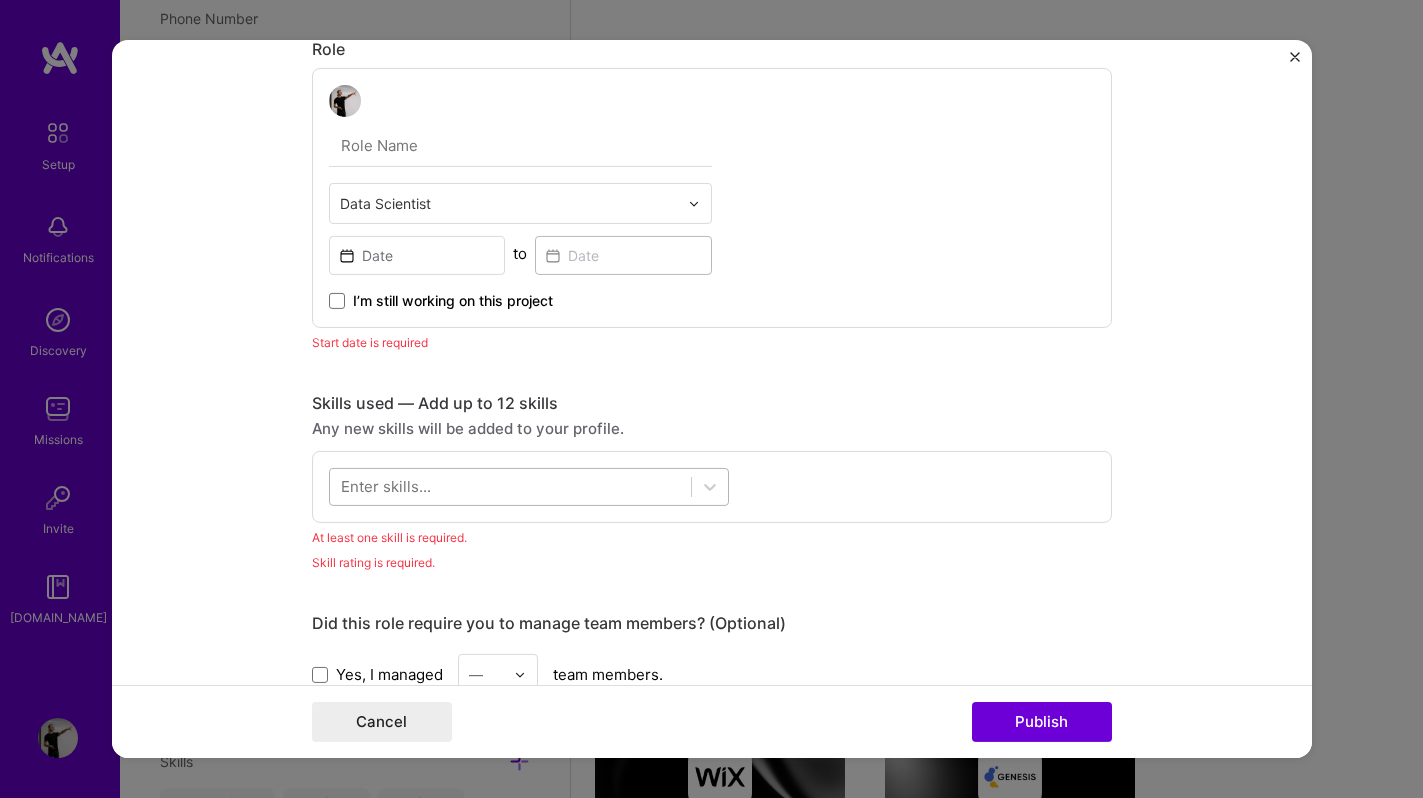 click at bounding box center [510, 486] 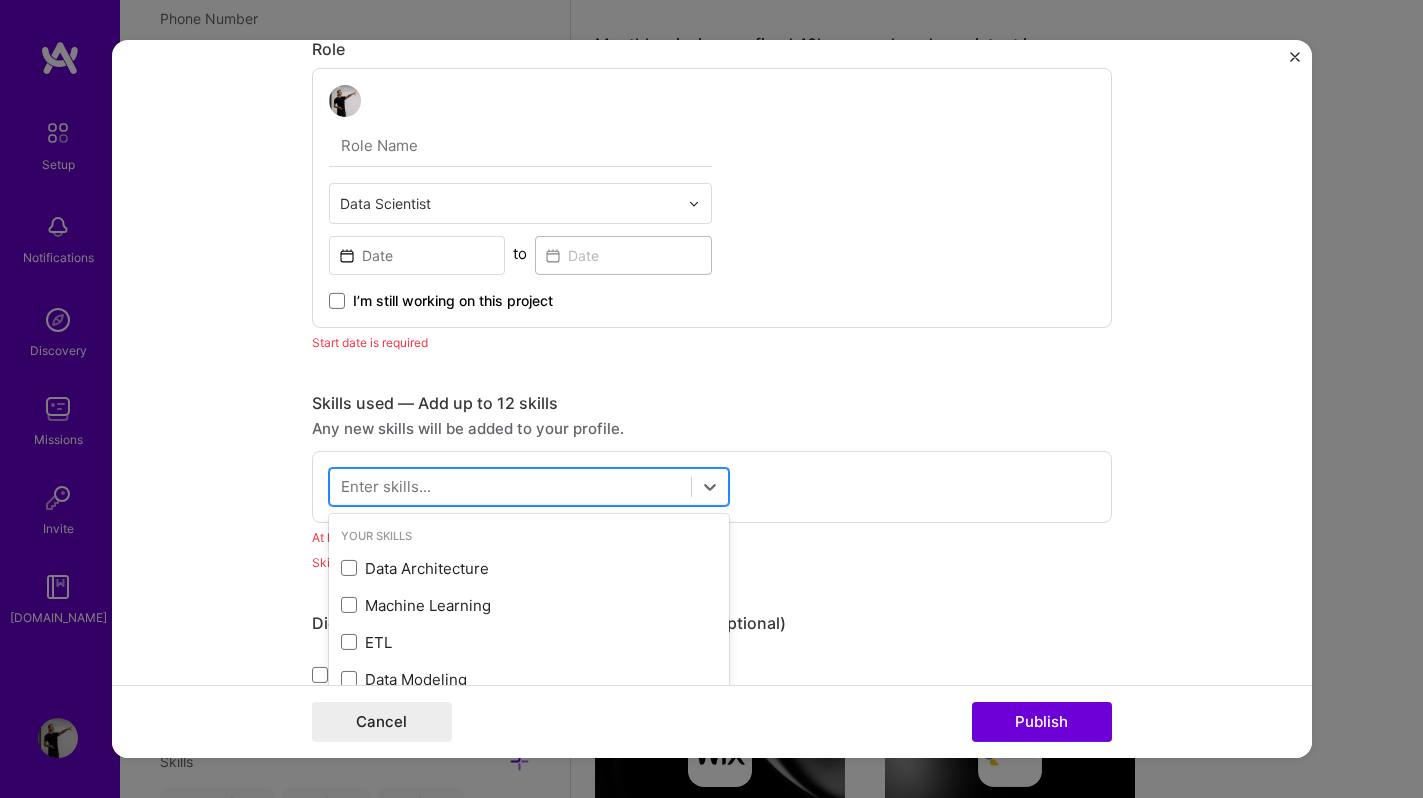 scroll, scrollTop: 1275, scrollLeft: 0, axis: vertical 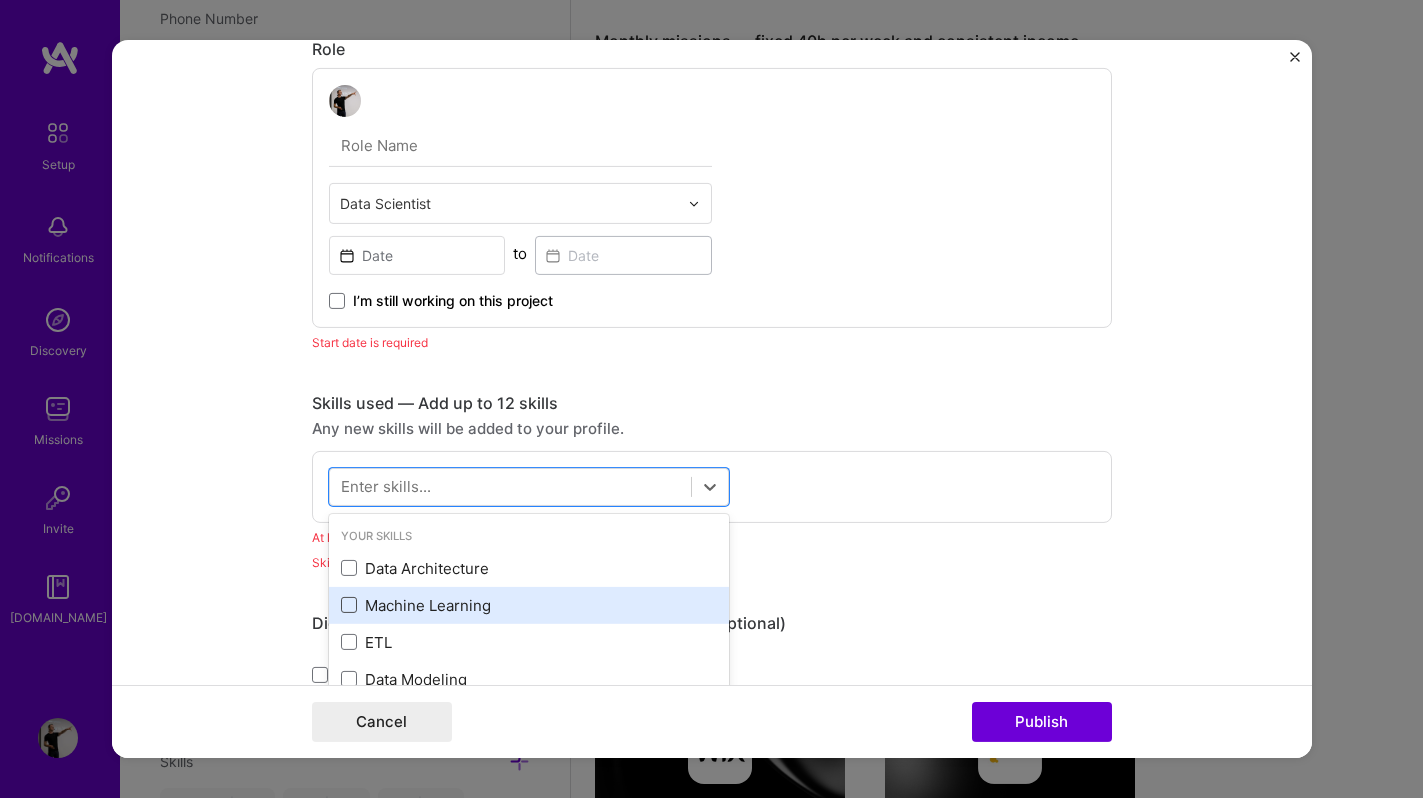 click at bounding box center (349, 605) 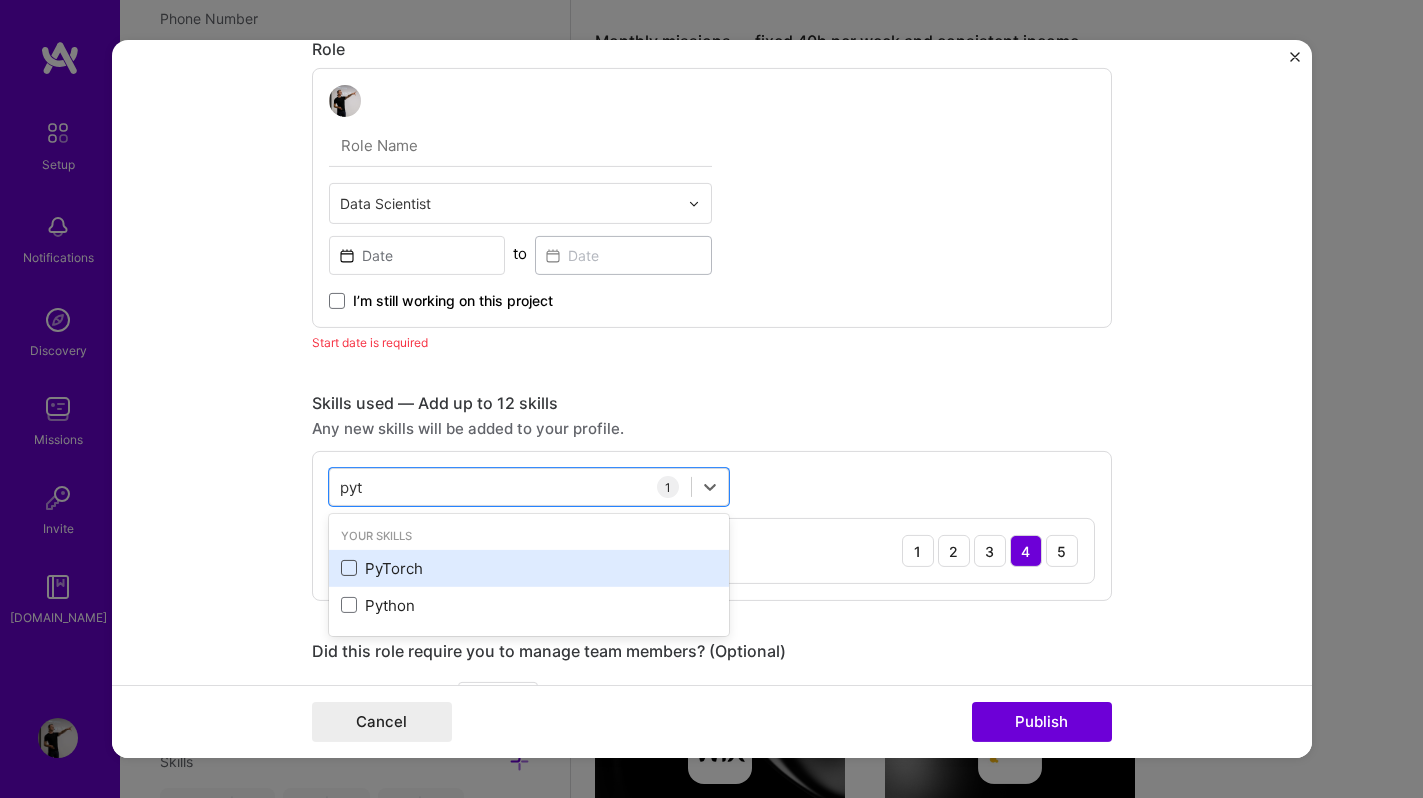 click at bounding box center (349, 568) 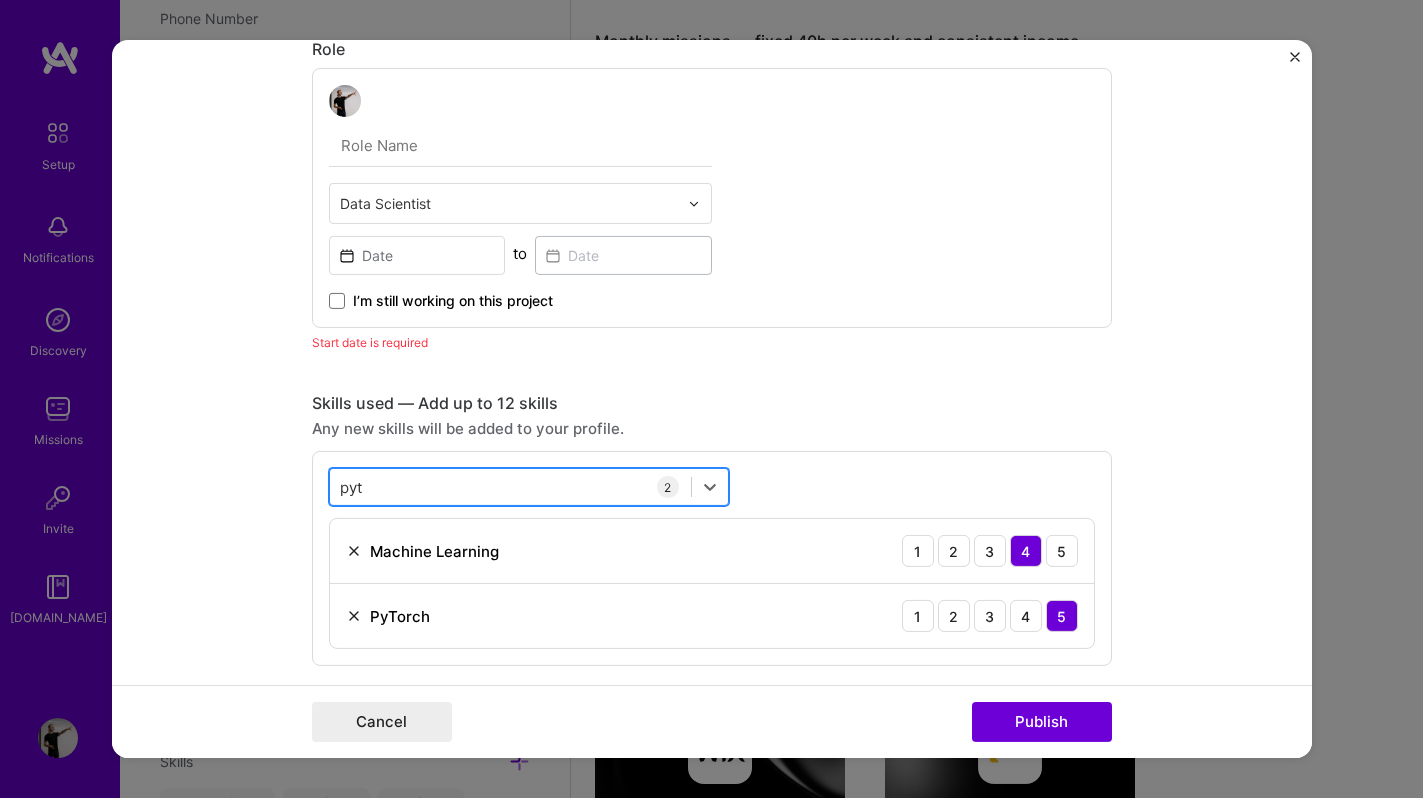 click on "pyt pyt" at bounding box center (510, 486) 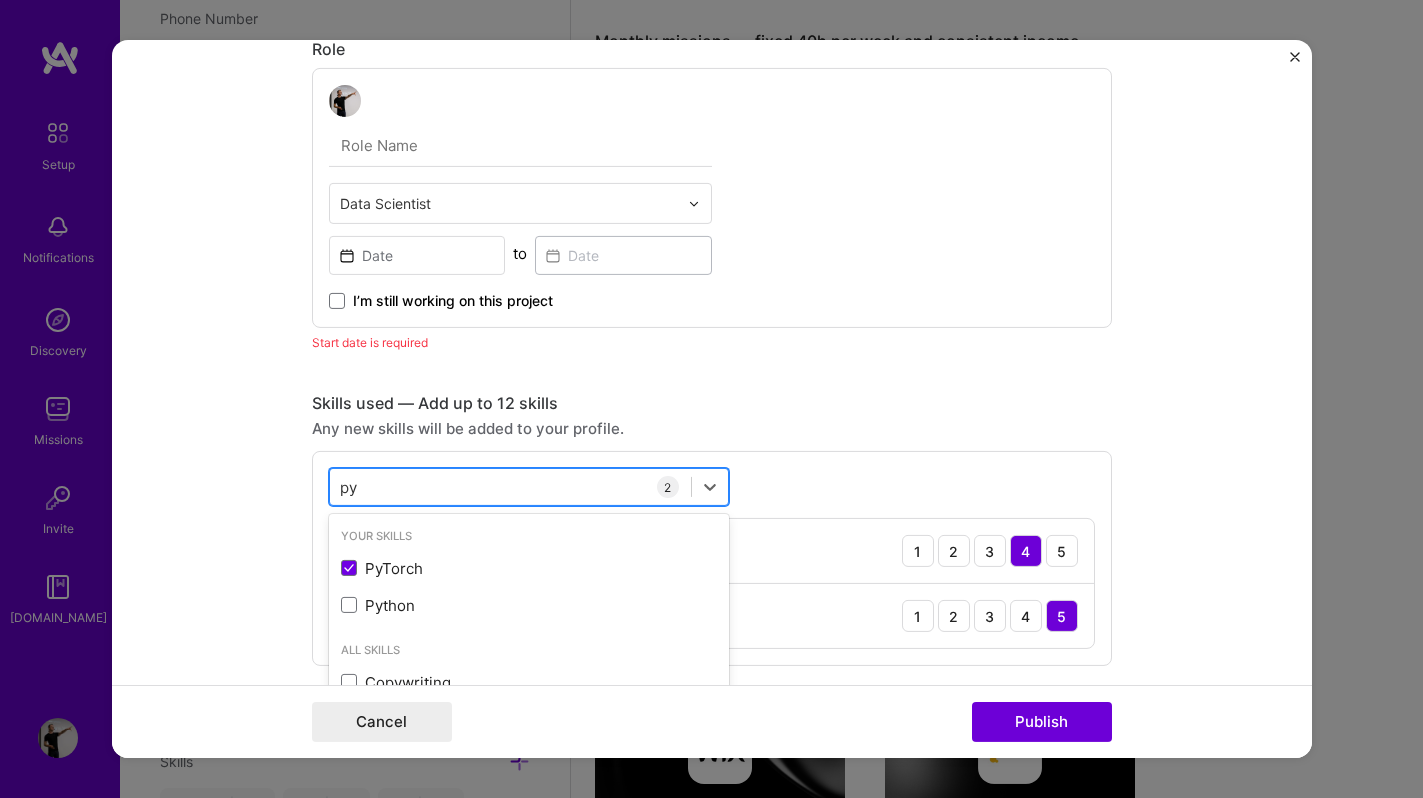 scroll, scrollTop: 1300, scrollLeft: 0, axis: vertical 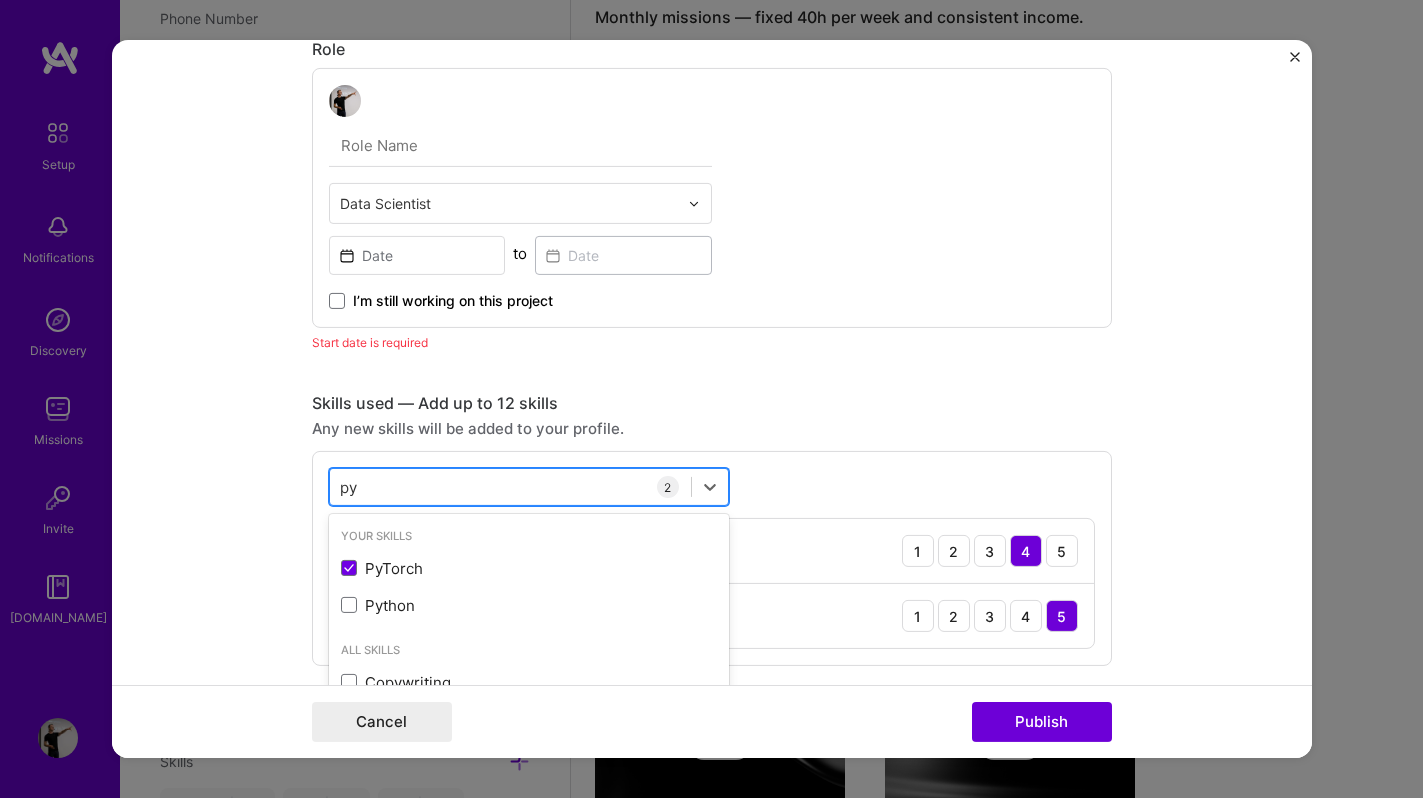 type on "p" 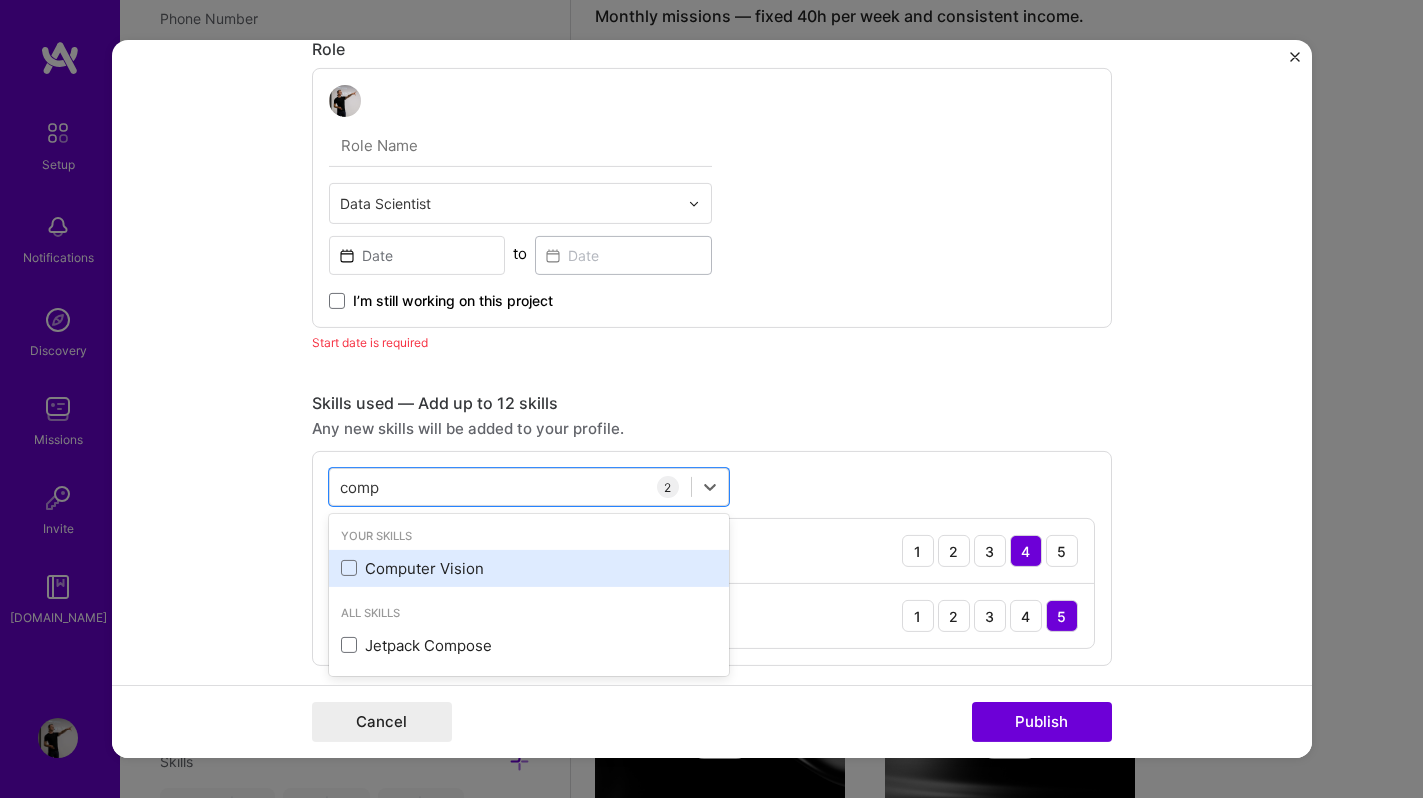 click on "Computer Vision" at bounding box center (529, 568) 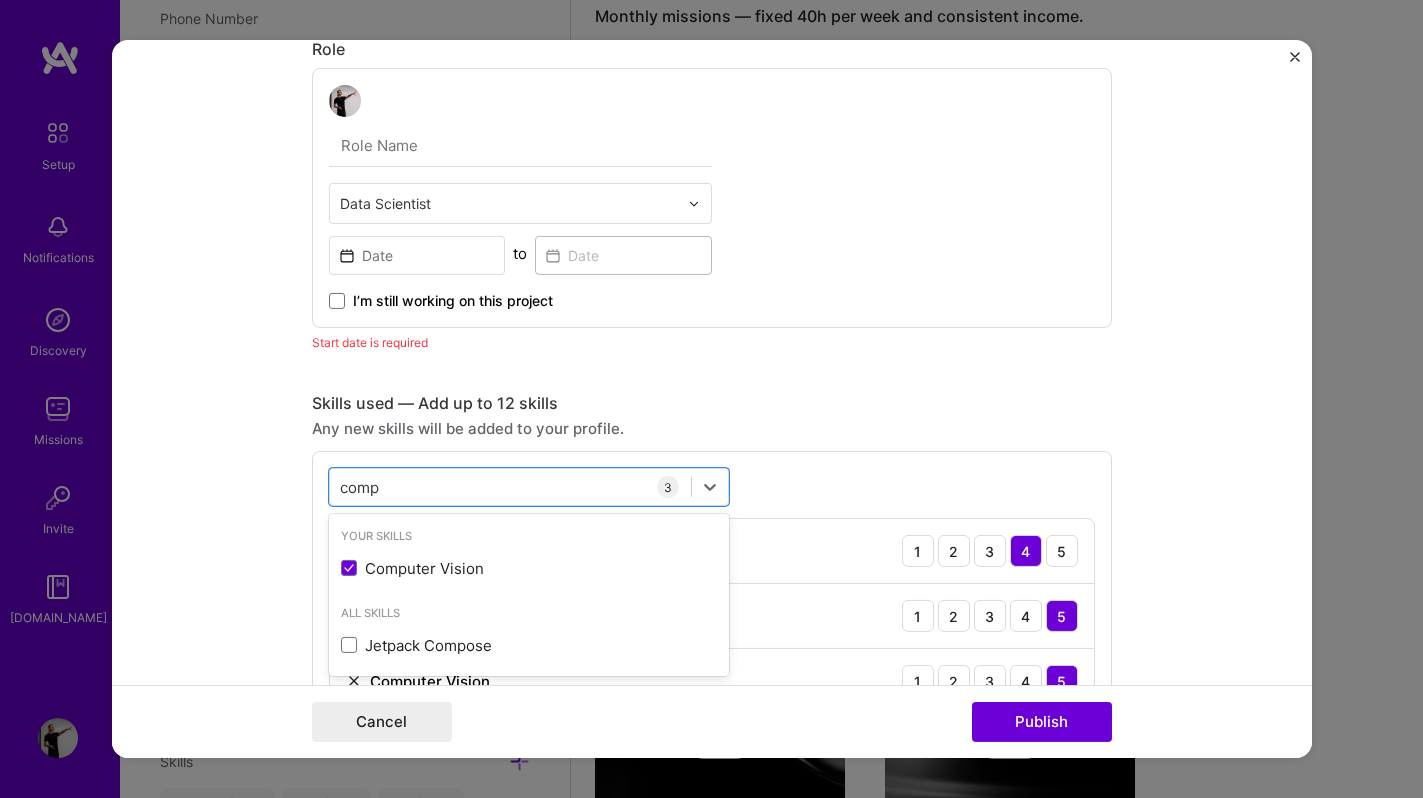 type on "comp" 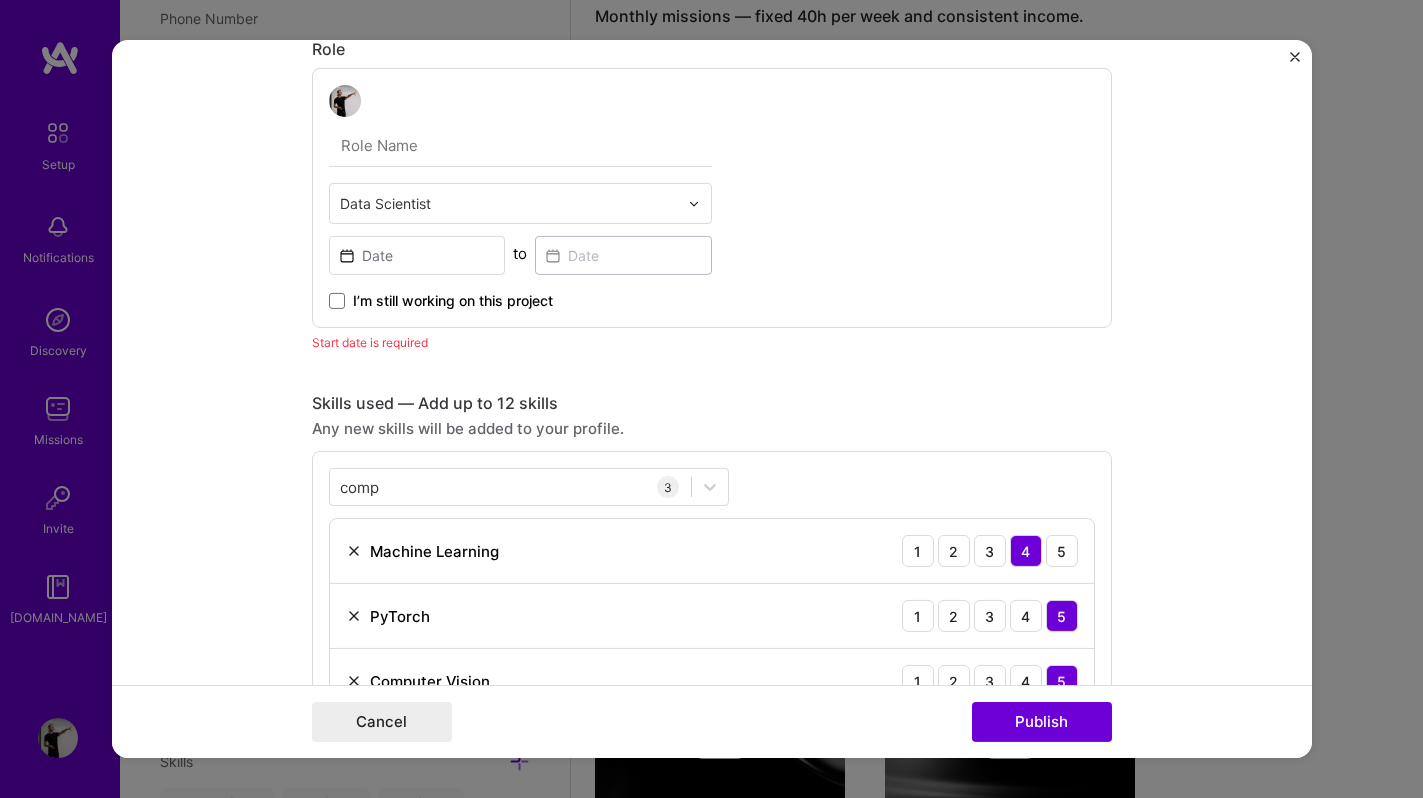 click on "Project title R&D of Automated Computer Vision Systems Company tasq.ai
Project industry Industry 2 Project Link (Optional)
Drag and drop an image or   Upload file Upload file We recommend uploading at least 4 images. 1600x1200px or higher recommended. Max 5MB each. Role Data Scientist
to
I’m still working on this project Start date is required Skills used — Add up to 12 skills Any new skills will be added to your profile. comp comp 3 Machine Learning 1 2 3 4 5 PyTorch 1 2 3 4 5 Computer Vision 1 2 3 4 5 Did this role require you to manage team members? (Optional) Yes, I managed — team members. Were you involved from inception to launch (0  ->  1)? (Optional) Zero to one is creation and development of a unique product from the ground up. I was involved in zero to one with this project Add metrics (Optional) Metrics help you visually show the outcome of a project. You can add up to 3 metrics. Project details   100 characters minimum 445 / 1,000  characters" at bounding box center (712, 399) 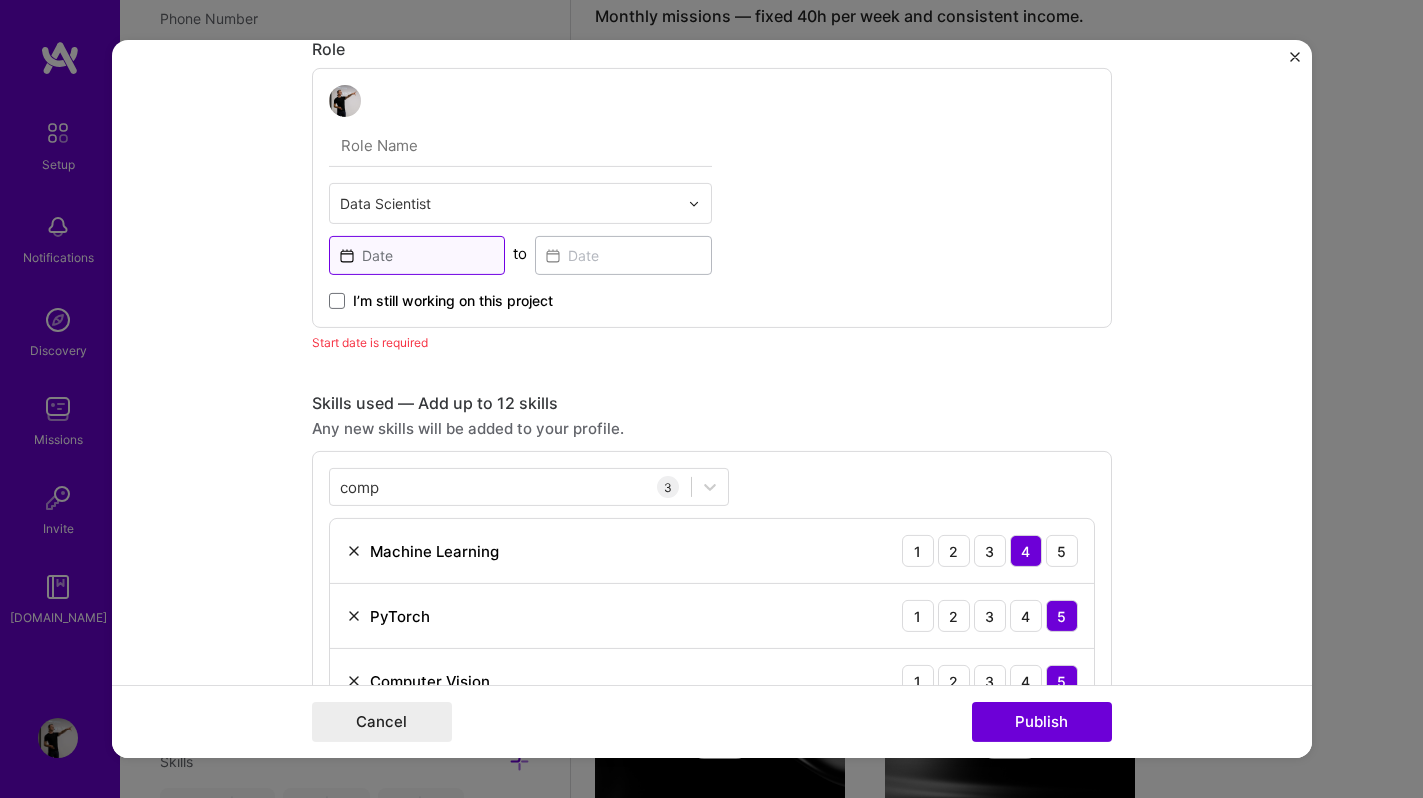 click at bounding box center (417, 255) 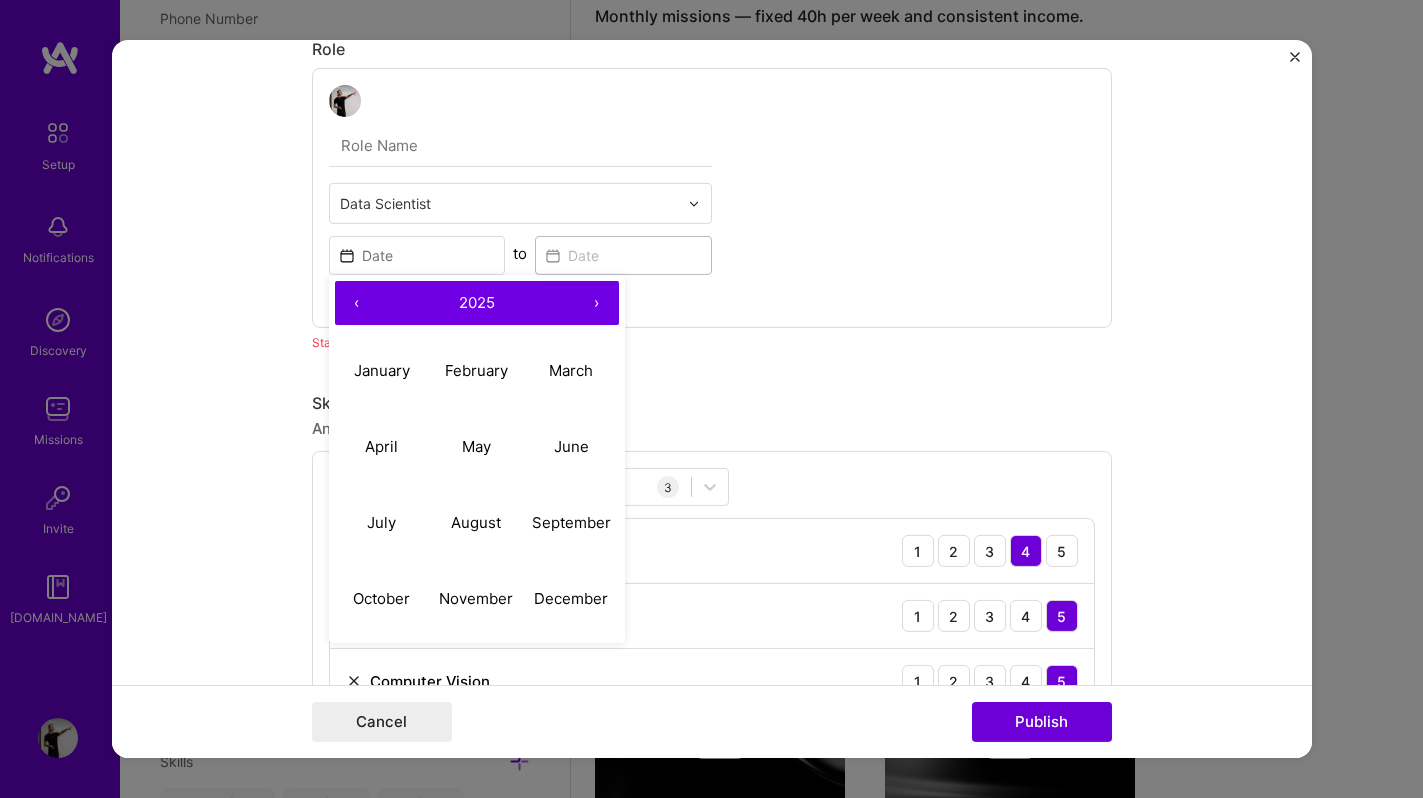 click on "‹" at bounding box center (357, 303) 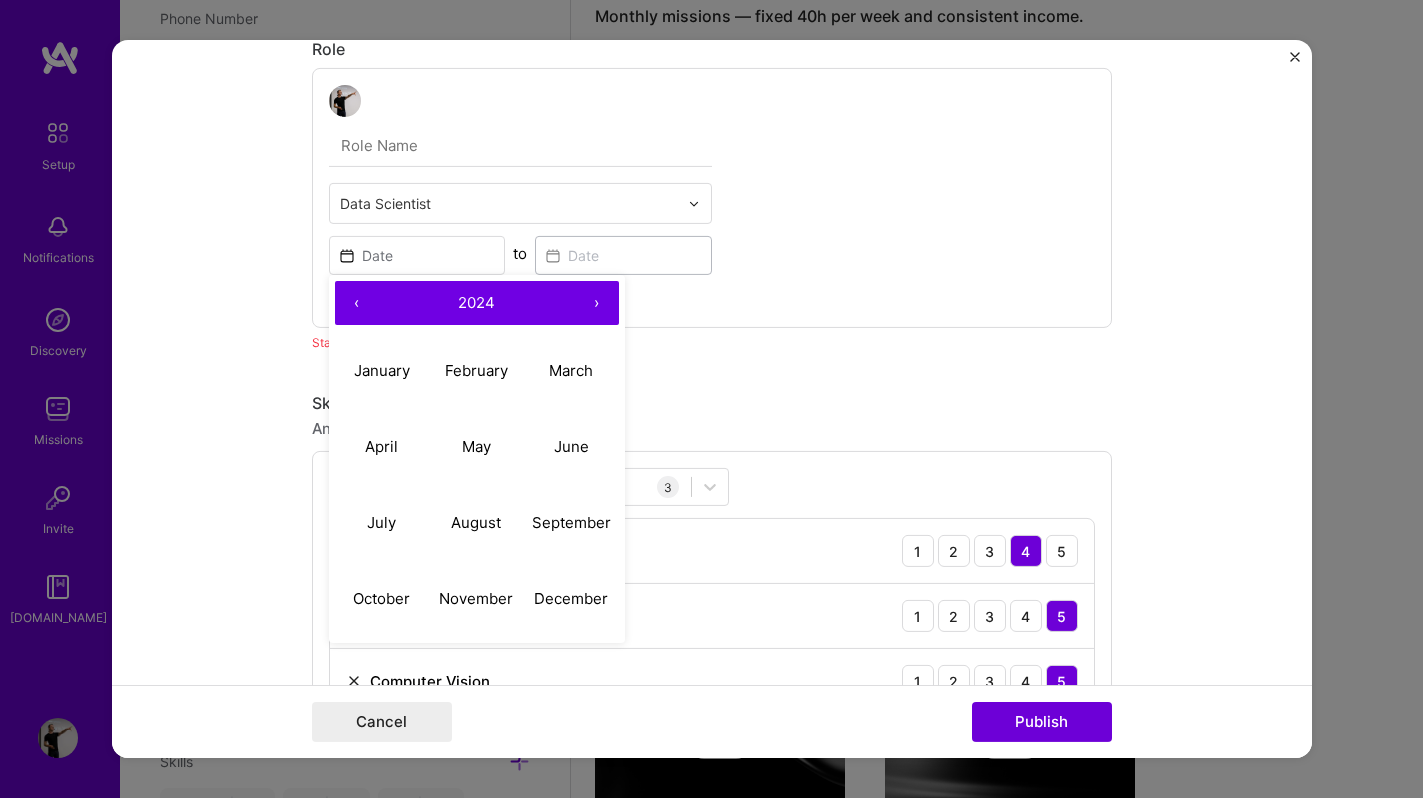 click on "‹" at bounding box center [357, 303] 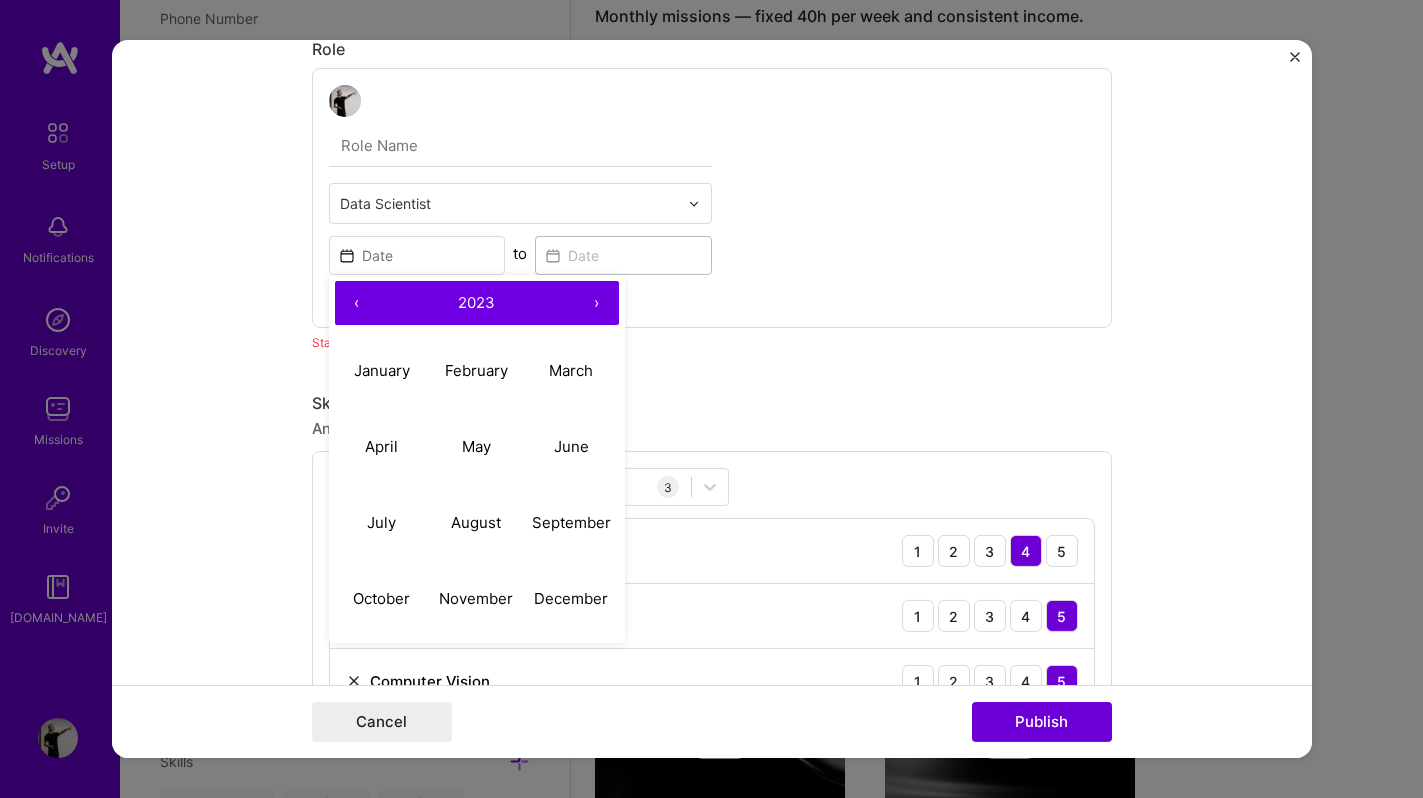 click on "‹" at bounding box center [357, 303] 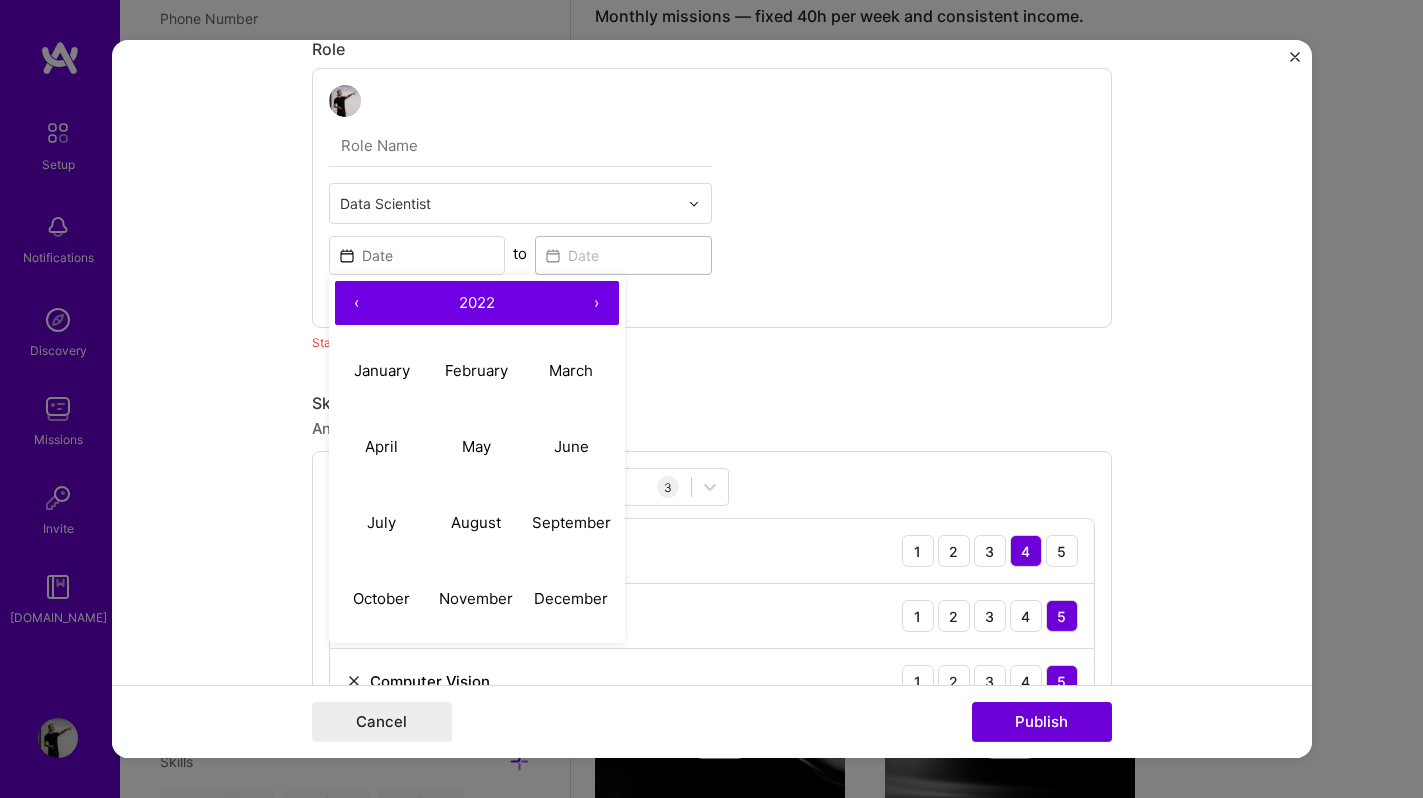 click on "›" at bounding box center (597, 303) 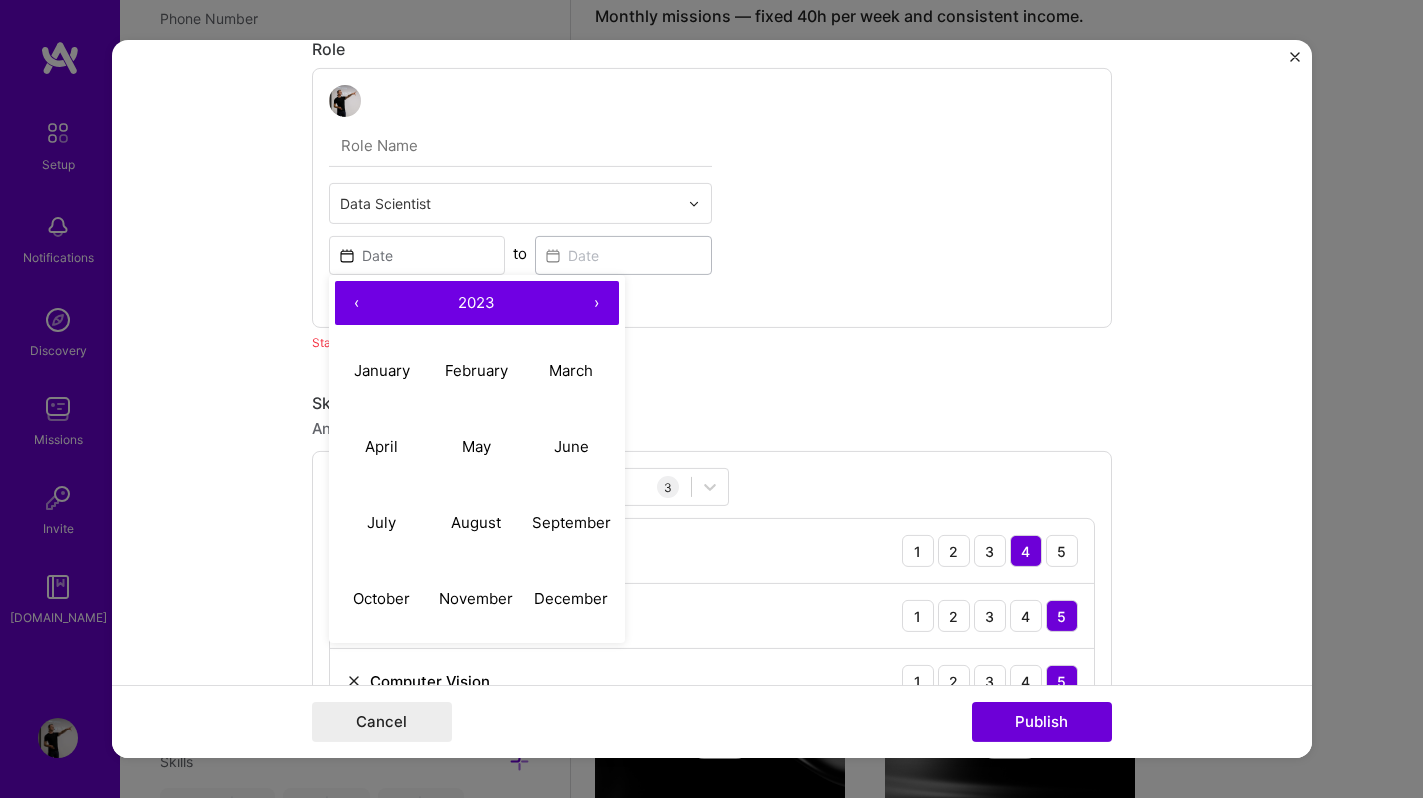 click on "‹" at bounding box center (357, 303) 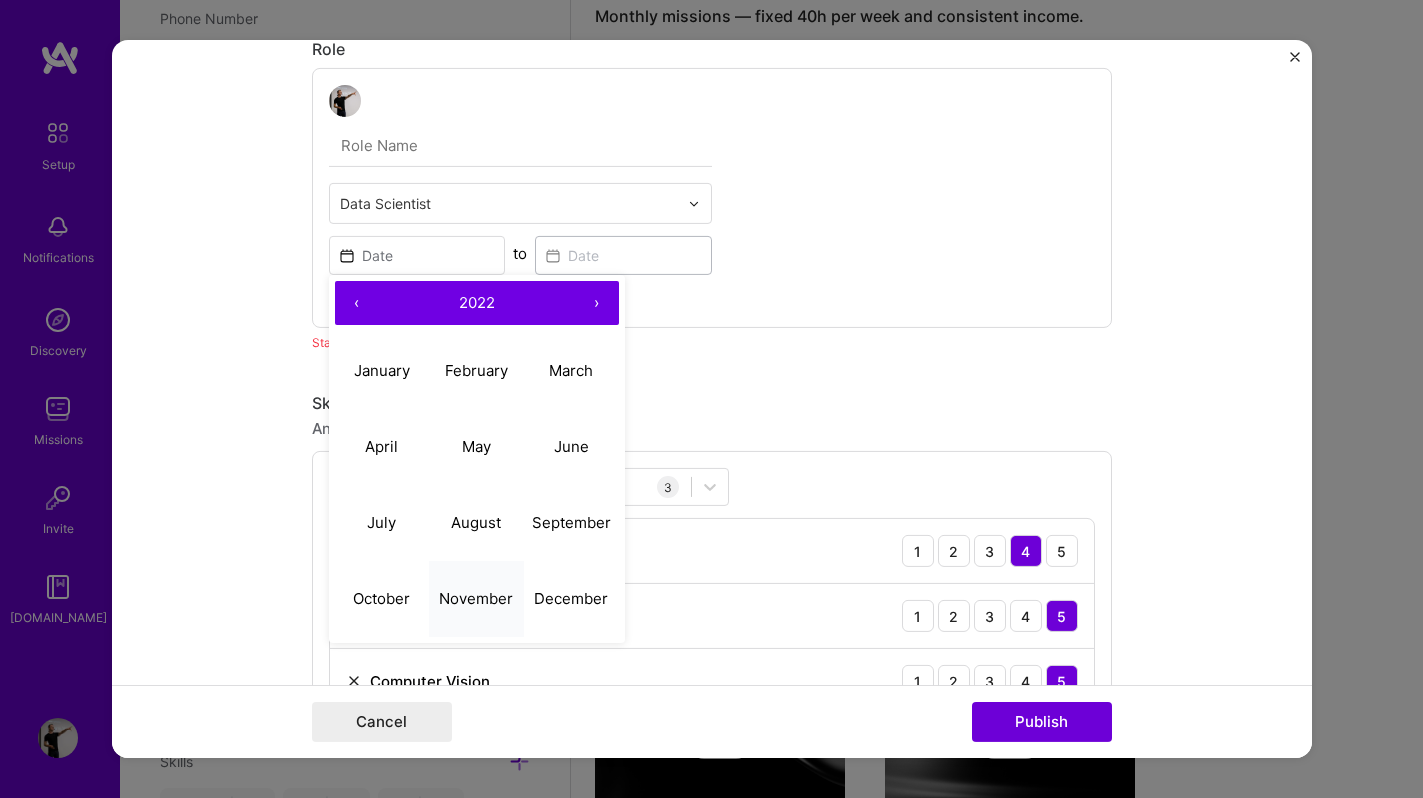 click on "November" at bounding box center [476, 598] 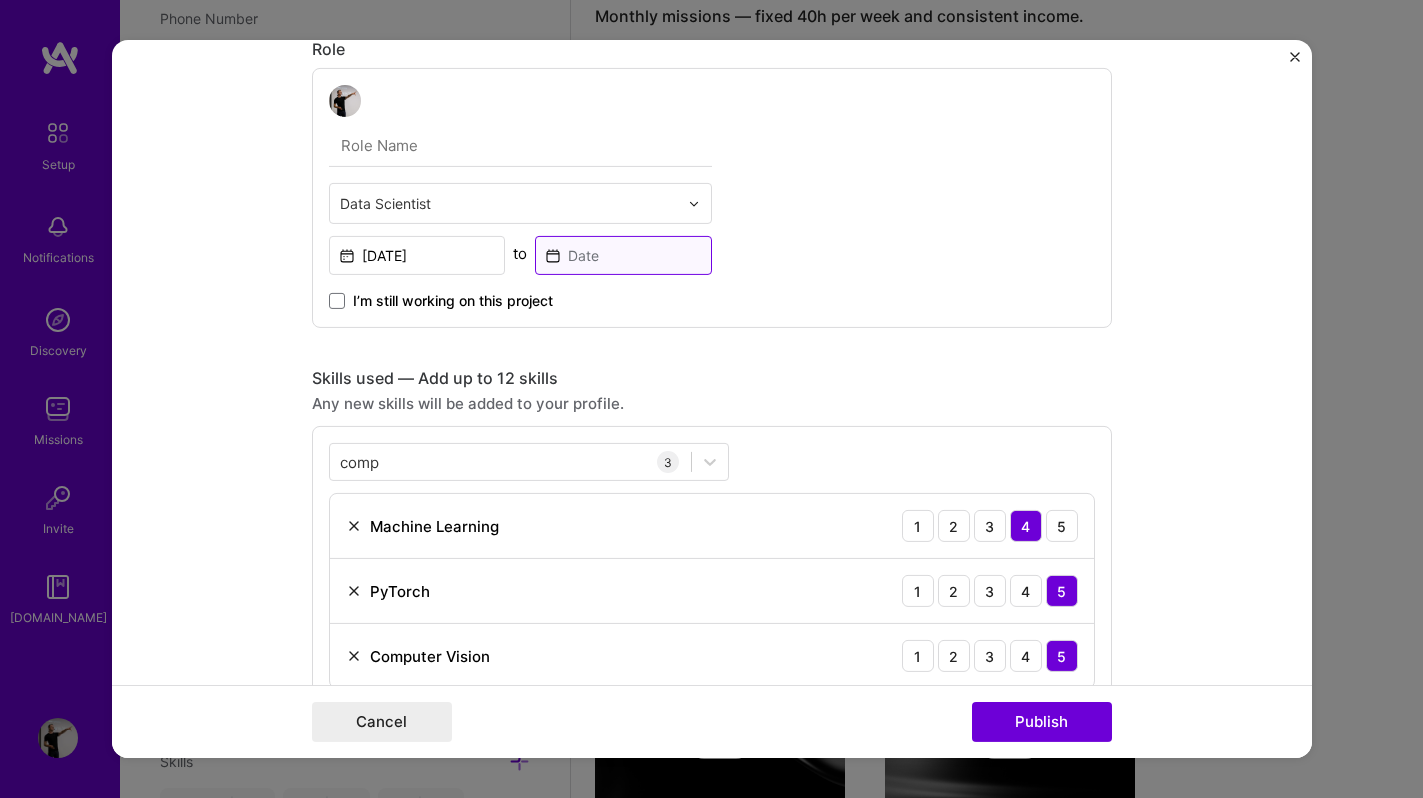 click at bounding box center [623, 255] 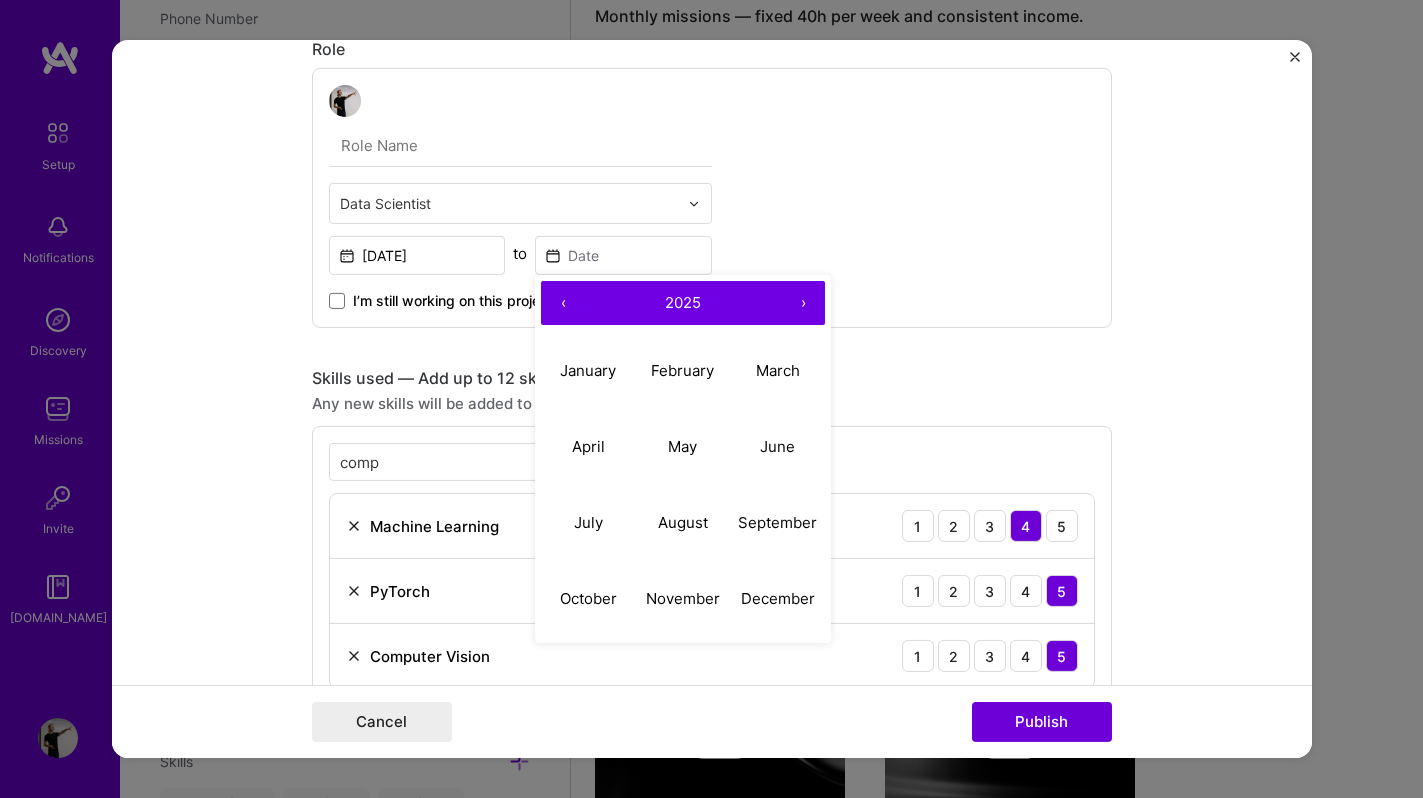 click on "‹" at bounding box center [563, 303] 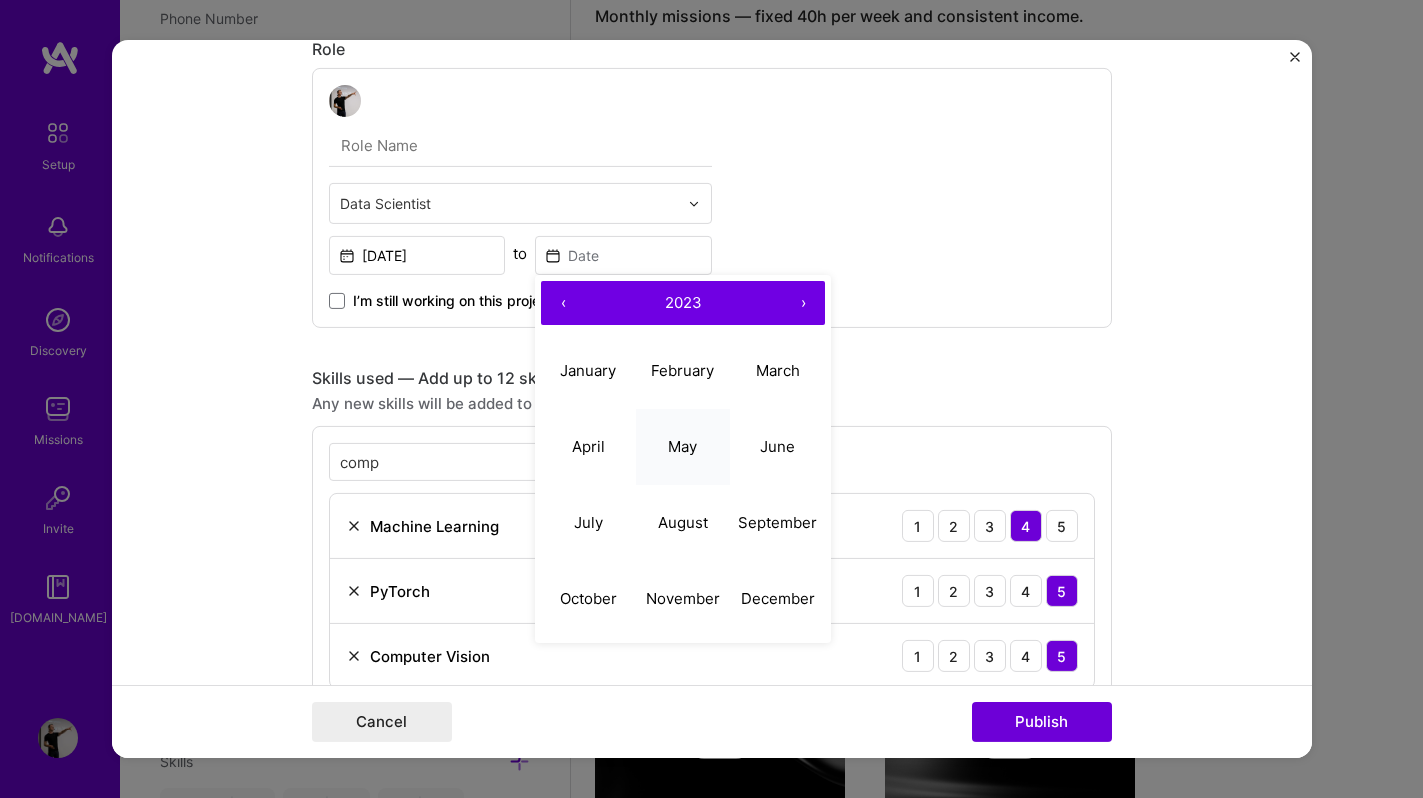 click on "May" at bounding box center (682, 445) 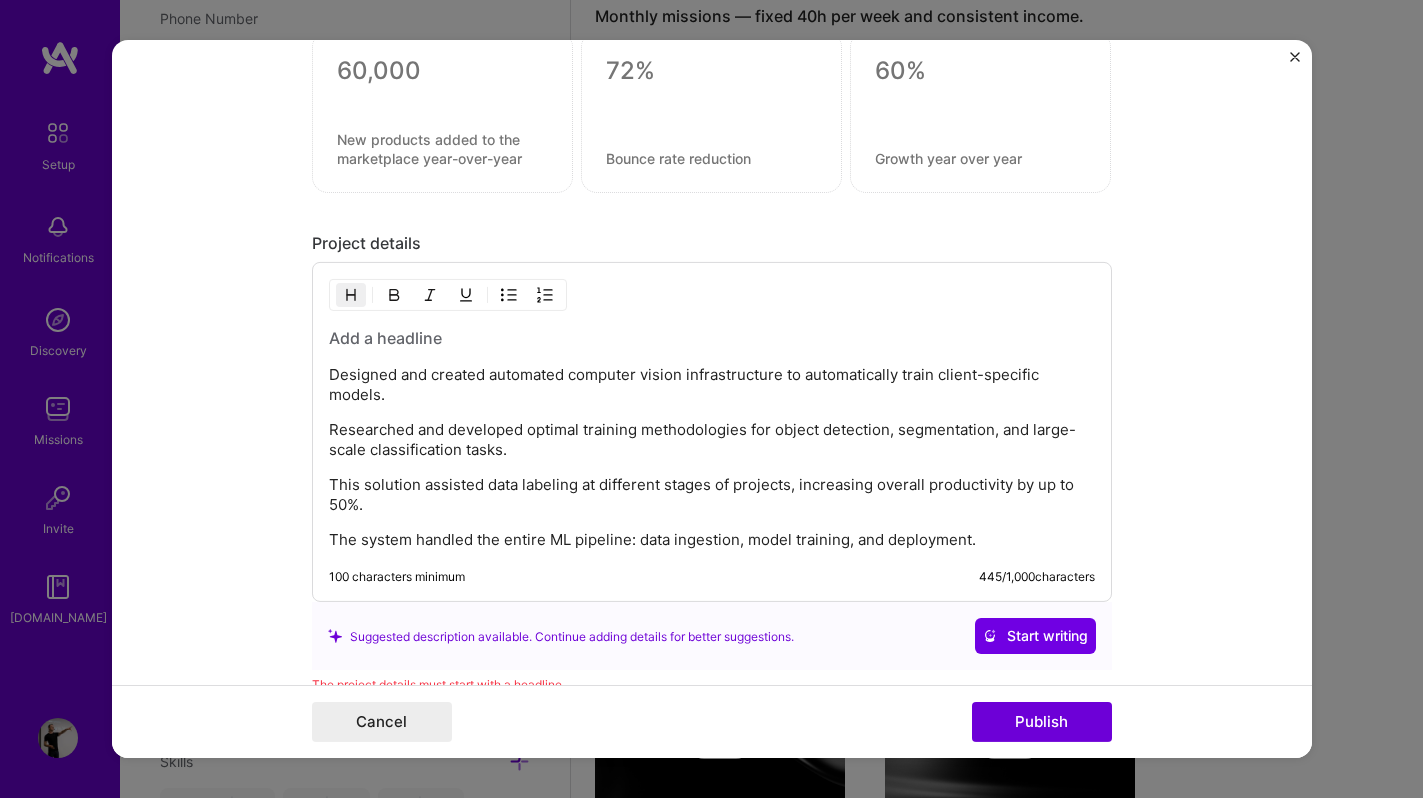 scroll, scrollTop: 1794, scrollLeft: 0, axis: vertical 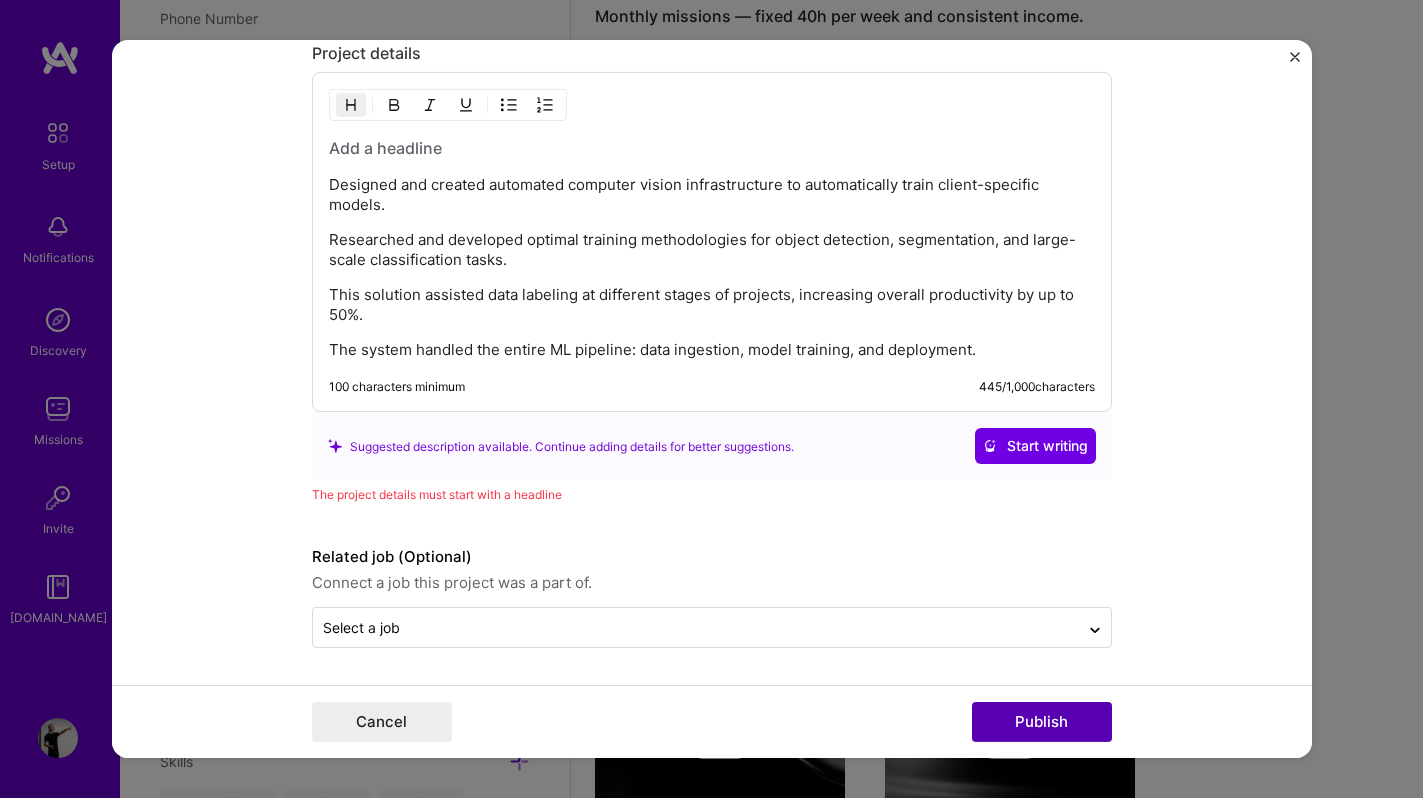 click on "Publish" at bounding box center (1042, 722) 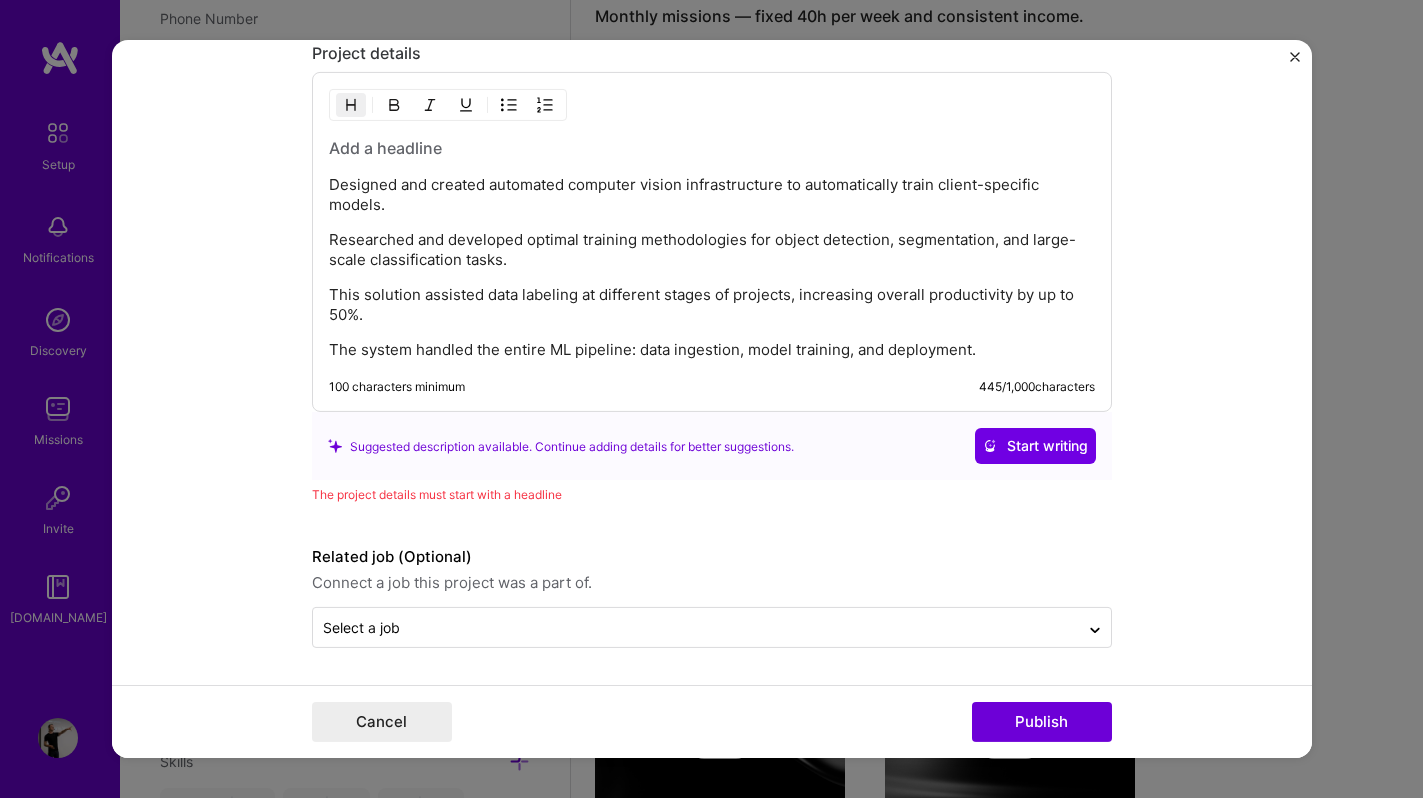 click on "The system handled the entire ML pipeline: data ingestion, model training, and deployment." at bounding box center [712, 350] 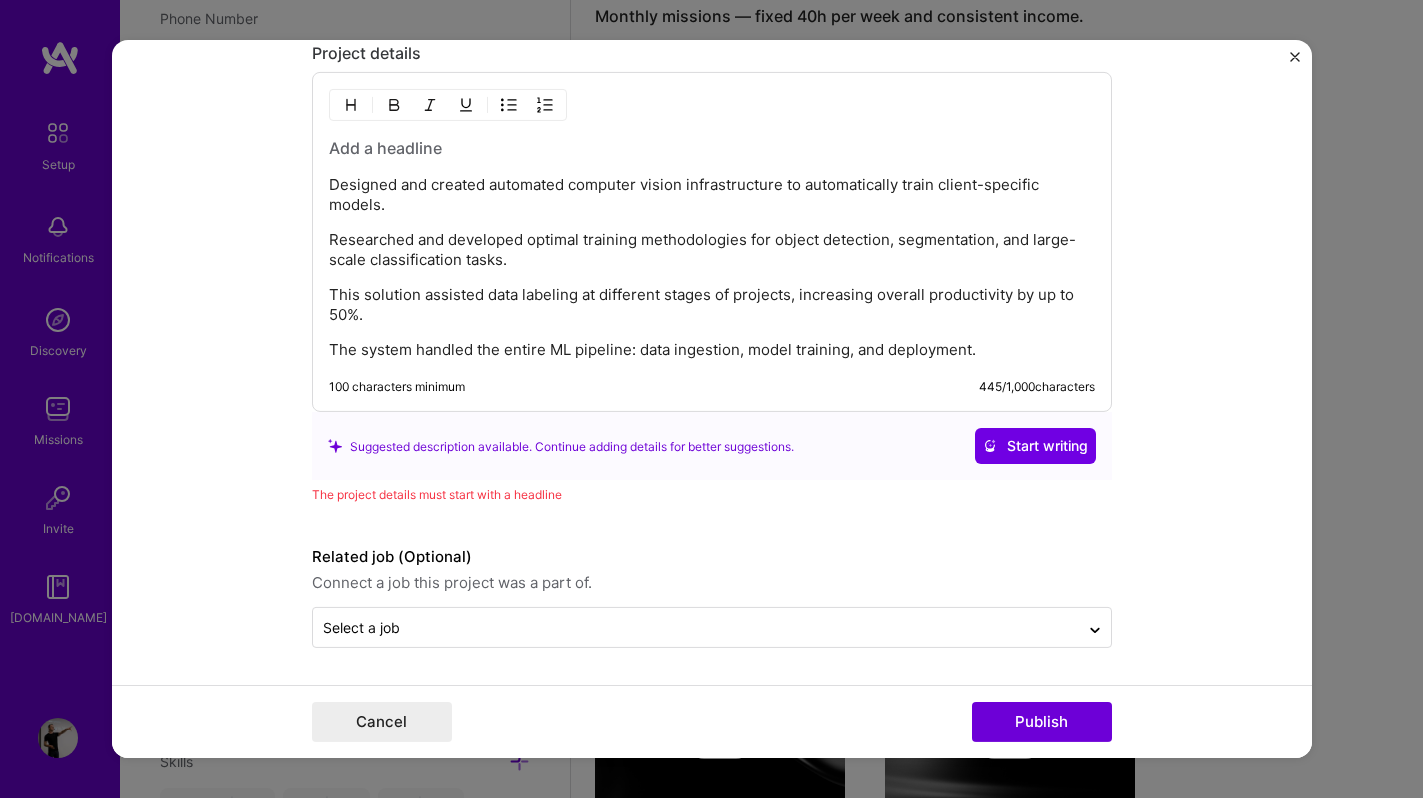click on "Designed and created automated computer vision infrastructure to automatically train client-specific models." at bounding box center (712, 195) 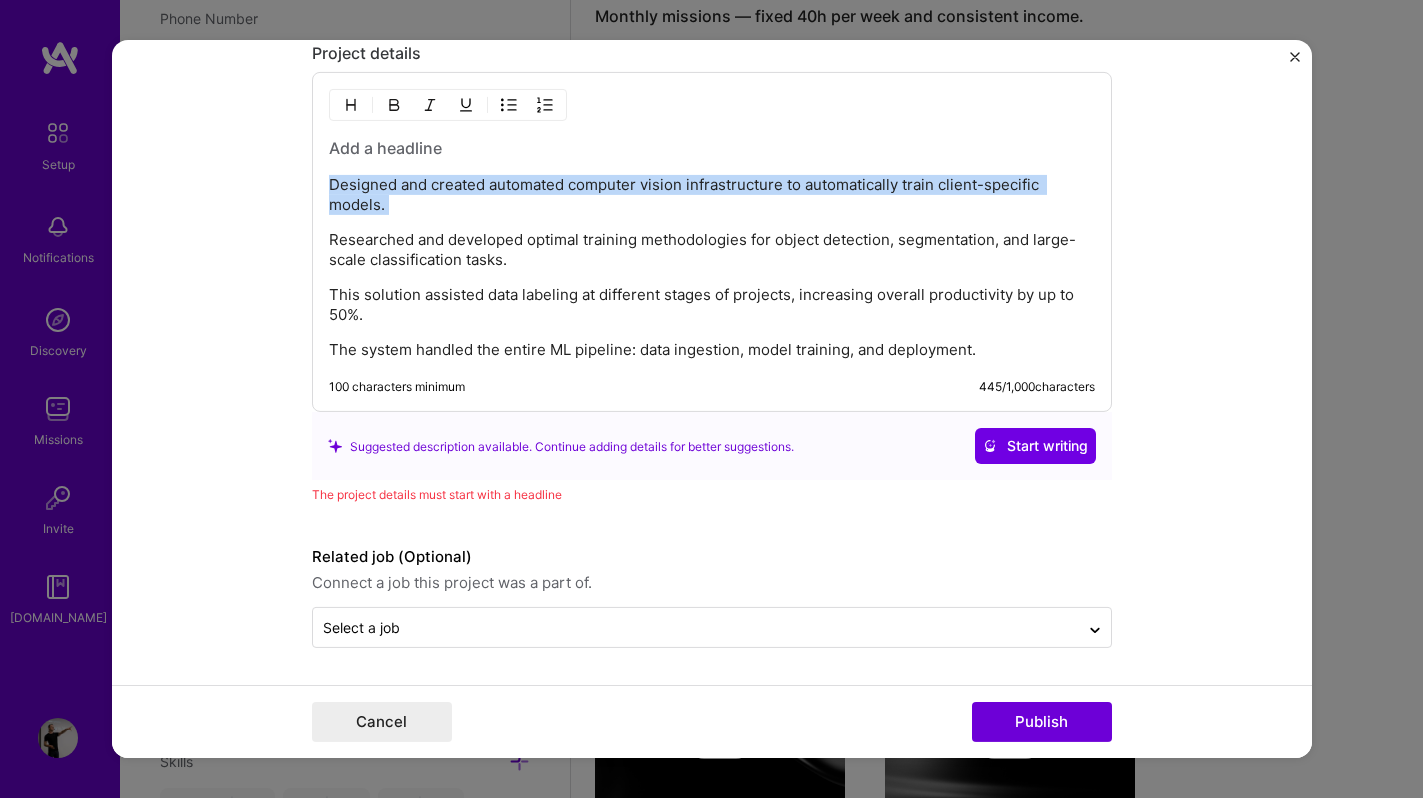 click on "Designed and created automated computer vision infrastructure to automatically train client-specific models." at bounding box center (712, 195) 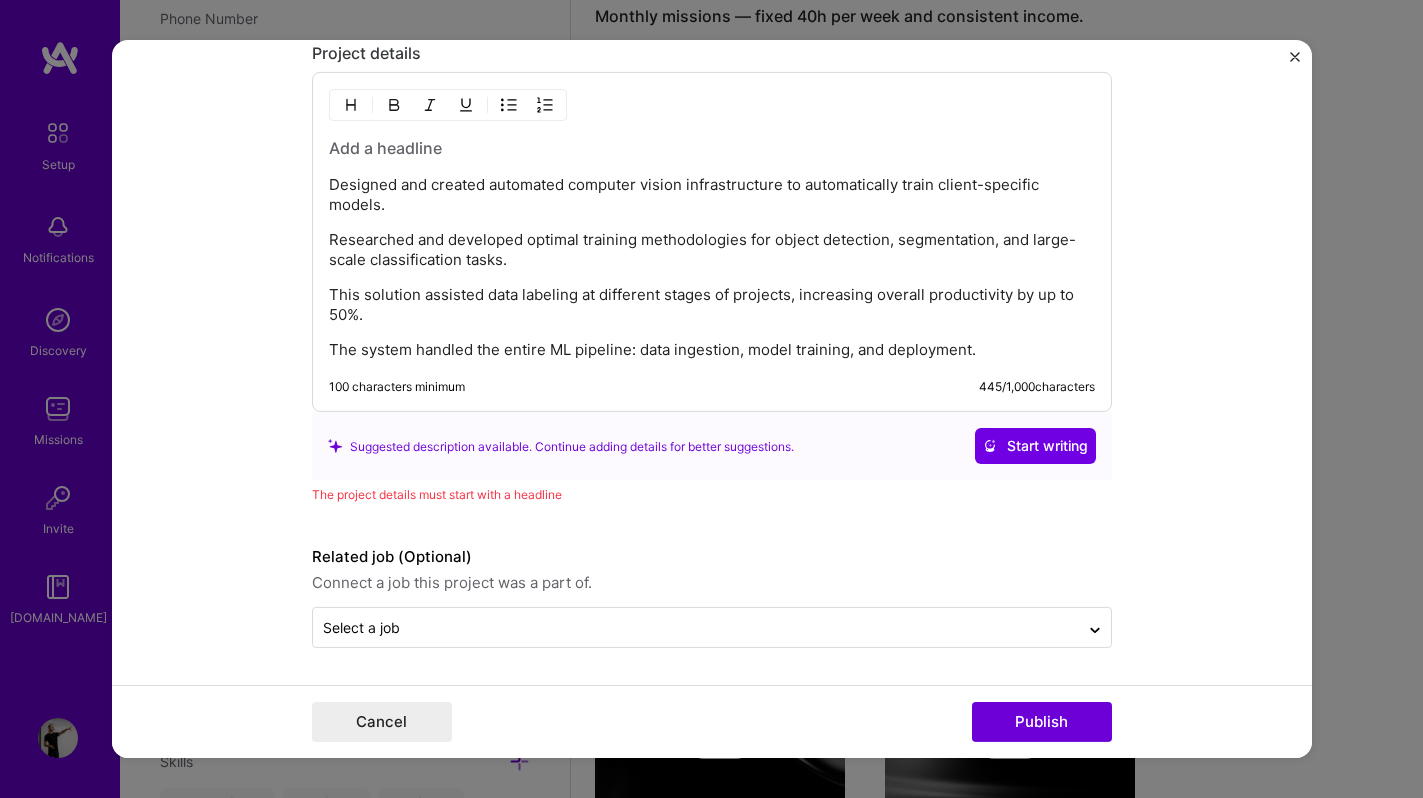 click on "Designed and created automated computer vision infrastructure to automatically train client-specific models." at bounding box center (712, 195) 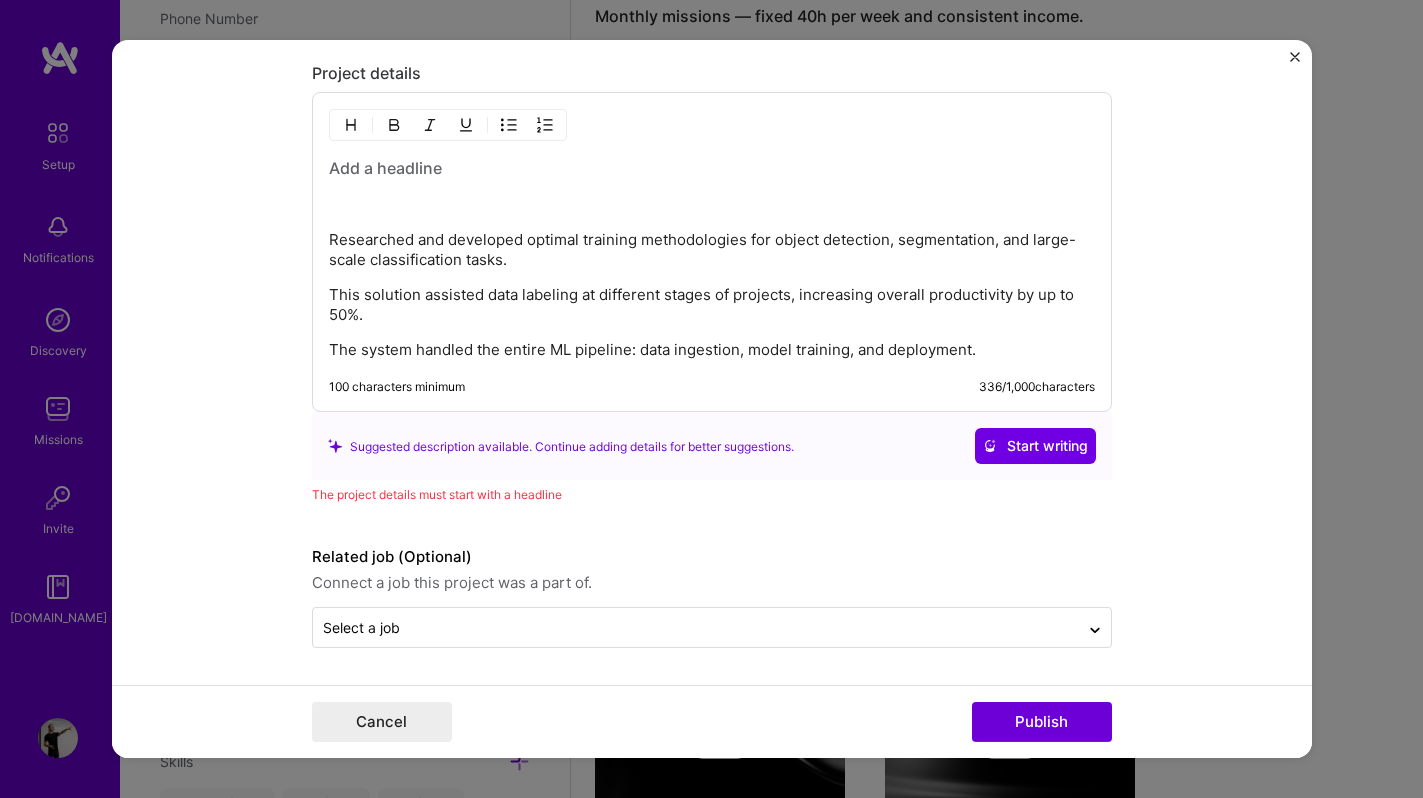 click at bounding box center [712, 168] 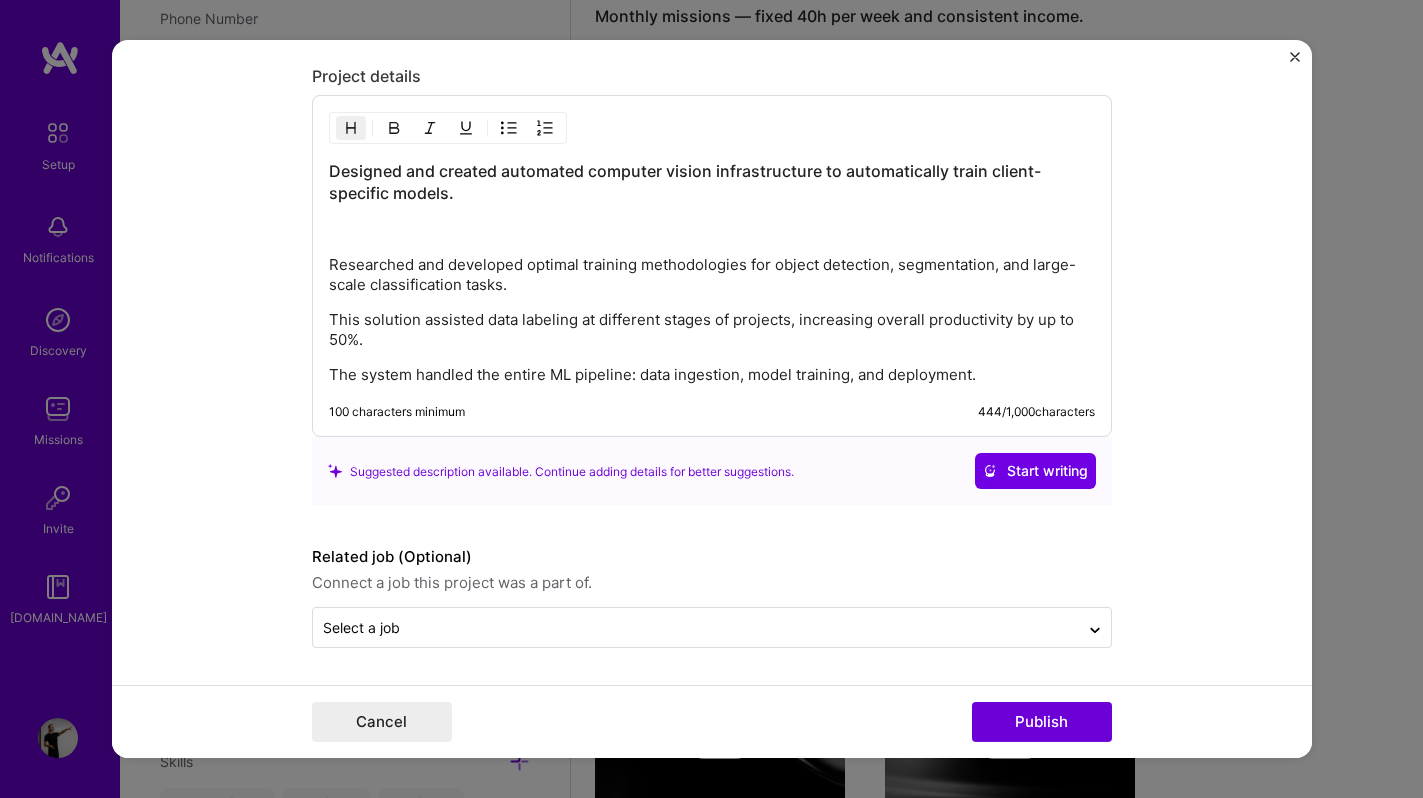 scroll, scrollTop: 1771, scrollLeft: 0, axis: vertical 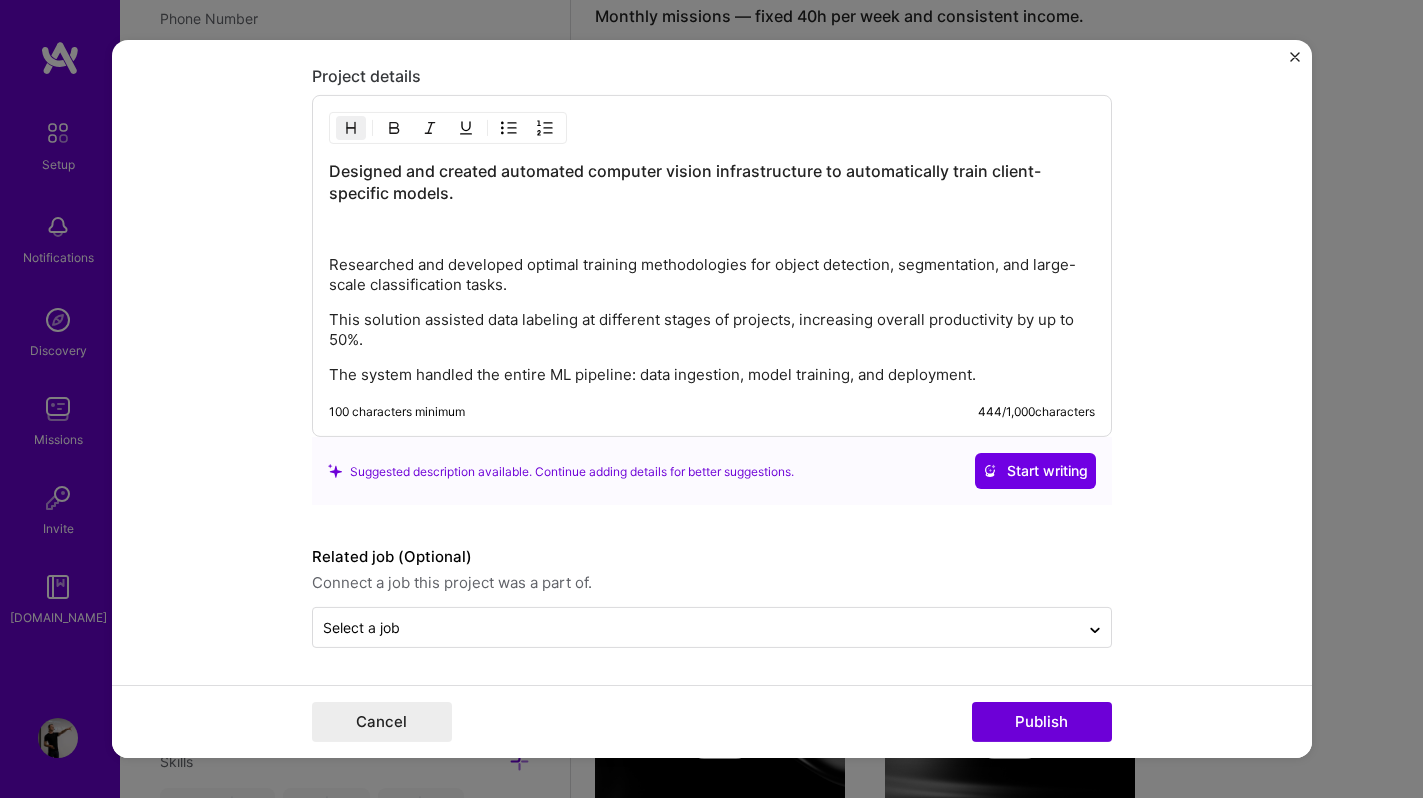 click at bounding box center (712, 230) 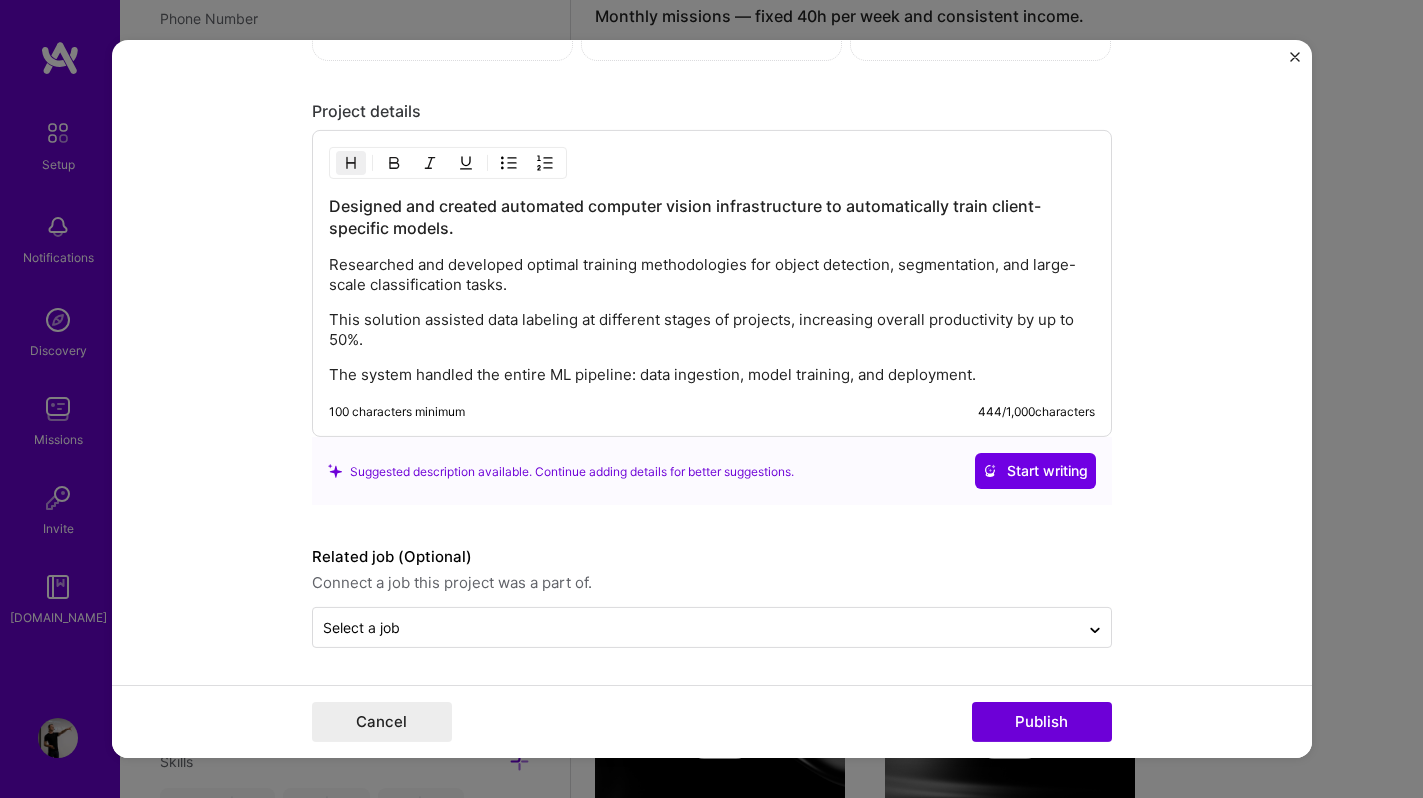 scroll, scrollTop: 1736, scrollLeft: 0, axis: vertical 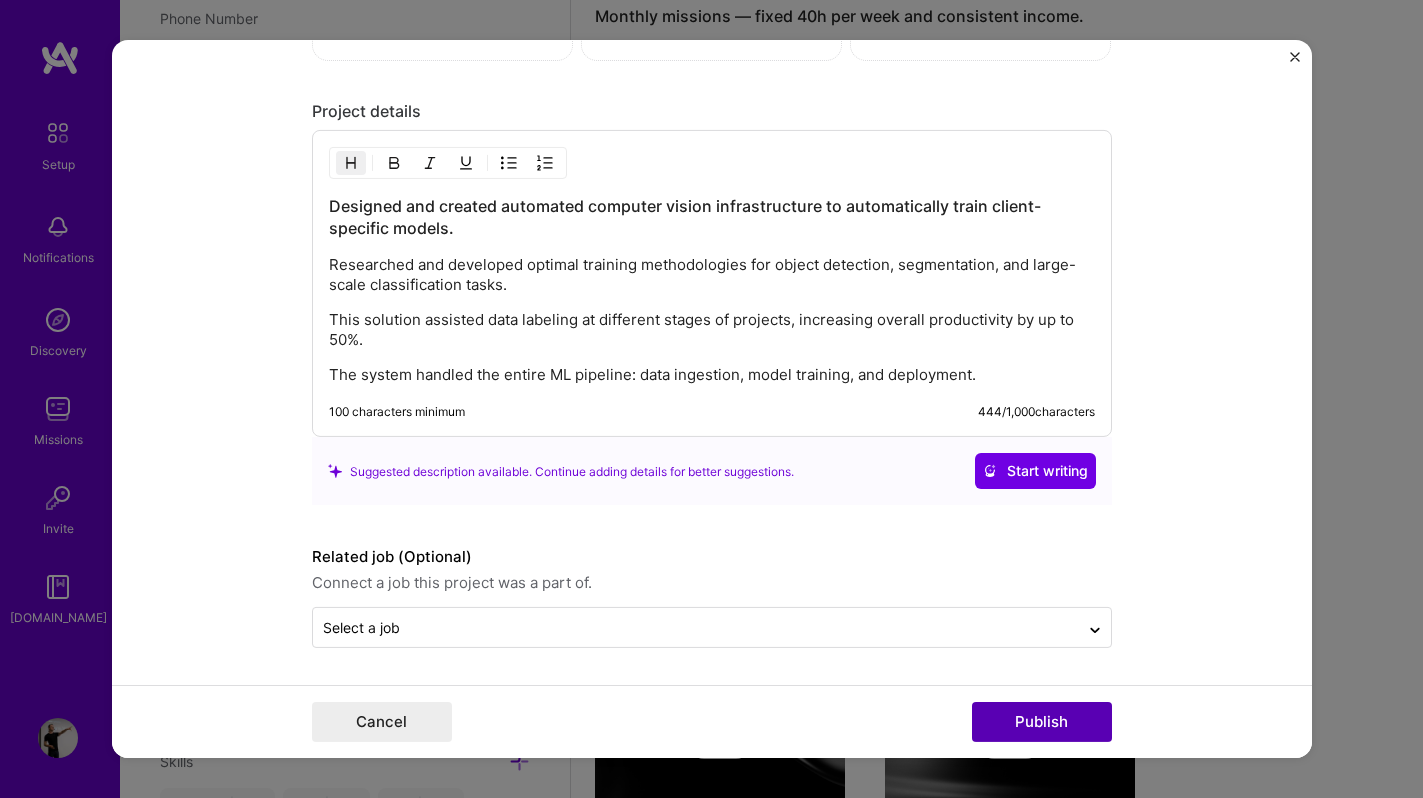 click on "Publish" at bounding box center (1042, 722) 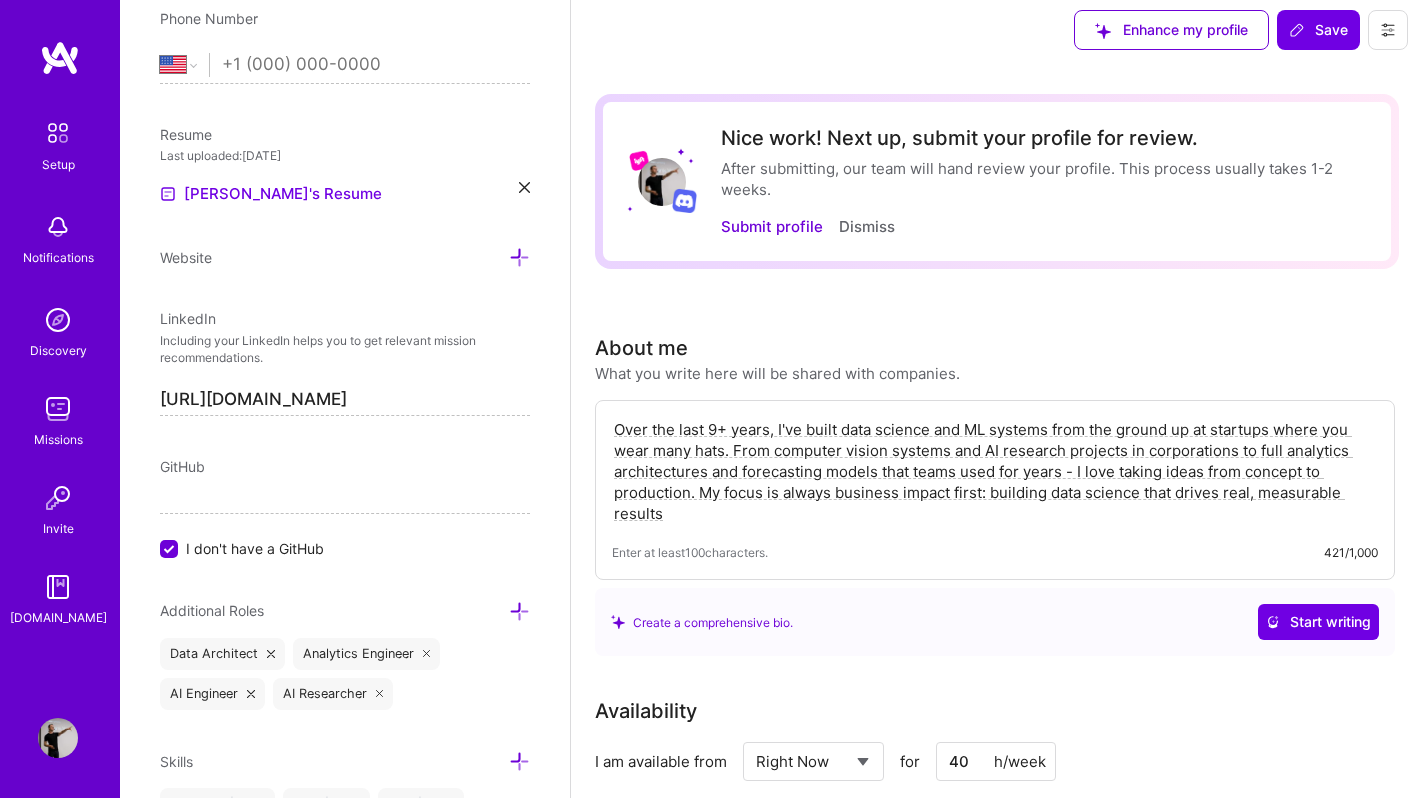 scroll, scrollTop: 0, scrollLeft: 0, axis: both 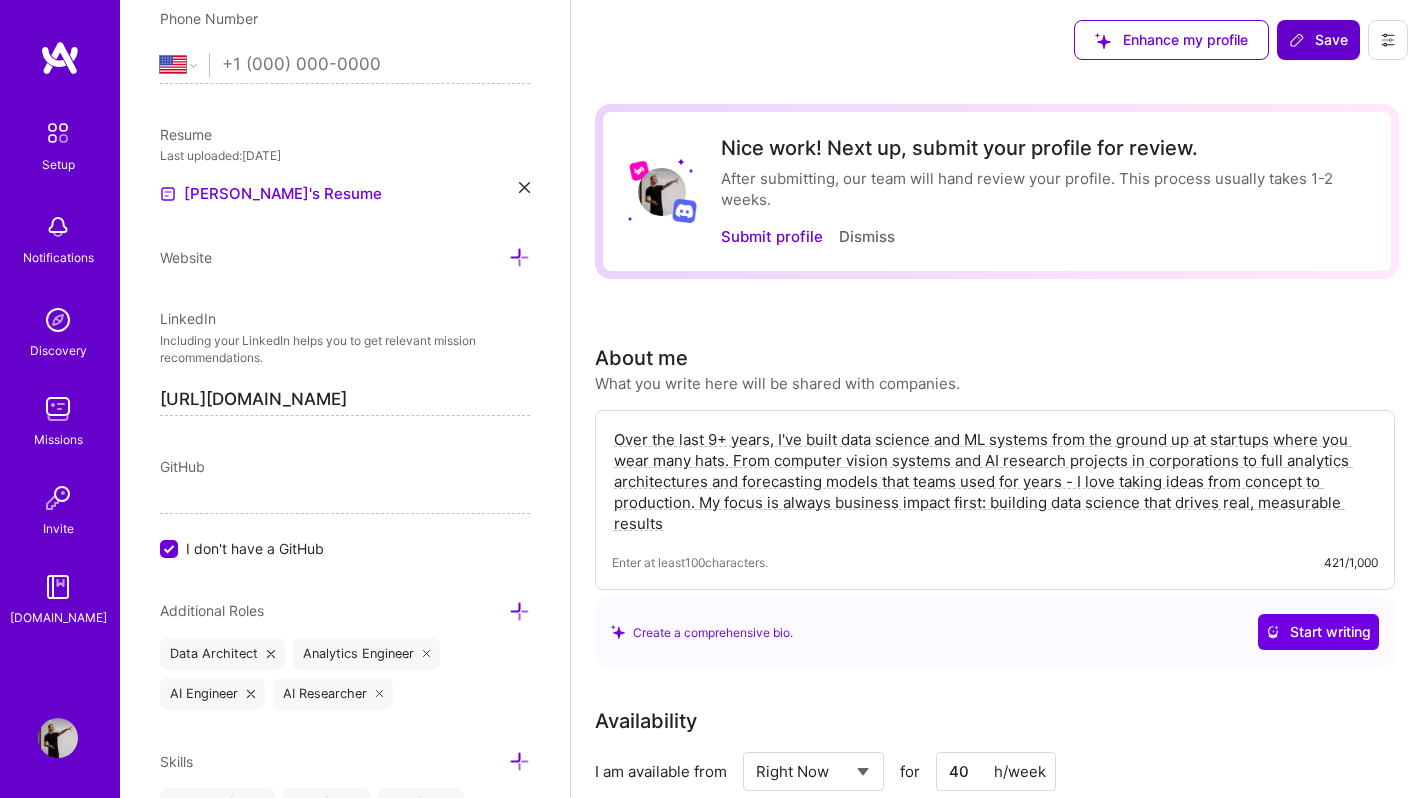 click on "Save" at bounding box center (1318, 40) 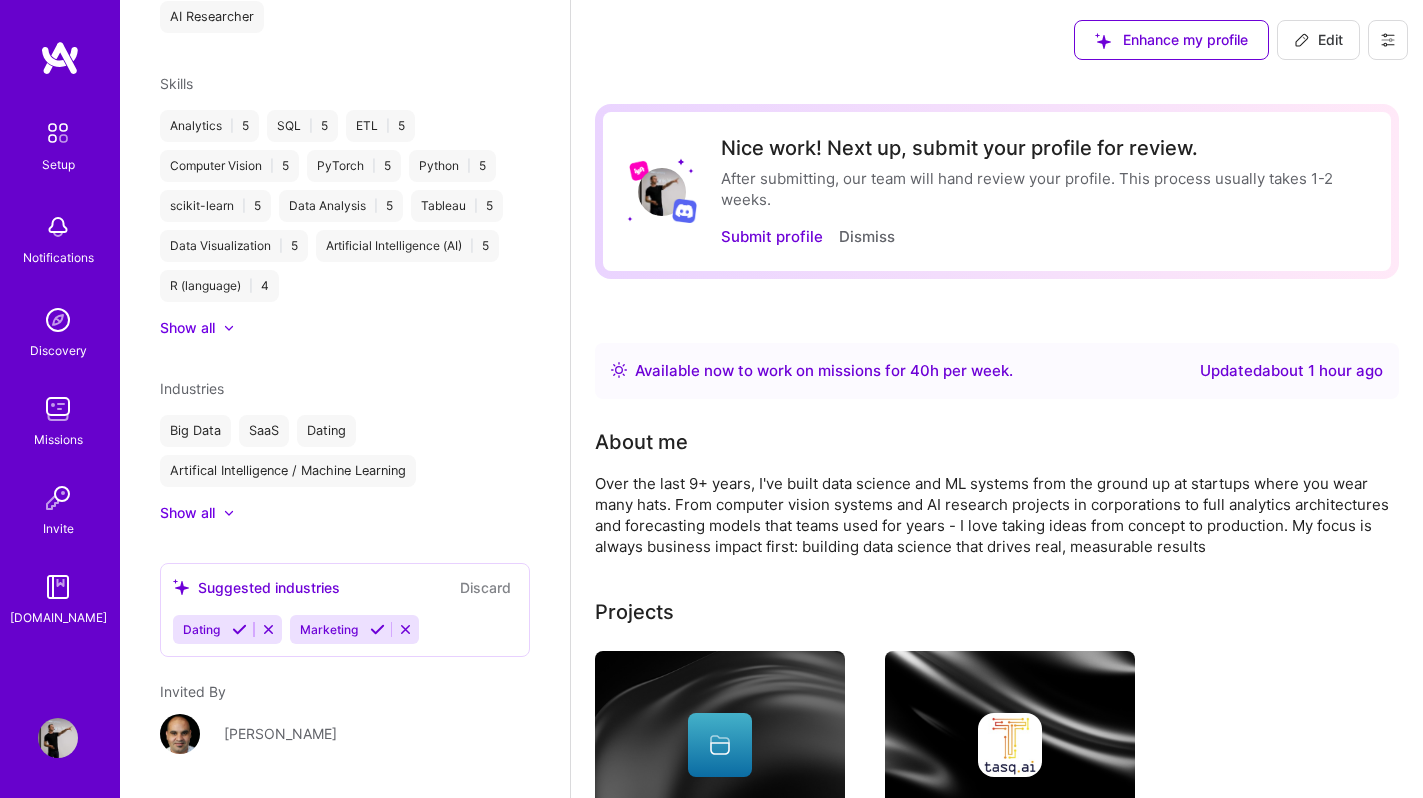 scroll, scrollTop: 425, scrollLeft: 0, axis: vertical 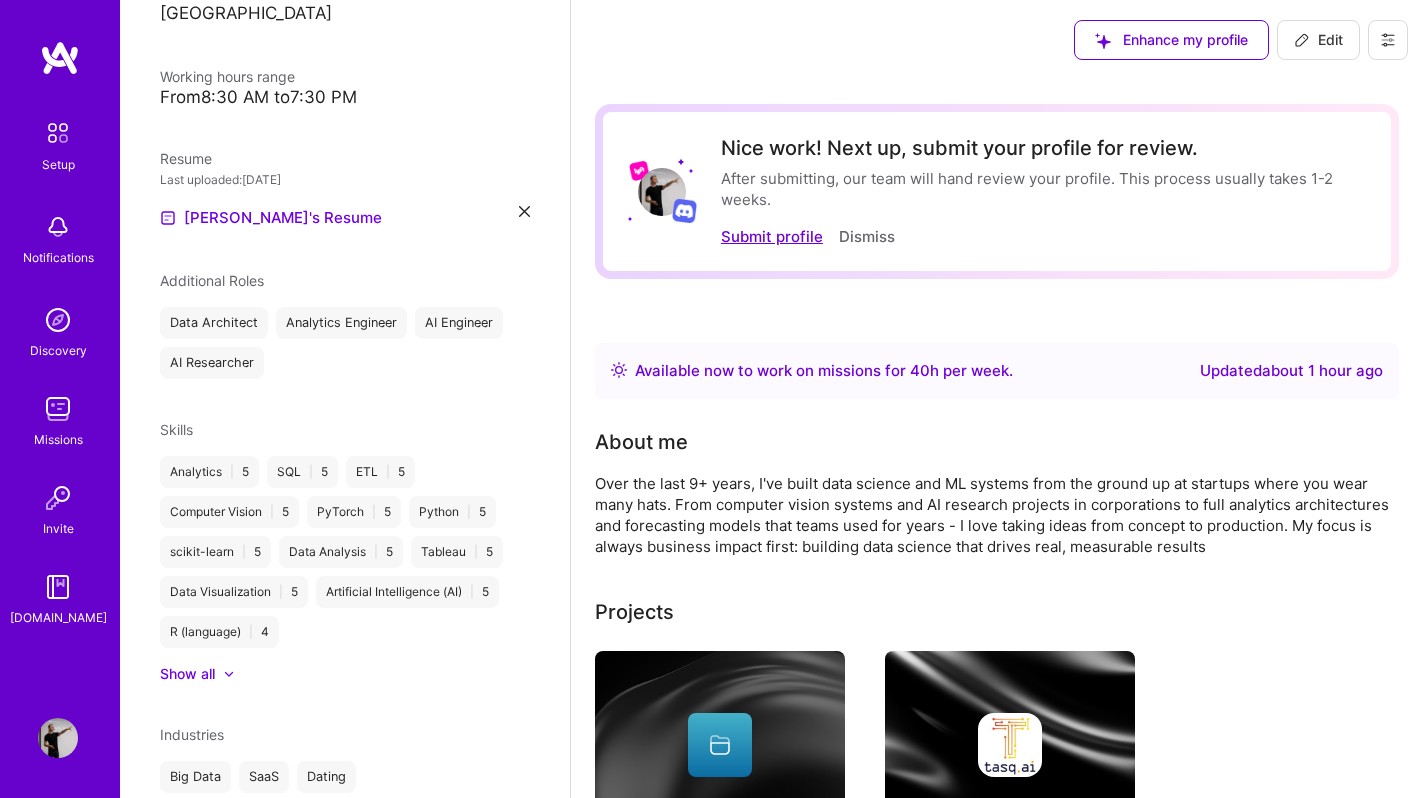 click on "Submit profile" at bounding box center [772, 236] 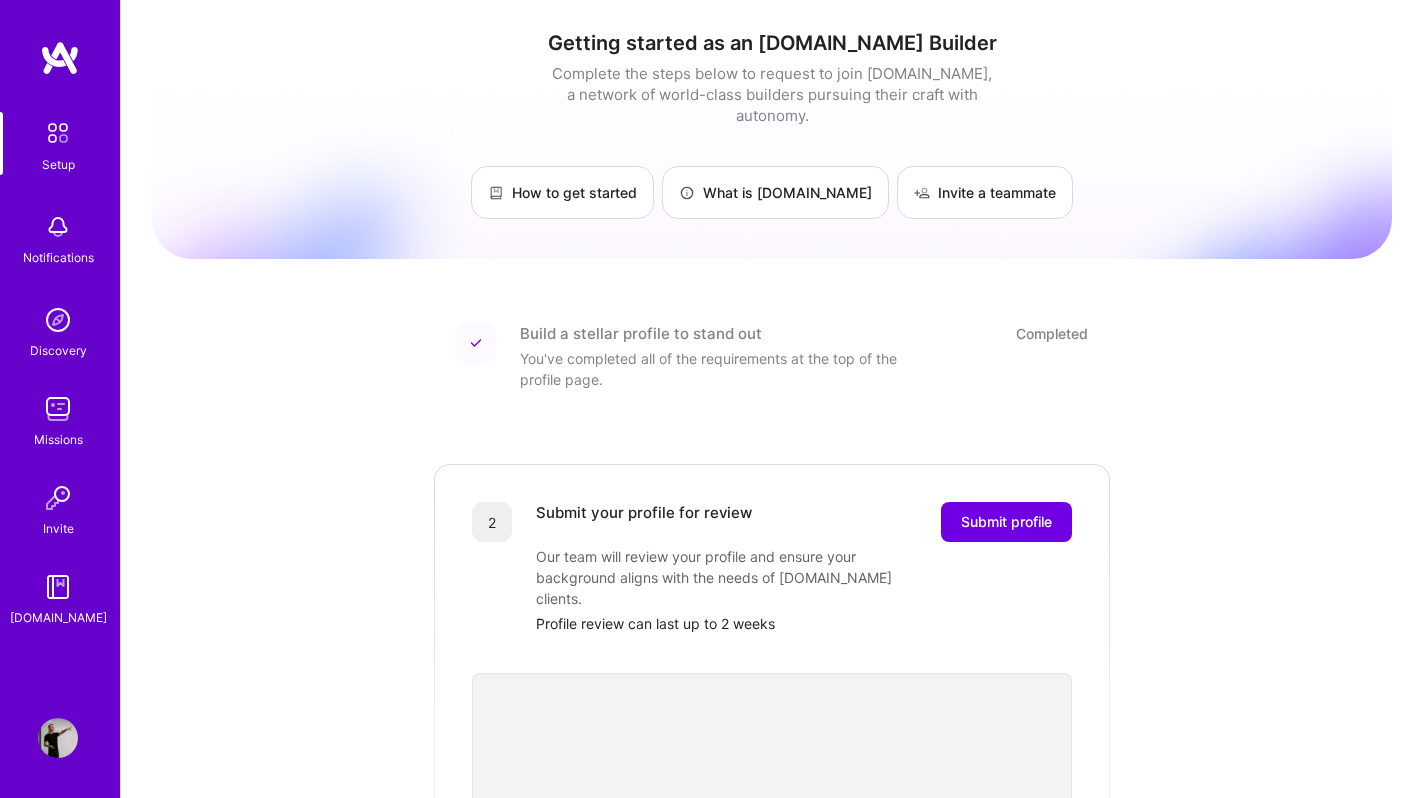 scroll, scrollTop: 13, scrollLeft: 0, axis: vertical 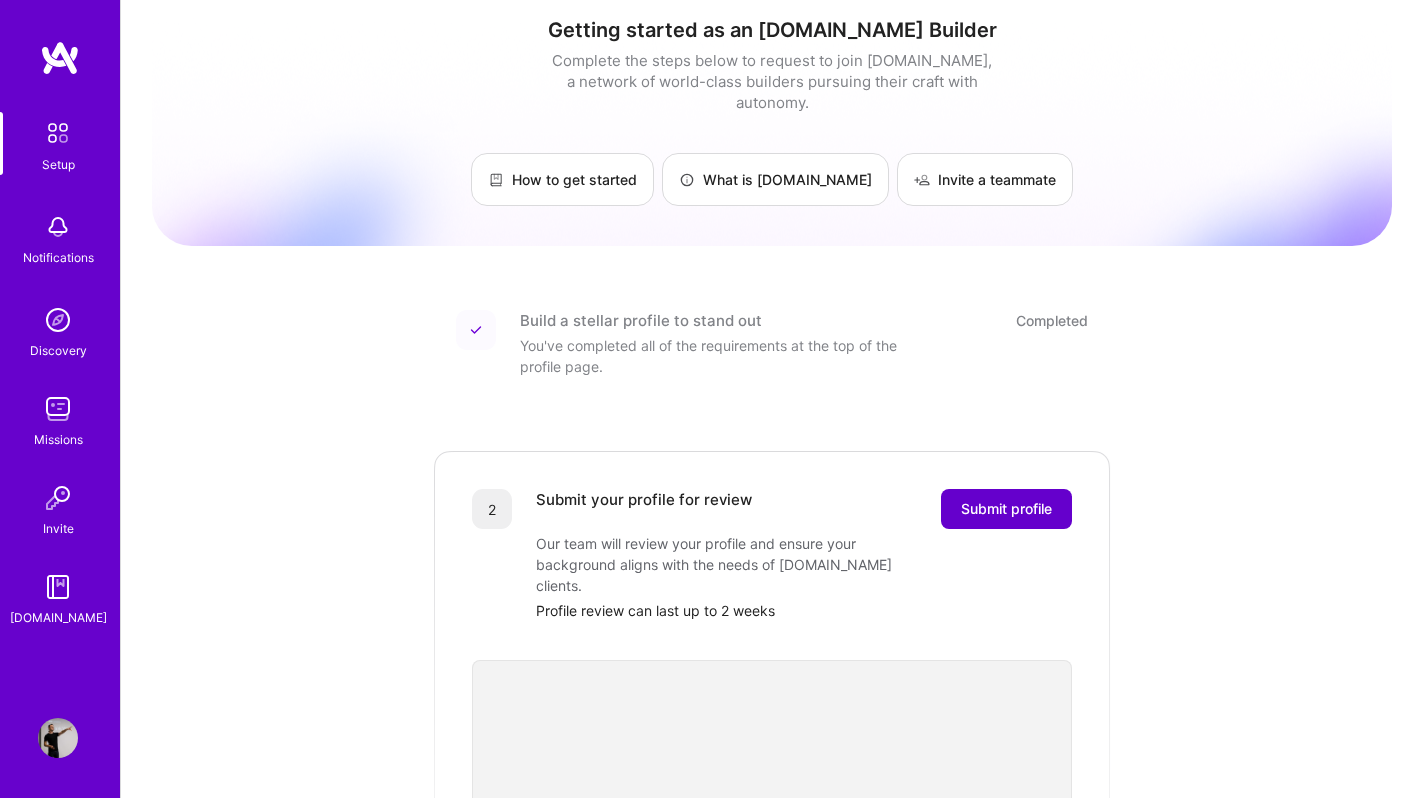 click on "Submit profile" at bounding box center (1006, 509) 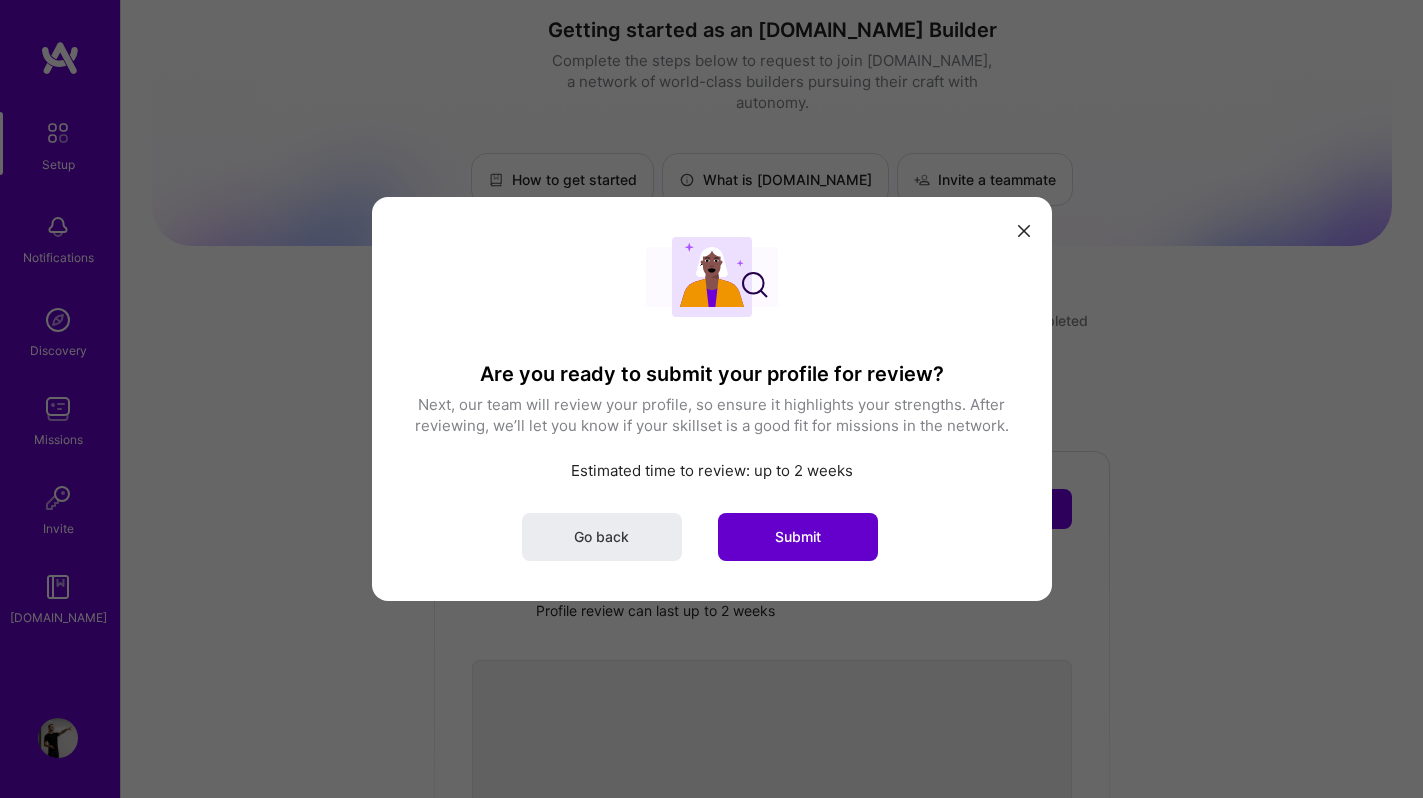 click on "Submit" at bounding box center [798, 537] 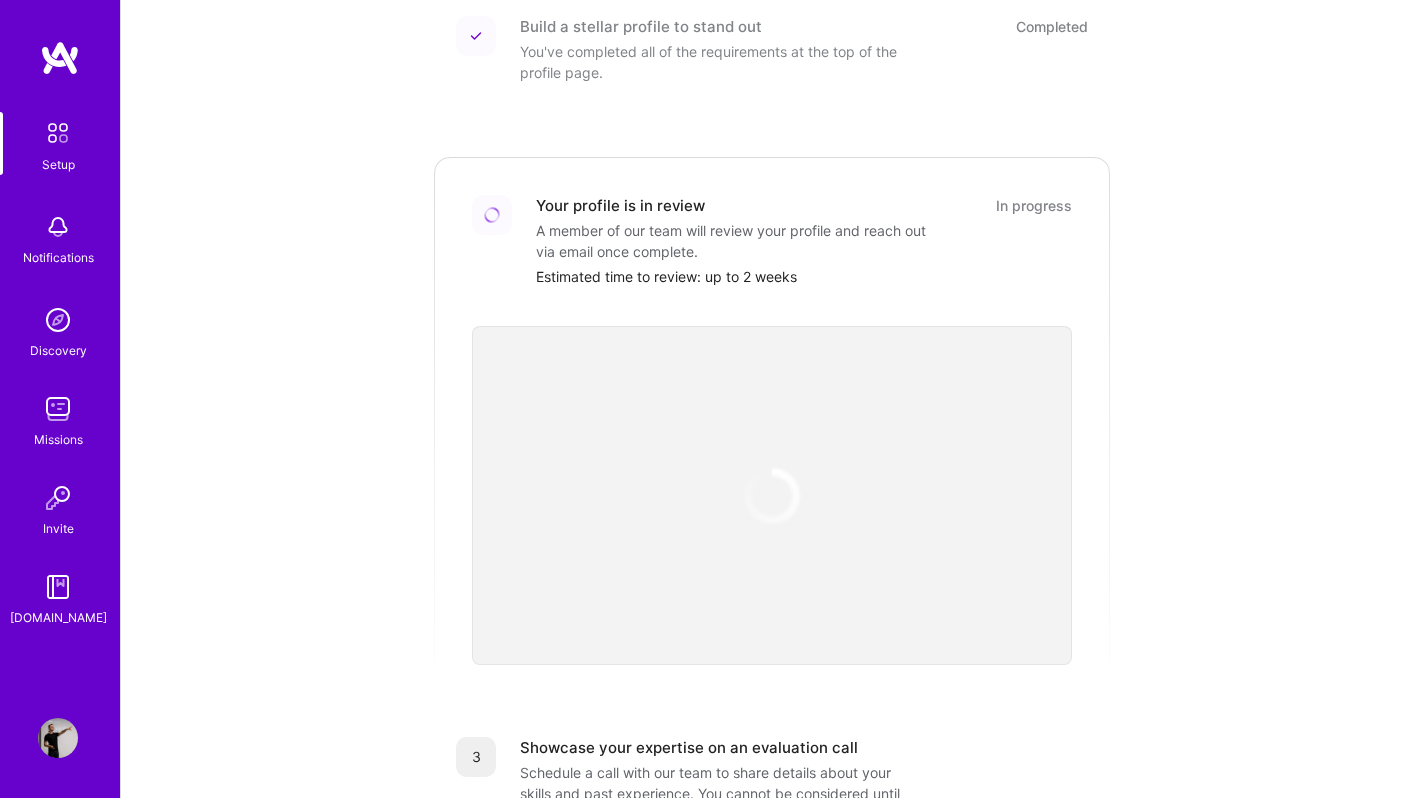 scroll, scrollTop: 346, scrollLeft: 0, axis: vertical 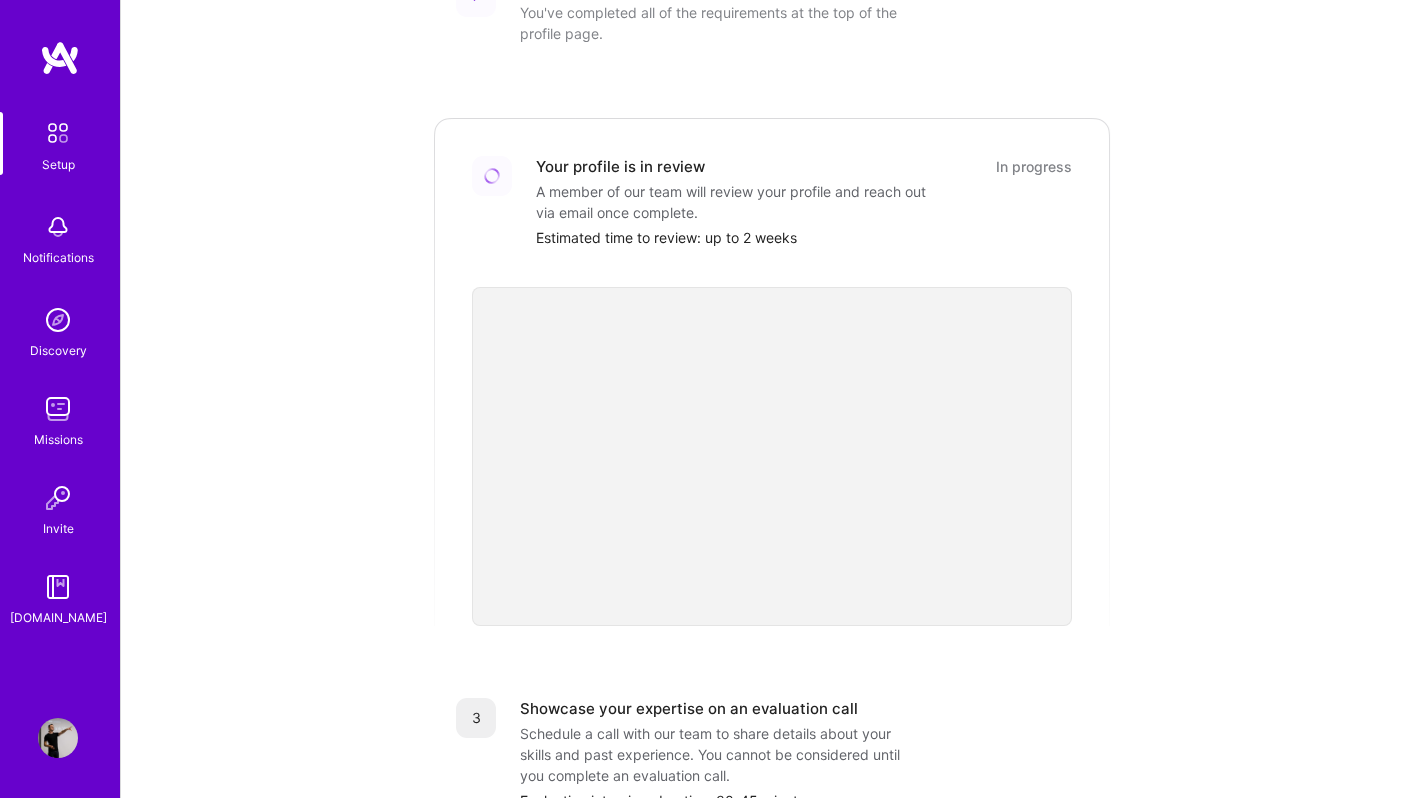 click on "Discovery" at bounding box center (58, 330) 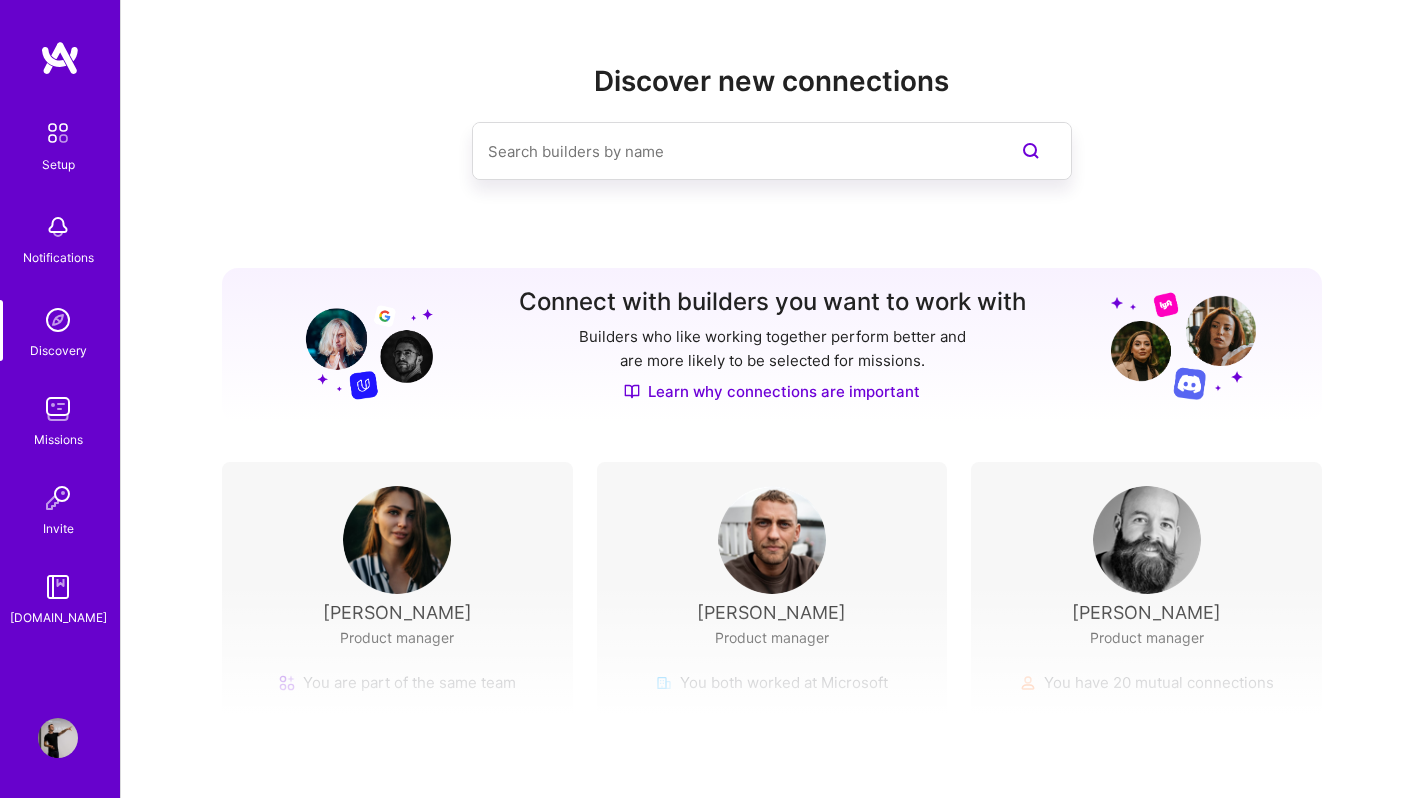 scroll, scrollTop: 158, scrollLeft: 0, axis: vertical 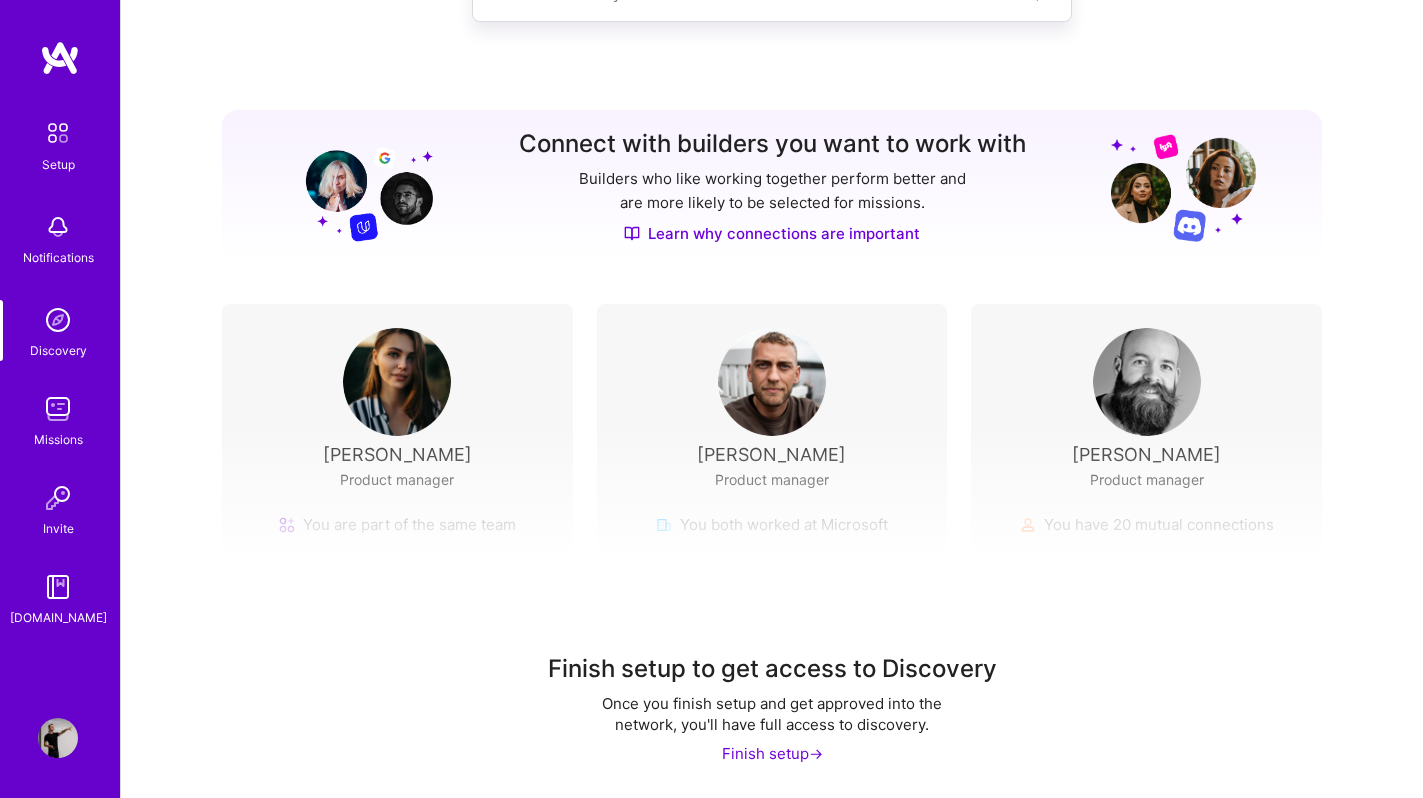 click on "Setup" at bounding box center (58, 143) 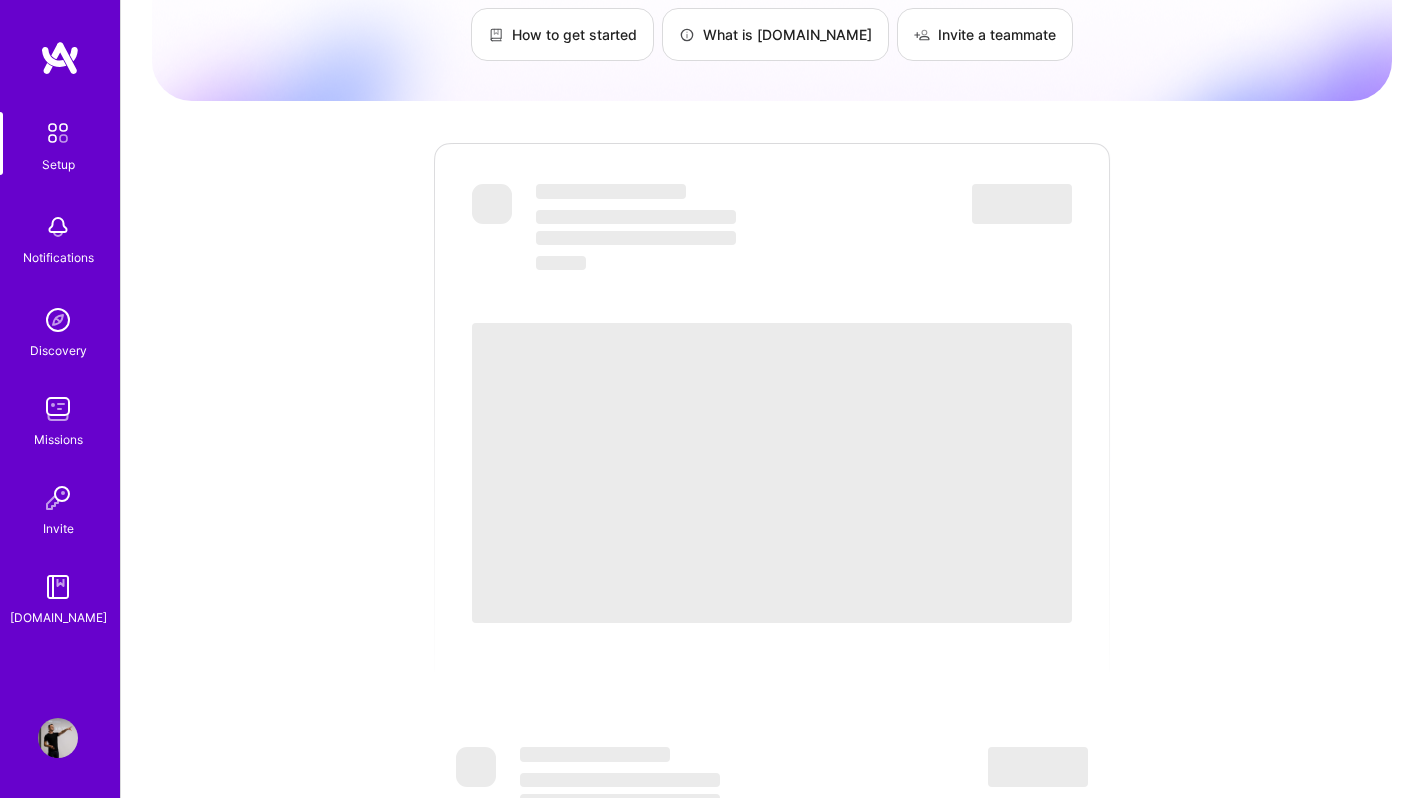scroll, scrollTop: 0, scrollLeft: 0, axis: both 